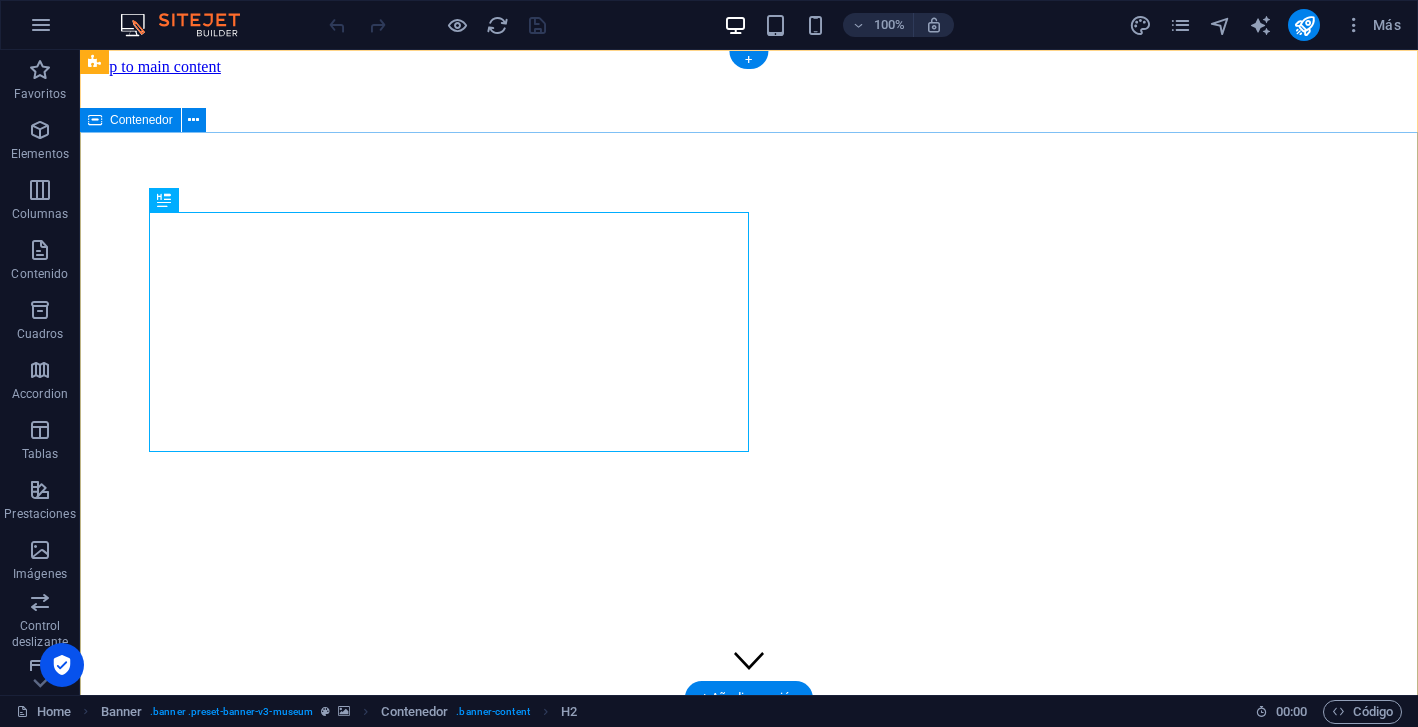 scroll, scrollTop: 0, scrollLeft: 0, axis: both 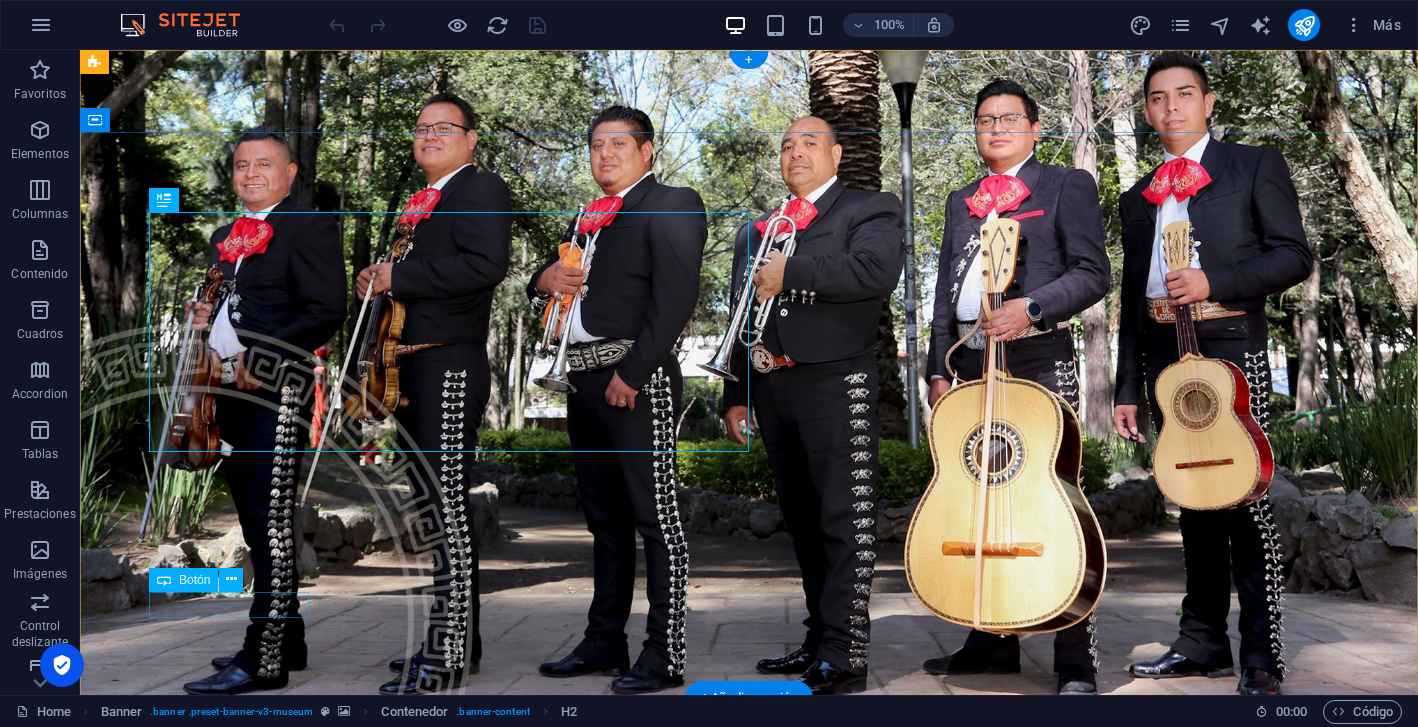click on "LLÁMANOS 24/7" at bounding box center [749, 1234] 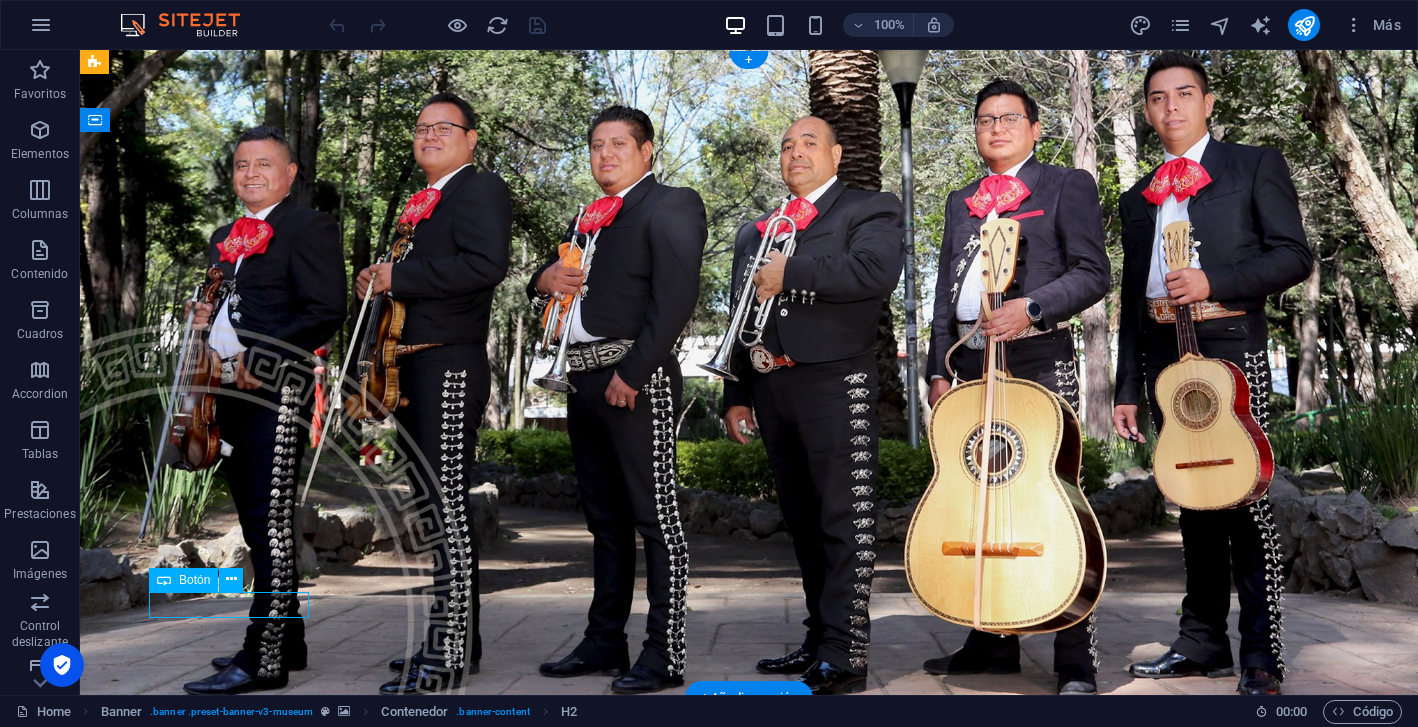 click on "LLÁMANOS 24/7" at bounding box center (749, 1234) 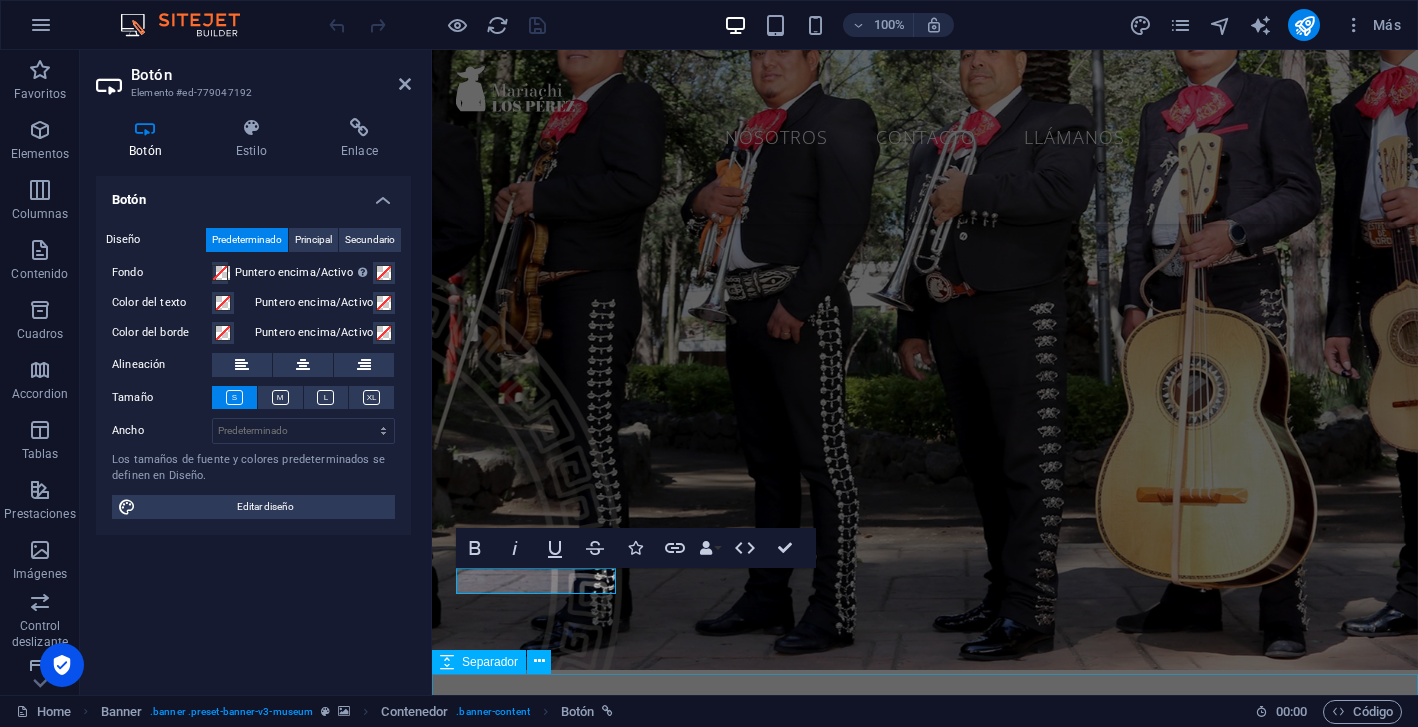 scroll, scrollTop: 117, scrollLeft: 0, axis: vertical 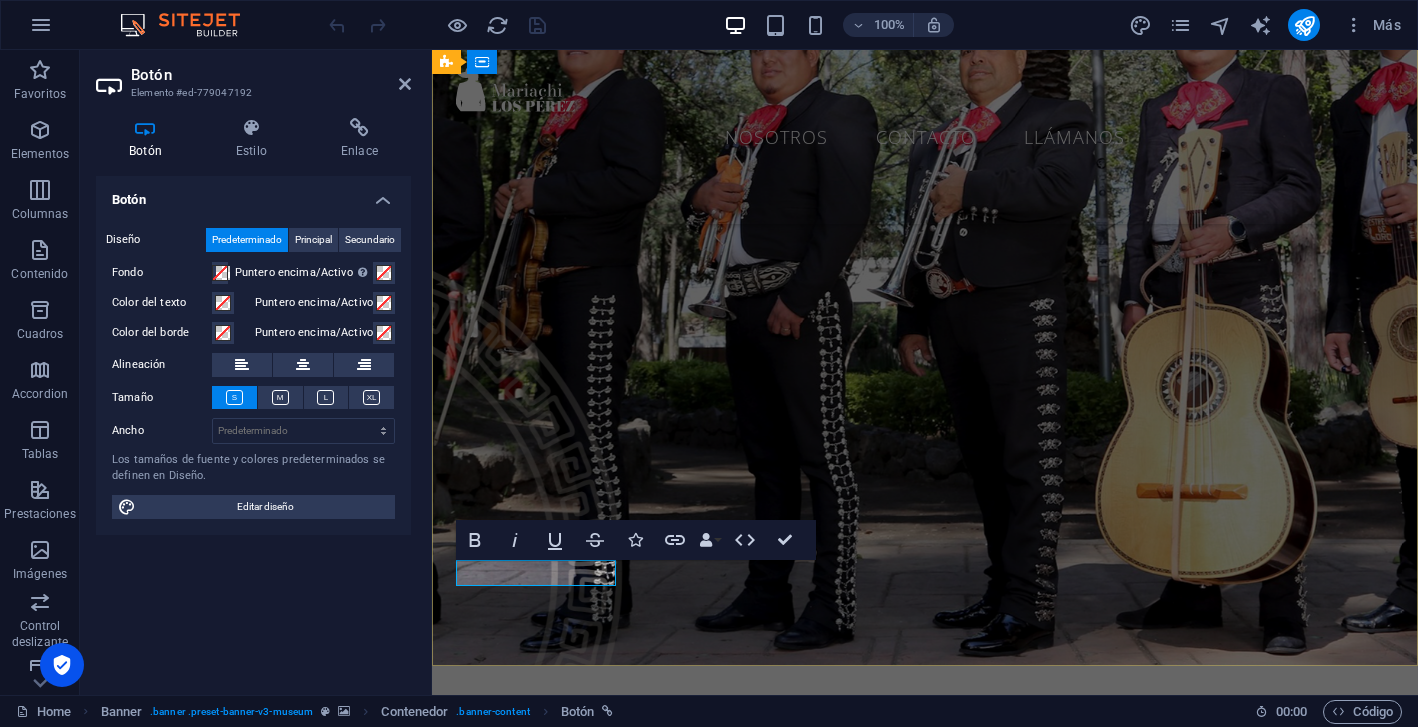 click on "LLÁMANOS 24/7" at bounding box center [535, 1195] 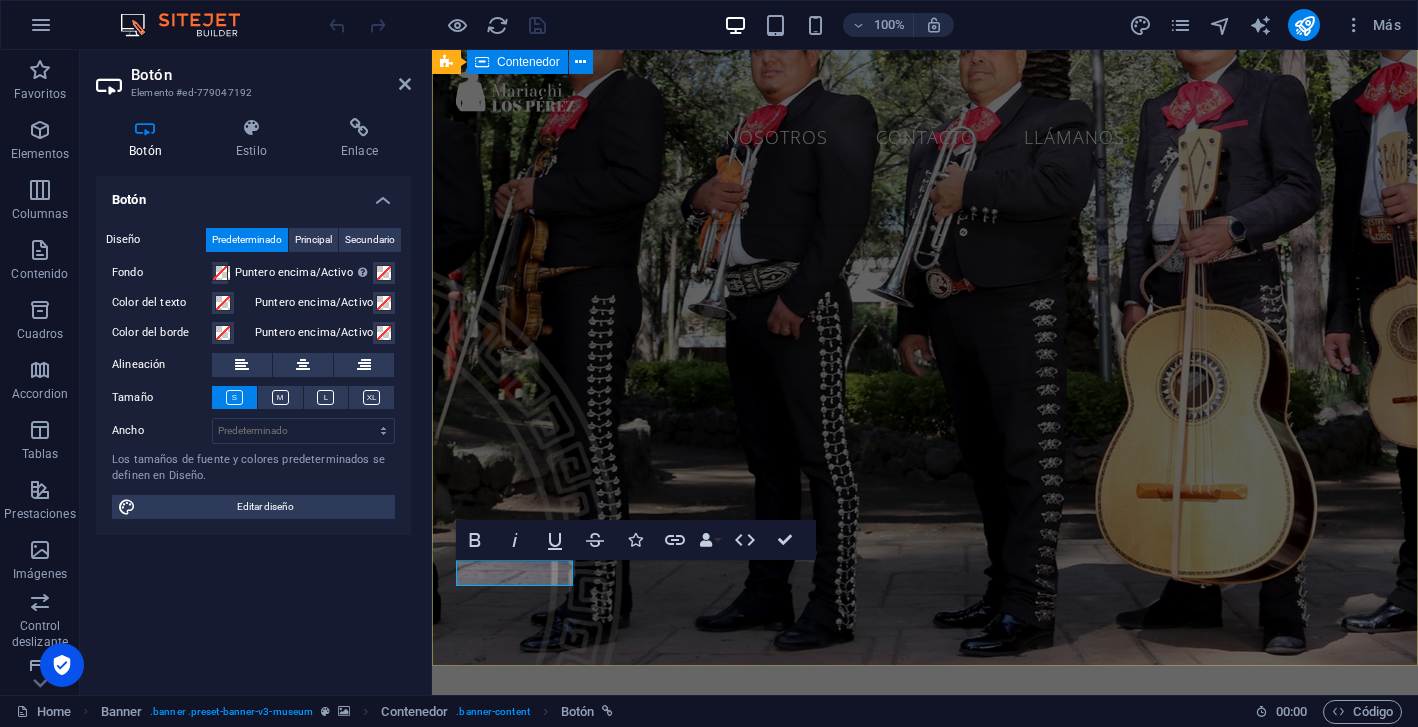 click on "Haz memorable tu celebración Más que música, llevamos alma y tradición a cada nota. En [PERSON_NAME], hacemos que tus momentos se sientan eternos. LLÁMANOS" at bounding box center (925, 977) 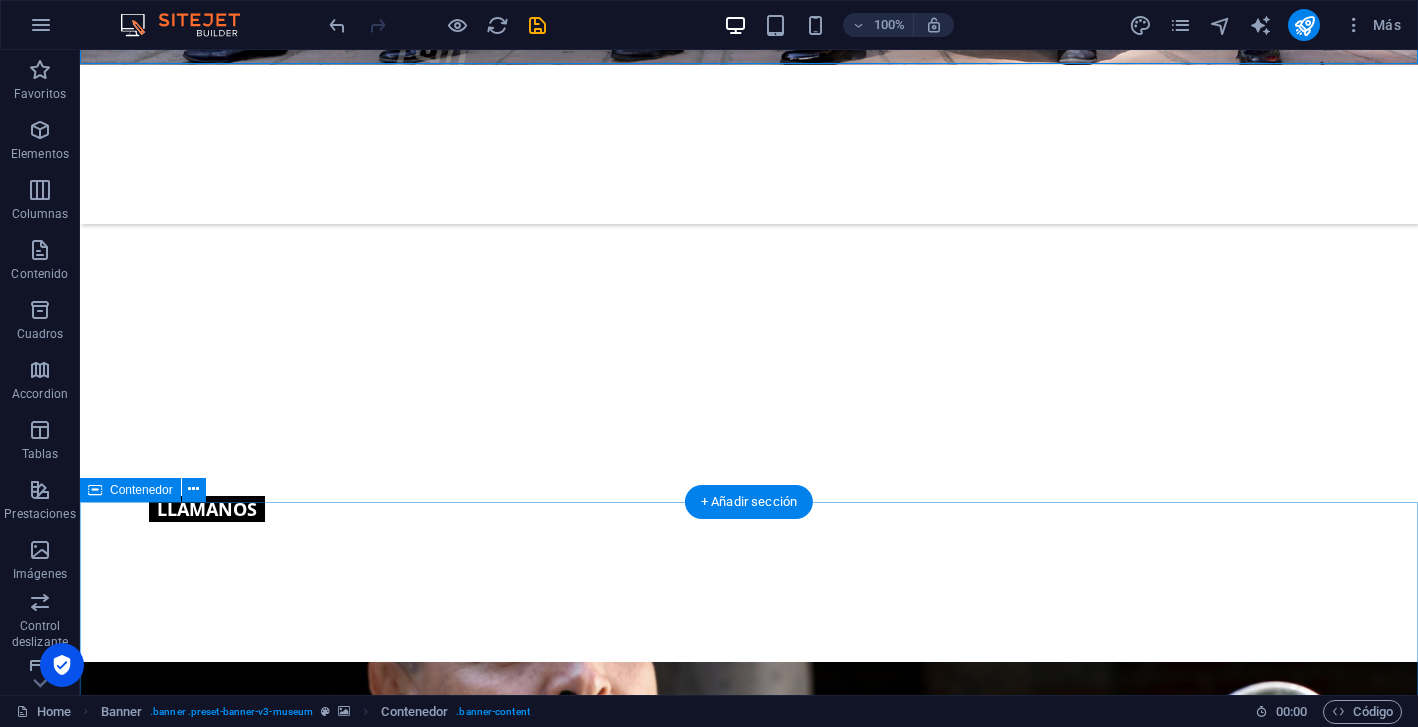 scroll, scrollTop: 723, scrollLeft: 0, axis: vertical 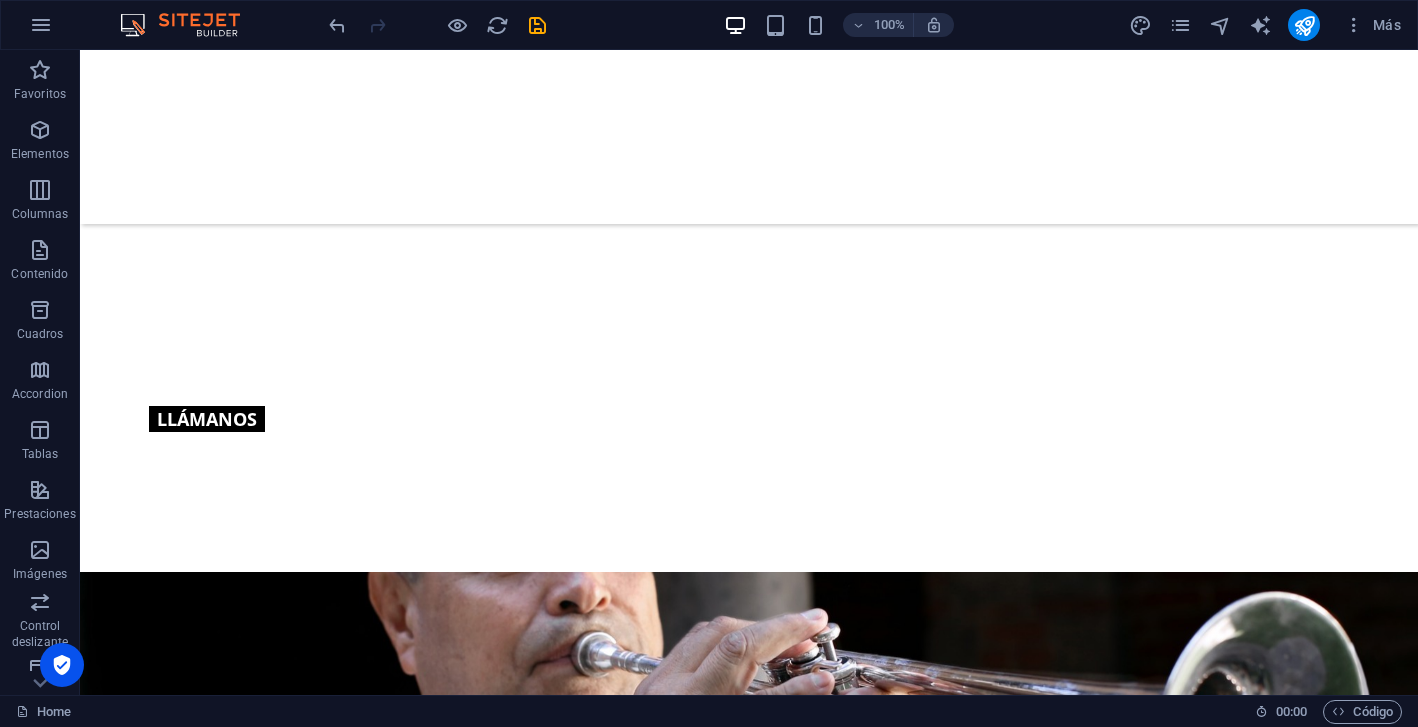 click on "100%" at bounding box center (838, 25) 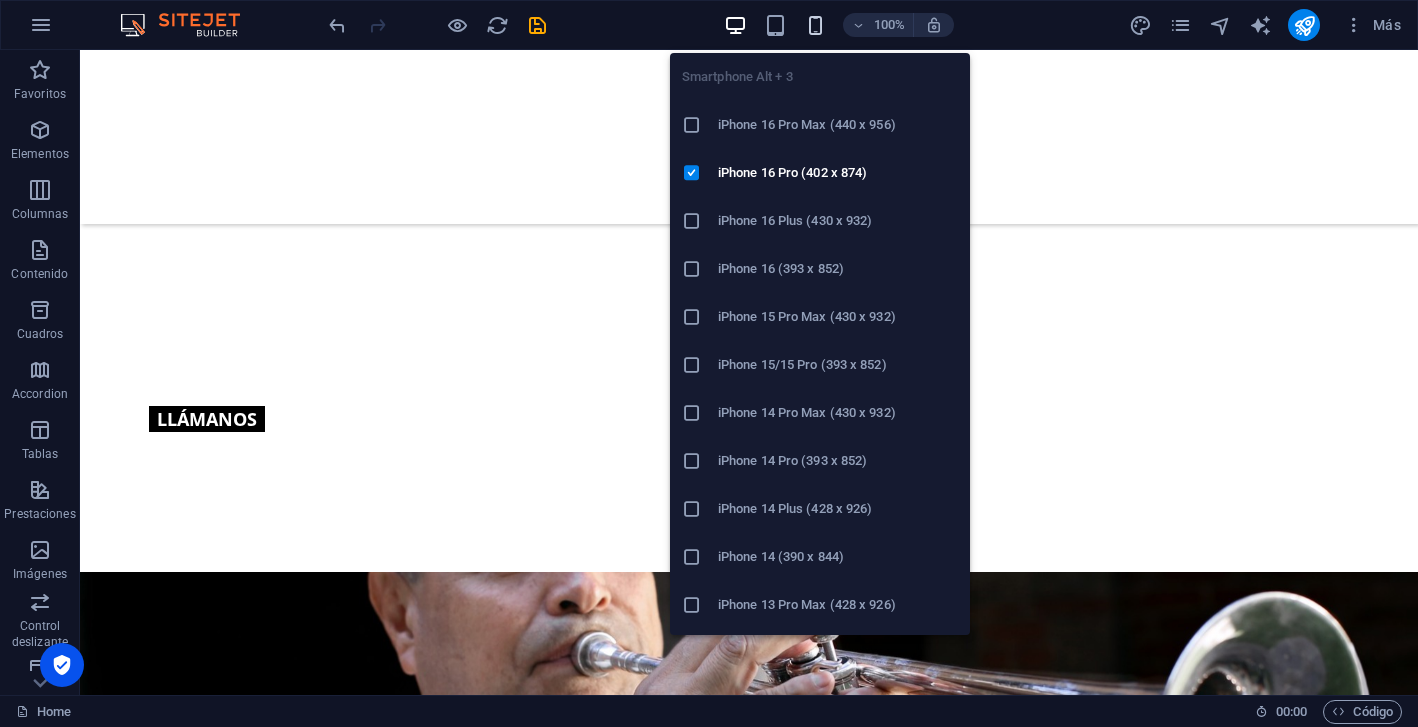 click at bounding box center [815, 25] 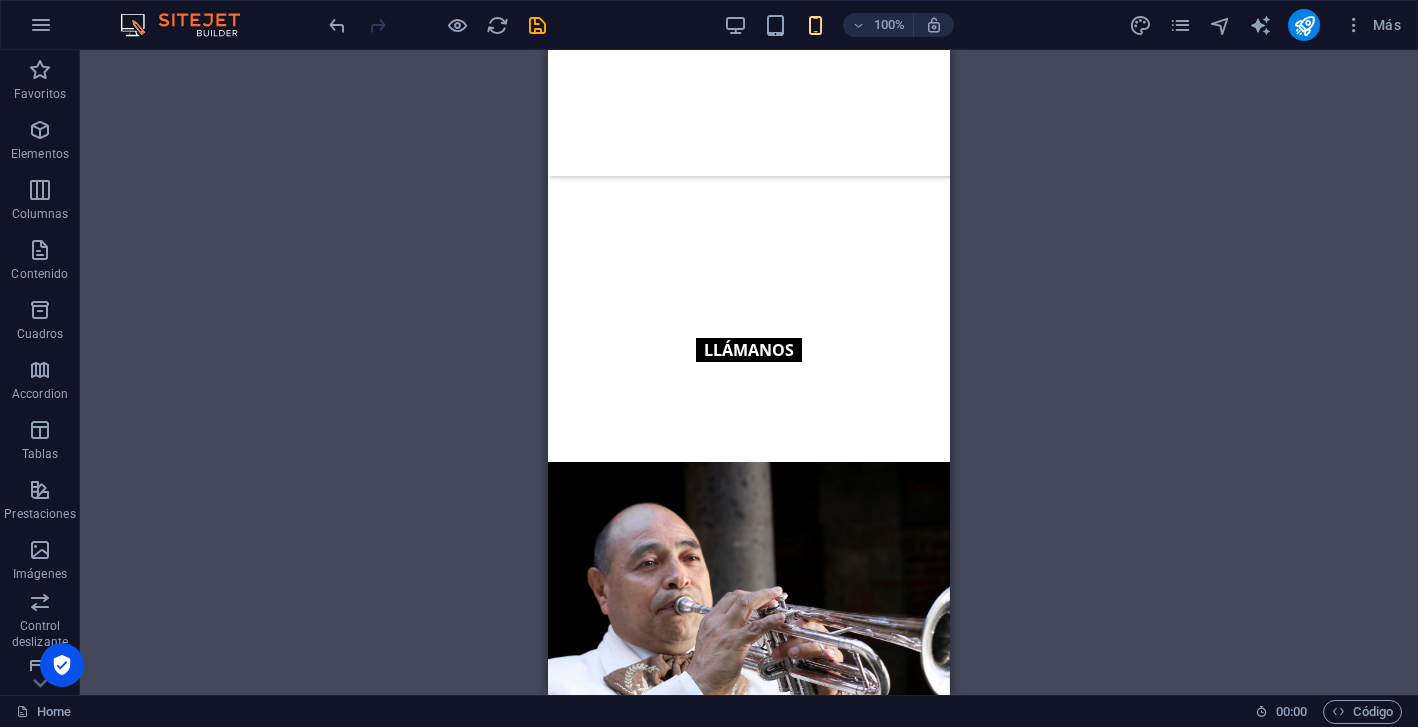 click on "H2   Banner   Banner   Contenedor   Separador   Separador   Botón   Texto   Separador   Contenedor   Imagen amplia con texto   Contenedor   Contenedor   Imagen   20-60-20   Contenedor   Texto   Menú   Barra de menús" at bounding box center [749, 372] 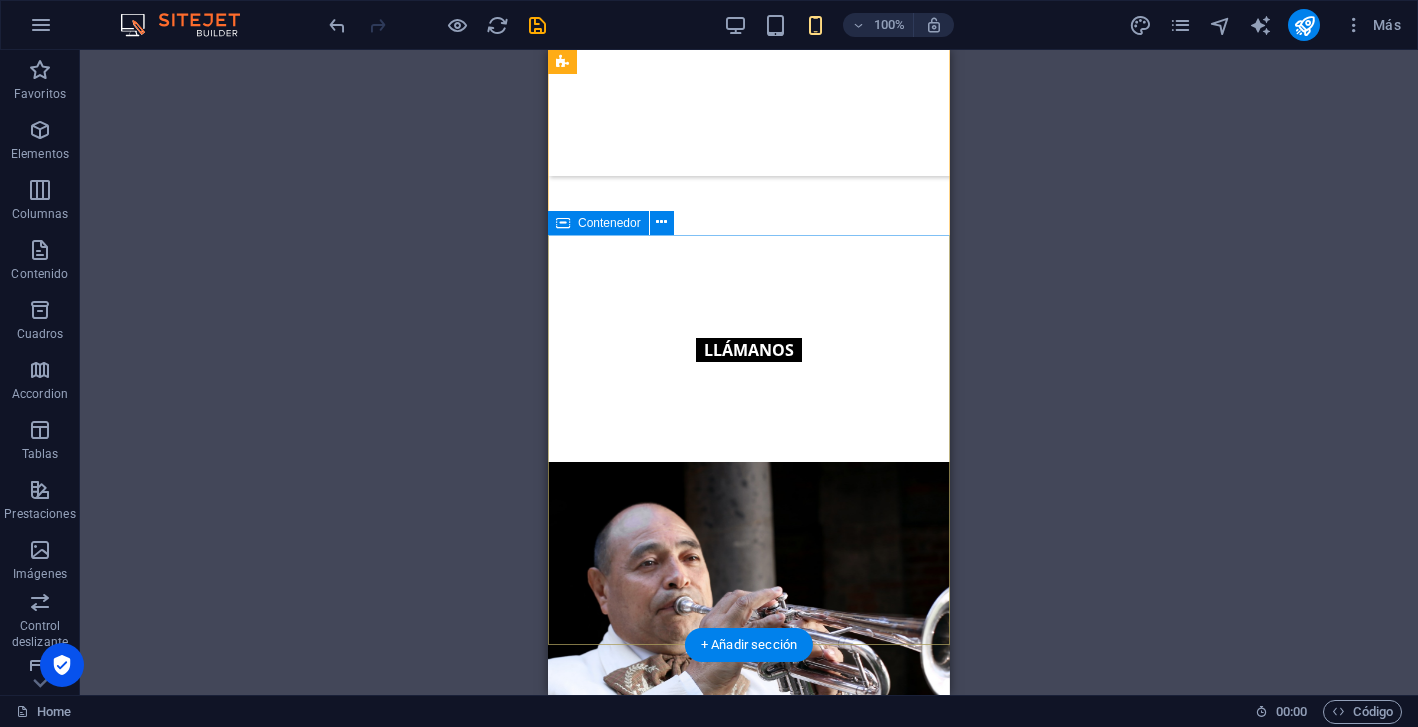 click on "Tocamos con el      Nosotros somos un [DEMOGRAPHIC_DATA] de tradición familiar, nacido del amor por la música y el orgullo por nuestras raíces. En cada acorde llevamos décadas de historias, celebraciones y emociones compartidas. Tocamos con el corazón, porque sabemos que no solo acompañamos momentos especiales: los volvemos inolvidables. En [PERSON_NAME], cada canción es un abrazo, cada presentación, un homenaje a la alegría de vivir." at bounding box center (749, 1370) 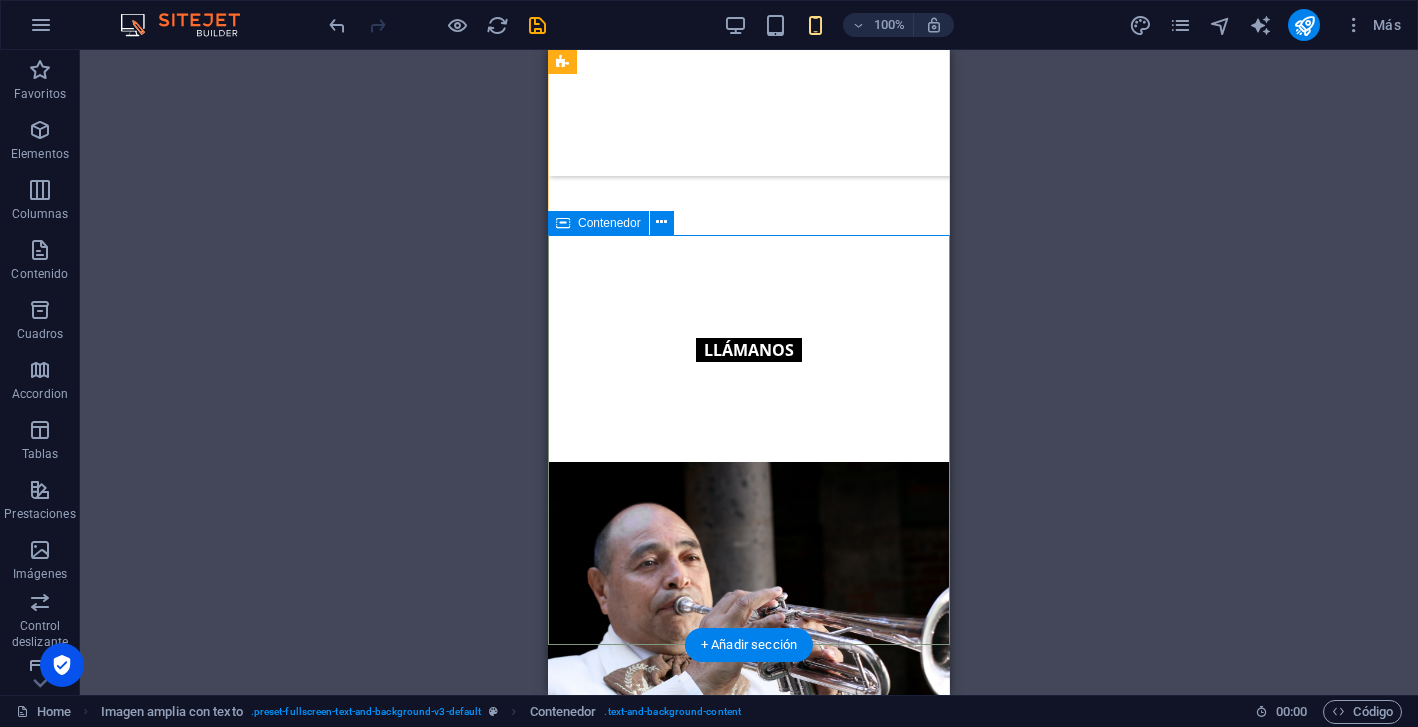 drag, startPoint x: 691, startPoint y: 280, endPoint x: 1194, endPoint y: 292, distance: 503.14313 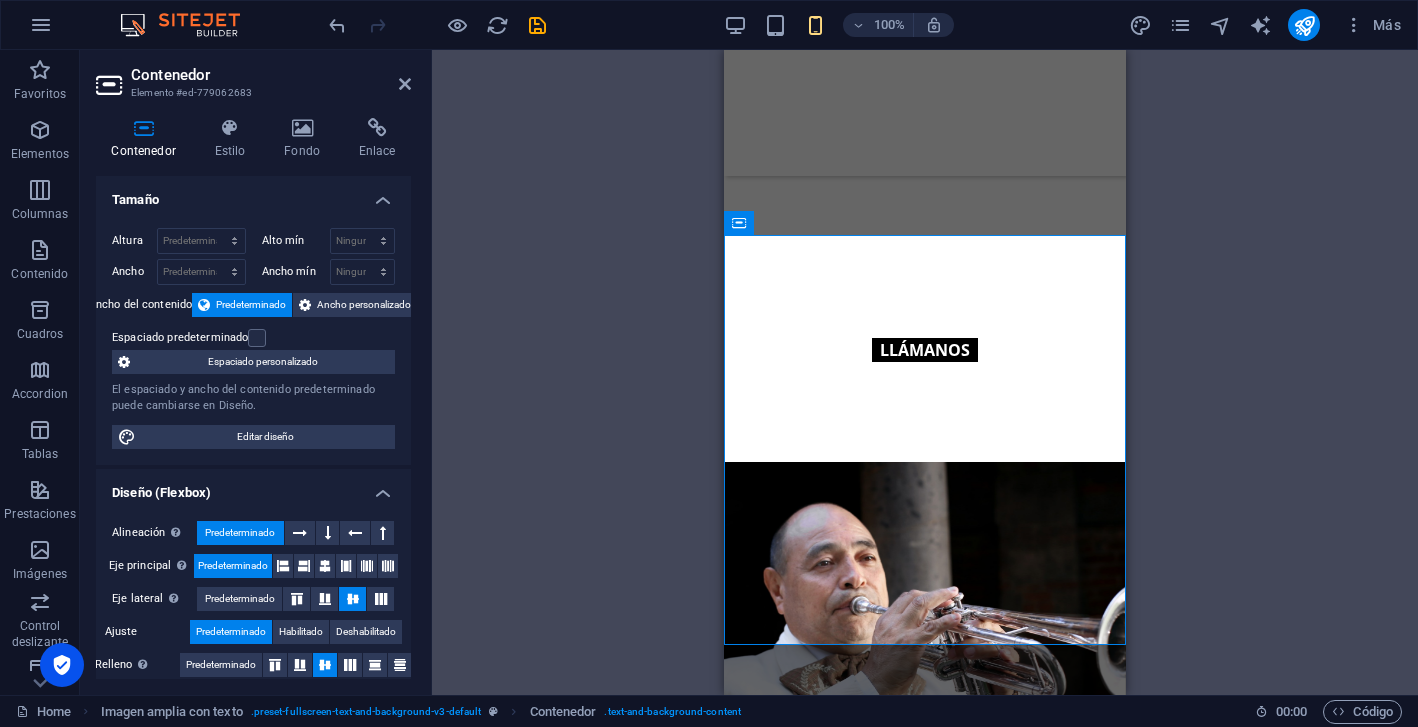 click on "Arrastra aquí para reemplazar el contenido existente. Si quieres crear un elemento nuevo, pulsa “Ctrl”.
H2   Banner   Banner   Contenedor   Separador   Separador   Botón   Texto   Separador   Contenedor   Imagen amplia con texto   Contenedor   Contenedor   Imagen   20-60-20   Contenedor   Texto   Menú   Barra de menús   H3" at bounding box center (925, 372) 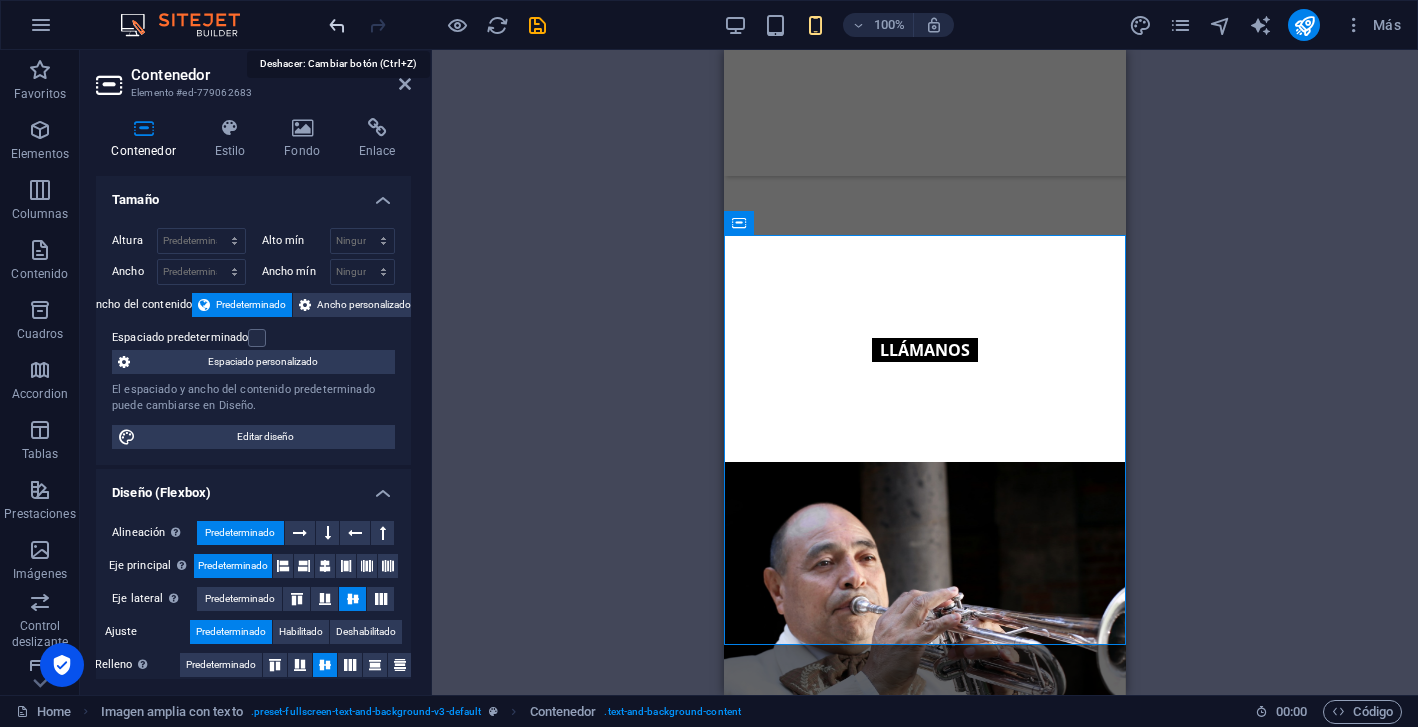 click at bounding box center [337, 25] 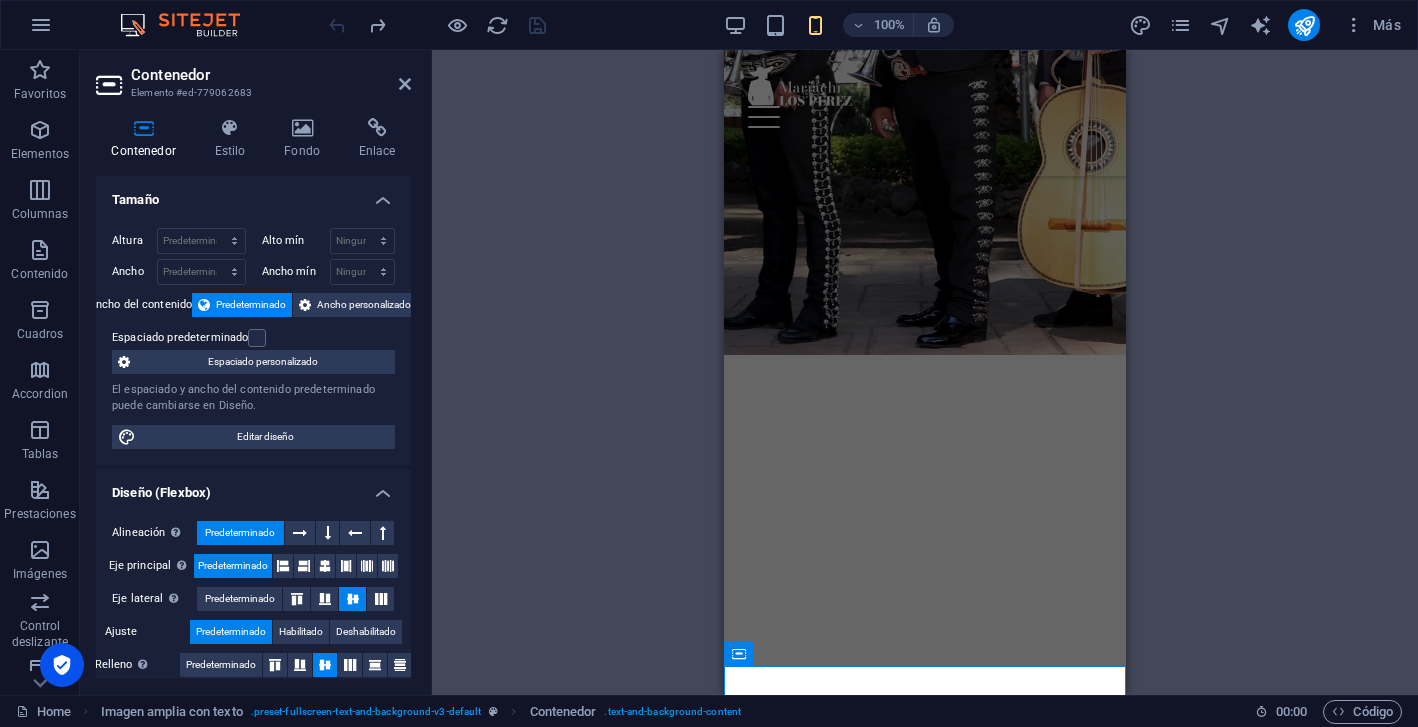 scroll, scrollTop: 75, scrollLeft: 0, axis: vertical 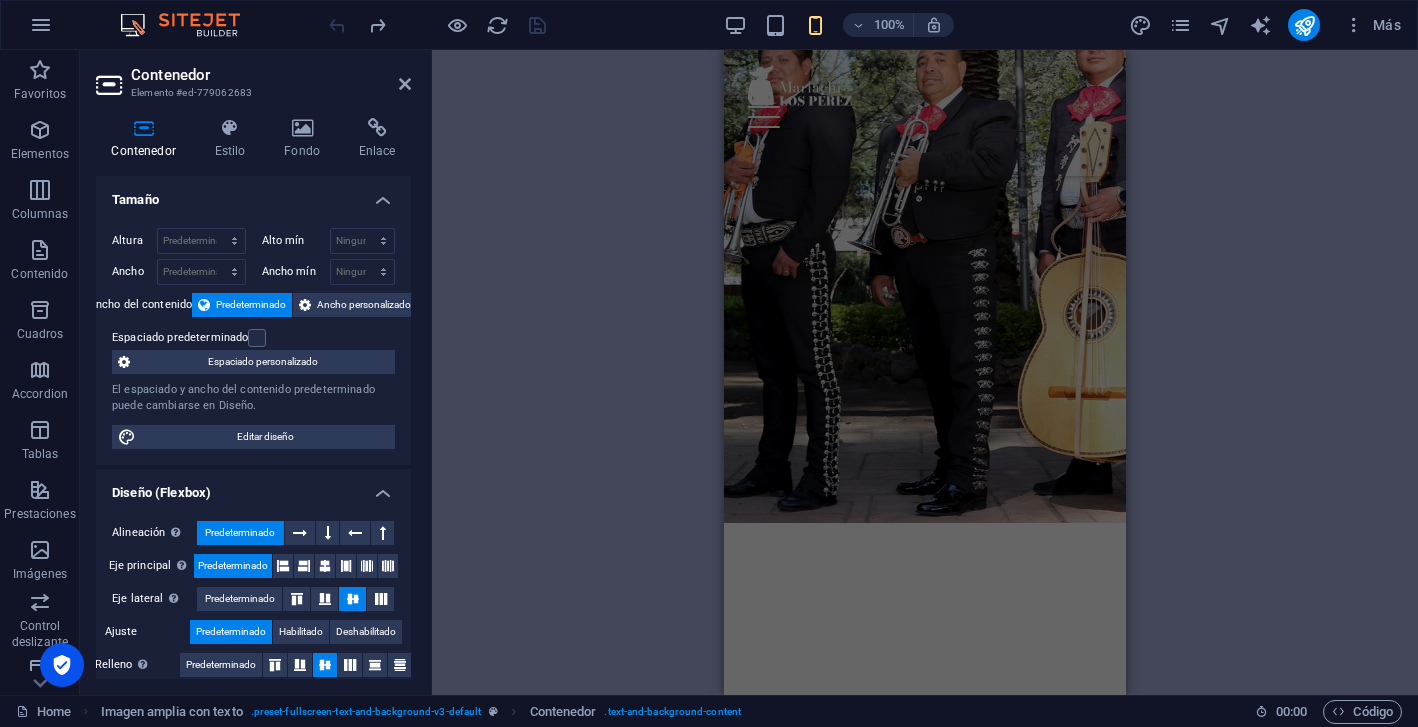 click on "Arrastra aquí para reemplazar el contenido existente. Si quieres crear un elemento nuevo, pulsa “Ctrl”.
H2   Banner   Banner   Contenedor   Separador   Separador   Botón   Texto   Separador   Contenedor   Imagen amplia con texto   Contenedor   Contenedor   Imagen   20-60-20   Contenedor   Texto   Menú   Barra de menús   H3" at bounding box center (925, 372) 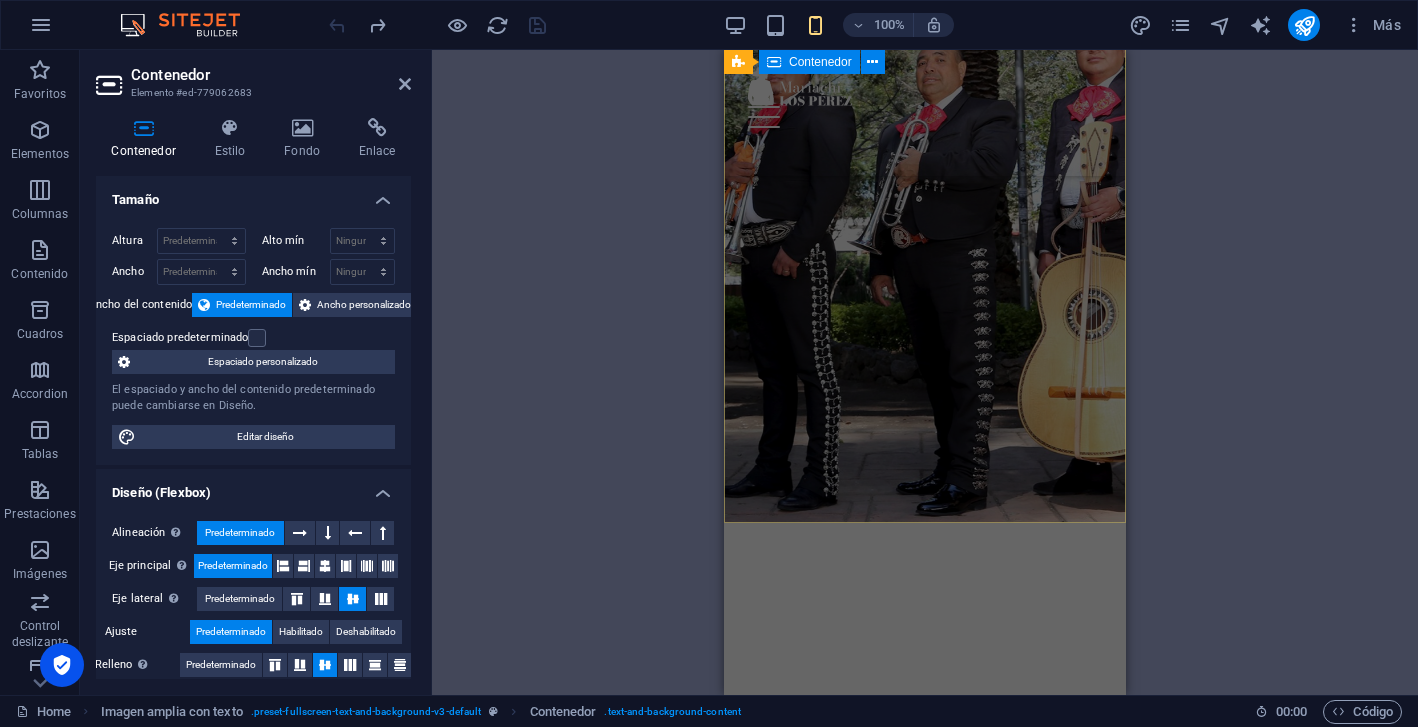 click on "Haz memorable tu celebración Más que música, llevamos alma y tradición a cada nota. En [PERSON_NAME], hacemos que tus momentos se sientan eternos. LLÁMANOS 24/7" at bounding box center [925, 736] 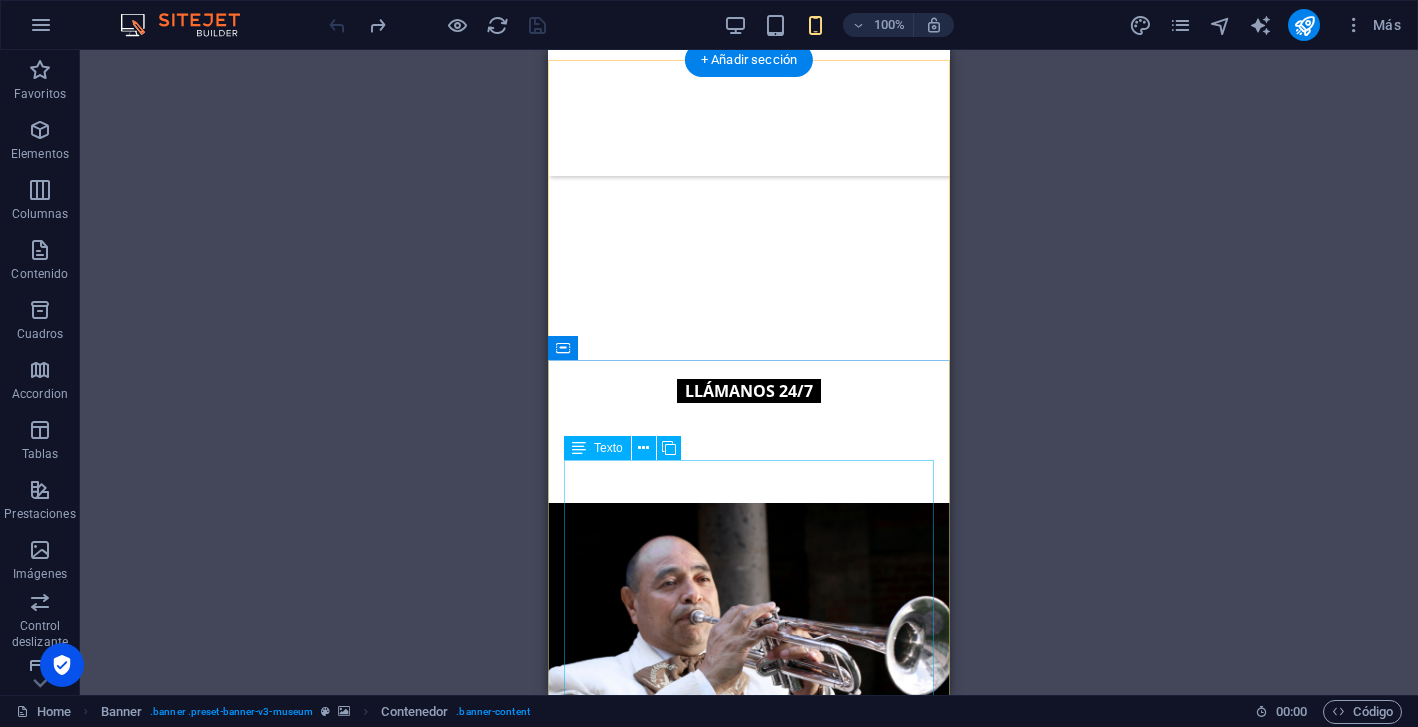 scroll, scrollTop: 598, scrollLeft: 0, axis: vertical 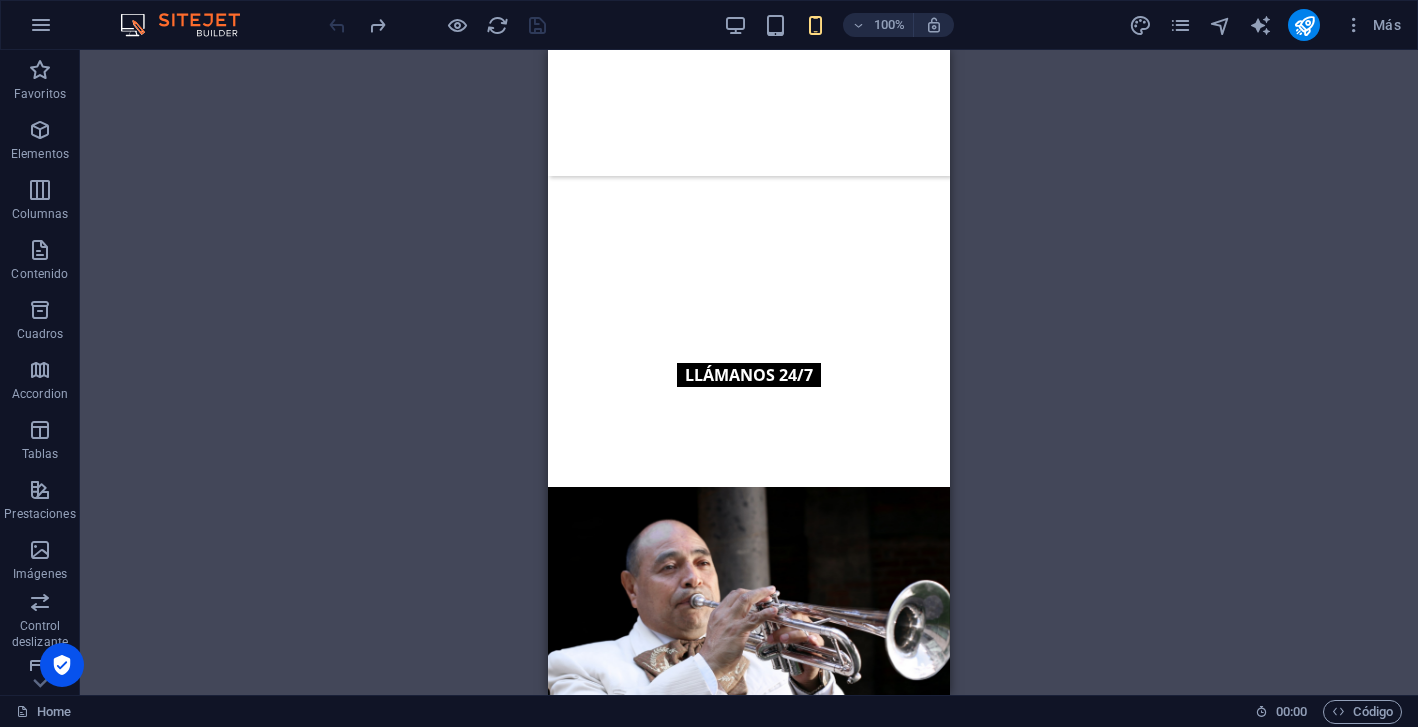 click at bounding box center [735, 25] 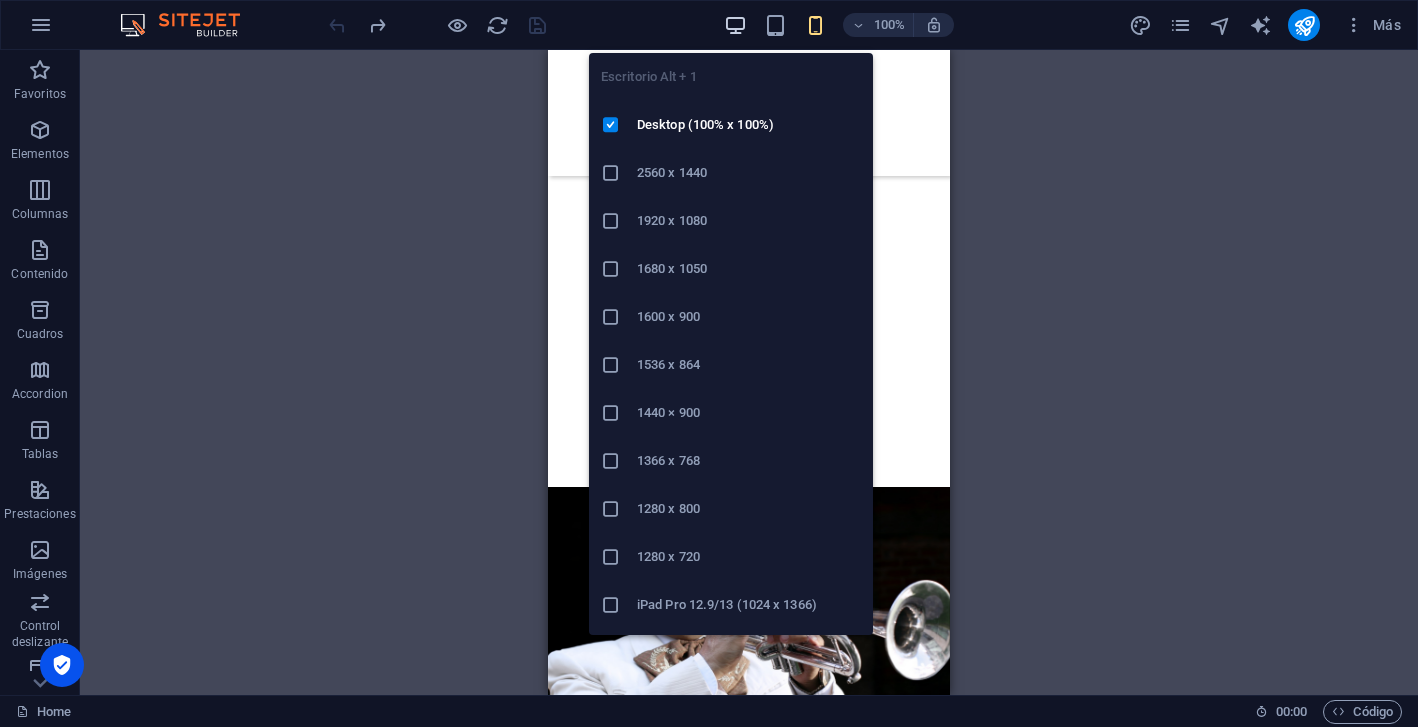 click at bounding box center (735, 25) 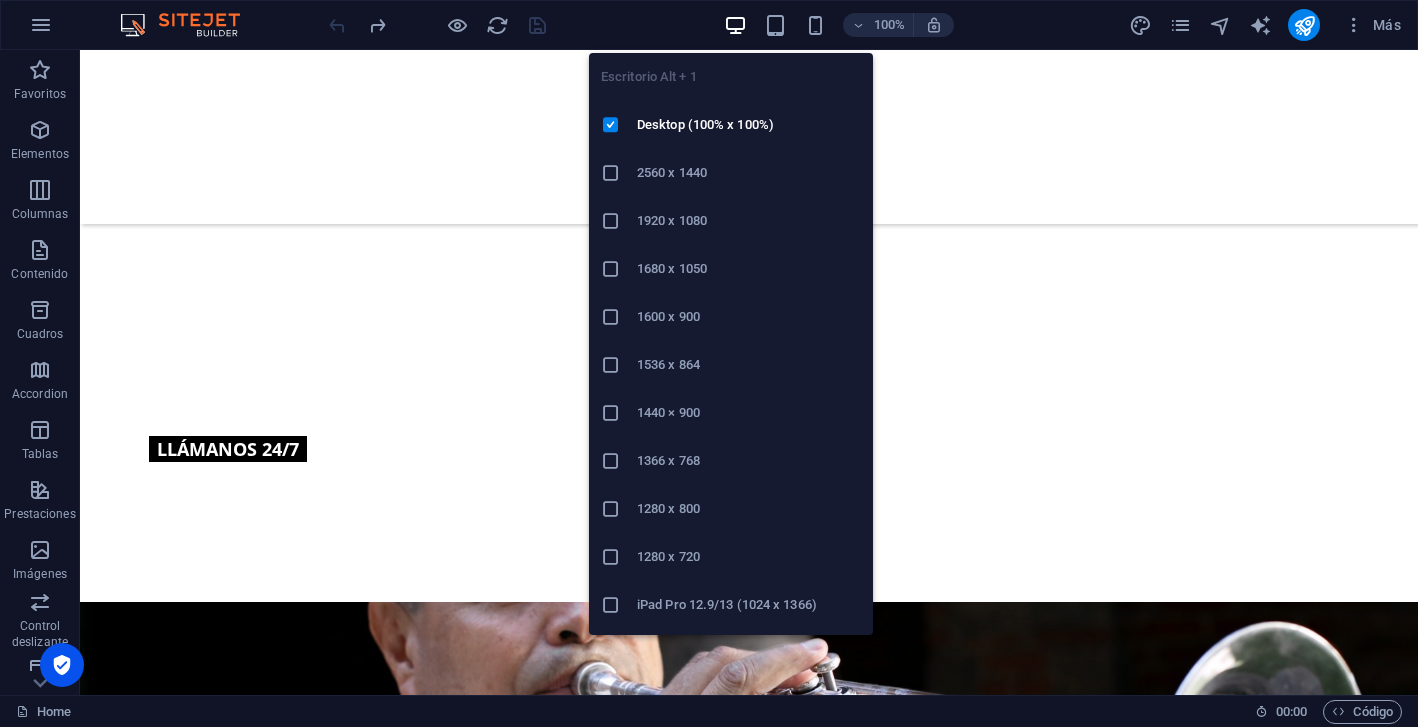 scroll, scrollTop: 697, scrollLeft: 0, axis: vertical 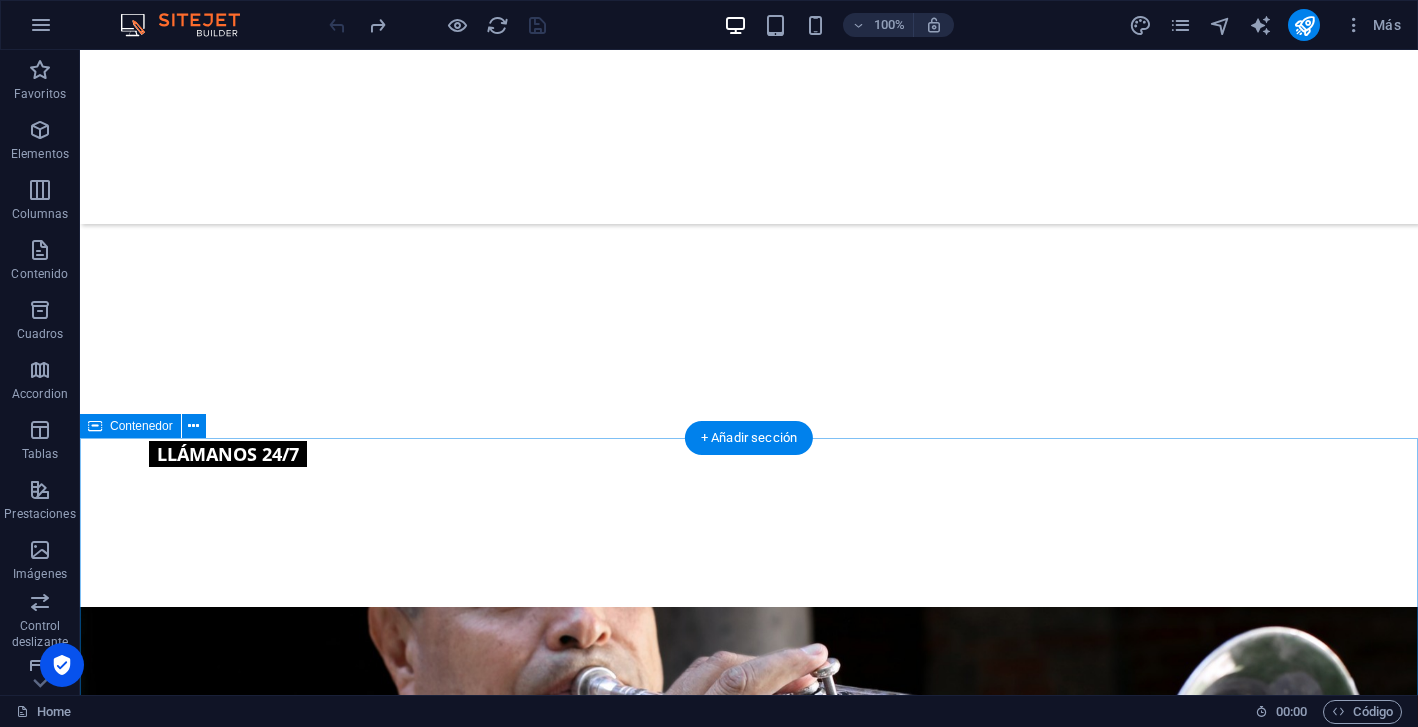 click at bounding box center [749, 3089] 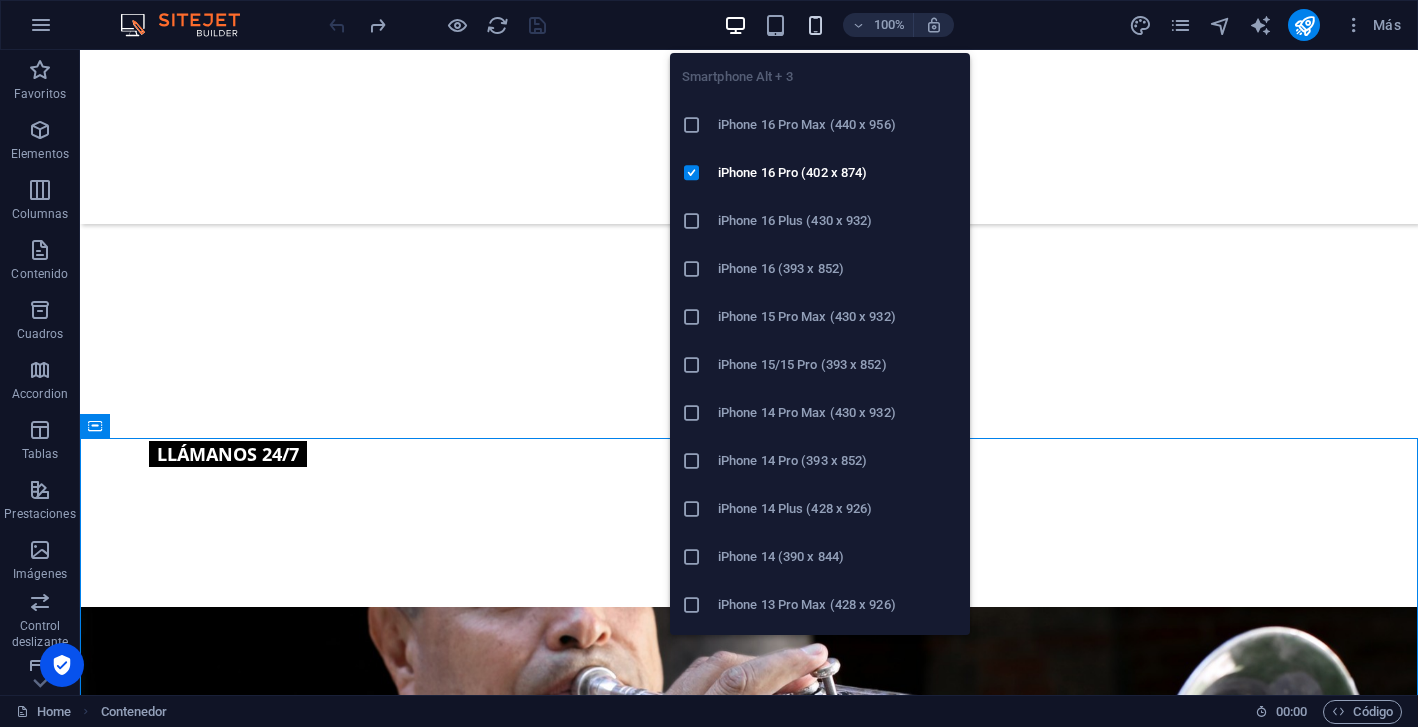 click at bounding box center [815, 25] 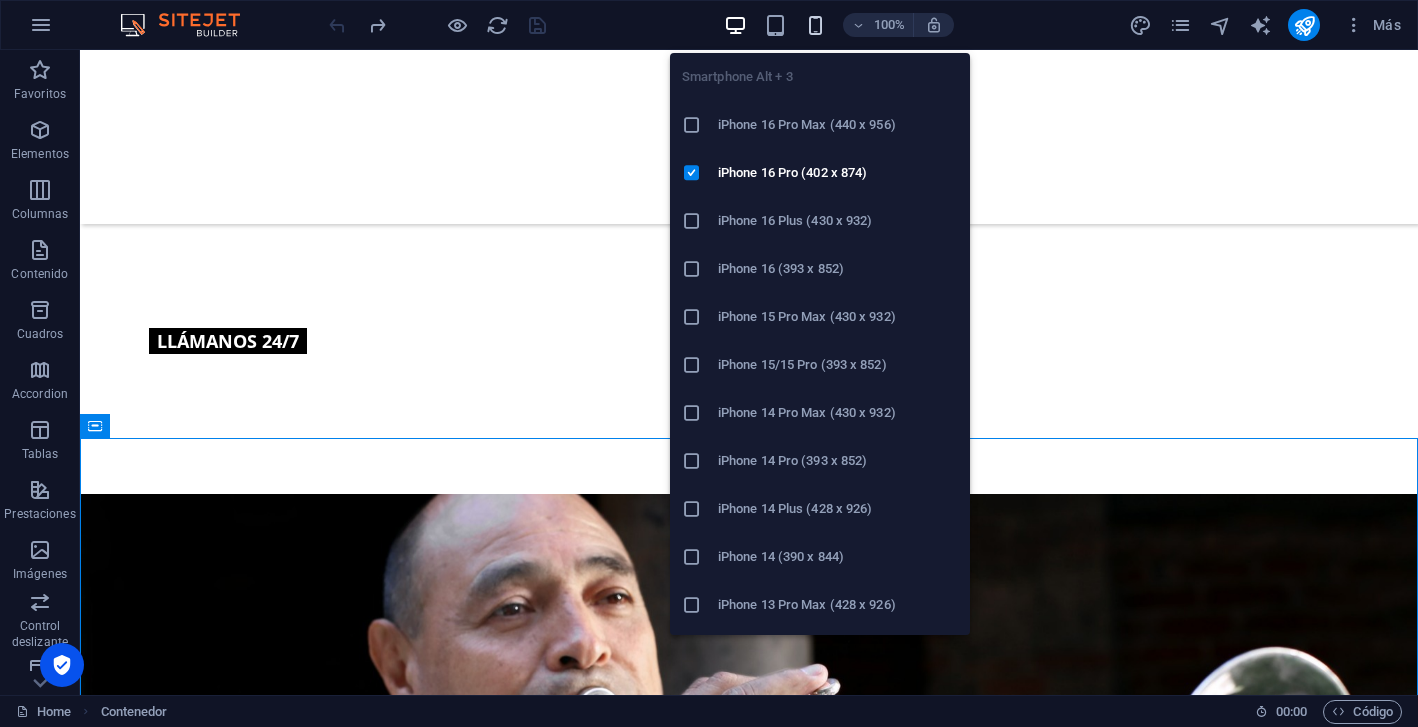 scroll, scrollTop: 1215, scrollLeft: 0, axis: vertical 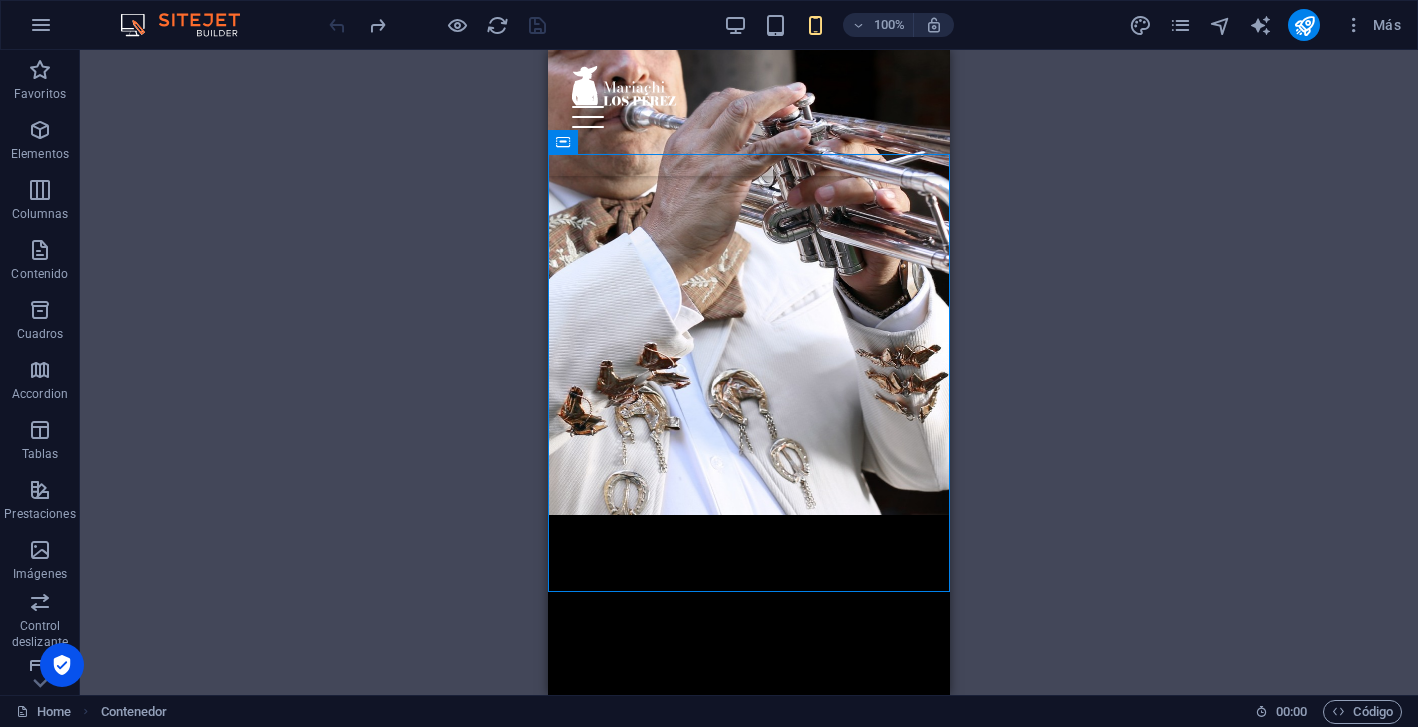 click on "Arrastra aquí para reemplazar el contenido existente. Si quieres crear un elemento nuevo, pulsa “Ctrl”.
H2   Banner   Banner   Contenedor   Separador   Separador   Botón   Texto   Separador   Contenedor   Imagen amplia con texto   Contenedor   Contenedor   Imagen   20-60-20   Contenedor   Texto   Menú   Barra de menús   H3   Marcador   Imagen amplia con texto   Contenedor   Contenedor" at bounding box center (749, 372) 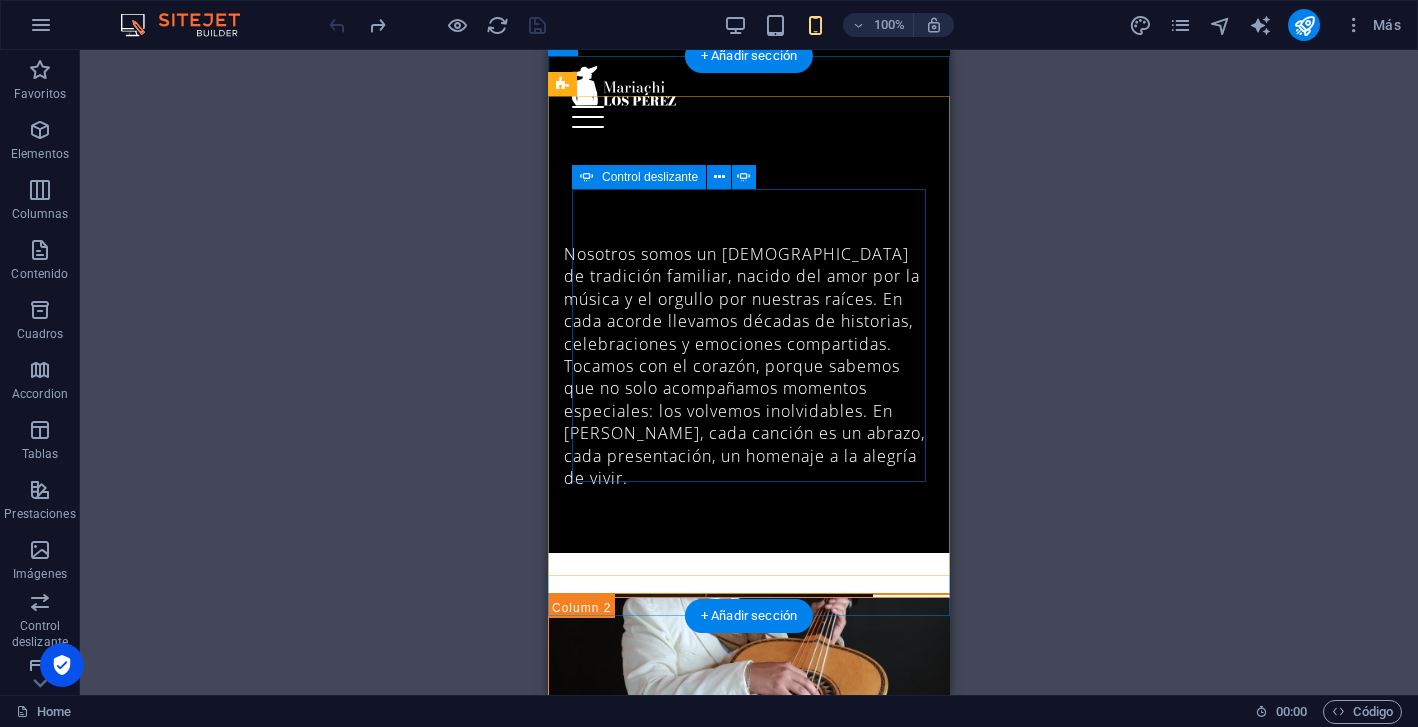 scroll, scrollTop: 1757, scrollLeft: 0, axis: vertical 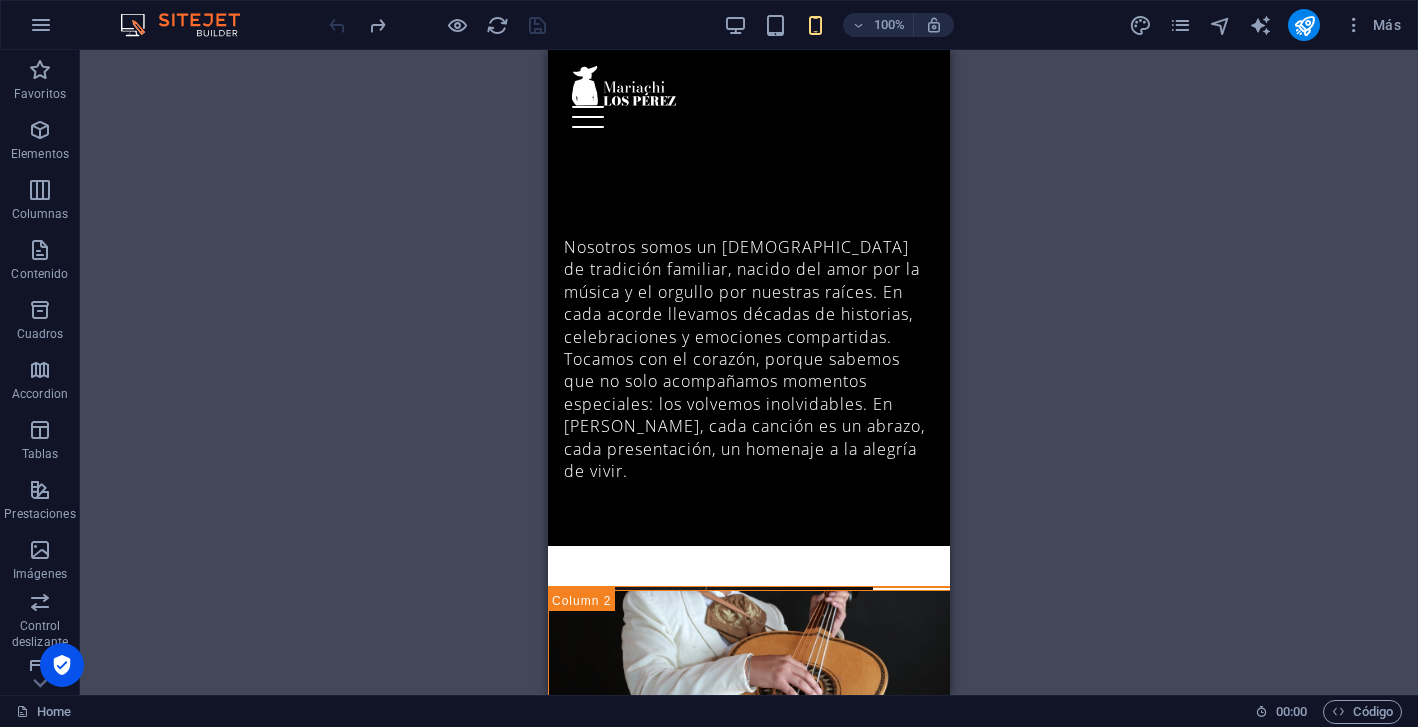 click on "Arrastra aquí para reemplazar el contenido existente. Si quieres crear un elemento nuevo, pulsa “Ctrl”.
H2   Banner   Banner   Contenedor   Separador   Separador   Botón   Texto   Separador   Contenedor   Imagen amplia con texto   Contenedor   Contenedor   Imagen   20-60-20   Contenedor   Texto   Menú   Barra de menús   H3   Marcador   Imagen amplia con texto   Contenedor   Contenedor   Contenedor   Imagen   20-60-20   Contenedor   Contenedor   Imagen   Contenedor   20-60-20   Contenedor   Imagen   20-60-20   Contenedor   Separador   Contenedor   Control deslizante   Contenedor   Texto   Control deslizante   Control deslizante   Contenedor   H2   Separador   Texto   Separador   Botón" at bounding box center [749, 372] 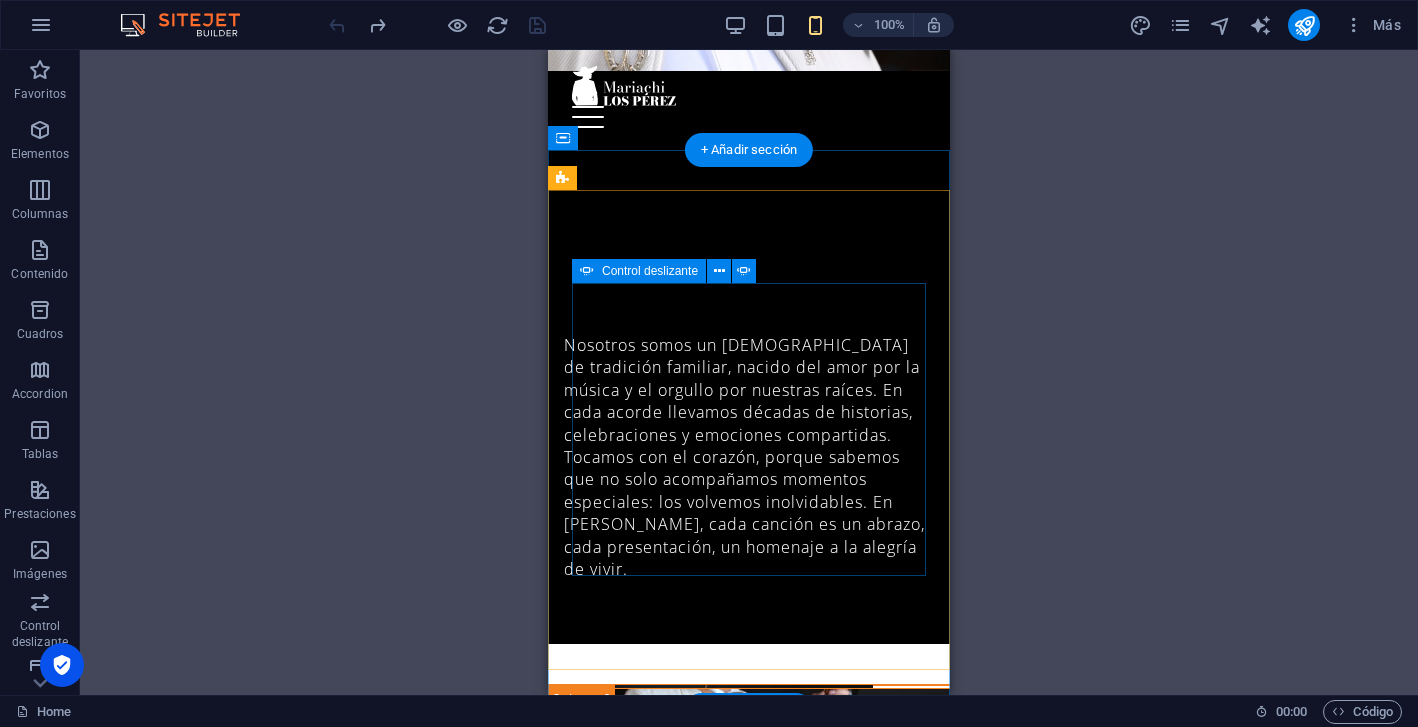 scroll, scrollTop: 1639, scrollLeft: 0, axis: vertical 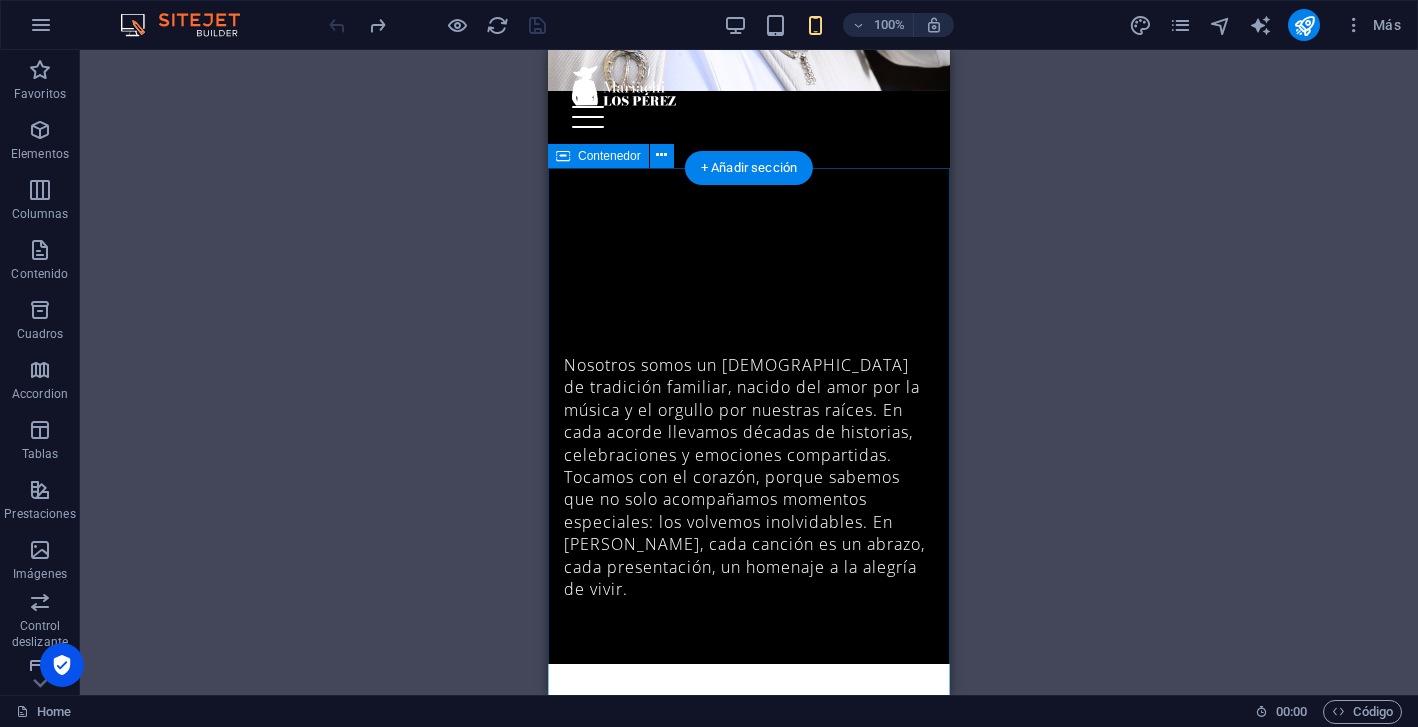 click at bounding box center (749, 1398) 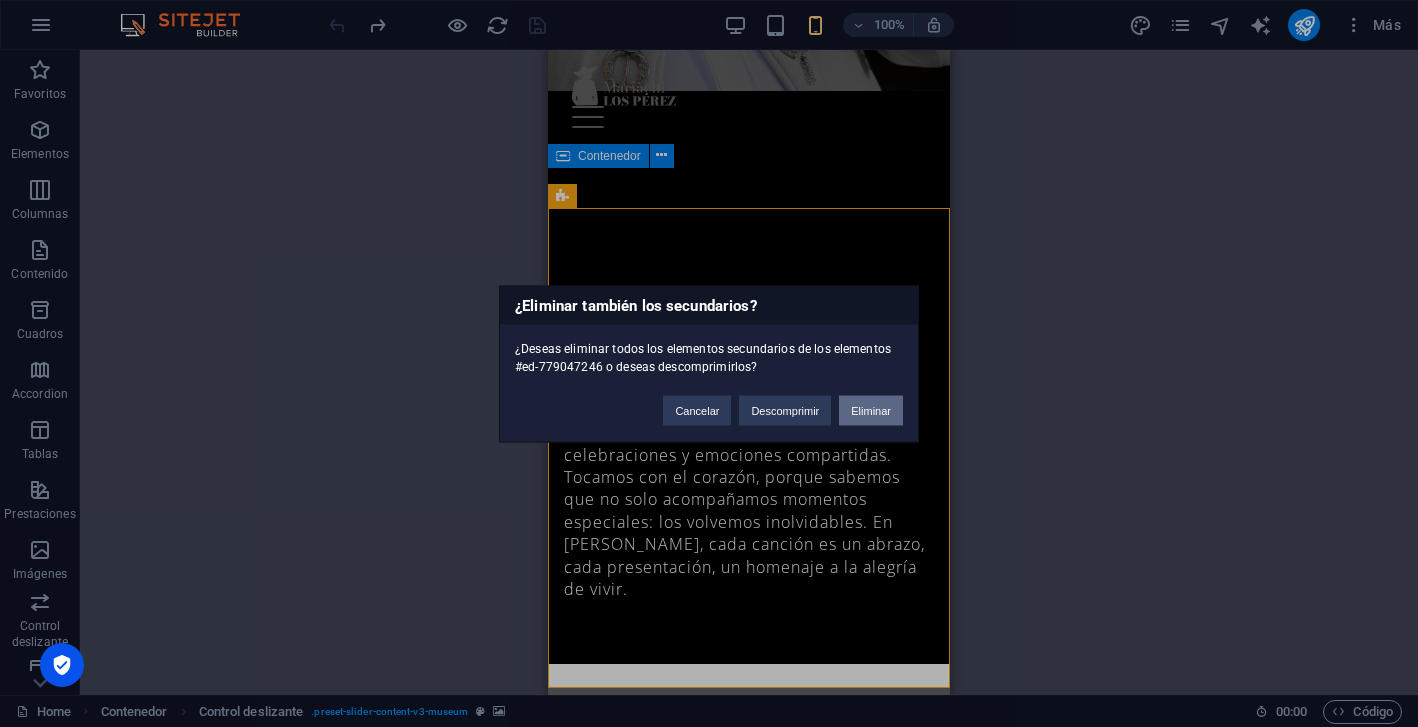 click on "Eliminar" at bounding box center [871, 410] 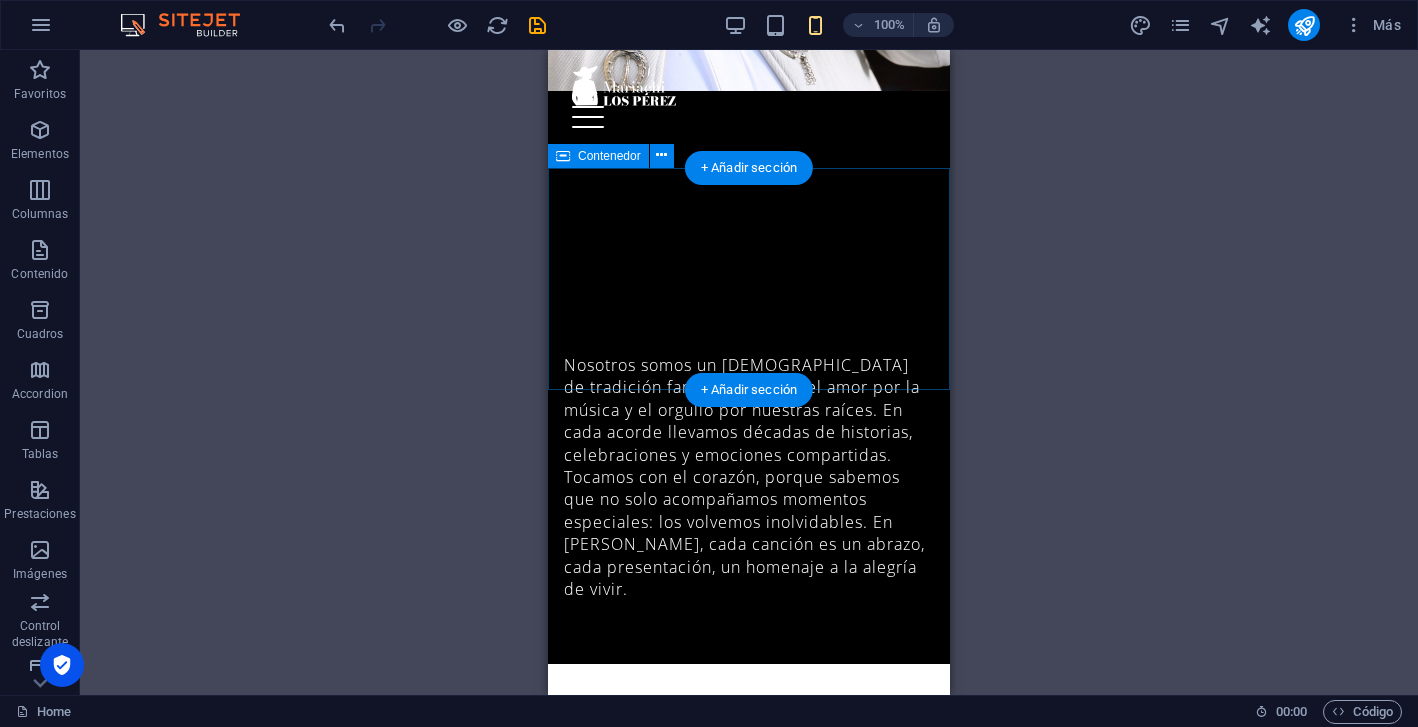 click on "Pegar portapapeles" at bounding box center (814, 1259) 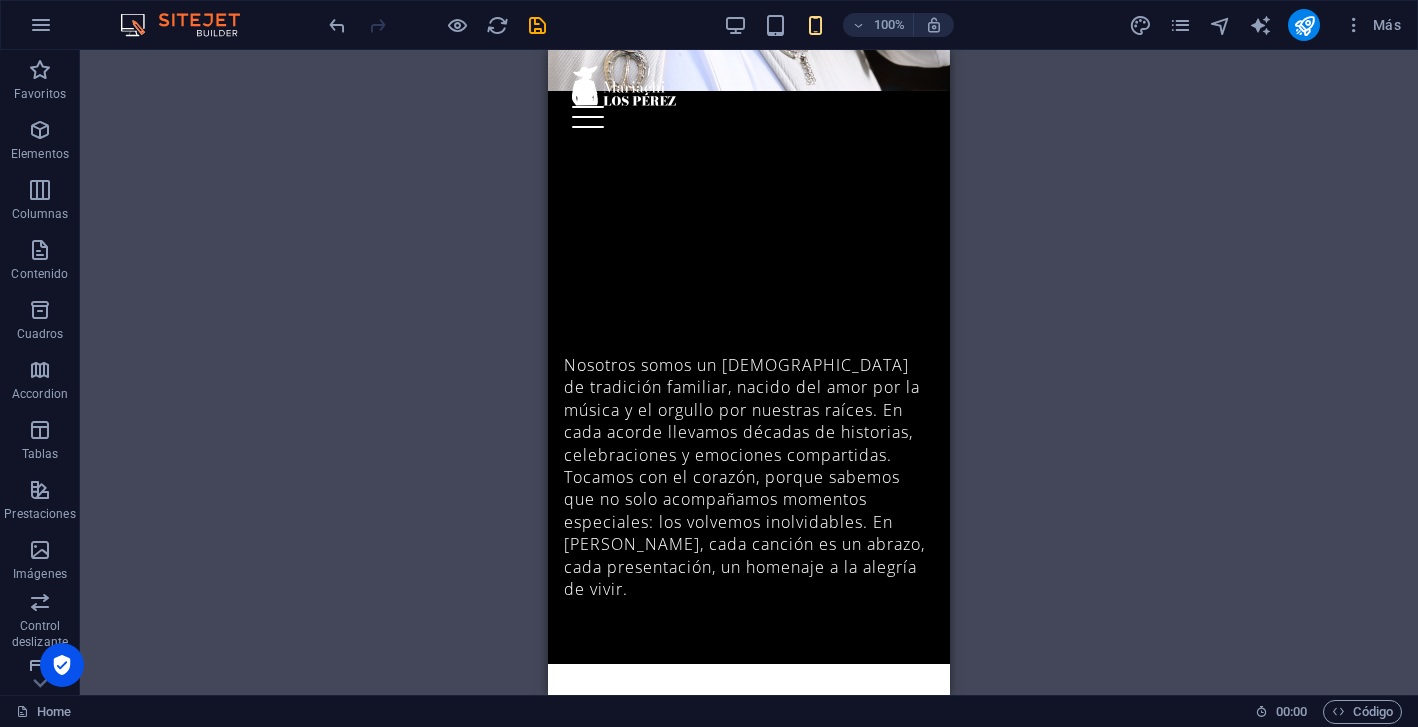 click on "Arrastra aquí para reemplazar el contenido existente. Si quieres crear un elemento nuevo, pulsa “Ctrl”.
H2   Banner   Banner   Contenedor   Separador   Separador   Botón   Texto   Separador   Contenedor   Imagen amplia con texto   Contenedor   Contenedor   Imagen   20-60-20   Contenedor   Texto   Menú   Barra de menús   H3   Marcador   Imagen amplia con texto   Contenedor   Contenedor   Contenedor   Imagen   20-60-20   Contenedor   Contenedor   Imagen   Contenedor   20-60-20   Contenedor   Imagen   20-60-20   Contenedor   Separador   Contenedor   Control deslizante   Contenedor   Texto   Control deslizante   Control deslizante   Control deslizante   Contenedor   H2   Separador   Texto   Separador   Botón   2 columnas   Marcador   H3   Contenedor   Separador" at bounding box center (749, 372) 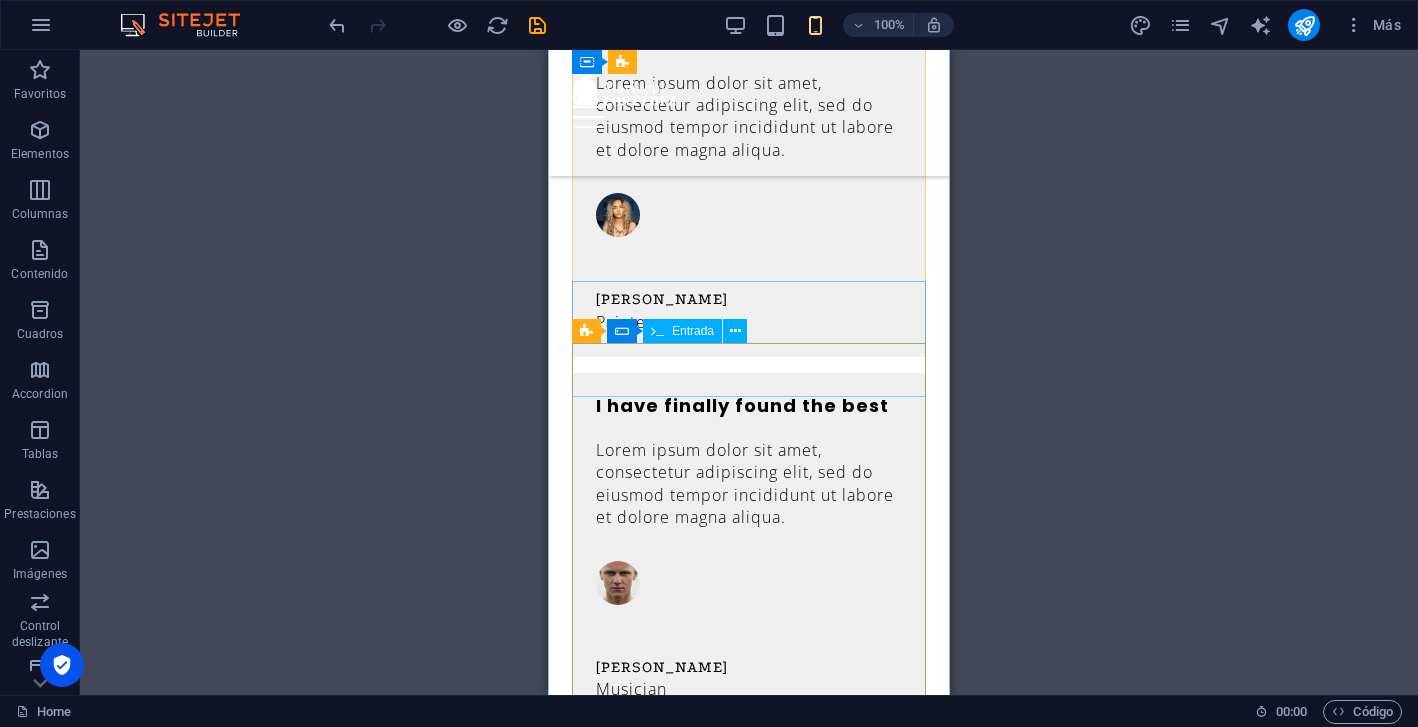 scroll, scrollTop: 3179, scrollLeft: 0, axis: vertical 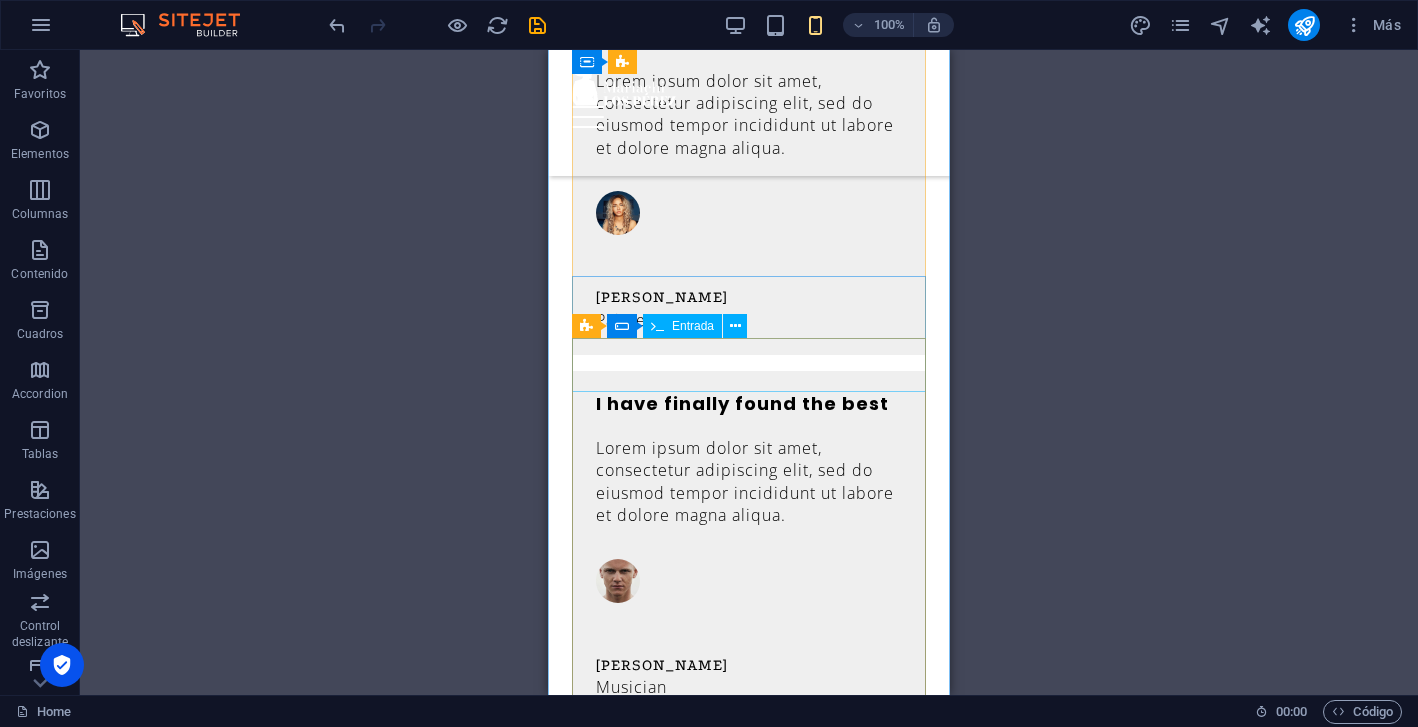click at bounding box center (749, 1270) 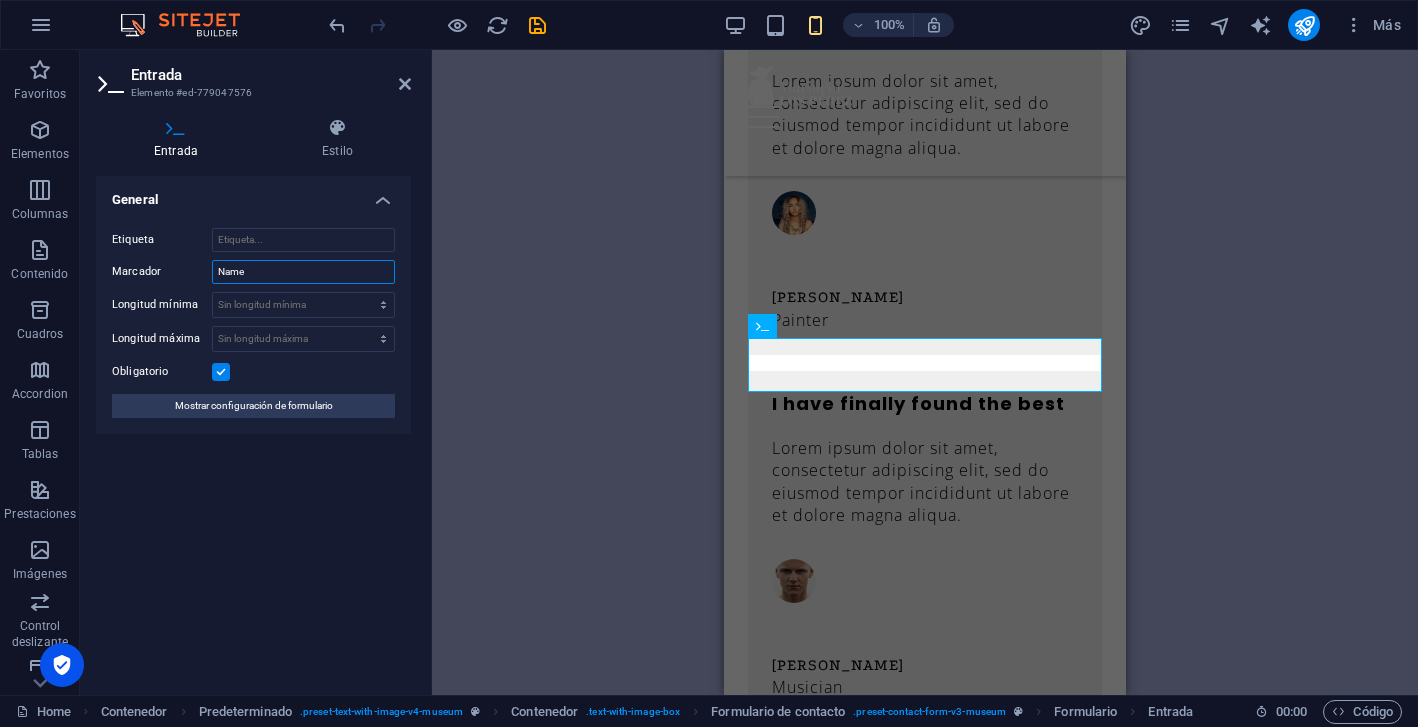 drag, startPoint x: 274, startPoint y: 275, endPoint x: 228, endPoint y: 273, distance: 46.043457 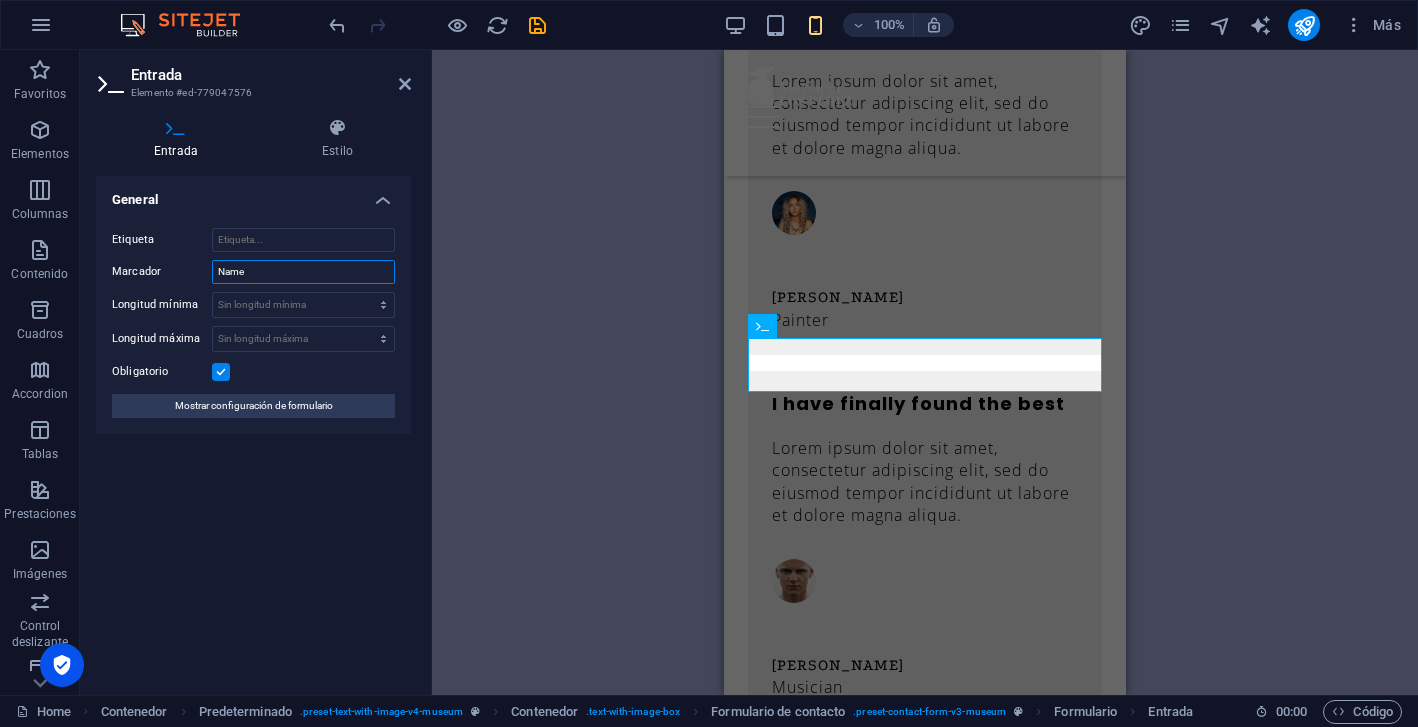 click on "Name" at bounding box center (303, 272) 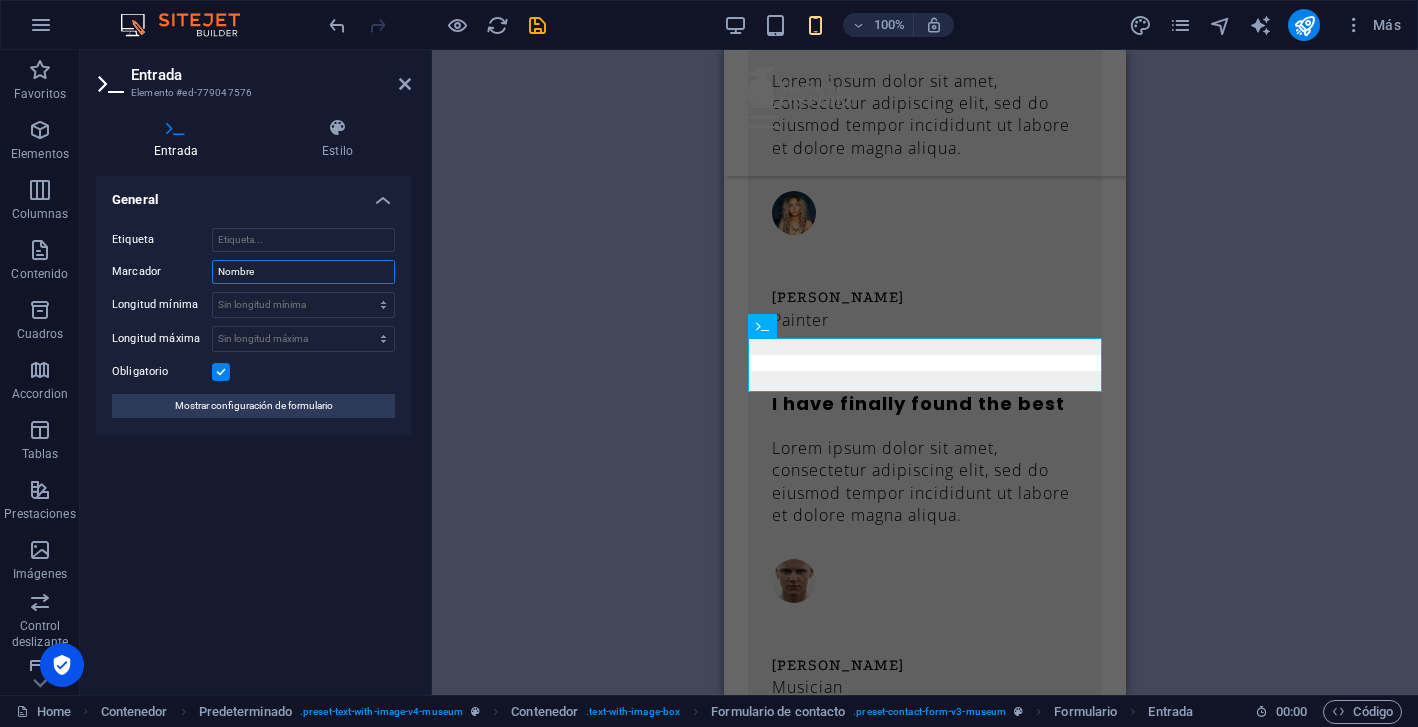 type on "Nombre" 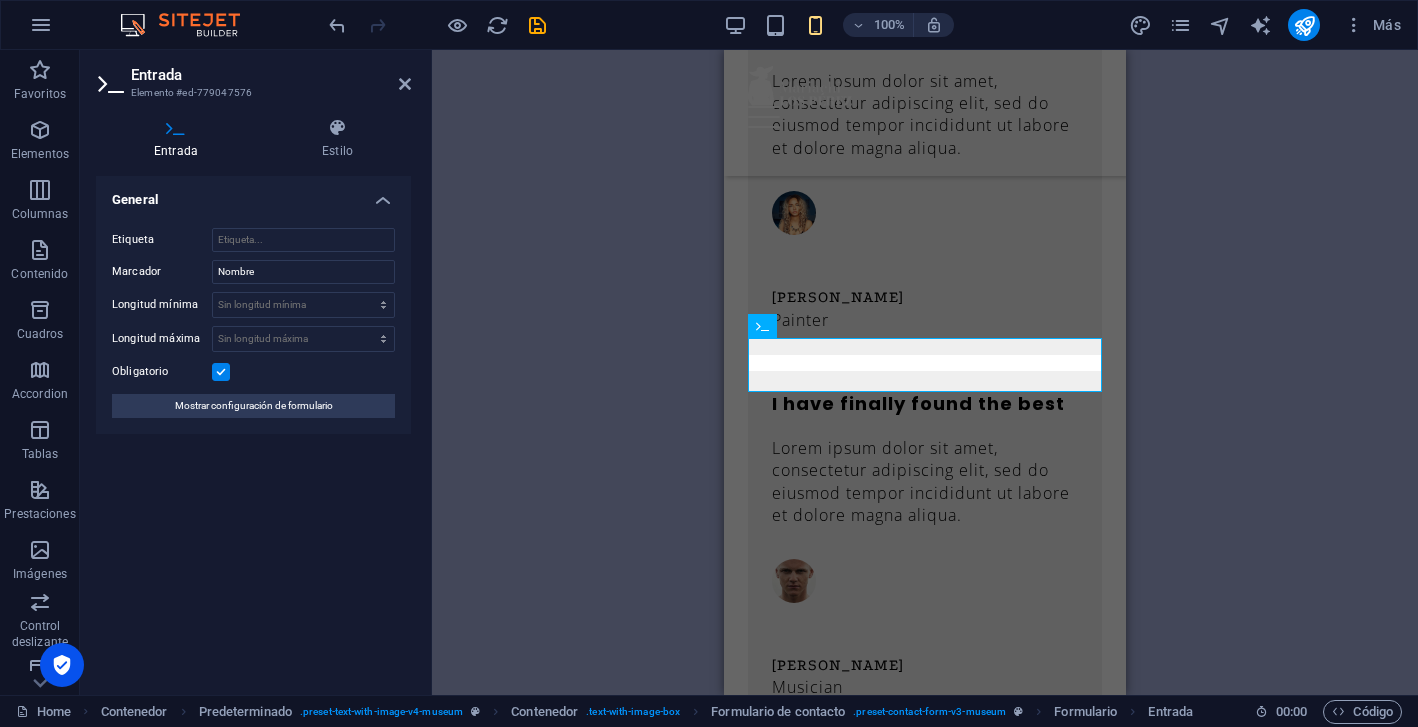 click on "General Etiqueta Marcador Nombre Longitud mínima Sin longitud mínima carácteres Longitud máxima Sin longitud máxima carácteres Obligatorio Mostrar configuración de formulario" at bounding box center (253, 427) 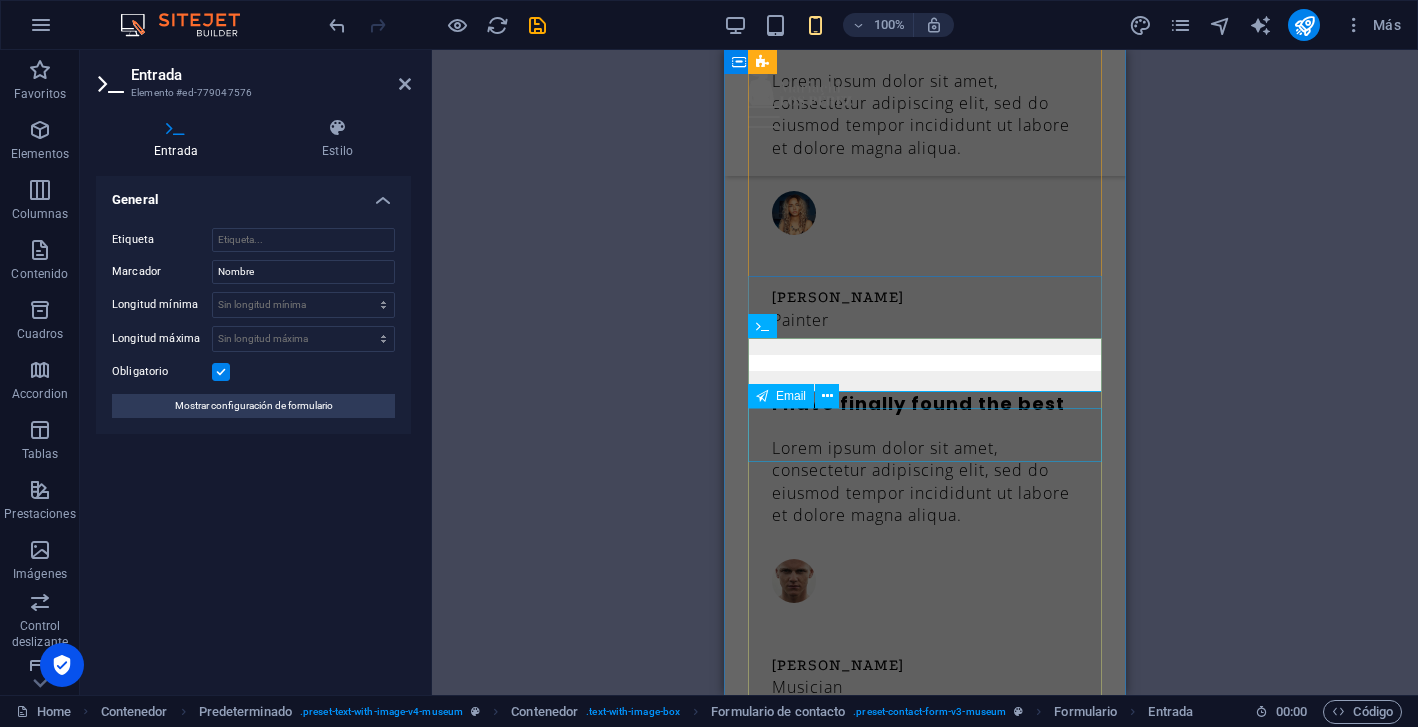 click at bounding box center [925, 1362] 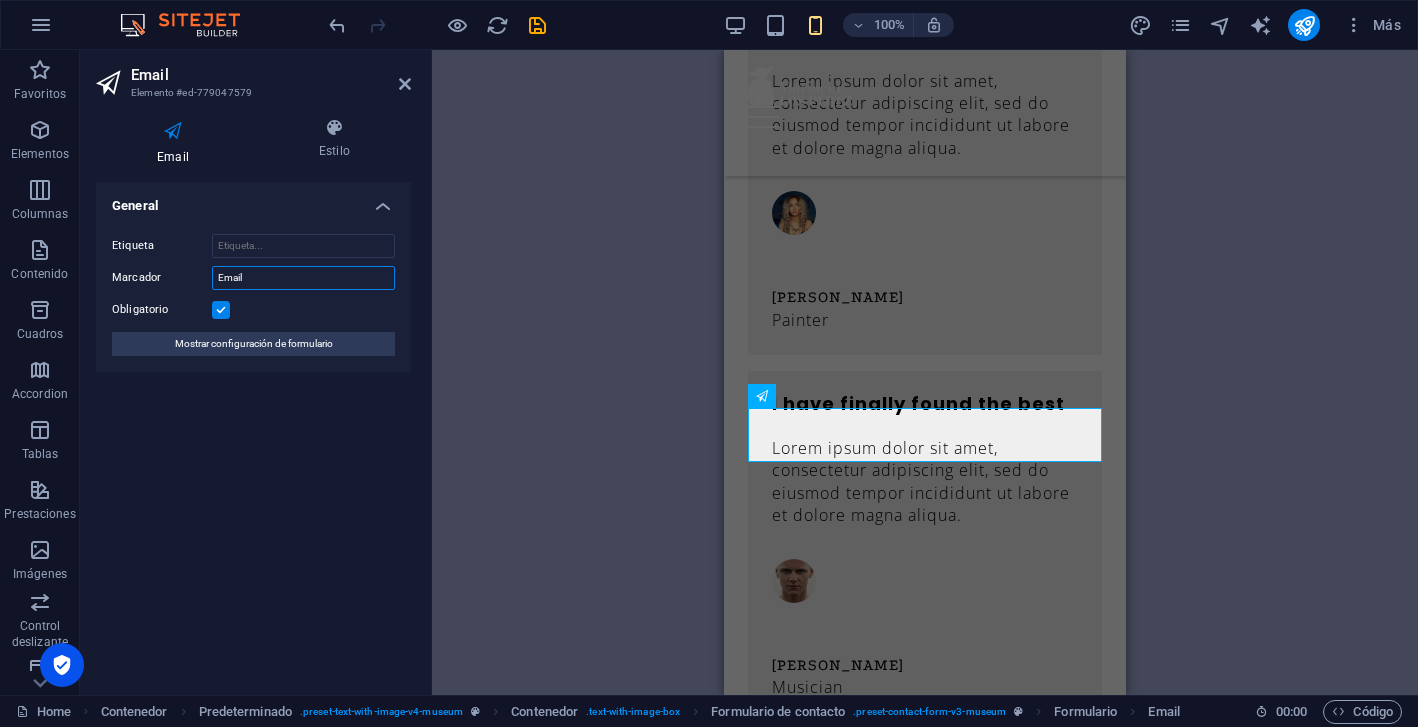 click on "Email" at bounding box center (303, 278) 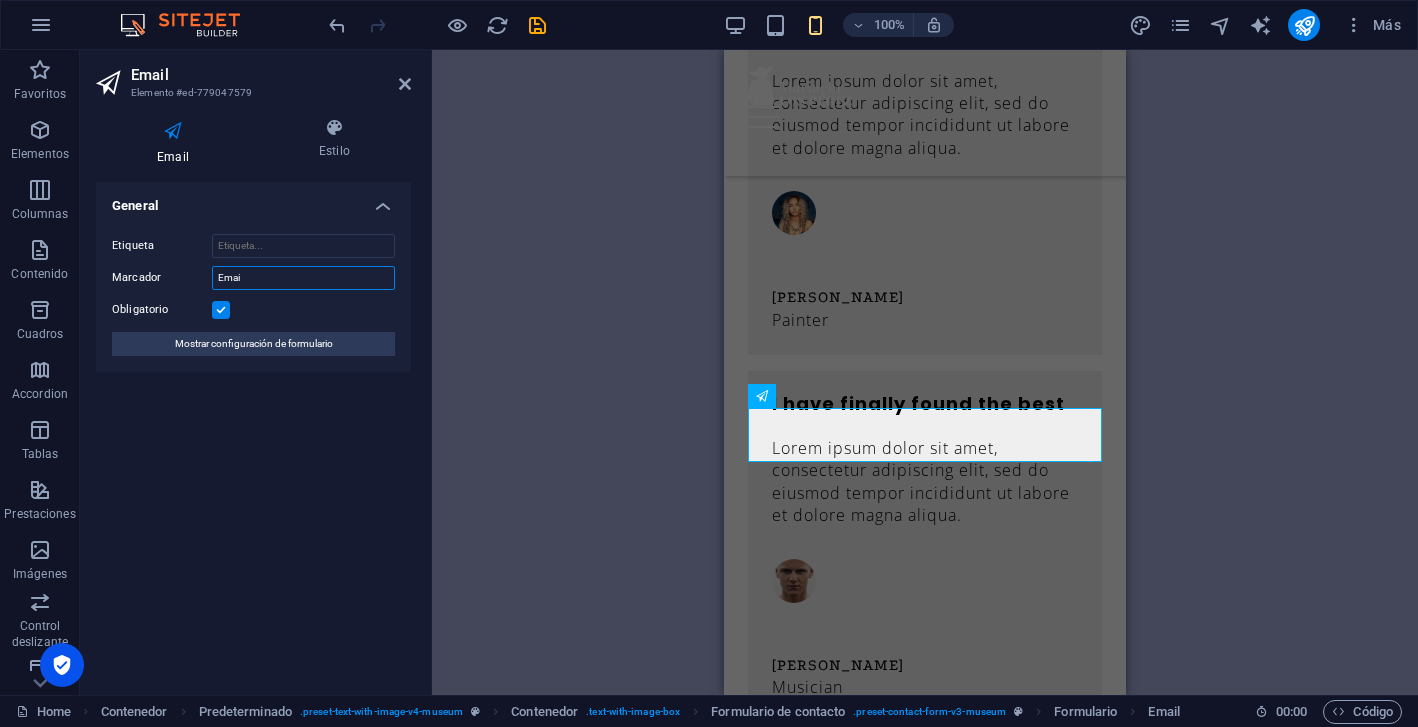type on "Email" 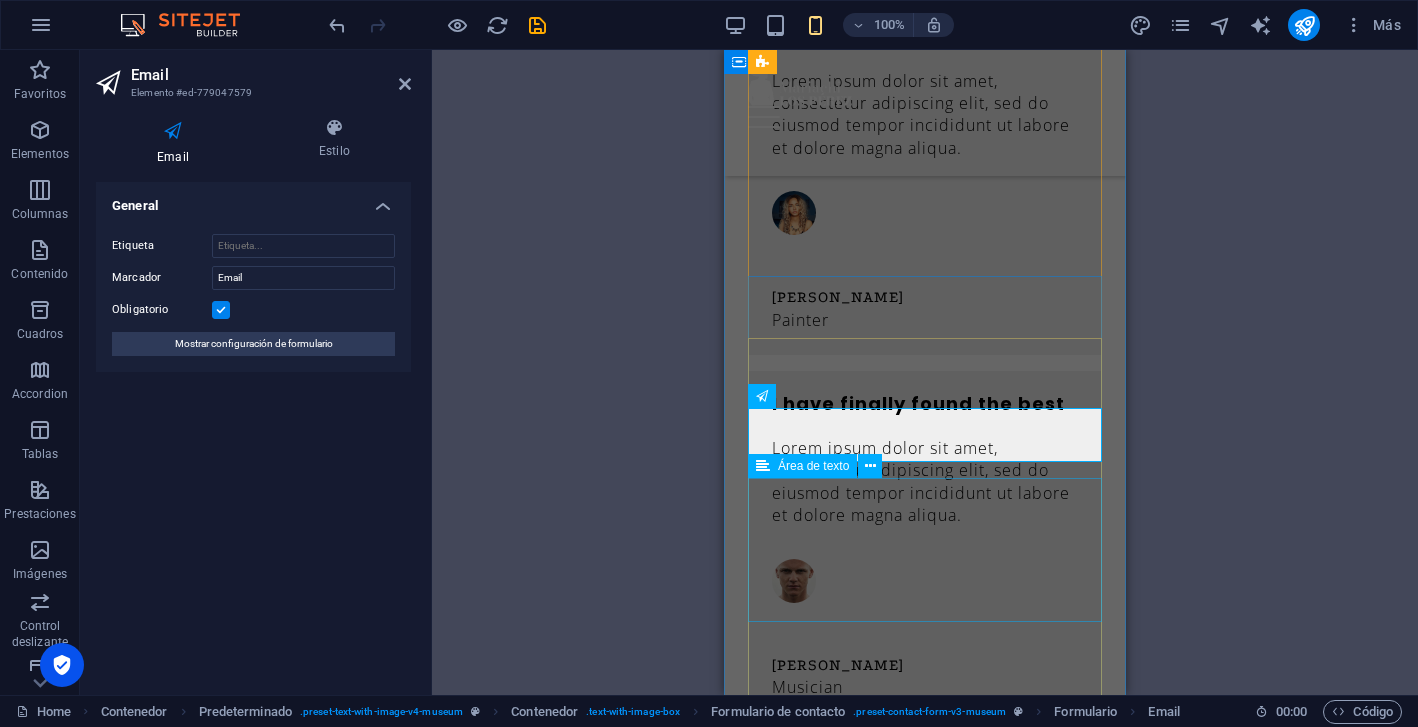 click at bounding box center [925, 1490] 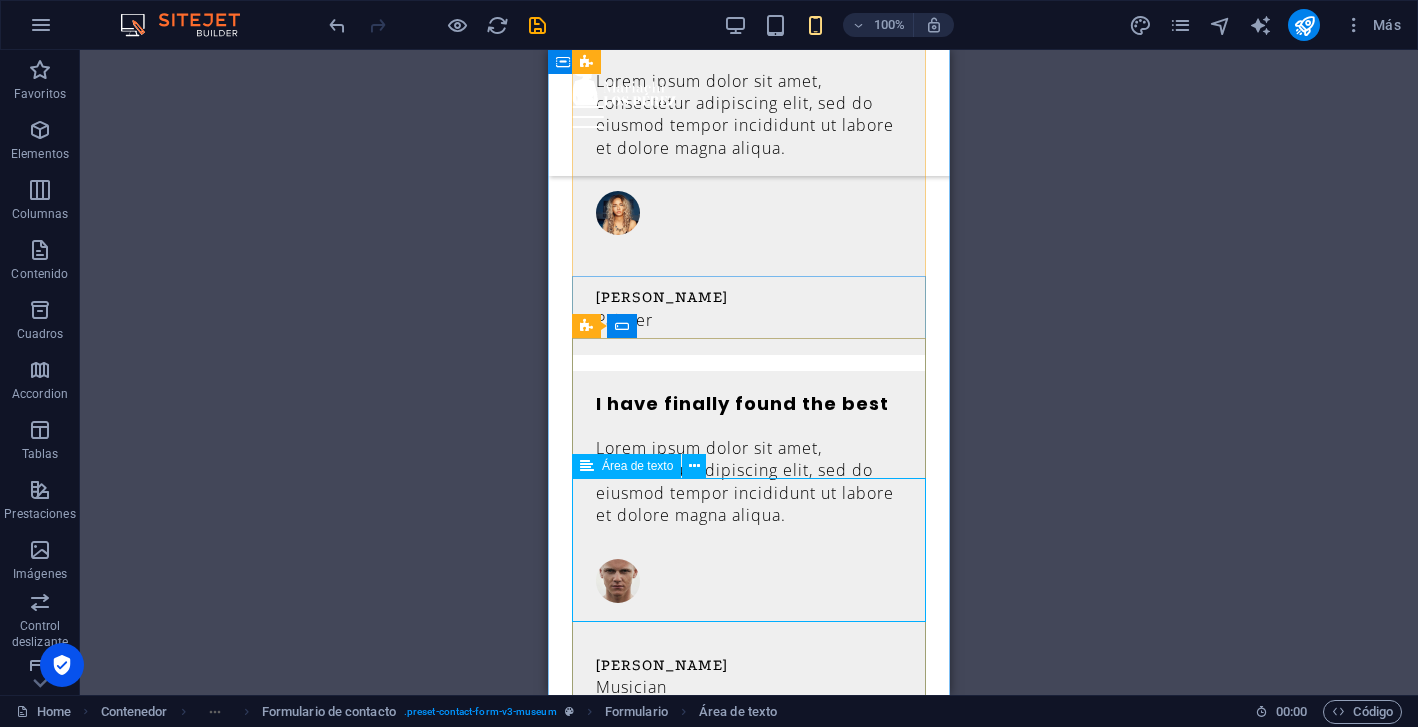 click at bounding box center (749, 1490) 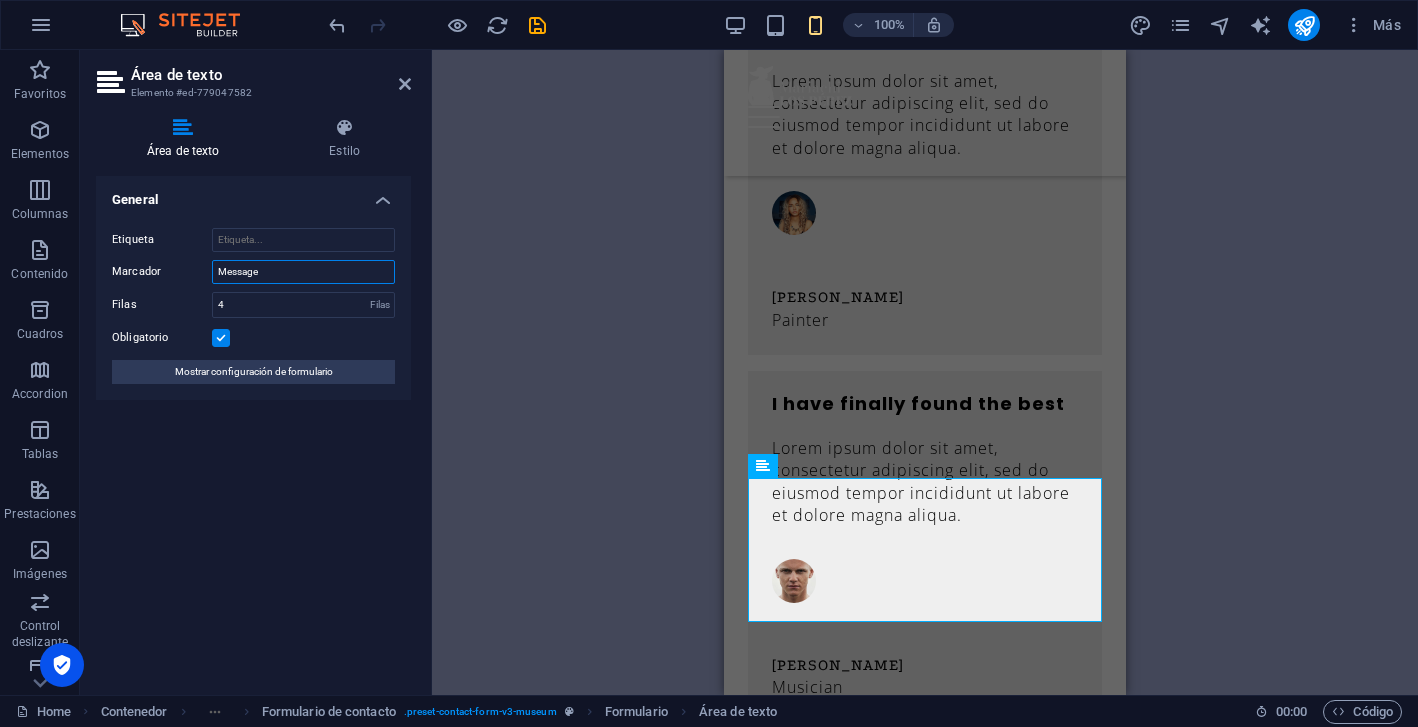 click on "Message" at bounding box center [303, 272] 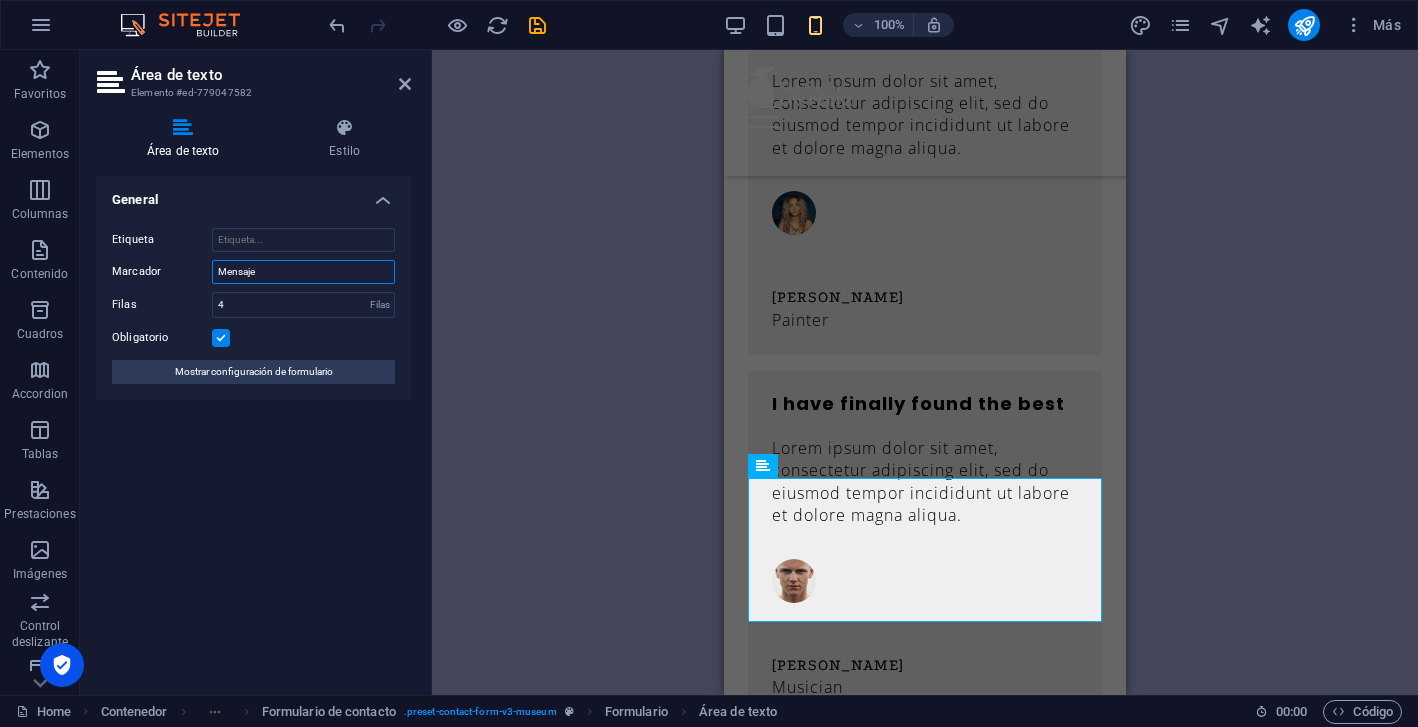 type on "Mensaje" 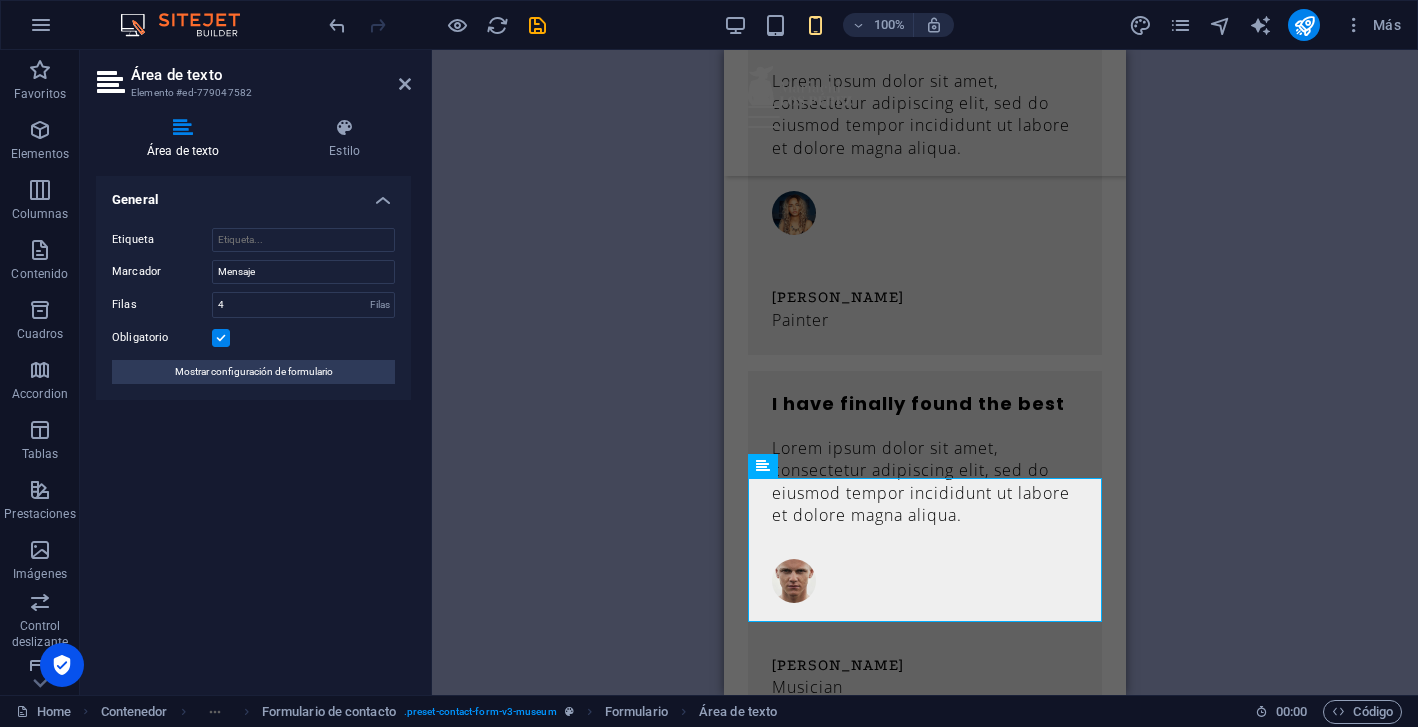 click on "General Etiqueta Marcador Mensaje Filas 4 Filas Obligatorio Mostrar configuración de formulario" at bounding box center (253, 427) 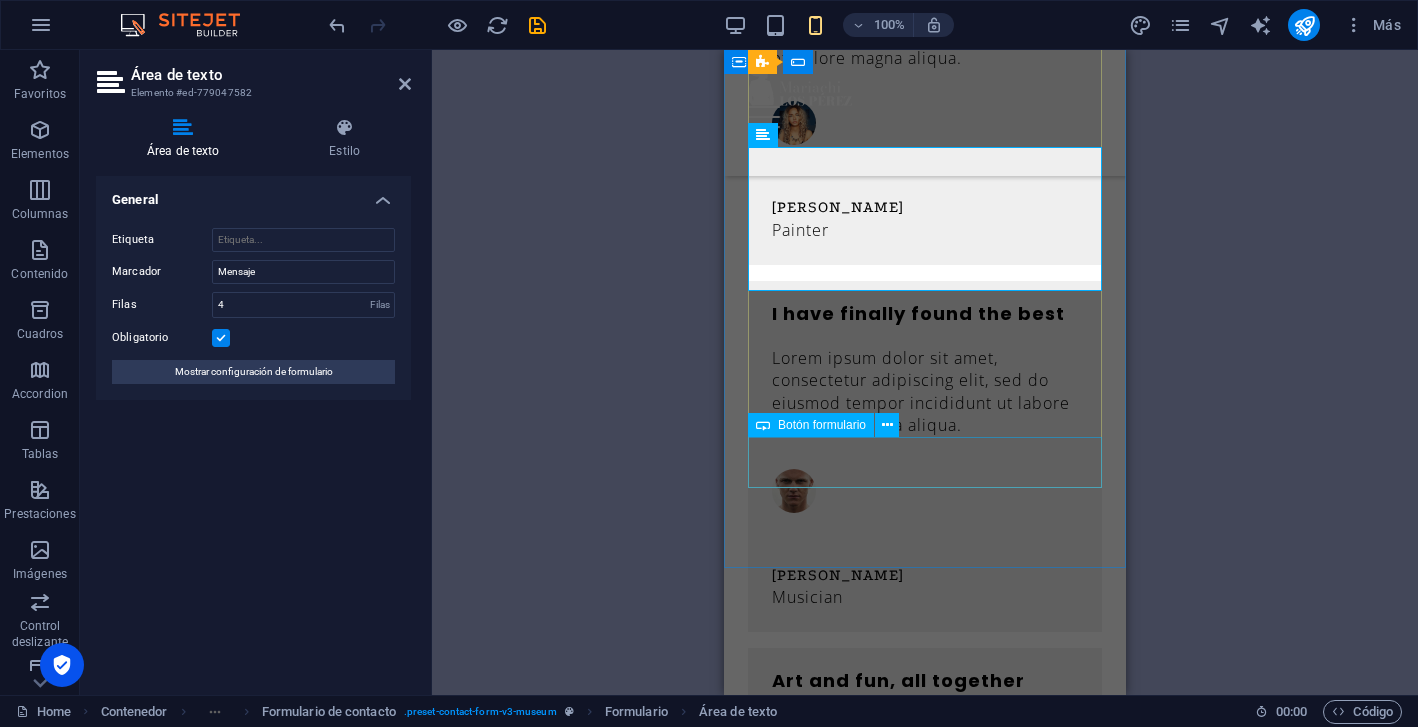 scroll, scrollTop: 3510, scrollLeft: 0, axis: vertical 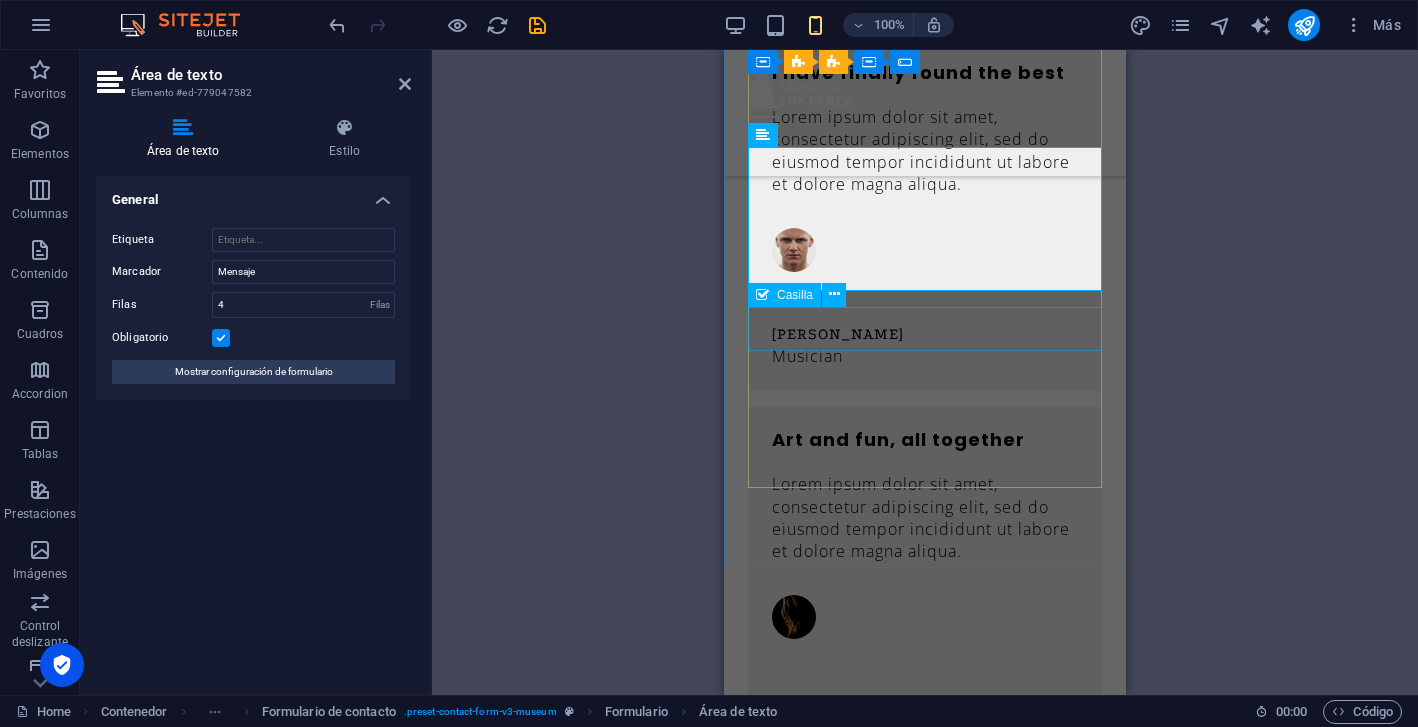 click on "I have read and understand the privacy policy." at bounding box center [925, 1272] 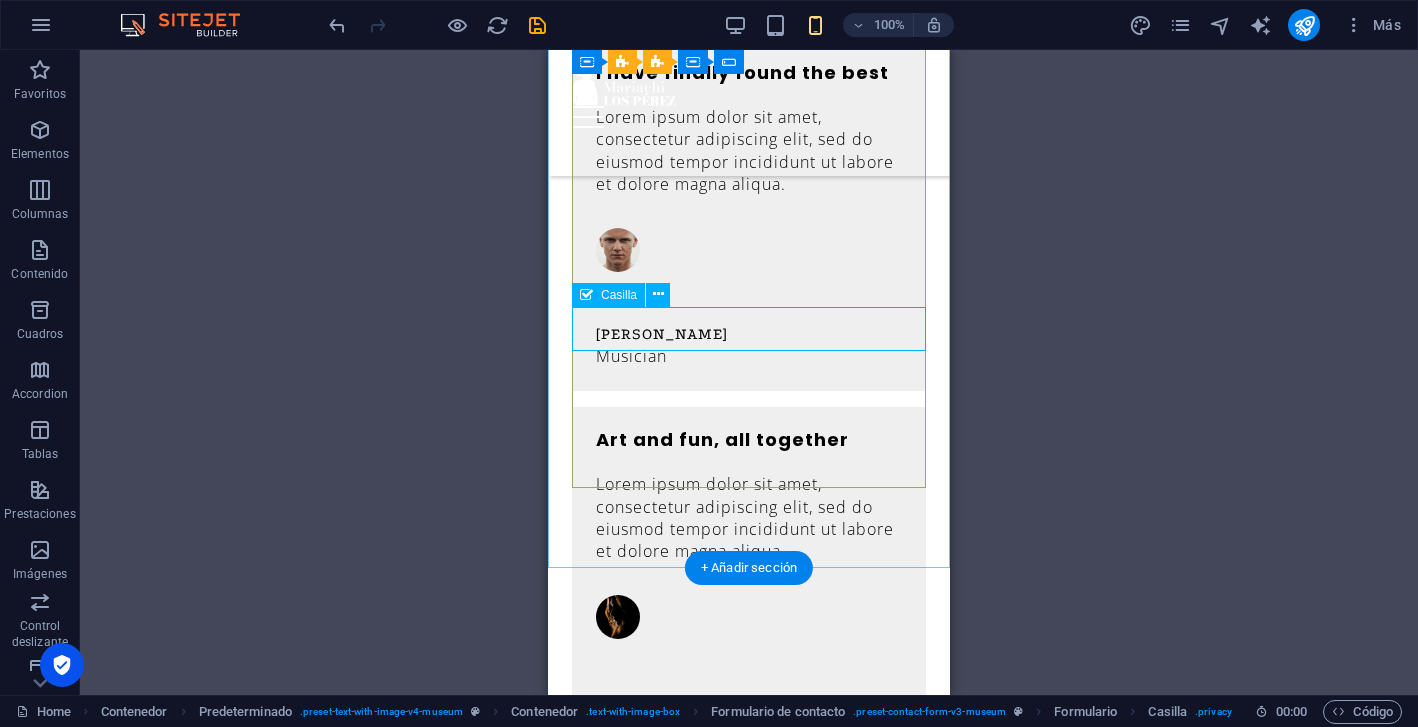 click on "I have read and understand the privacy policy." at bounding box center [749, 1272] 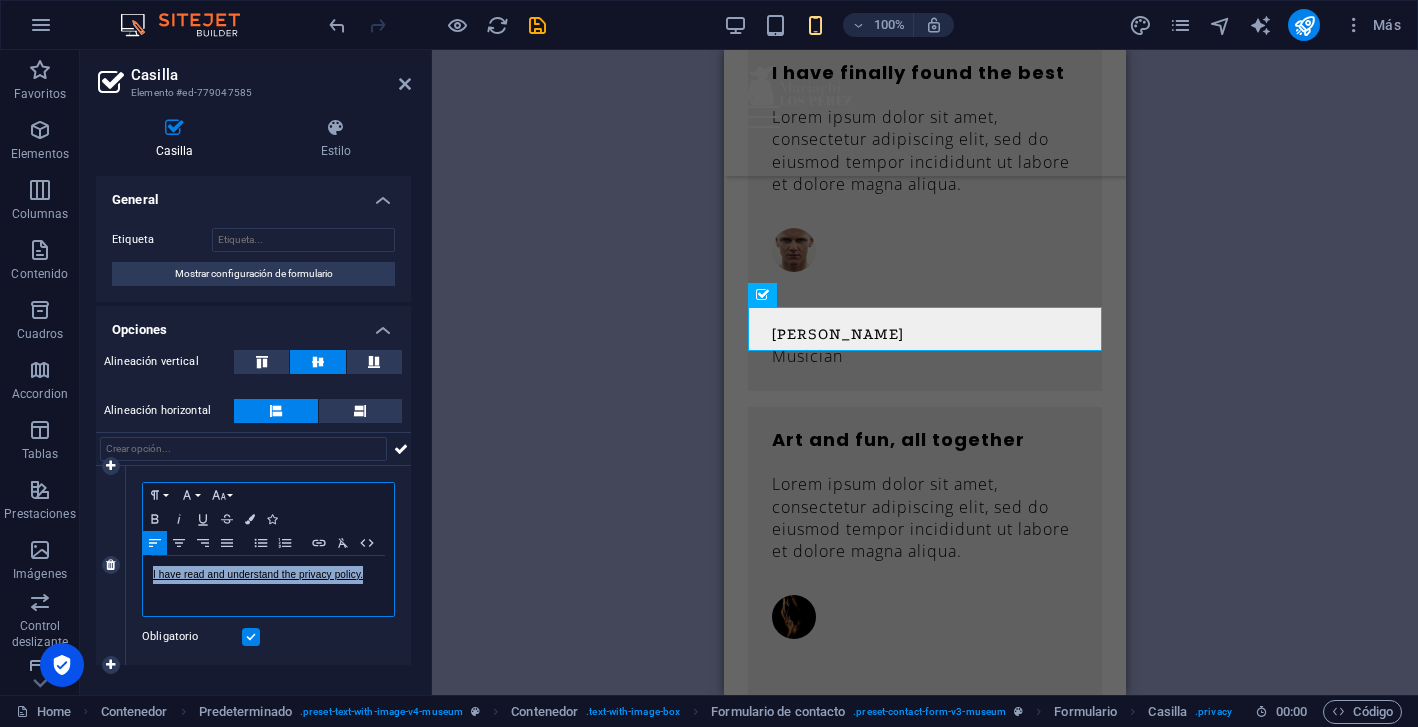 drag, startPoint x: 373, startPoint y: 571, endPoint x: 132, endPoint y: 562, distance: 241.16798 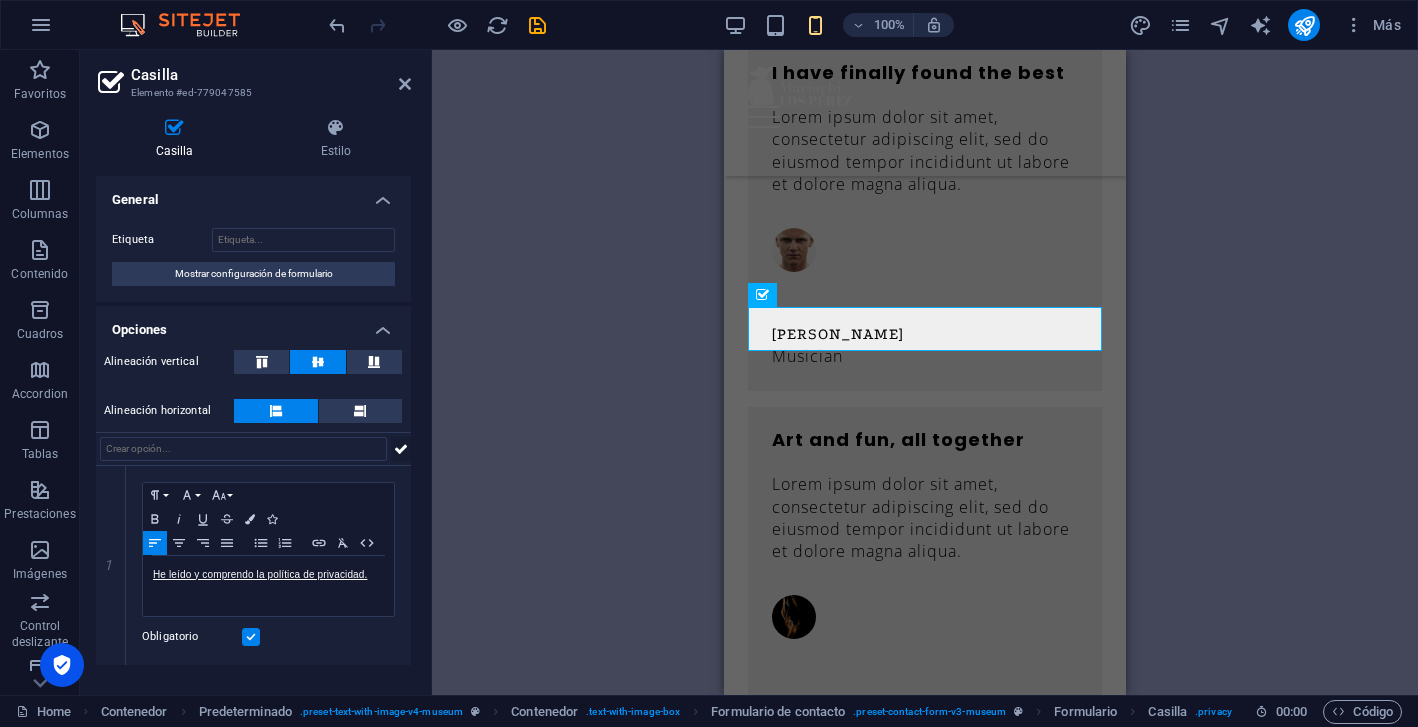 click at bounding box center (401, 449) 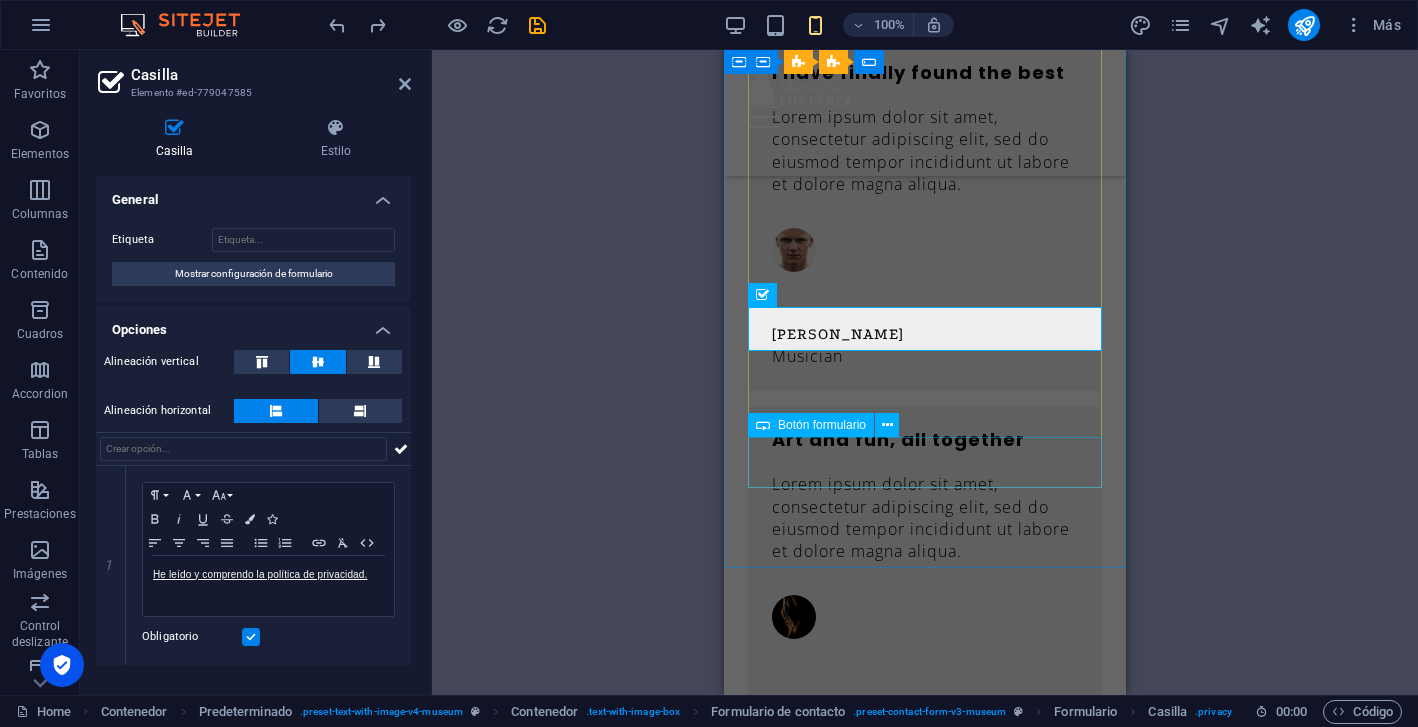 click on "Submit message" at bounding box center (925, 1429) 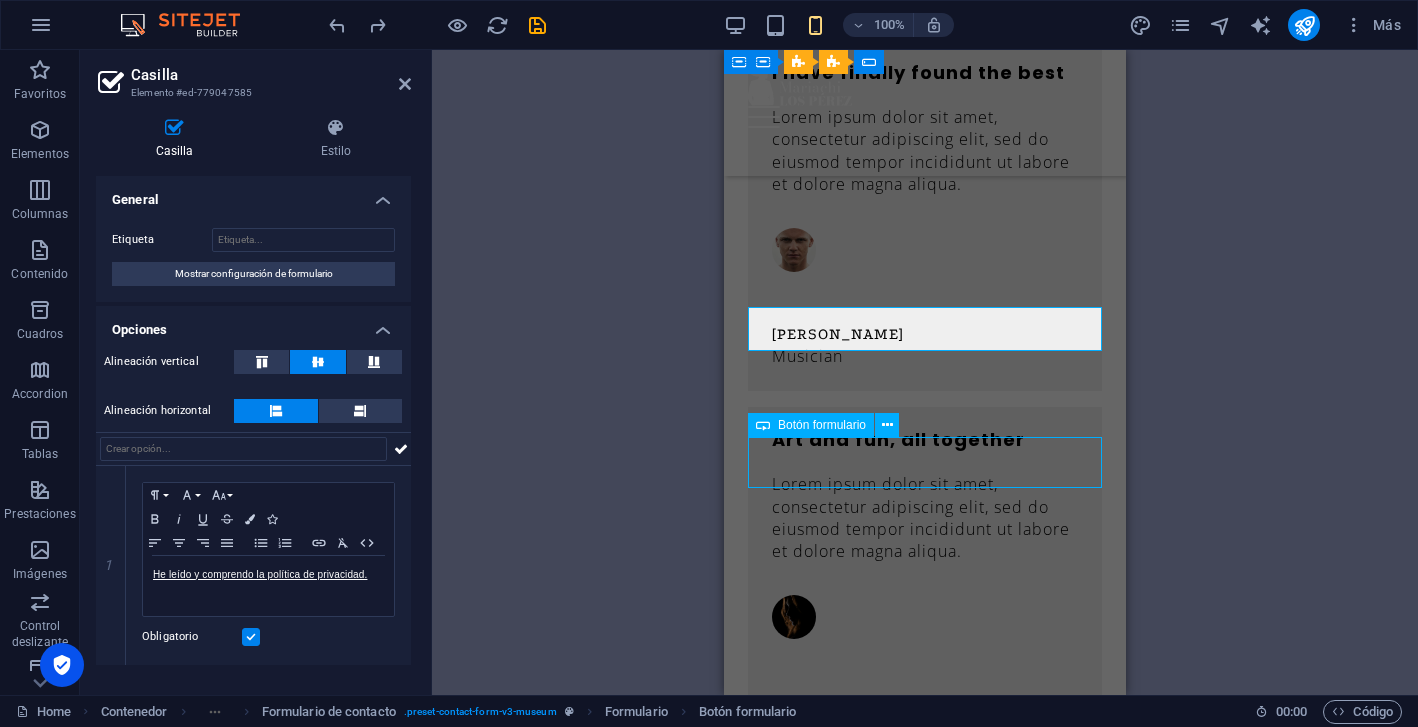click on "Submit message" at bounding box center [925, 1429] 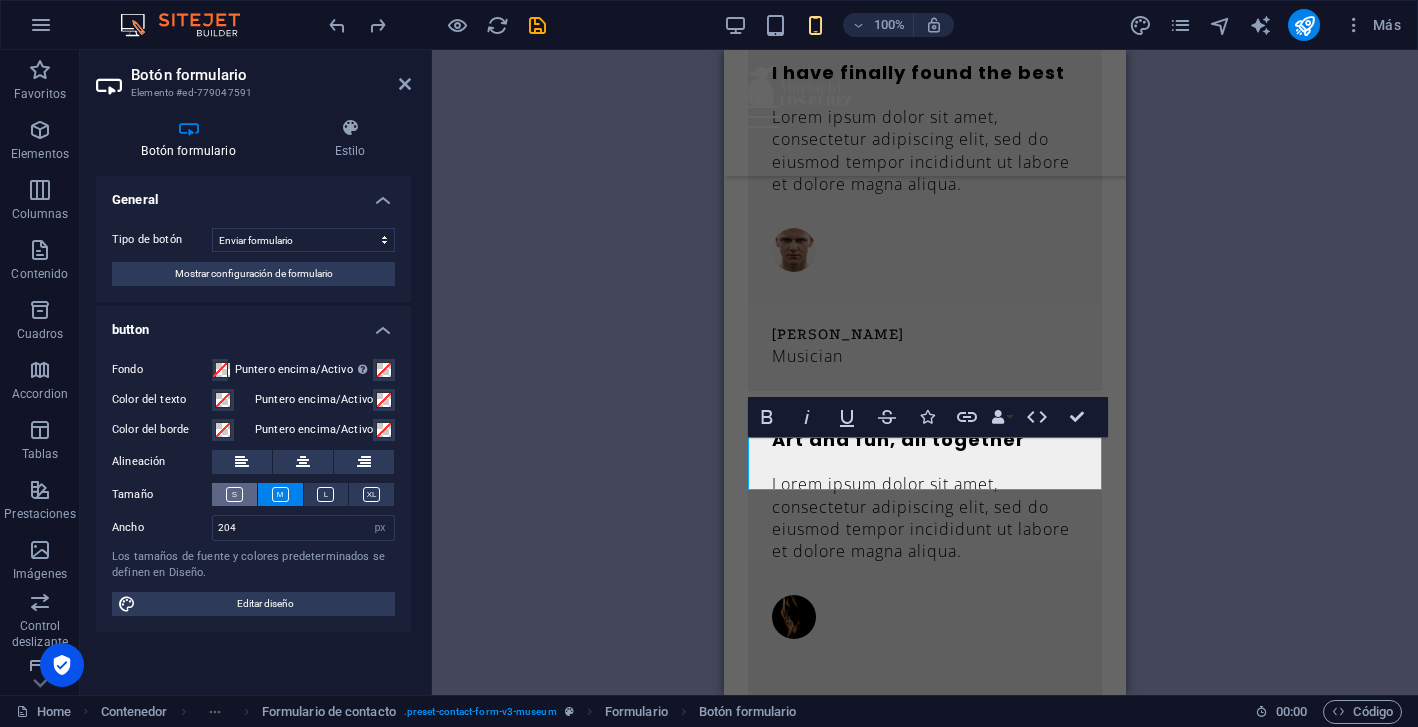 click at bounding box center (234, 494) 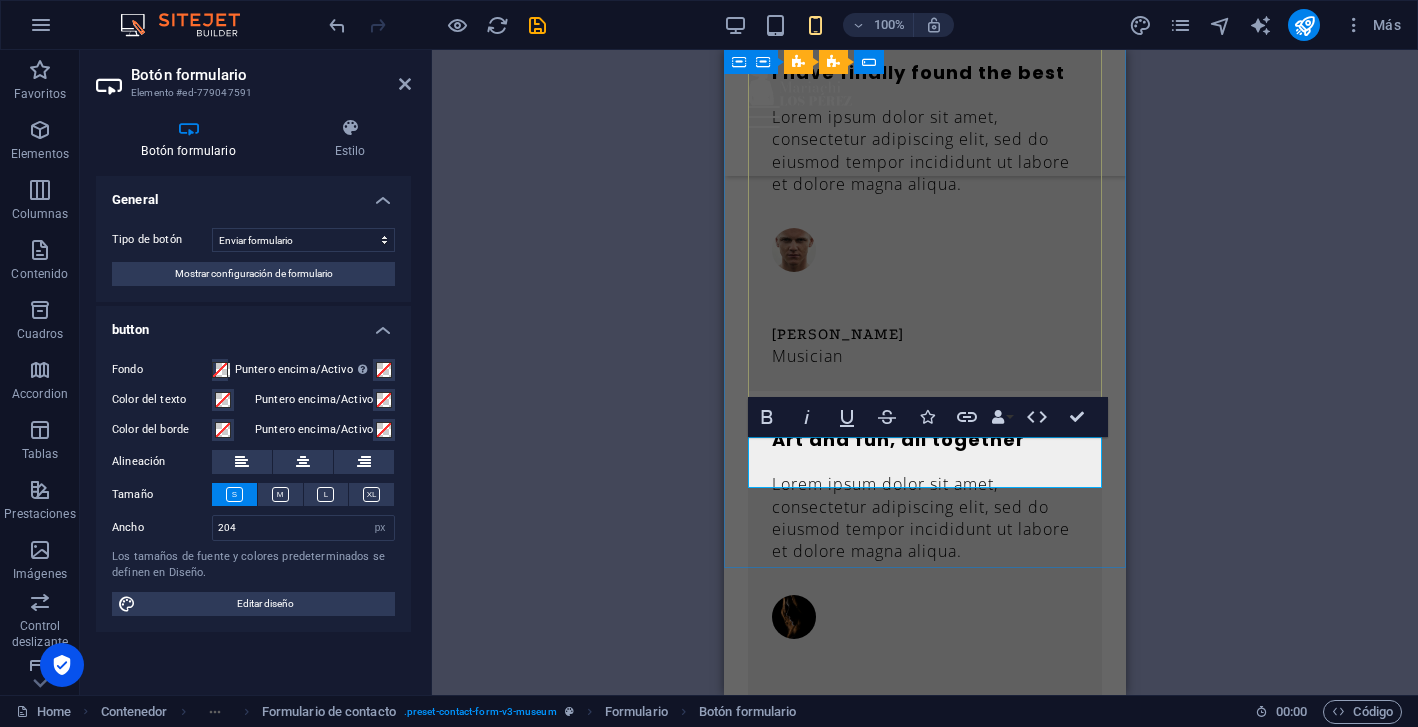 click on "Submit message" at bounding box center (850, 1429) 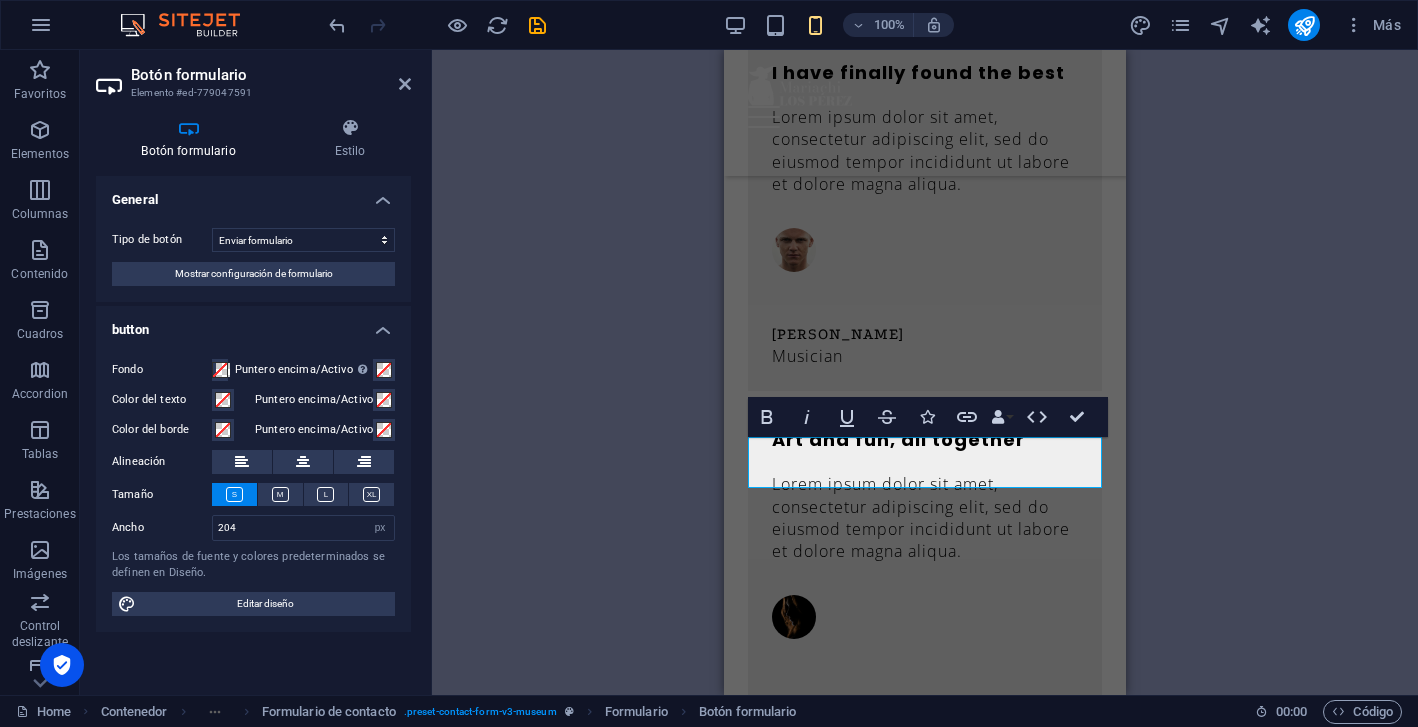 click on "H2   Banner   Banner   Contenedor   Separador   Separador   Botón   Texto   Separador   Contenedor   Imagen amplia con texto   Contenedor   Contenedor   Imagen   20-60-20   Contenedor   Texto   Menú   Barra de menús   H3   Marcador   Imagen amplia con texto   Contenedor   Contenedor   Contenedor   Imagen   20-60-20   Contenedor   Contenedor   Imagen   Contenedor   20-60-20   Contenedor   Imagen   20-60-20   Contenedor   Separador   Contenedor   Control deslizante   Contenedor   Texto   Control deslizante   Control deslizante   Control deslizante   Contenedor   H2   Separador   Texto   Separador   Botón   2 columnas   Marcador   H3   Contenedor   Separador   Contenedor   Contenedor   Contenedor   Contenedor   Marcador   Contenedor   Predeterminado   Contenedor   Contenedor   H2   Predeterminado   Contenedor   Contenedor   Contenedor   Separador   Formulario de contacto   Entrada   Predeterminado   Contenedor   Contenedor   Formulario de contacto   Contenedor   Formulario de contacto" at bounding box center [925, 372] 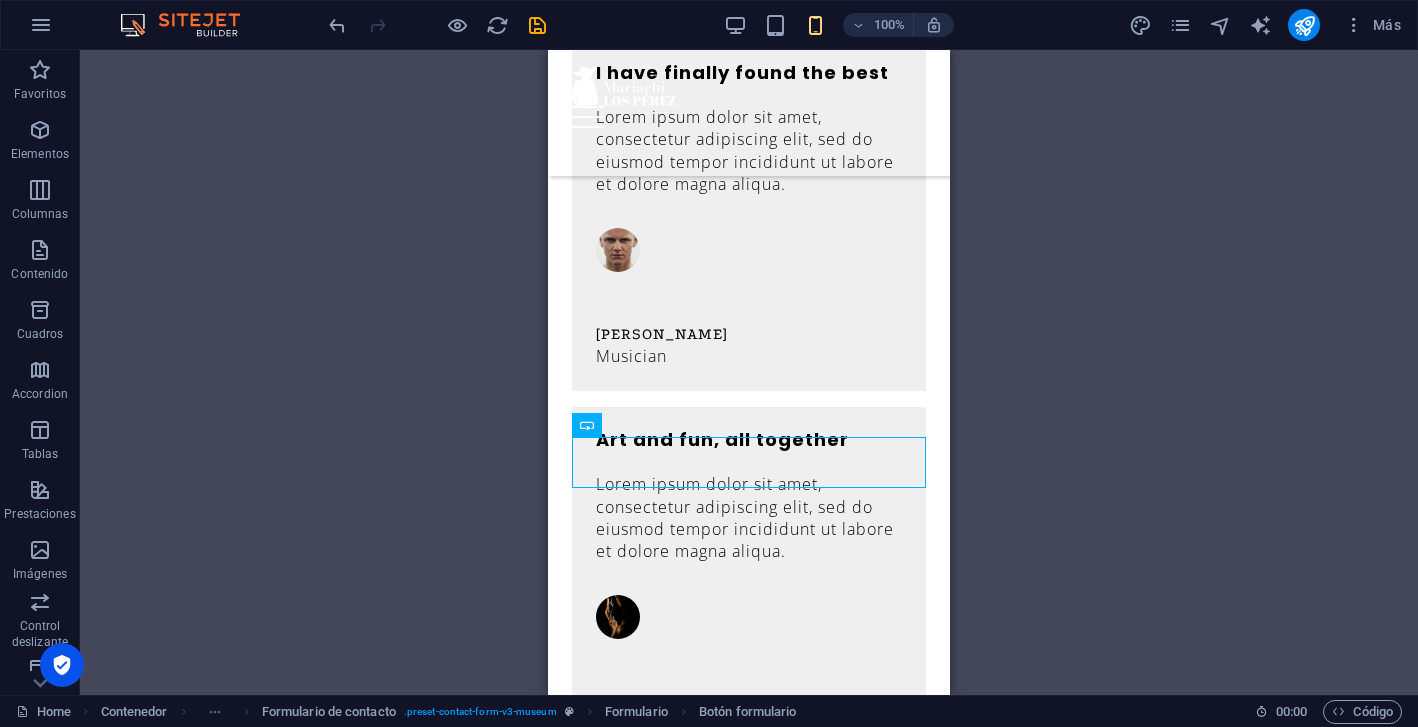 click on "H2   Banner   Banner   Contenedor   Separador   Separador   Botón   Texto   Separador   Contenedor   Imagen amplia con texto   Contenedor   Contenedor   Imagen   20-60-20   Contenedor   Texto   Menú   Barra de menús   H3   Marcador   Imagen amplia con texto   Contenedor   Contenedor   Contenedor   Imagen   20-60-20   Contenedor   Contenedor   Imagen   Contenedor   20-60-20   Contenedor   Imagen   20-60-20   Contenedor   Separador   Contenedor   Control deslizante   Contenedor   Texto   Control deslizante   Control deslizante   Control deslizante   Contenedor   H2   Separador   Texto   Separador   Botón   2 columnas   Marcador   H3   Contenedor   Separador   Contenedor   Contenedor   Contenedor   Contenedor   Marcador   Contenedor   Predeterminado   Contenedor   Contenedor   H2   Predeterminado   Contenedor   Contenedor   Contenedor   Separador   Formulario de contacto   Entrada   Predeterminado   Contenedor   Contenedor   Formulario de contacto   Contenedor   Formulario de contacto" at bounding box center (749, 372) 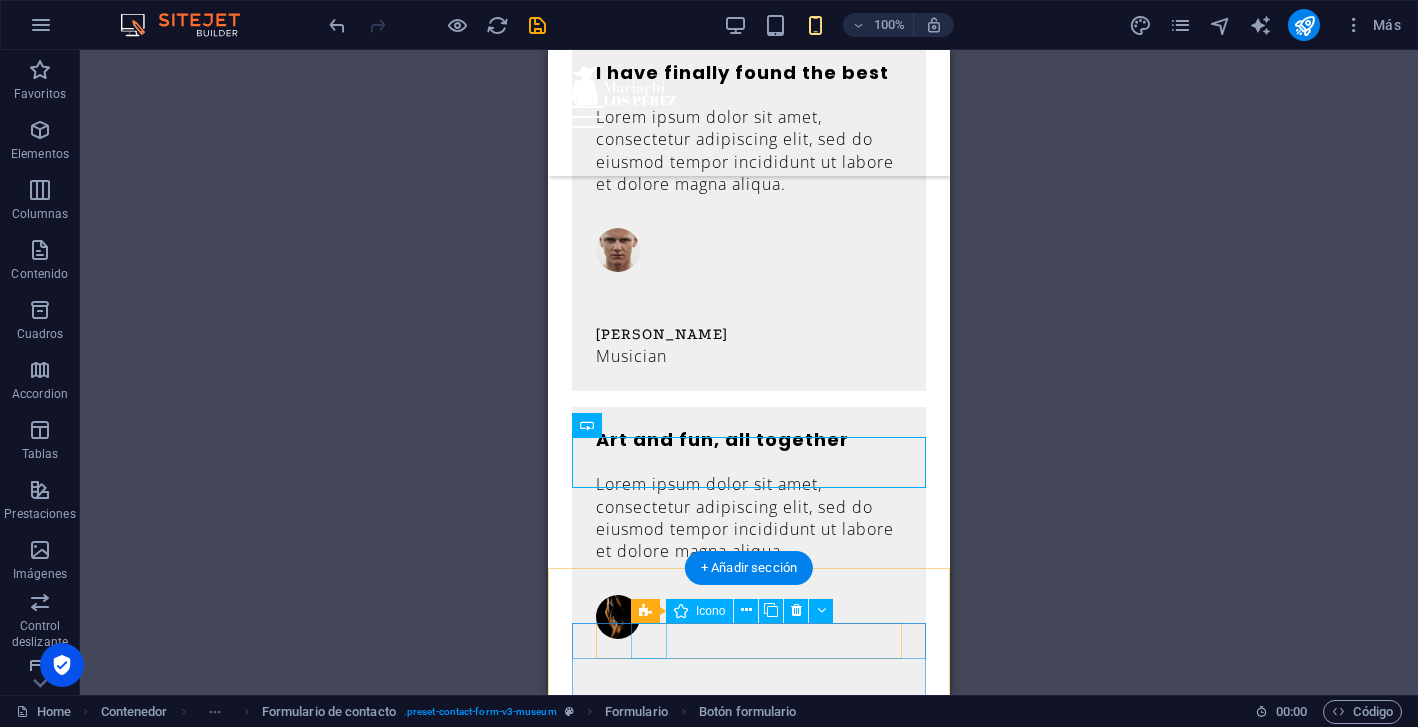 click at bounding box center [749, 2060] 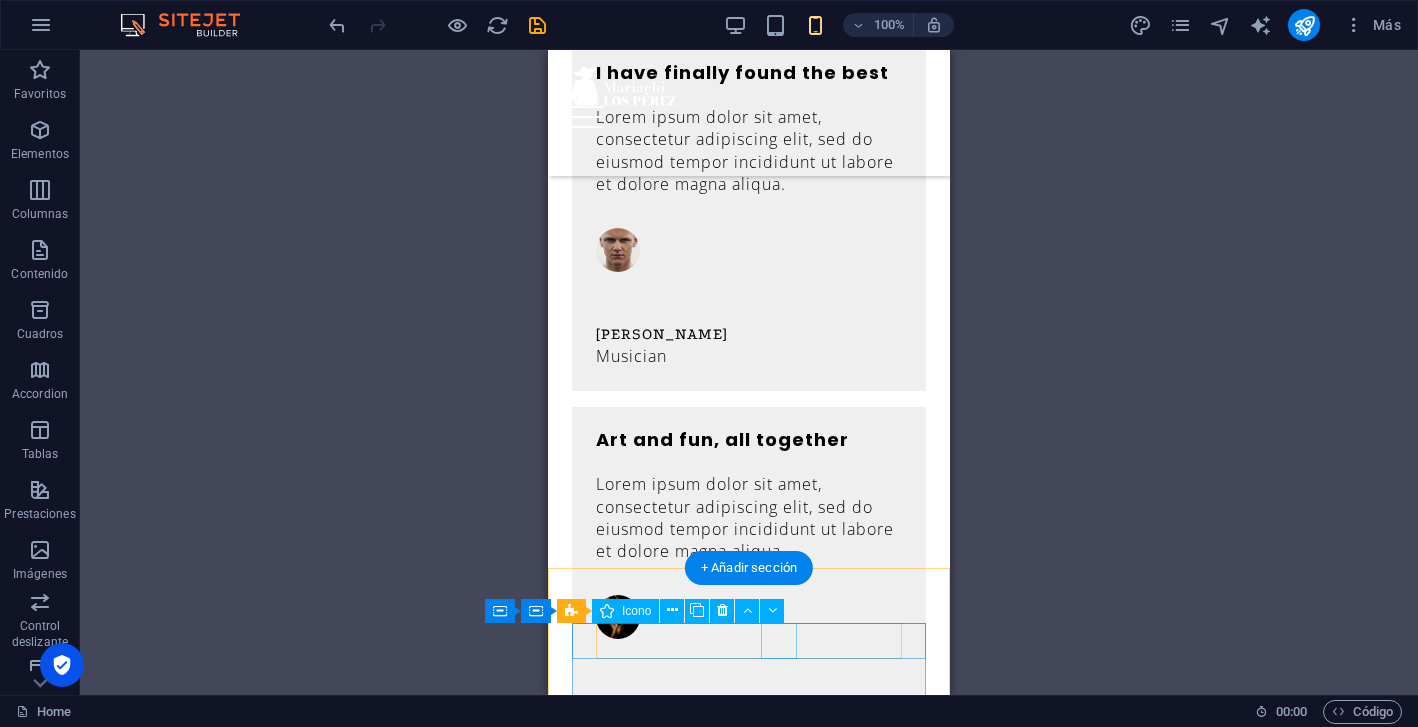 click at bounding box center (749, 2148) 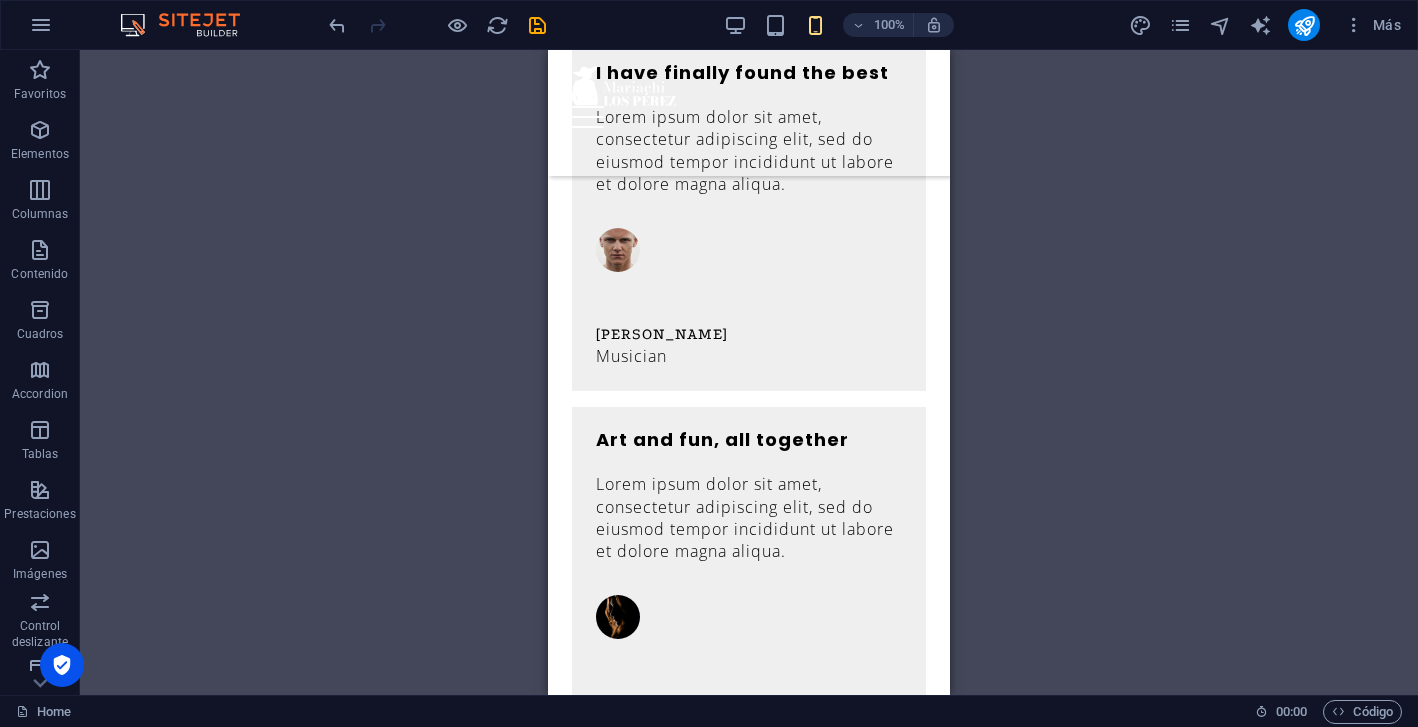 click on "H2   Banner   Banner   Contenedor   Separador   Separador   Botón   Texto   Separador   Contenedor   Imagen amplia con texto   Contenedor   Contenedor   Imagen   20-60-20   Contenedor   Texto   Menú   Barra de menús   H3   Marcador   Imagen amplia con texto   Contenedor   Contenedor   Contenedor   Imagen   20-60-20   Contenedor   Contenedor   Imagen   Contenedor   20-60-20   Contenedor   Imagen   20-60-20   Contenedor   Separador   Contenedor   Control deslizante   Contenedor   Texto   Control deslizante   Control deslizante   Control deslizante   Contenedor   H2   Separador   Texto   Separador   Botón   2 columnas   Marcador   H3   Contenedor   Separador   Contenedor   Contenedor   Contenedor   Contenedor   Marcador   Contenedor   Predeterminado   Contenedor   Contenedor   H2   Predeterminado   Contenedor   Contenedor   Contenedor   Separador   Formulario de contacto   Entrada   Predeterminado   Contenedor   Contenedor   Formulario de contacto   Contenedor   Formulario de contacto" at bounding box center [749, 372] 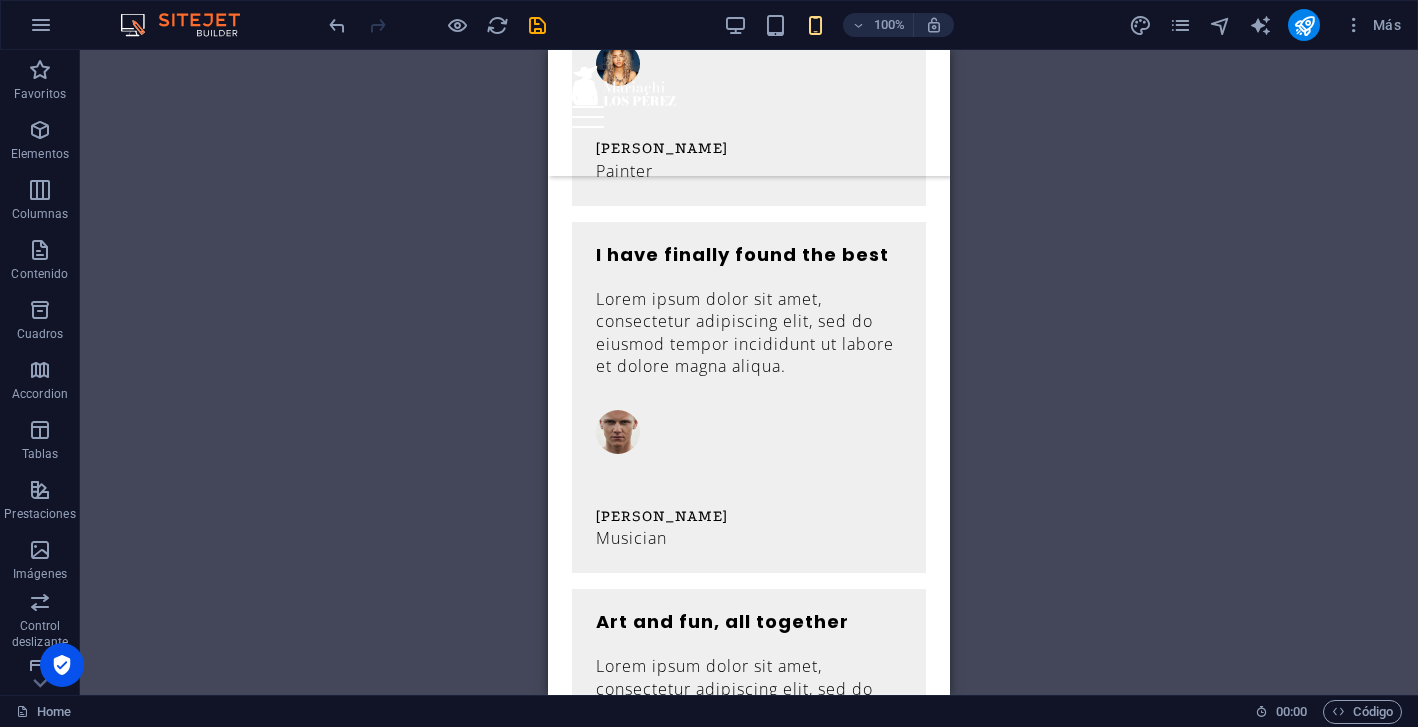 scroll, scrollTop: 3319, scrollLeft: 0, axis: vertical 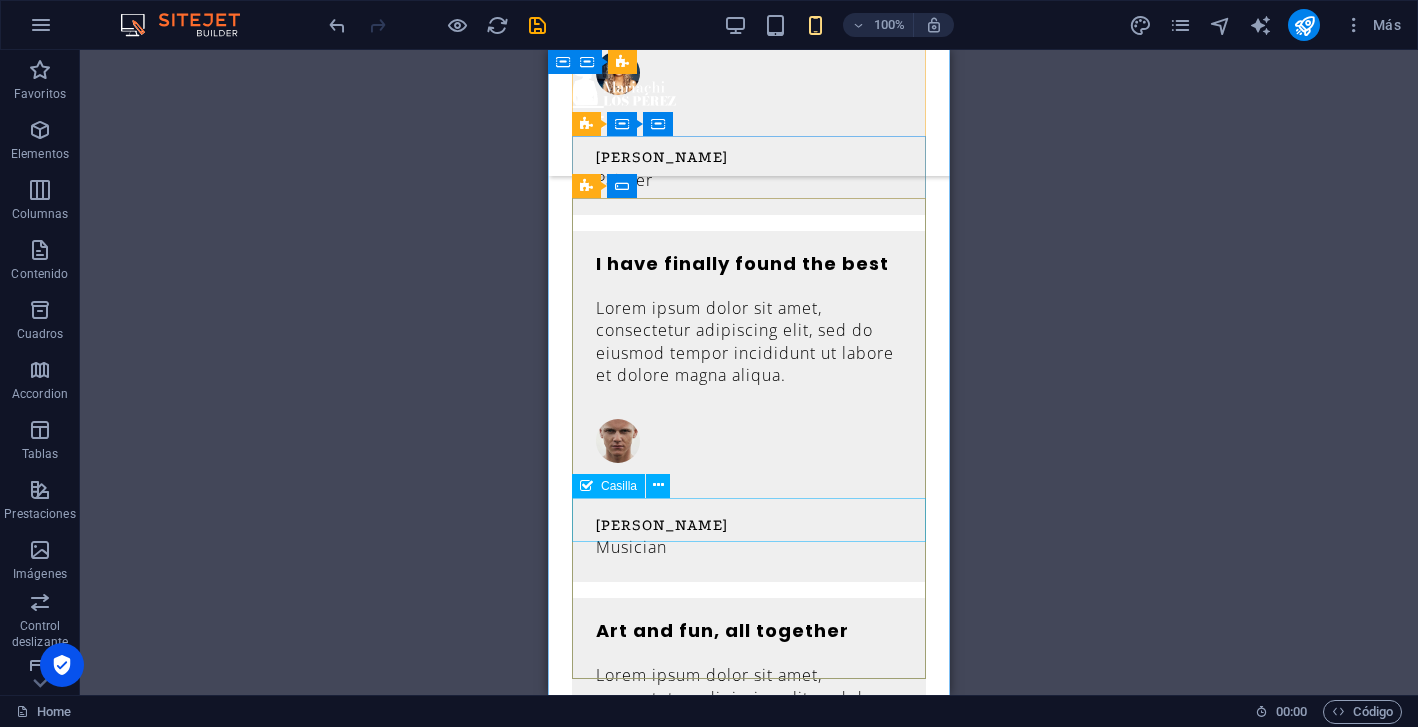click on "He leído y comprendo la política de privacidad." at bounding box center [749, 1463] 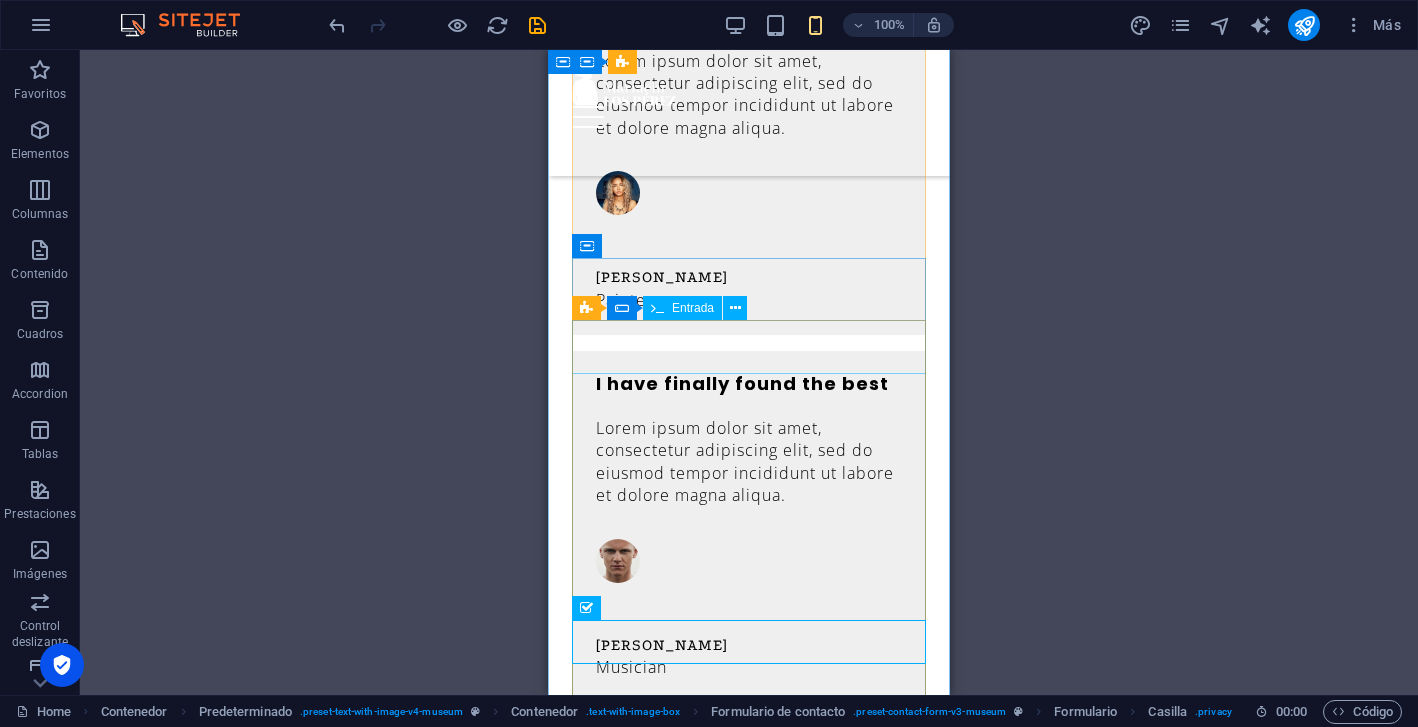 scroll, scrollTop: 3197, scrollLeft: 0, axis: vertical 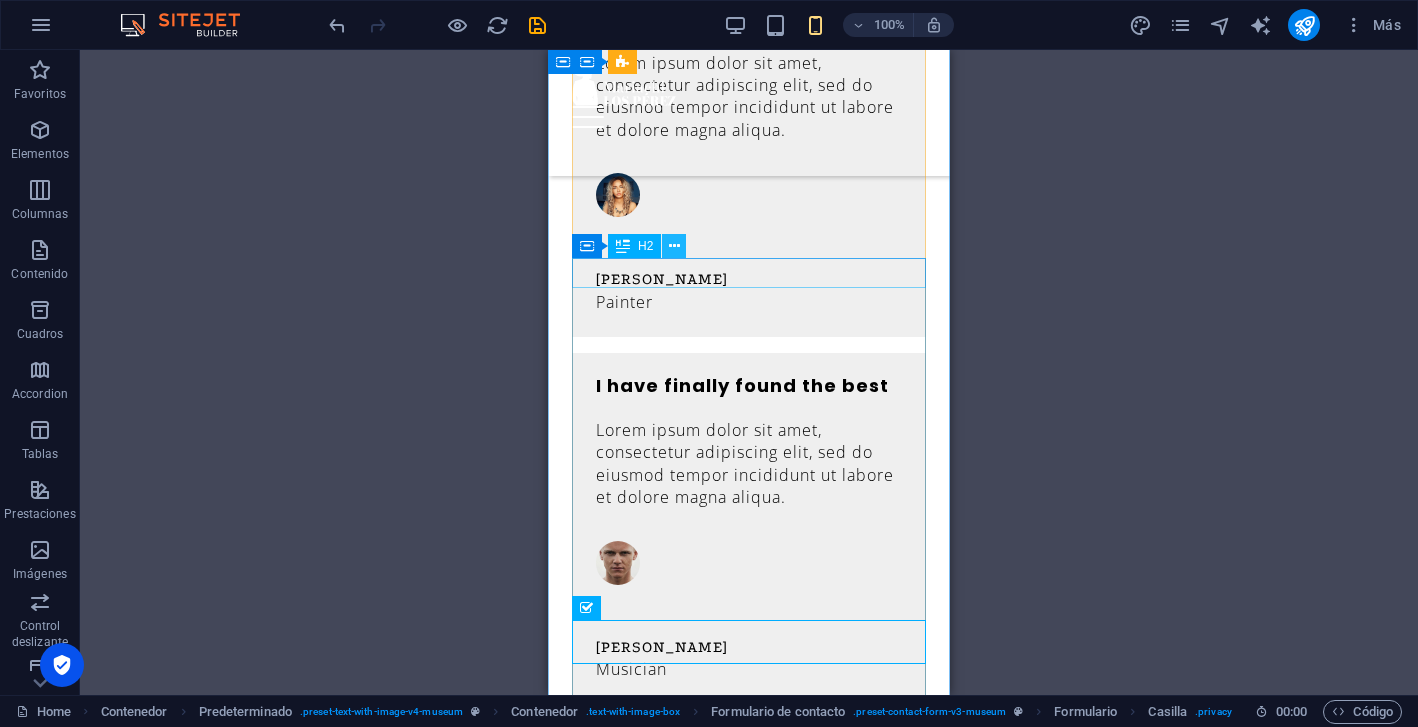 click at bounding box center [674, 246] 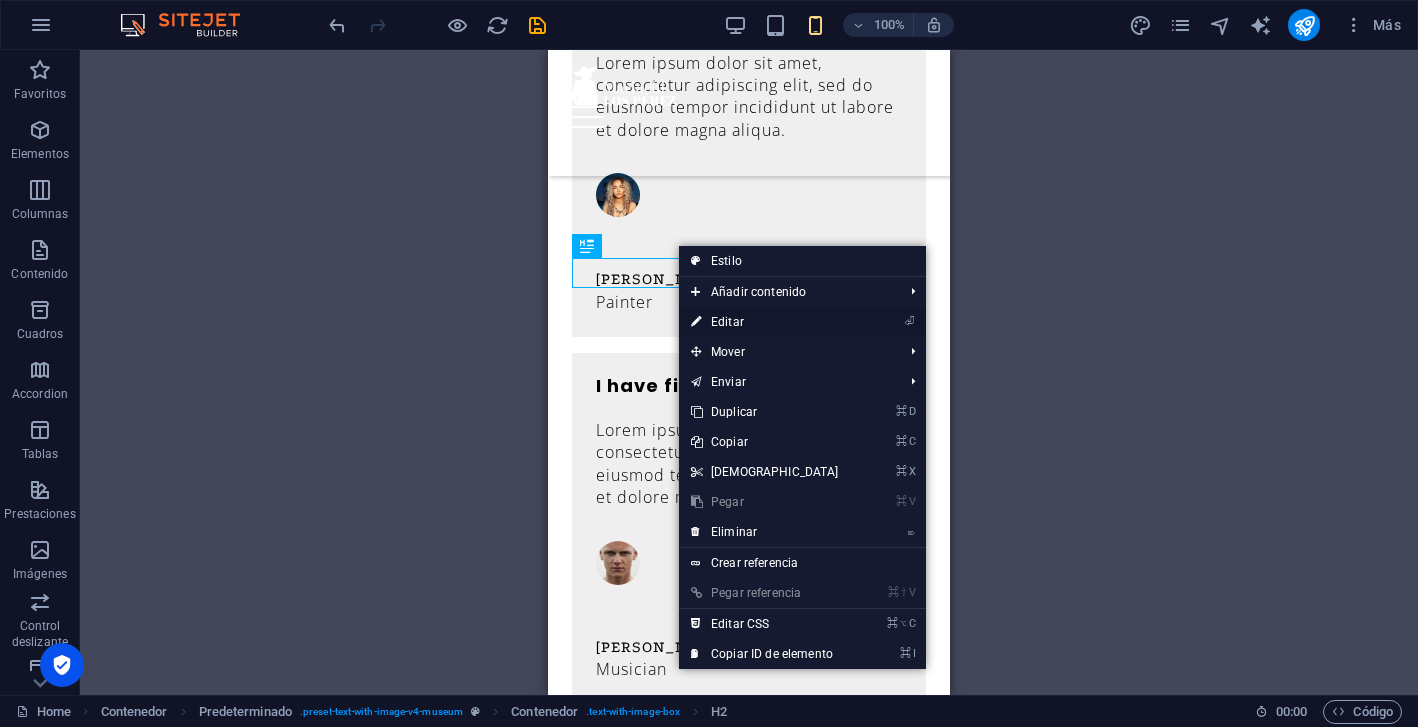 click on "⏎  Editar" at bounding box center (765, 322) 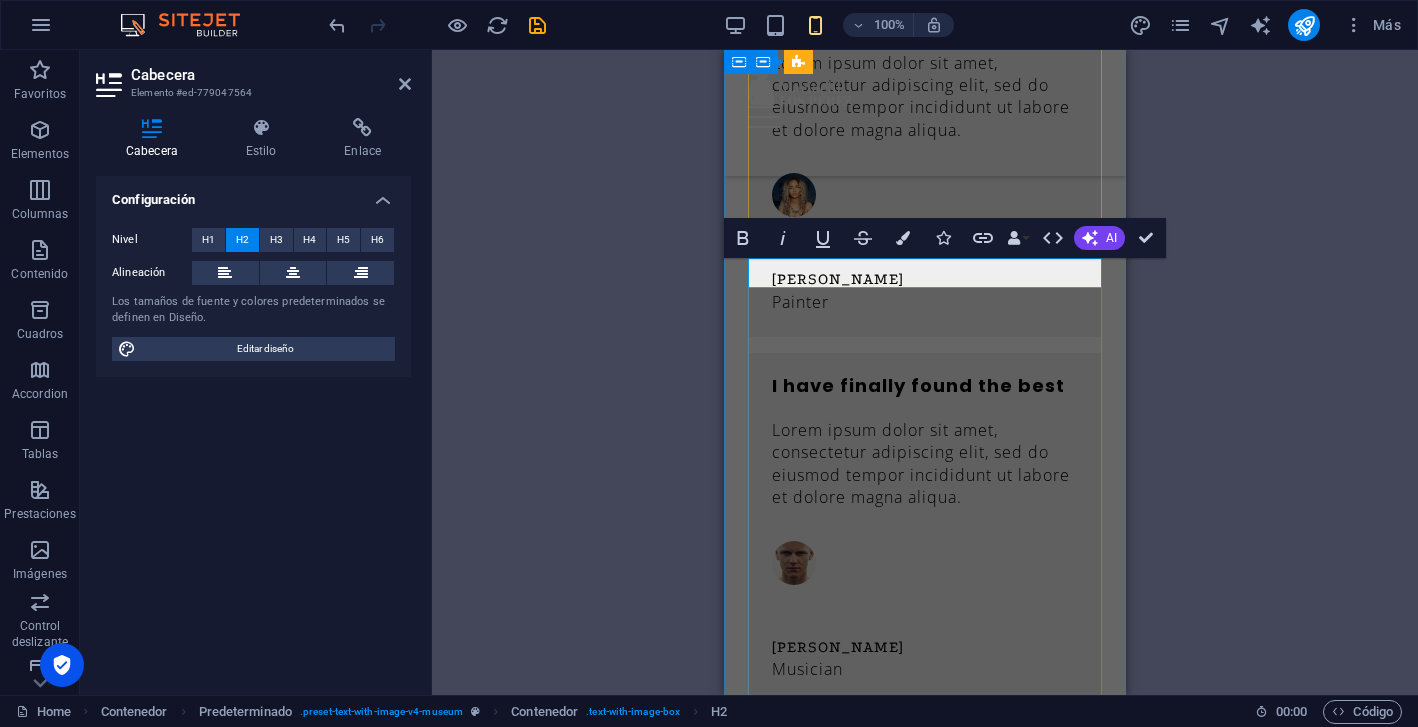 click on "Contact Us" at bounding box center [925, 1167] 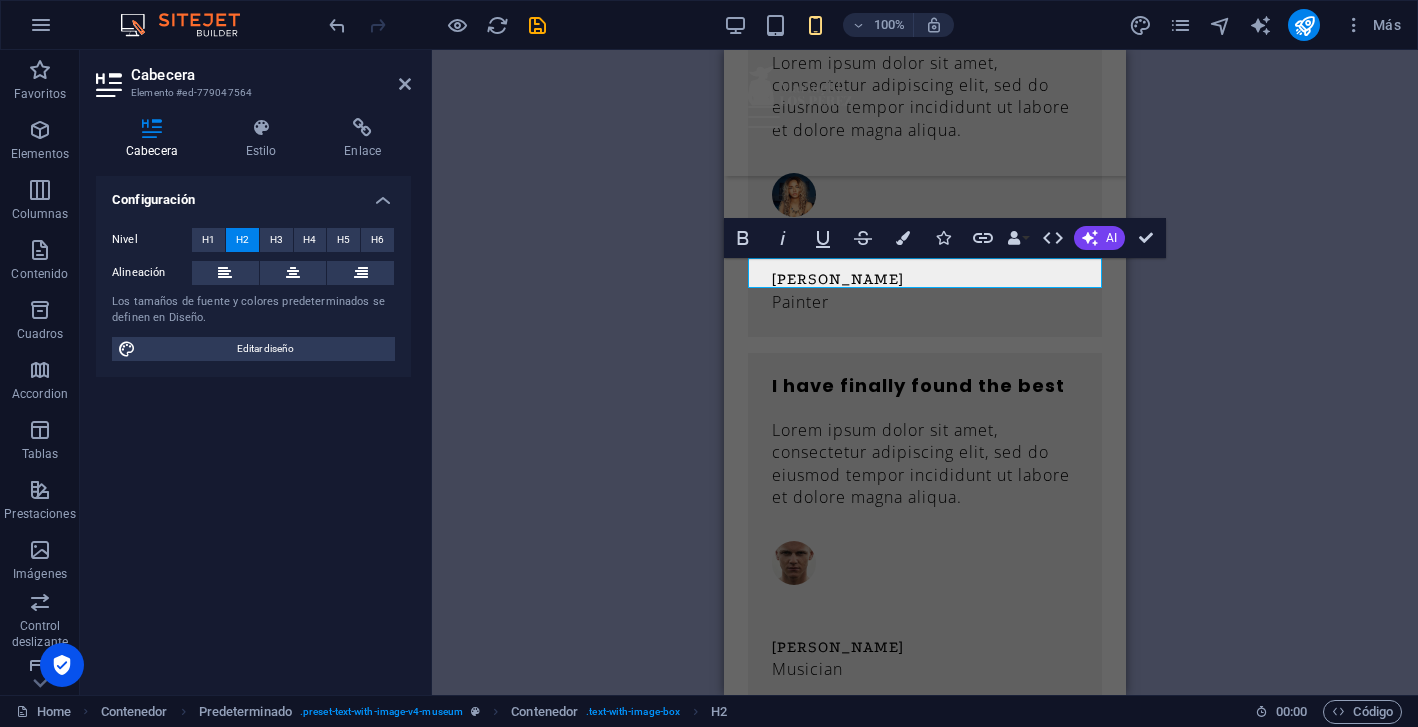 click on "H2   Banner   Banner   Contenedor   Separador   Separador   Botón   Texto   Separador   Contenedor   Imagen amplia con texto   Contenedor   Contenedor   Imagen   20-60-20   Contenedor   Texto   Menú   Barra de menús   H3   Marcador   Imagen amplia con texto   Contenedor   Contenedor   Contenedor   Imagen   20-60-20   Contenedor   Contenedor   Imagen   Contenedor   20-60-20   Contenedor   Imagen   20-60-20   Contenedor   Separador   Contenedor   Control deslizante   Contenedor   Texto   Control deslizante   Control deslizante   Control deslizante   Contenedor   H2   Separador   Texto   Separador   Botón   2 columnas   Marcador   H3   Contenedor   Separador   Contenedor   Contenedor   Contenedor   Contenedor   Marcador   Contenedor   Predeterminado   Contenedor   Contenedor   H2   Contenedor   Contenedor   Separador   Formulario de contacto   Formulario   Entrada   Formulario de contacto   Formulario de contacto   Formulario   Email   Área de texto   Casilla   Captcha     Botón" at bounding box center (925, 372) 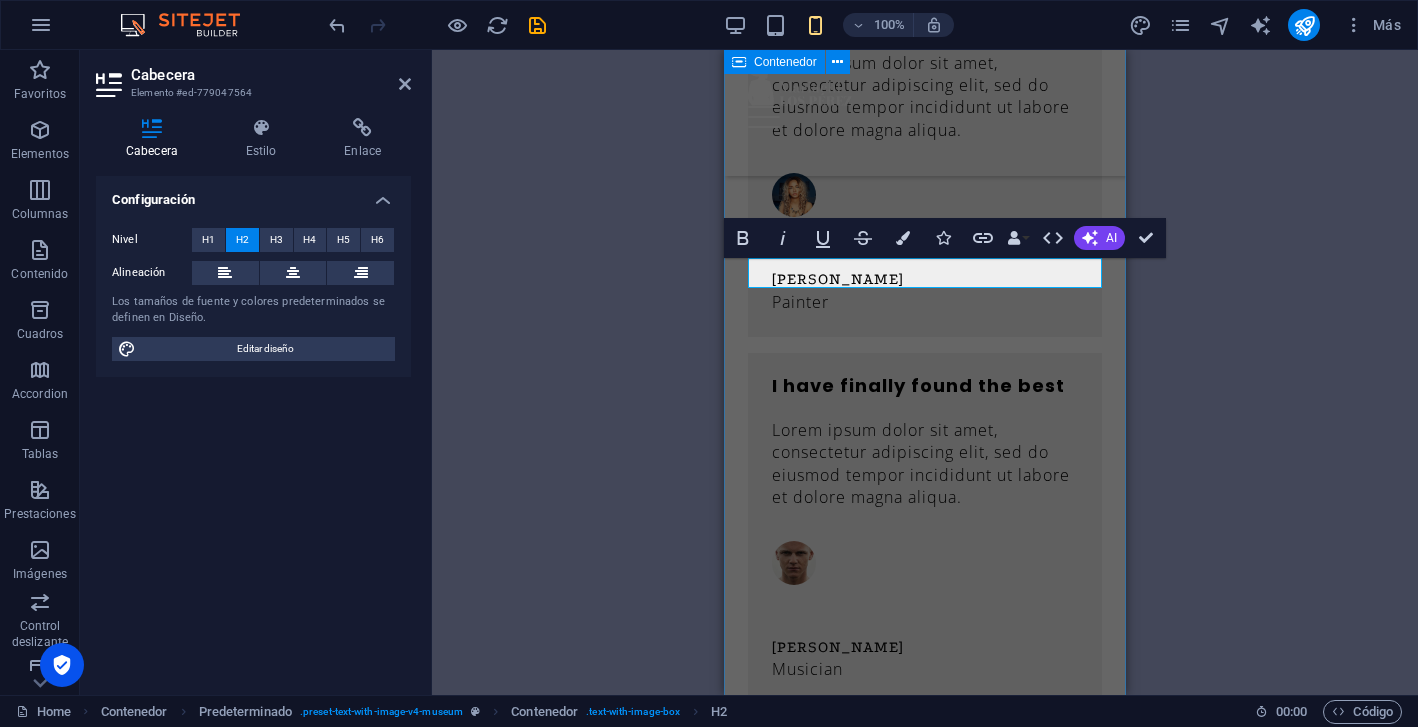 click on "Contacto   He leído y comprendo la política de privacidad. Unreadable? Regenerate Enviar mensaje Suelta el contenido aquí o  Añadir elementos  Pegar portapapeles" at bounding box center [925, 1668] 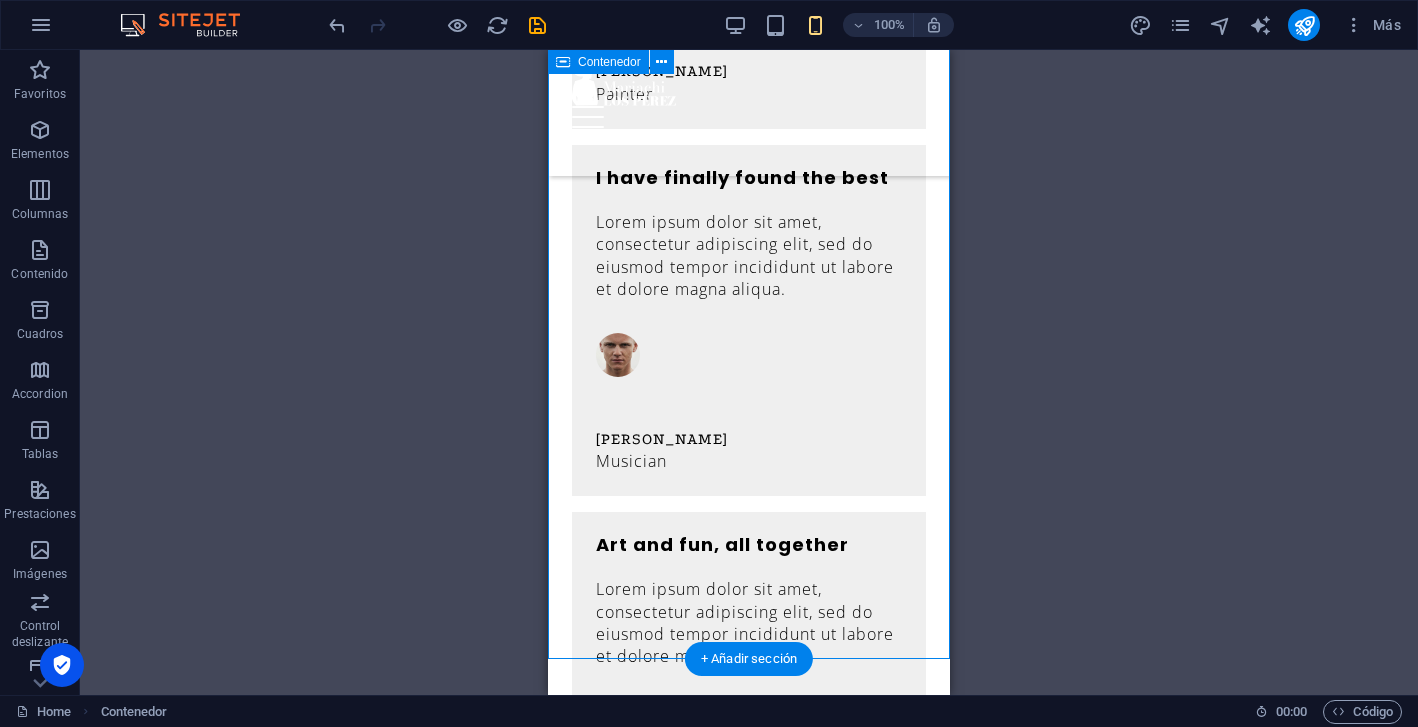 scroll, scrollTop: 3508, scrollLeft: 0, axis: vertical 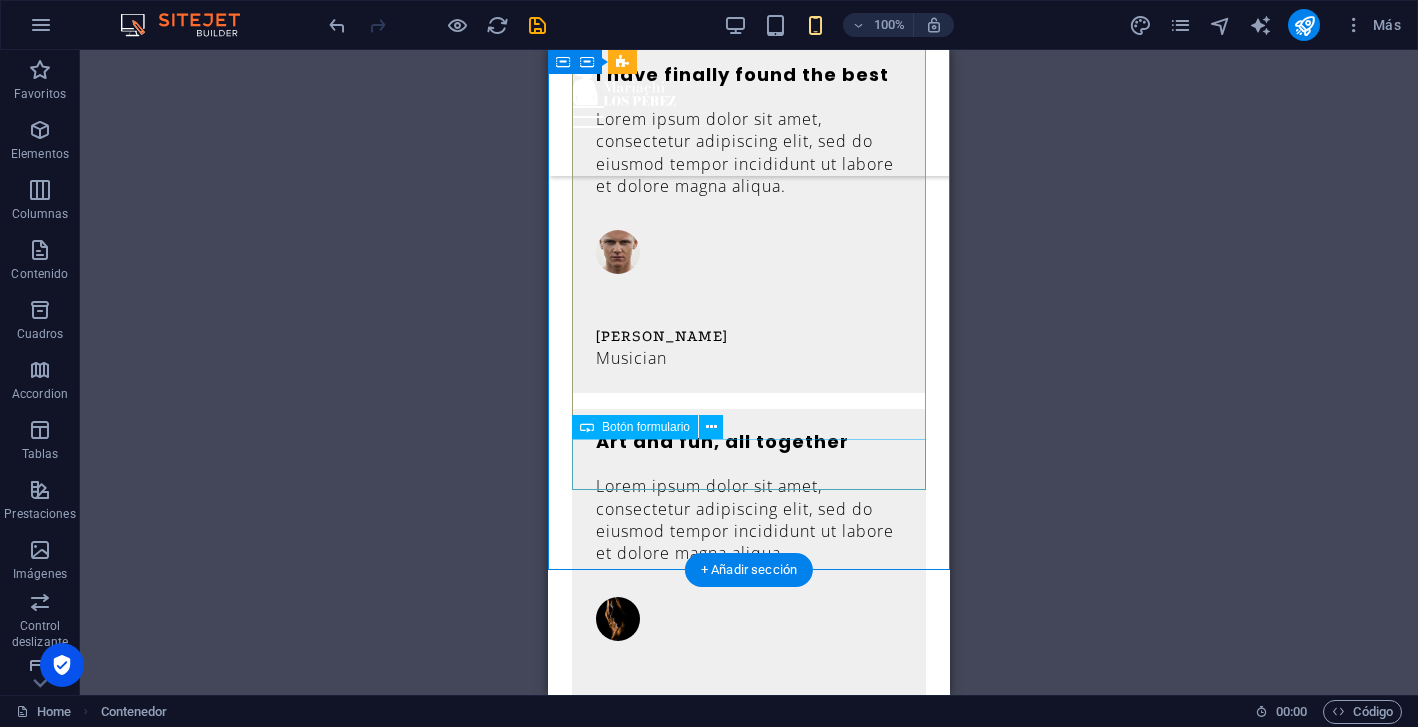 click on "Enviar mensaje" at bounding box center [749, 1431] 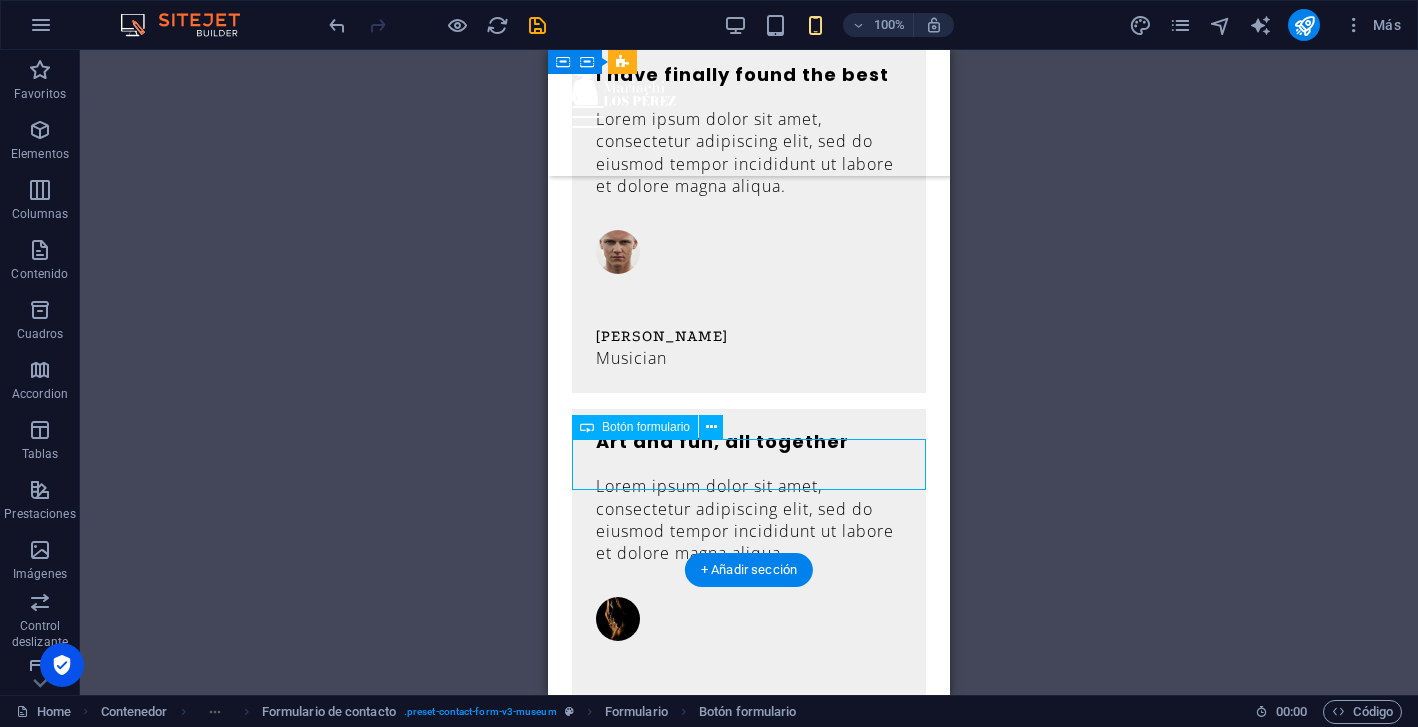 click on "Enviar mensaje" at bounding box center (749, 1431) 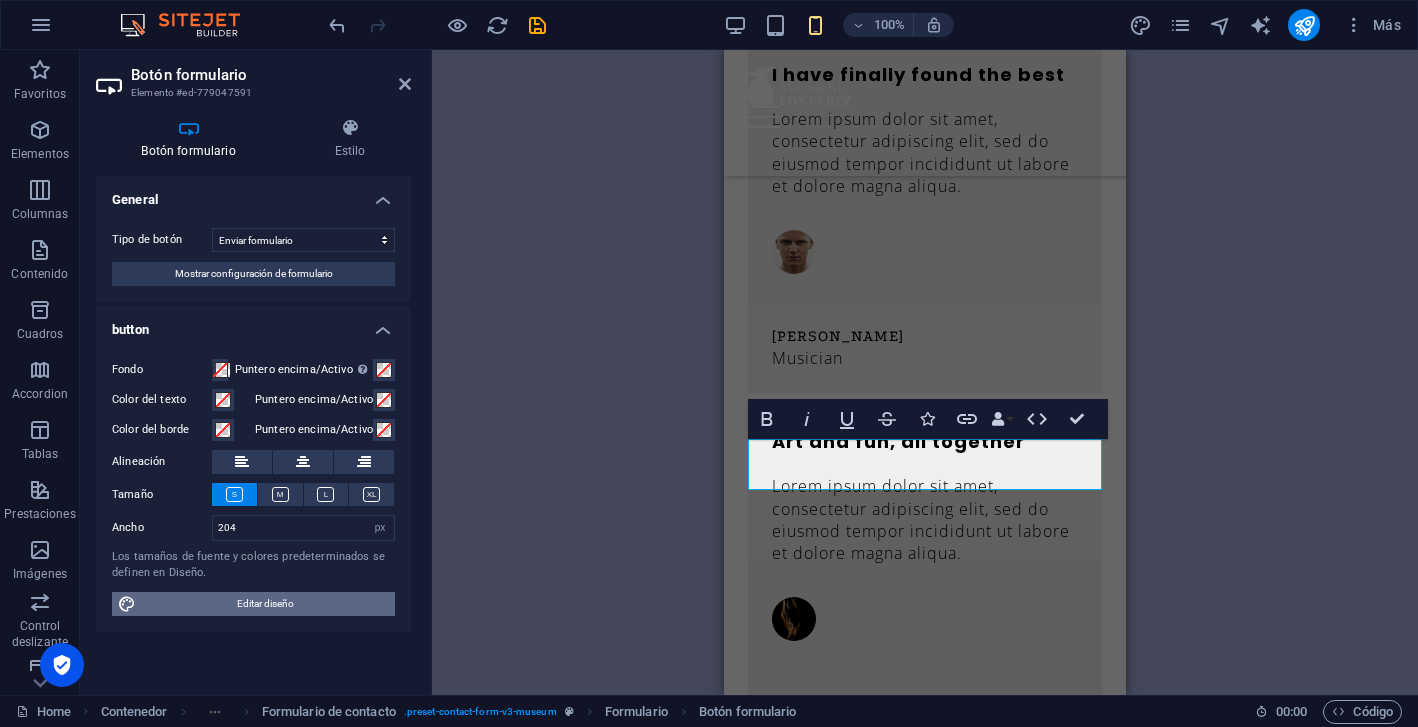 click on "Editar diseño" at bounding box center [265, 604] 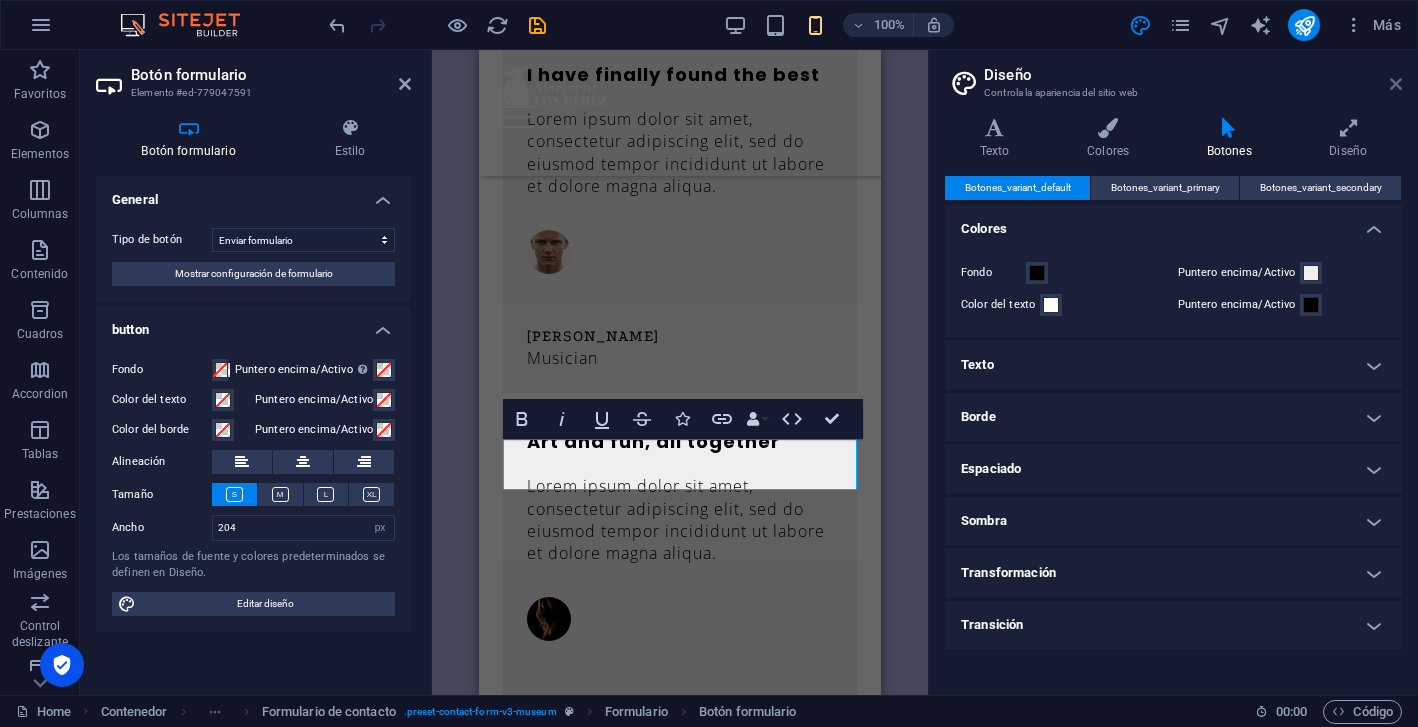 click at bounding box center [1396, 84] 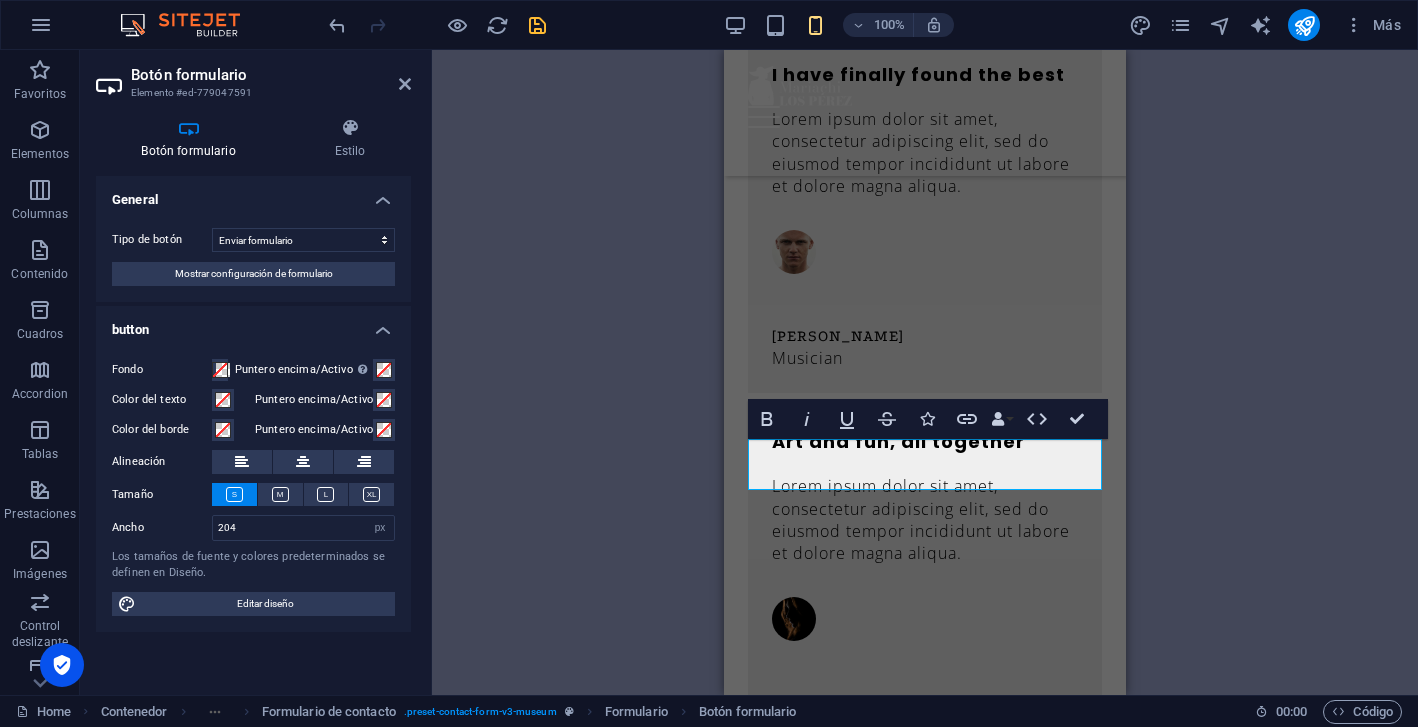 click at bounding box center [537, 25] 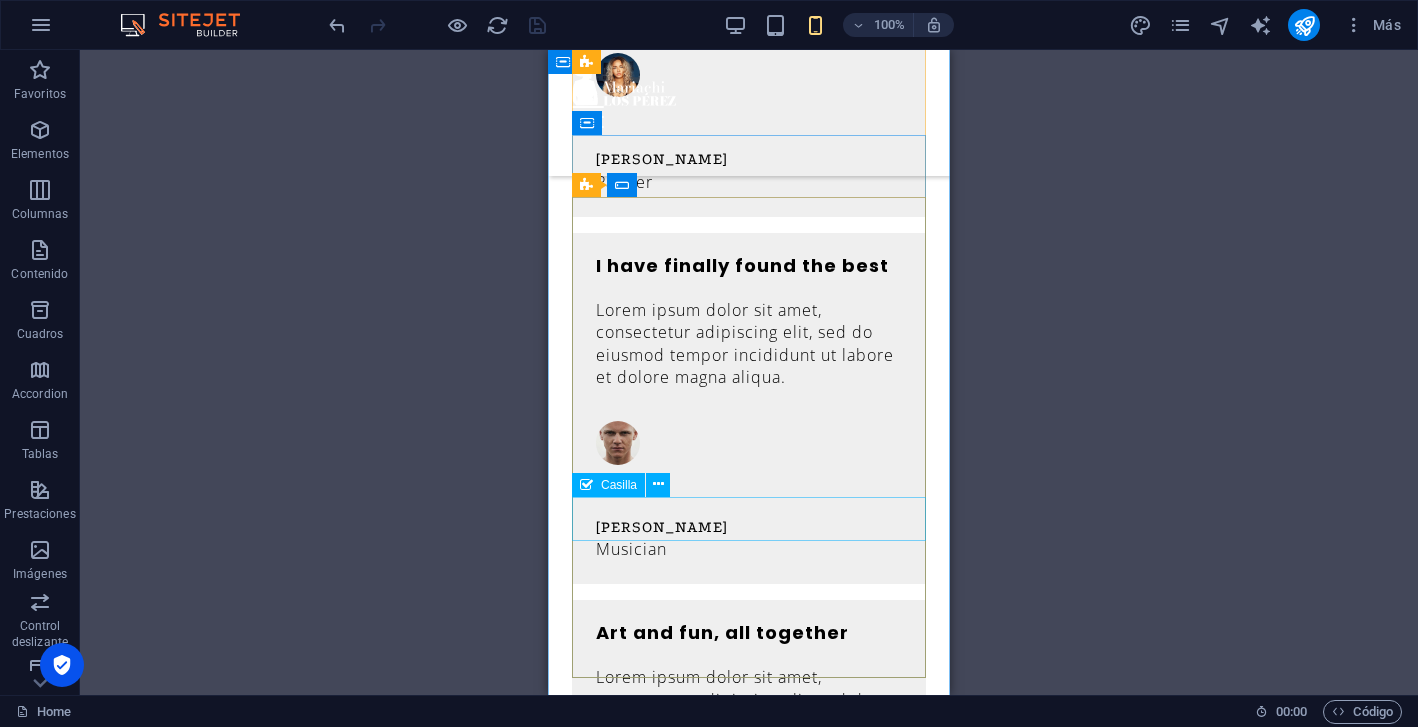 scroll, scrollTop: 3313, scrollLeft: 0, axis: vertical 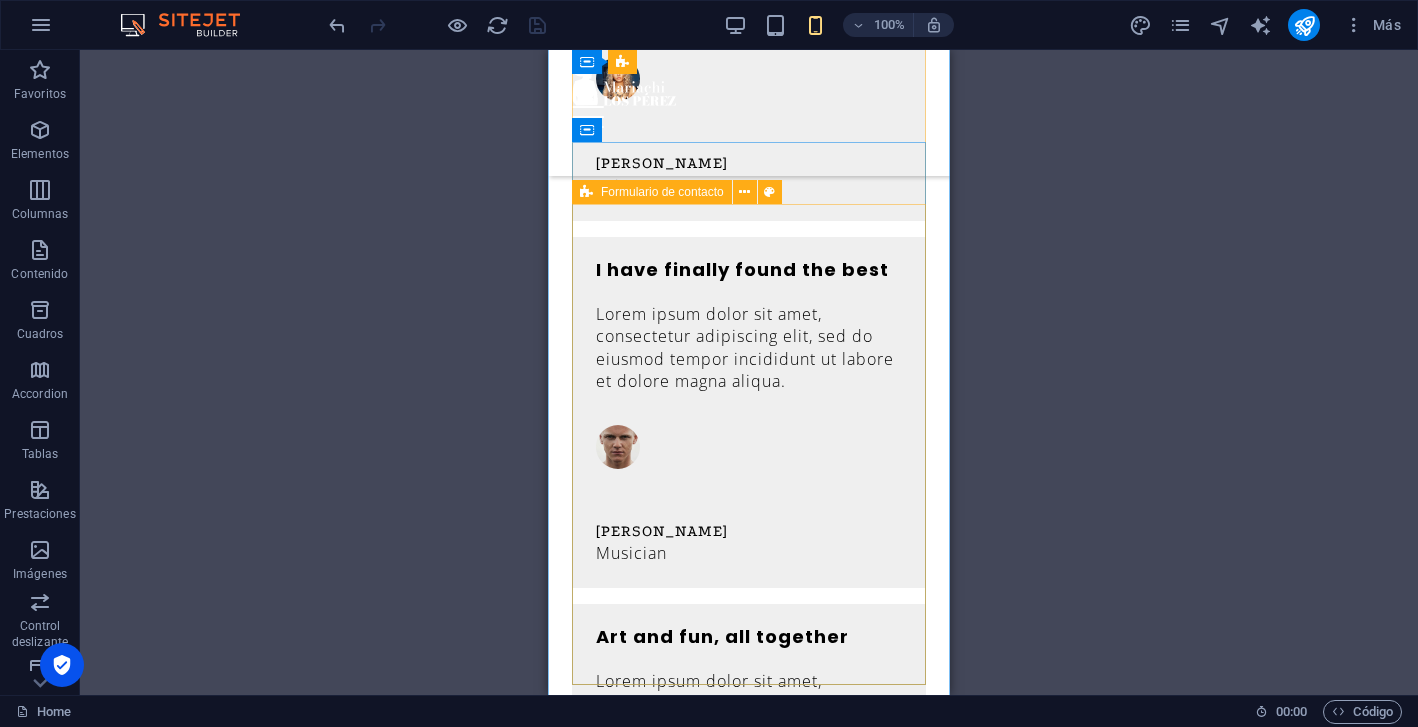 click on "Formulario de contacto" at bounding box center (662, 192) 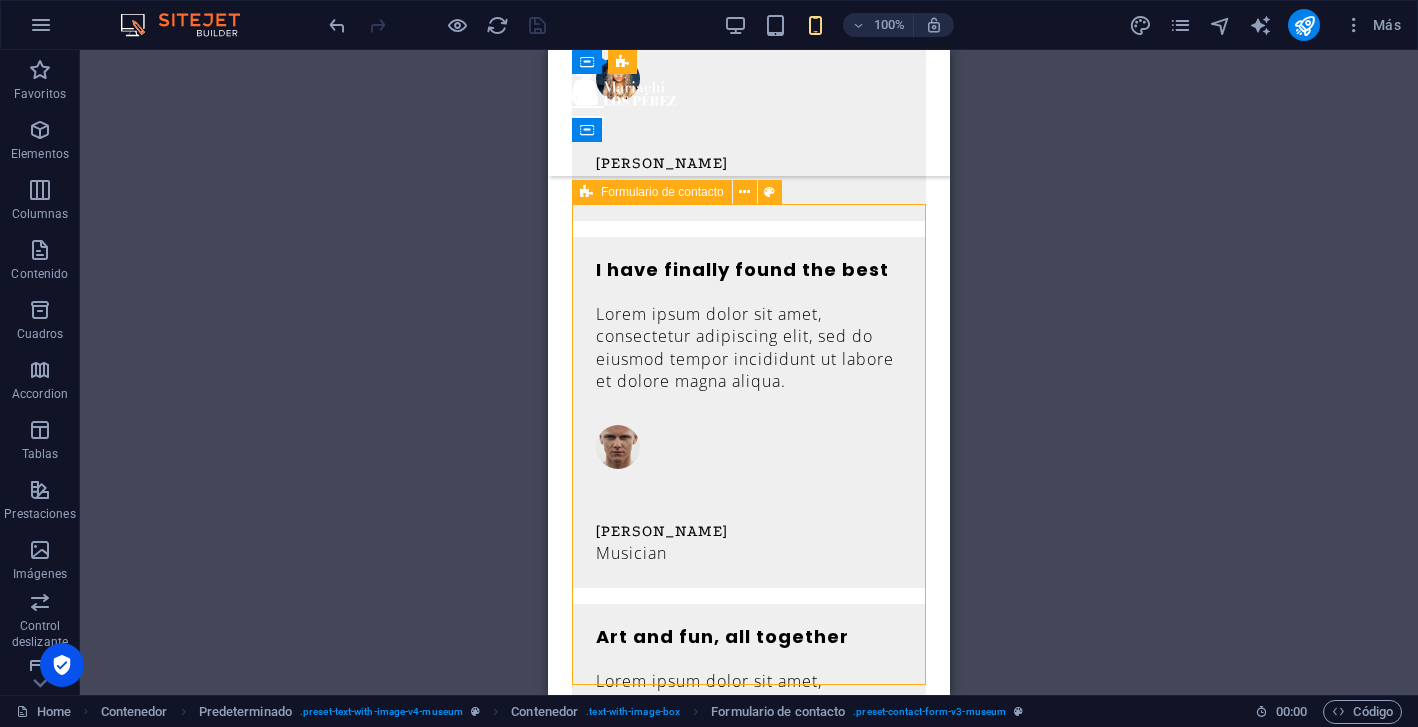 click on "Formulario de contacto" at bounding box center [662, 192] 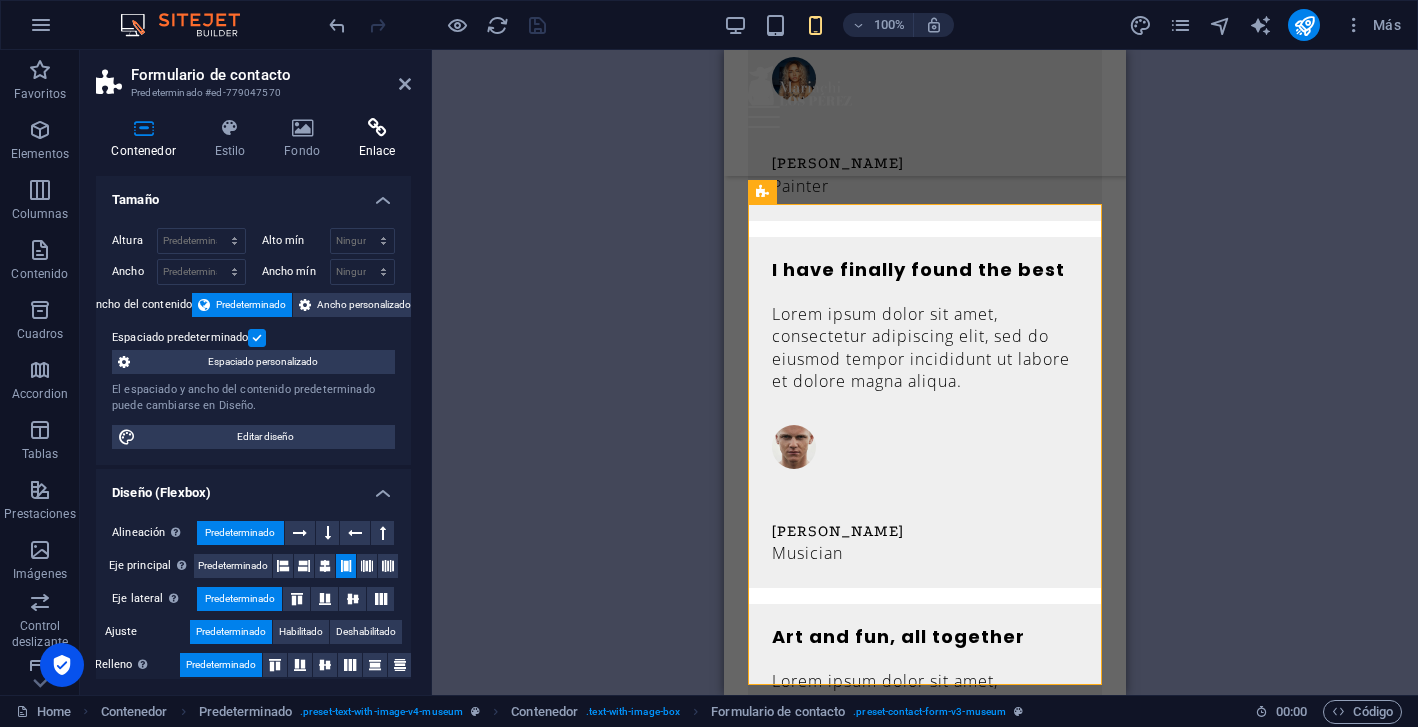 click at bounding box center [377, 128] 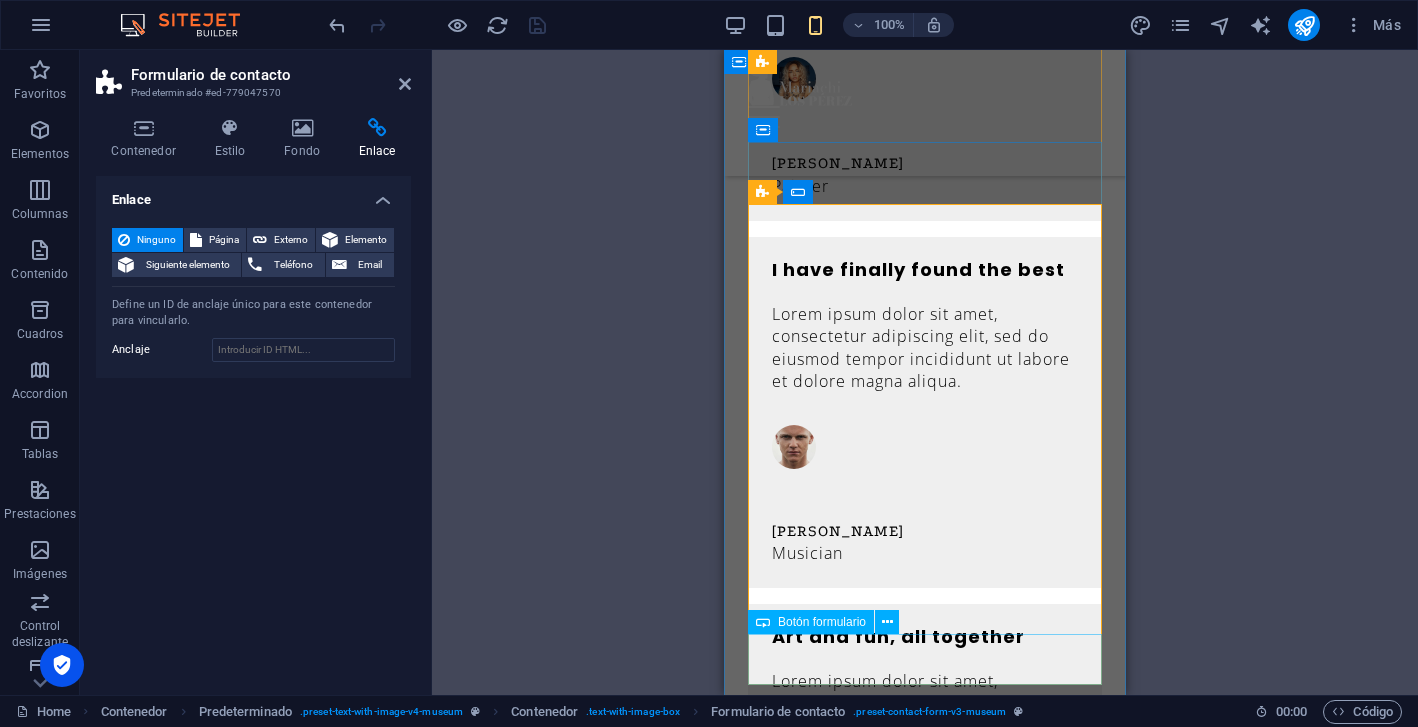 click on "Enviar mensaje" at bounding box center [925, 1626] 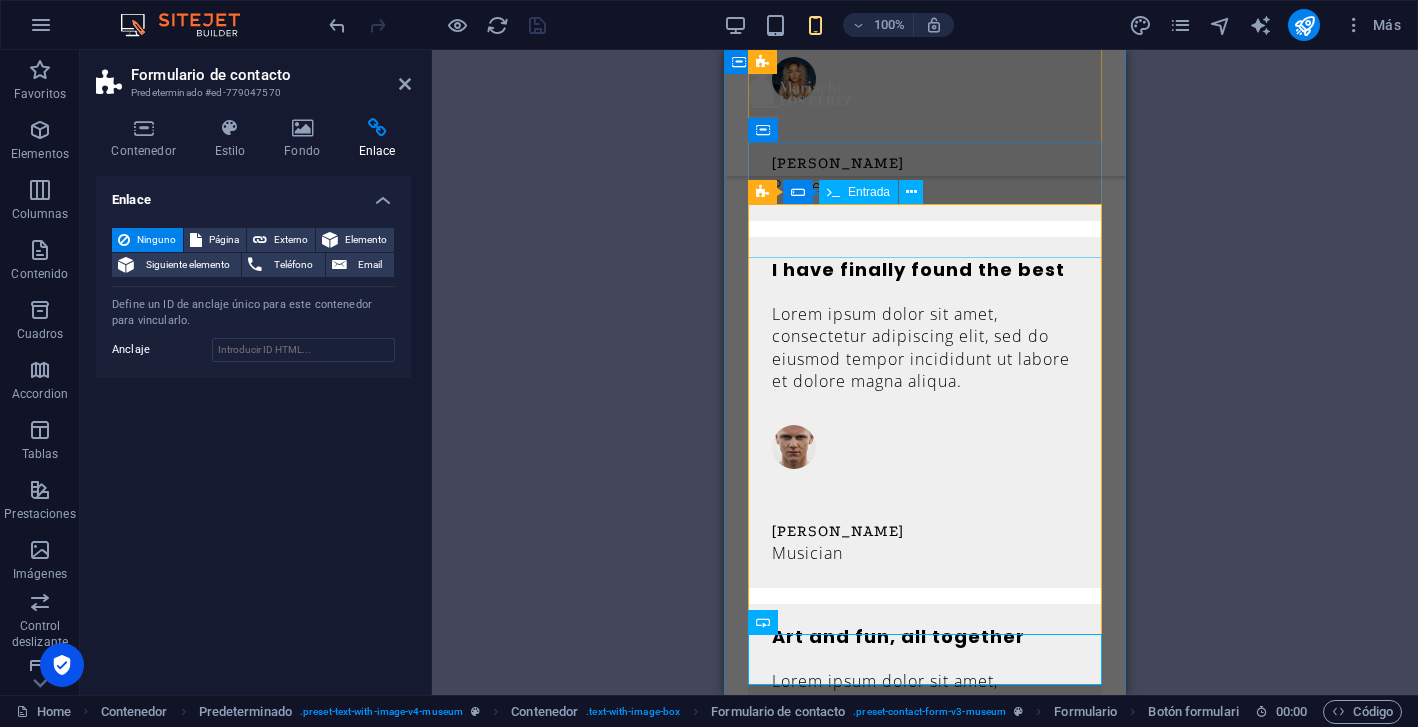 click at bounding box center (852, 1136) 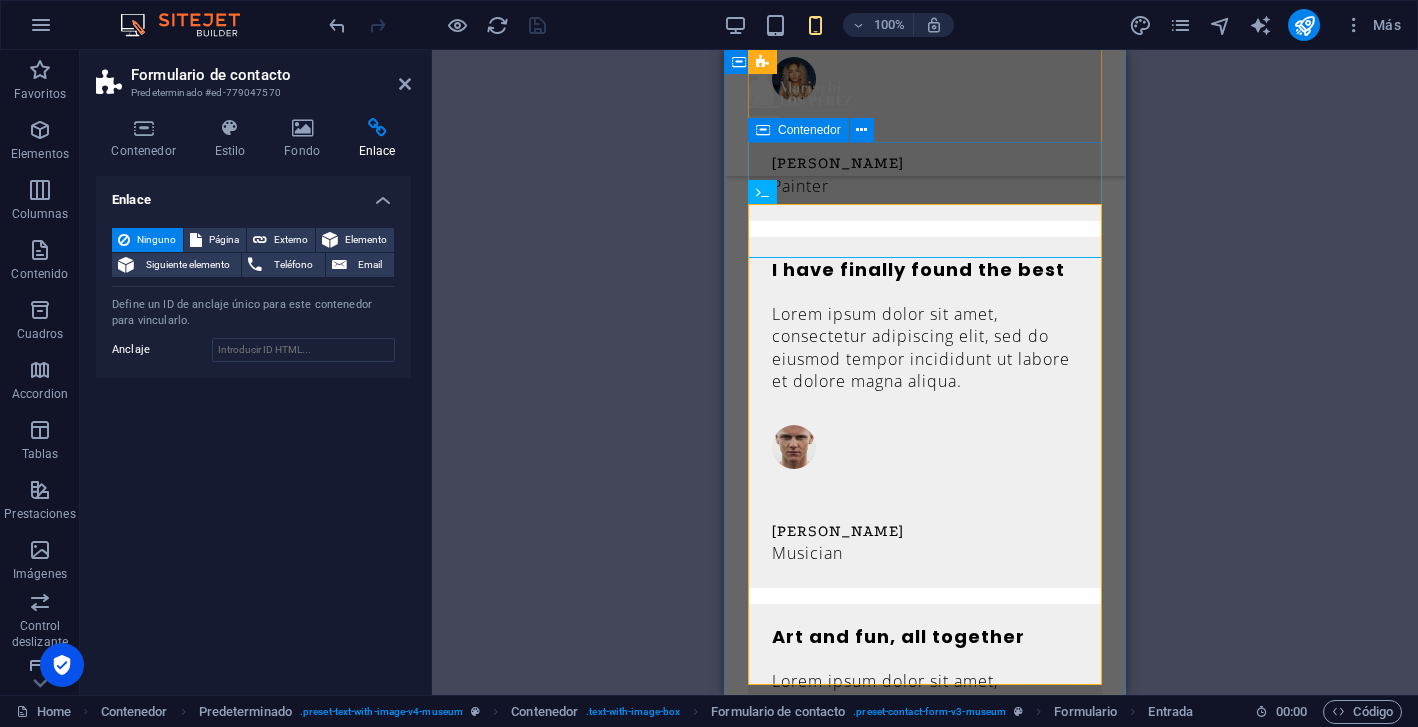 click on "Contenedor" at bounding box center (809, 130) 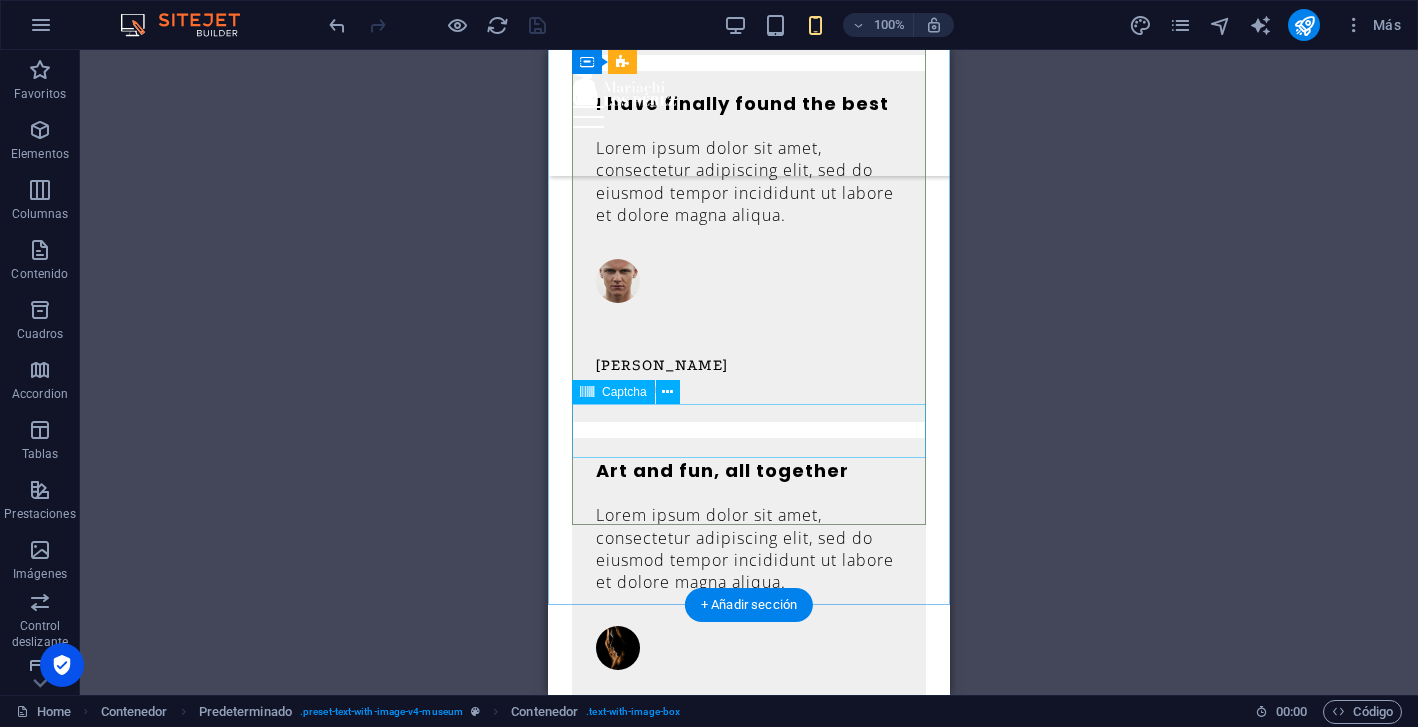 scroll, scrollTop: 3482, scrollLeft: 0, axis: vertical 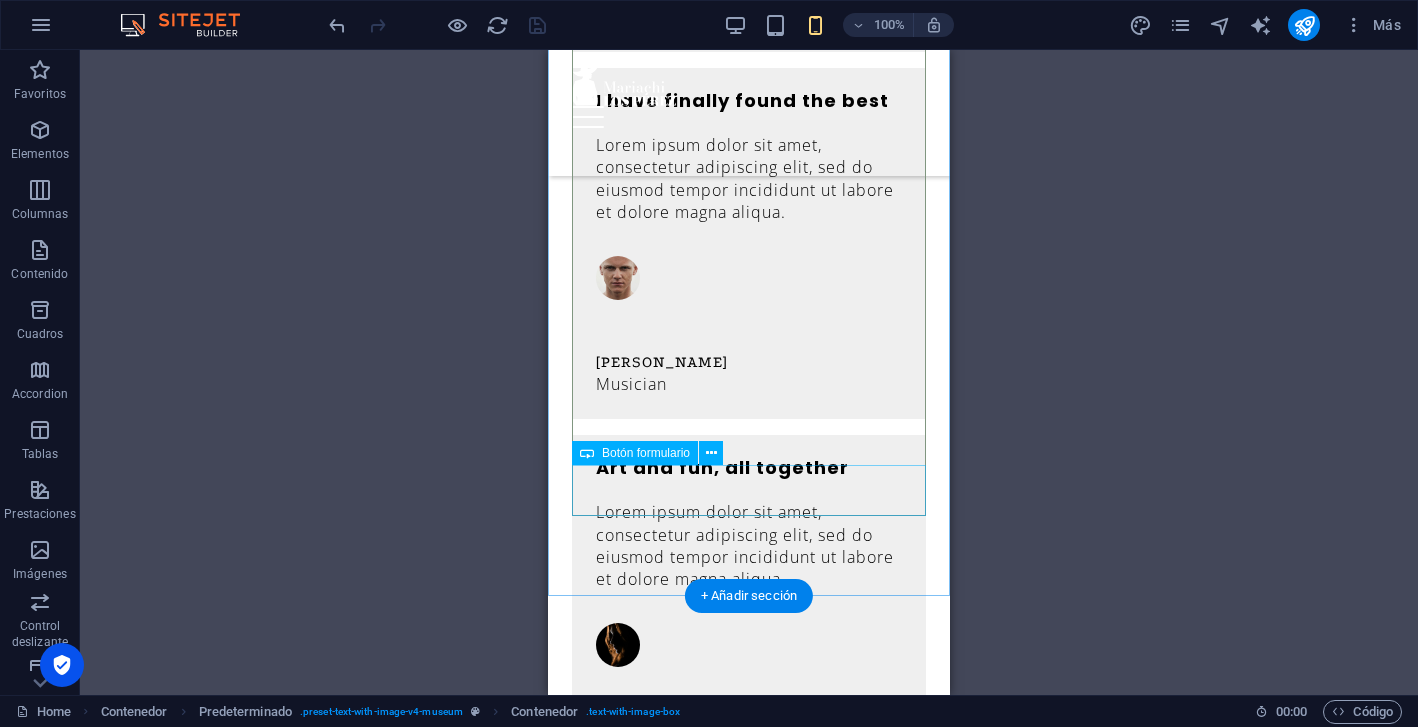 click on "Enviar mensaje" at bounding box center (749, 1457) 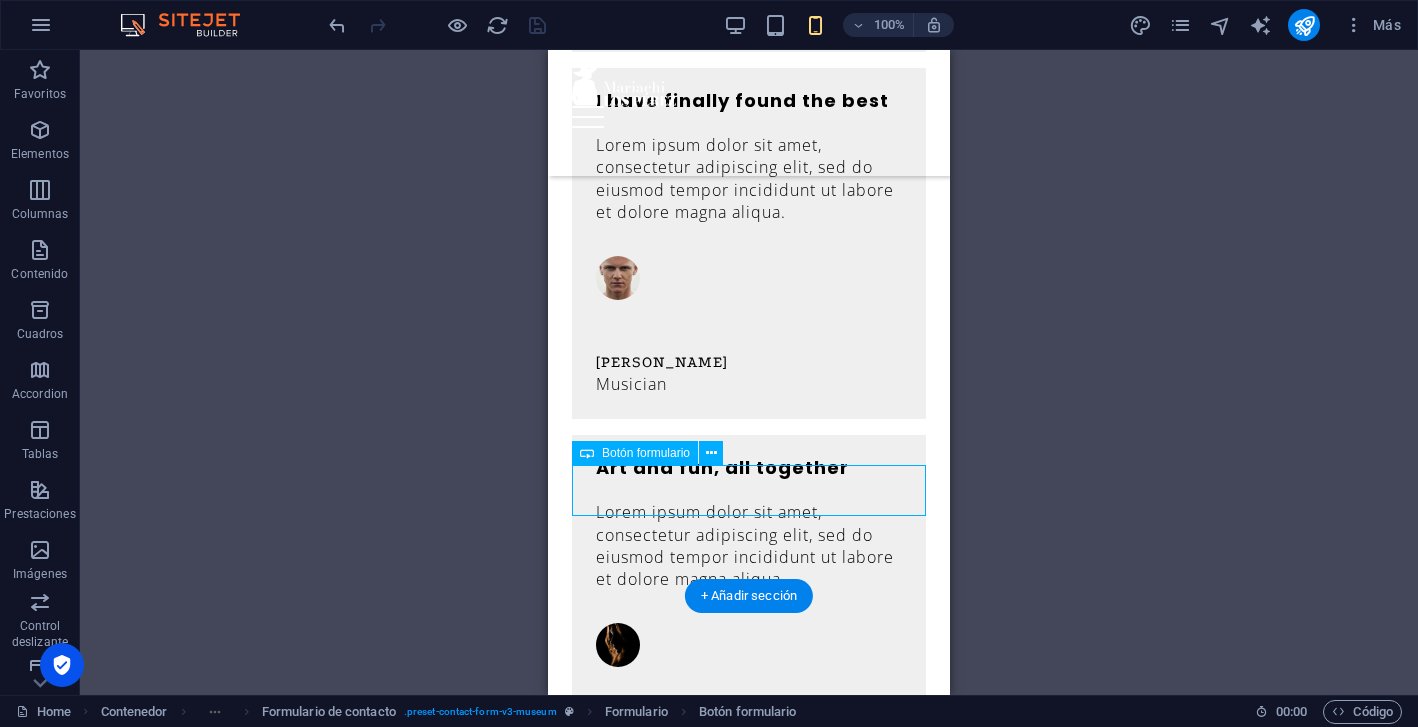click on "Enviar mensaje" at bounding box center (749, 1457) 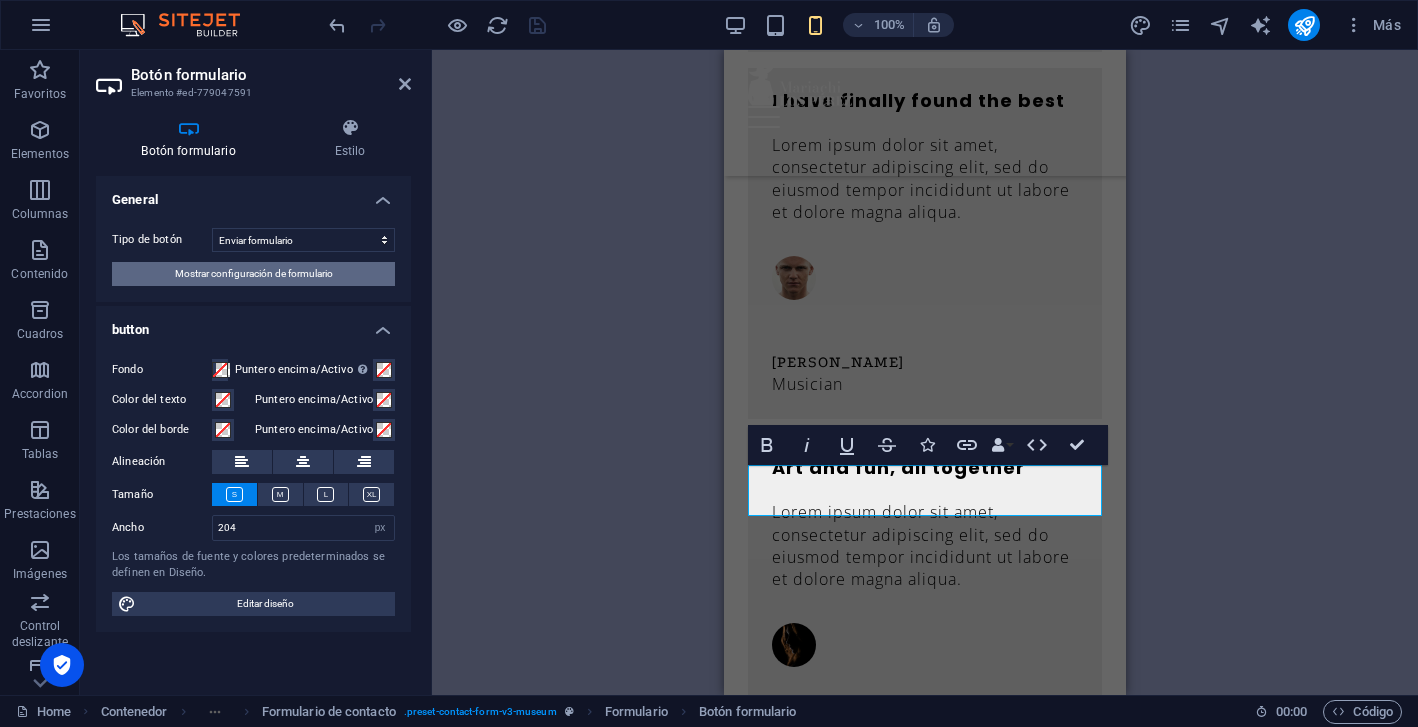 click on "Mostrar configuración de formulario" at bounding box center (254, 274) 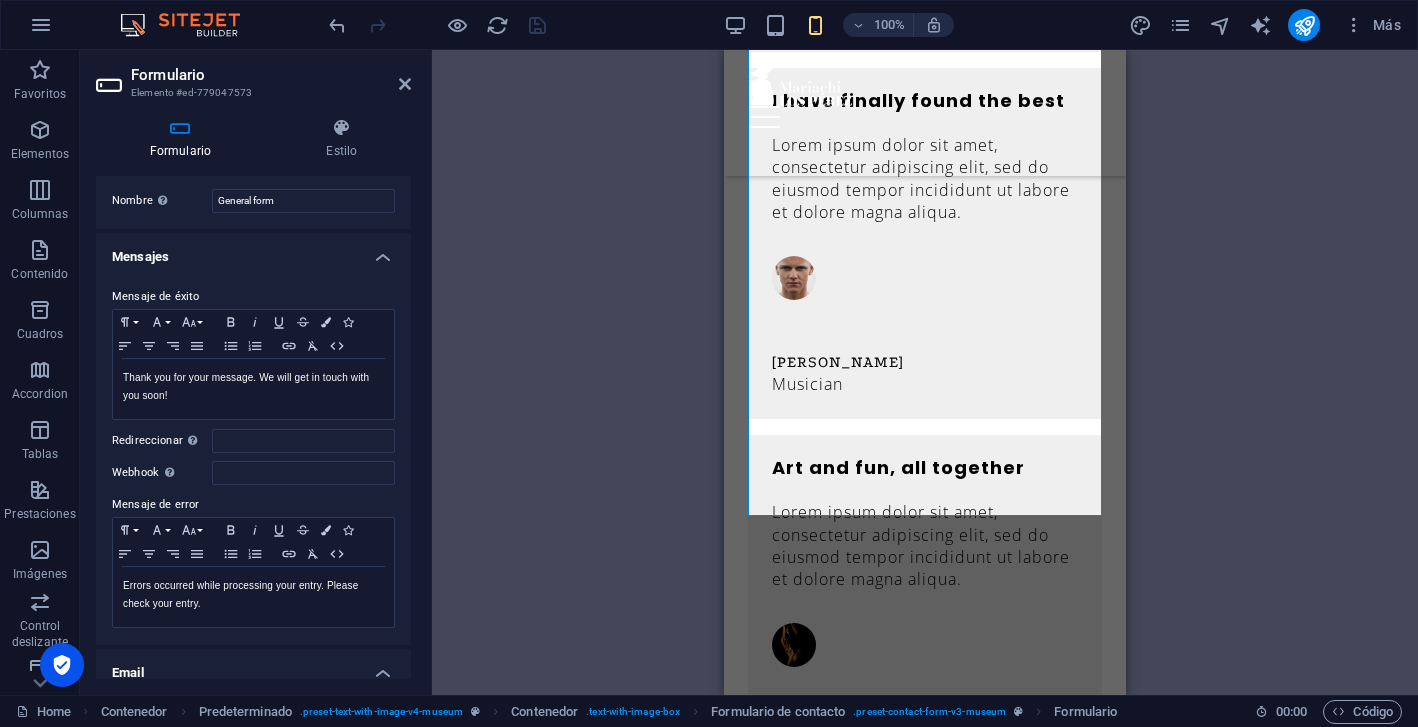 scroll, scrollTop: 35, scrollLeft: 0, axis: vertical 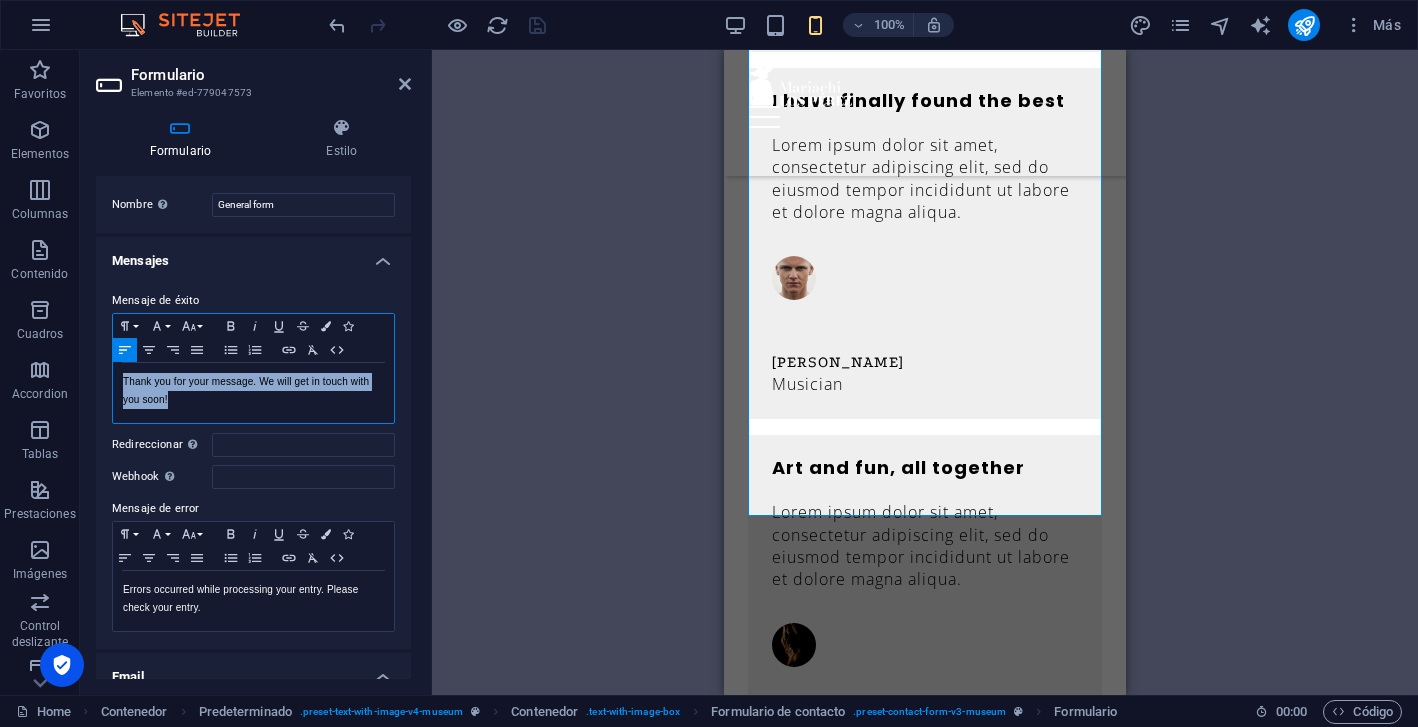 drag, startPoint x: 195, startPoint y: 396, endPoint x: 91, endPoint y: 372, distance: 106.733315 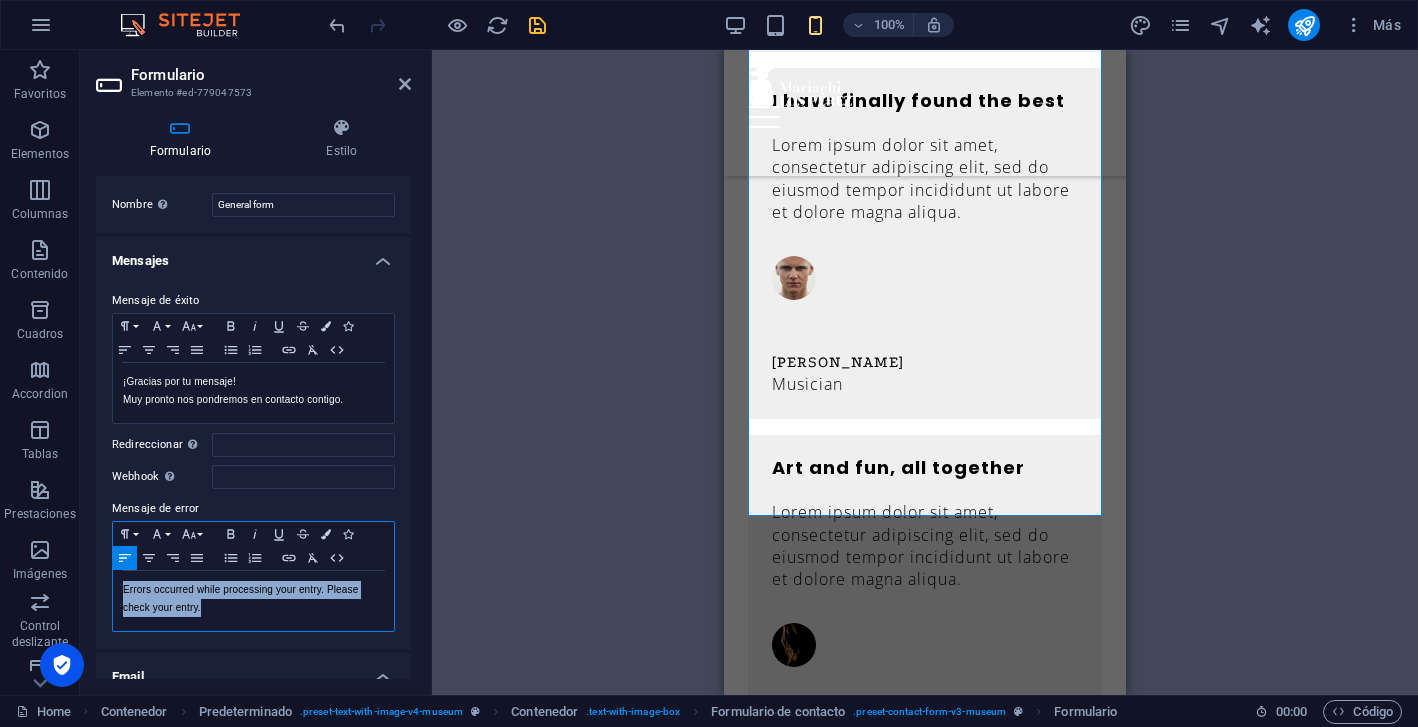 drag, startPoint x: 220, startPoint y: 608, endPoint x: 118, endPoint y: 584, distance: 104.78549 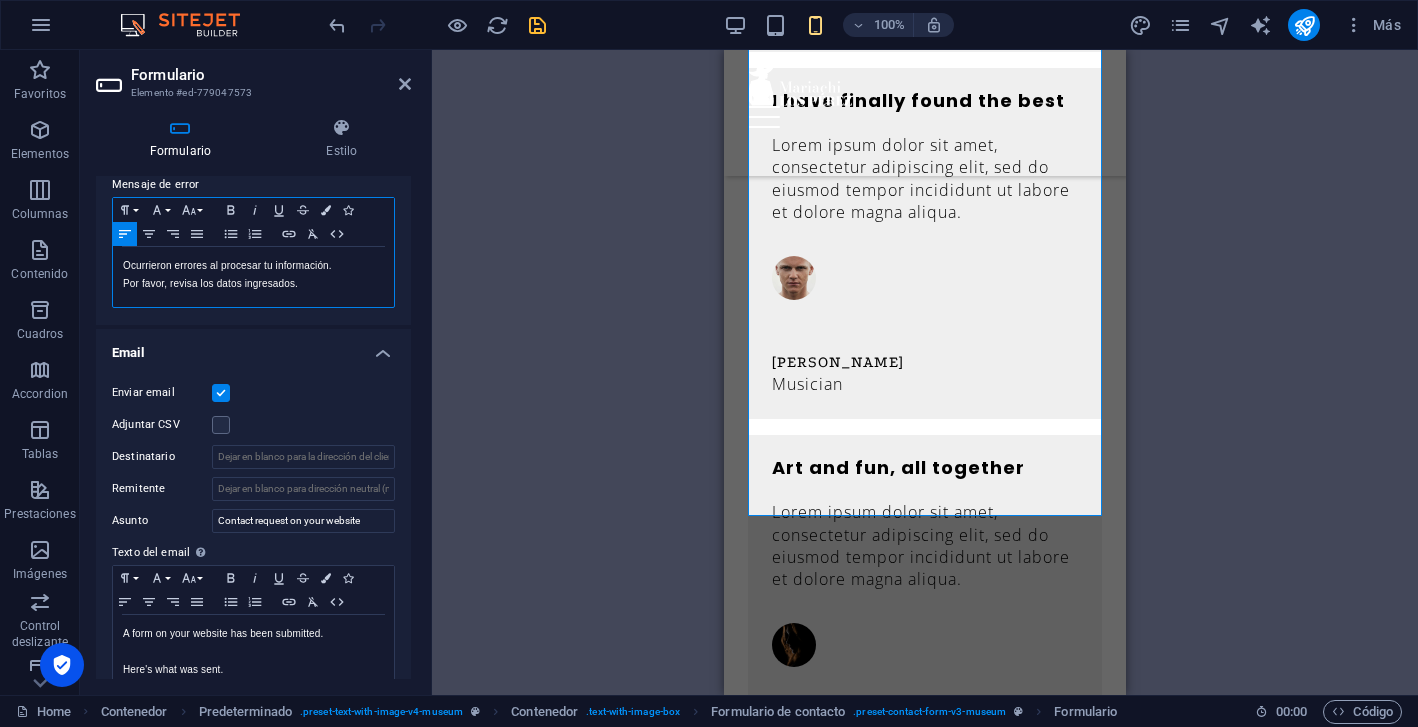 scroll, scrollTop: 366, scrollLeft: 0, axis: vertical 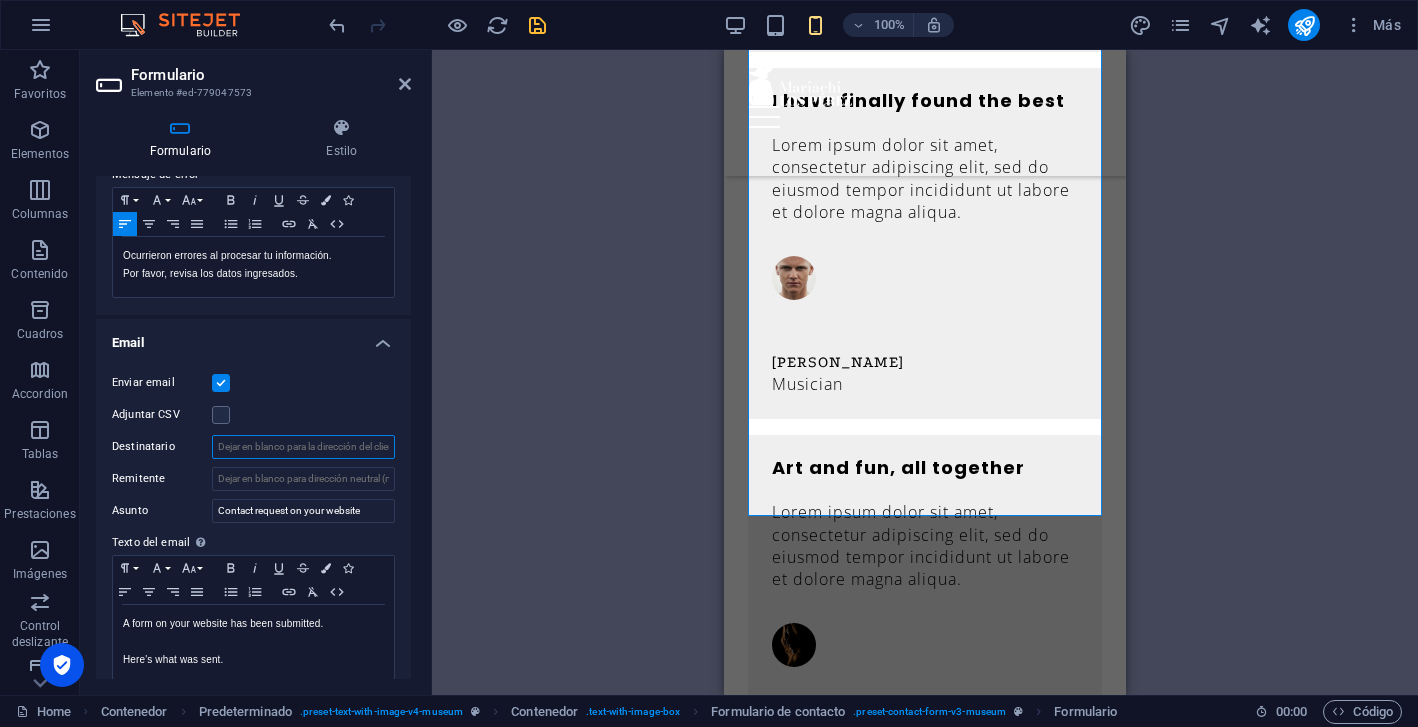 click on "Destinatario" at bounding box center (303, 447) 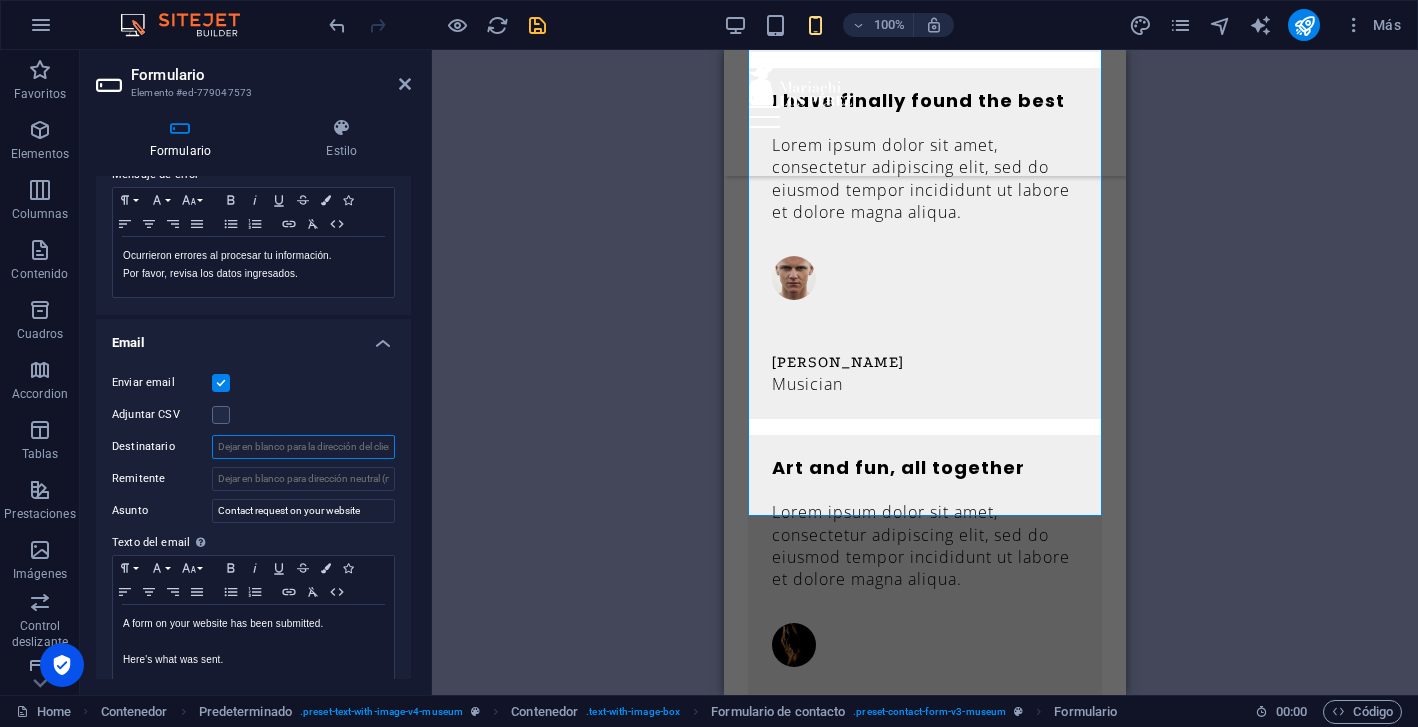 paste on "[EMAIL_ADDRESS][DOMAIN_NAME]" 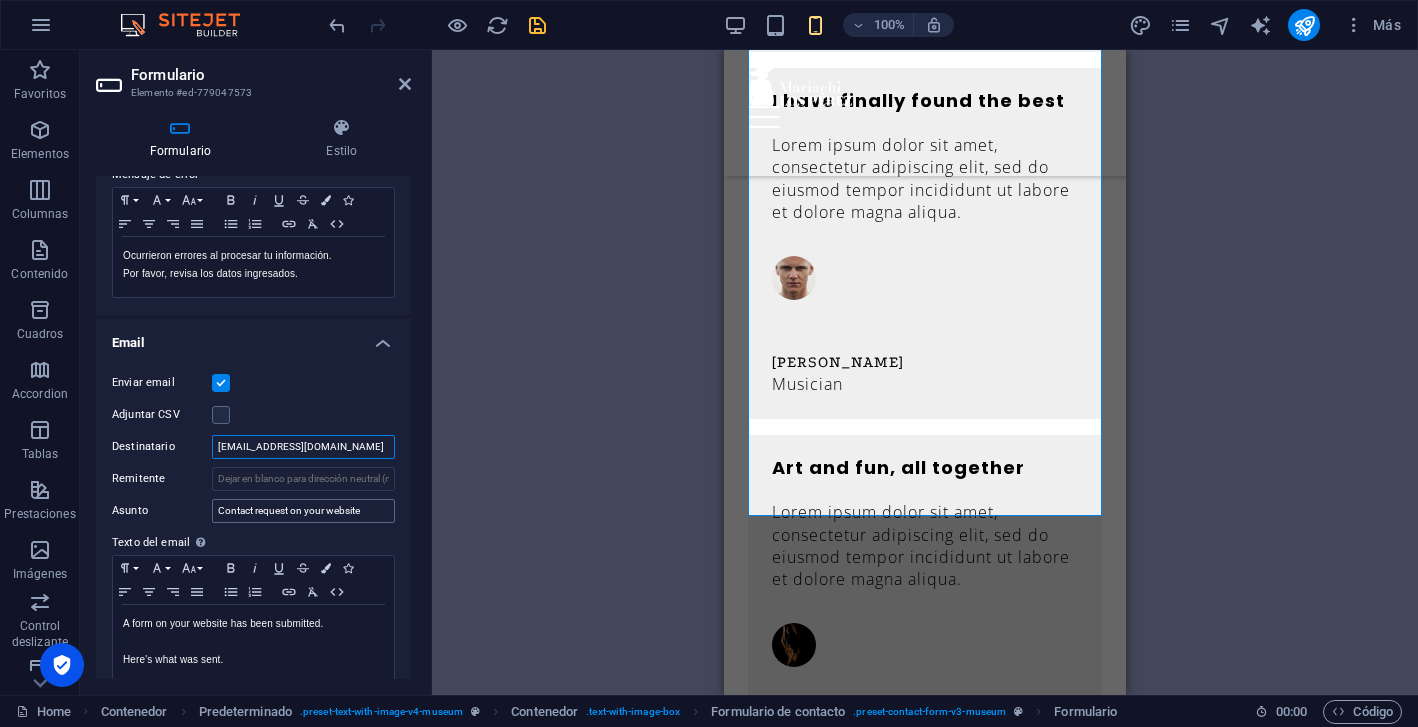 type on "[EMAIL_ADDRESS][DOMAIN_NAME]" 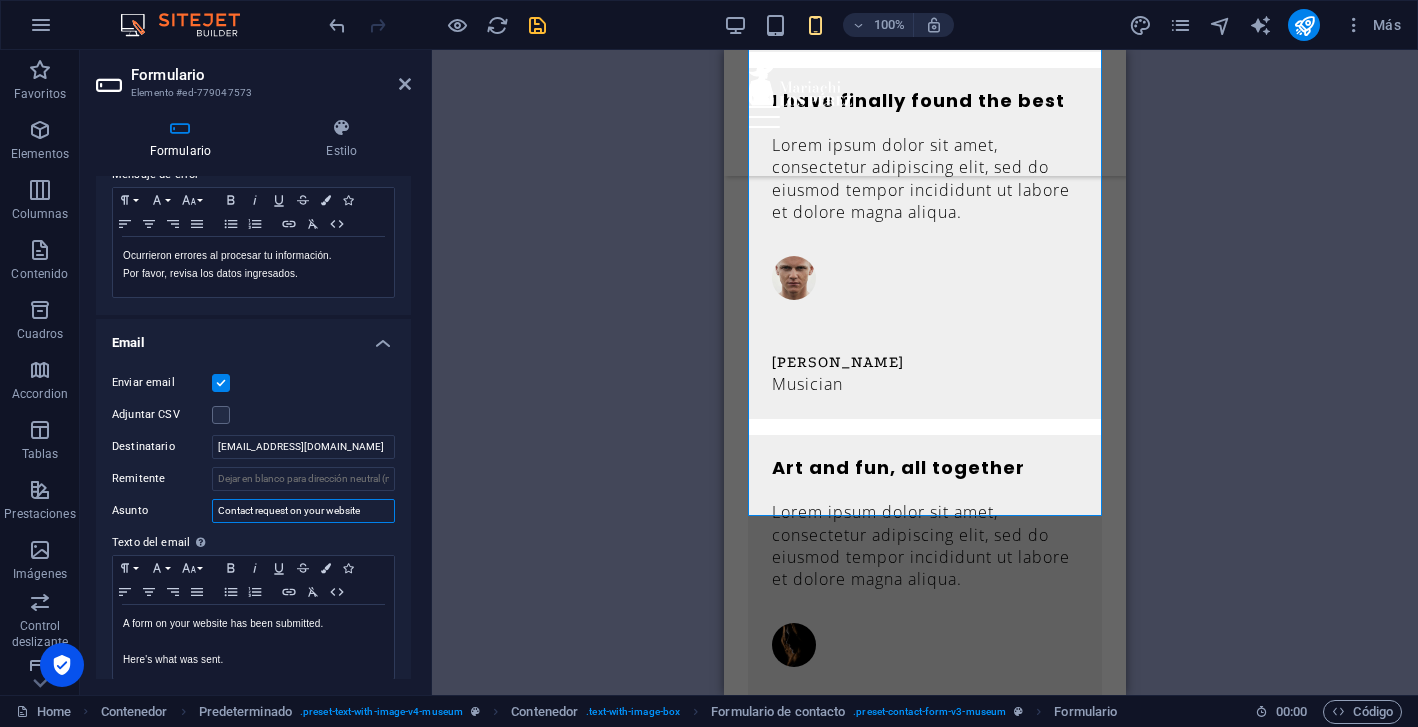 click on "Contact request on your website" at bounding box center (303, 511) 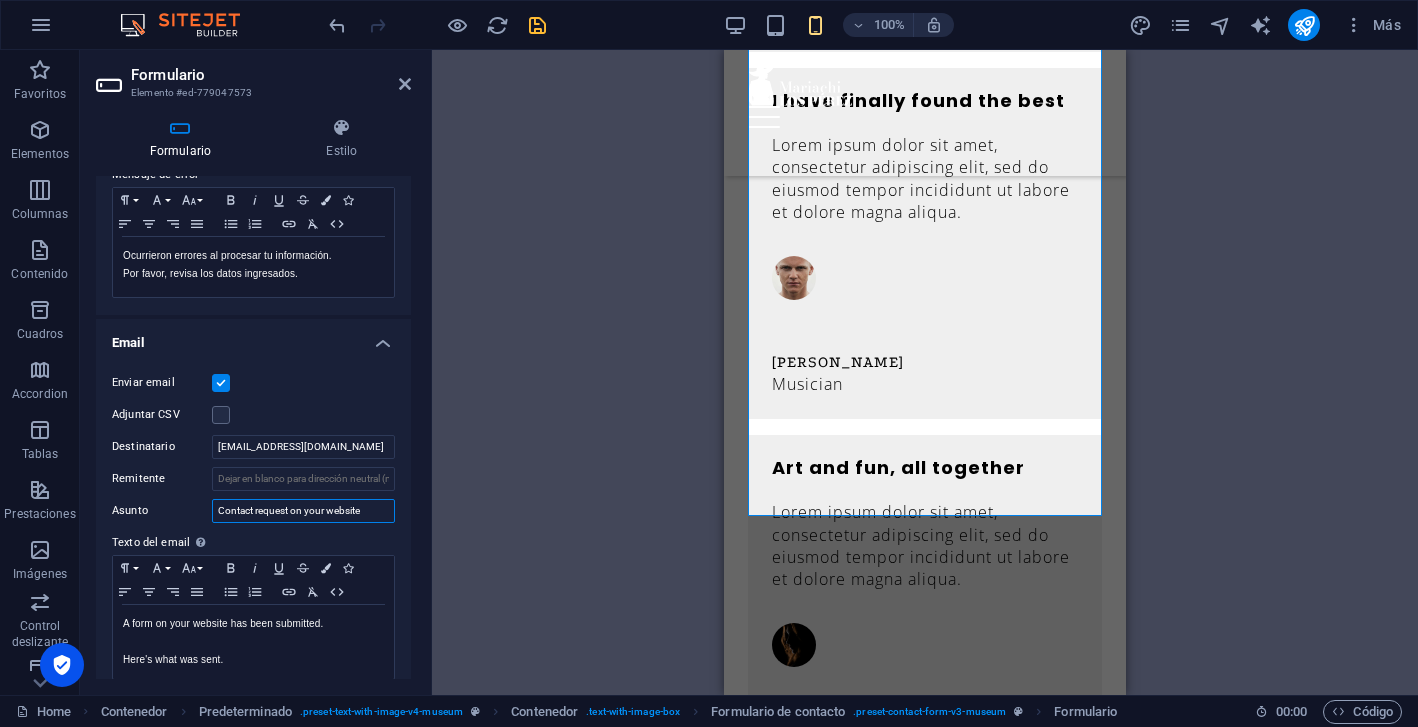 drag, startPoint x: 371, startPoint y: 511, endPoint x: 204, endPoint y: 514, distance: 167.02695 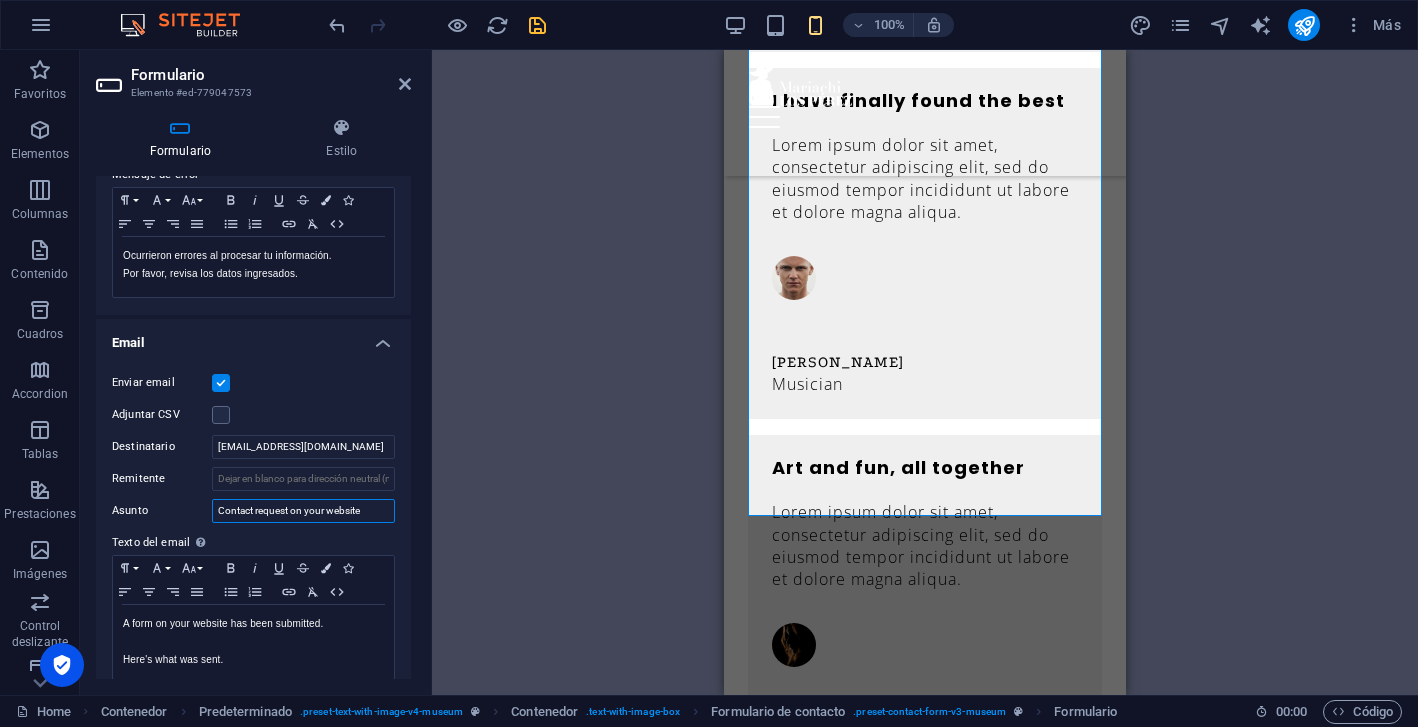 click on "Asunto Contact request on your website" at bounding box center [253, 511] 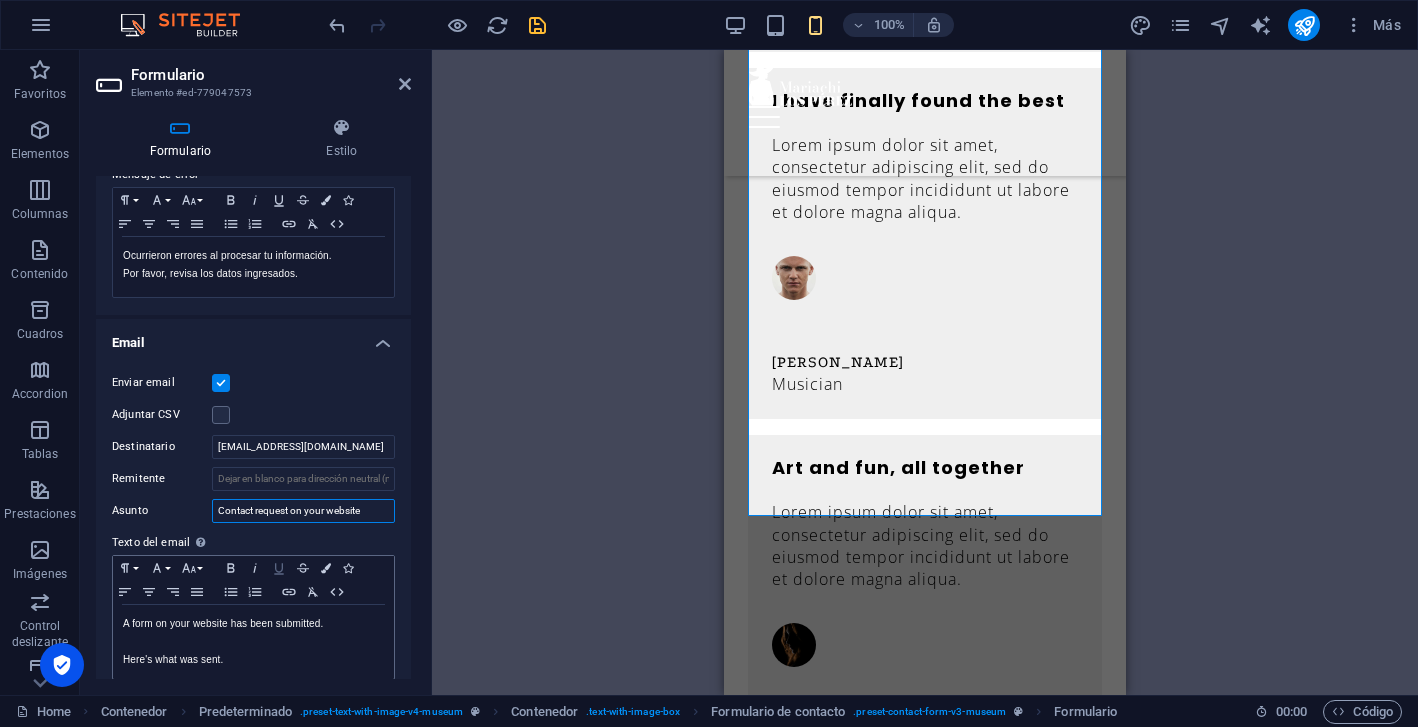 type on "C" 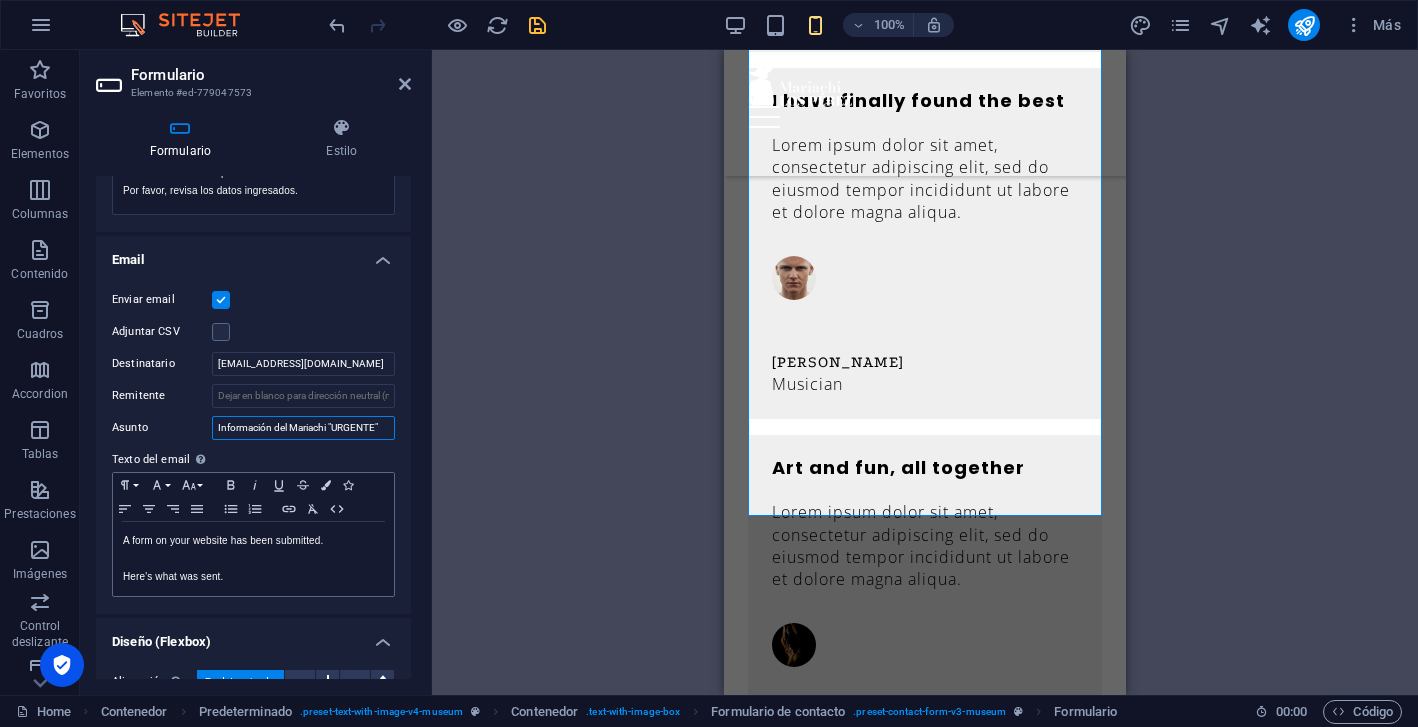 scroll, scrollTop: 454, scrollLeft: 0, axis: vertical 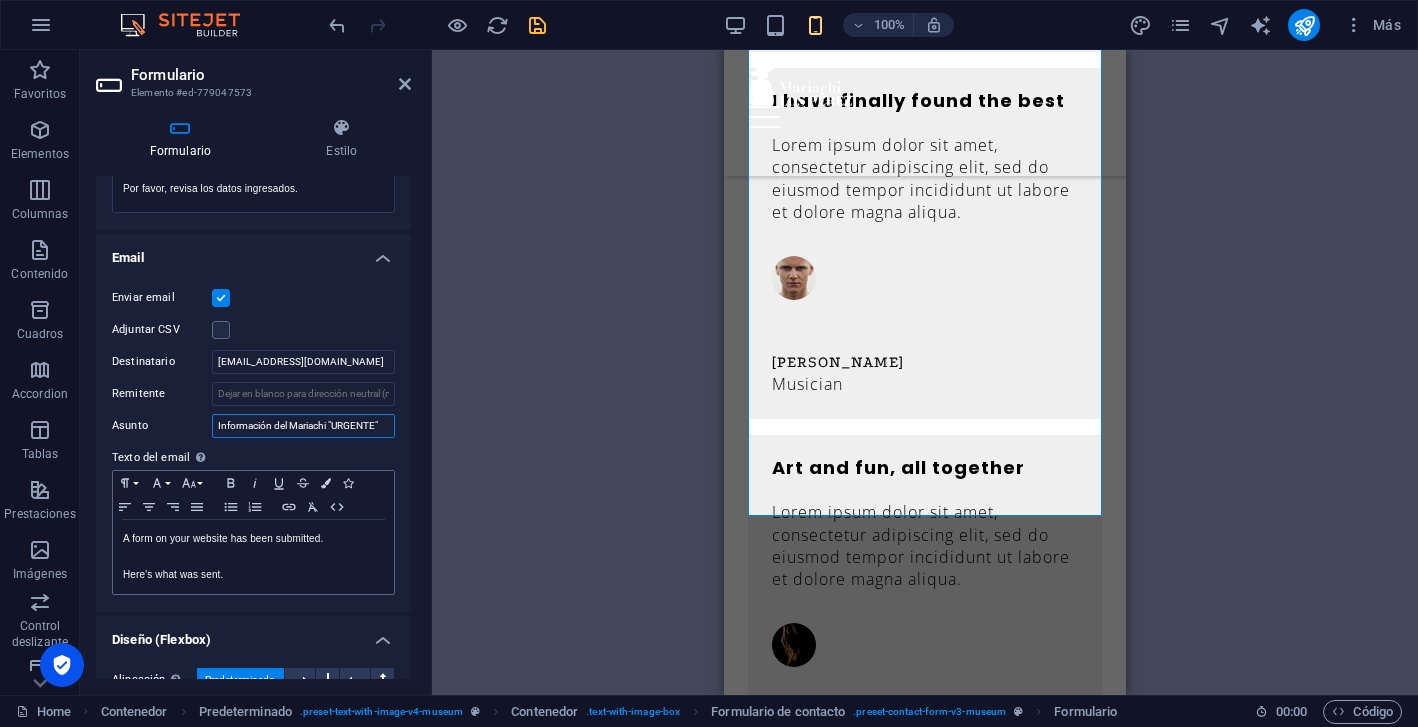 type on "Información del Mariachi "URGENTE"" 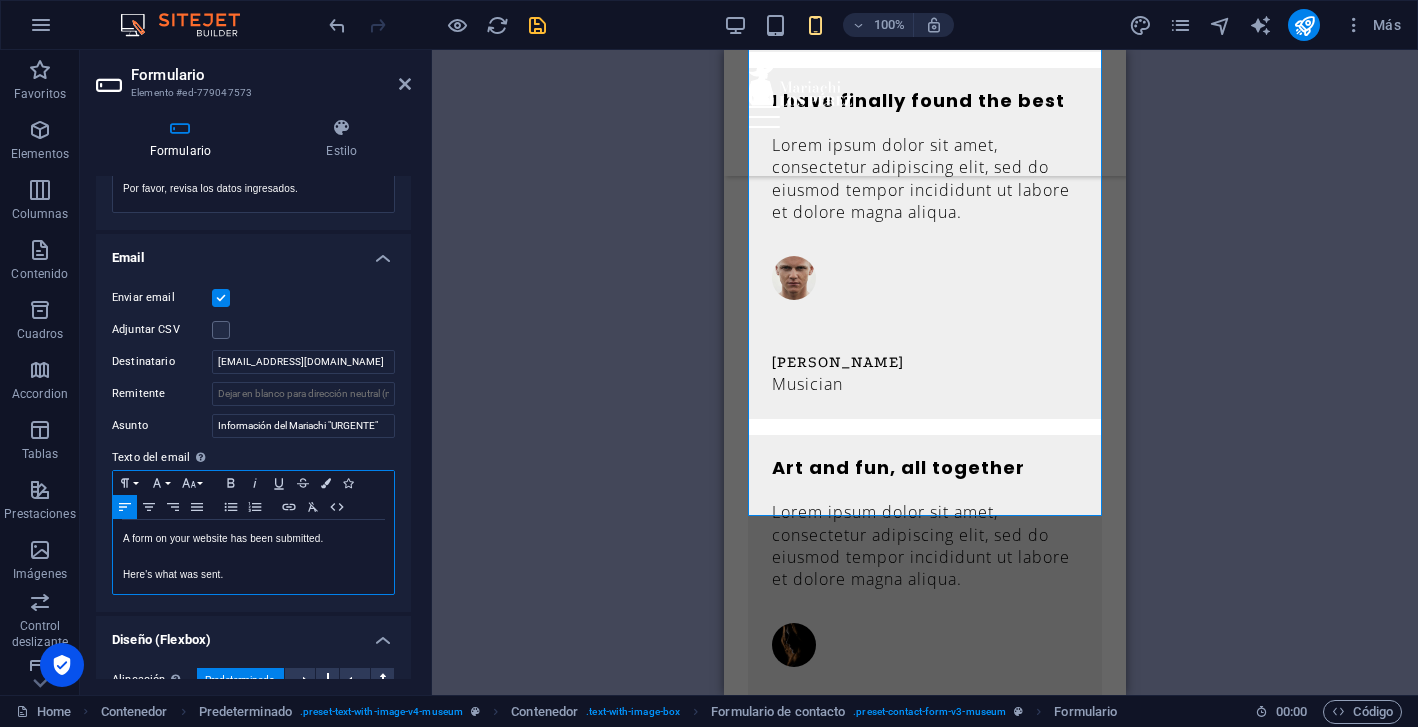 click on "Here's what was sent." at bounding box center (253, 575) 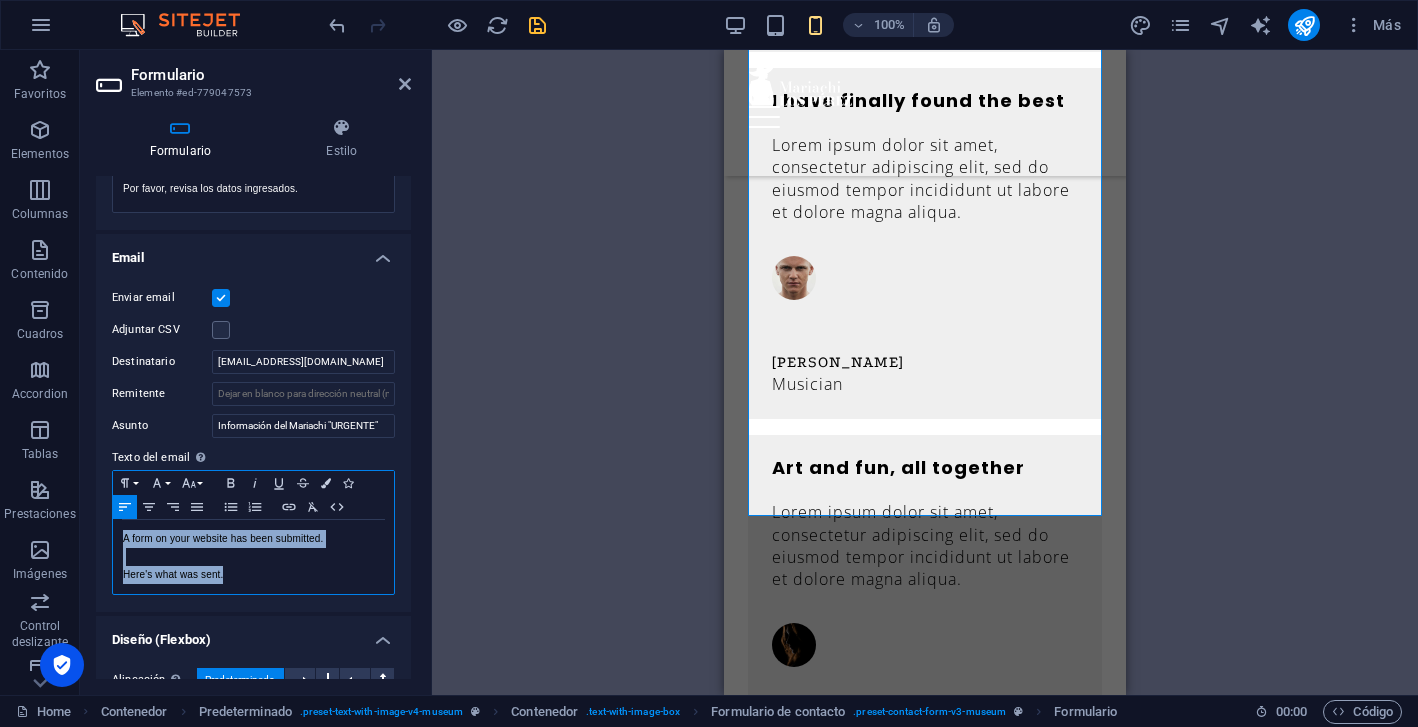 drag, startPoint x: 263, startPoint y: 569, endPoint x: 110, endPoint y: 528, distance: 158.39824 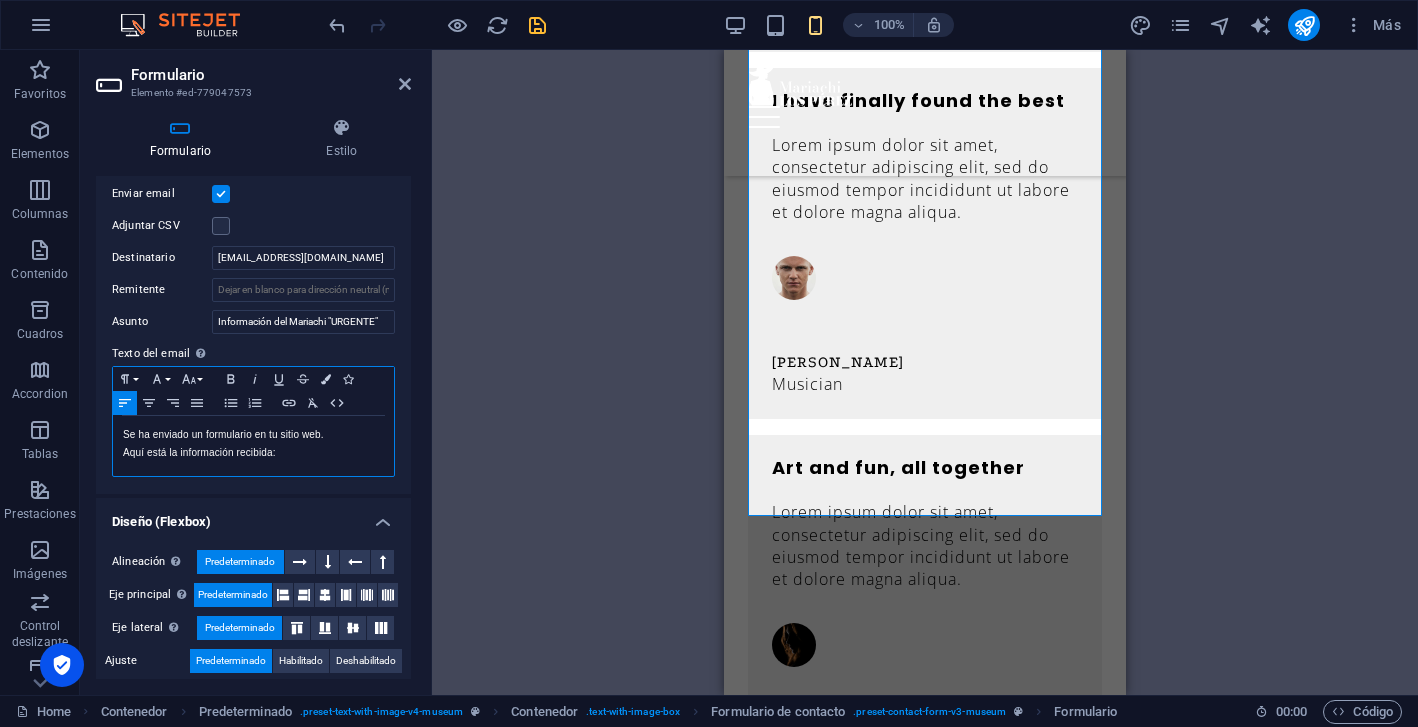 scroll, scrollTop: 601, scrollLeft: 0, axis: vertical 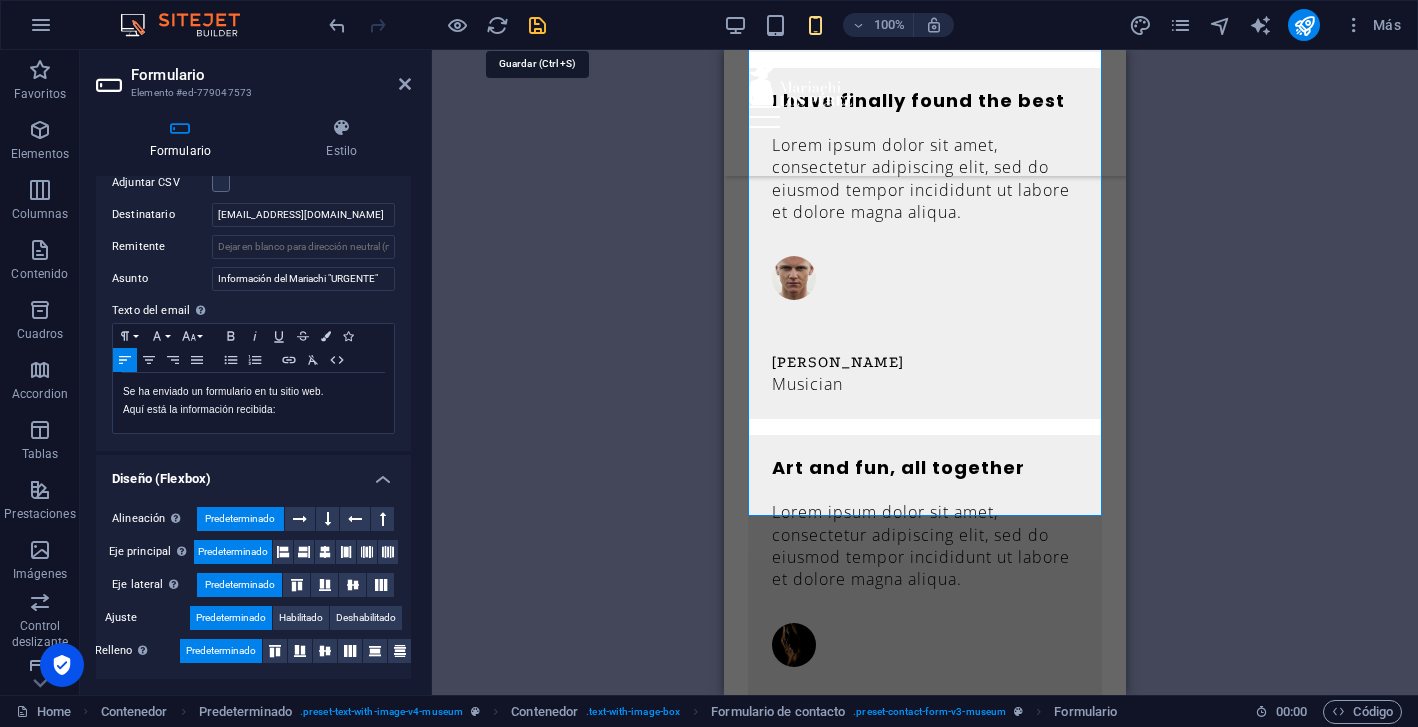 click at bounding box center [537, 25] 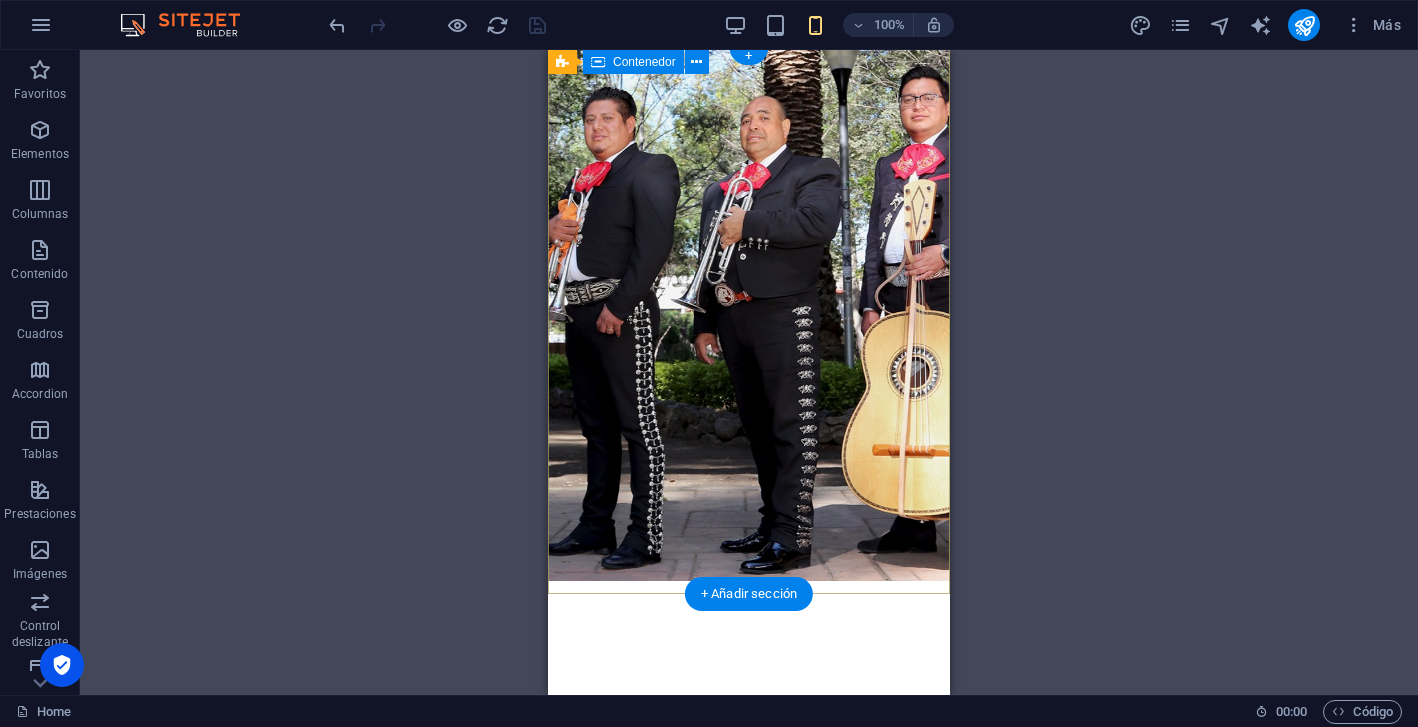 scroll, scrollTop: 0, scrollLeft: 0, axis: both 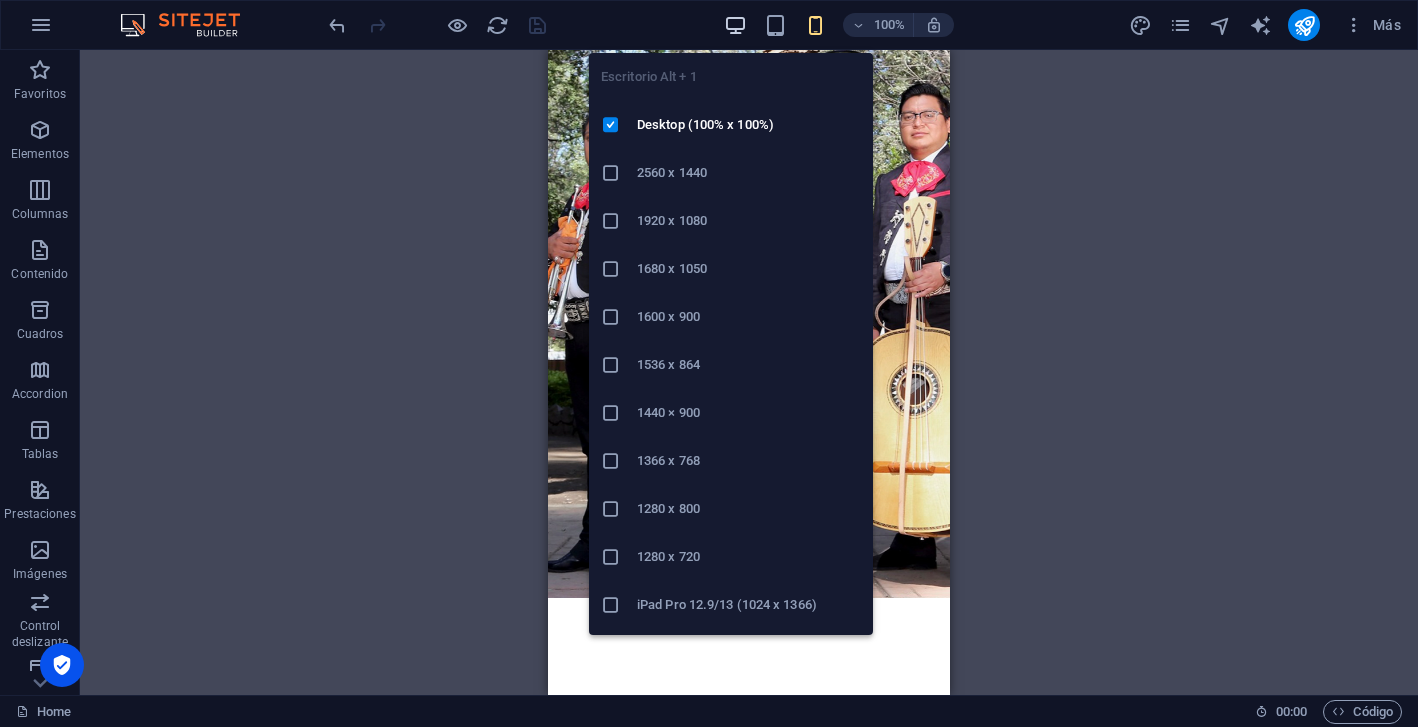 click at bounding box center [735, 25] 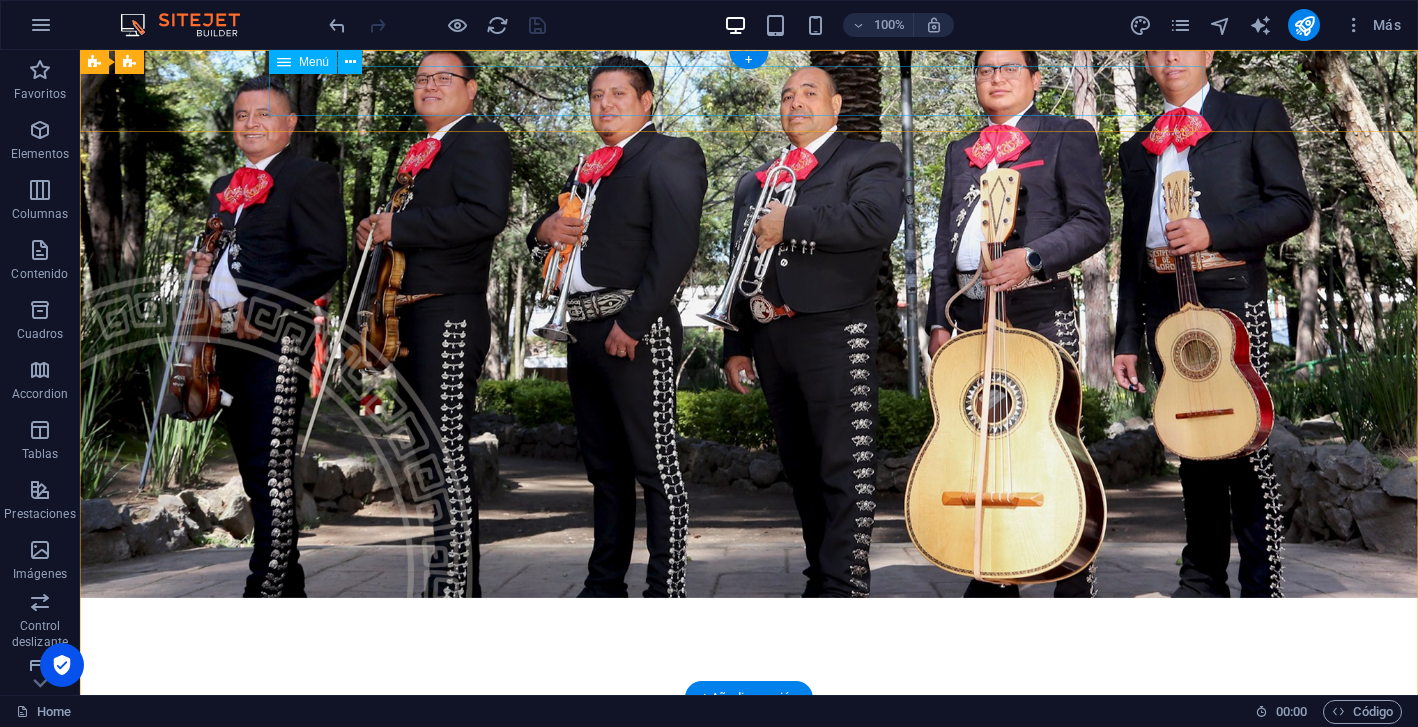 click on "NOSOTROS CONTACTO LLÁMANOS" at bounding box center (749, 685) 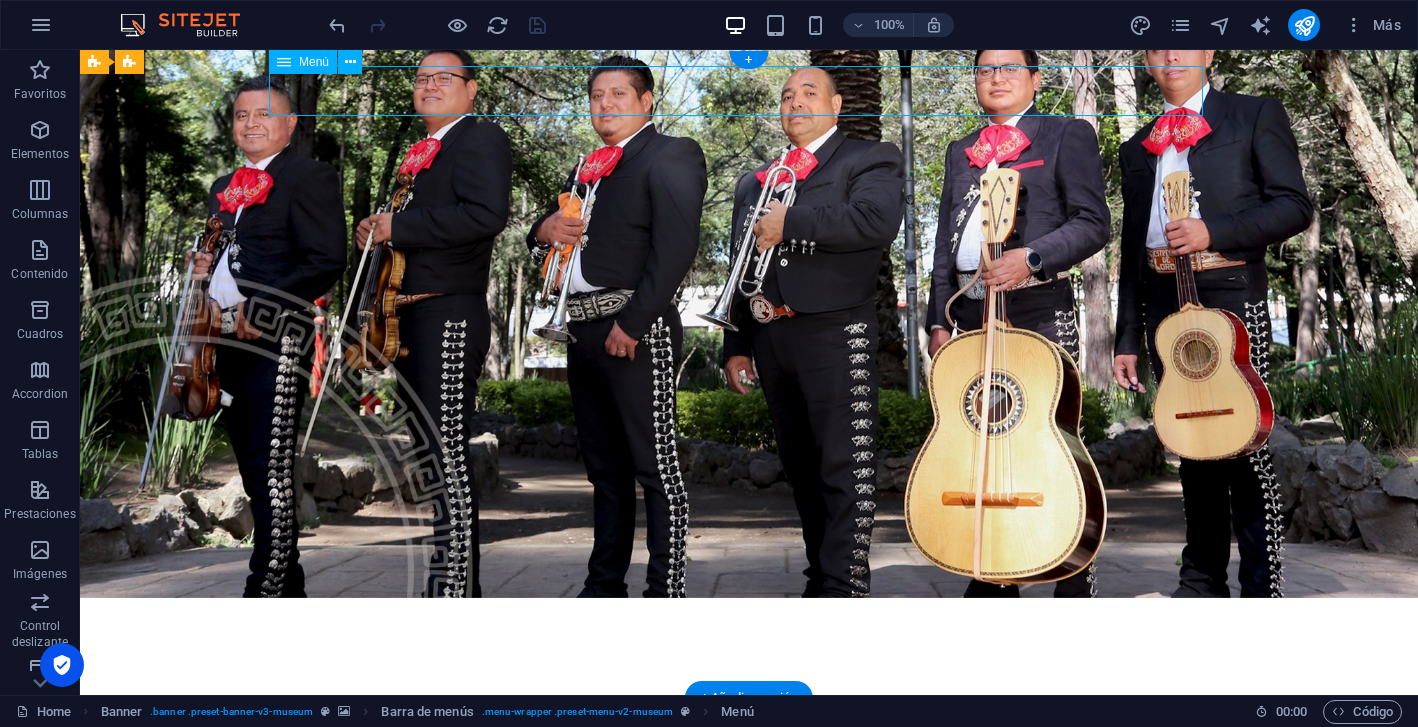 click on "NOSOTROS CONTACTO LLÁMANOS" at bounding box center [749, 685] 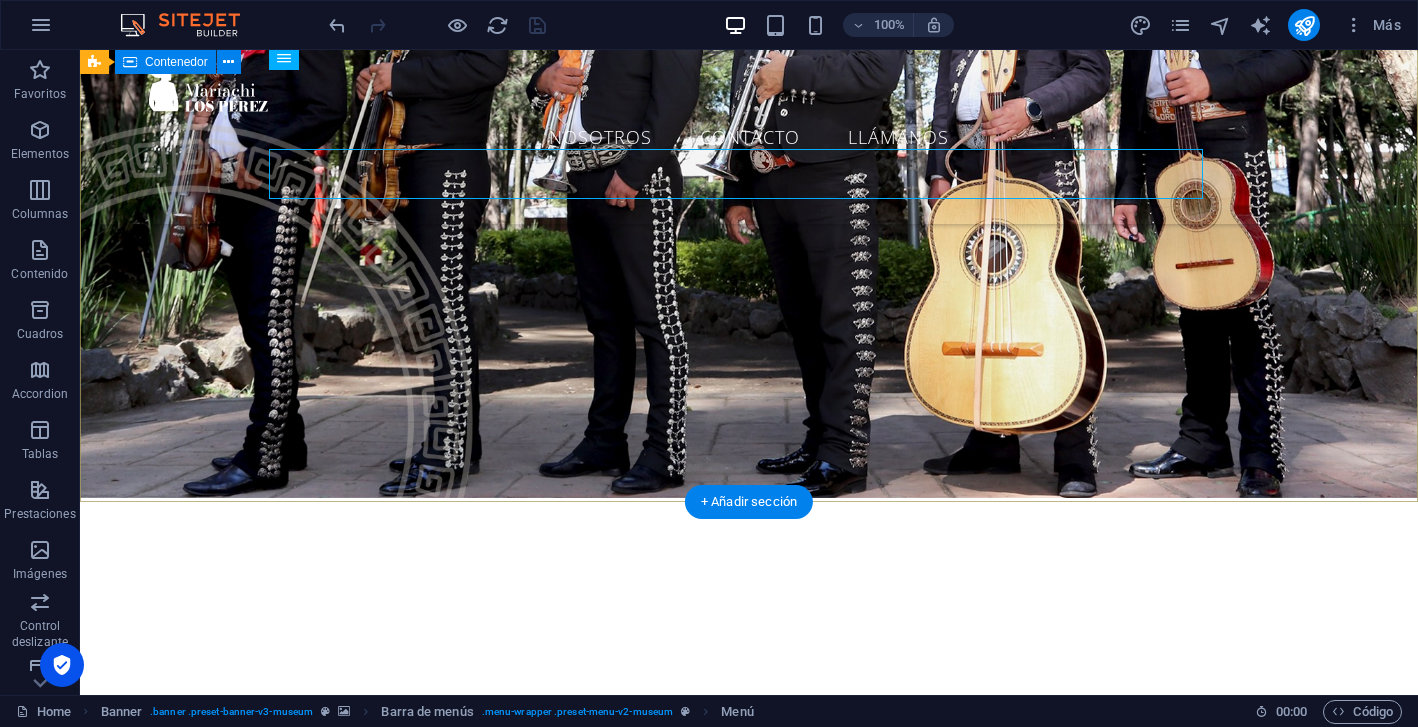 scroll, scrollTop: 0, scrollLeft: 0, axis: both 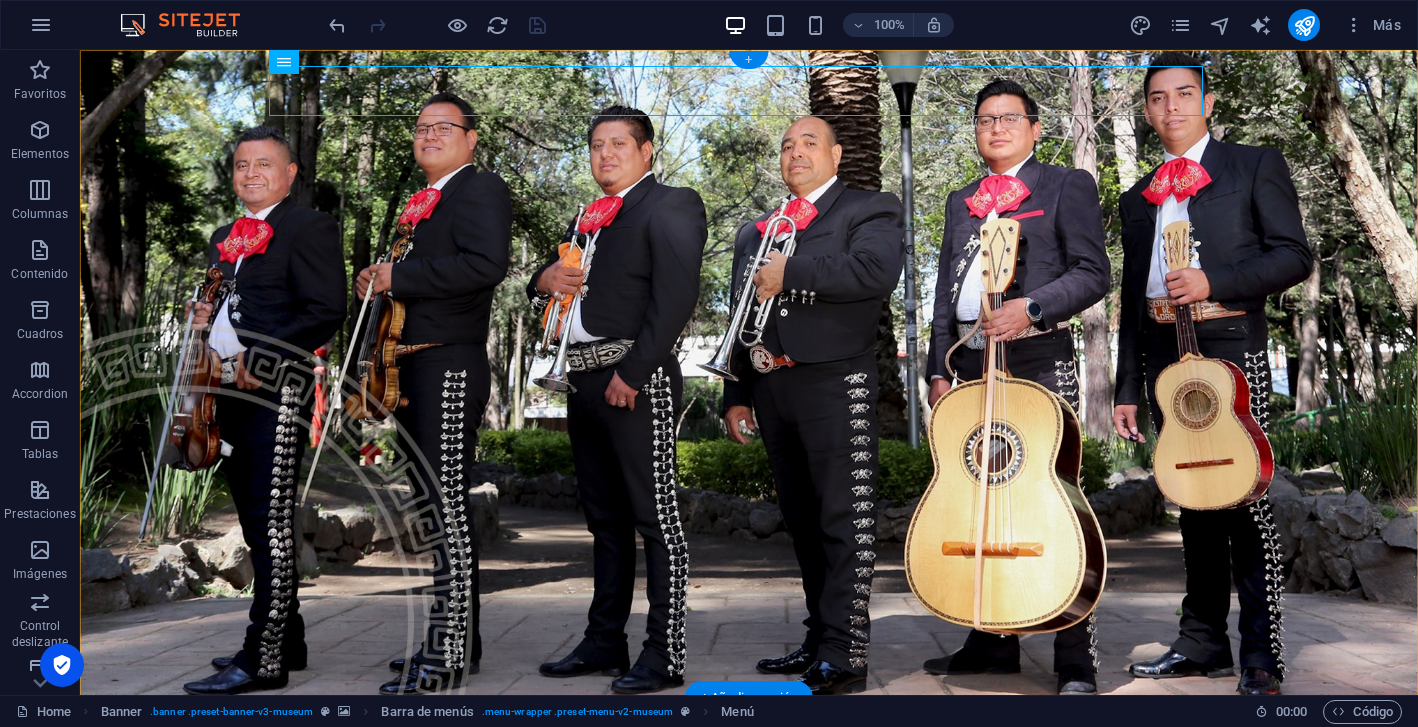 click on "+" at bounding box center [748, 60] 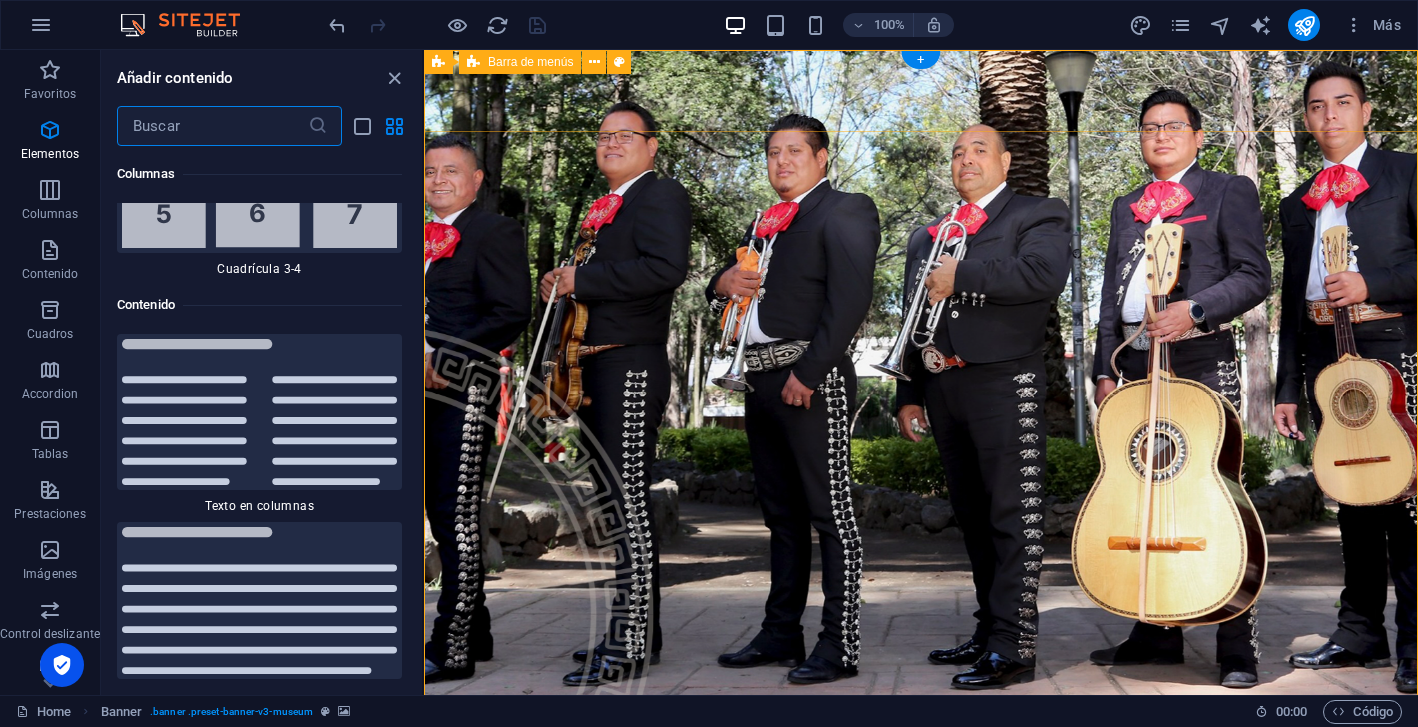 scroll, scrollTop: 6808, scrollLeft: 0, axis: vertical 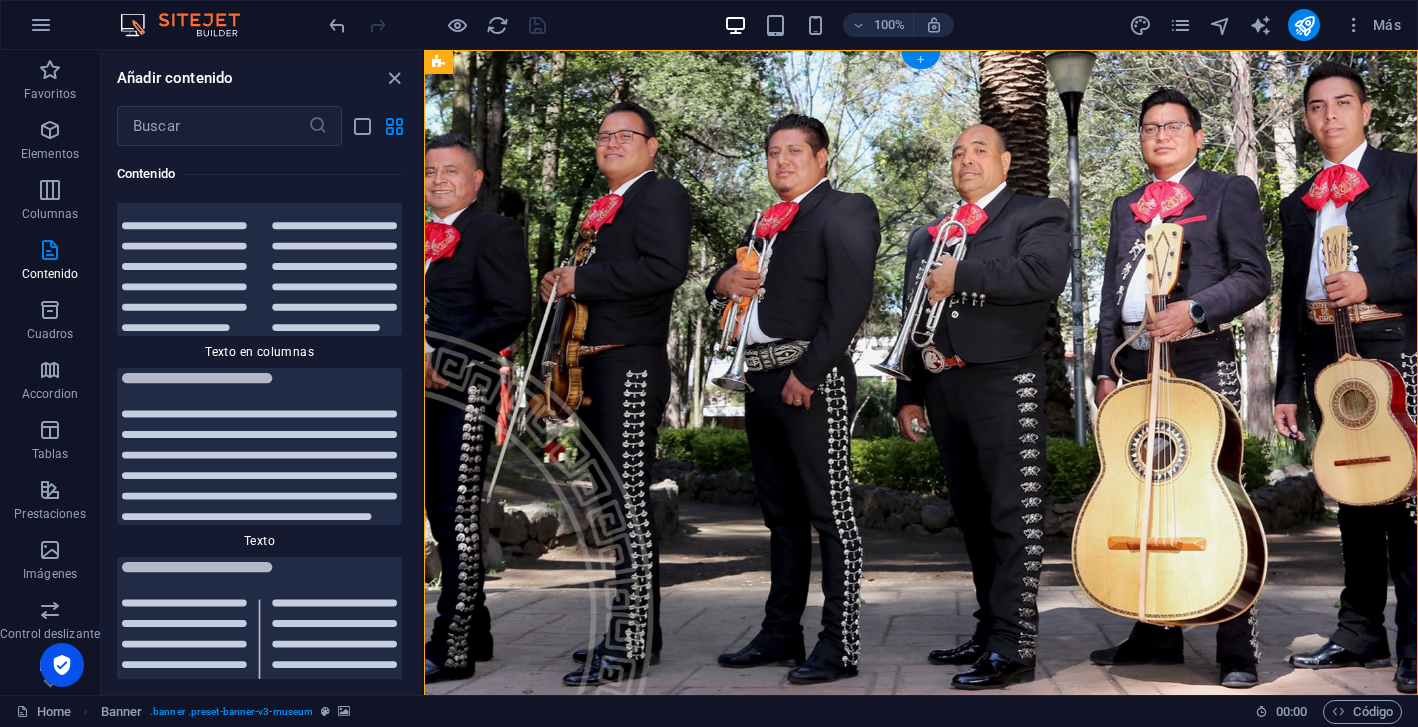 click on "+" at bounding box center (920, 60) 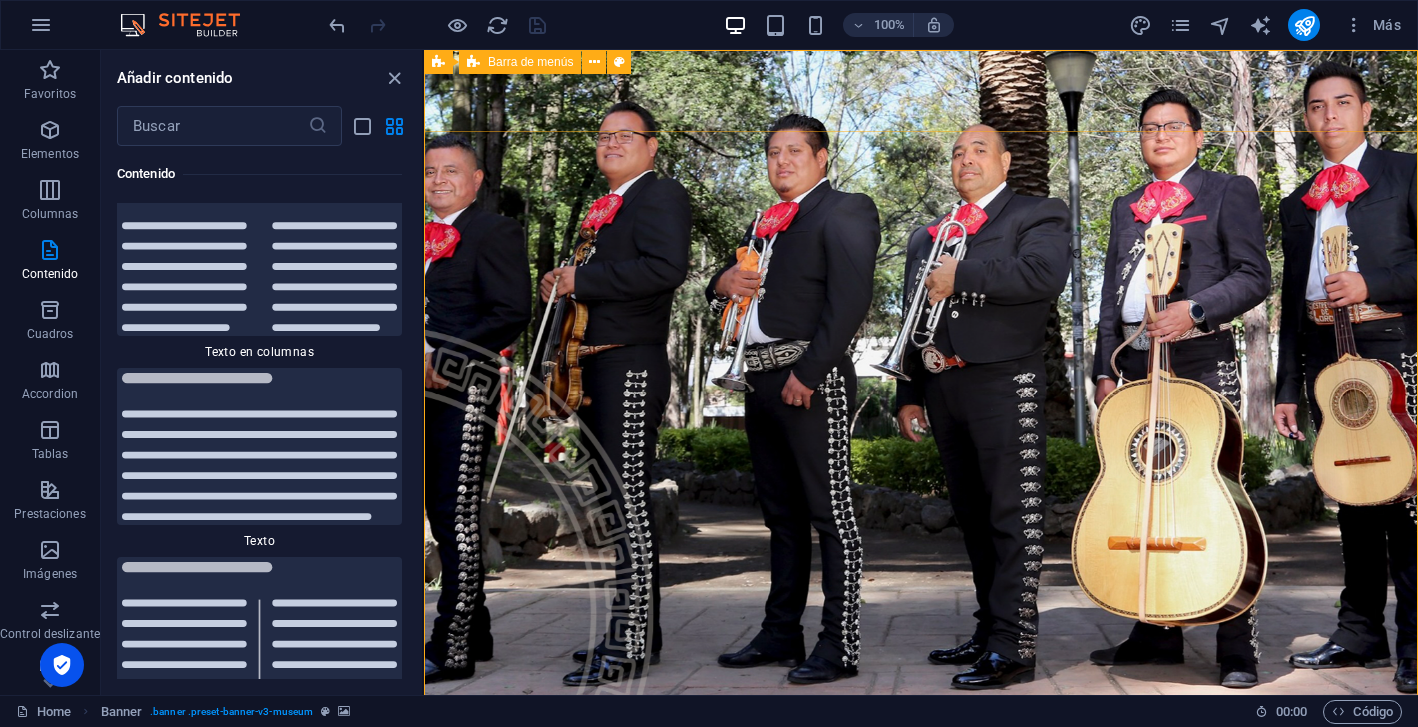 click on "Barra de menús" at bounding box center (530, 62) 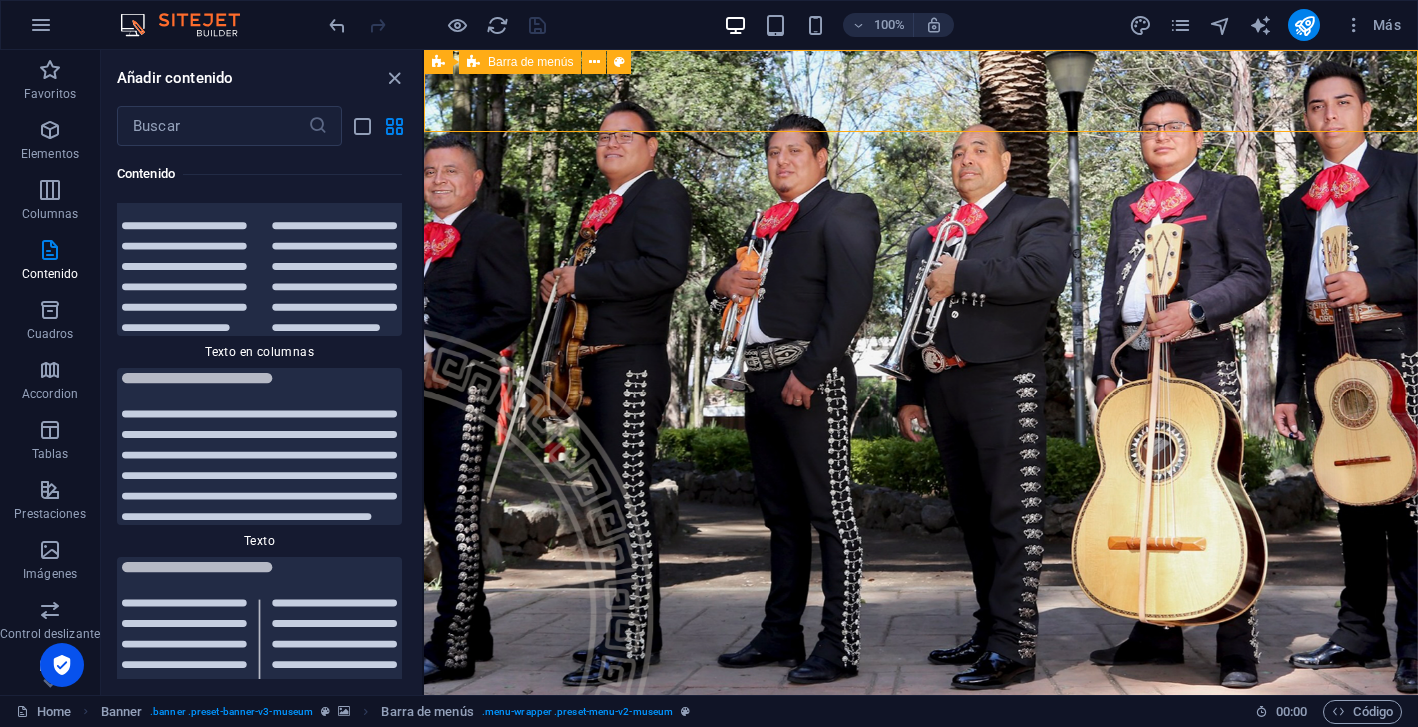 click on "Barra de menús" at bounding box center (530, 62) 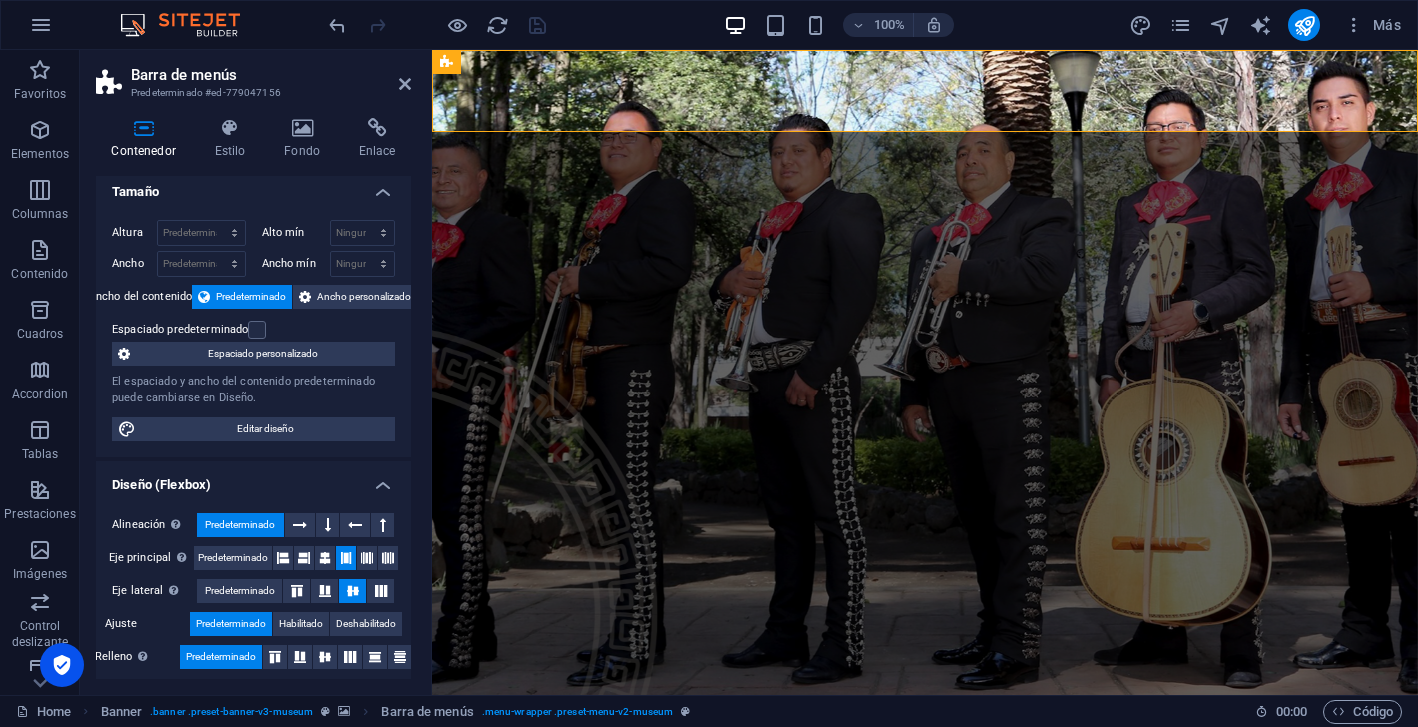 scroll, scrollTop: 11, scrollLeft: 0, axis: vertical 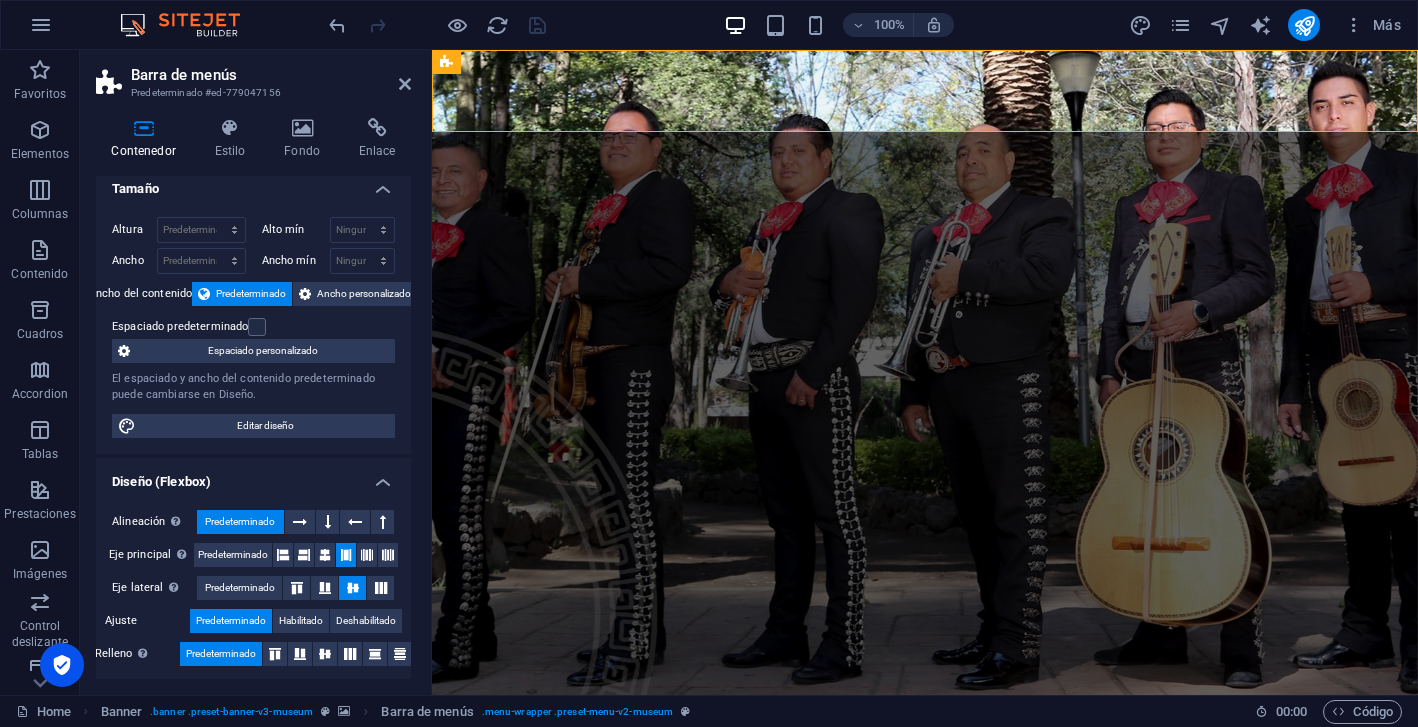 click on "Tamaño" at bounding box center (253, 183) 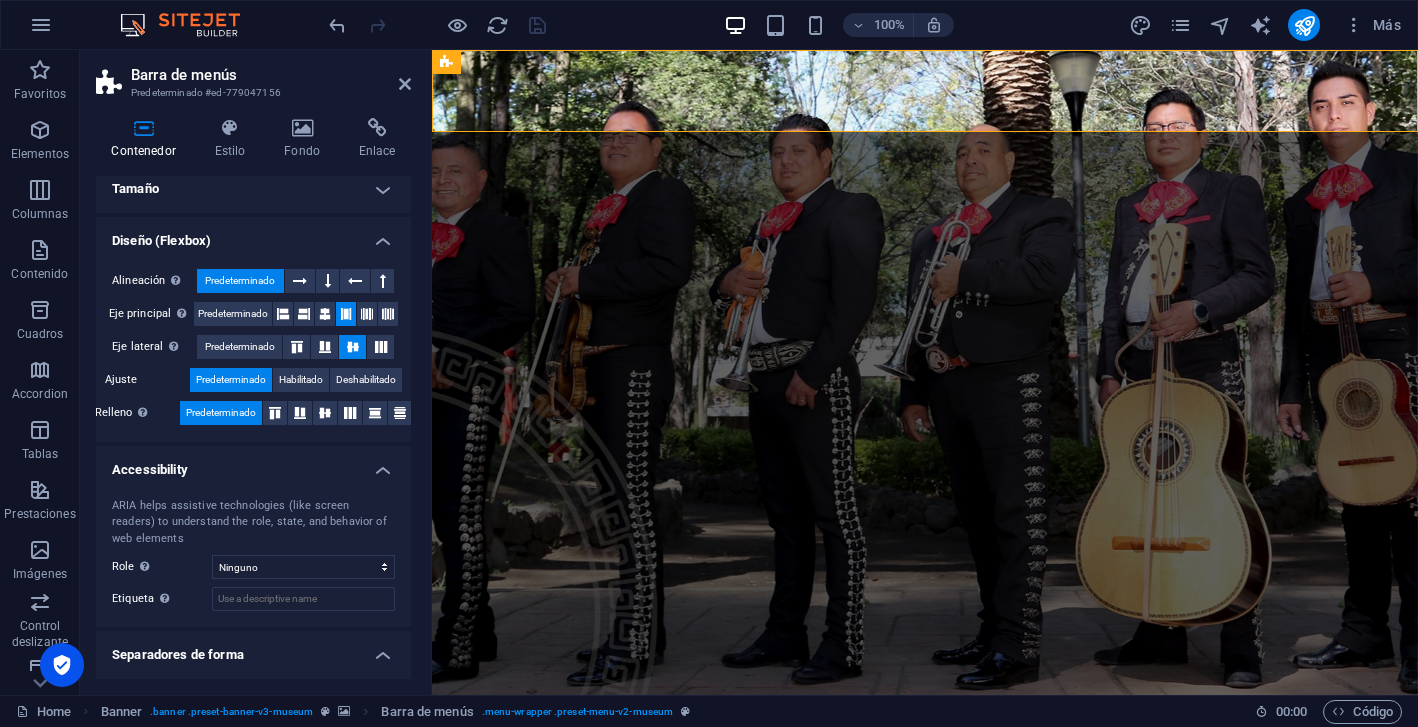 click on "Diseño (Flexbox)" at bounding box center [253, 235] 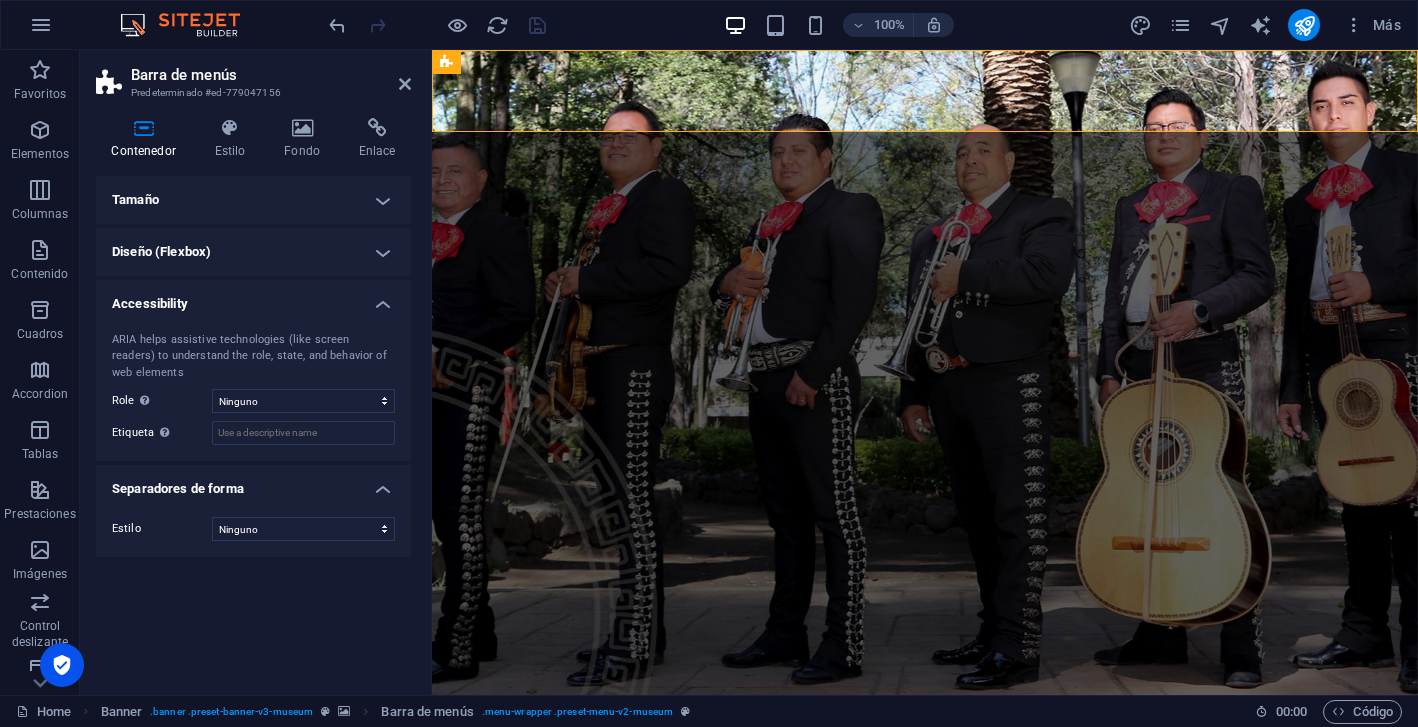 click on "Diseño (Flexbox)" at bounding box center [253, 252] 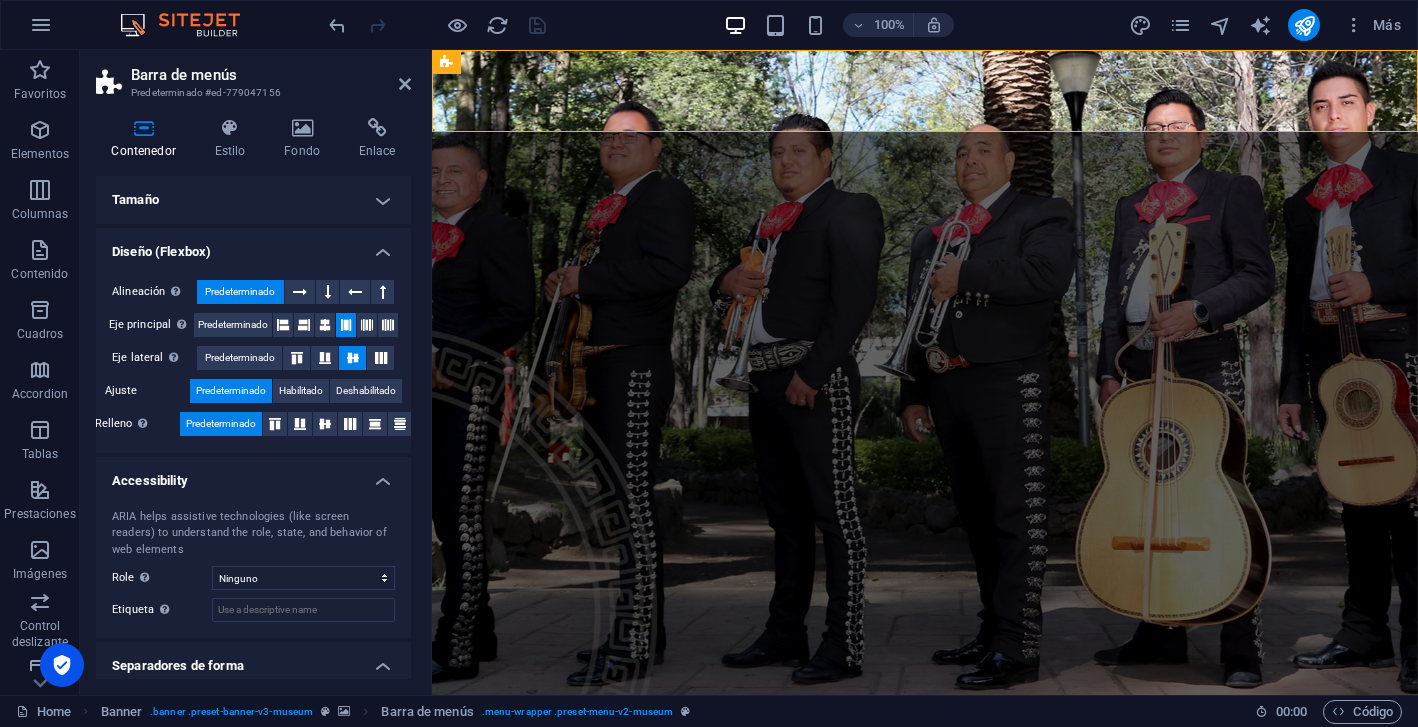 click on "Diseño (Flexbox)" at bounding box center [253, 246] 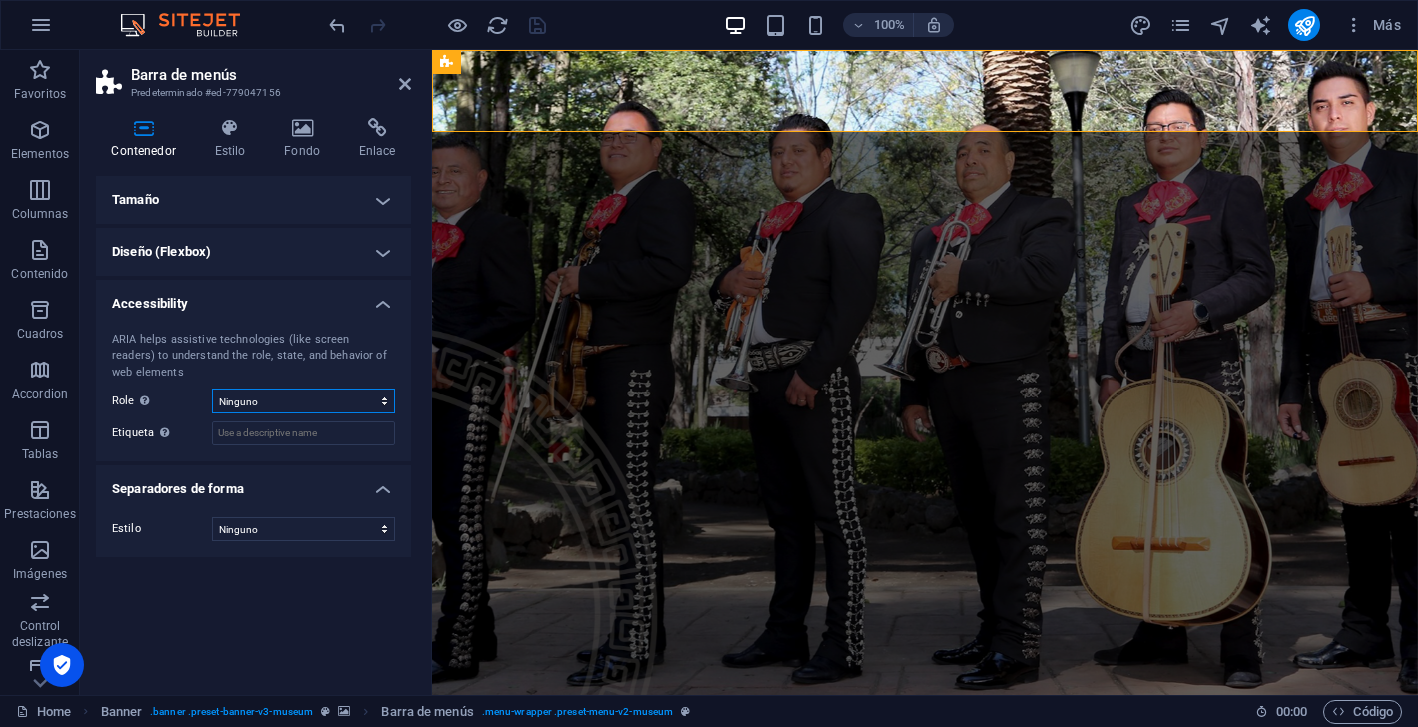 click on "Ninguno Encabezado Pie de página Section Banner Presentation Separator Complementary Region Dialog Comment Marquee Timer" at bounding box center (303, 401) 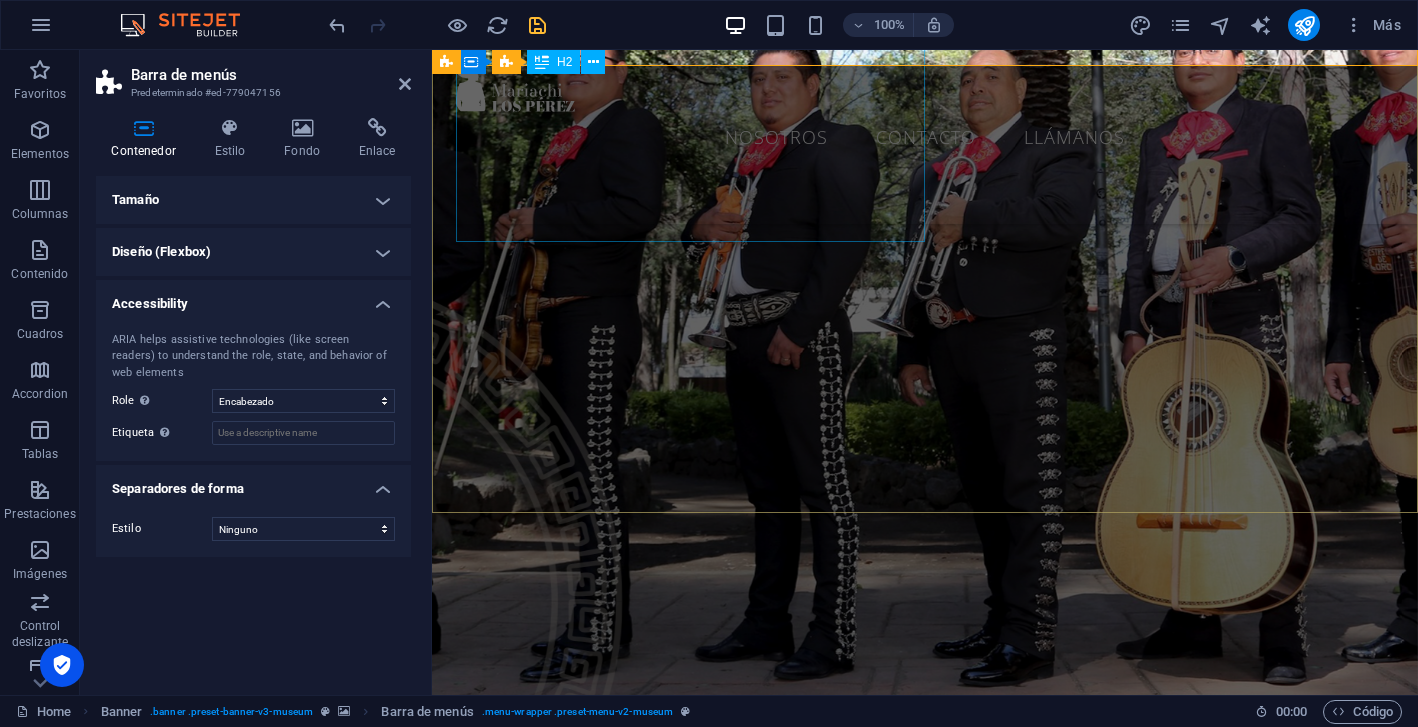 scroll, scrollTop: 0, scrollLeft: 0, axis: both 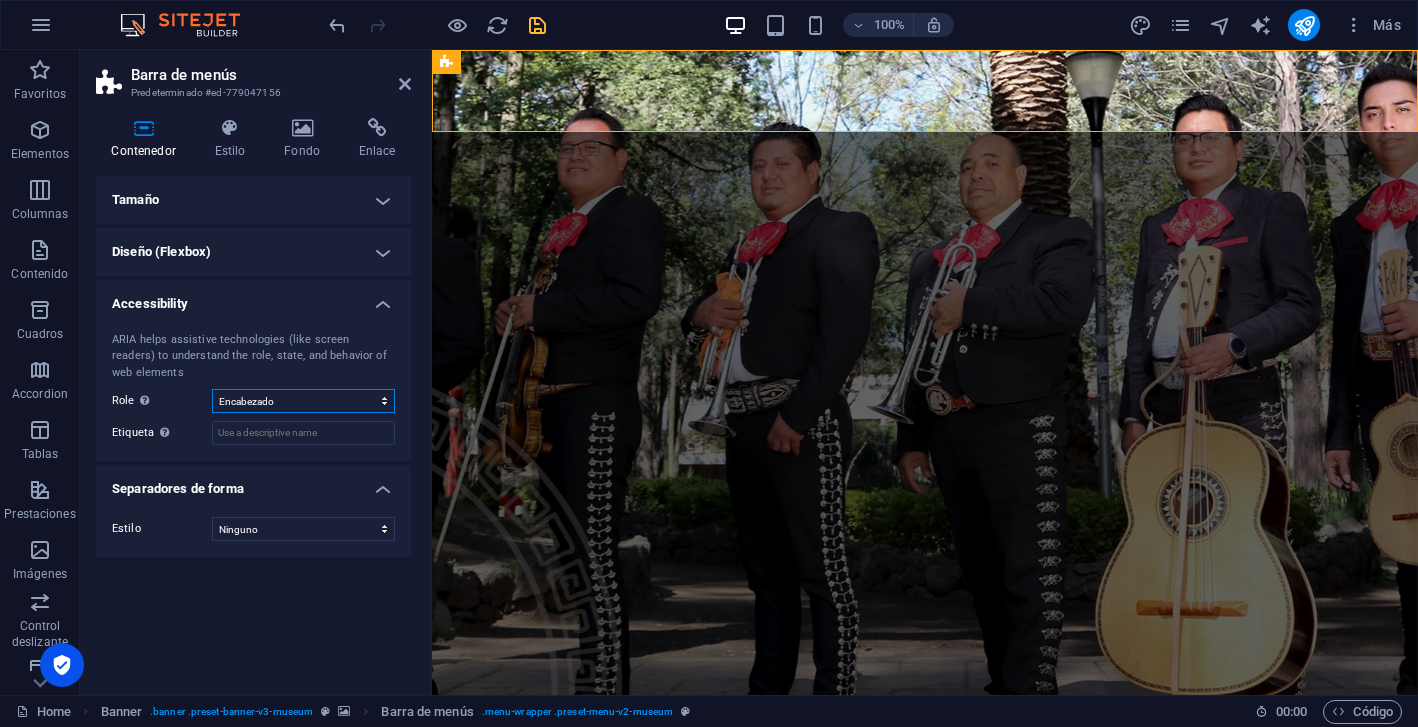 click on "Ninguno Encabezado Pie de página Section Banner Presentation Separator Complementary Region Dialog Comment Marquee Timer" at bounding box center (303, 401) 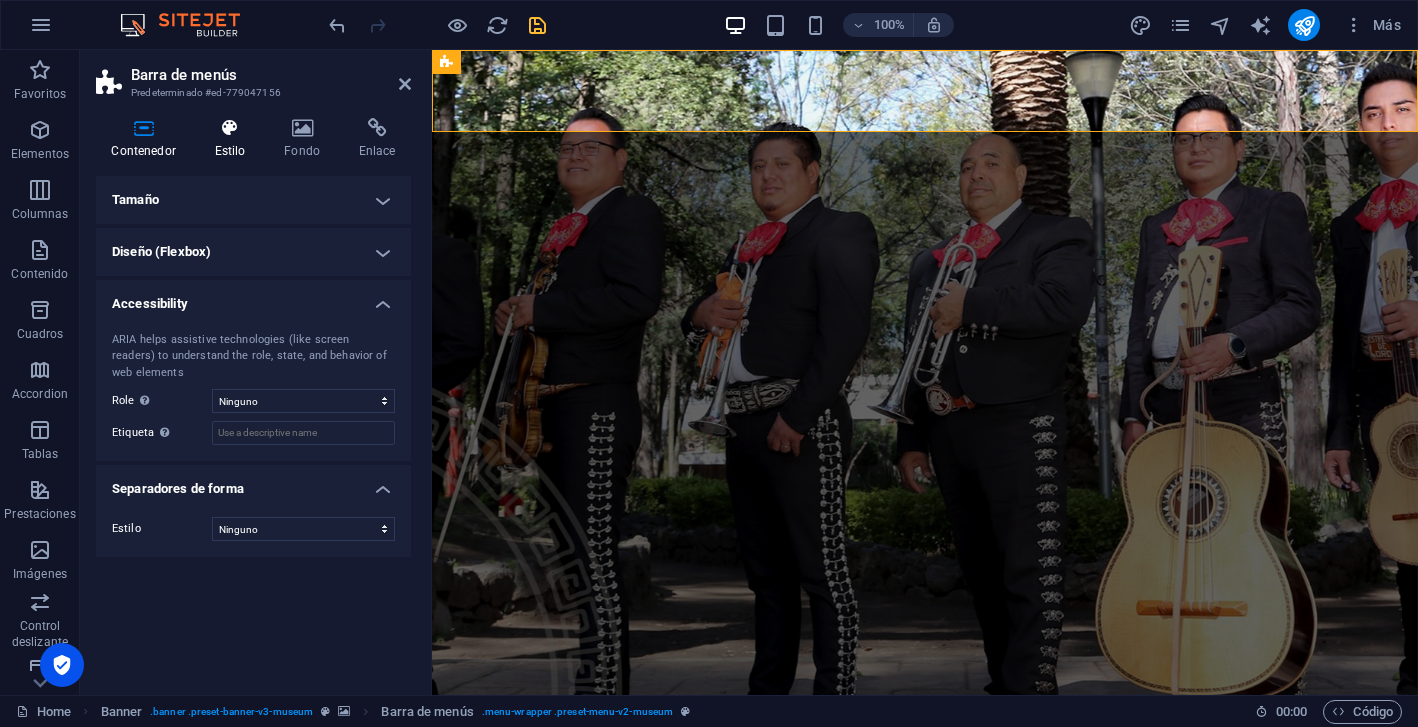 click at bounding box center (230, 128) 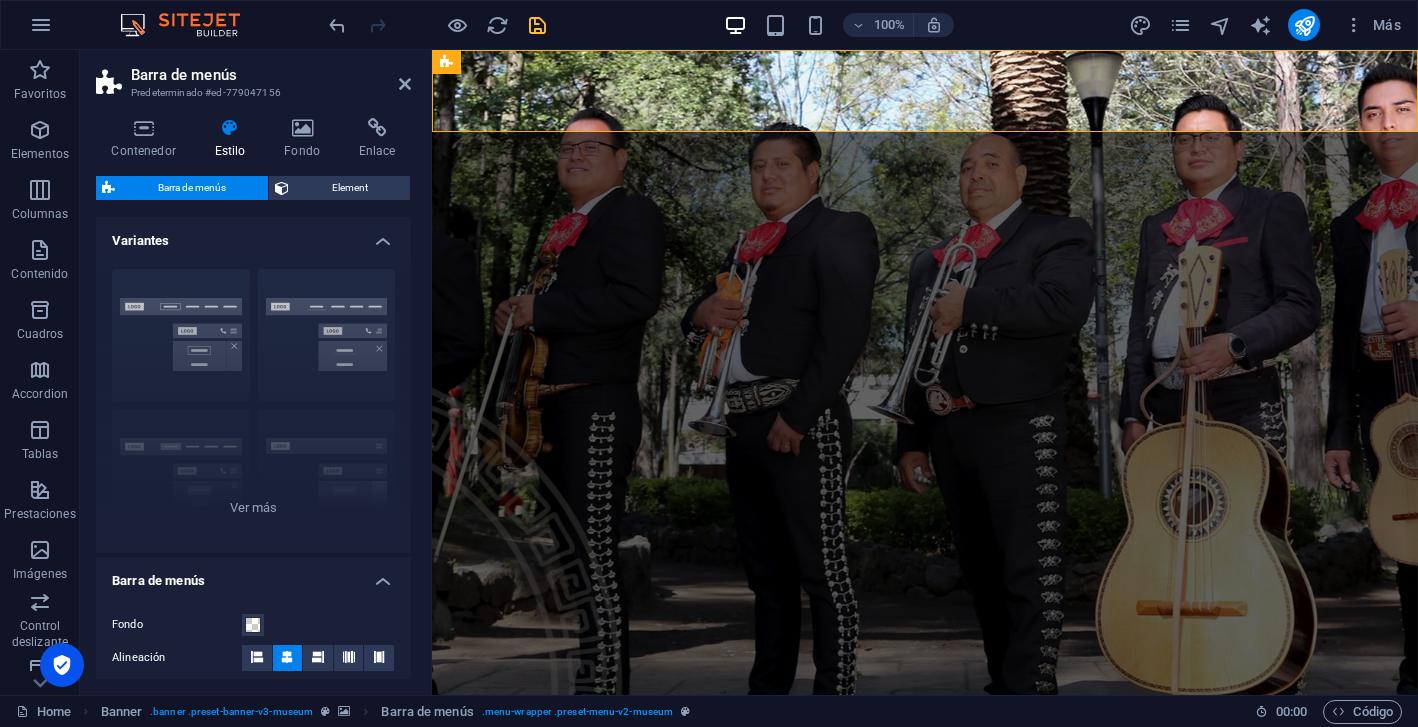 click on "Variantes" at bounding box center (253, 235) 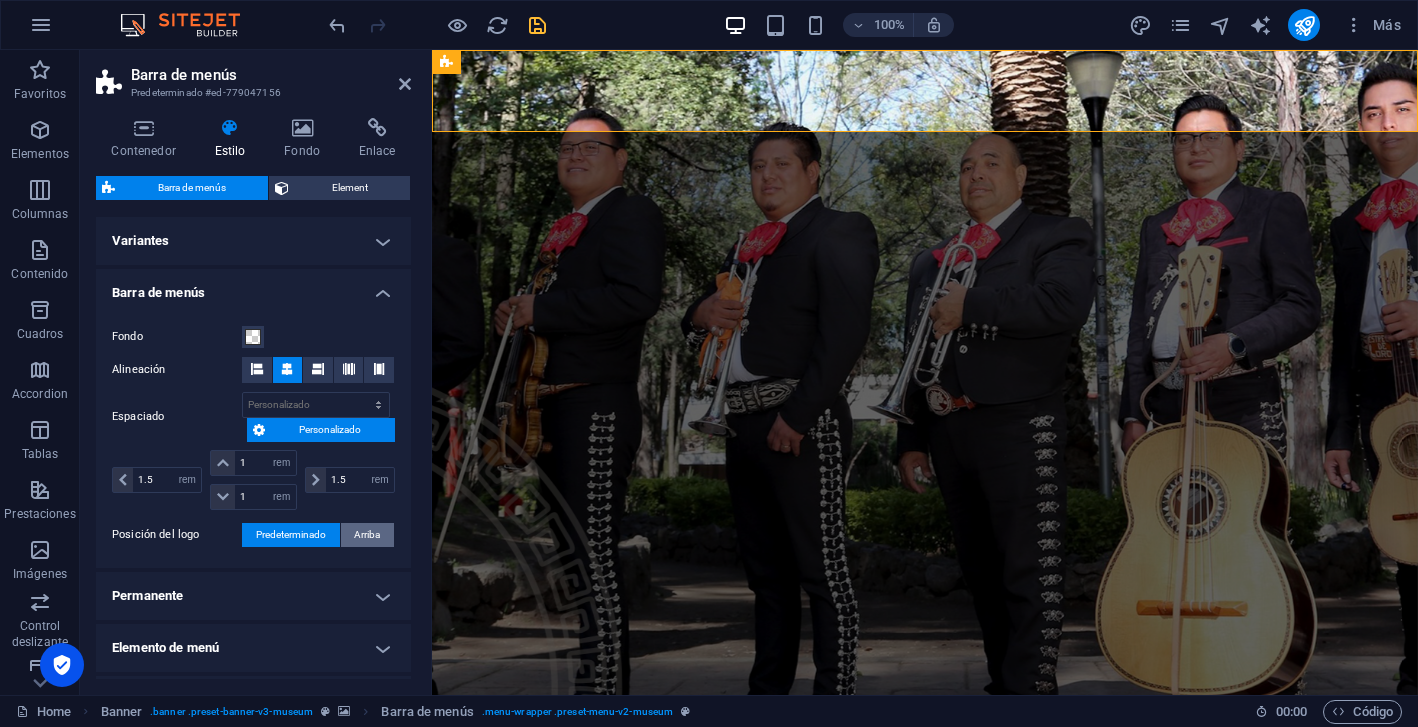 click on "Arriba" at bounding box center (367, 535) 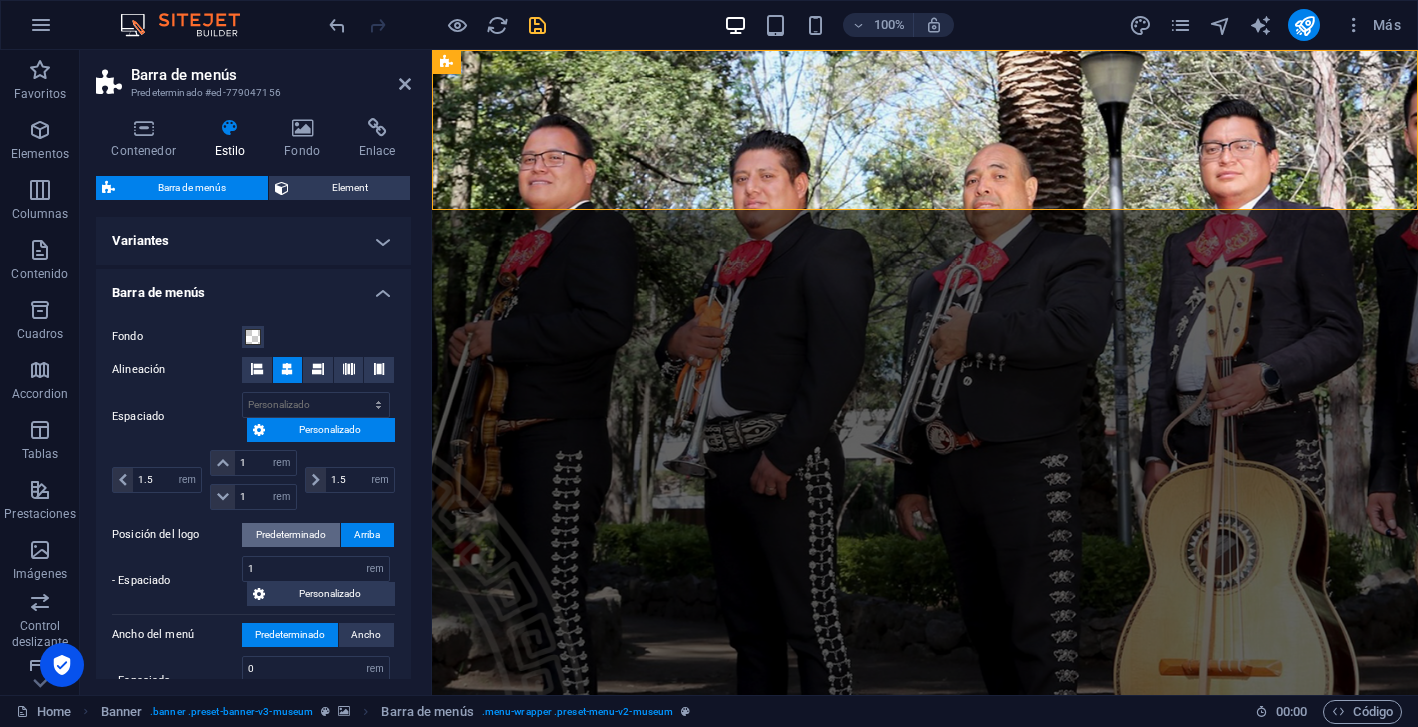 click on "Predeterminado" at bounding box center [291, 535] 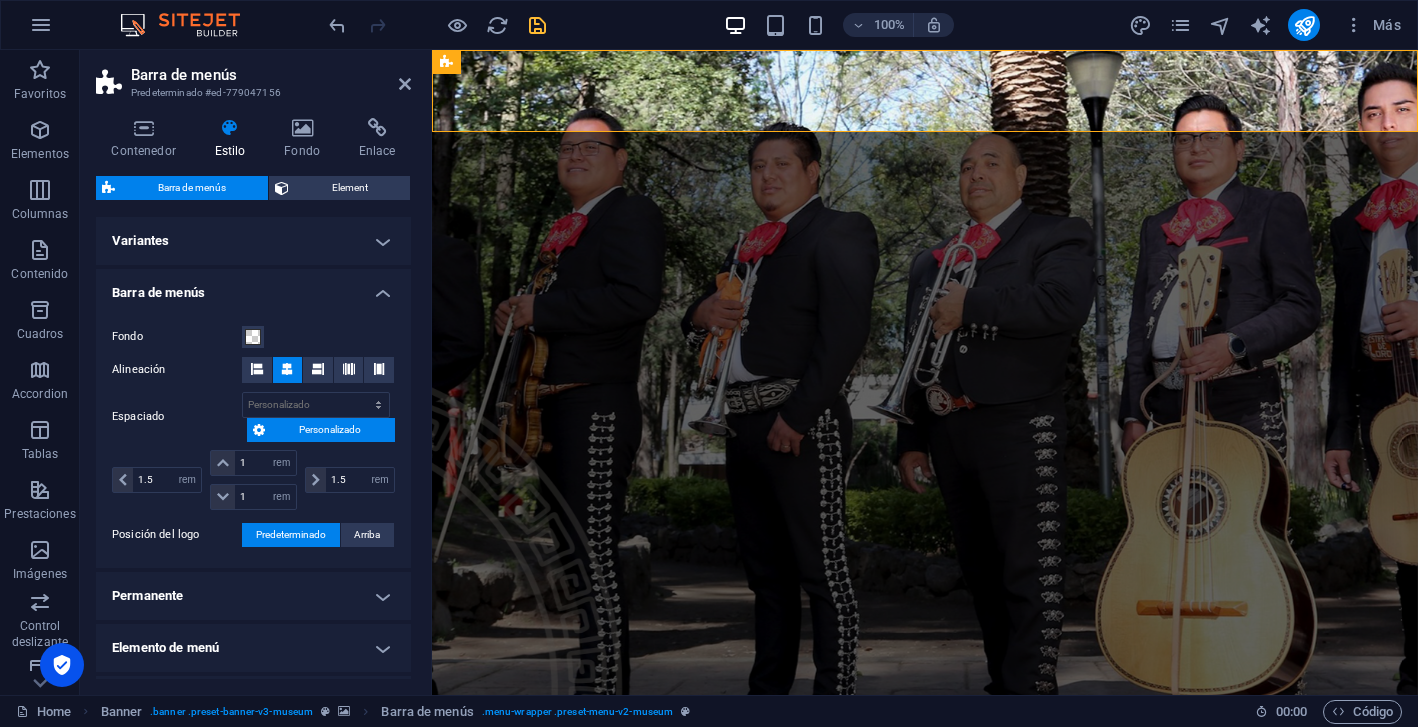 click on "Permanente" at bounding box center [253, 596] 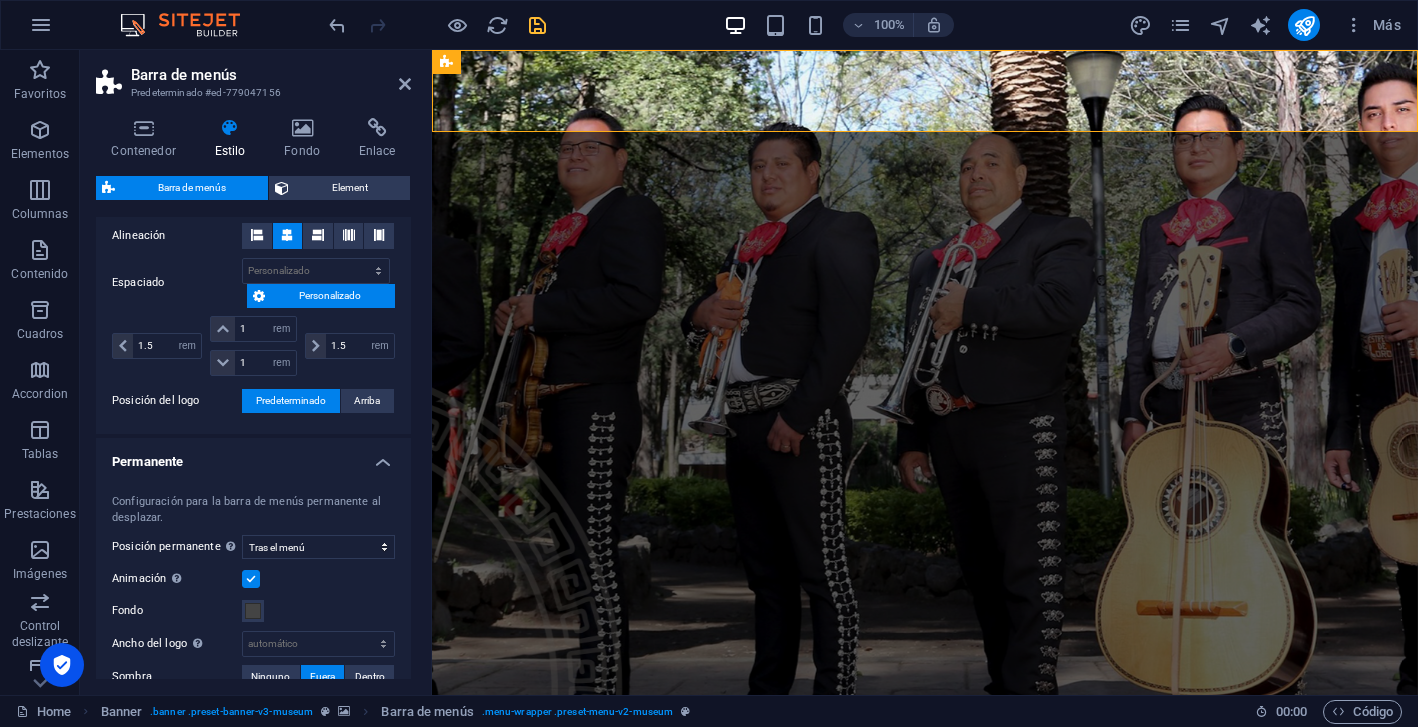scroll, scrollTop: 138, scrollLeft: 0, axis: vertical 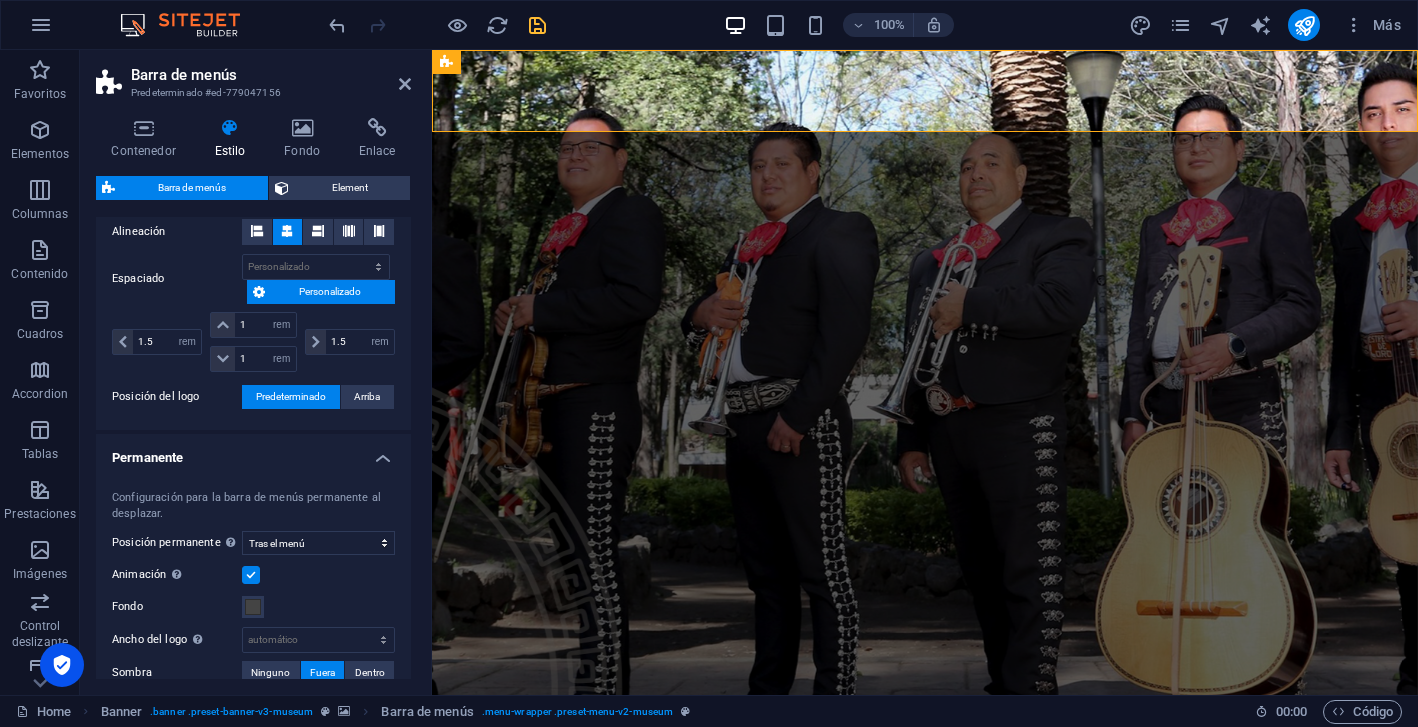 click at bounding box center (251, 575) 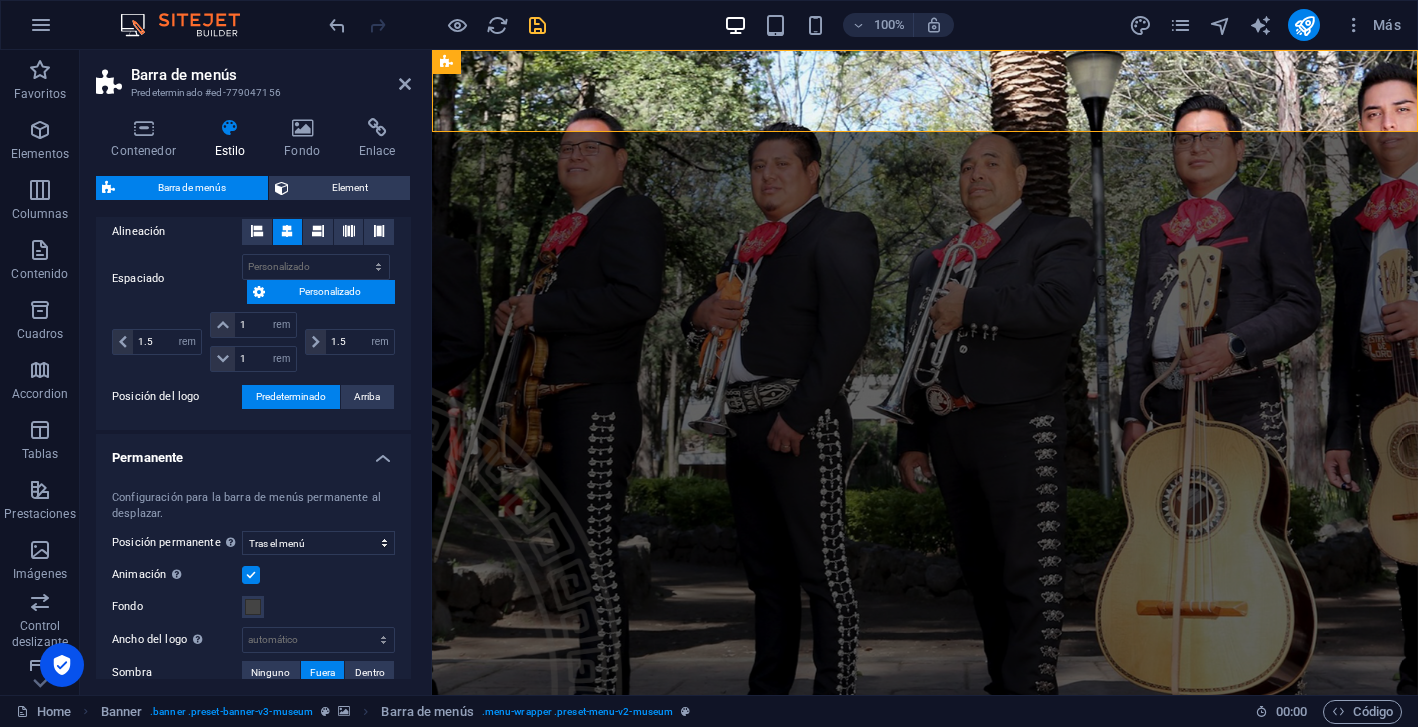click on "Animación Define una transición suave cuando aparece el menú permanente" at bounding box center (0, 0) 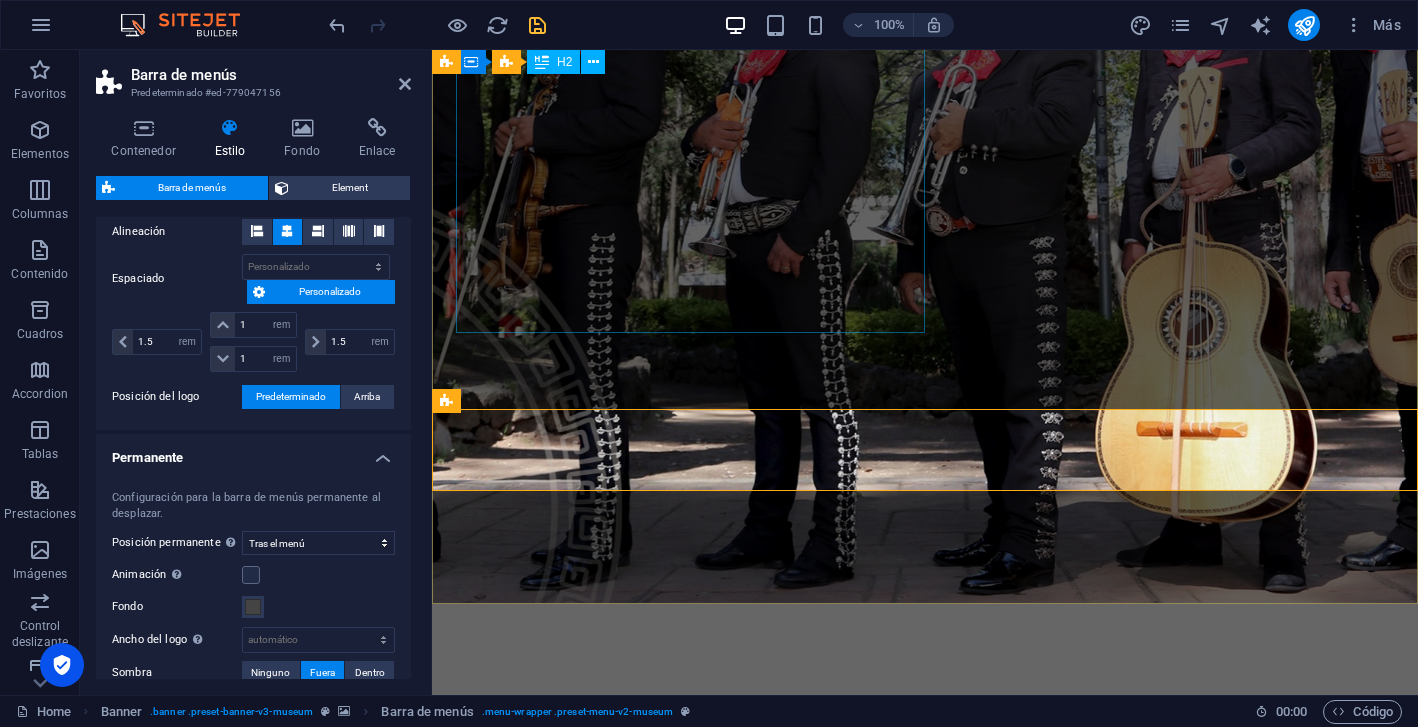 scroll, scrollTop: 0, scrollLeft: 0, axis: both 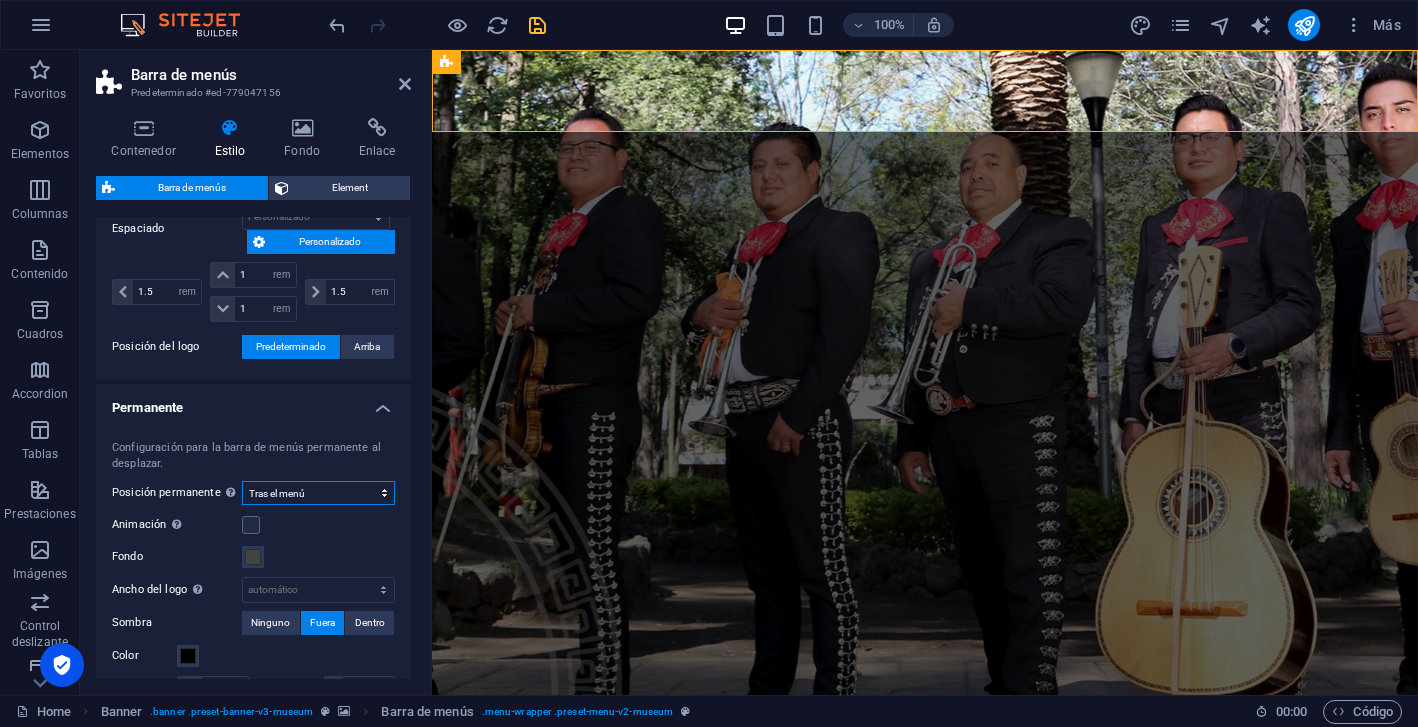 click on "Deshabilitado Instantáneo Tras el menú Tras el banner Al desplazarse hacia arriba" at bounding box center (318, 493) 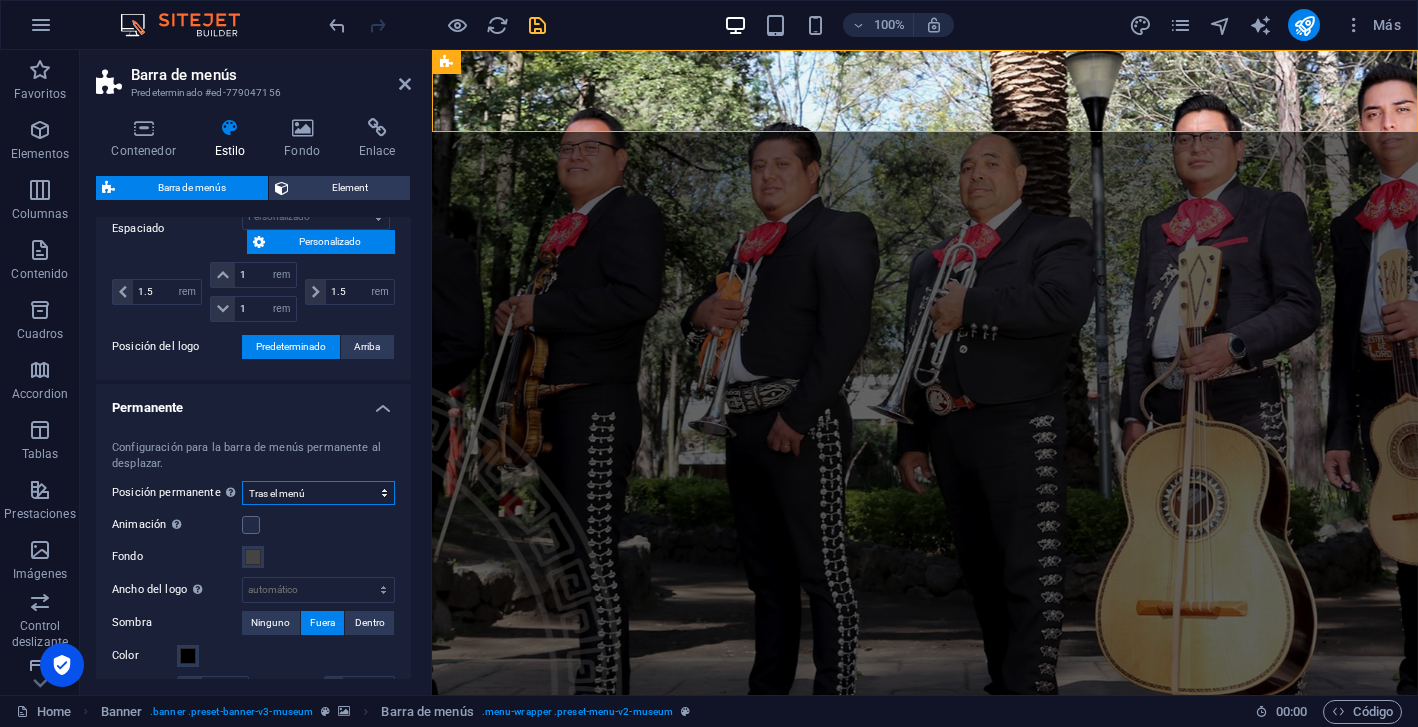 select on "sticky_none" 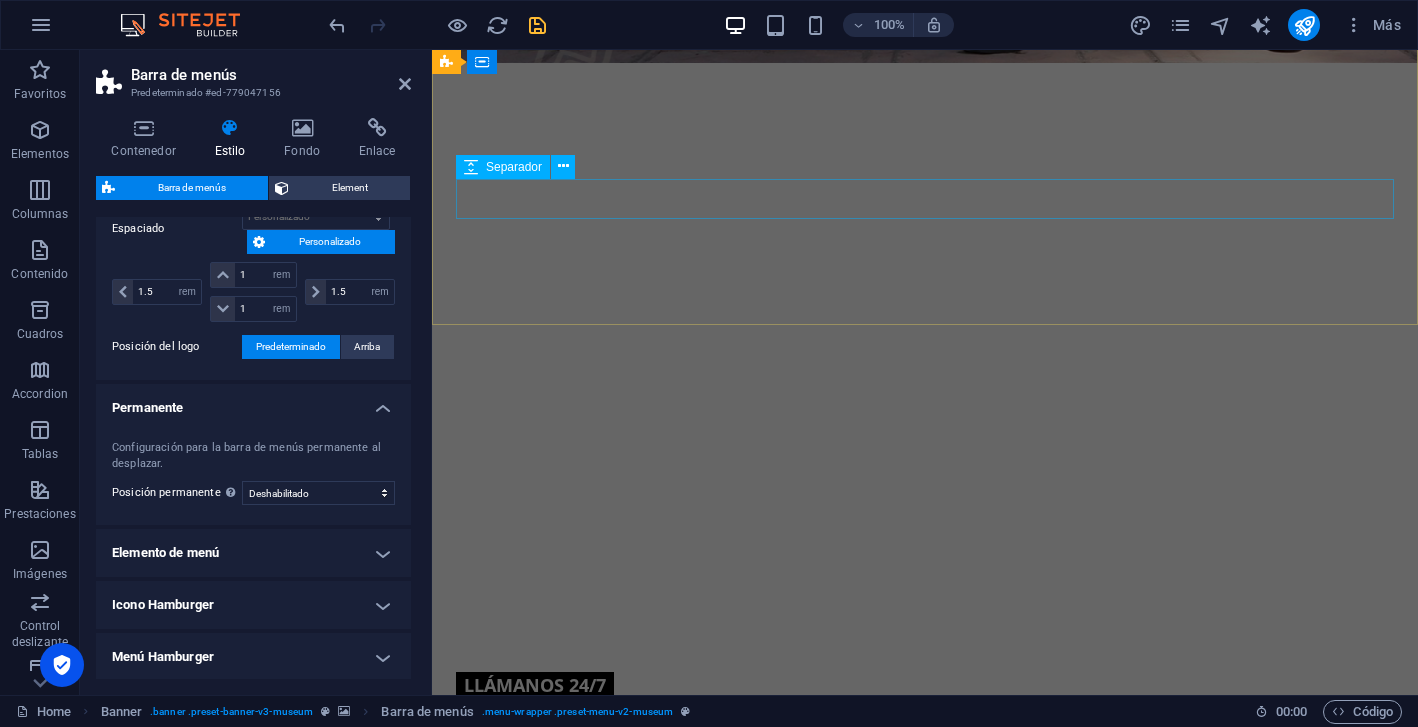 scroll, scrollTop: 0, scrollLeft: 0, axis: both 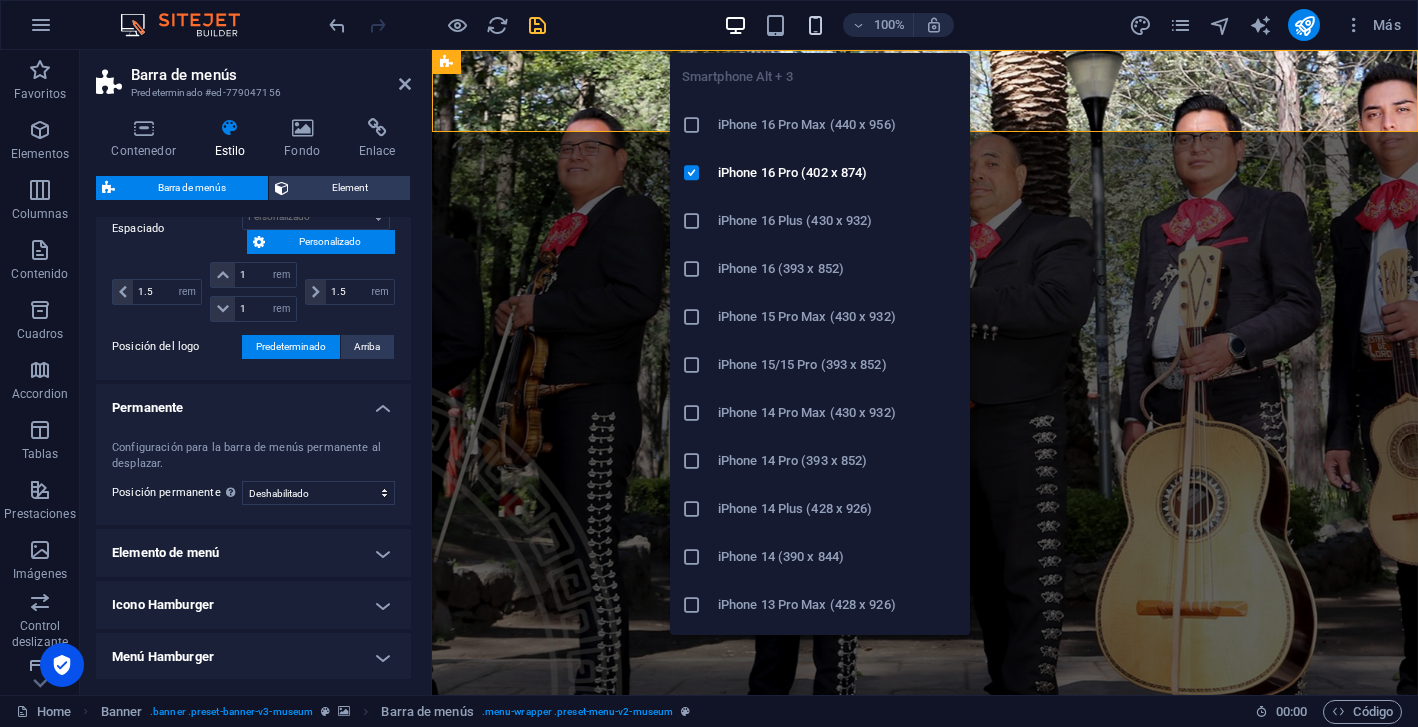 click at bounding box center (815, 25) 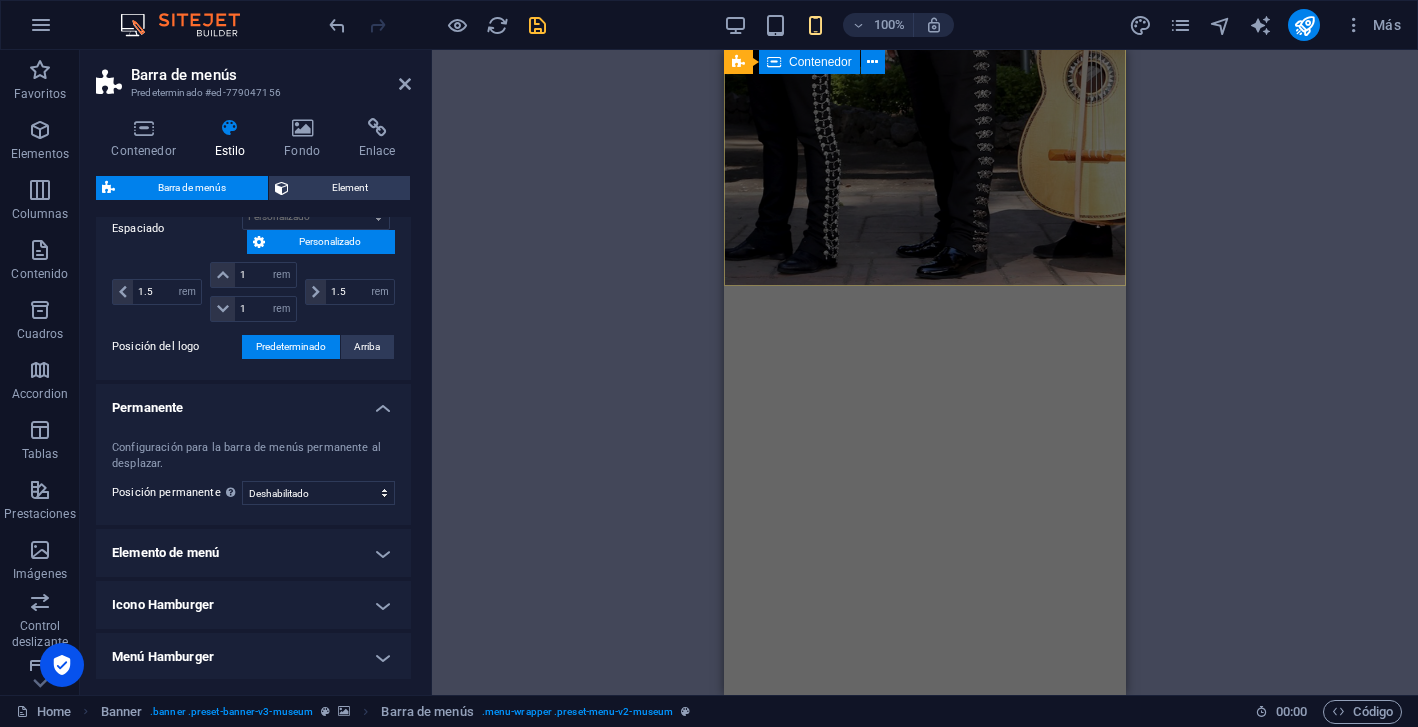 scroll, scrollTop: 0, scrollLeft: 0, axis: both 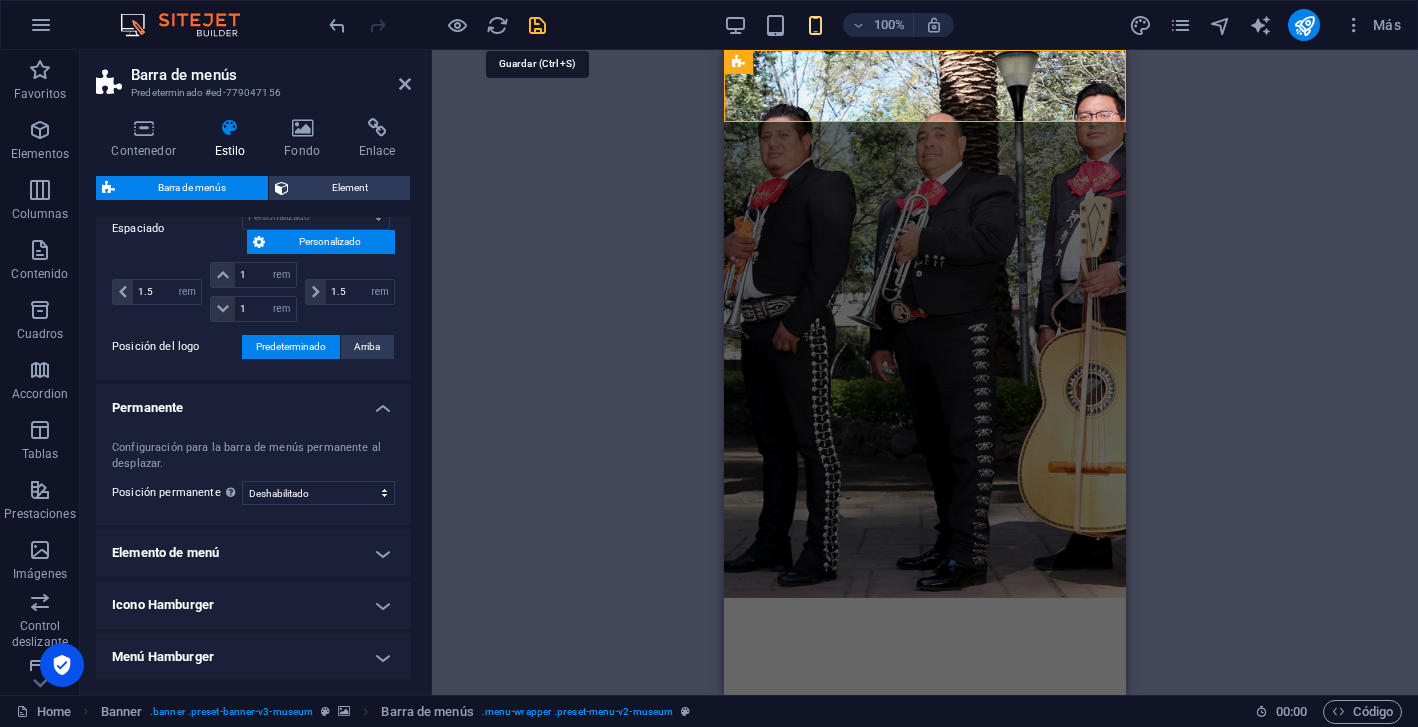 click at bounding box center (537, 25) 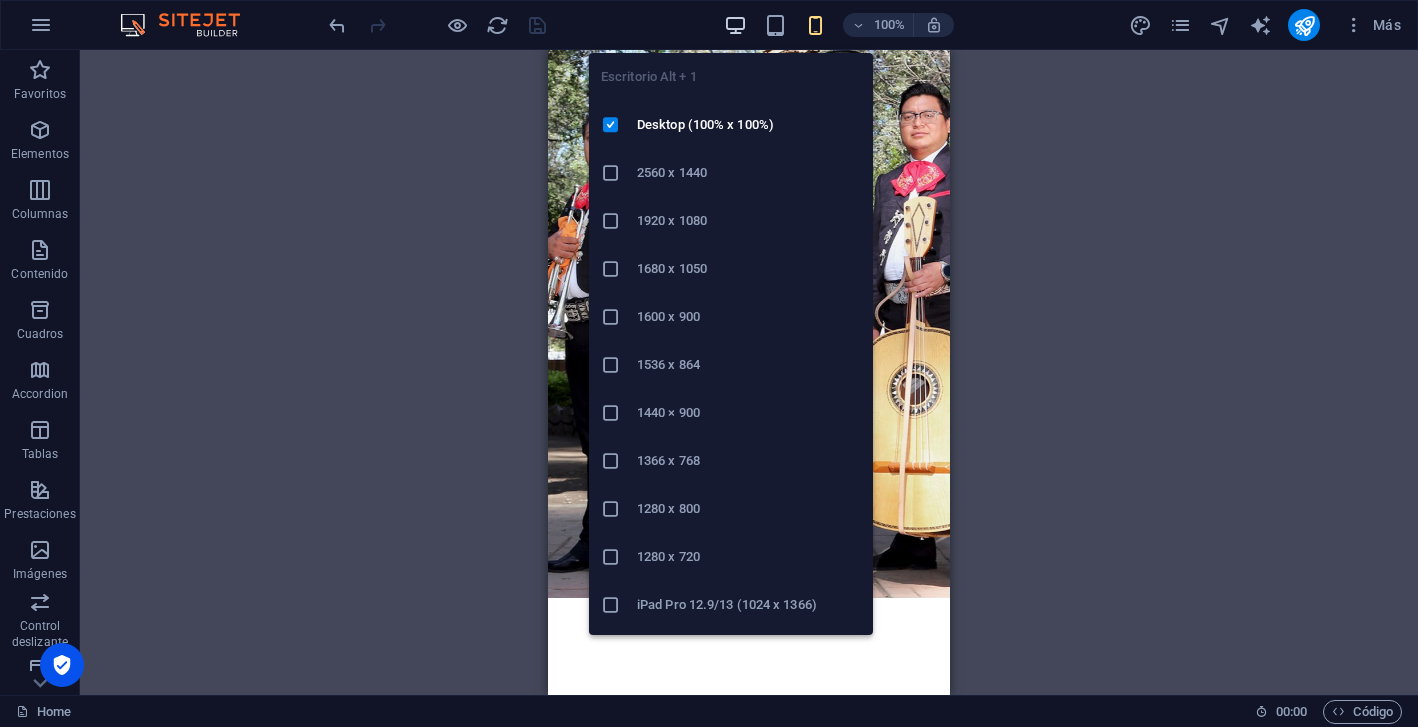 click at bounding box center (735, 25) 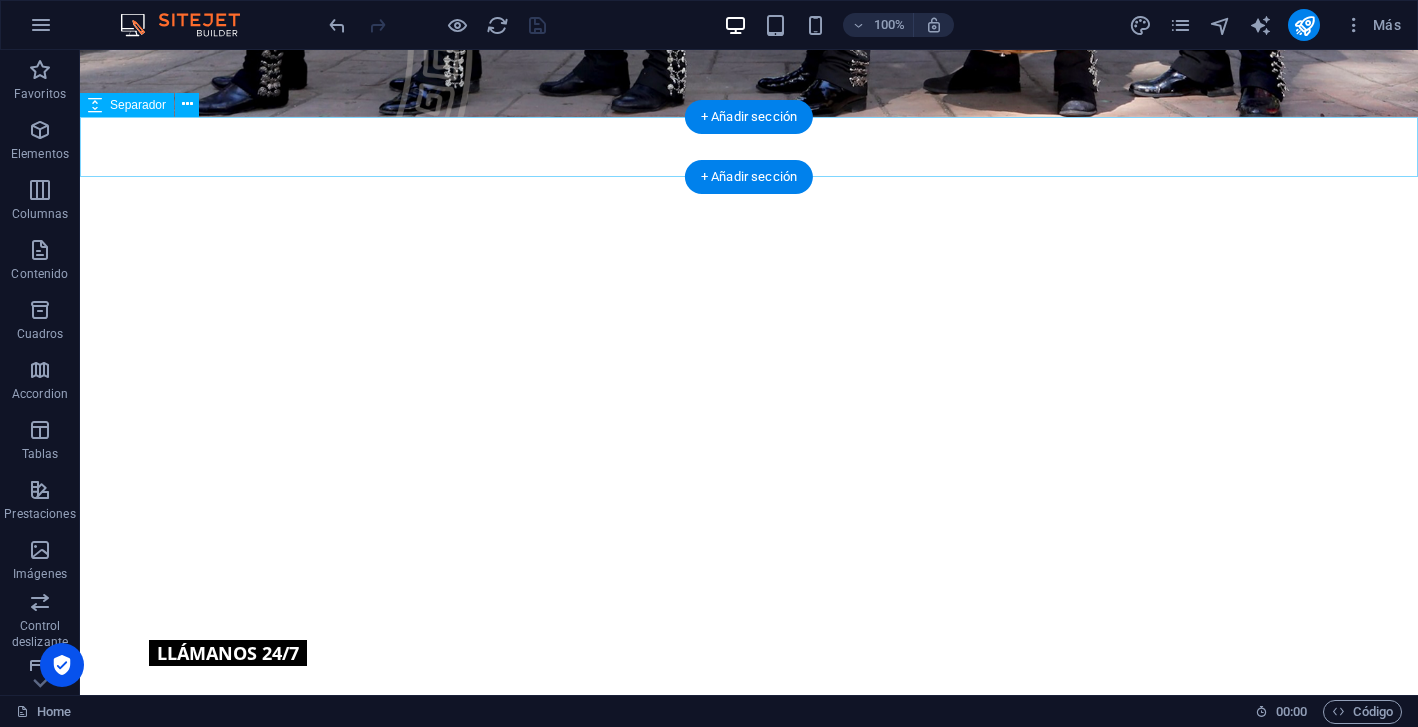 scroll, scrollTop: 585, scrollLeft: 0, axis: vertical 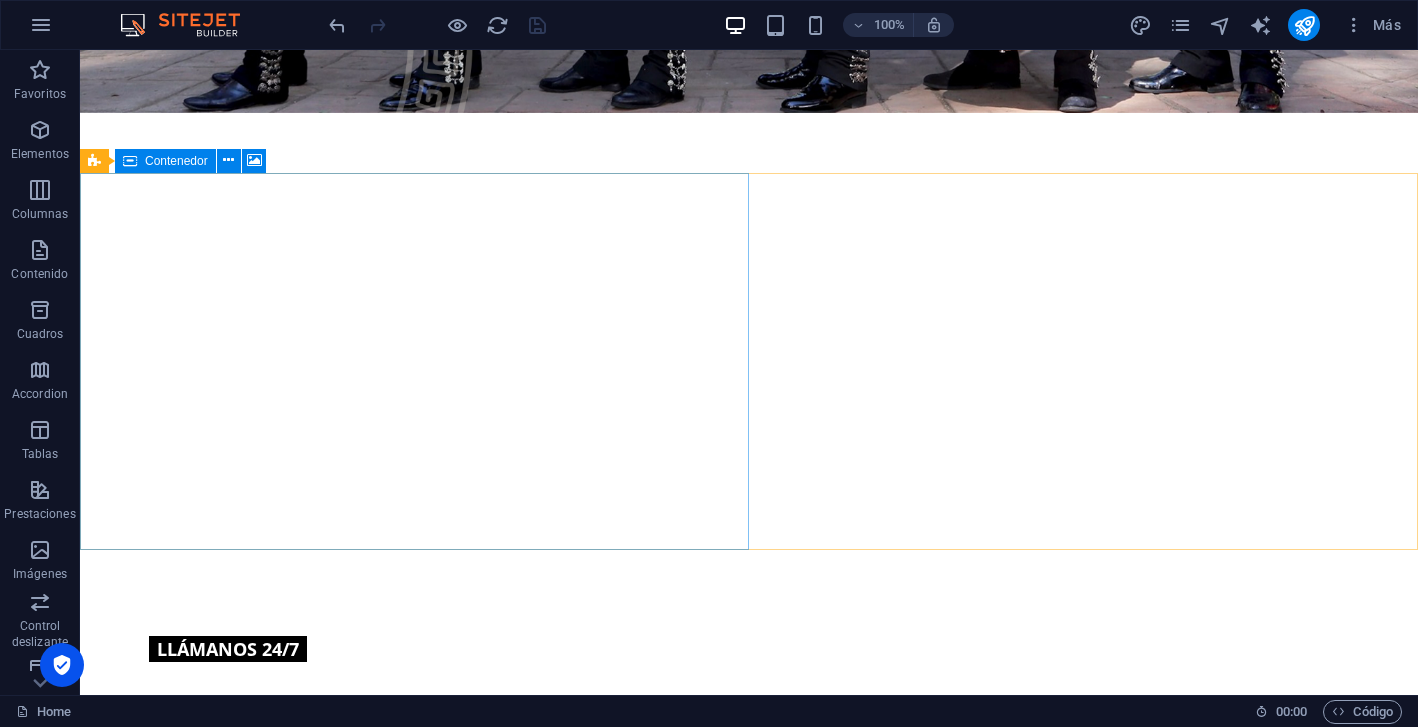 click on "Contenedor" at bounding box center [176, 161] 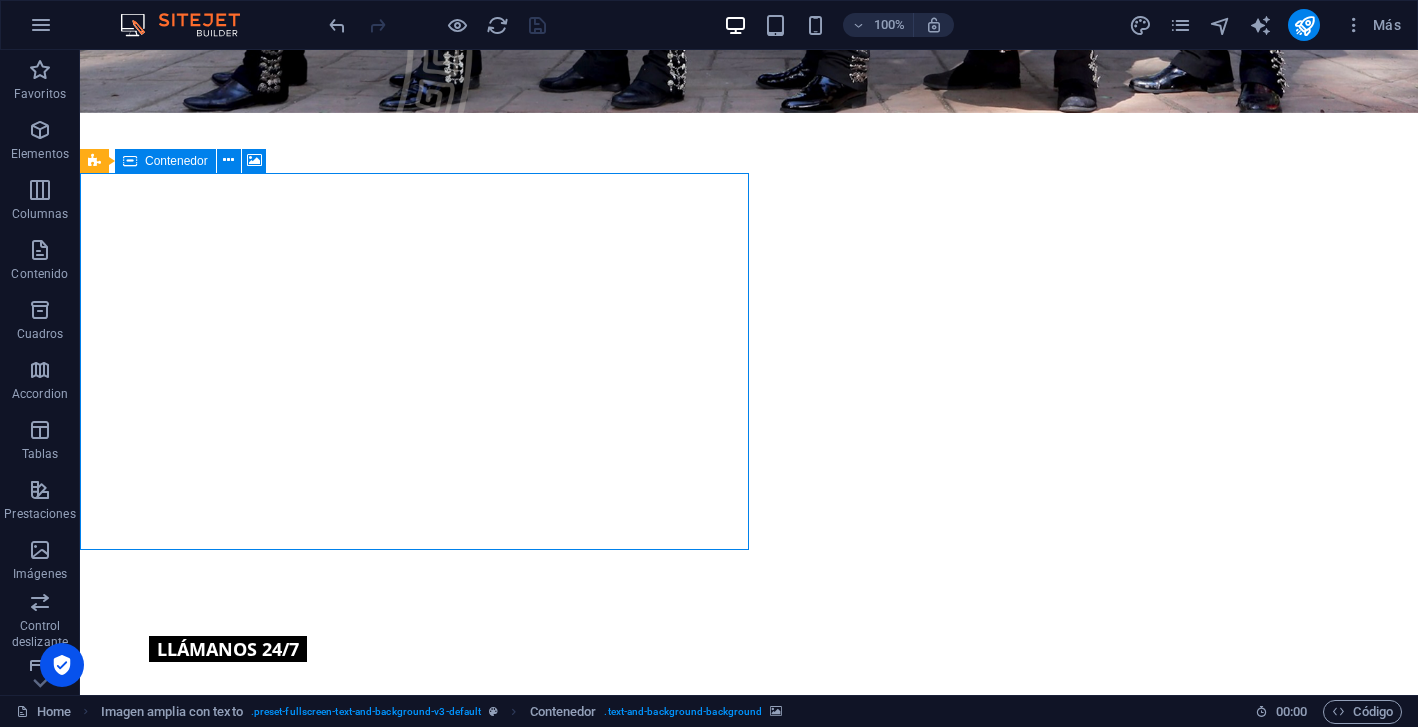 click on "Contenedor" at bounding box center [176, 161] 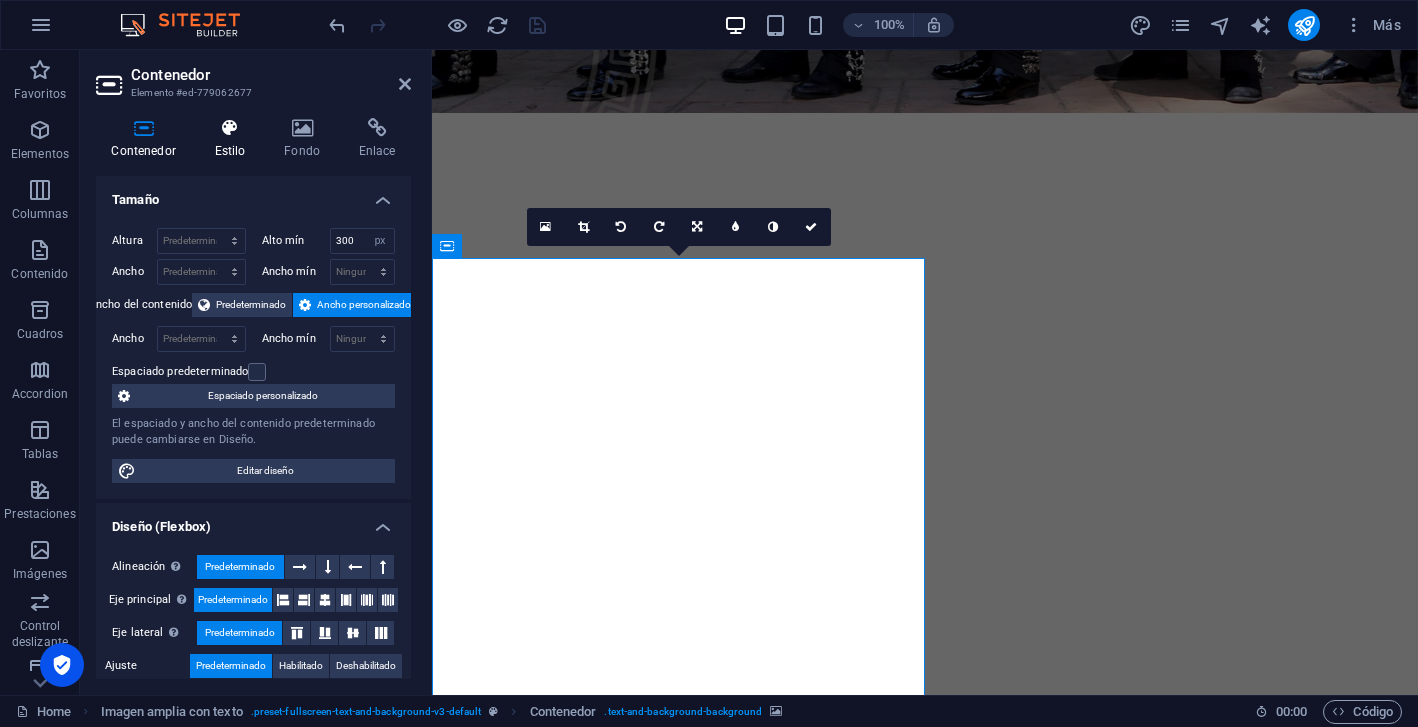 click at bounding box center [230, 128] 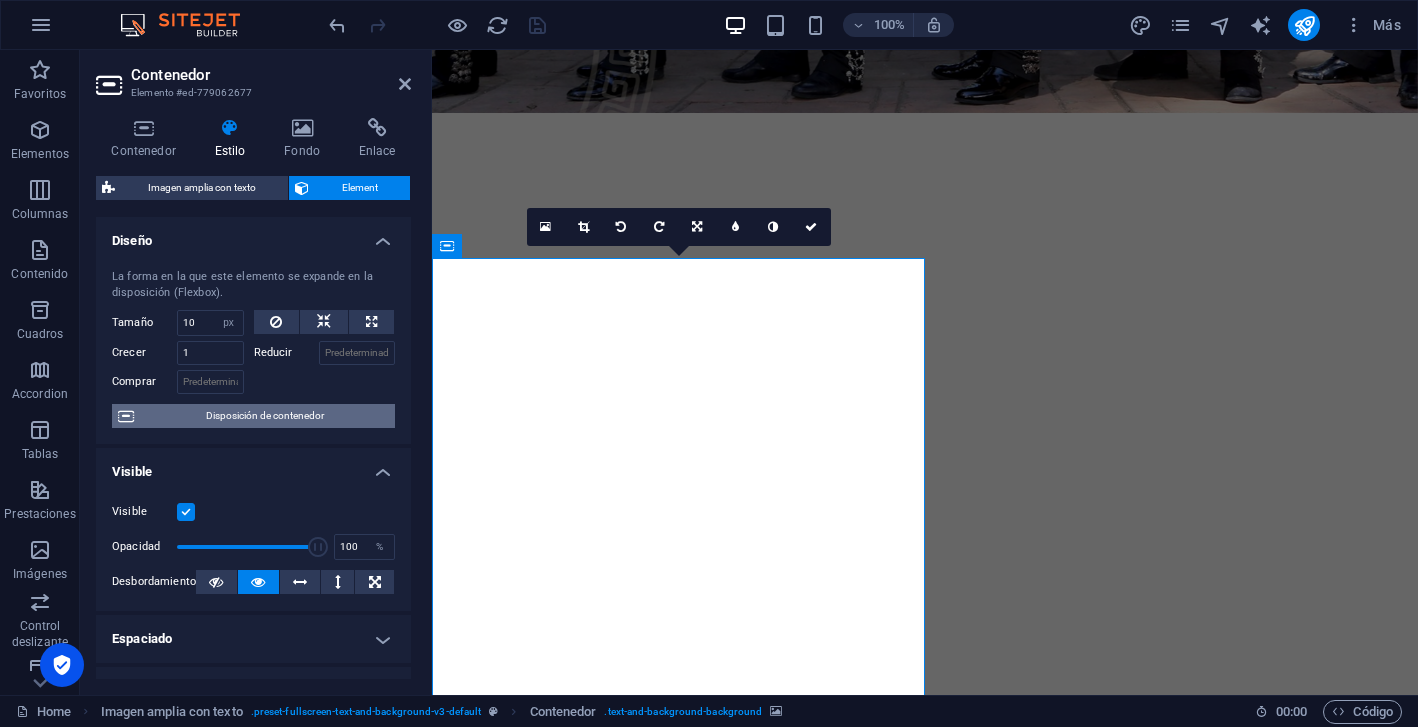 click on "Disposición de contenedor" at bounding box center [264, 416] 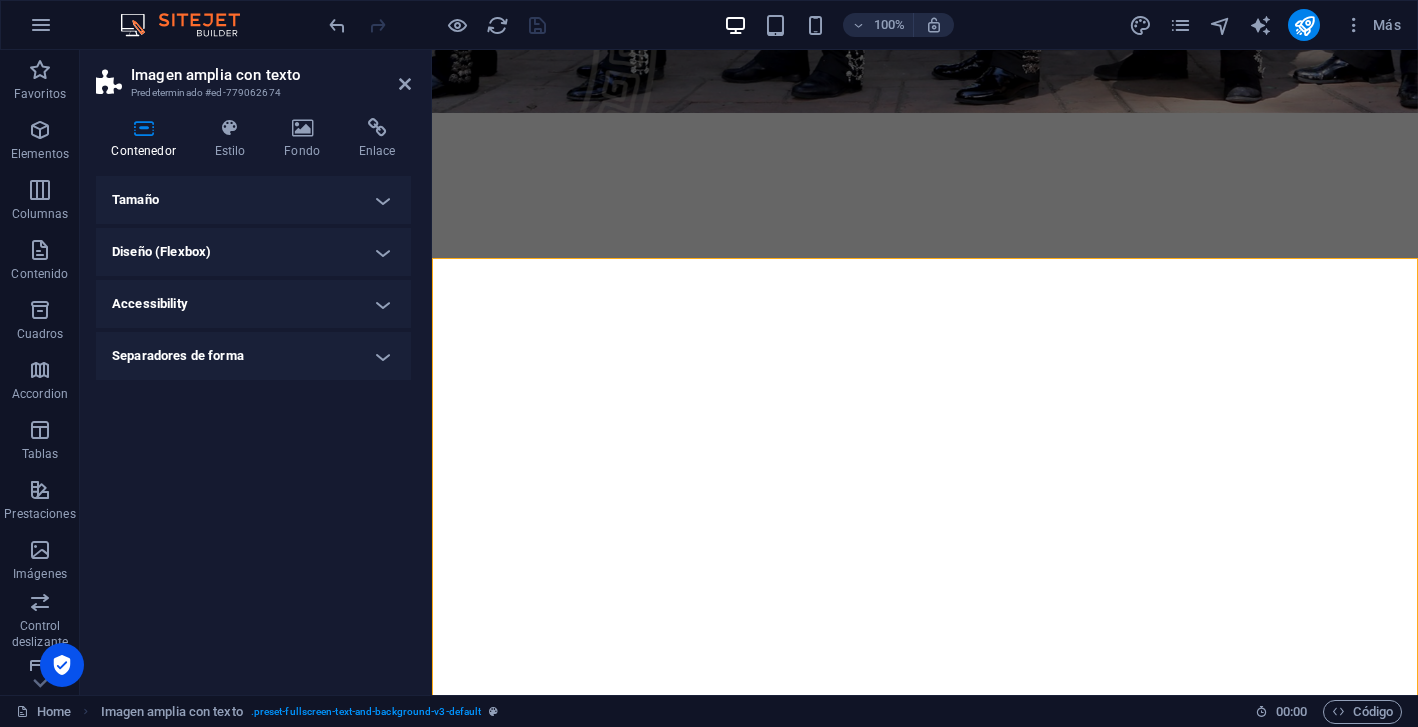 click on "Tamaño" at bounding box center [253, 200] 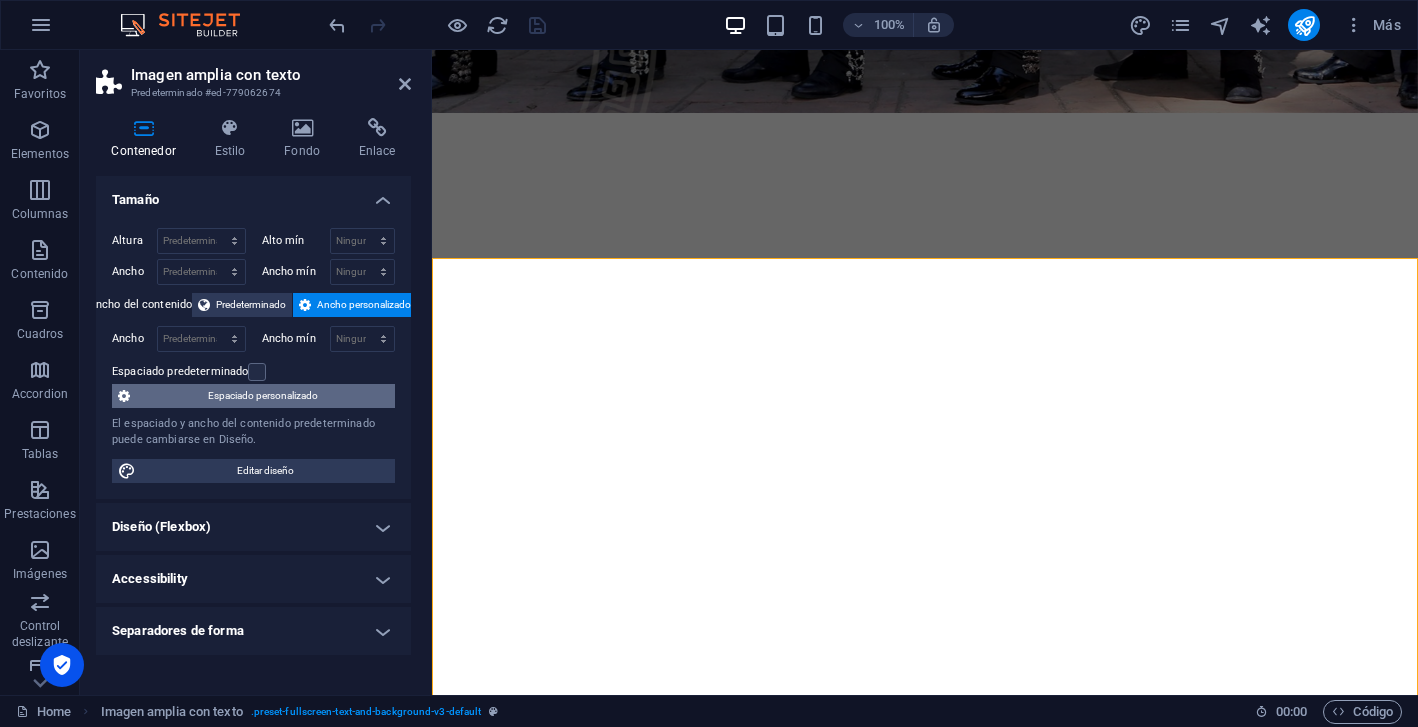 click on "Espaciado personalizado" at bounding box center [262, 396] 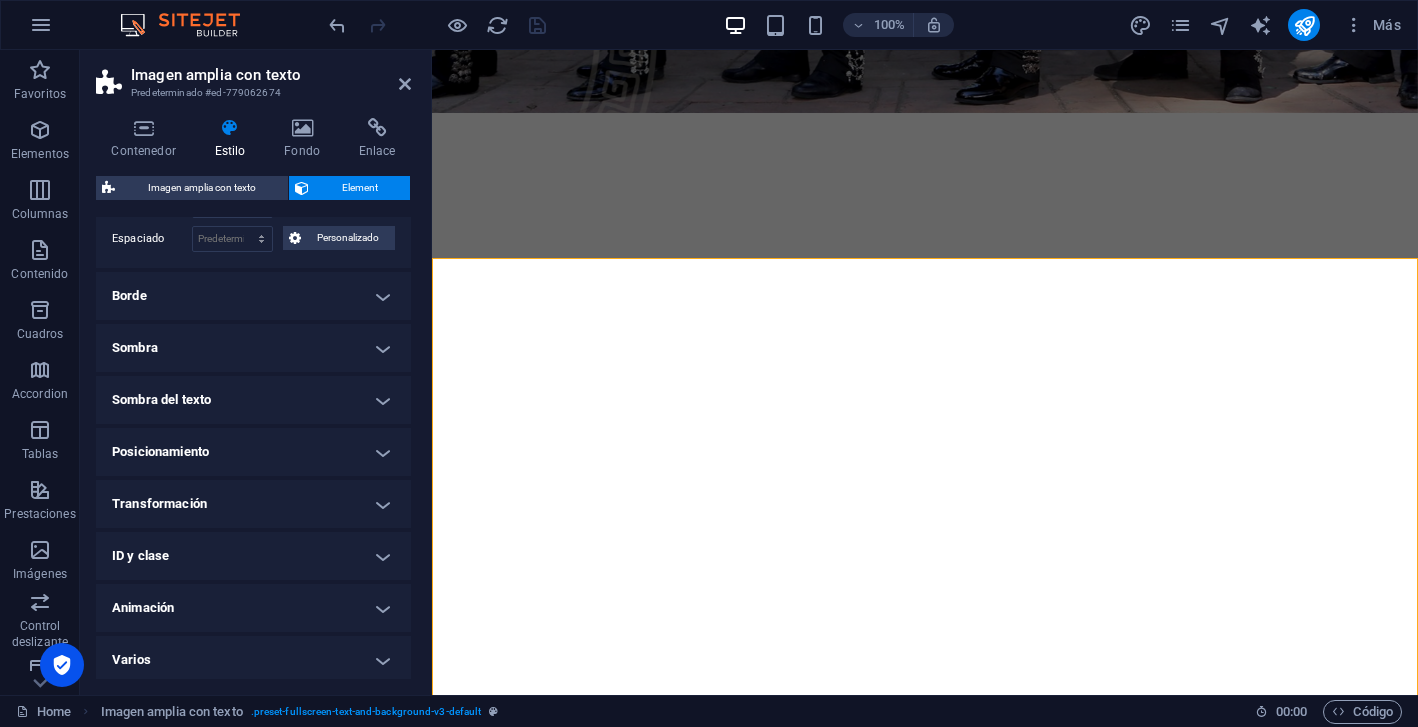 scroll, scrollTop: 137, scrollLeft: 0, axis: vertical 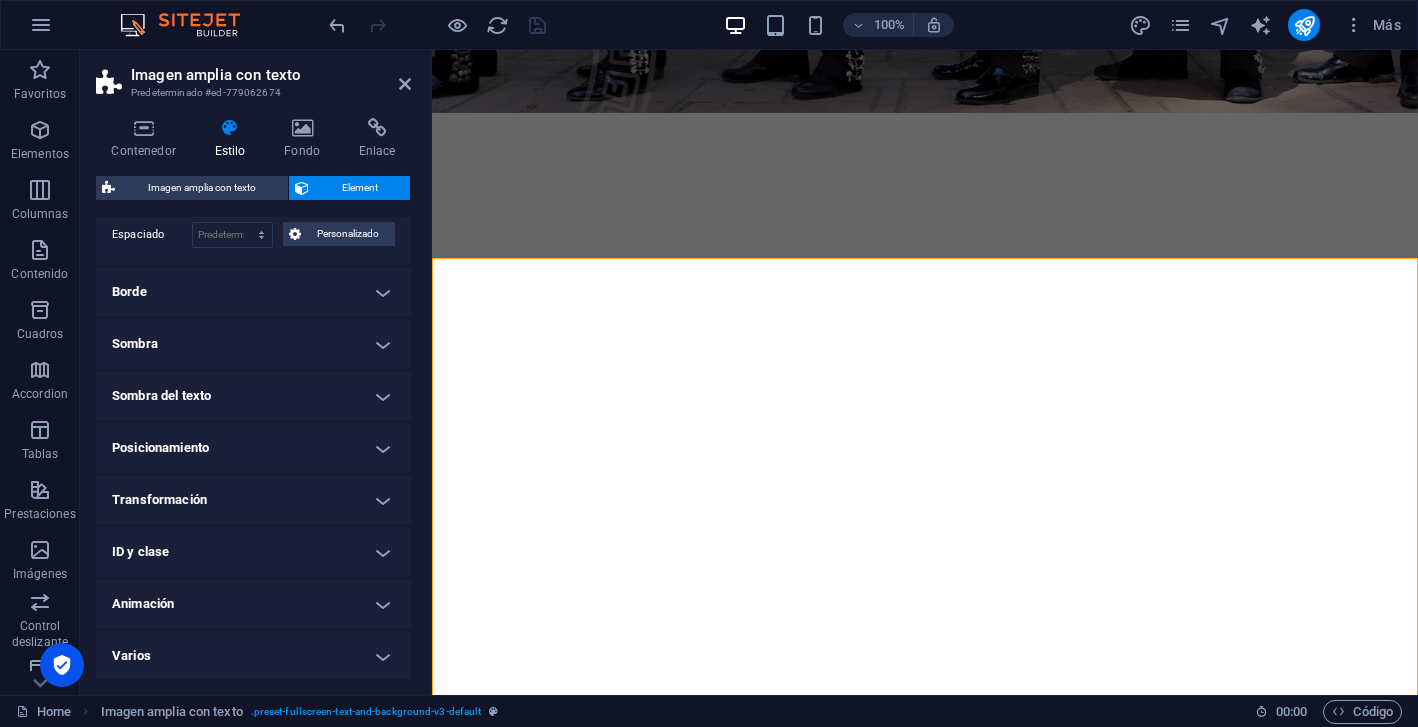 click on "Animación" at bounding box center [253, 604] 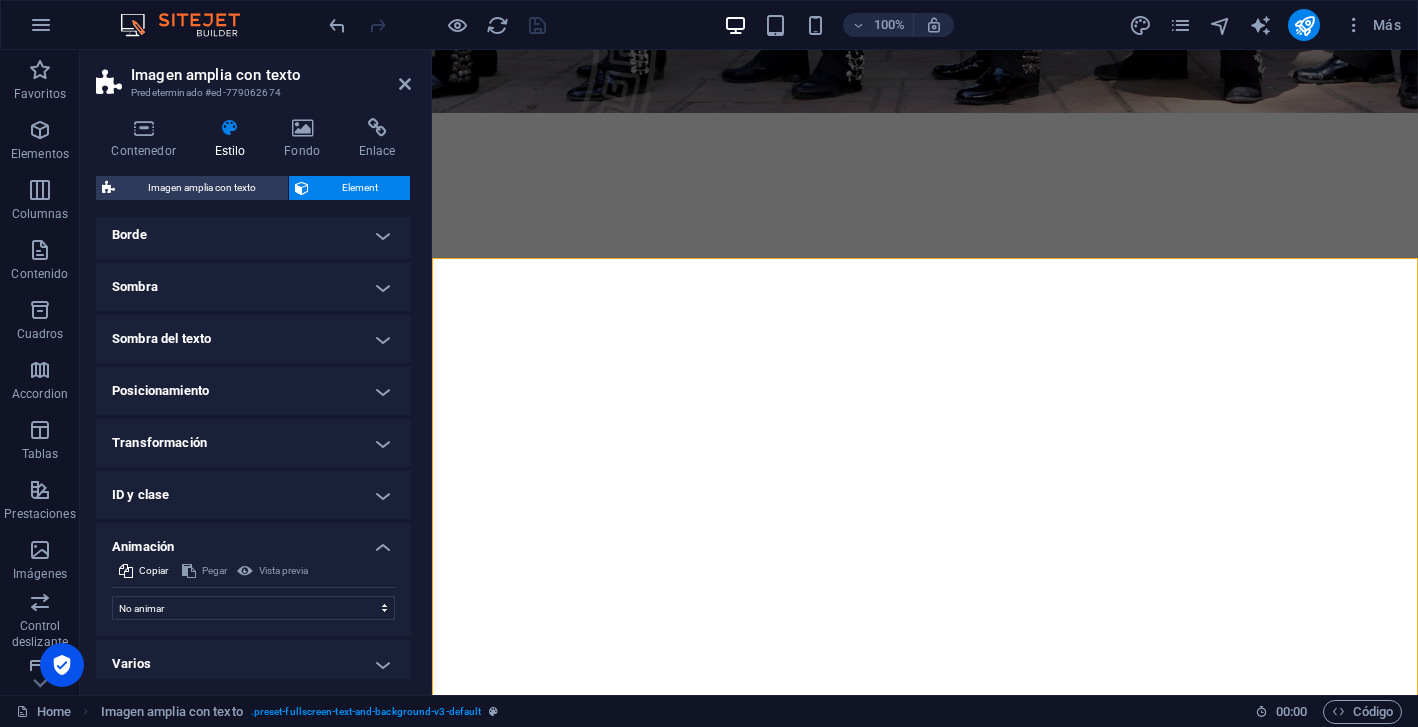 scroll, scrollTop: 202, scrollLeft: 0, axis: vertical 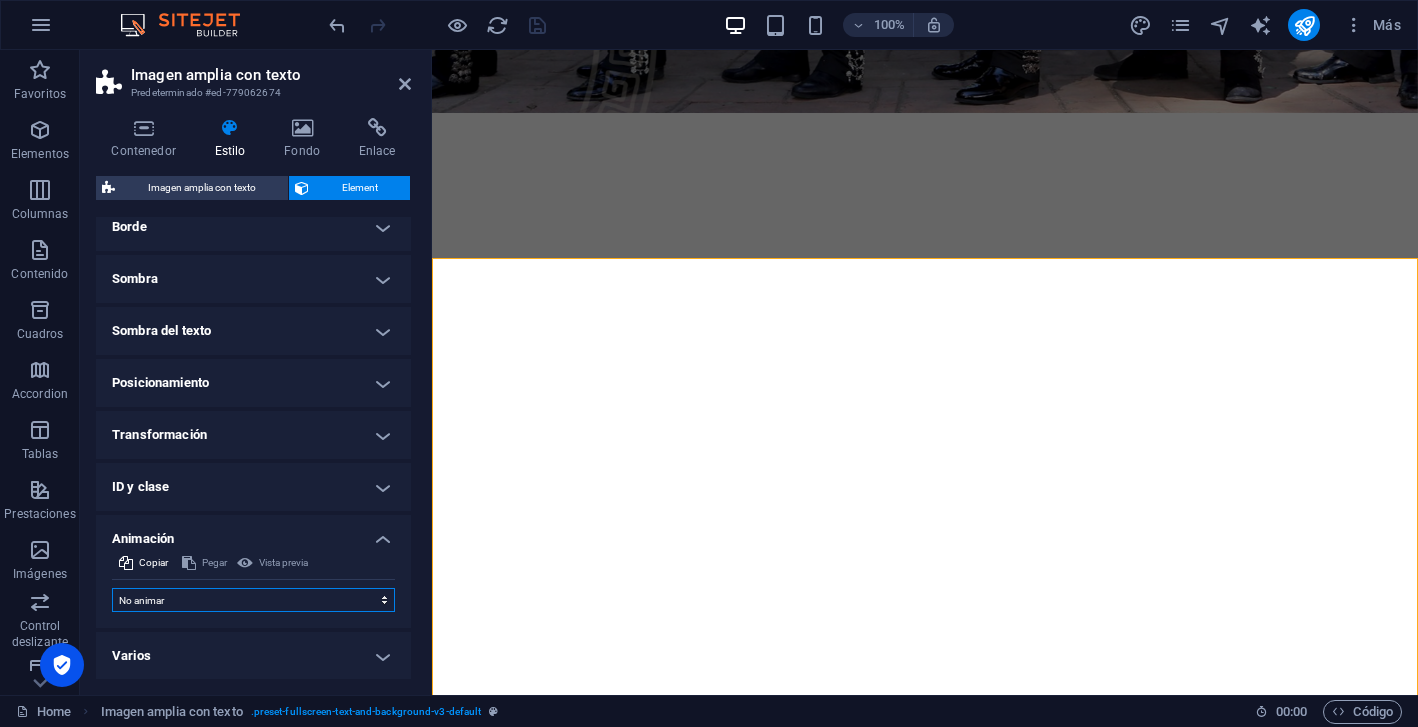 click on "No animar Mostrar / Ocultar Subir/bajar Acercar/alejar Deslizar de izquierda a derecha Deslizar de derecha a izquierda Deslizar de arriba a abajo Deslizar de abajo a arriba Pulsación Parpadeo Abrir como superposición" at bounding box center [253, 600] 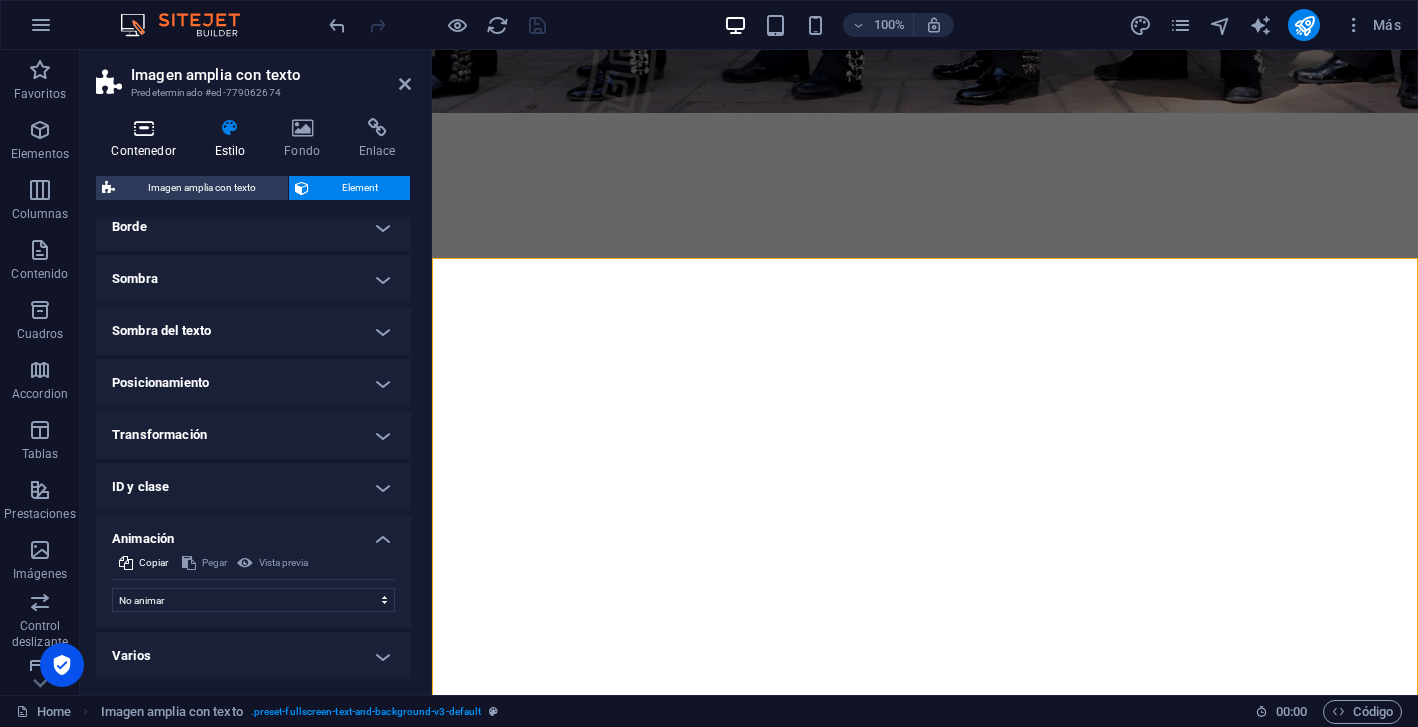 click at bounding box center (143, 128) 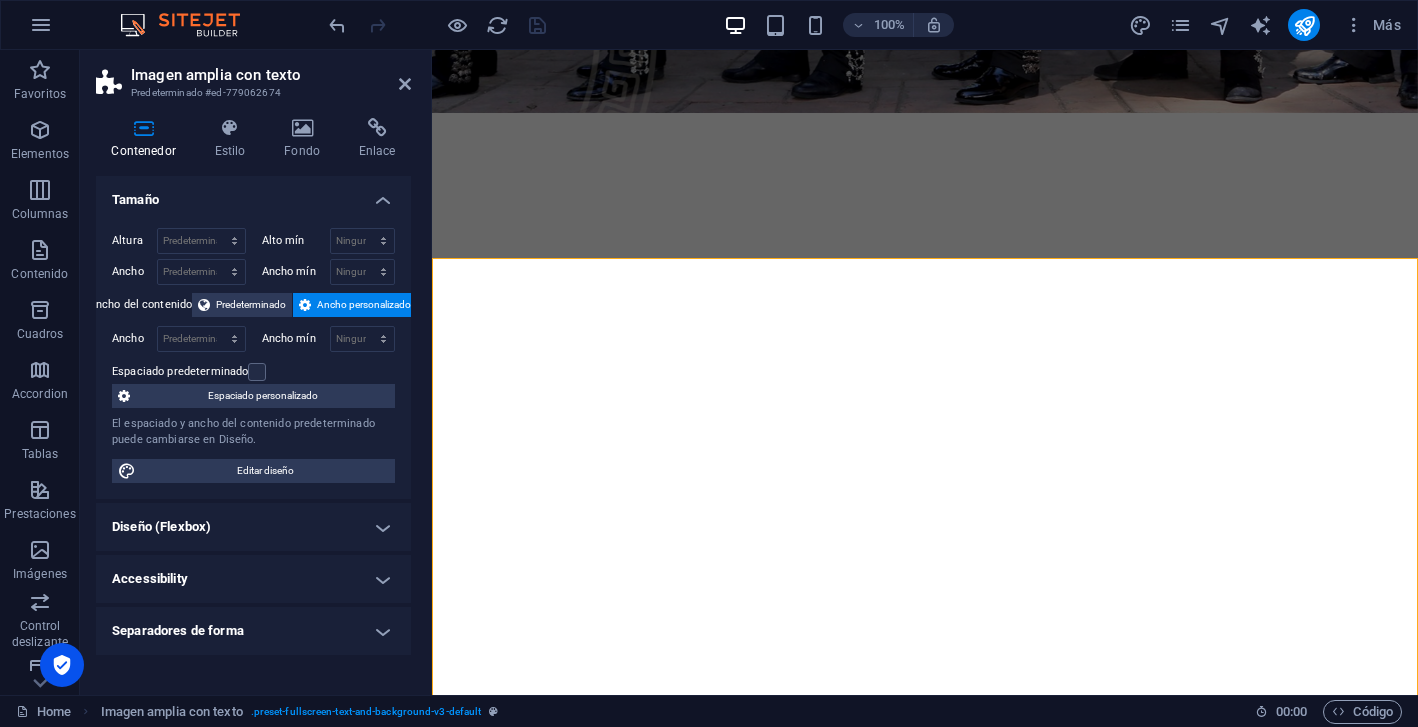 click on "Accessibility" at bounding box center (253, 579) 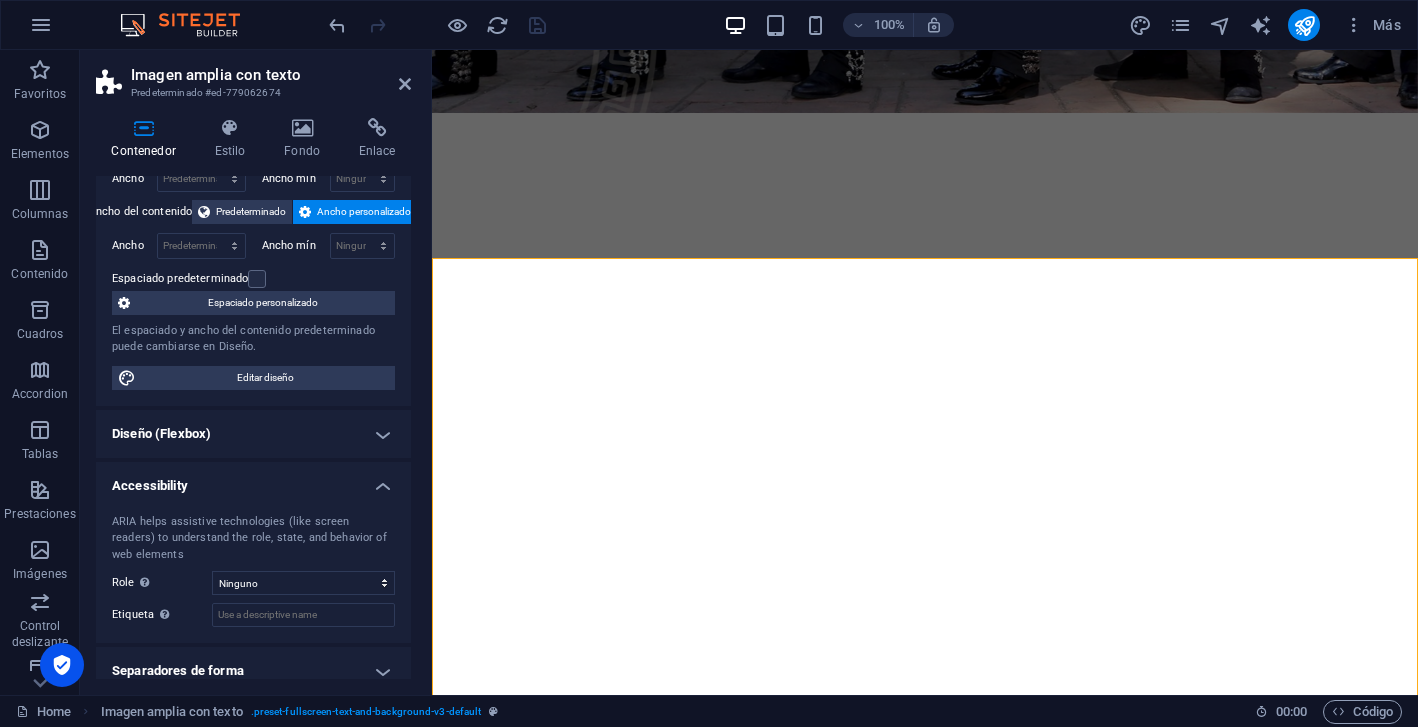 scroll, scrollTop: 95, scrollLeft: 0, axis: vertical 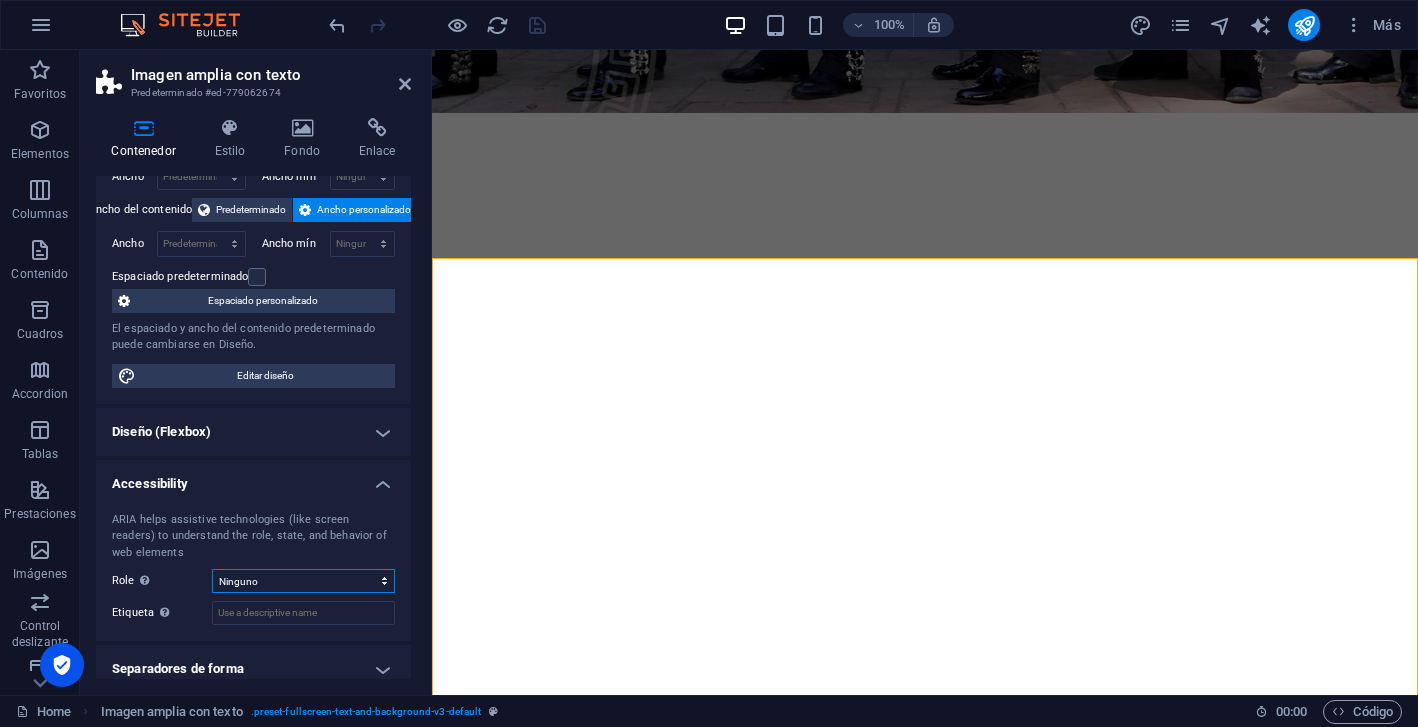 click on "Ninguno Encabezado Pie de página Section Banner Presentation Separator Complementary Region Dialog Comment Marquee Timer" at bounding box center [303, 581] 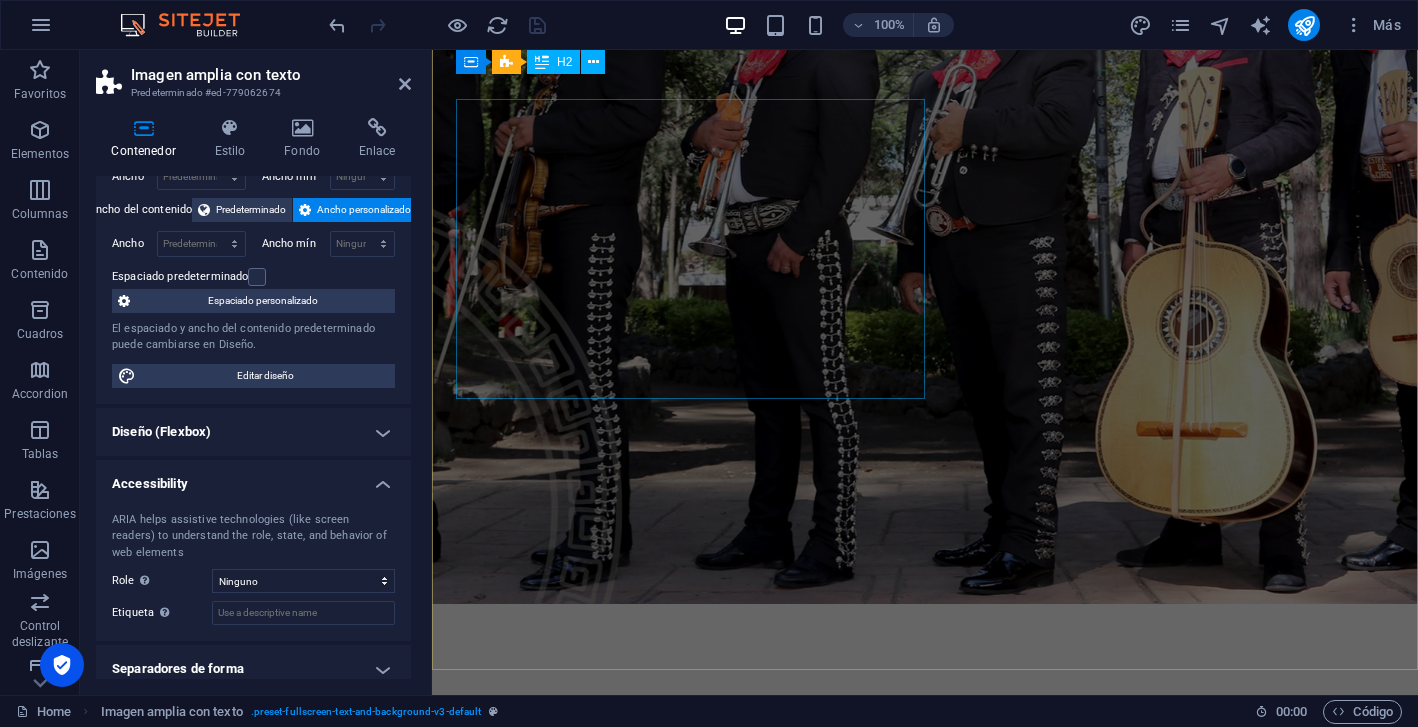 scroll, scrollTop: 113, scrollLeft: 0, axis: vertical 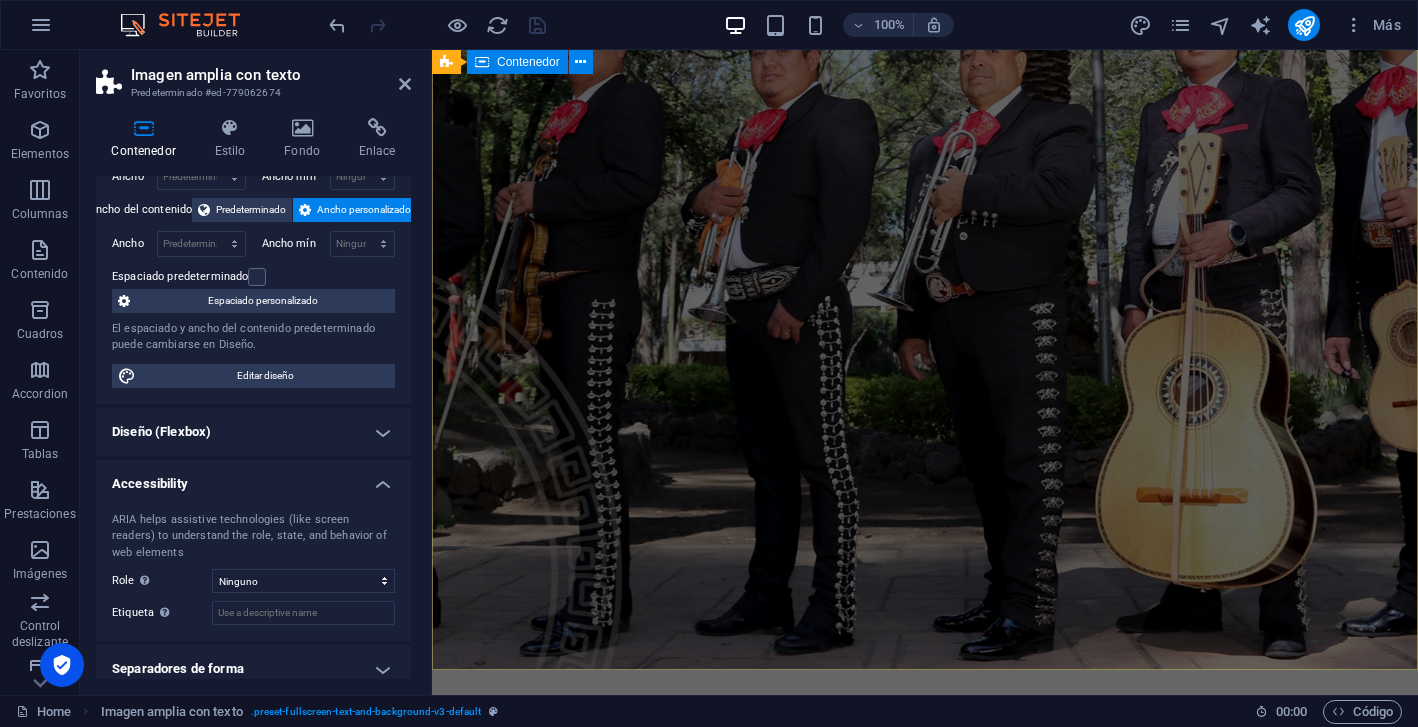 click on "Haz memorable tu celebración Más que música, llevamos alma y tradición a cada nota. En [PERSON_NAME], hacemos que tus momentos se sientan eternos. LLÁMANOS 24/7" at bounding box center [925, 1114] 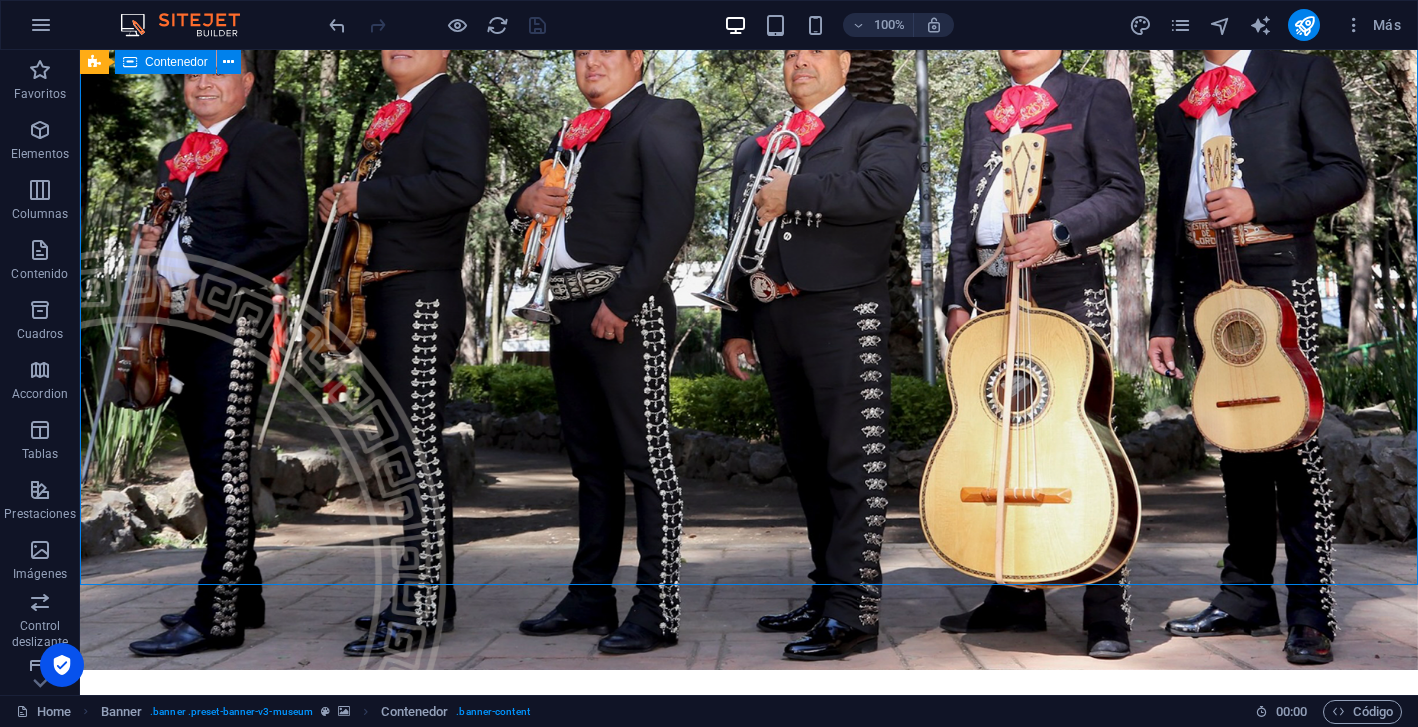 click on "Haz memorable tu celebración Más que música, llevamos alma y tradición a cada nota. En [PERSON_NAME], hacemos que tus momentos se sientan eternos. LLÁMANOS 24/7" at bounding box center (749, 1071) 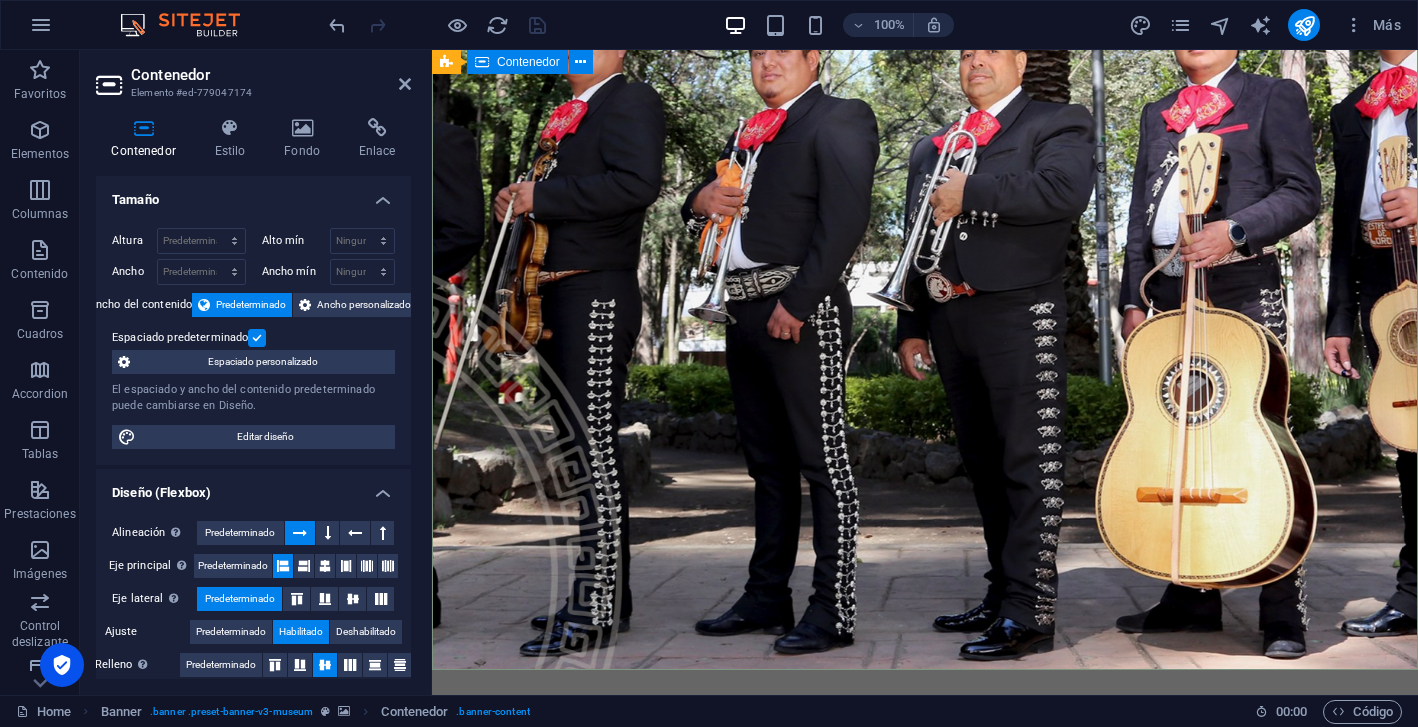 click on "Haz memorable tu celebración Más que música, llevamos alma y tradición a cada nota. En [PERSON_NAME], hacemos que tus momentos se sientan eternos. LLÁMANOS 24/7" at bounding box center [925, 1114] 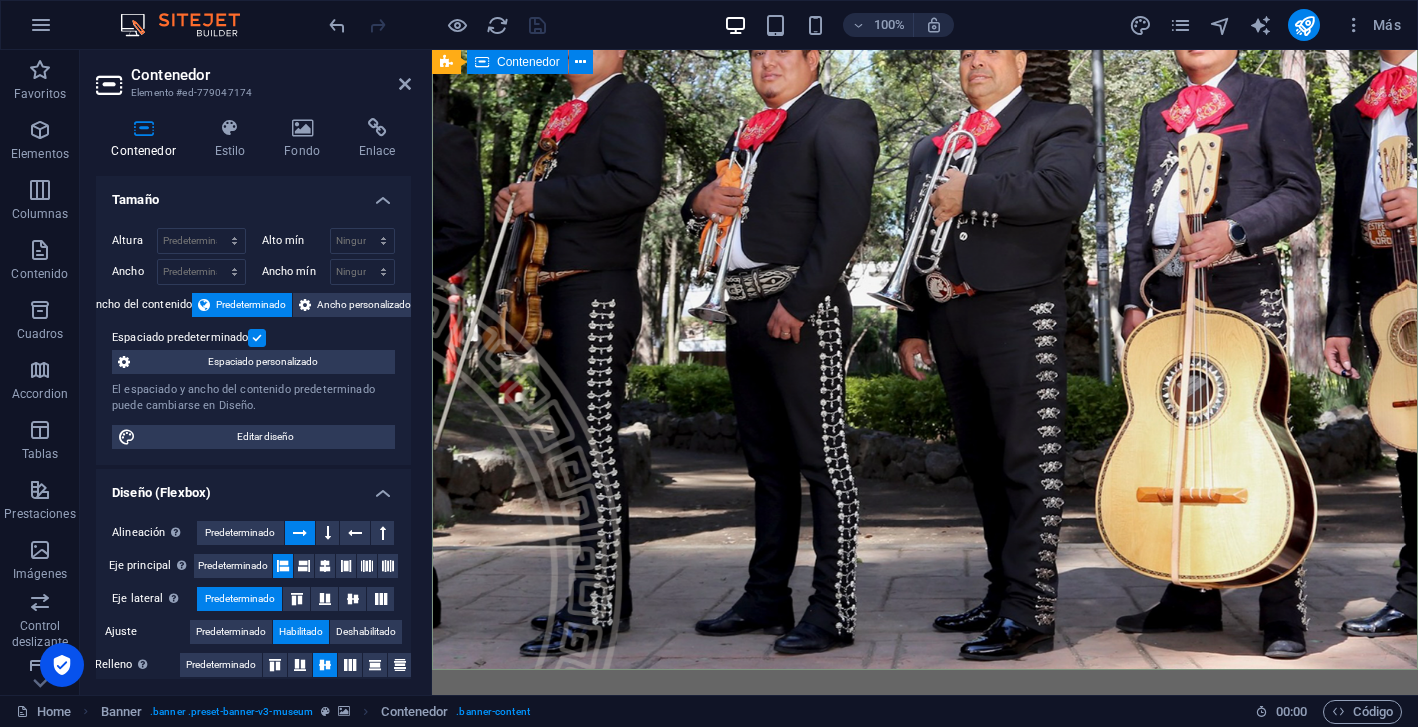 click on "Haz memorable tu celebración Más que música, llevamos alma y tradición a cada nota. En [PERSON_NAME], hacemos que tus momentos se sientan eternos. LLÁMANOS 24/7" at bounding box center (925, 1114) 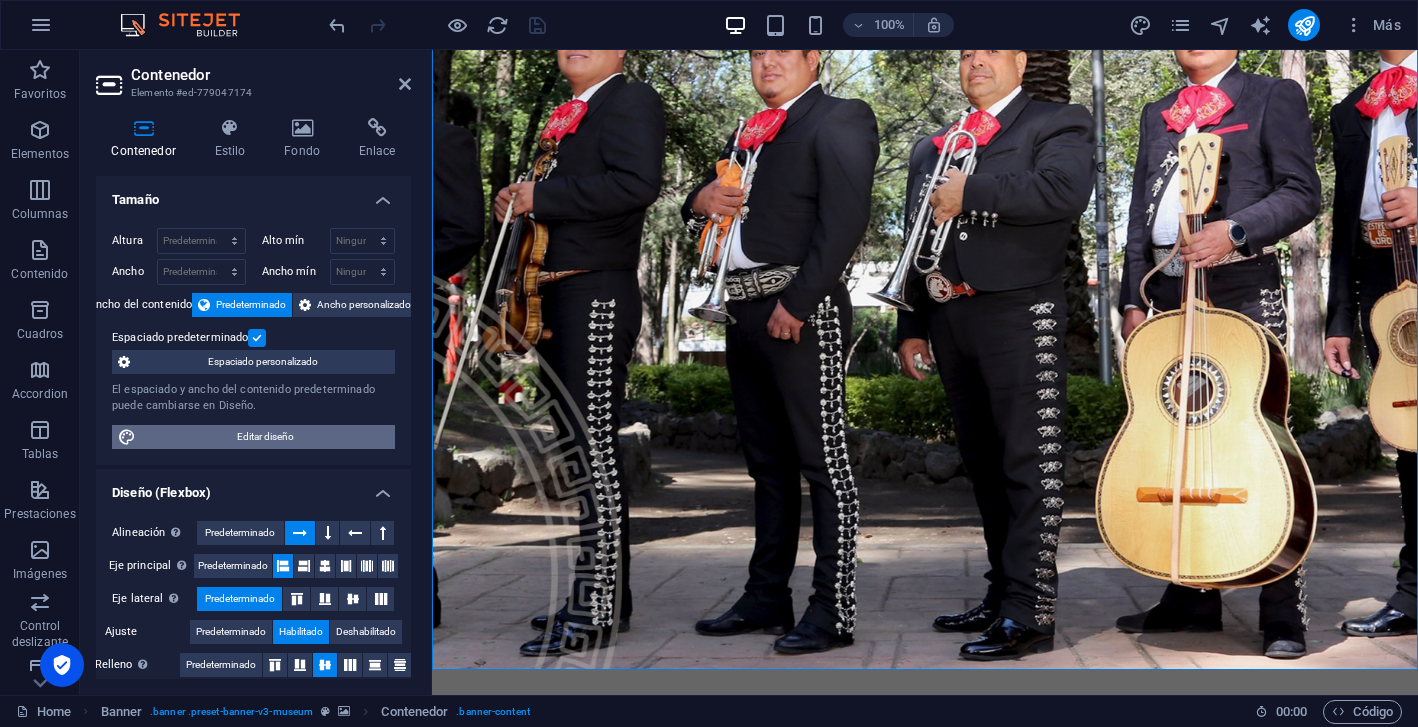 click on "Editar diseño" at bounding box center (265, 437) 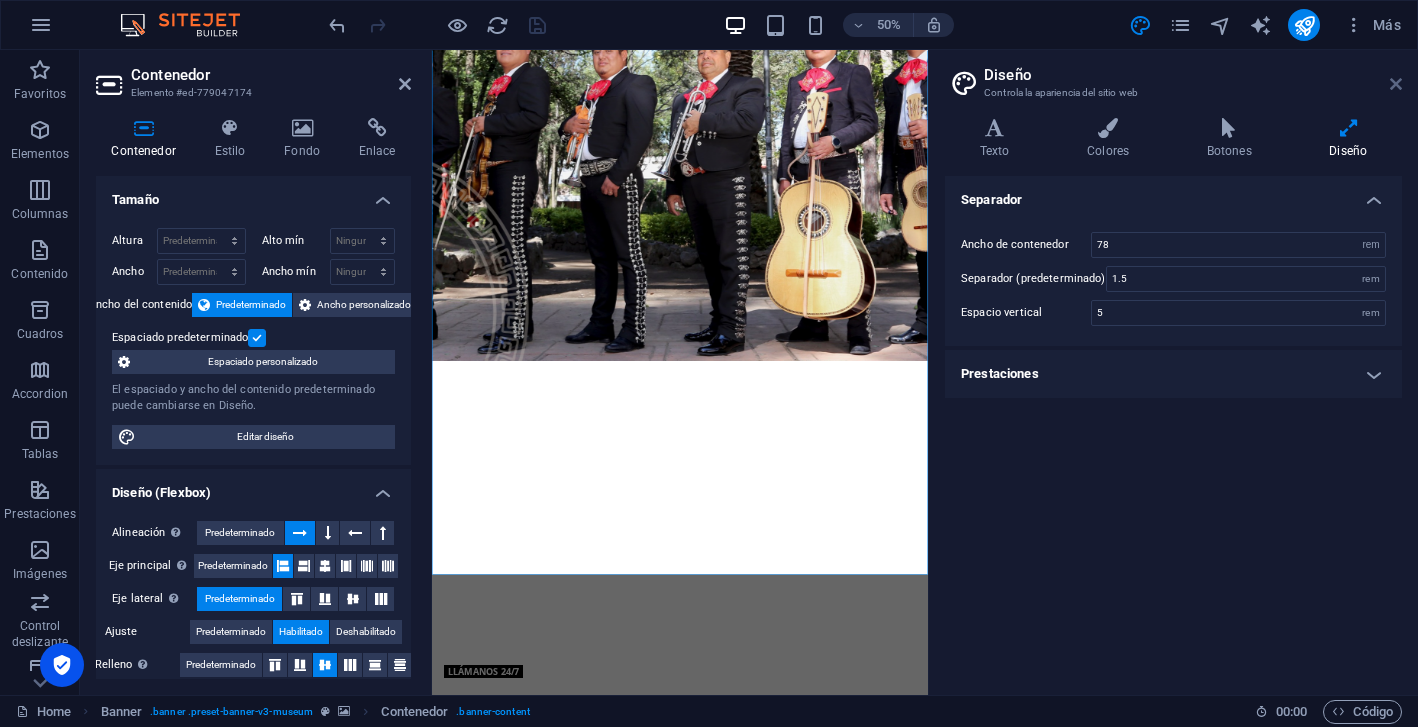 click at bounding box center (1396, 84) 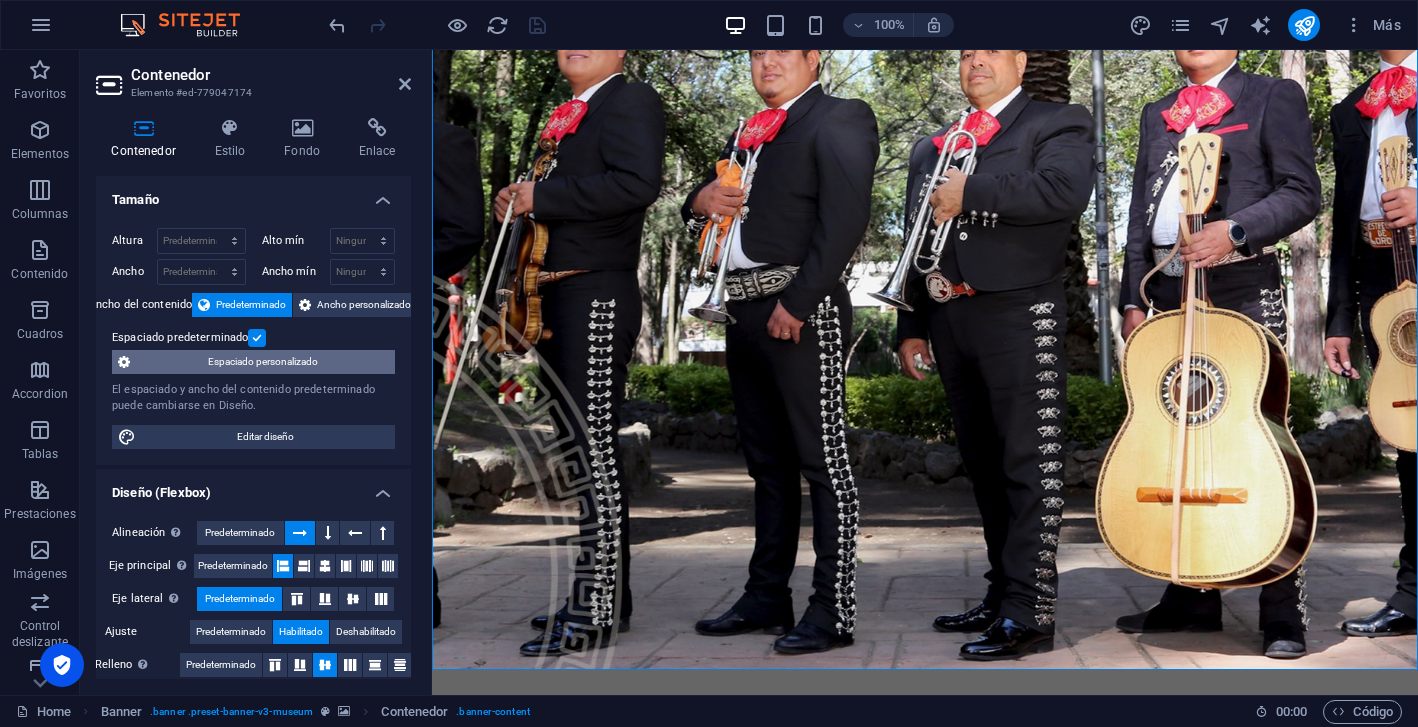 click on "Espaciado personalizado" at bounding box center (262, 362) 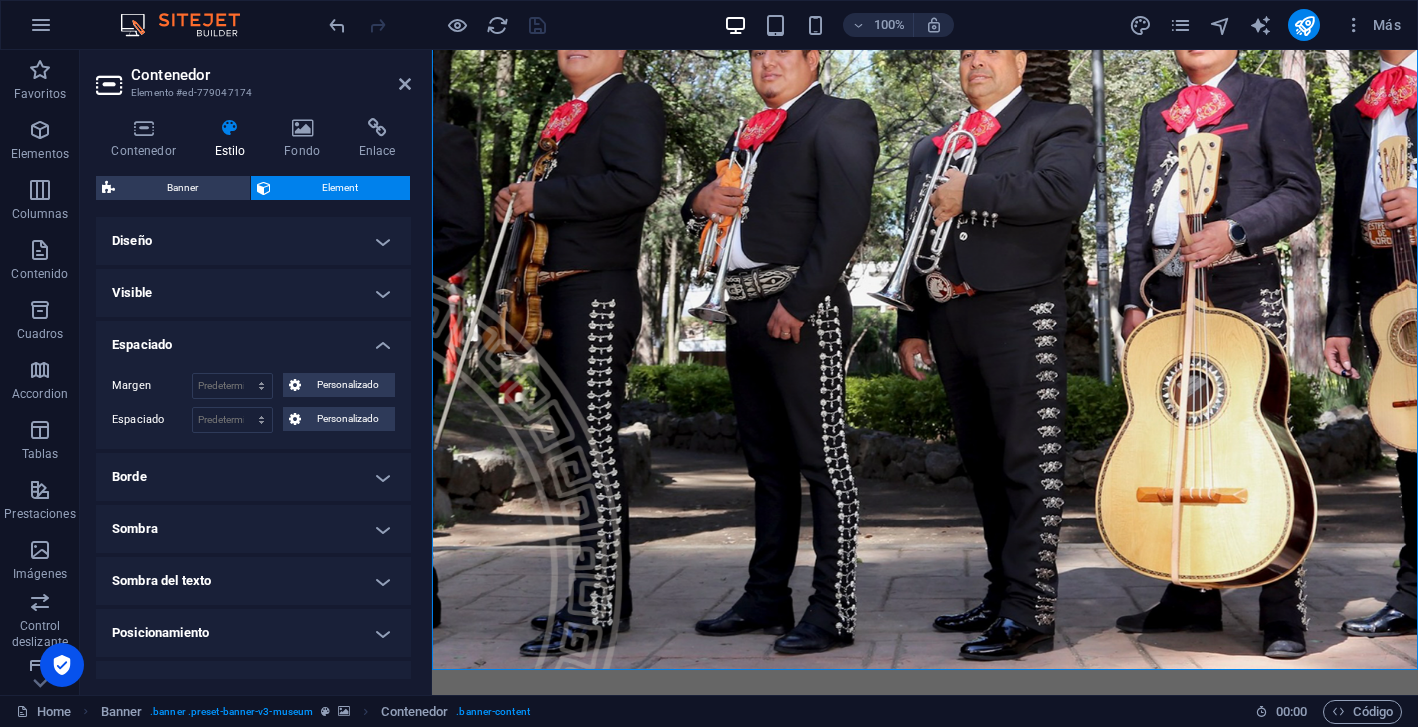 click on "Espaciado" at bounding box center [253, 339] 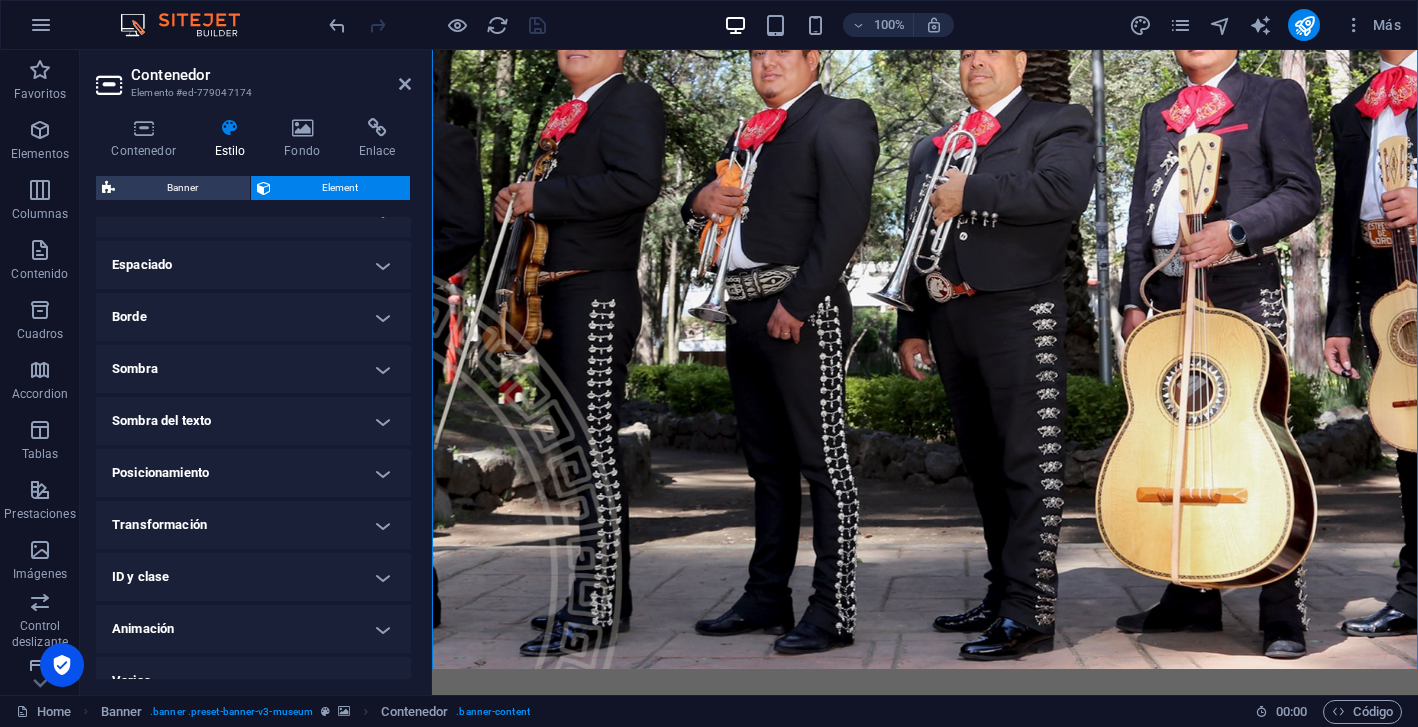 scroll, scrollTop: 86, scrollLeft: 0, axis: vertical 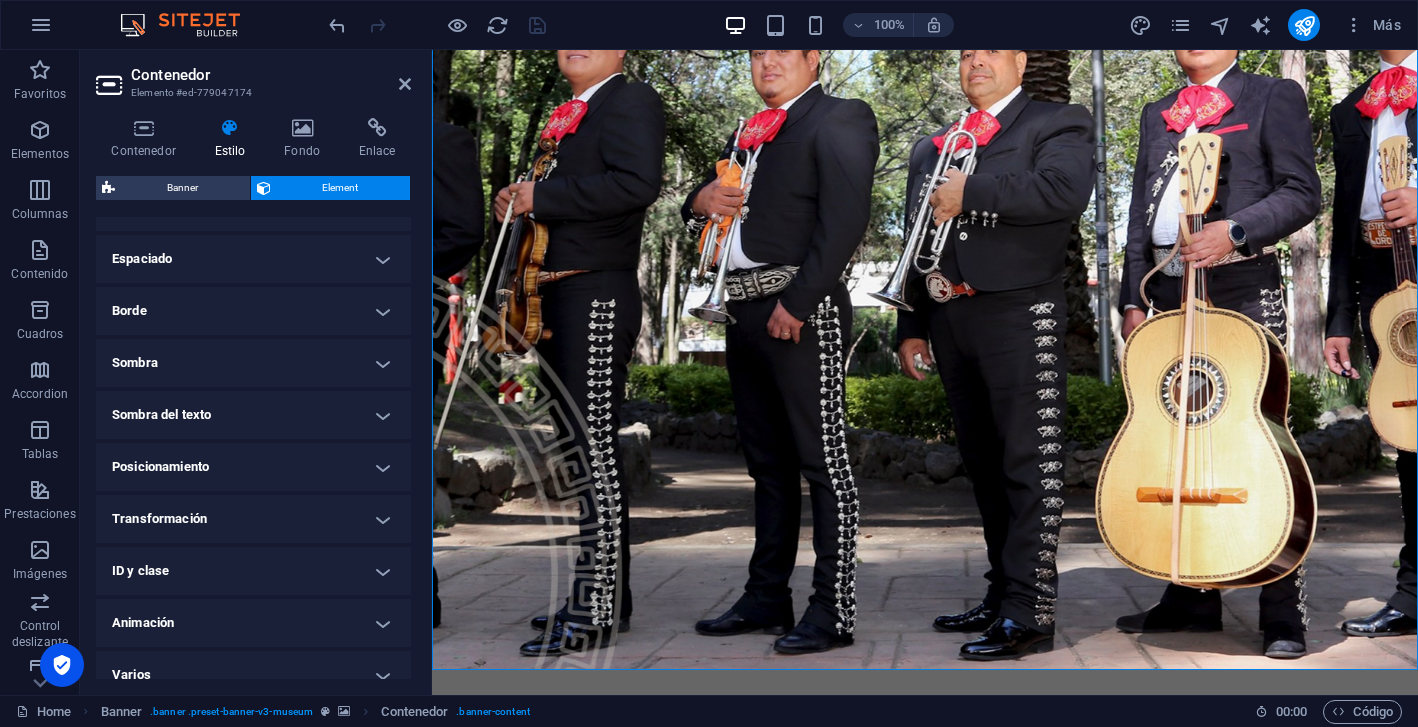 click on "Posicionamiento" at bounding box center [253, 467] 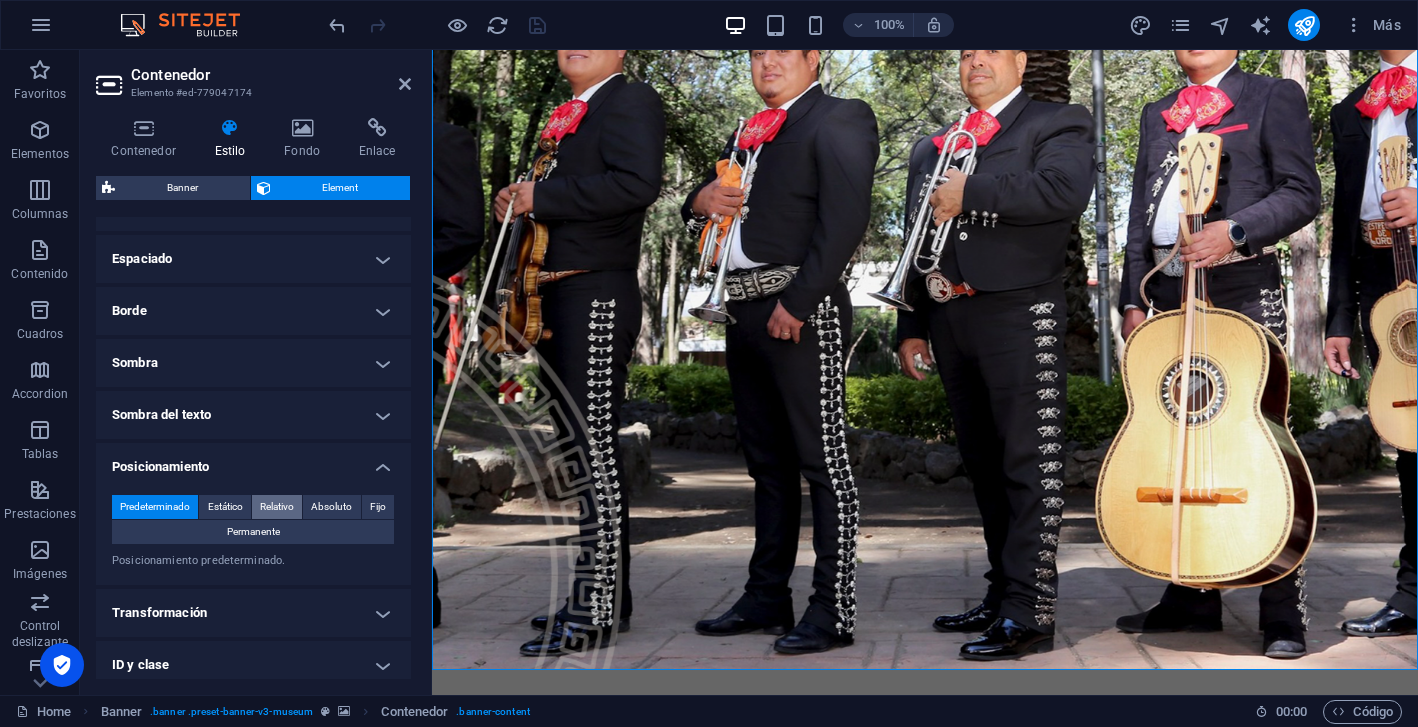 click on "Relativo" at bounding box center (277, 507) 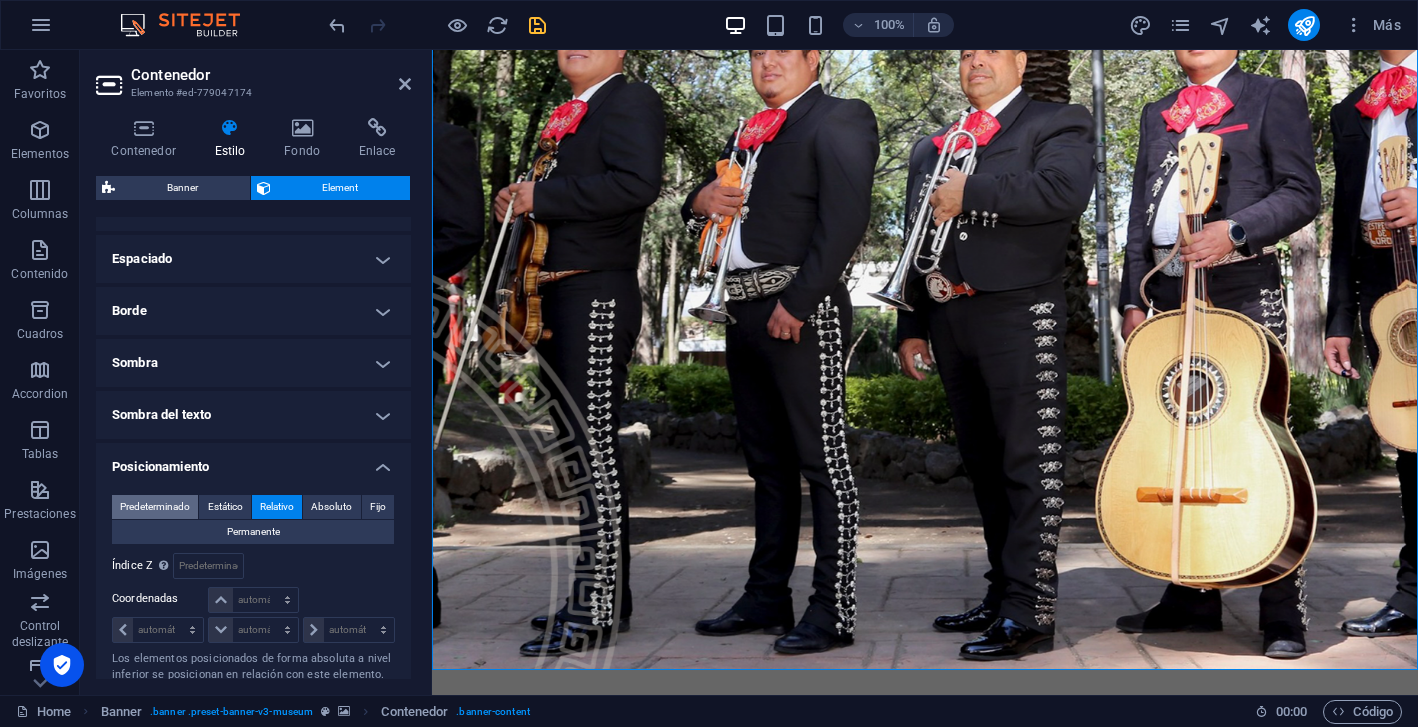click on "Predeterminado" at bounding box center (155, 507) 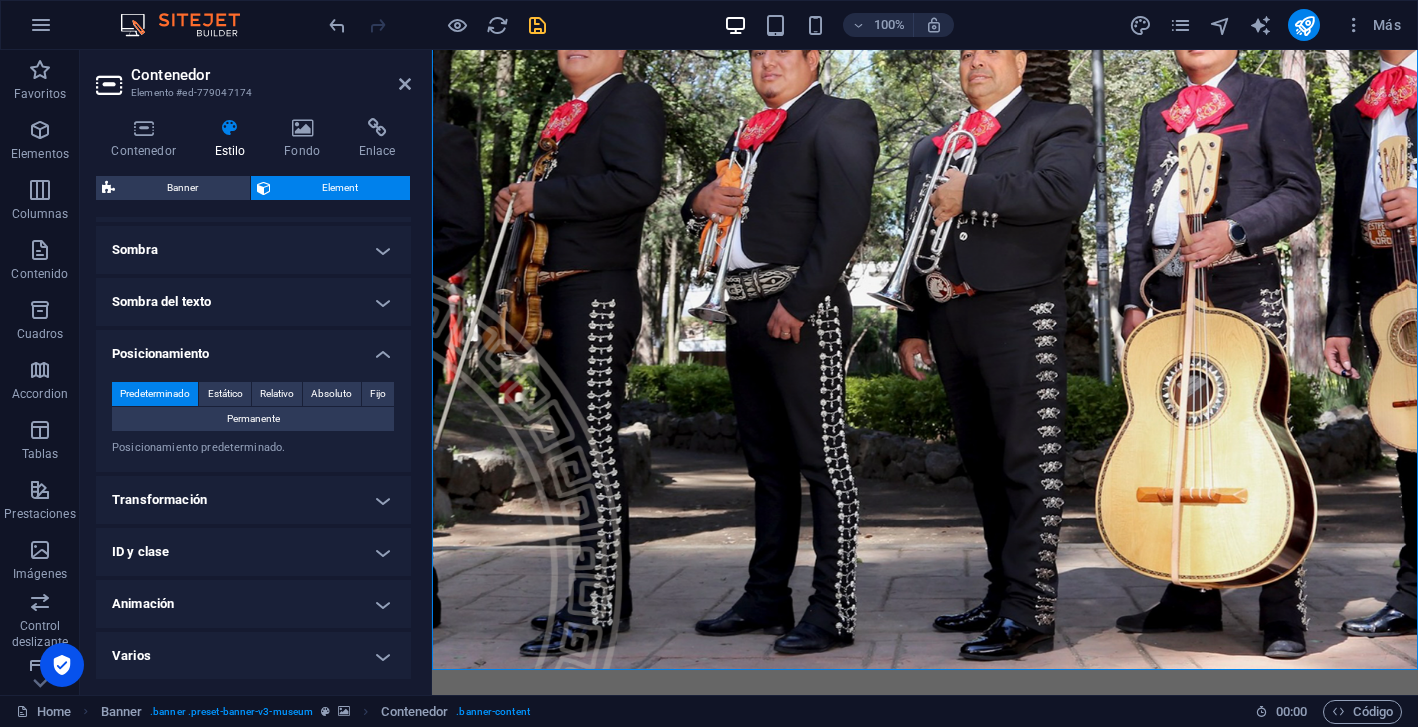 scroll, scrollTop: 200, scrollLeft: 0, axis: vertical 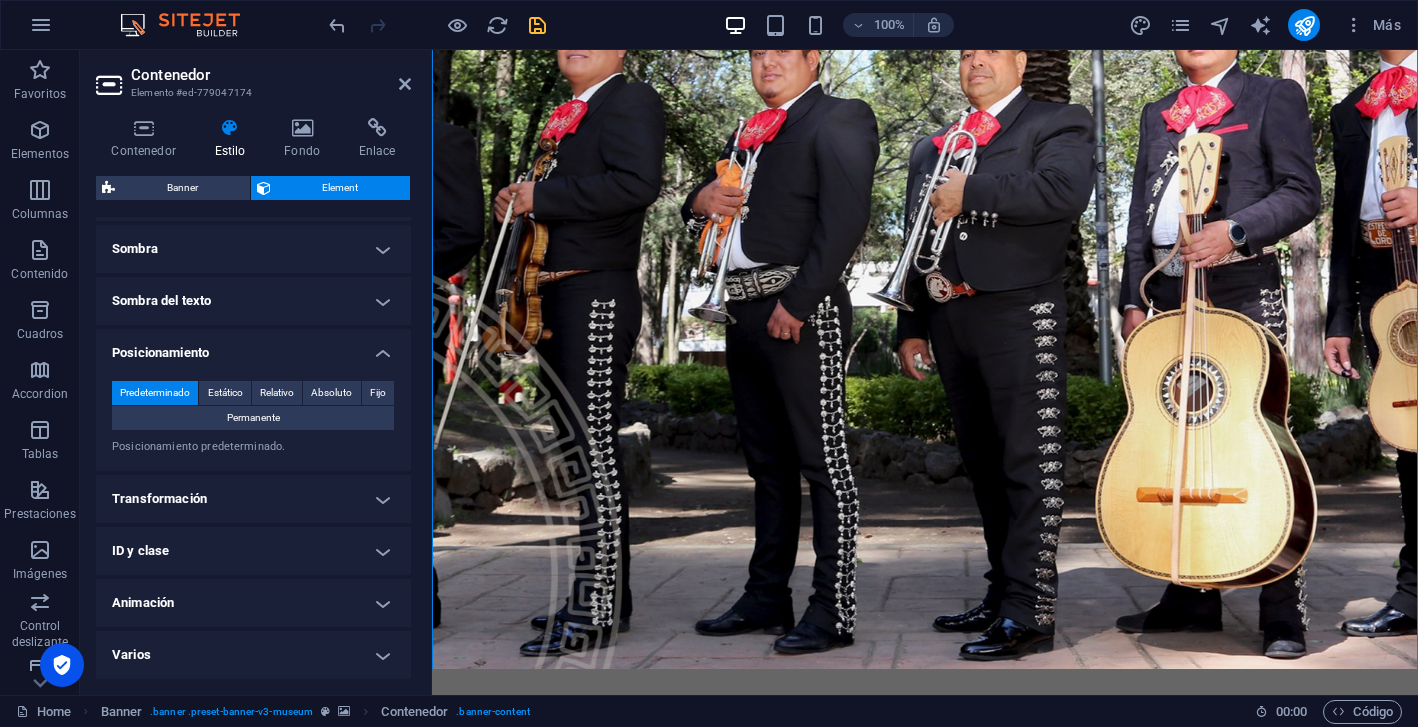click on "Animación" at bounding box center (253, 603) 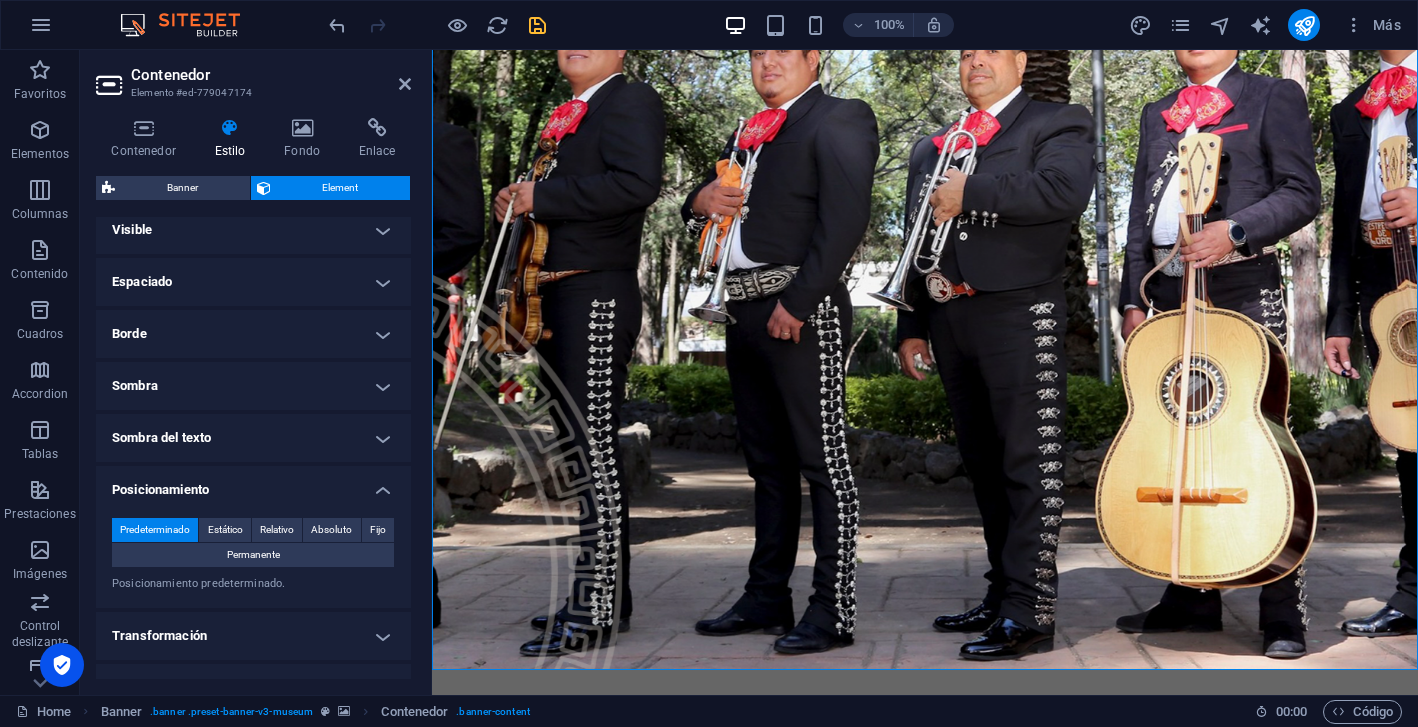 scroll, scrollTop: 0, scrollLeft: 0, axis: both 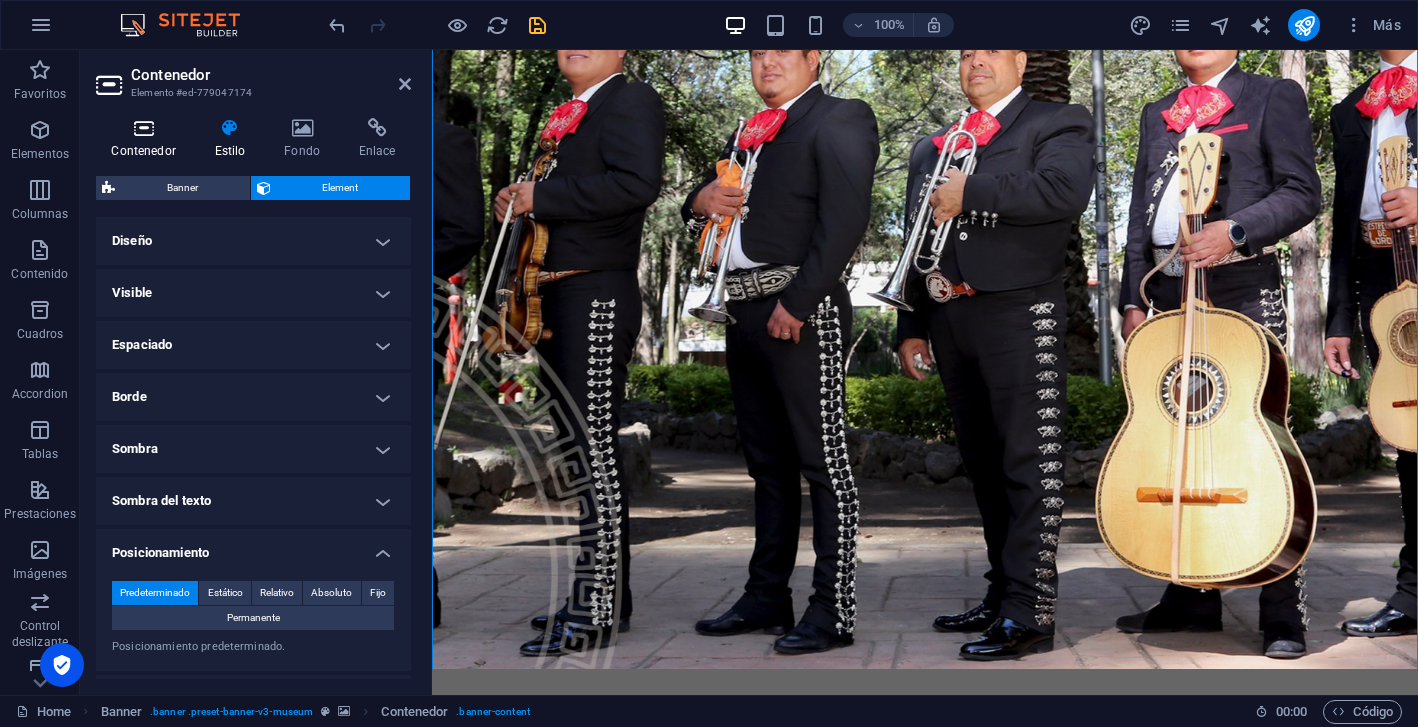 click at bounding box center [143, 128] 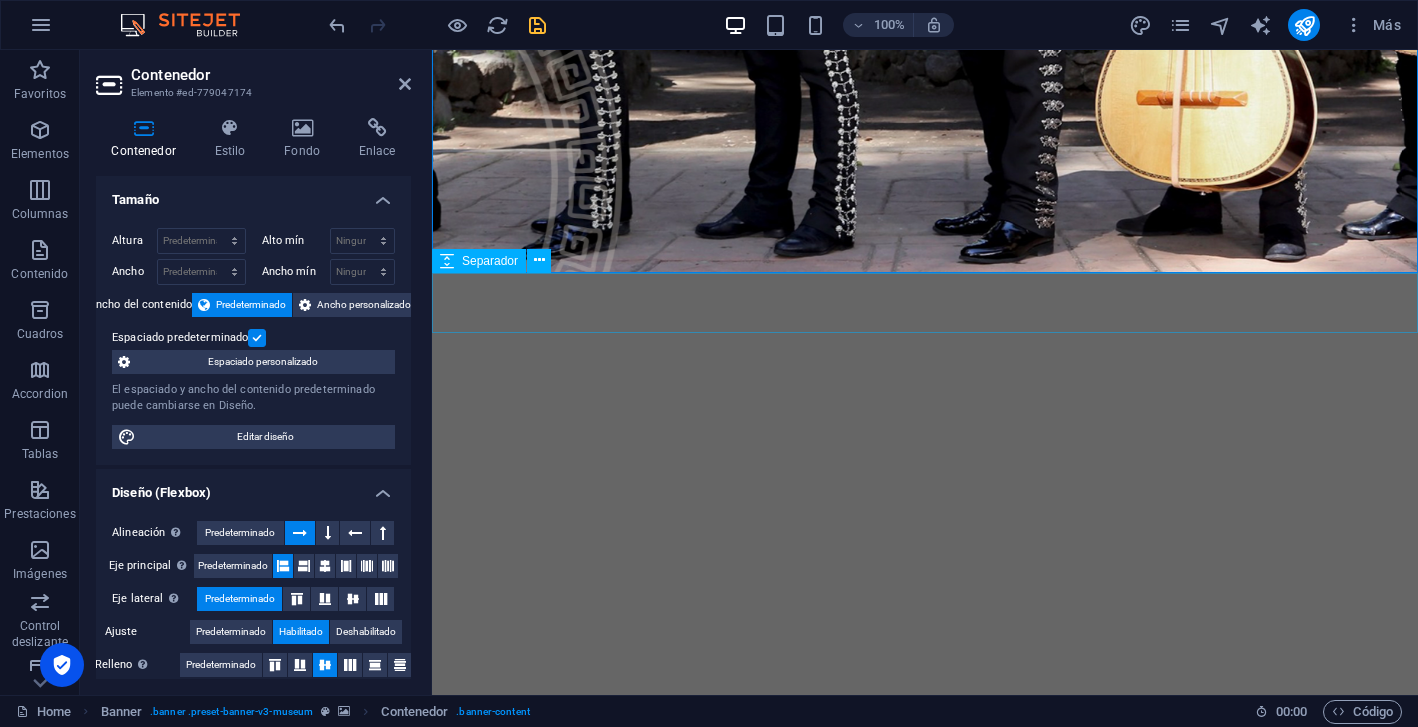 scroll, scrollTop: 513, scrollLeft: 0, axis: vertical 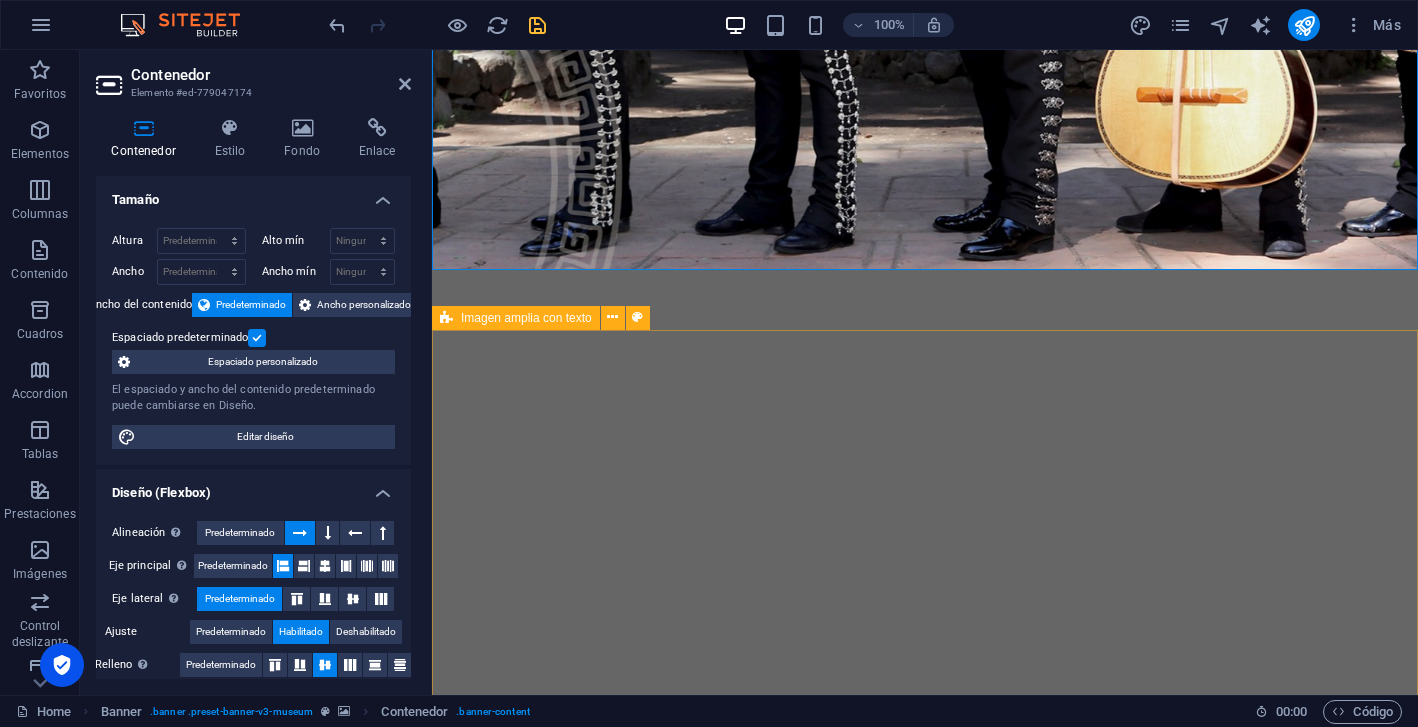 click on "Imagen amplia con texto" at bounding box center [526, 318] 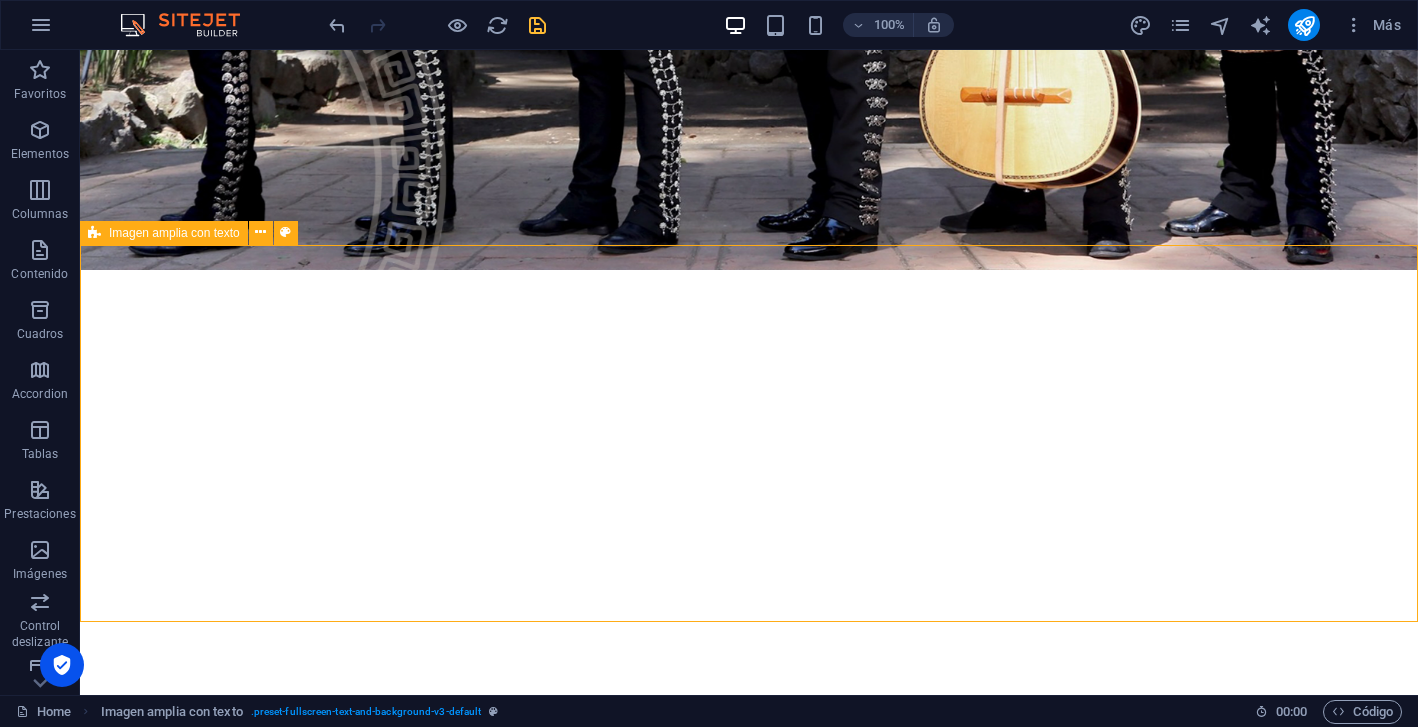 click at bounding box center (94, 233) 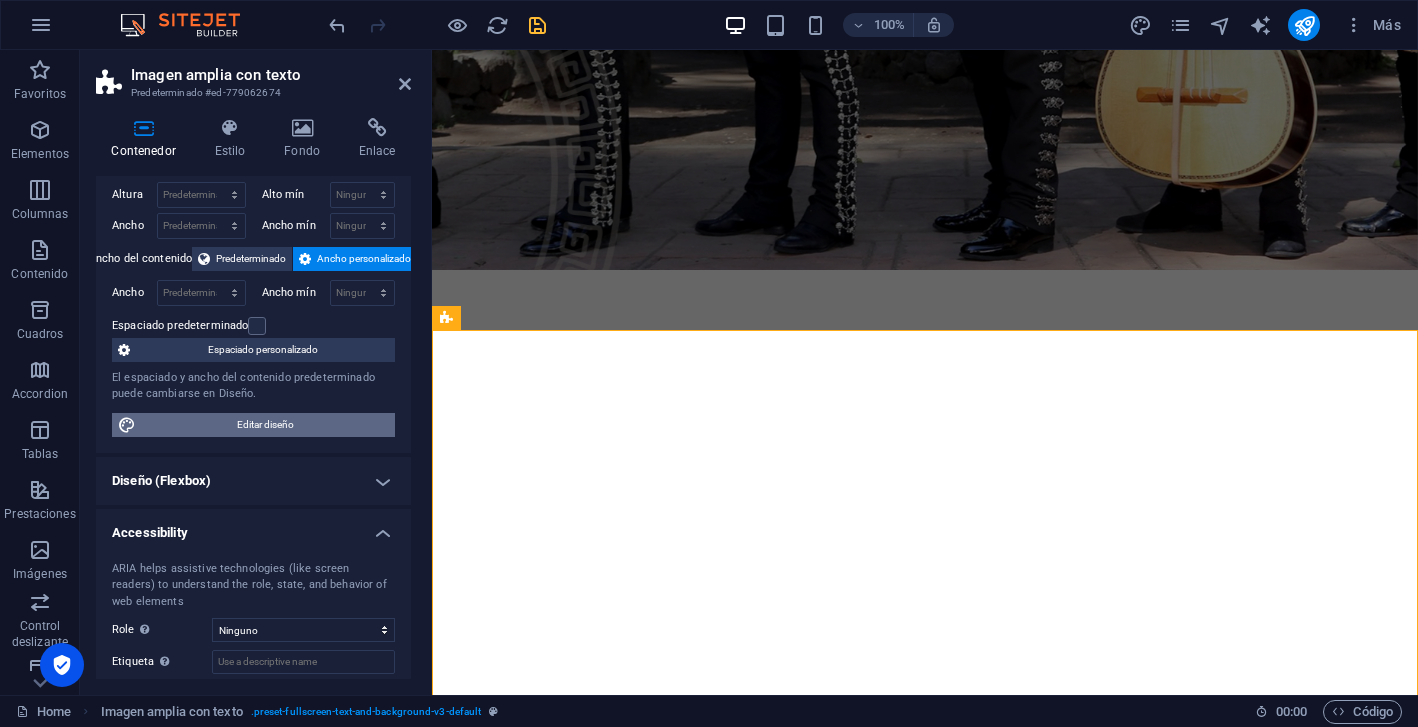 scroll, scrollTop: 0, scrollLeft: 0, axis: both 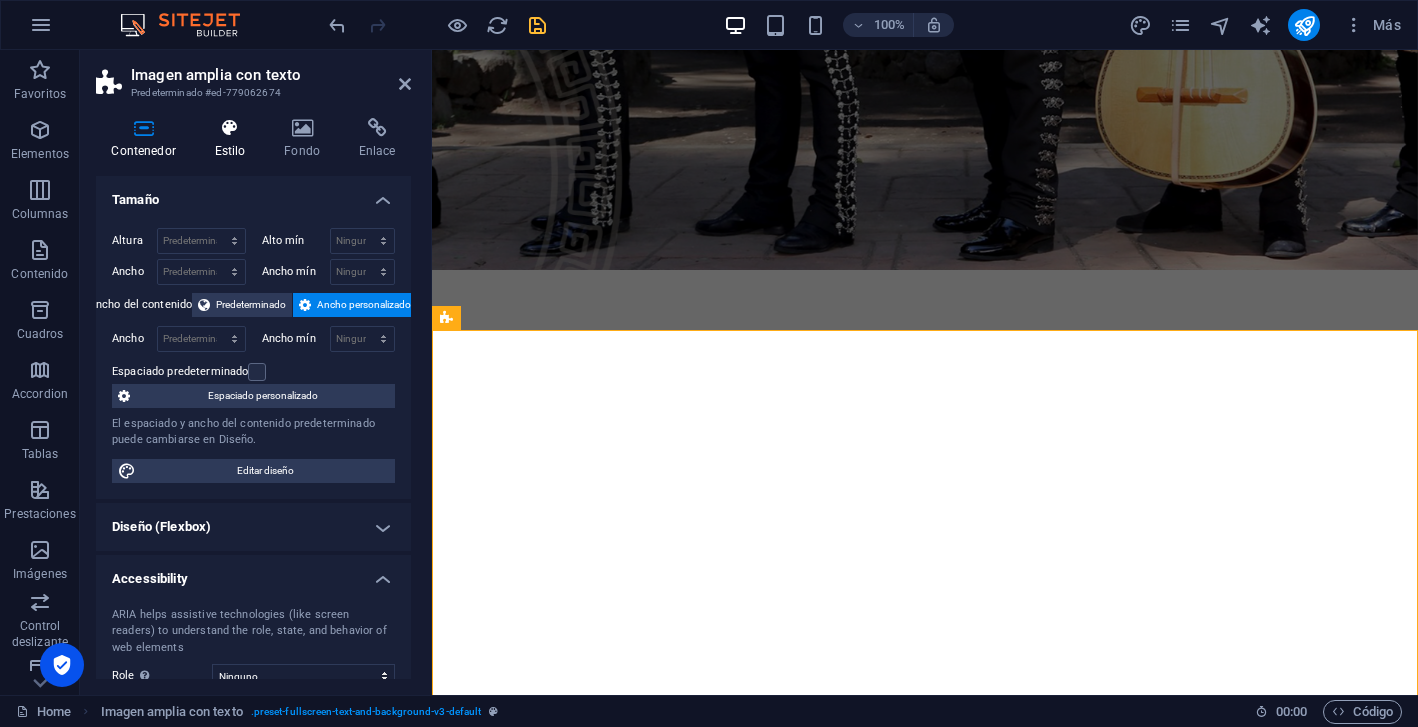 click on "Estilo" at bounding box center [234, 139] 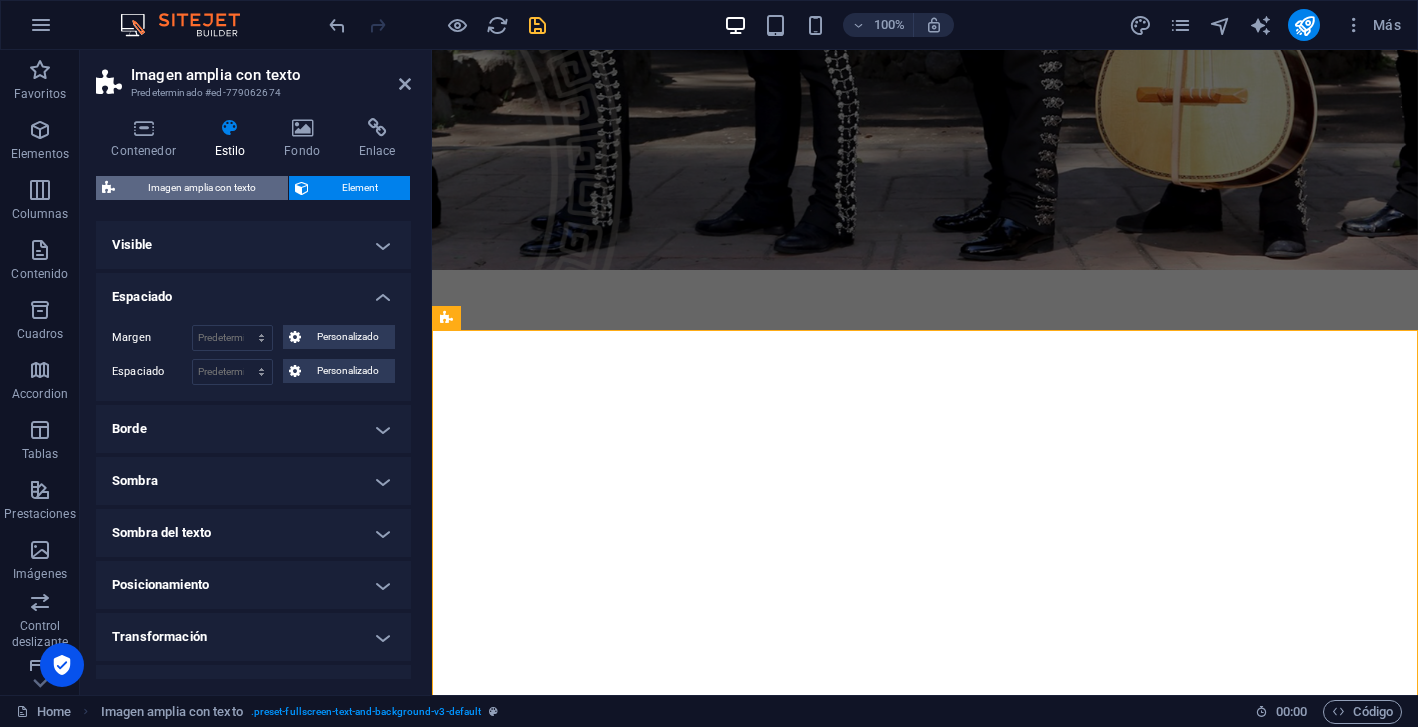 click on "Imagen amplia con texto" at bounding box center [201, 188] 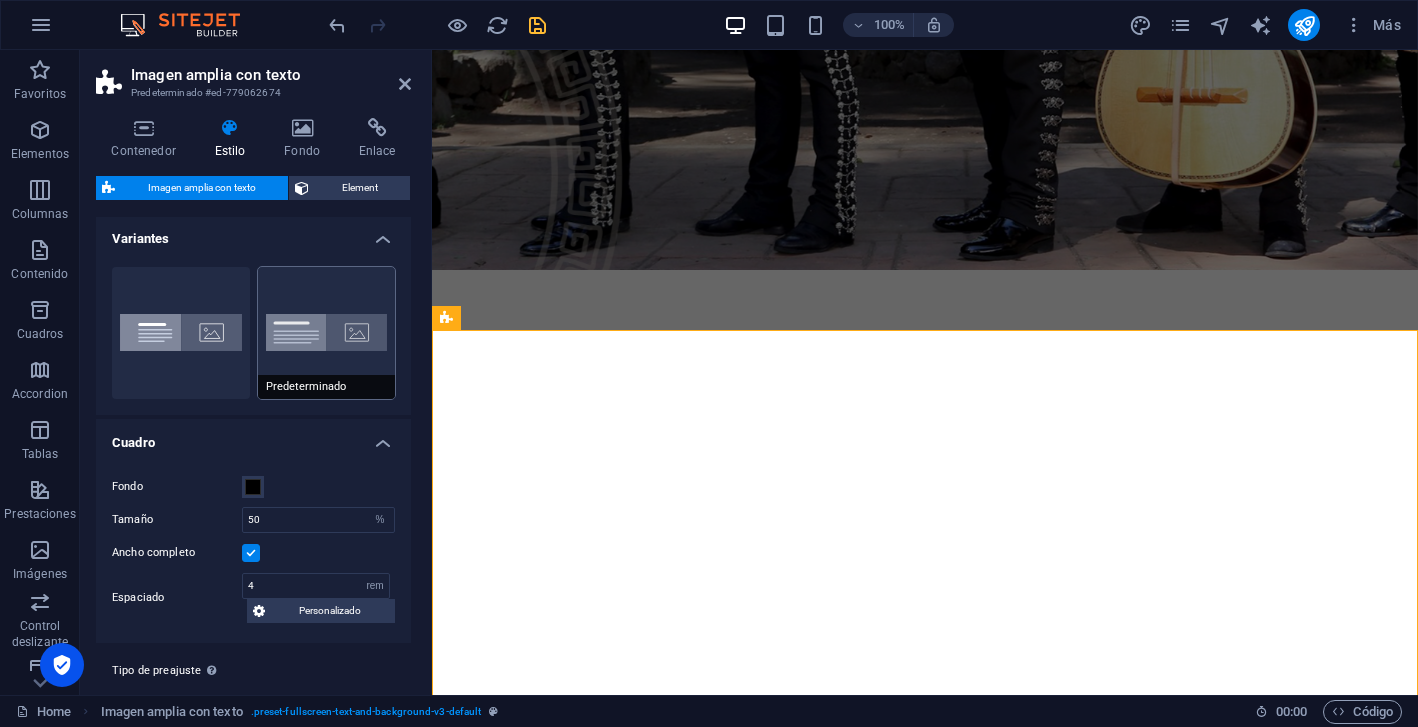 scroll, scrollTop: 0, scrollLeft: 0, axis: both 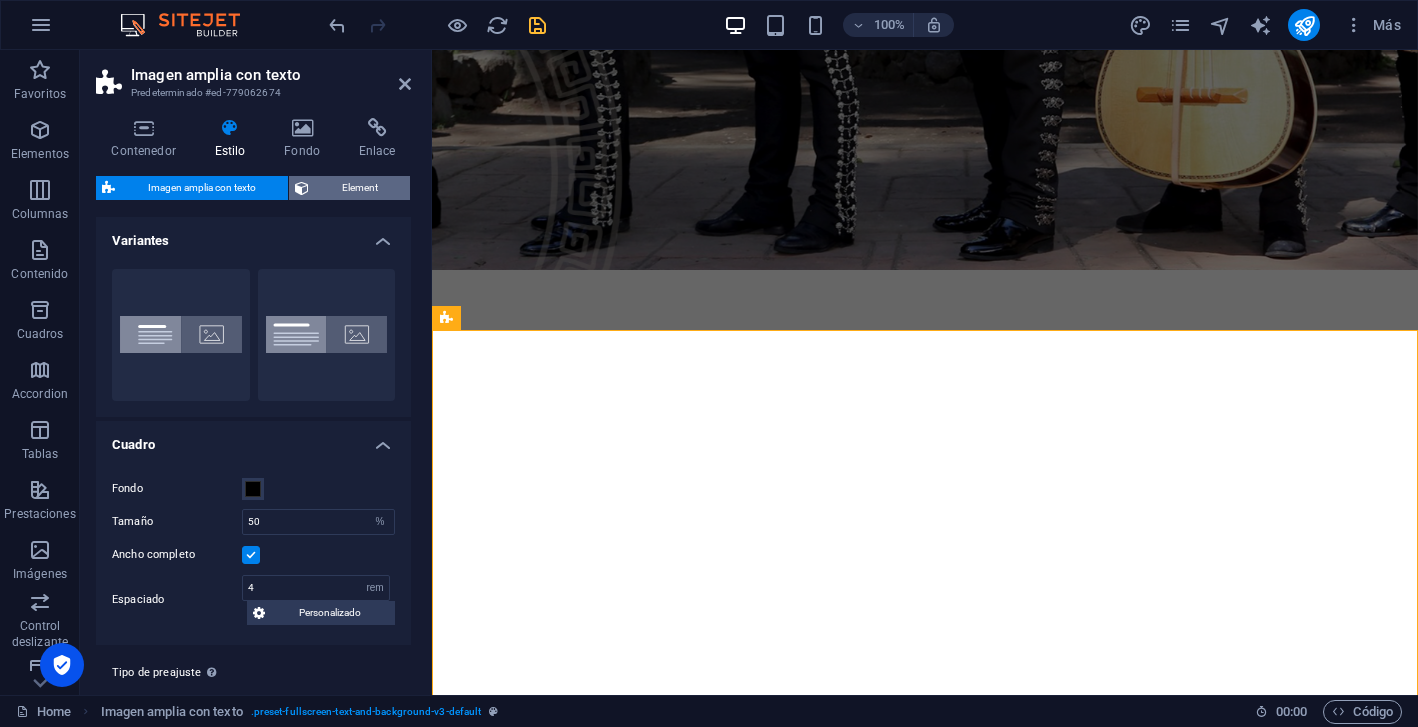 click on "Element" at bounding box center (359, 188) 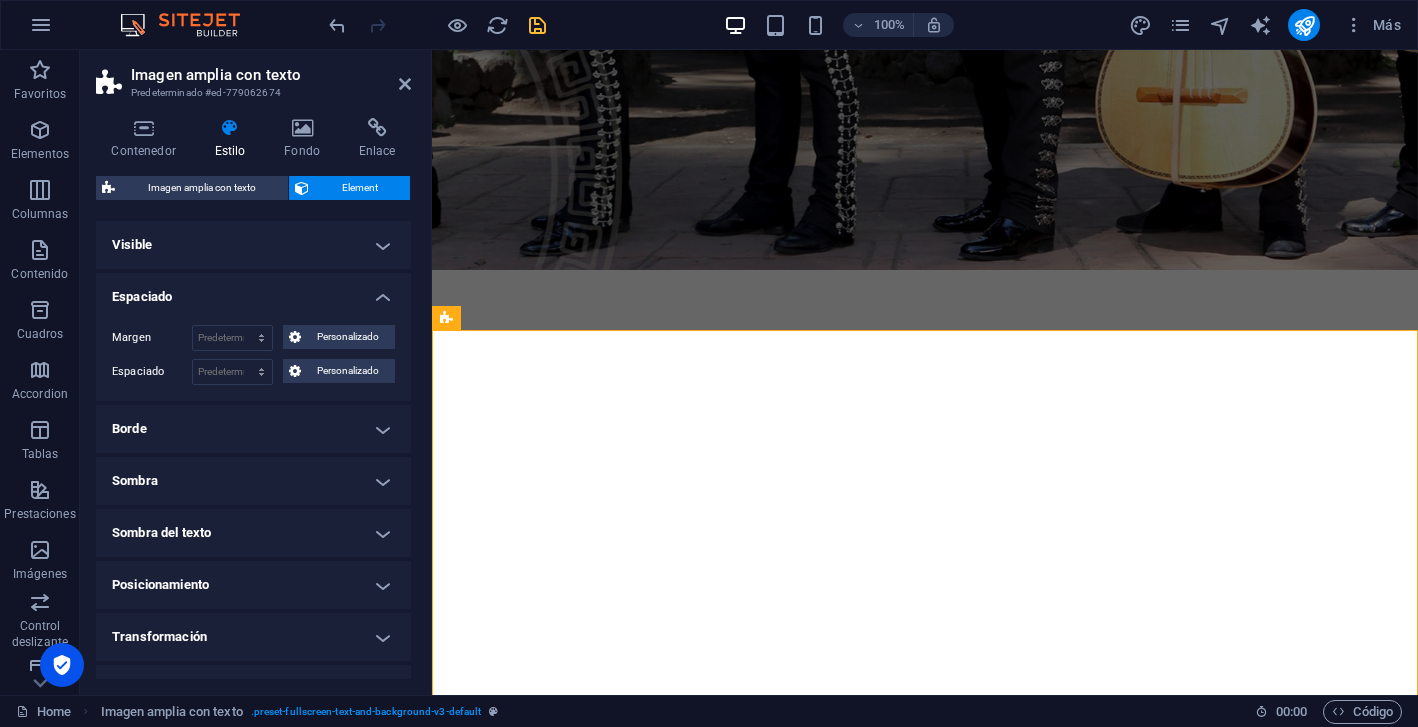 click on "Espaciado" at bounding box center (253, 291) 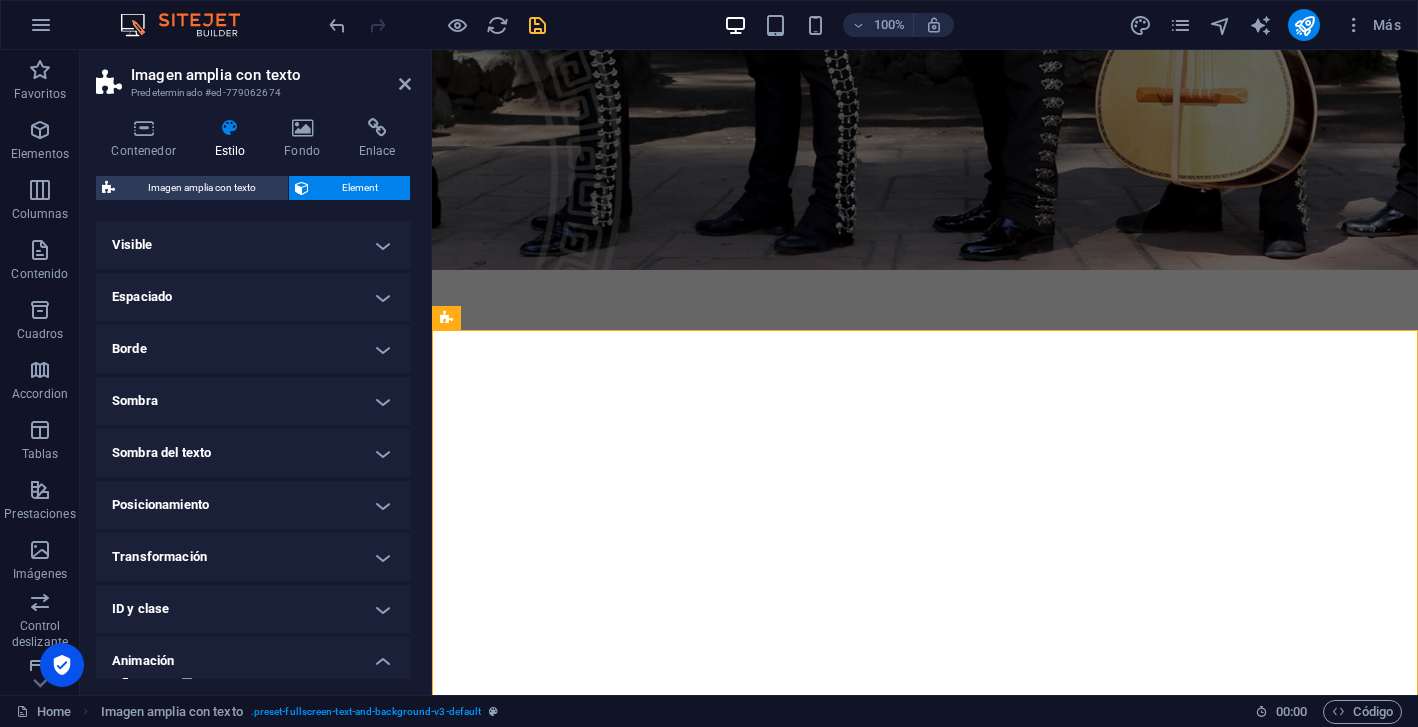 click on "Posicionamiento" at bounding box center (253, 505) 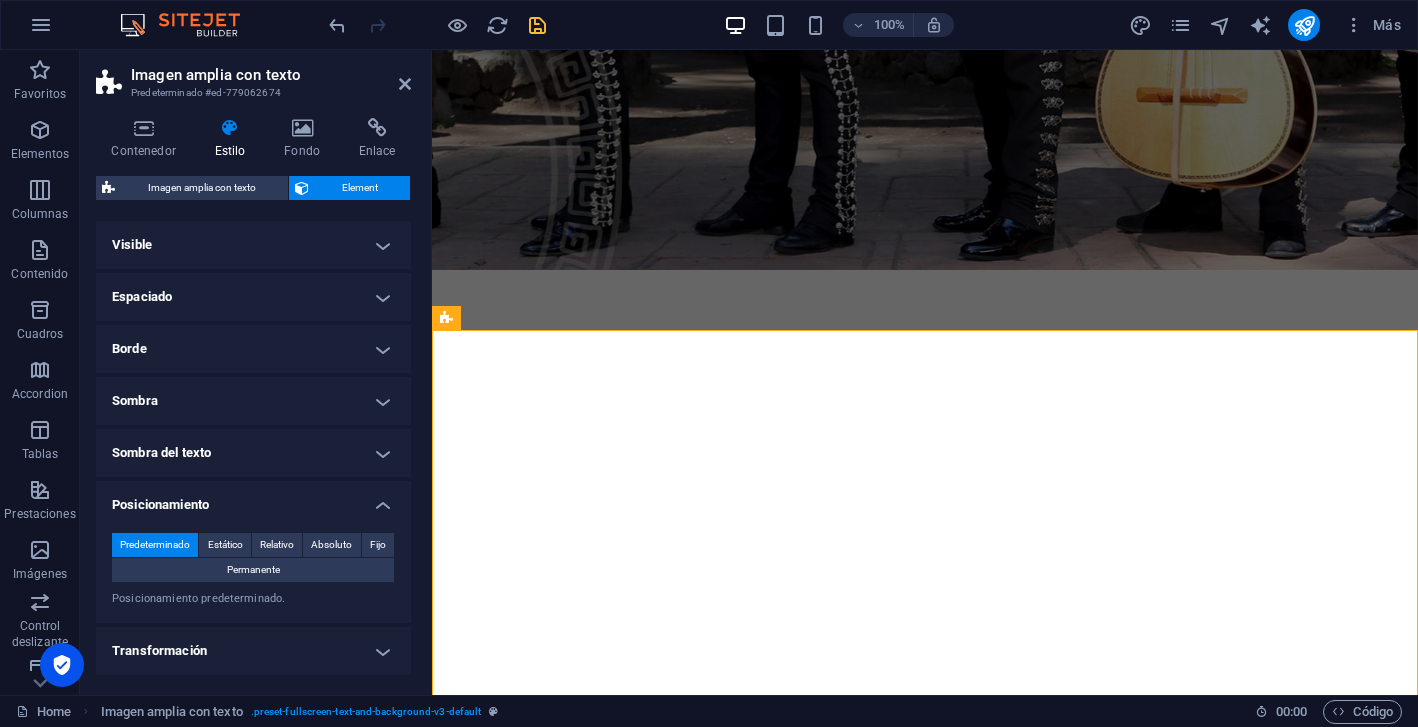 click on "Visible" at bounding box center (253, 245) 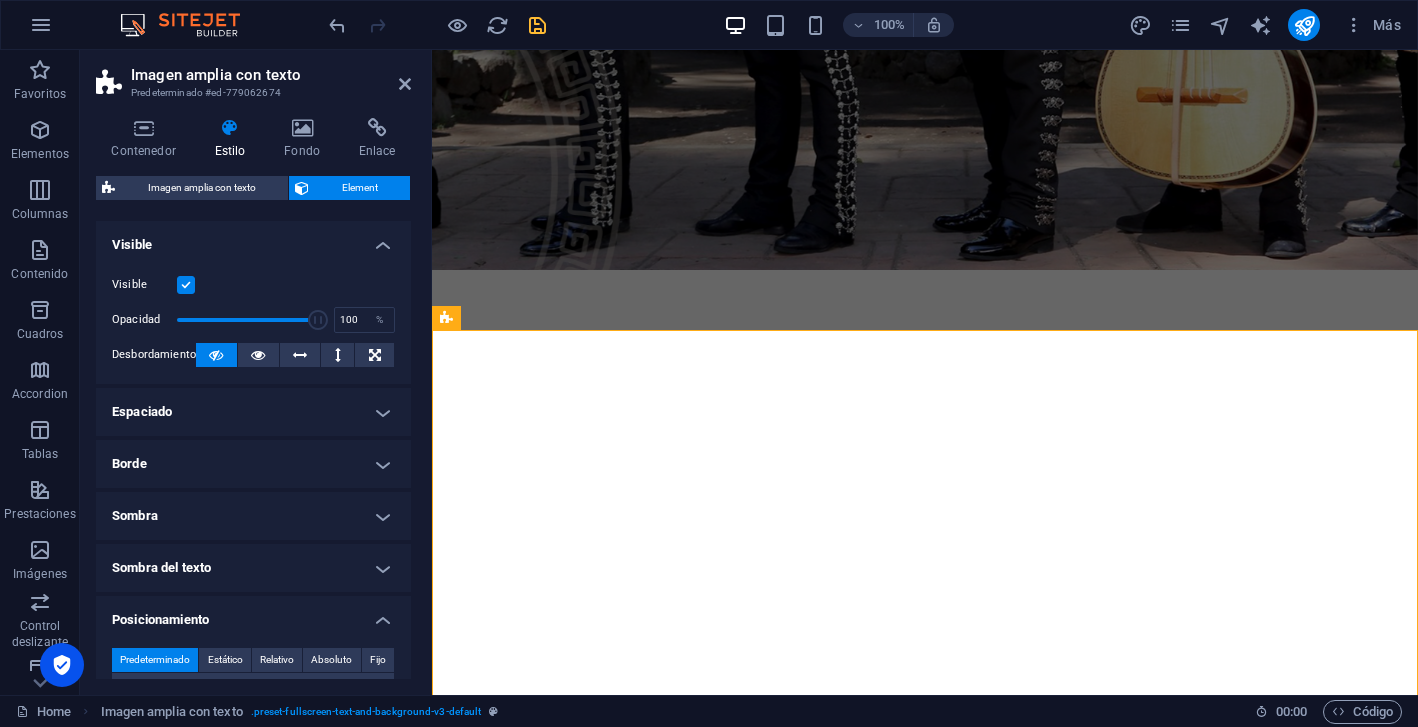 click on "Visible" at bounding box center (253, 239) 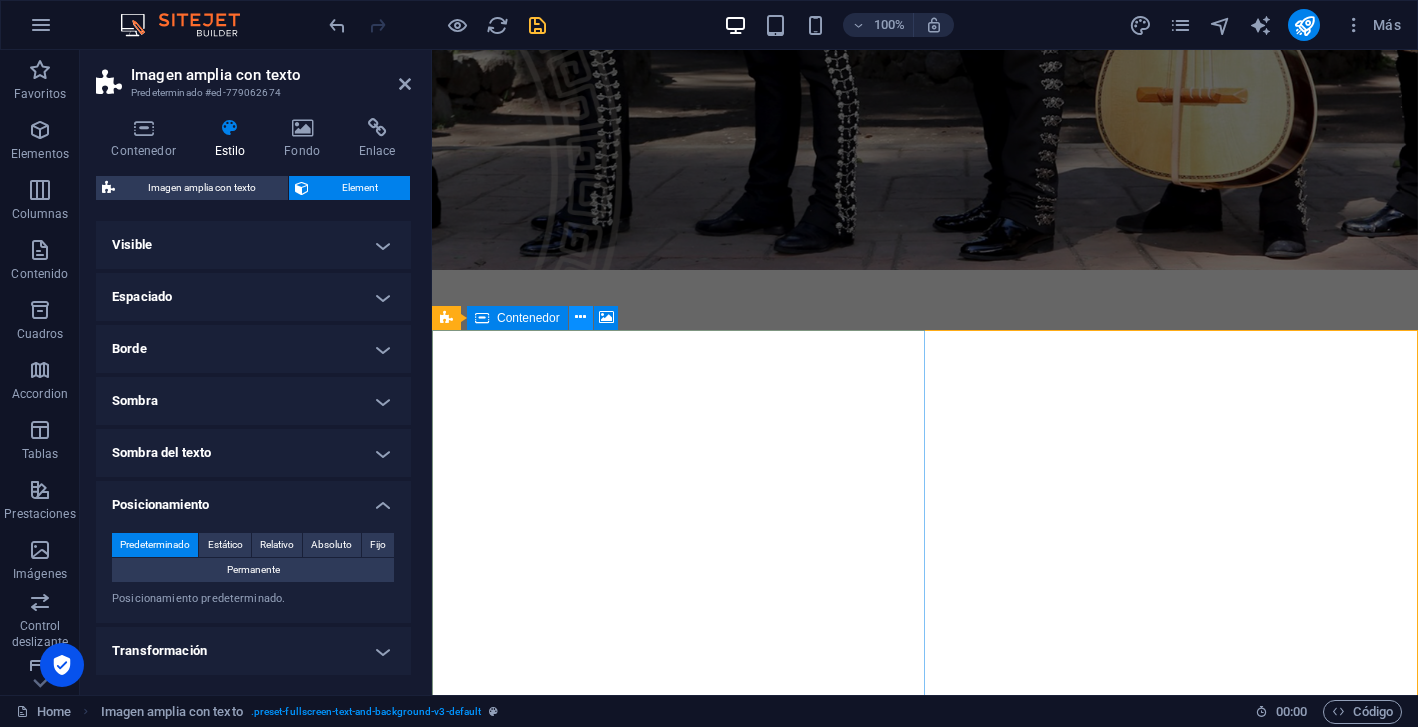 click at bounding box center (580, 317) 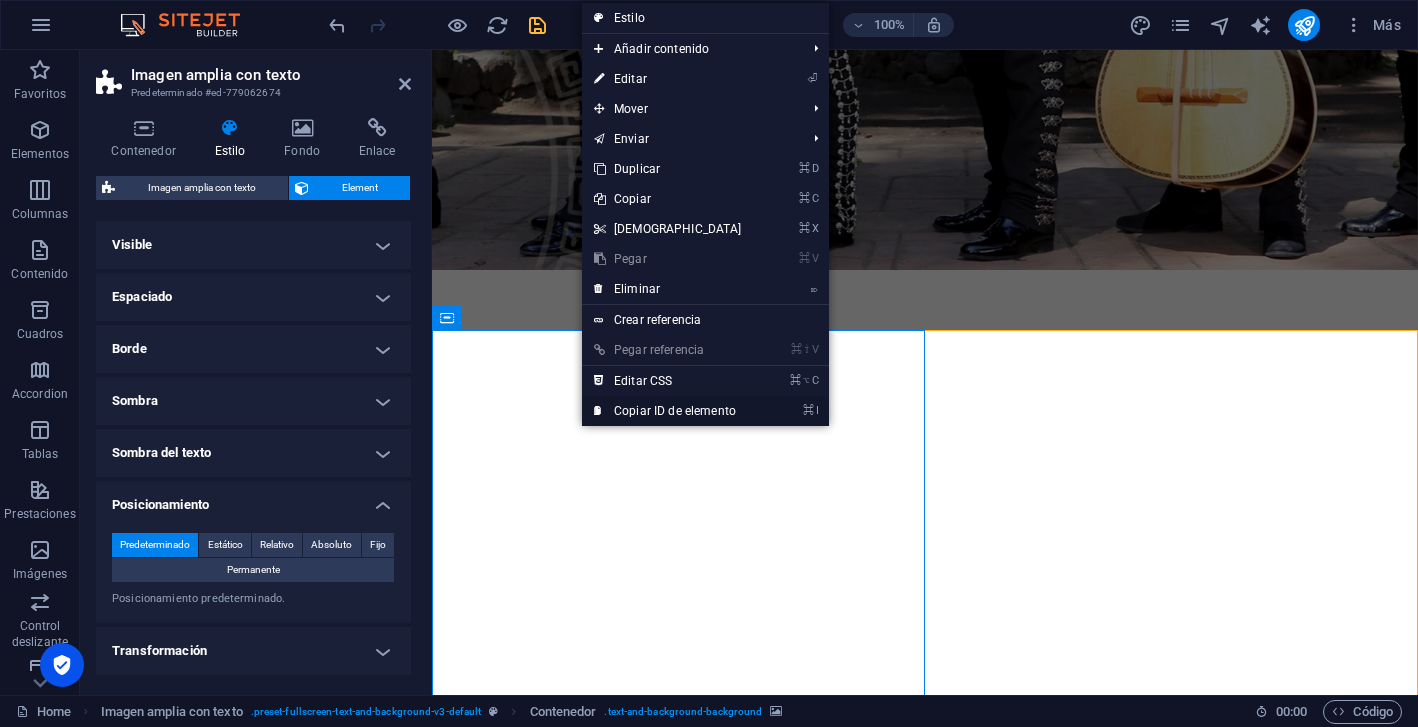 click on "⌘ I  Copiar ID de elemento" at bounding box center (668, 411) 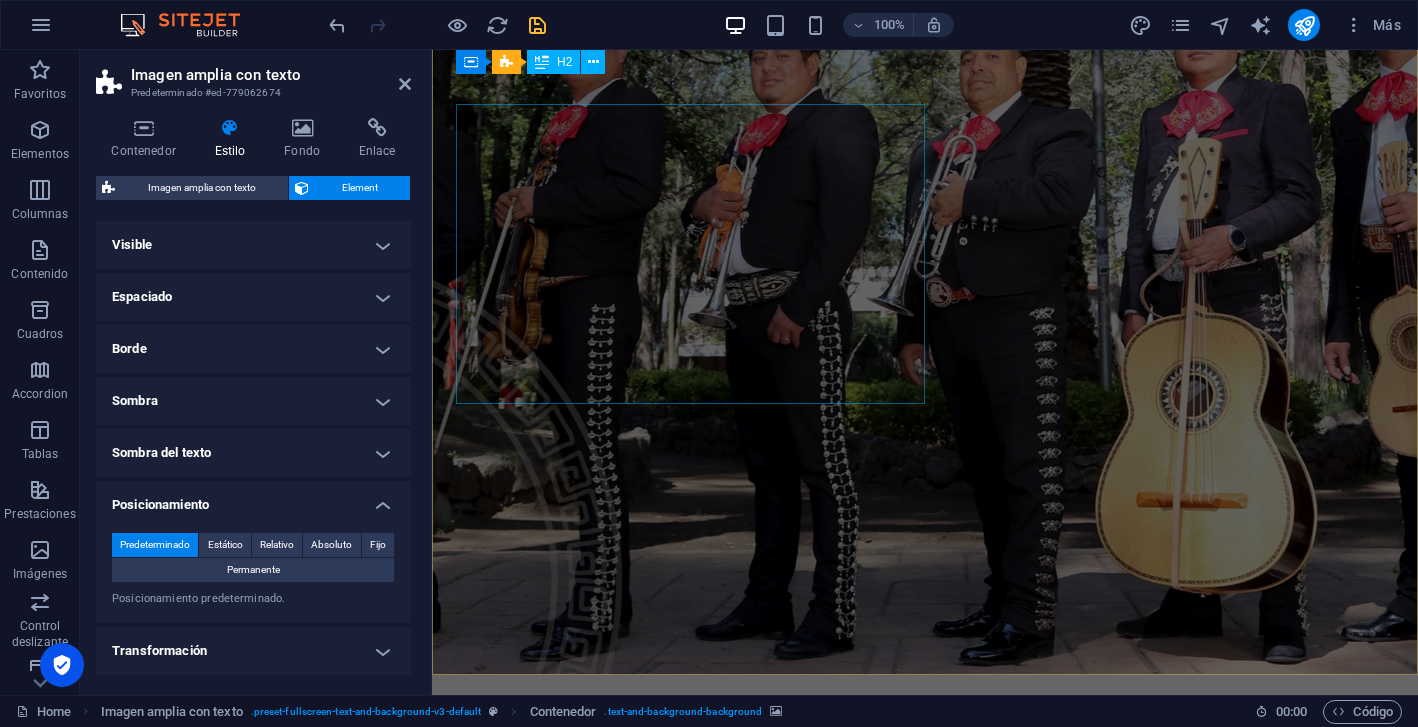 scroll, scrollTop: 0, scrollLeft: 0, axis: both 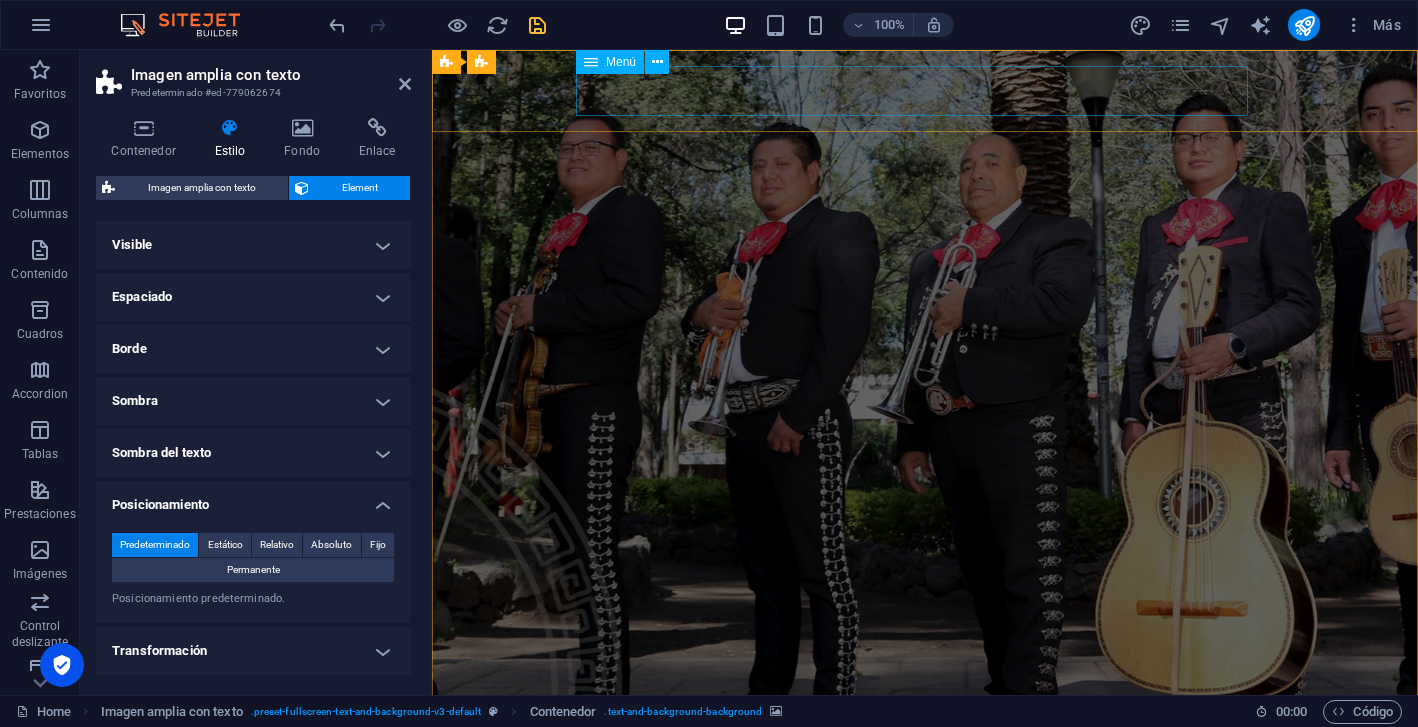 click on "NOSOTROS CONTACTO LLÁMANOS" at bounding box center [925, 870] 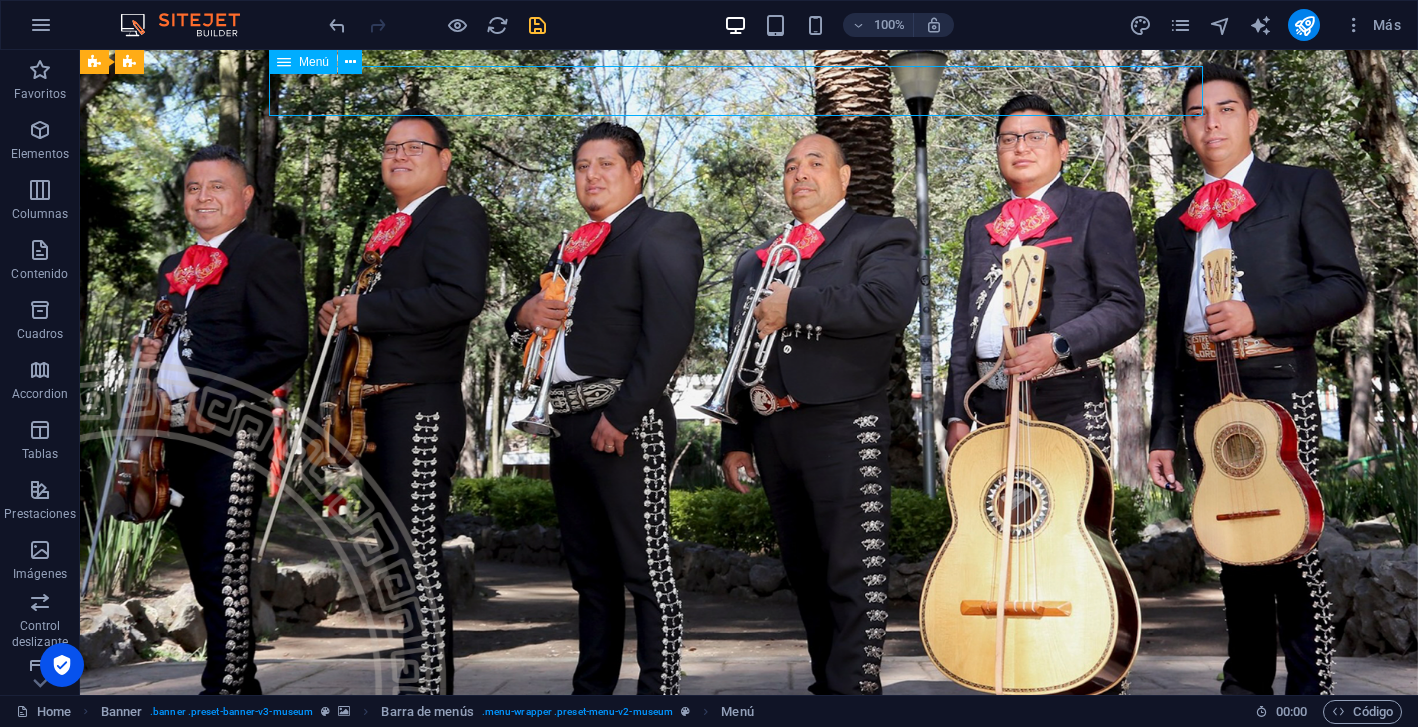click on "NOSOTROS CONTACTO LLÁMANOS" at bounding box center (749, 870) 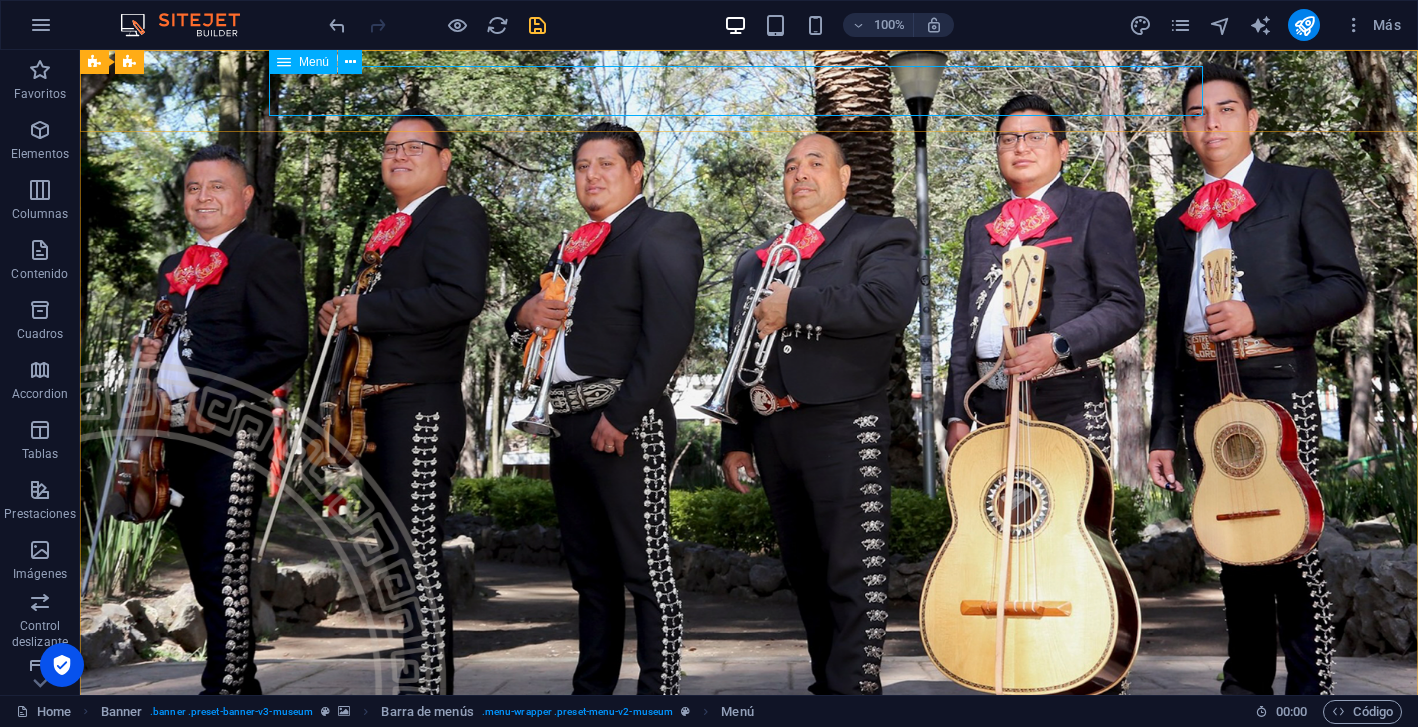 click on "Menú" at bounding box center (314, 62) 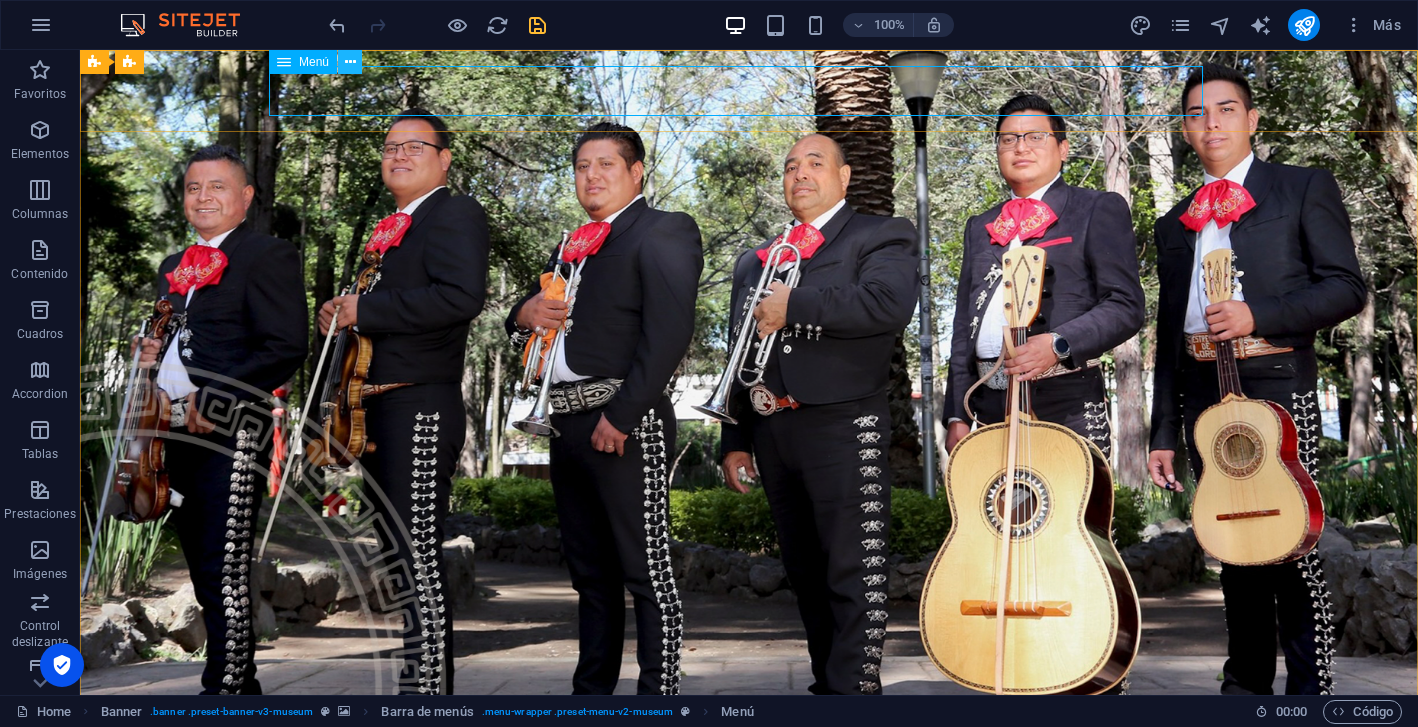 click at bounding box center (350, 62) 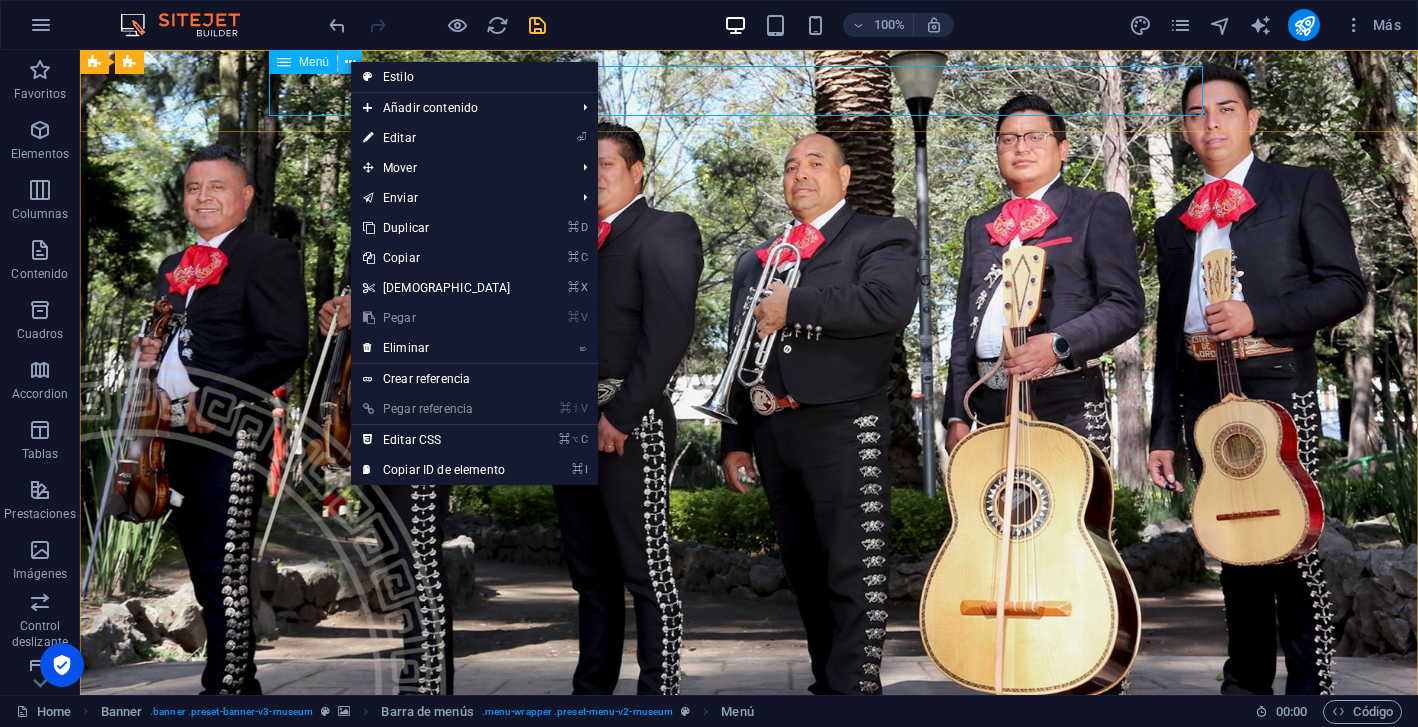 click at bounding box center (350, 62) 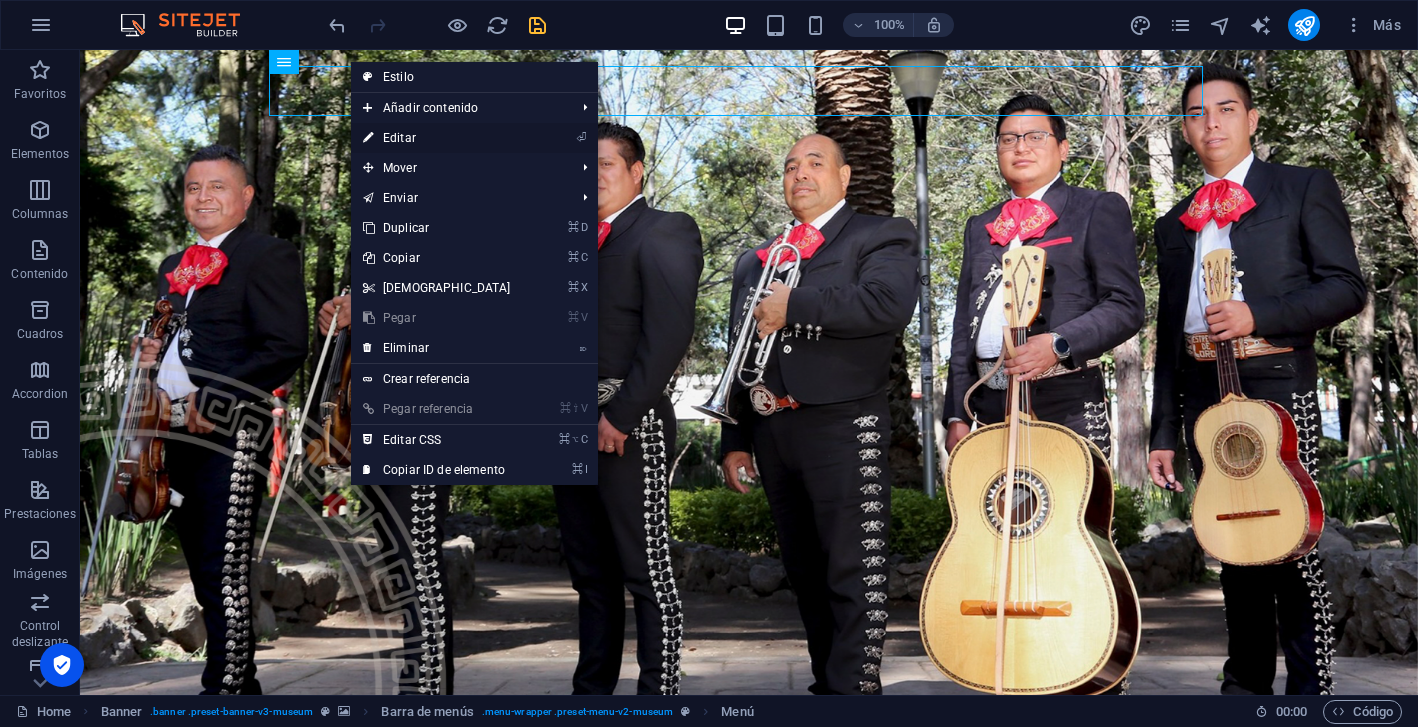 click on "⏎  Editar" at bounding box center [437, 138] 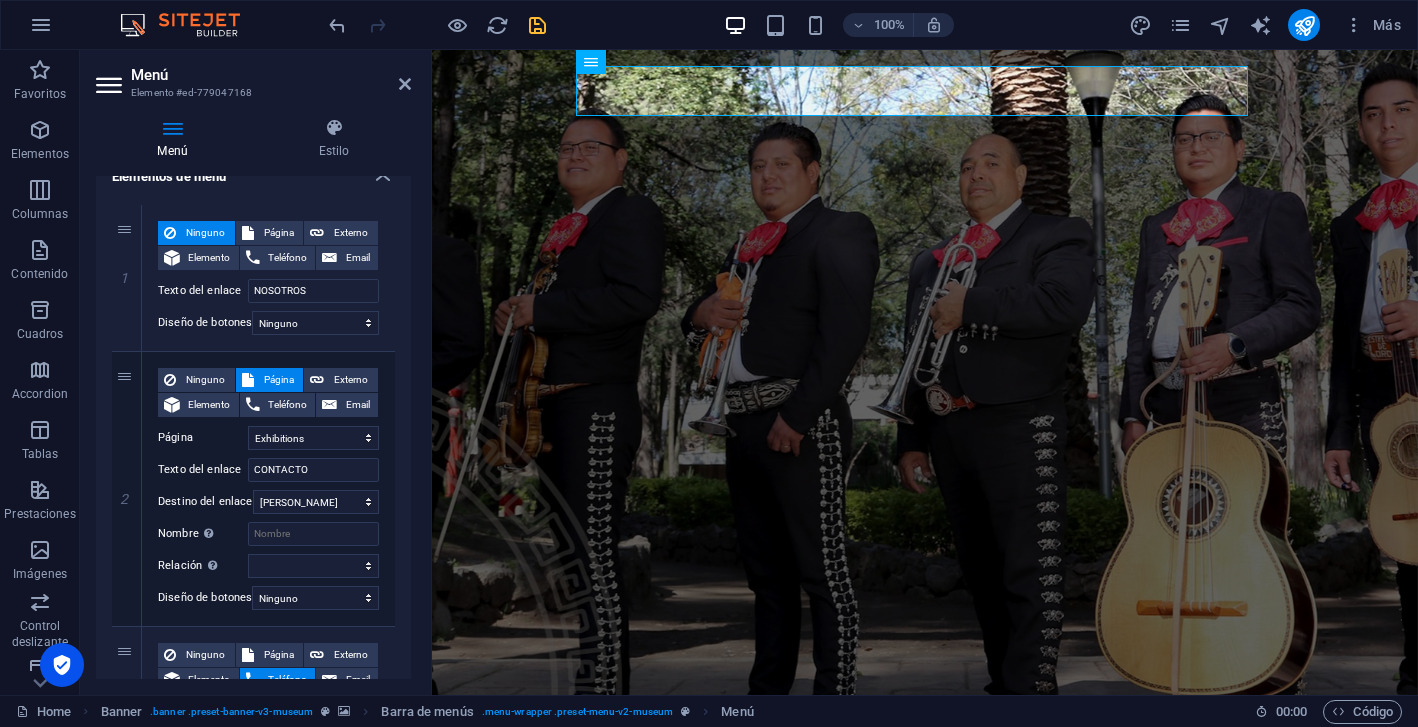 scroll, scrollTop: 174, scrollLeft: 0, axis: vertical 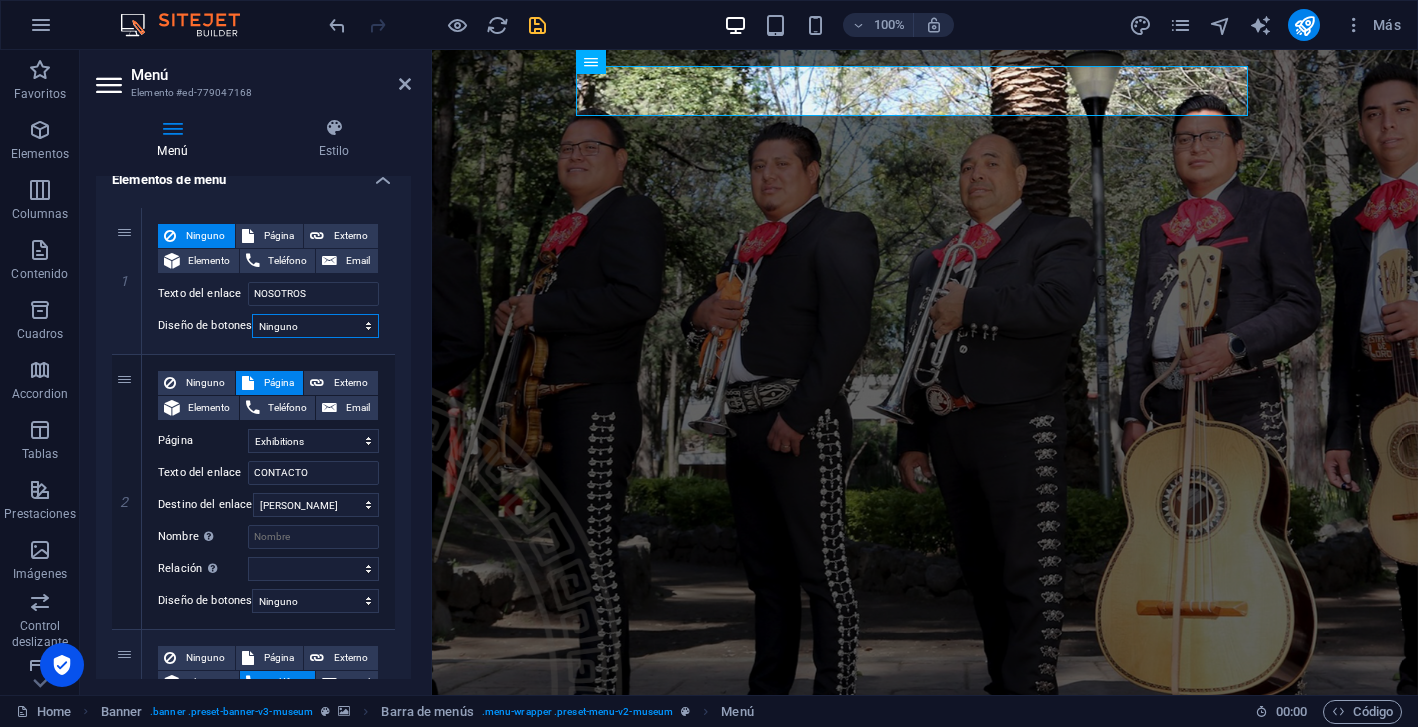 click on "Ninguno Predeterminado Principal Secundario" at bounding box center (315, 326) 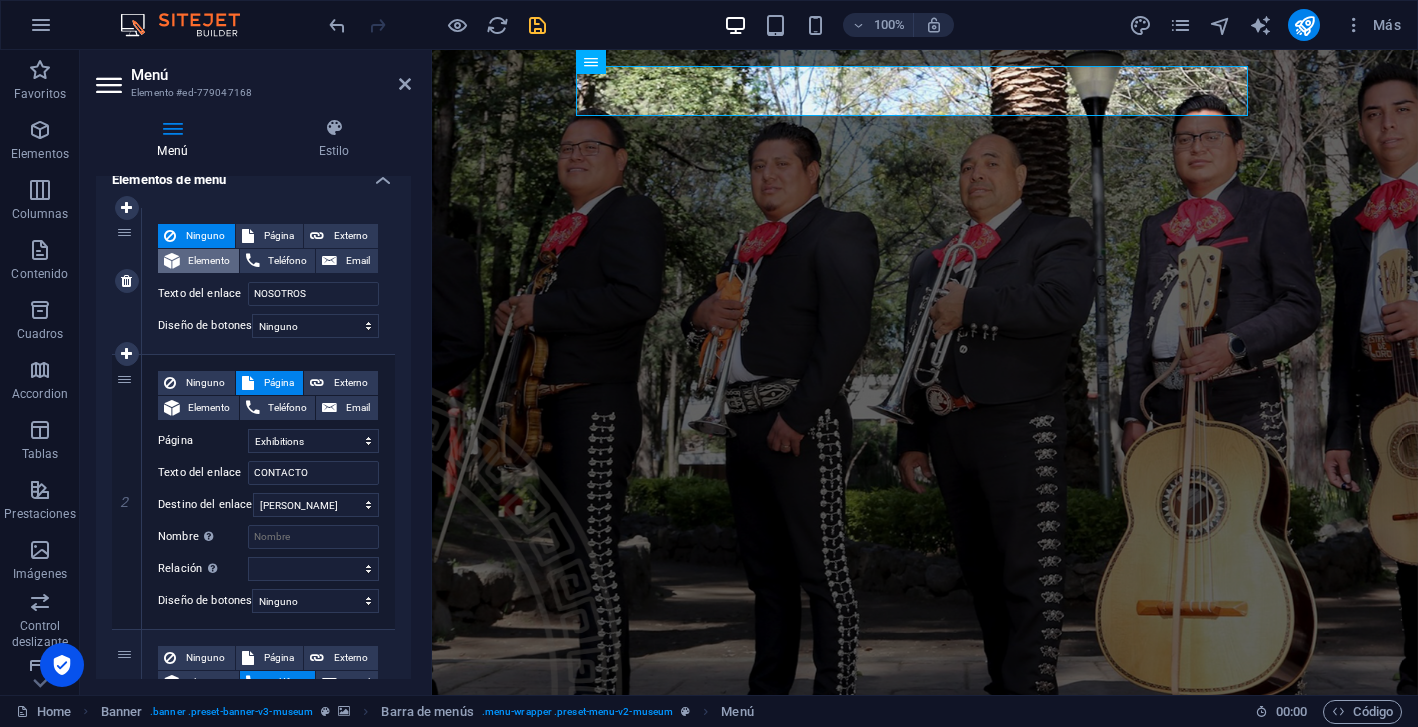 click on "Elemento" at bounding box center [209, 261] 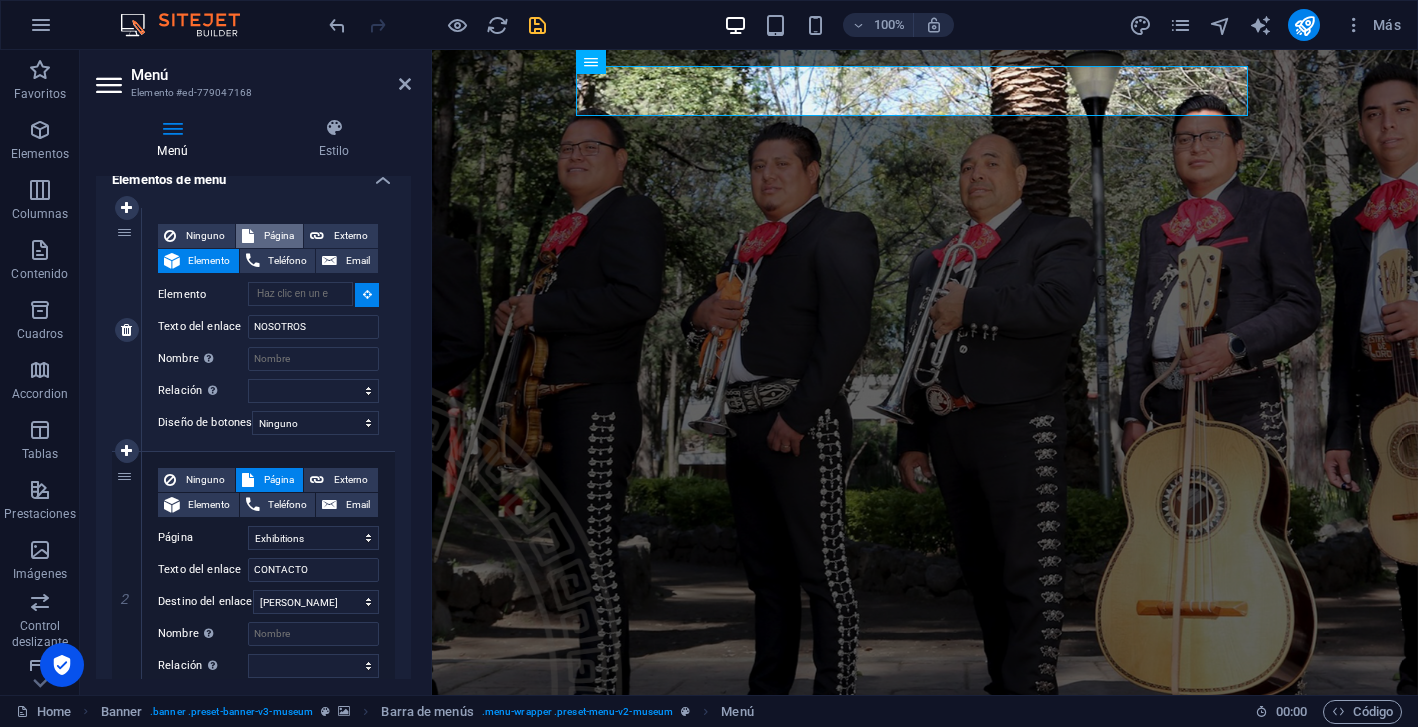 click on "Página" at bounding box center [279, 236] 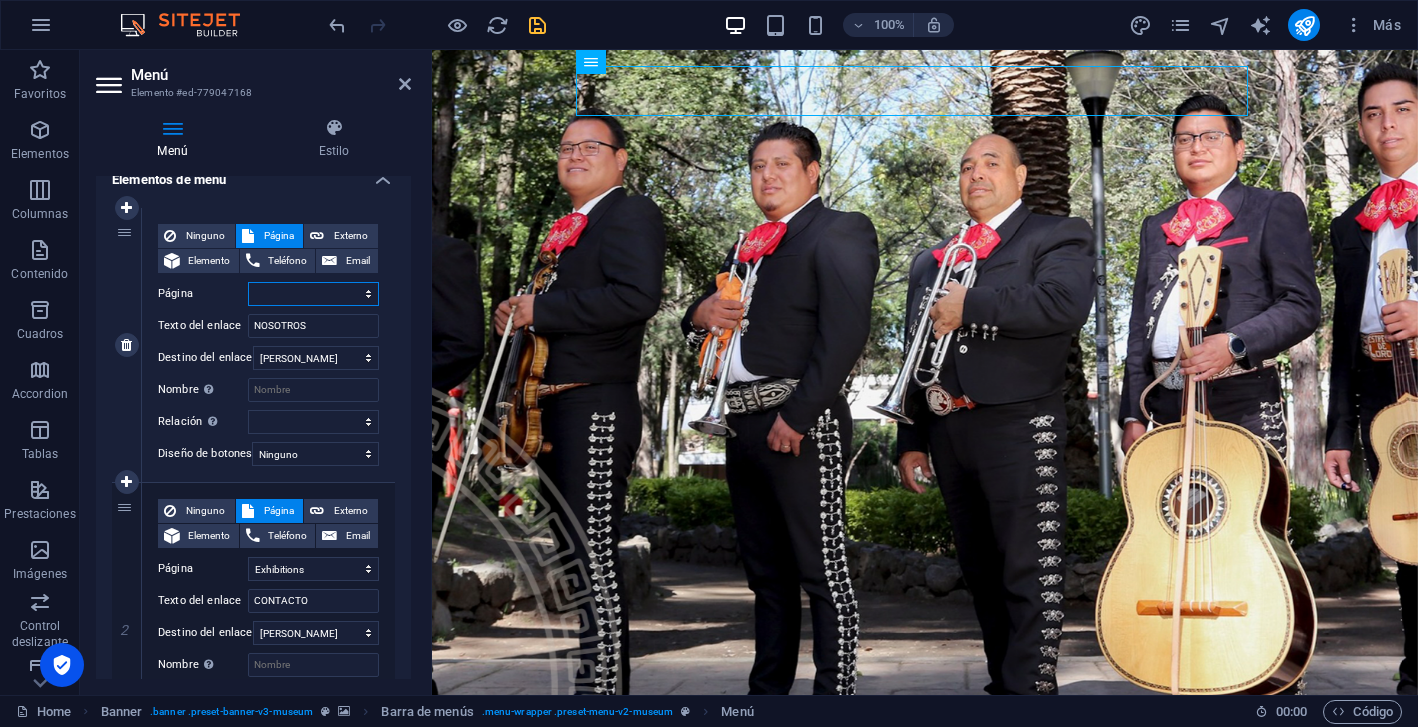click on "Home About Us Exhibitions Privacy Legal Notice" at bounding box center (313, 294) 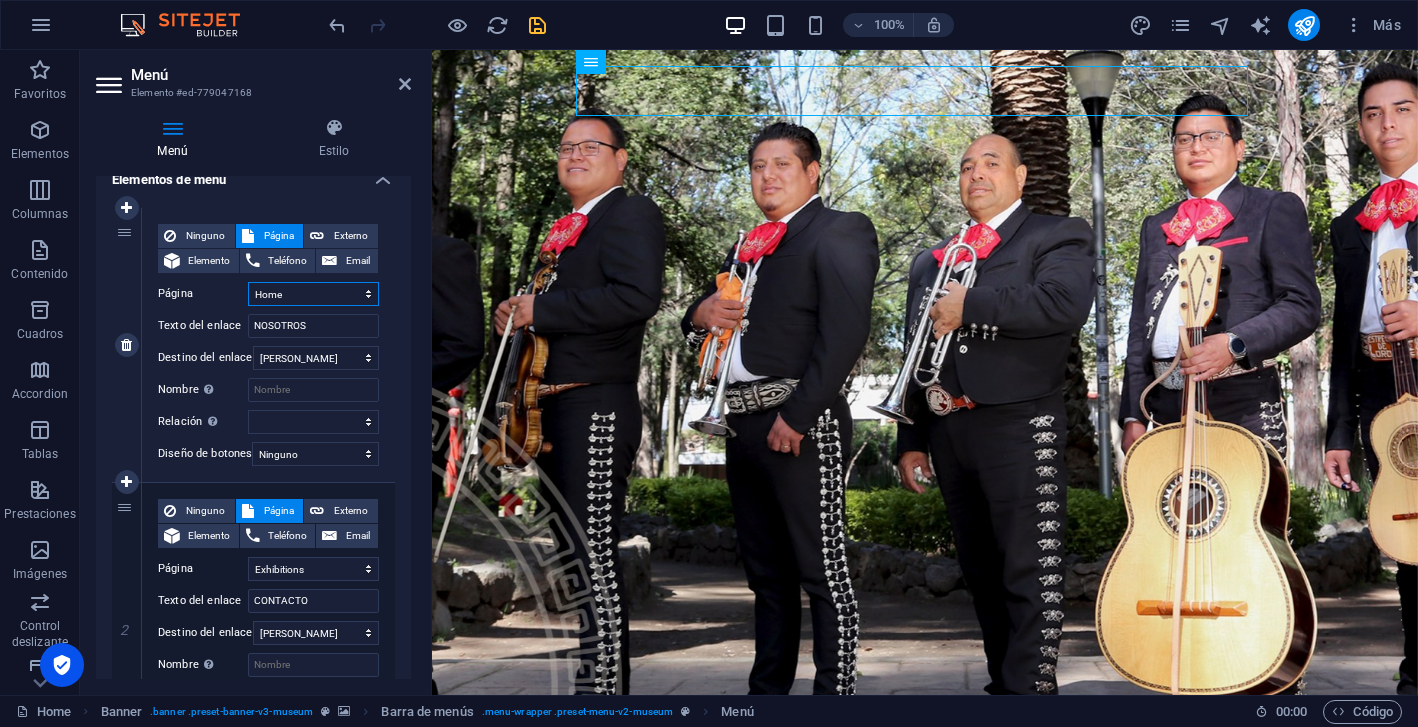 select 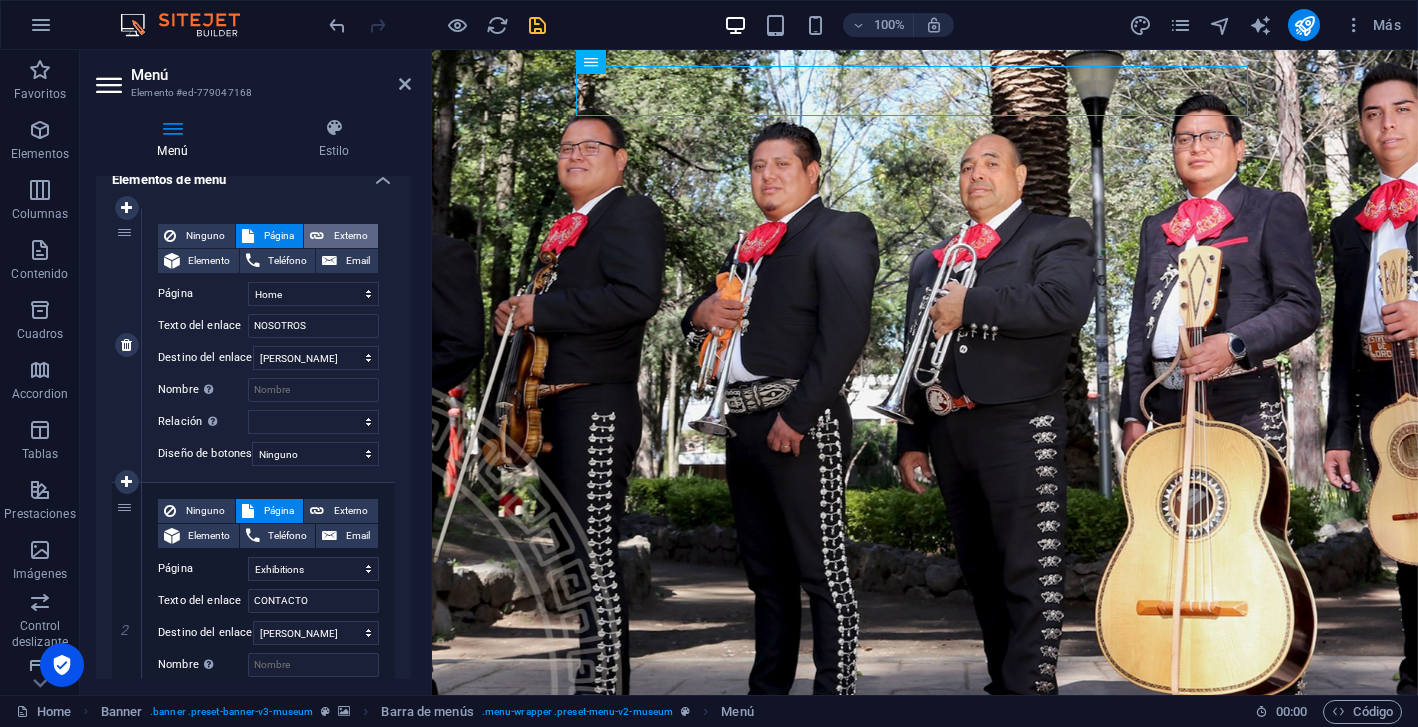 click on "Externo" at bounding box center [351, 236] 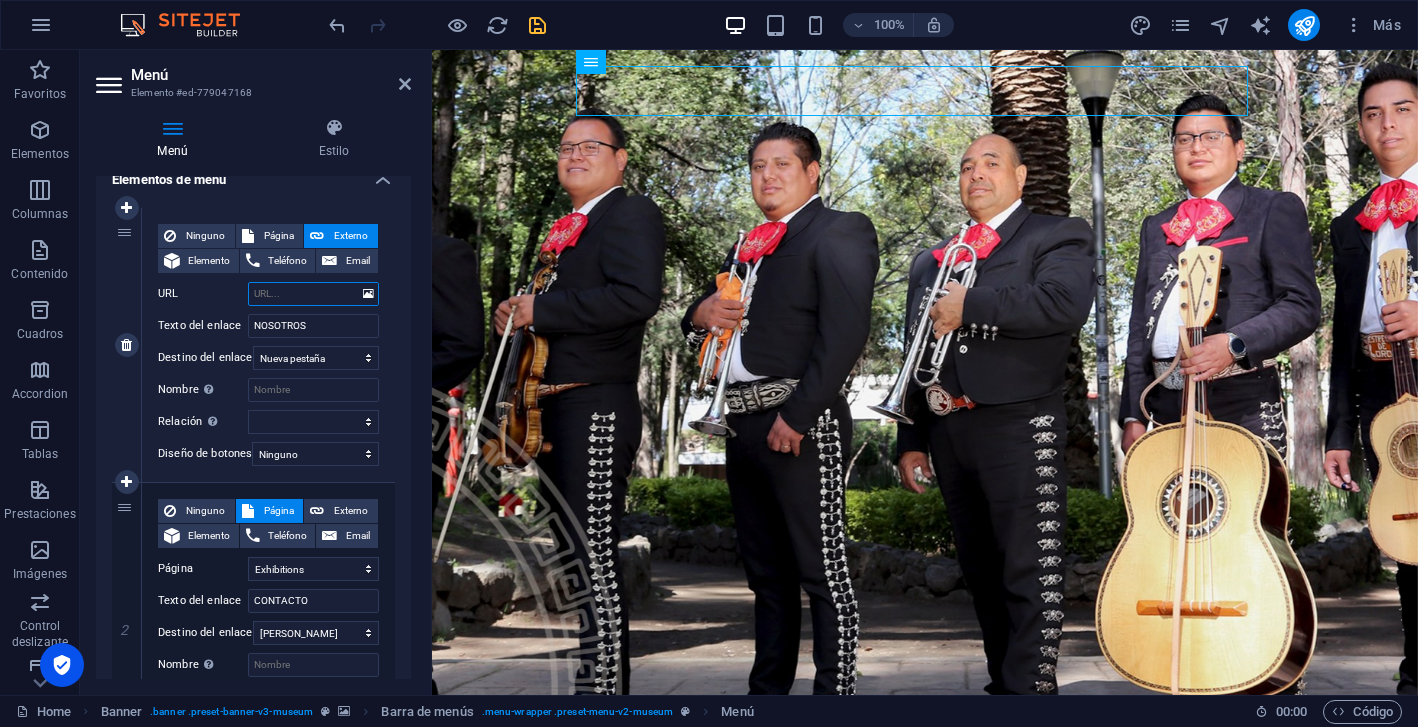click on "URL" at bounding box center [313, 294] 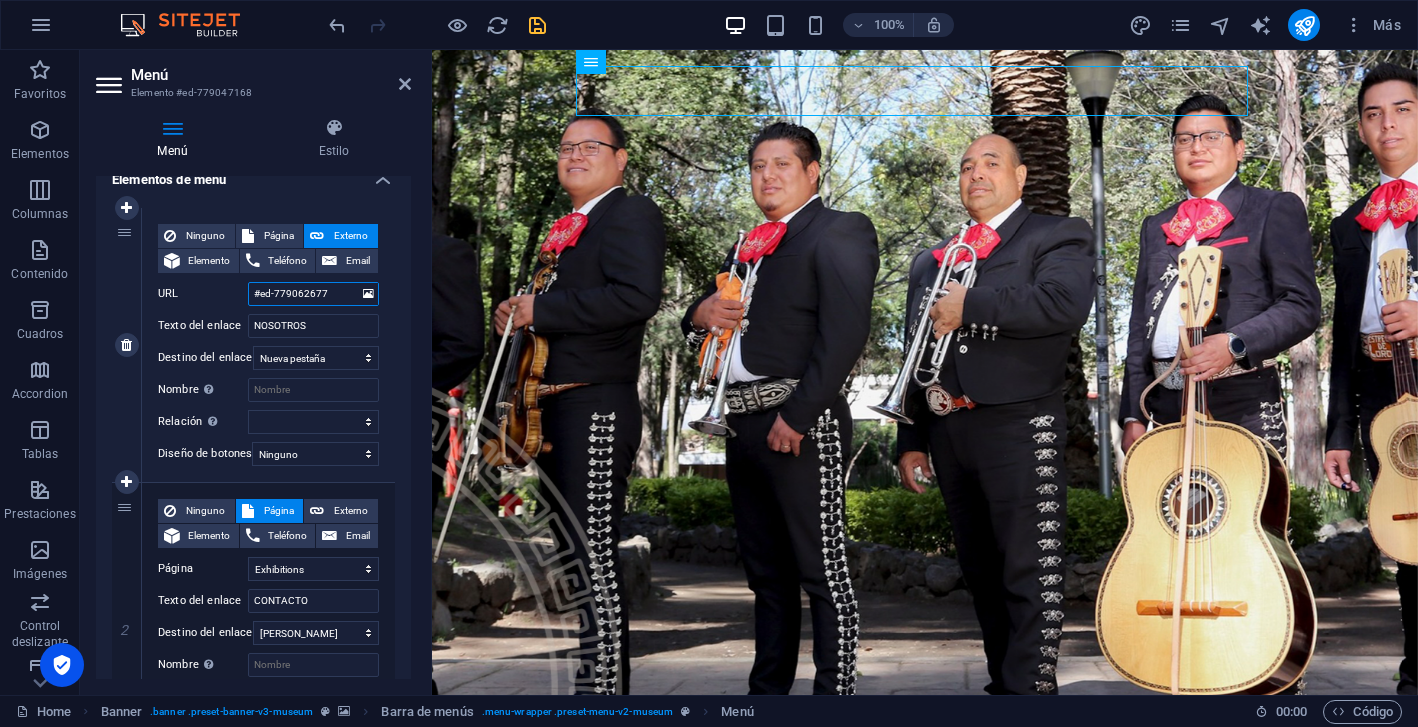 select 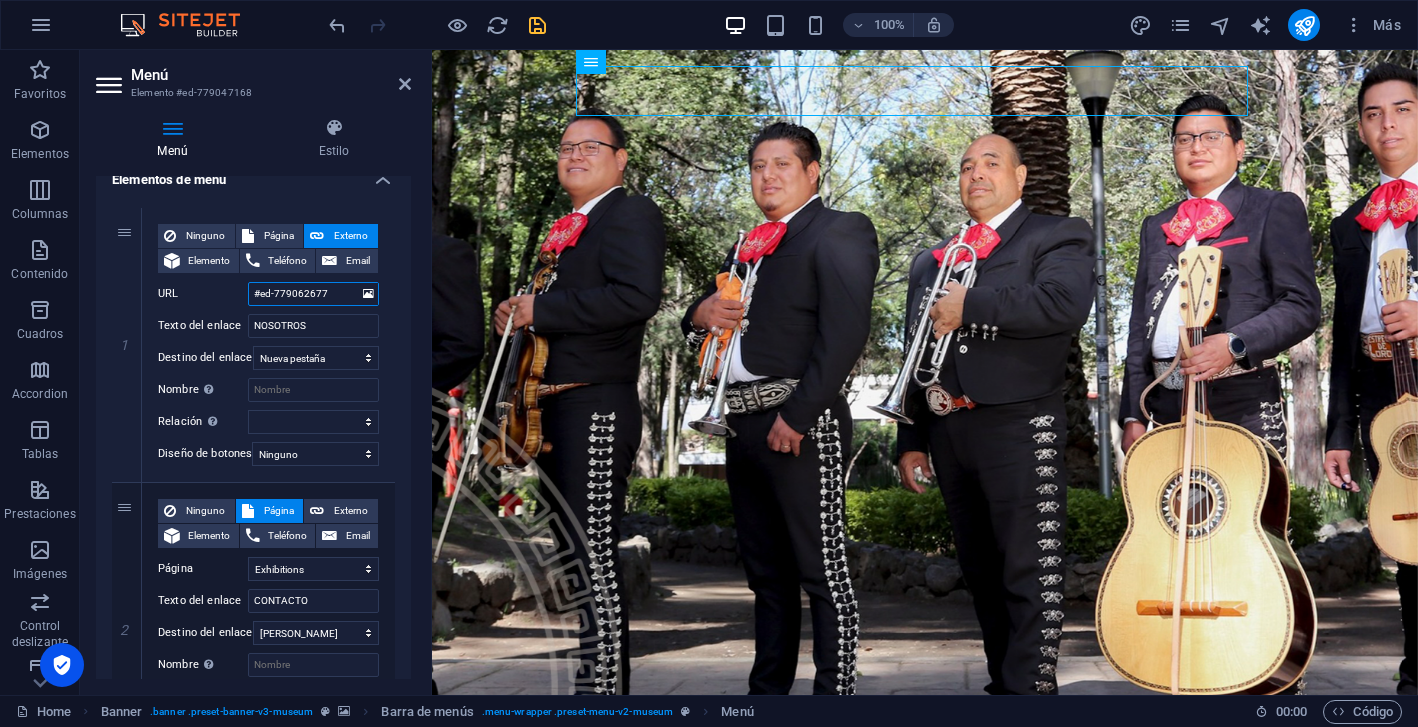 type on "#ed-779062677" 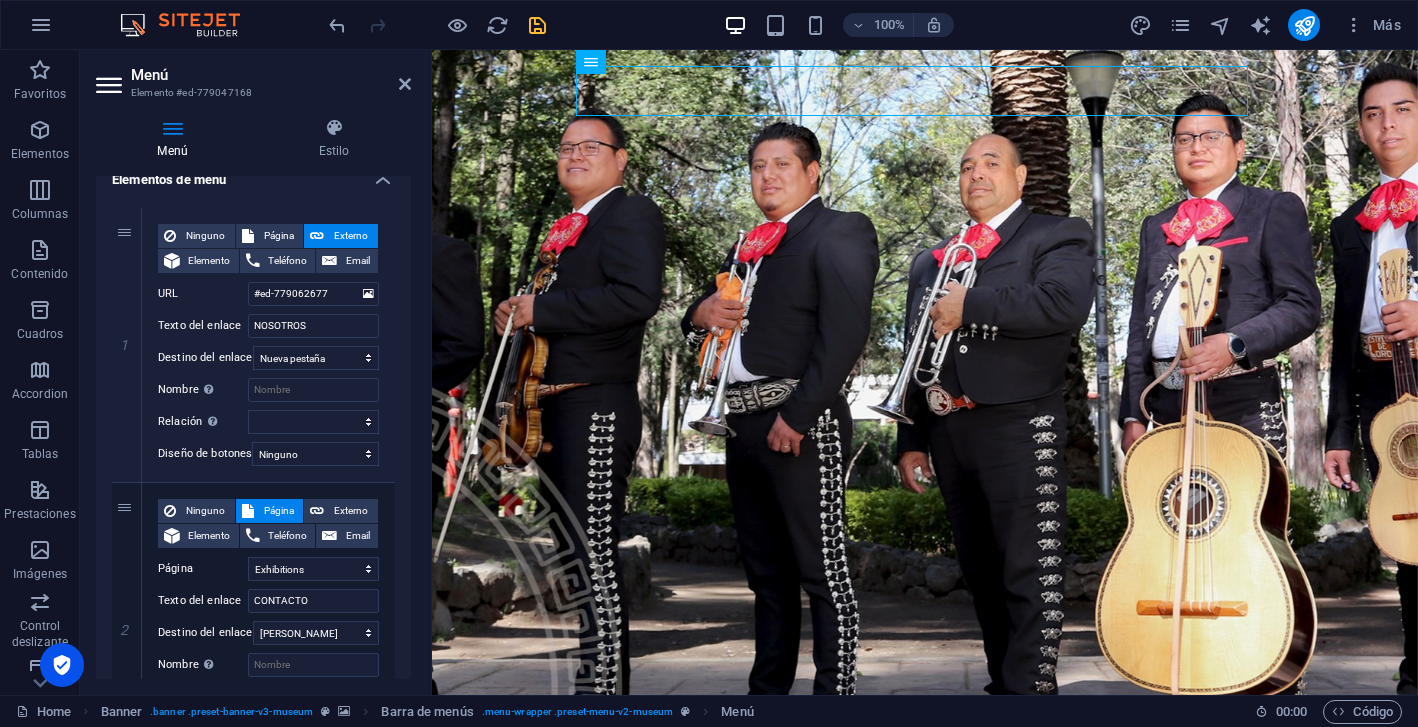 click on "Menú Estilo Menú Automático Personalizado Crear elementos de menú personalizados para este menú. Se recomienda en el caso de sitios web de una sola página. Gestionar páginas Elementos de menú 1 Ninguno Página Externo Elemento Teléfono Email Página Home About Us Exhibitions Privacy Legal Notice Elemento
URL #ed-779062677 Teléfono Email Texto del enlace NOSOTROS Destino del enlace Nueva pestaña Misma pestaña Superposición Nombre Una descripción adicional del enlace no debería ser igual al texto del enlace. El título suele mostrarse como un texto de información cuando se mueve el ratón por encima del elemento. Déjalo en blanco en caso de dudas. Relación Define la  relación de este enlace con el destino del enlace . Por ejemplo, el valor "nofollow" indica a los buscadores que no sigan al enlace. Puede dejarse vacío. alternativo autor marcador externo ayuda licencia siguiente nofollow noreferrer noopener ant buscar etiqueta Diseño de botones Ninguno Predeterminado 2" at bounding box center (253, 398) 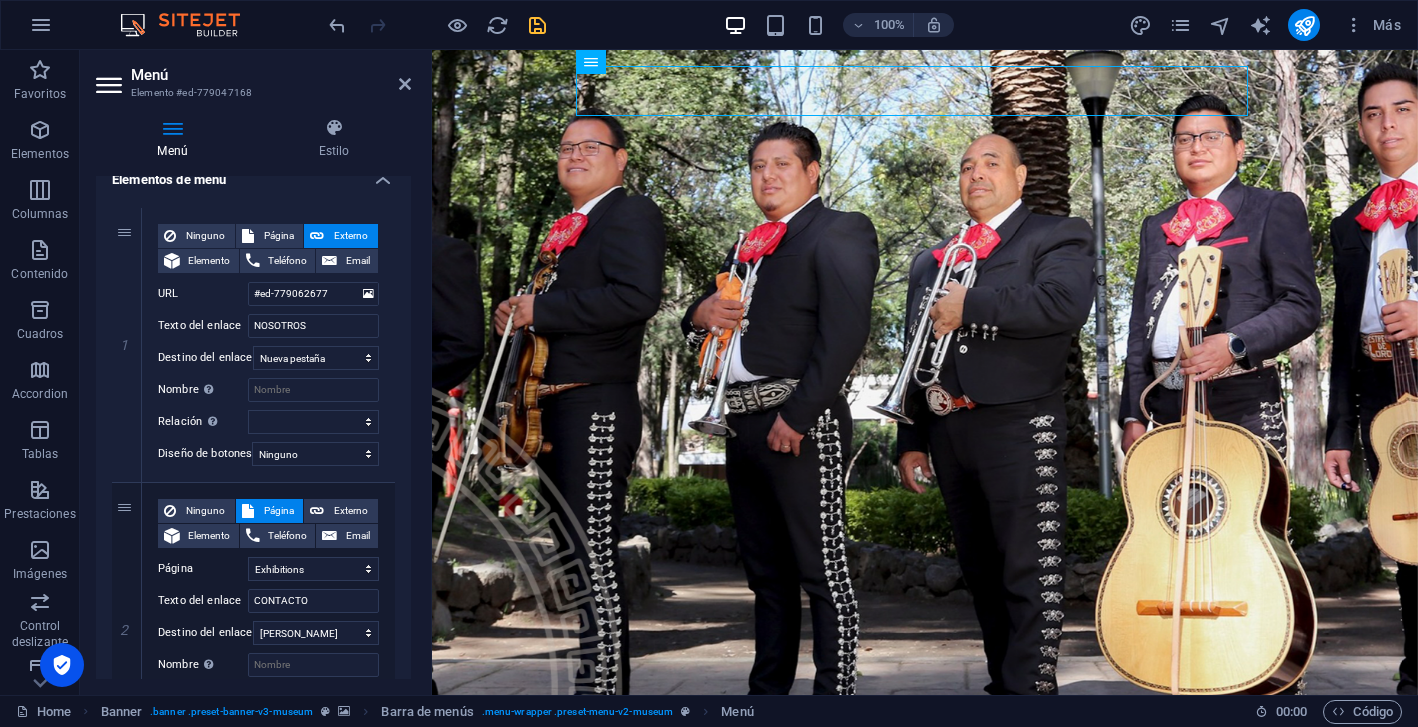 click on "Menú Estilo Menú Automático Personalizado Crear elementos de menú personalizados para este menú. Se recomienda en el caso de sitios web de una sola página. Gestionar páginas Elementos de menú 1 Ninguno Página Externo Elemento Teléfono Email Página Home About Us Exhibitions Privacy Legal Notice Elemento
URL #ed-779062677 Teléfono Email Texto del enlace NOSOTROS Destino del enlace Nueva pestaña Misma pestaña Superposición Nombre Una descripción adicional del enlace no debería ser igual al texto del enlace. El título suele mostrarse como un texto de información cuando se mueve el ratón por encima del elemento. Déjalo en blanco en caso de dudas. Relación Define la  relación de este enlace con el destino del enlace . Por ejemplo, el valor "nofollow" indica a los buscadores que no sigan al enlace. Puede dejarse vacío. alternativo autor marcador externo ayuda licencia siguiente nofollow noreferrer noopener ant buscar etiqueta Diseño de botones Ninguno Predeterminado 2" at bounding box center [253, 398] 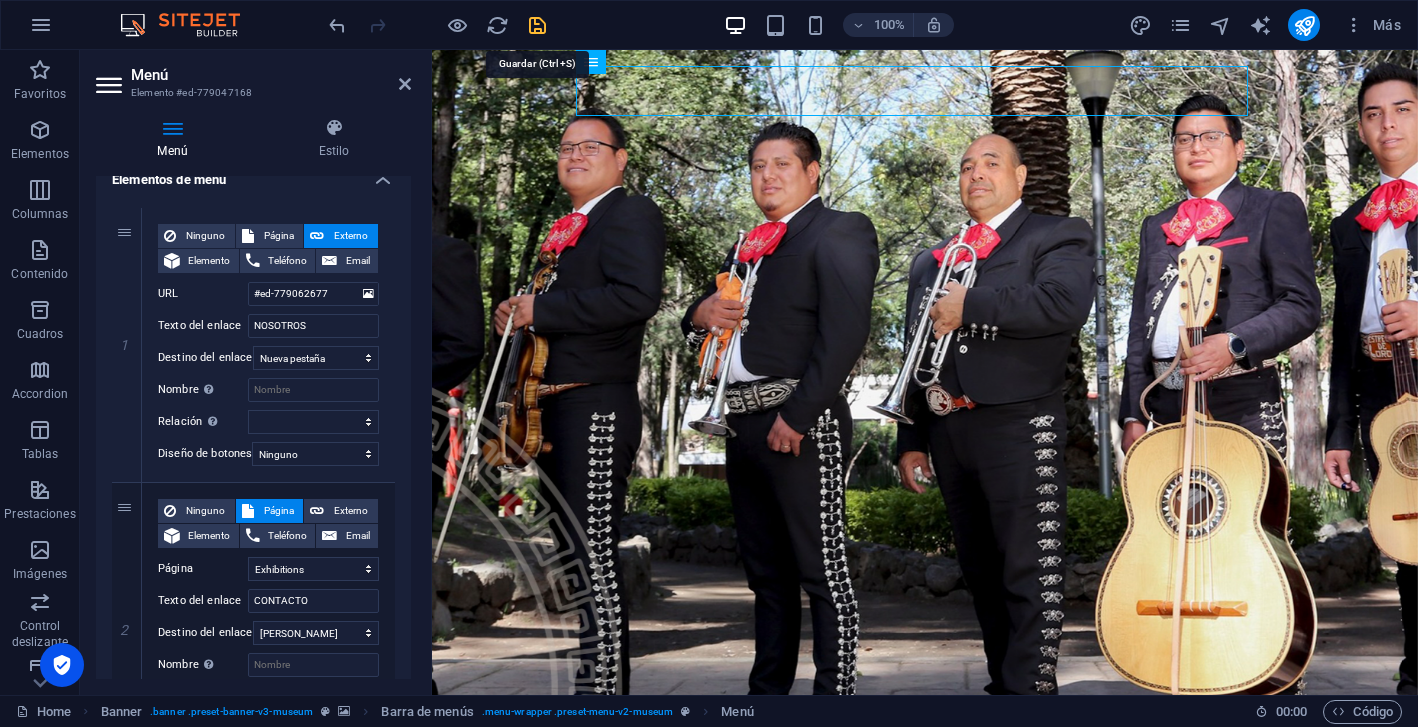 click at bounding box center [537, 25] 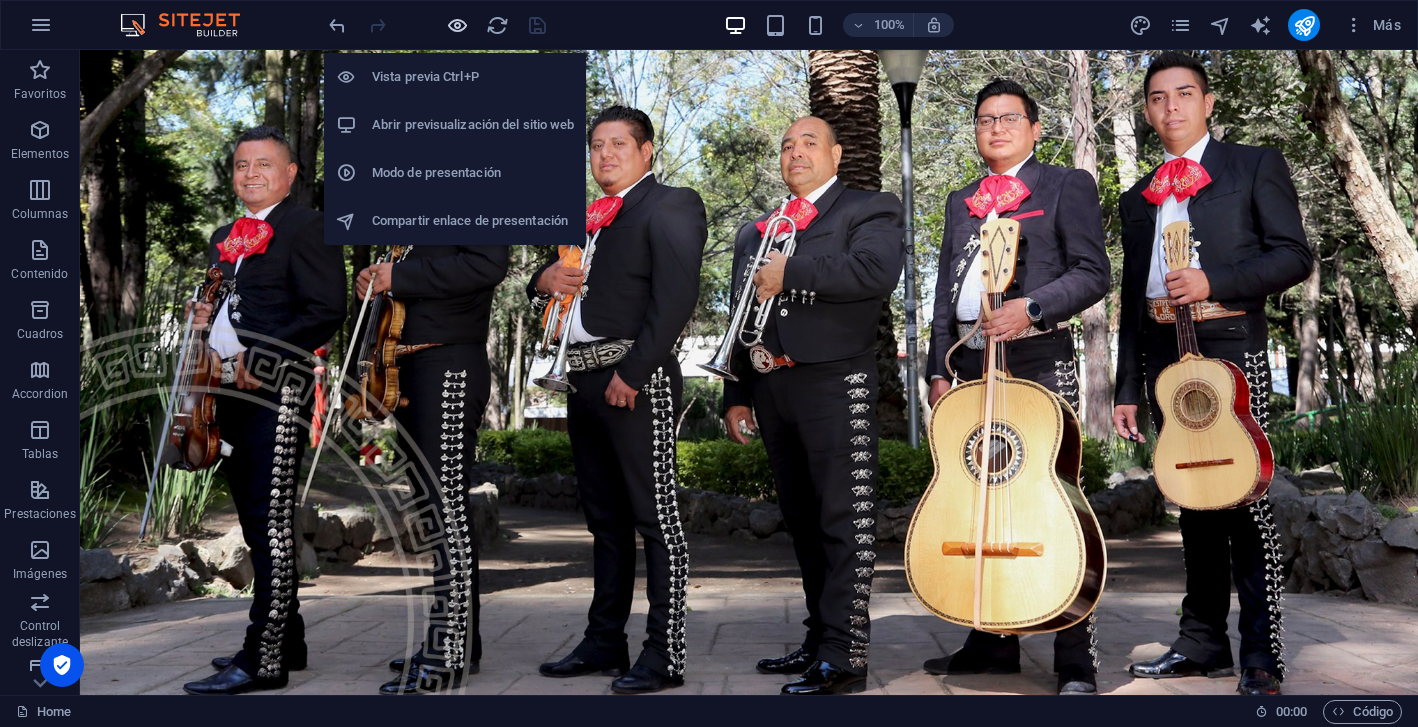 click at bounding box center [457, 25] 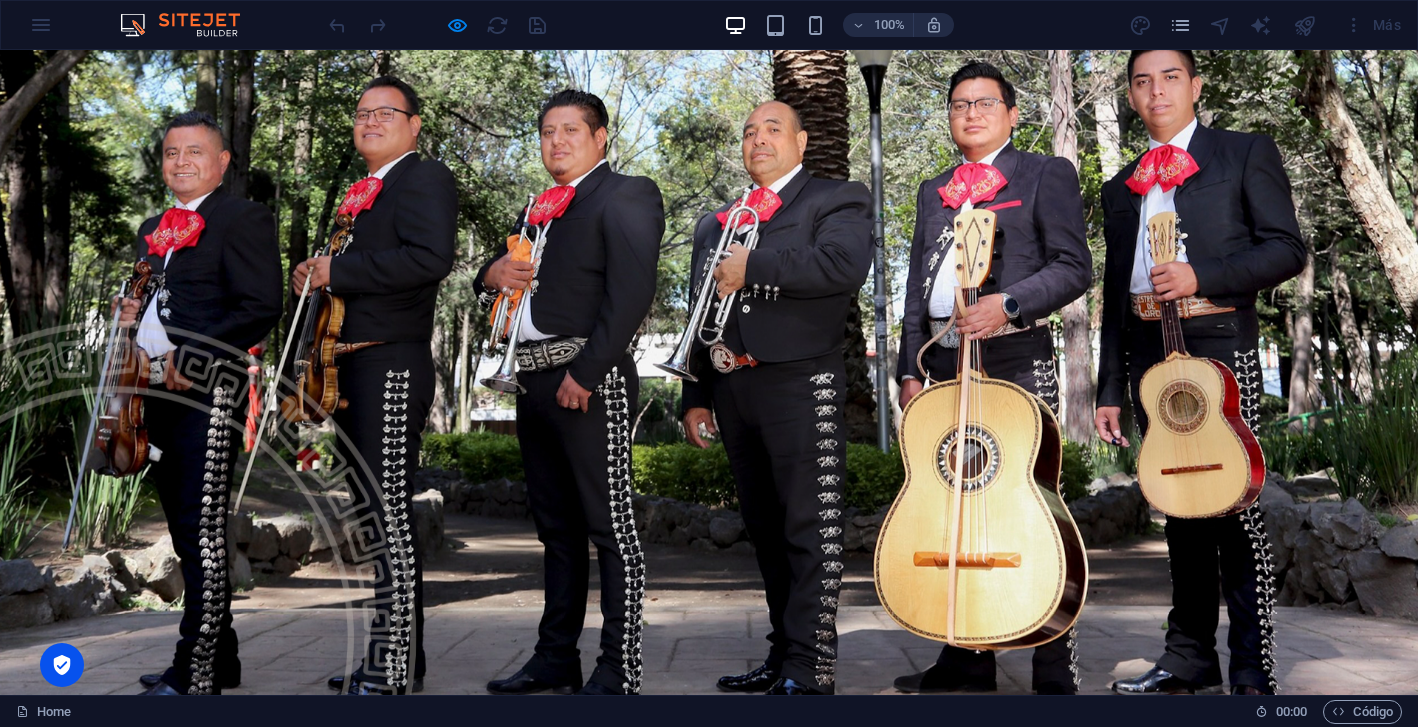click on "NOSOTROS" at bounding box center (560, 785) 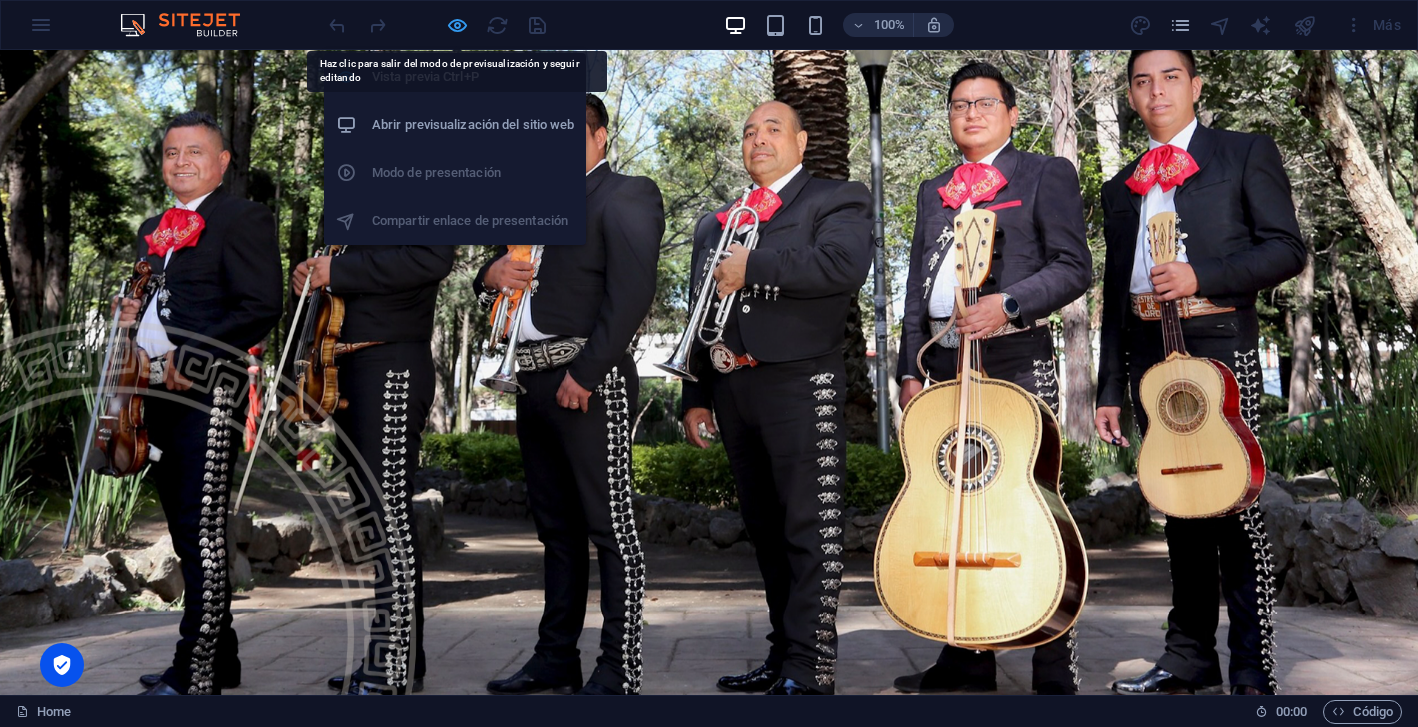 click at bounding box center (457, 25) 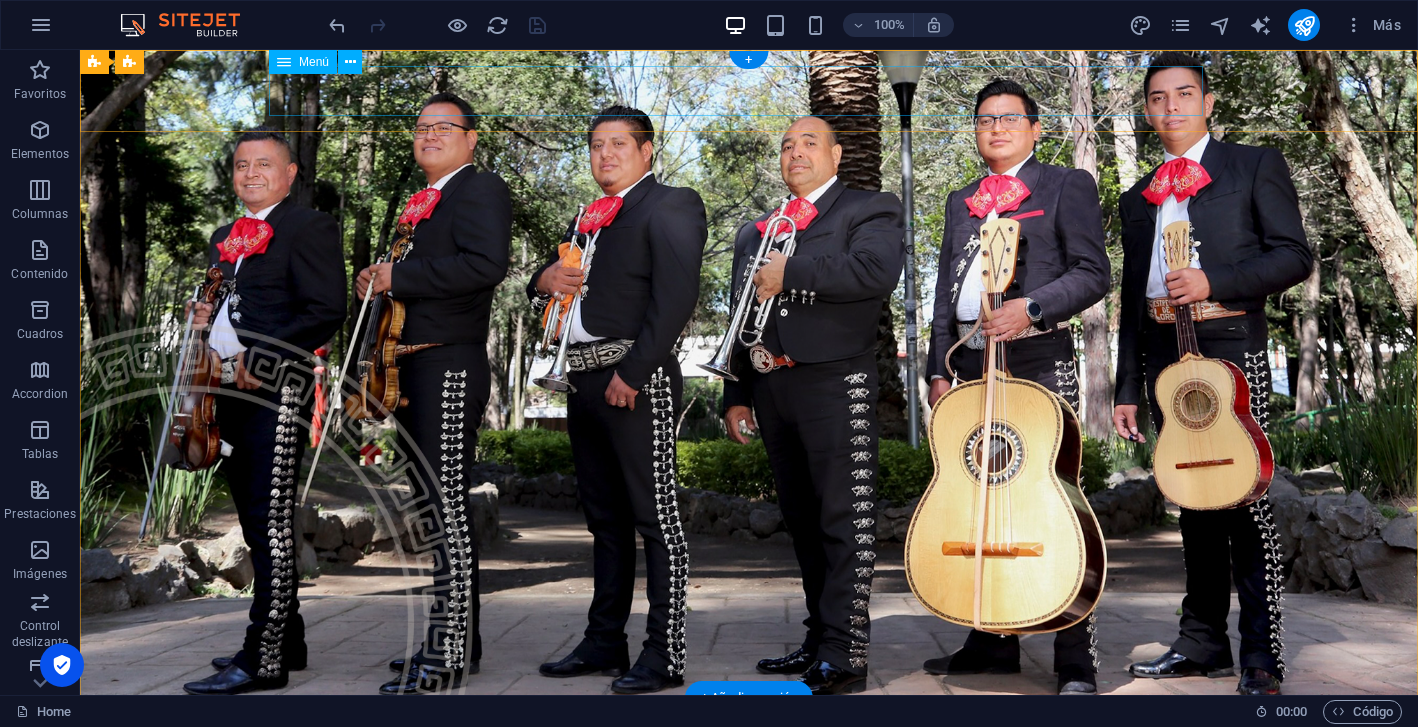 click on "NOSOTROS CONTACTO LLÁMANOS" at bounding box center [749, 785] 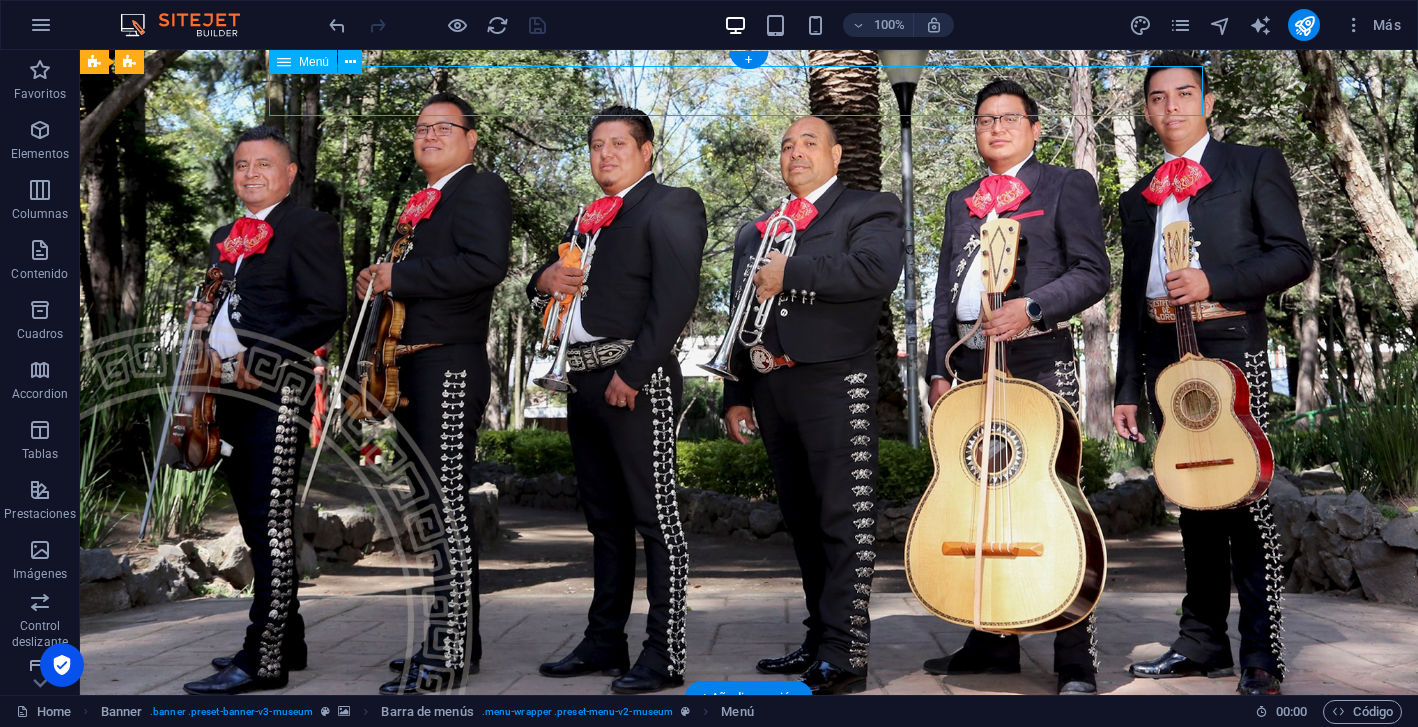 click on "NOSOTROS CONTACTO LLÁMANOS" at bounding box center (749, 785) 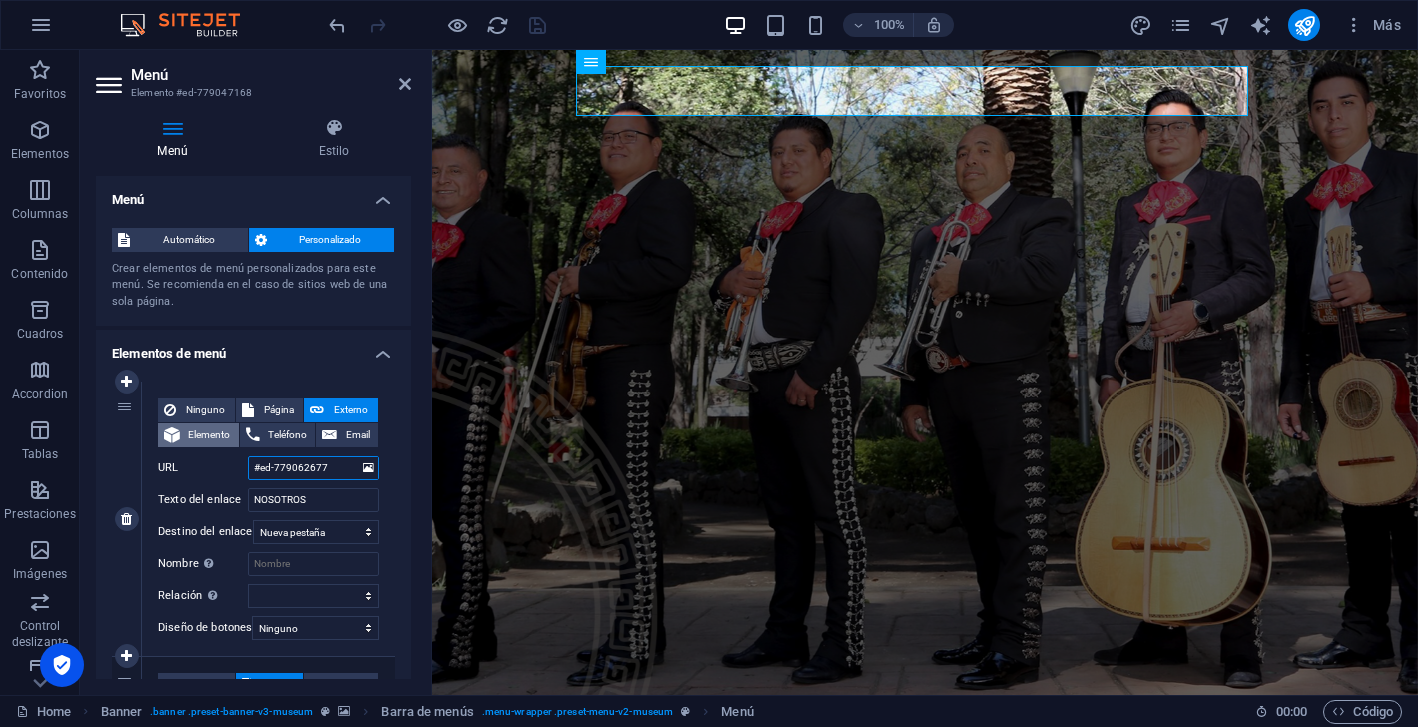 drag, startPoint x: 339, startPoint y: 466, endPoint x: 211, endPoint y: 445, distance: 129.71121 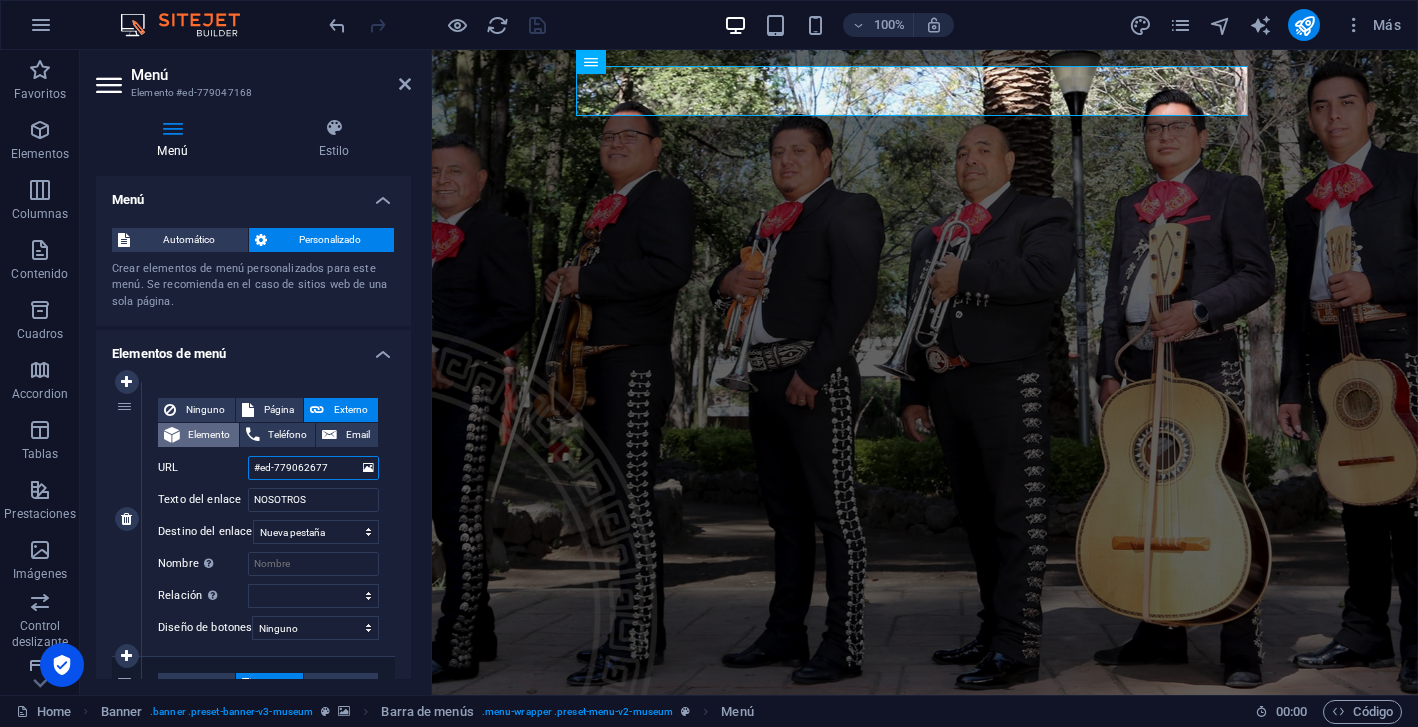 click on "Ninguno Página Externo Elemento Teléfono Email Página Home About Us Exhibitions Privacy Legal Notice Elemento
URL #ed-779062677 Teléfono Email Texto del enlace NOSOTROS Destino del enlace Nueva pestaña Misma pestaña Superposición Nombre Una descripción adicional del enlace no debería ser igual al texto del enlace. El título suele mostrarse como un texto de información cuando se mueve el ratón por encima del elemento. Déjalo en blanco en caso de dudas. Relación Define la  relación de este enlace con el destino del enlace . Por ejemplo, el valor "nofollow" indica a los buscadores que no sigan al enlace. Puede dejarse vacío. alternativo autor marcador externo ayuda licencia siguiente nofollow noreferrer noopener ant buscar etiqueta" at bounding box center (268, 503) 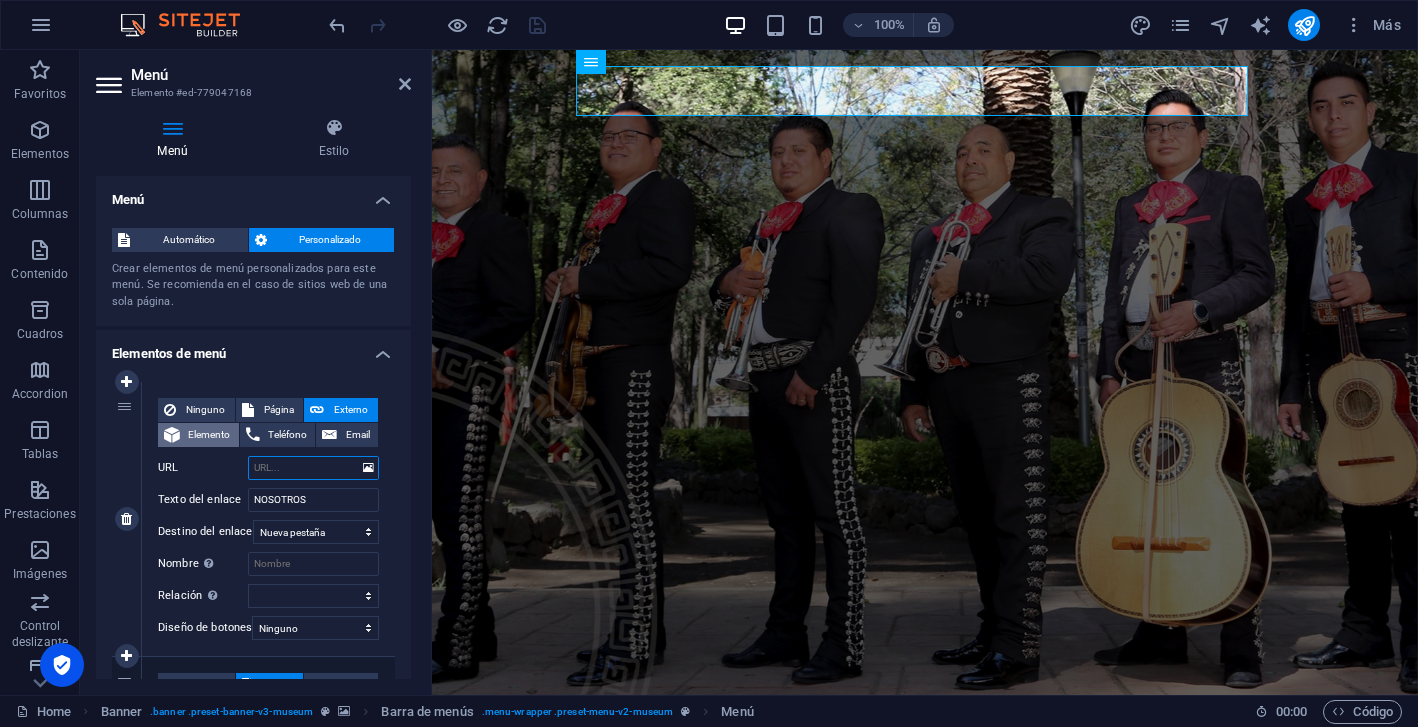 select 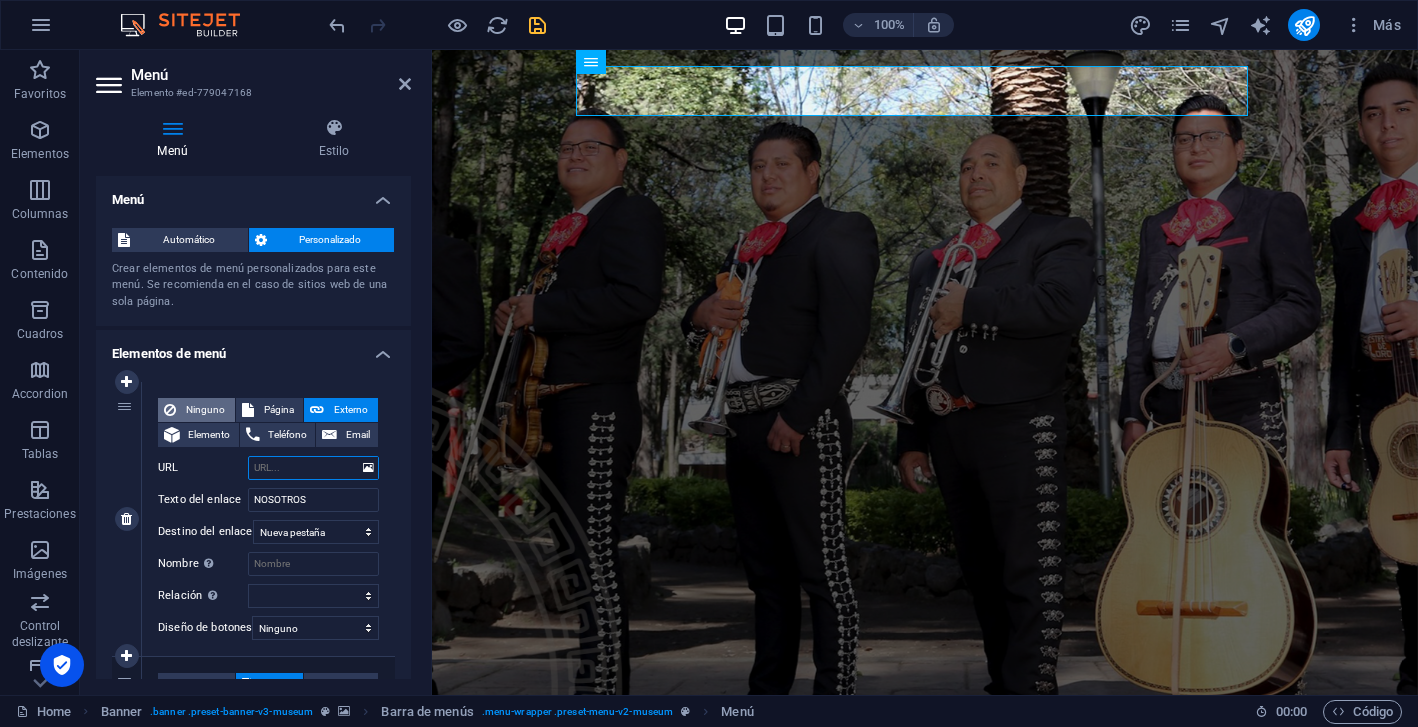 type 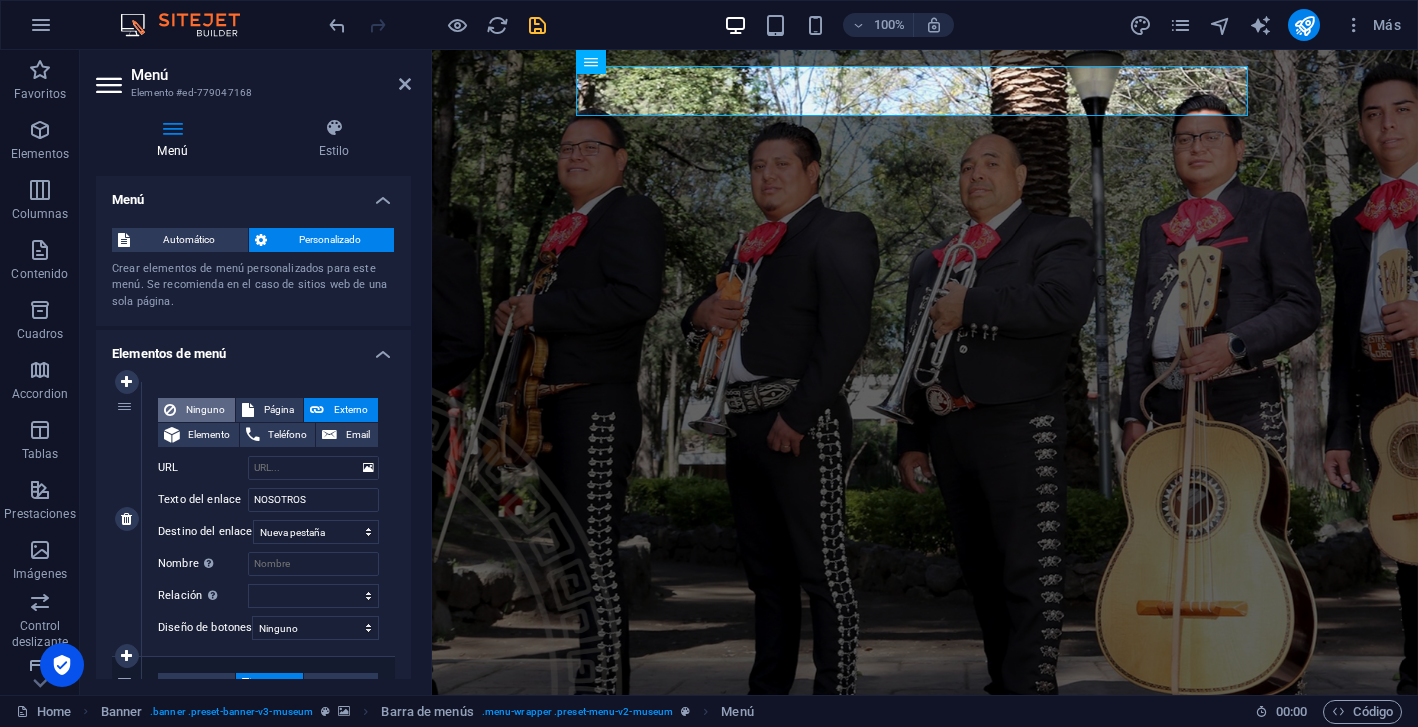 click on "Ninguno" at bounding box center [205, 410] 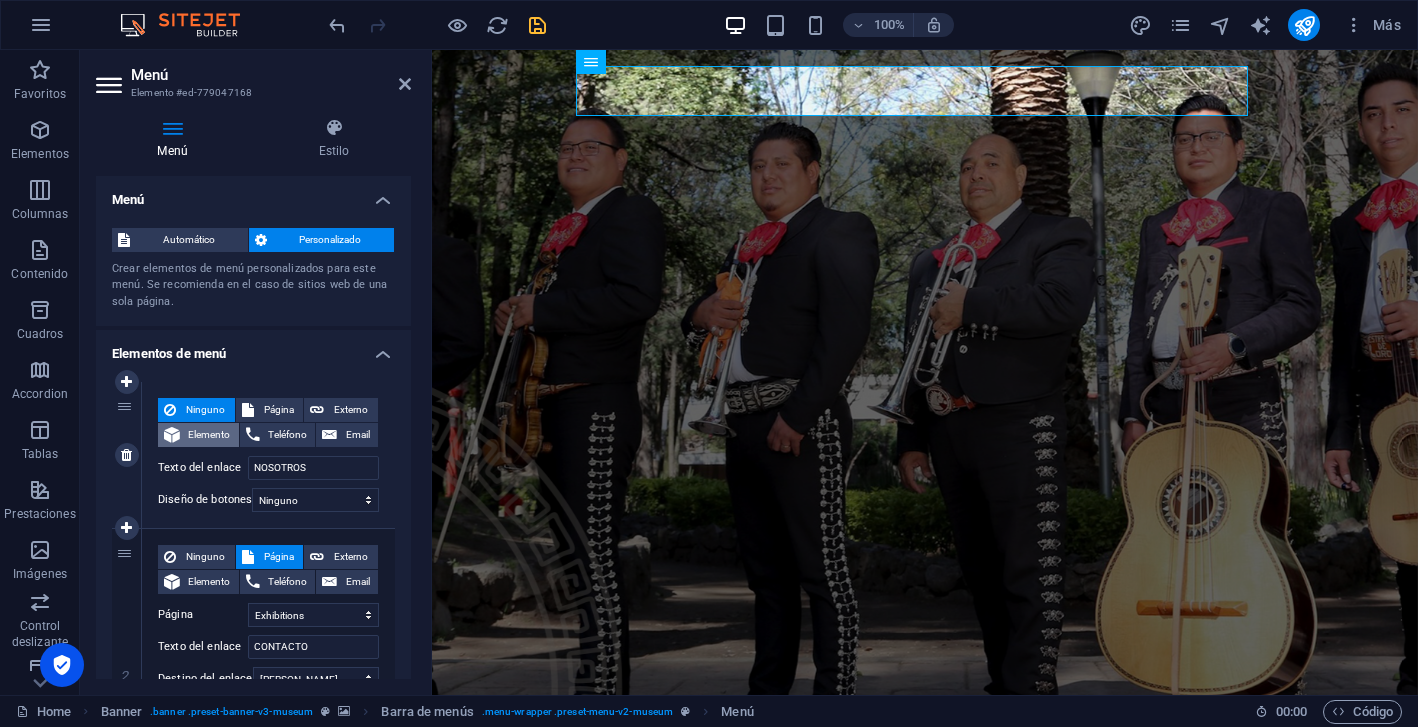 click on "Elemento" at bounding box center (209, 435) 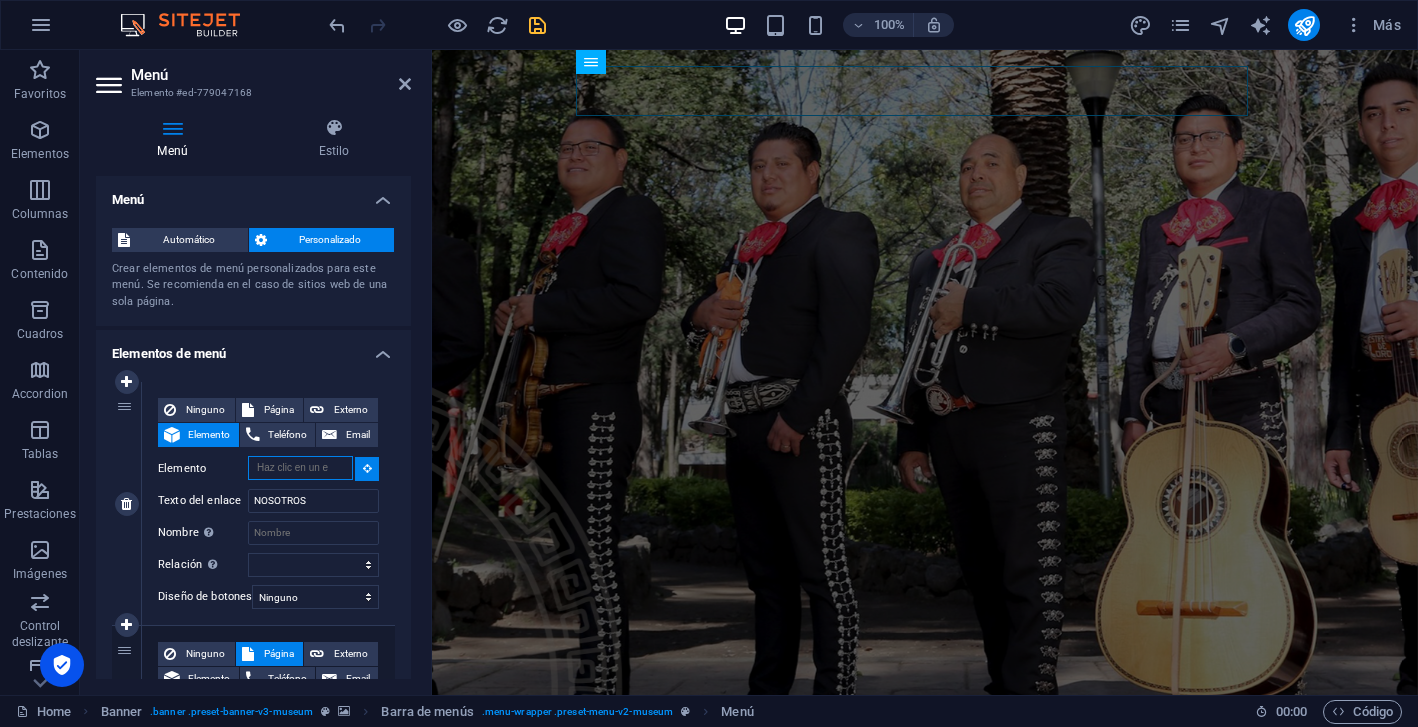 paste on "#ed-779062677" 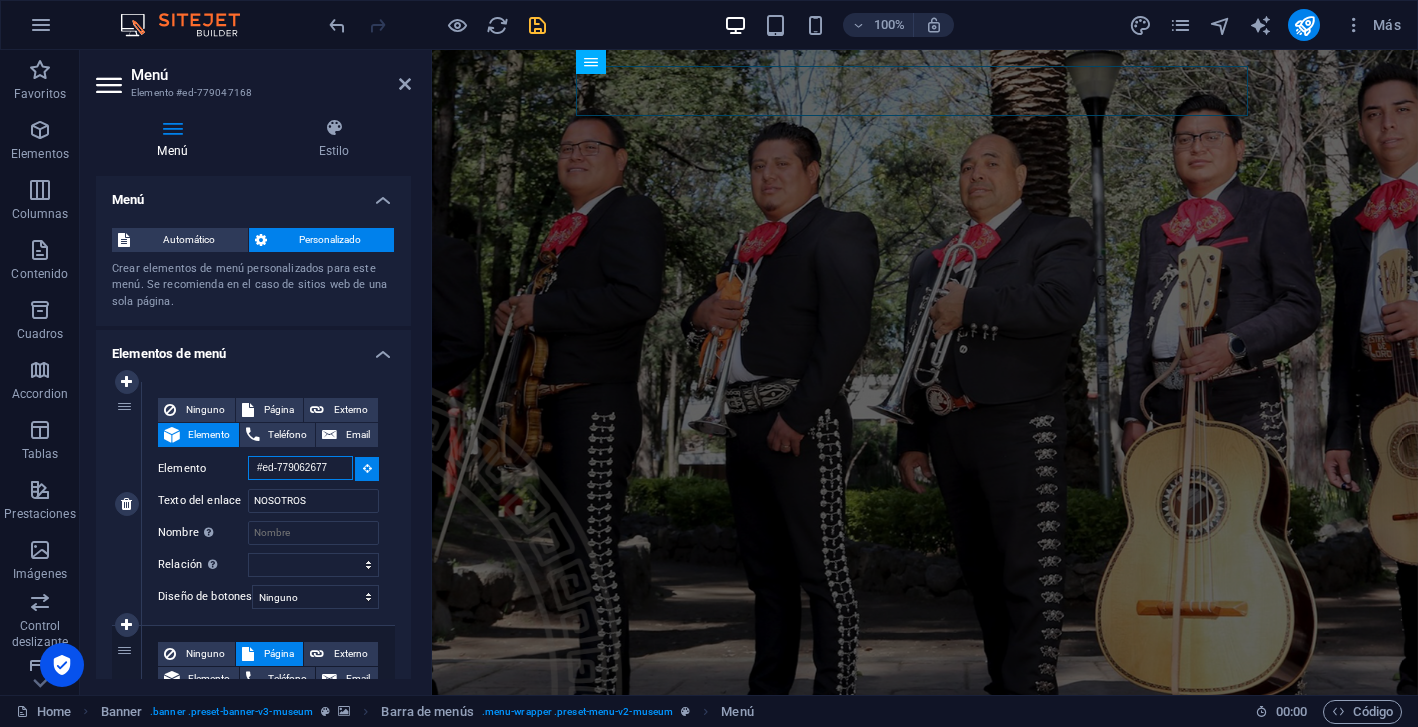 type on "#ed-779062677" 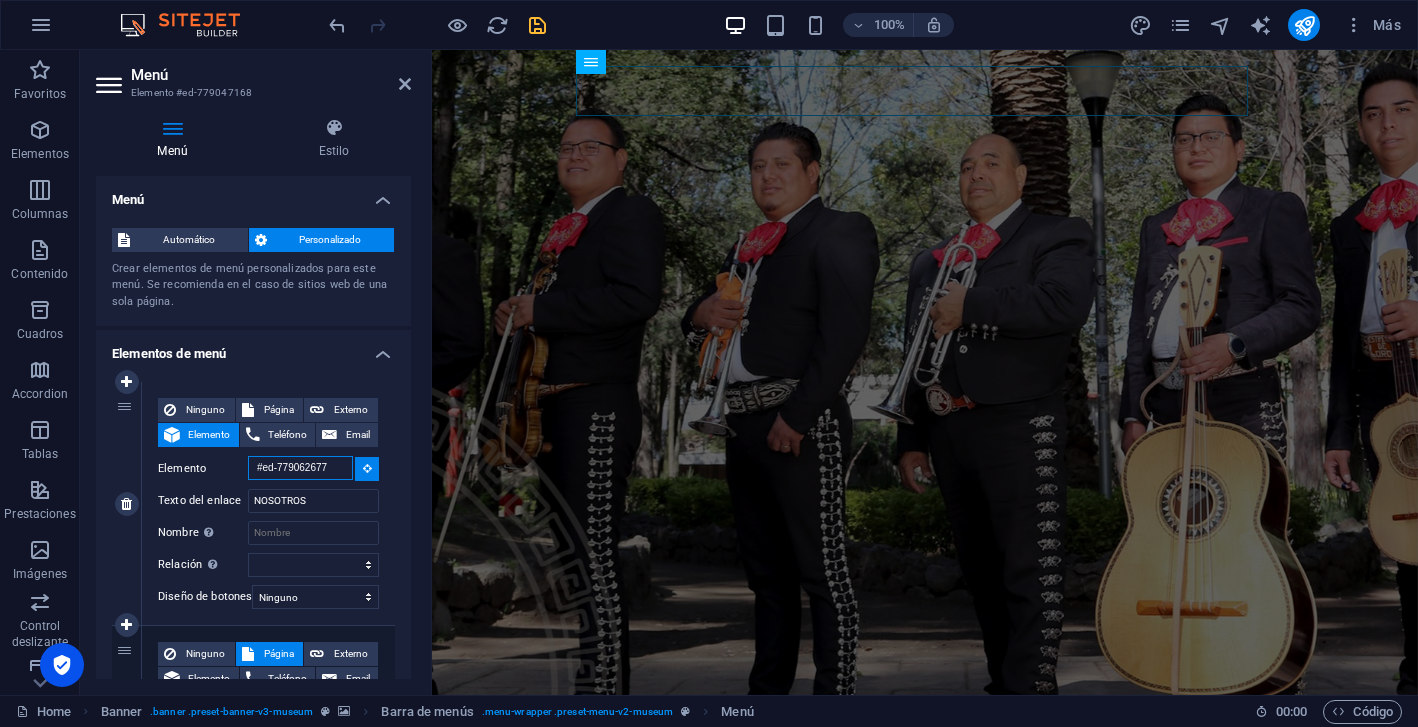 scroll, scrollTop: 0, scrollLeft: 0, axis: both 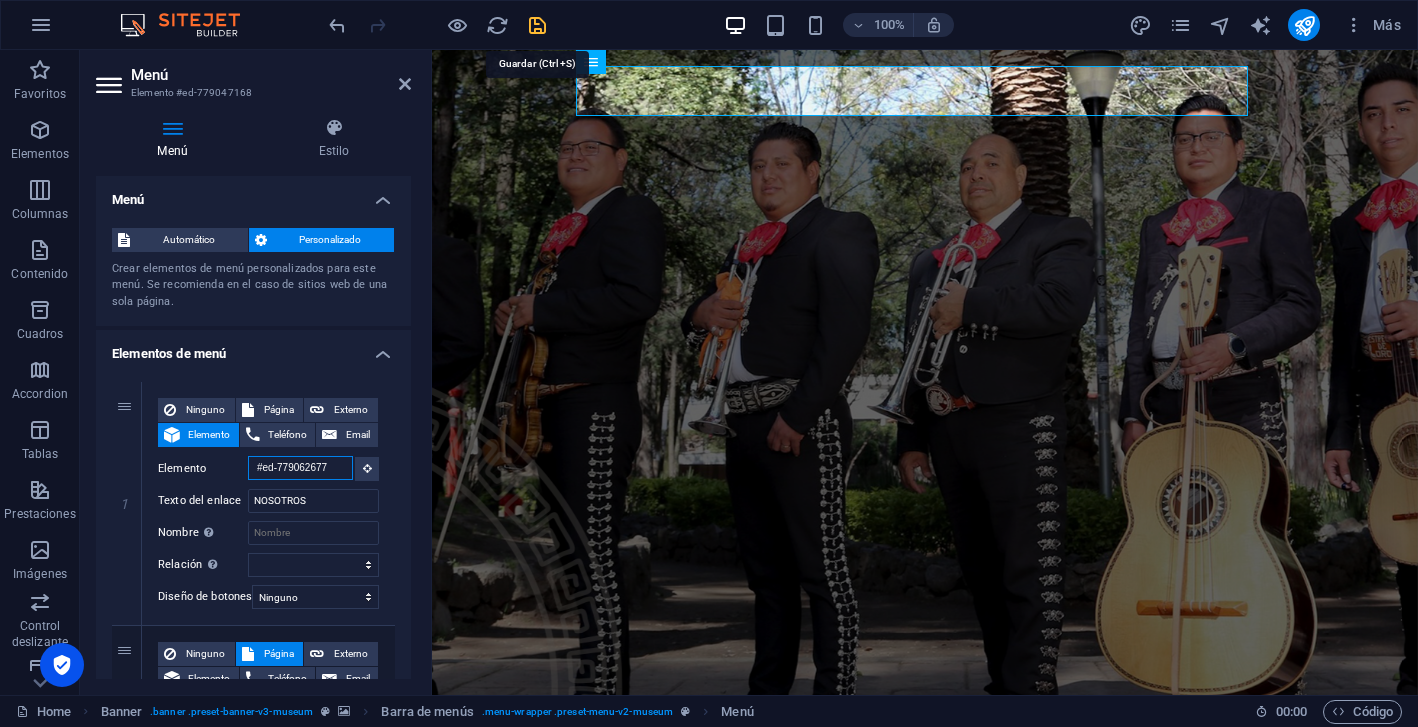 type on "#ed-779062677" 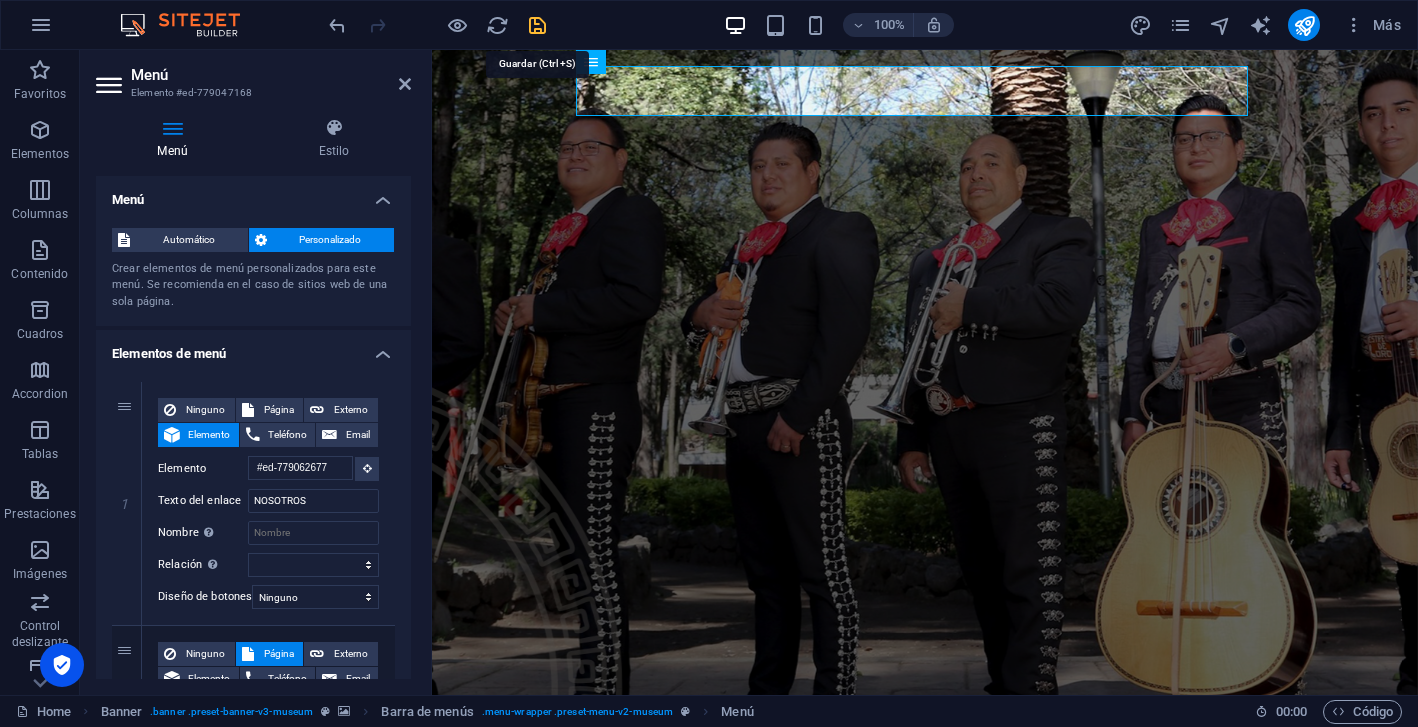 click at bounding box center [537, 25] 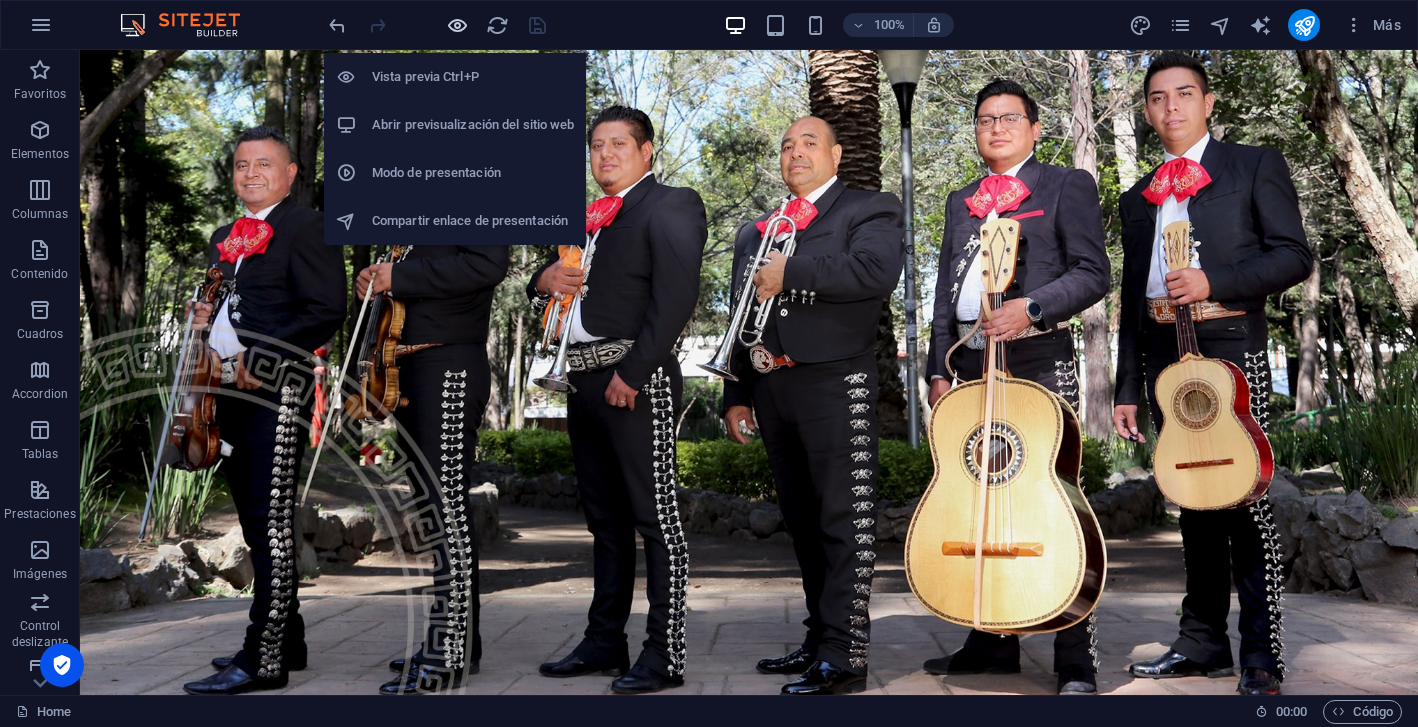 click at bounding box center [457, 25] 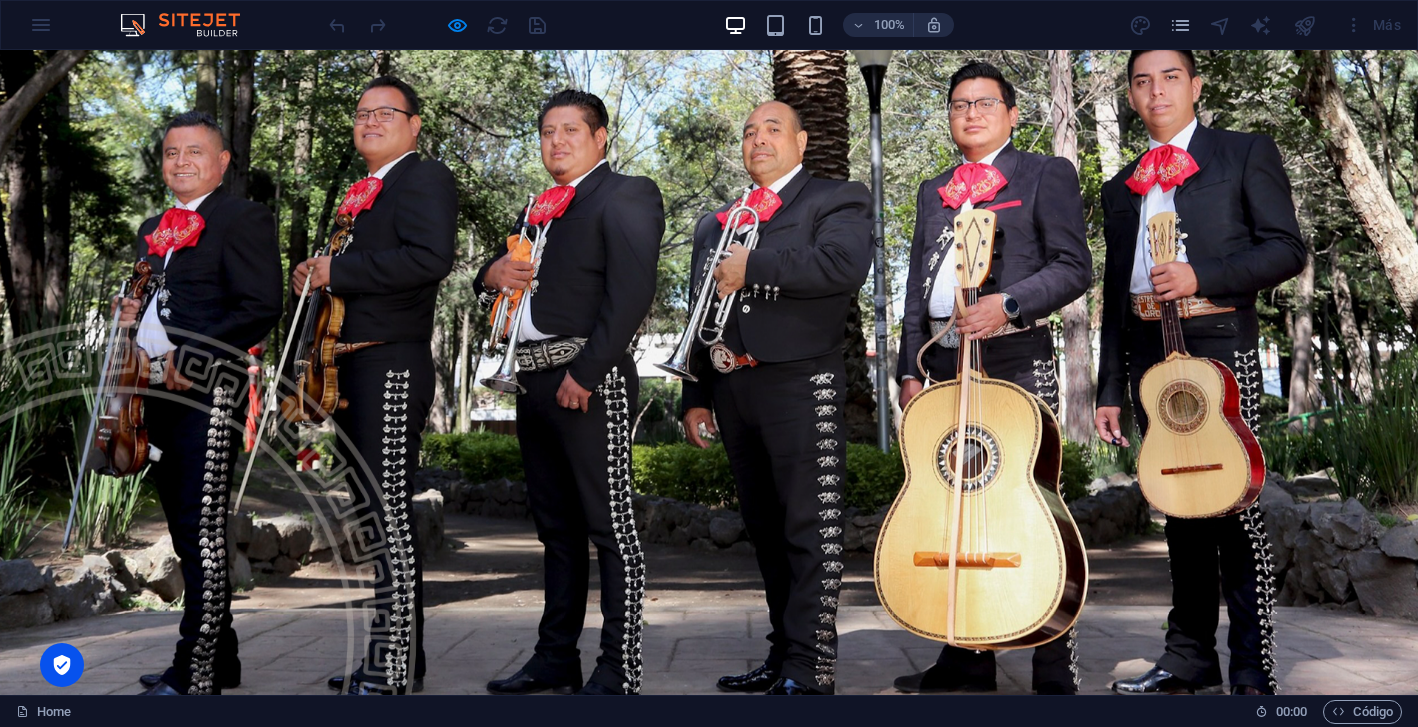 click on "NOSOTROS" at bounding box center (560, 785) 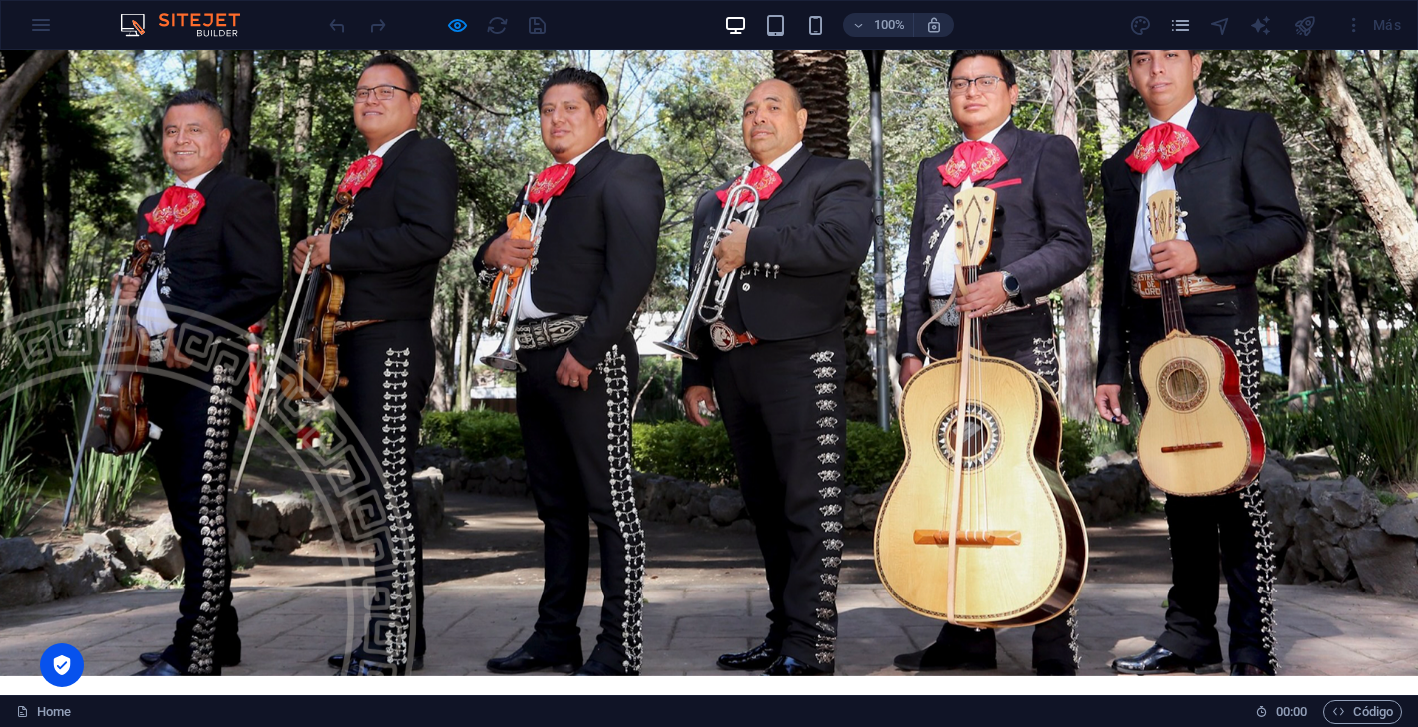 scroll, scrollTop: 0, scrollLeft: 0, axis: both 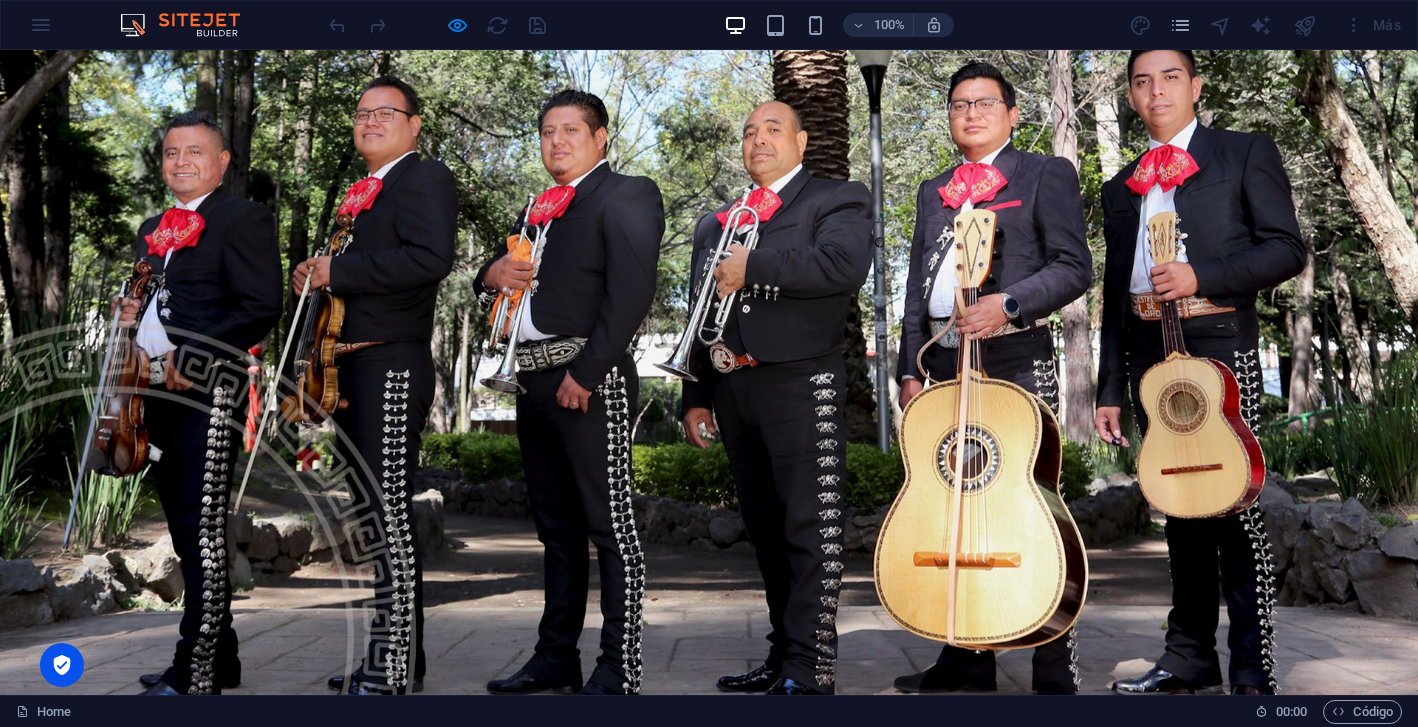 click on "CONTACTO" at bounding box center [710, 785] 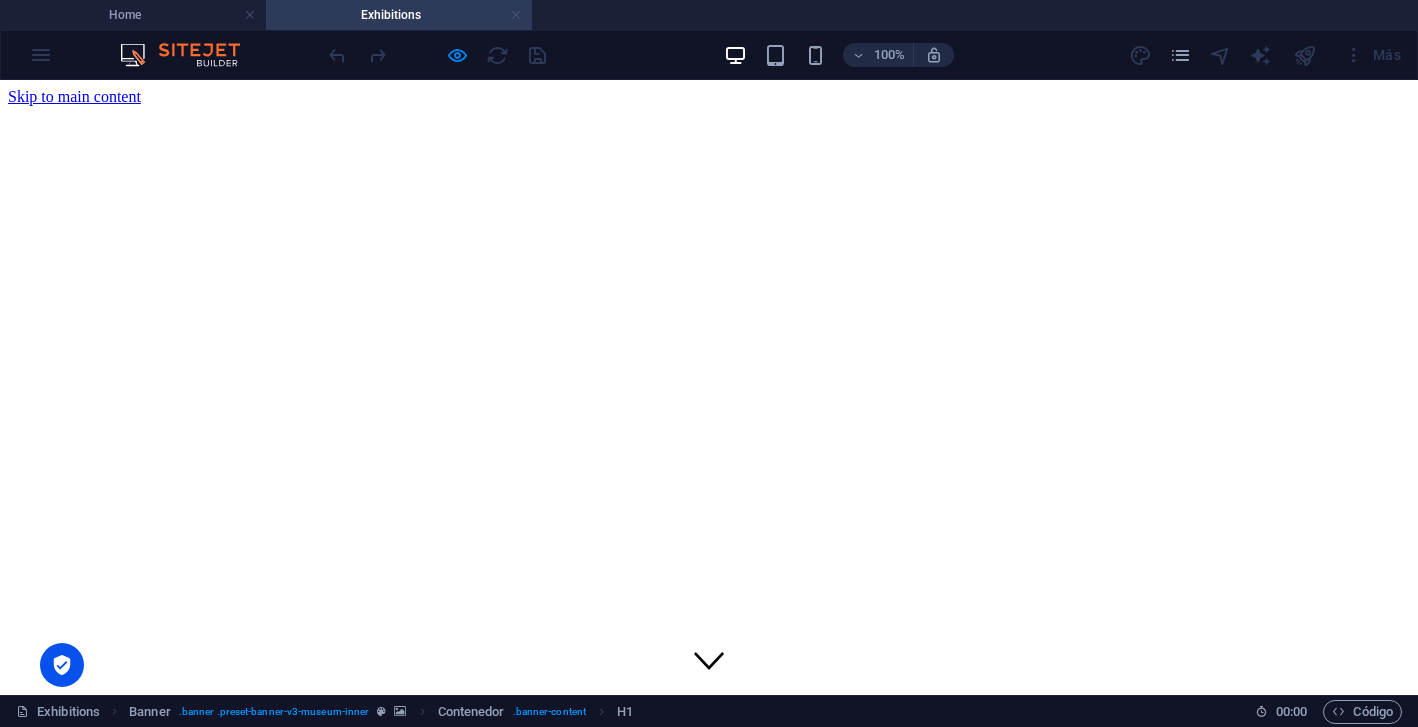 scroll, scrollTop: 0, scrollLeft: 0, axis: both 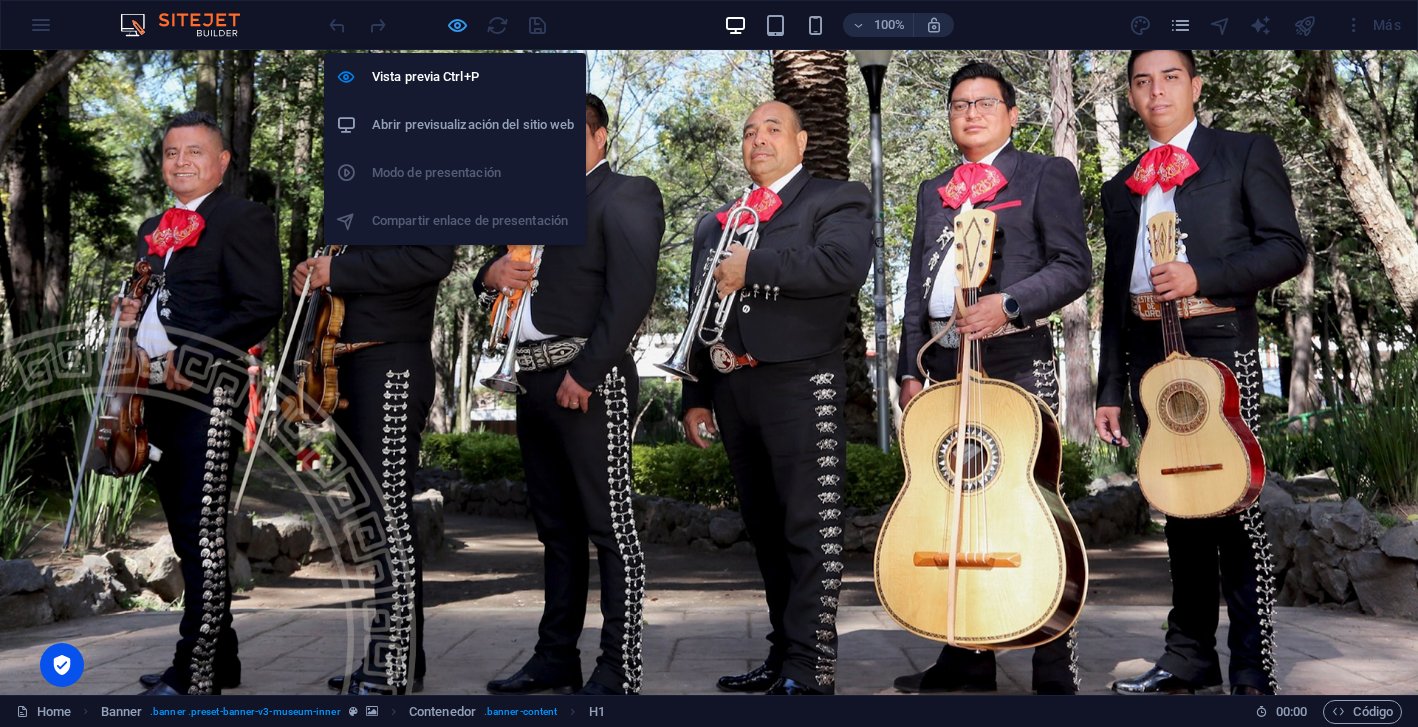 click at bounding box center (457, 25) 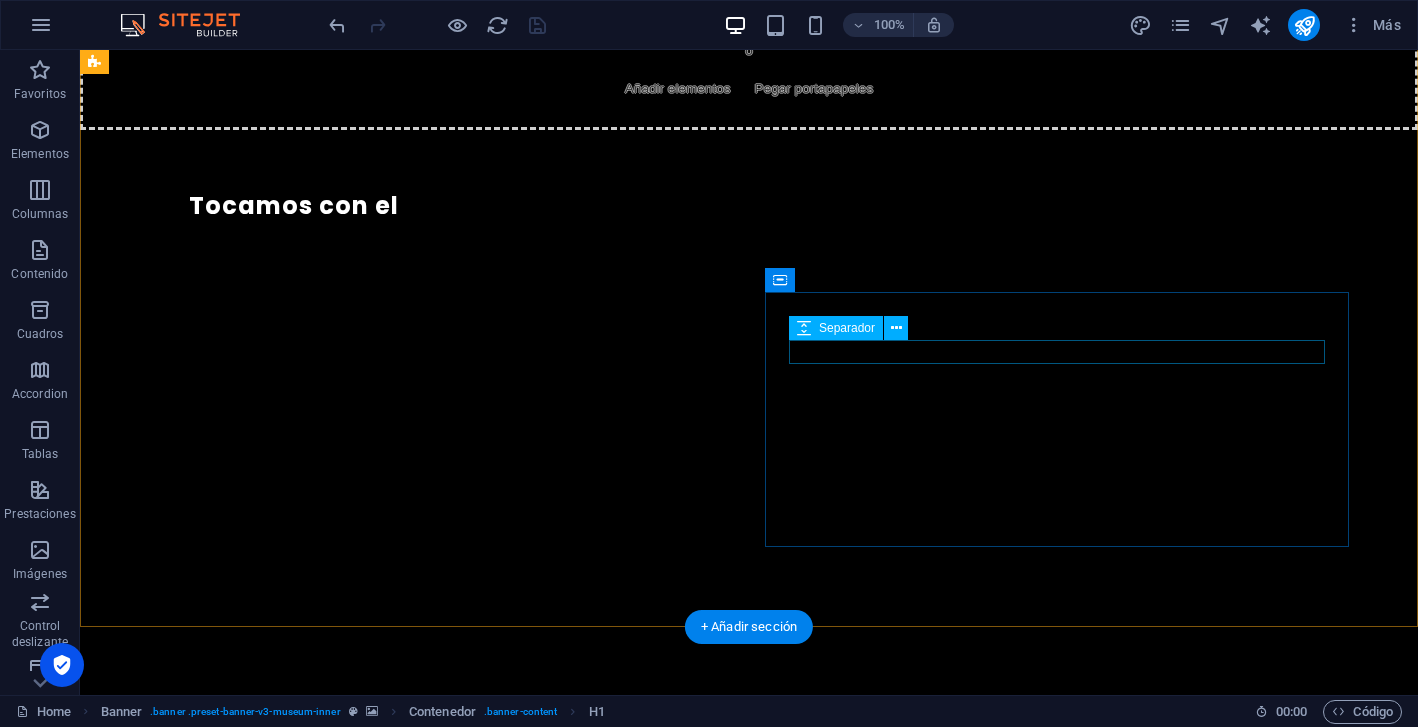 scroll, scrollTop: 2330, scrollLeft: 0, axis: vertical 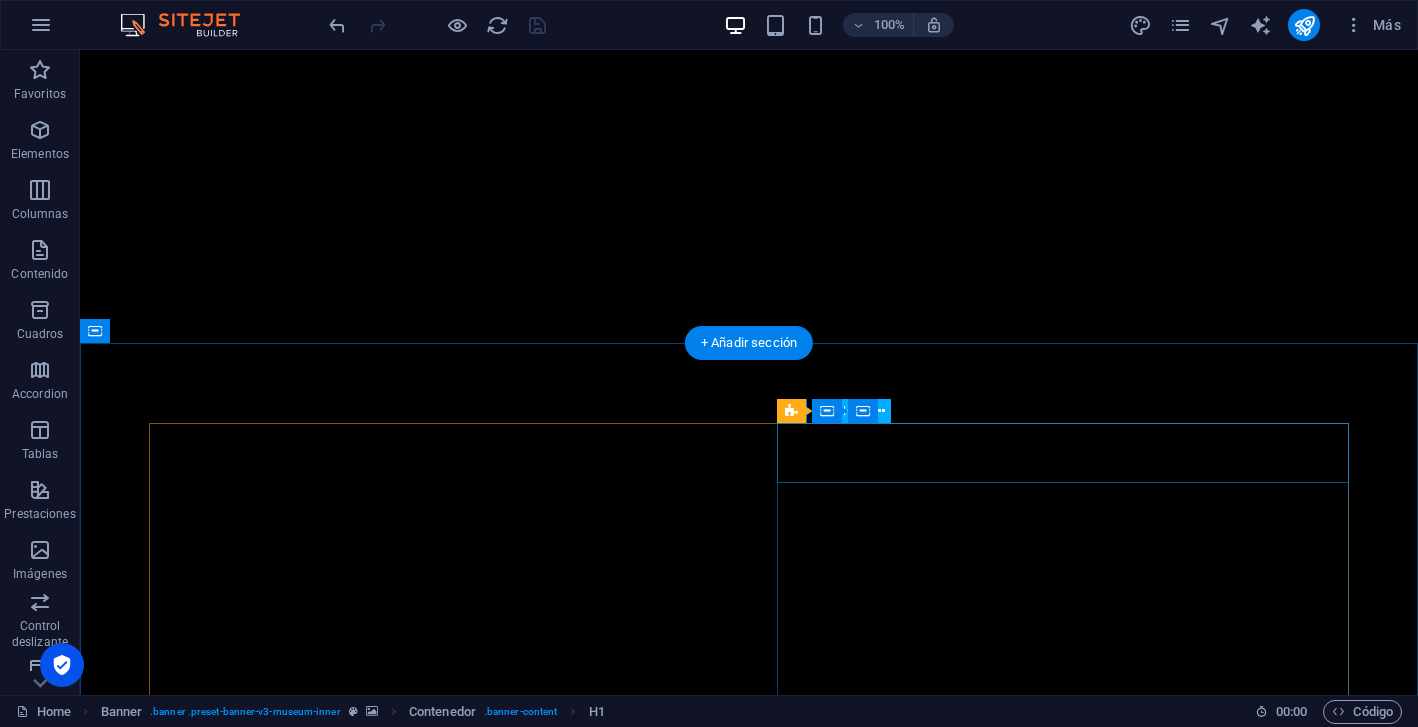click on "Contacto" at bounding box center (749, 3856) 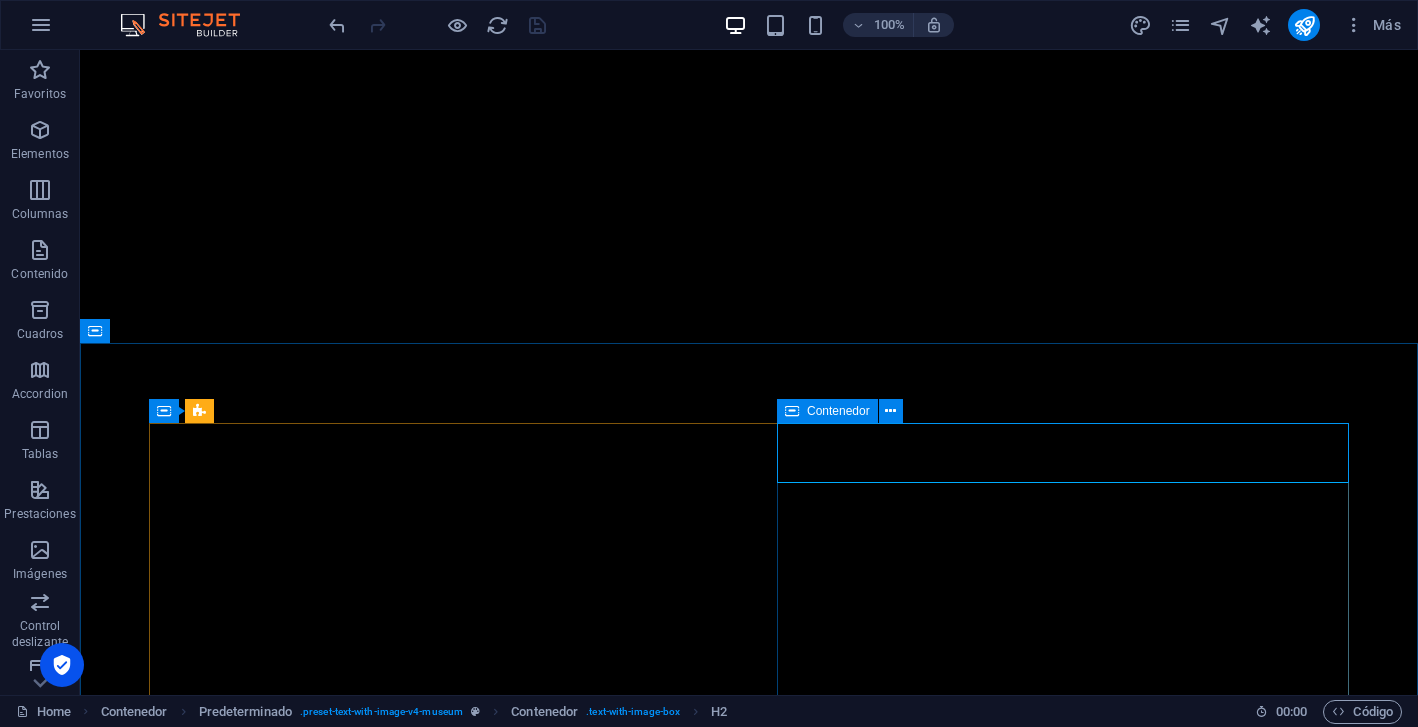 click on "Contenedor" at bounding box center (838, 411) 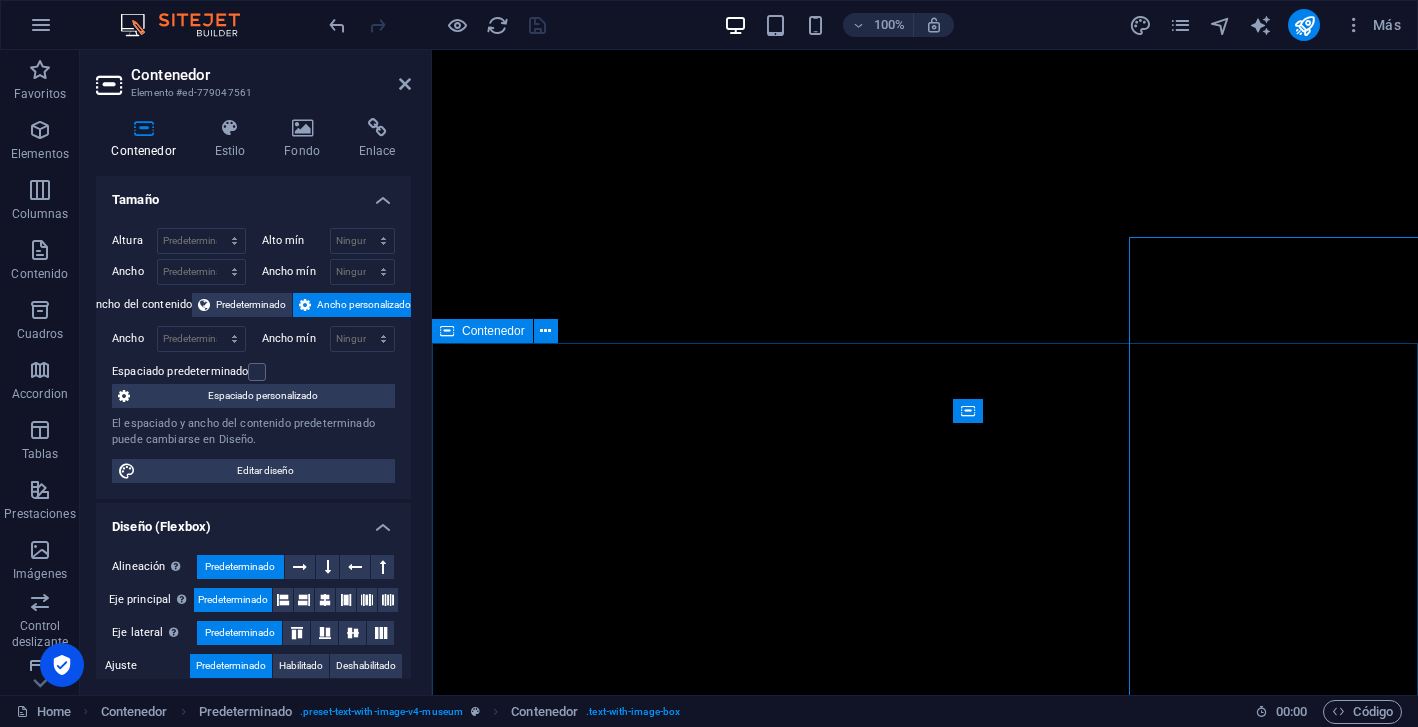 scroll, scrollTop: 2516, scrollLeft: 0, axis: vertical 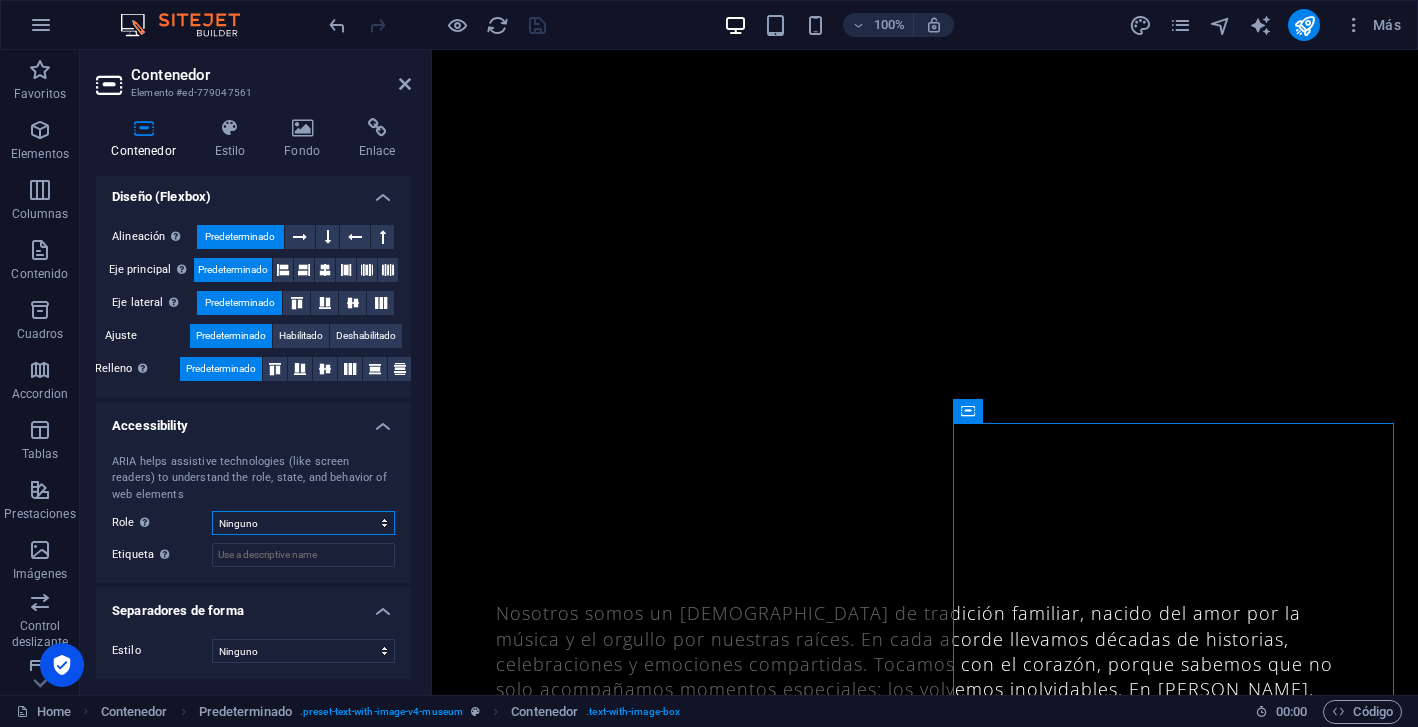 click on "Ninguno Encabezado Pie de página Section Banner Presentation Separator Complementary Region Dialog Comment Marquee Timer" at bounding box center [303, 523] 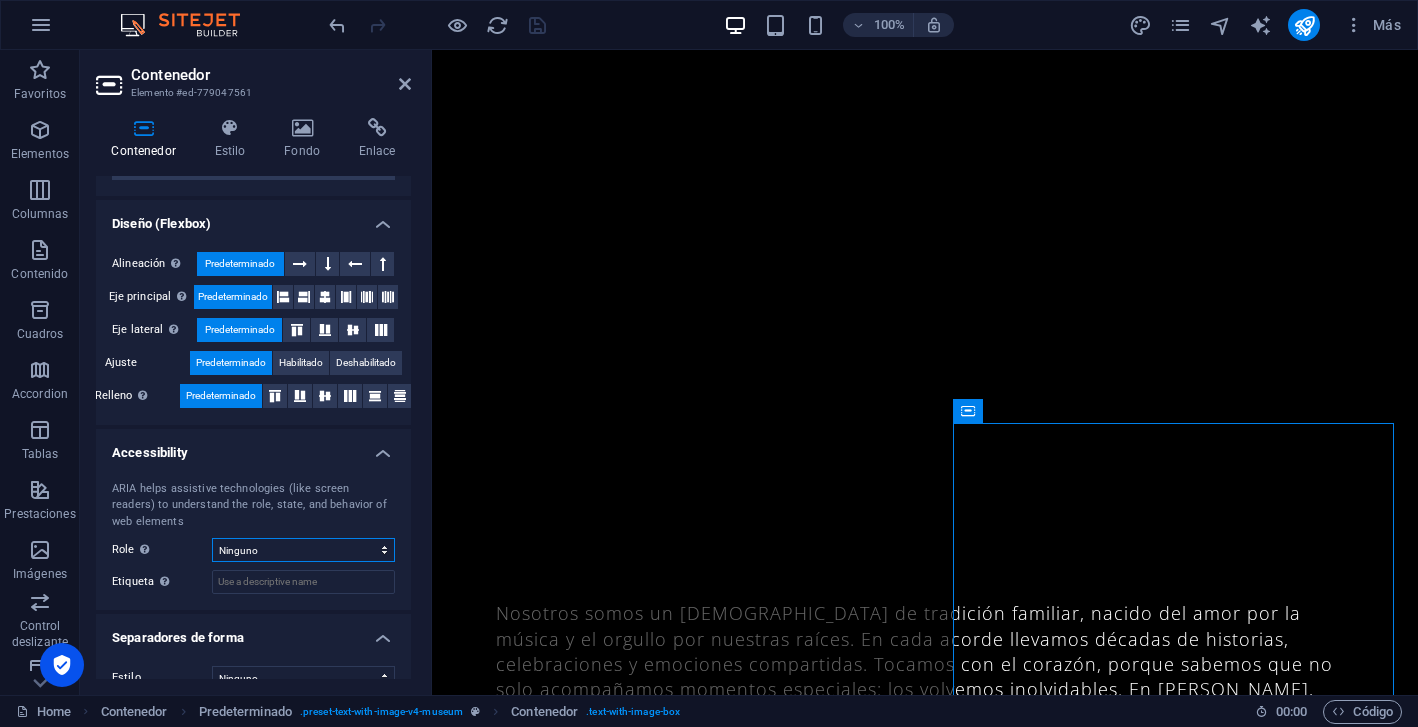 scroll, scrollTop: 302, scrollLeft: 0, axis: vertical 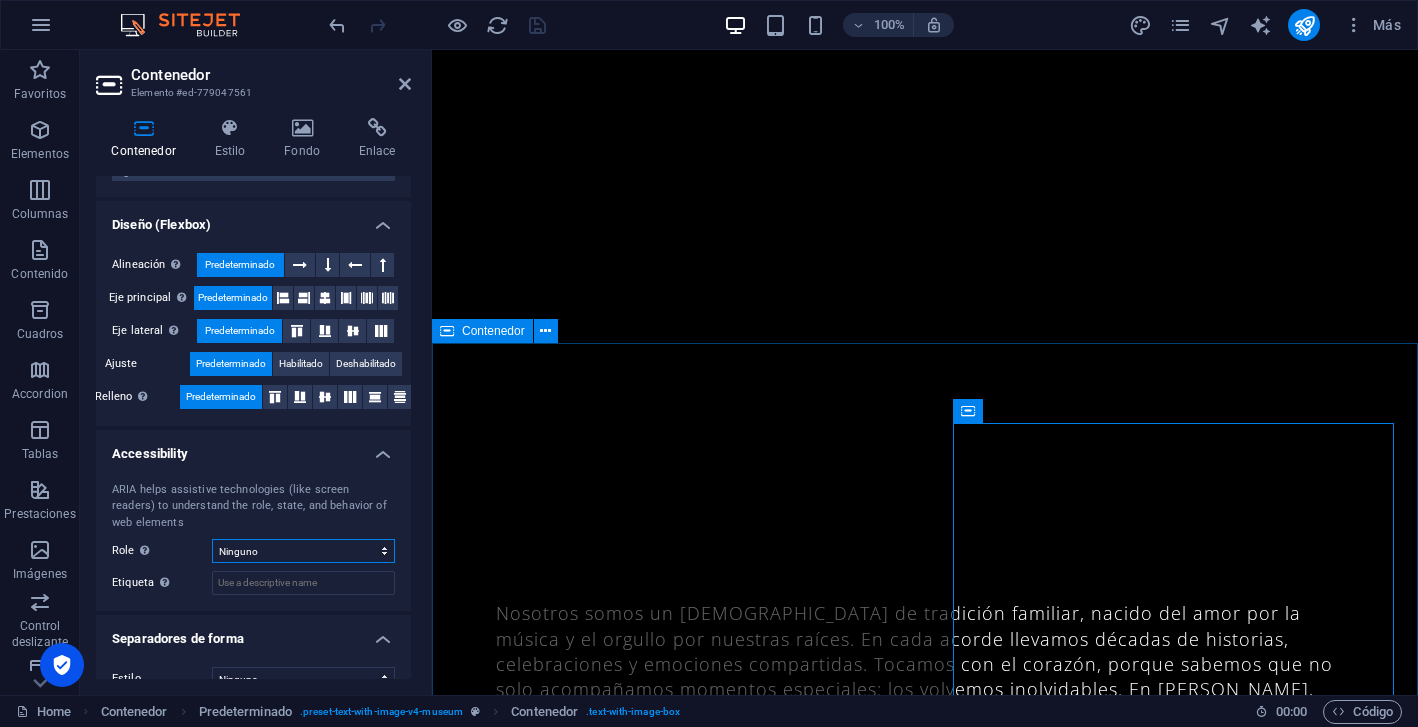 click on "Contenedor" at bounding box center [493, 331] 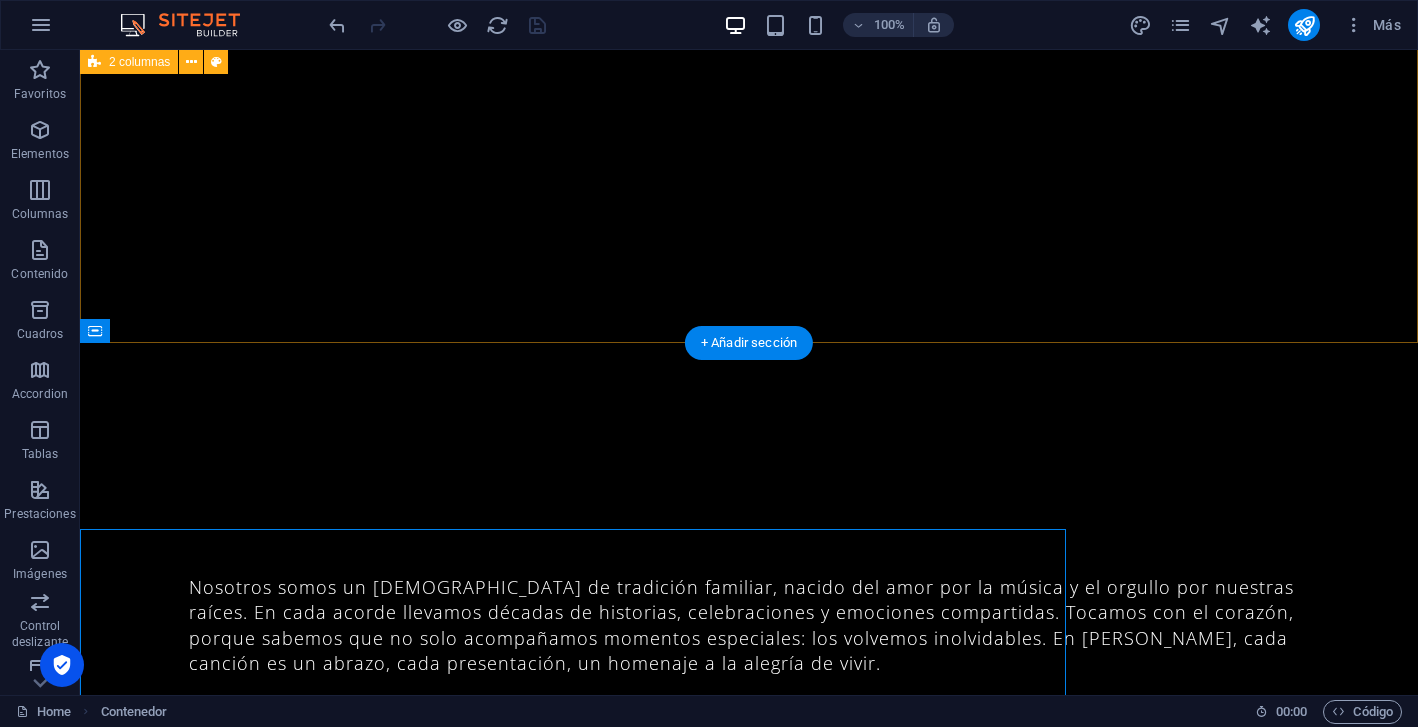 scroll, scrollTop: 2330, scrollLeft: 0, axis: vertical 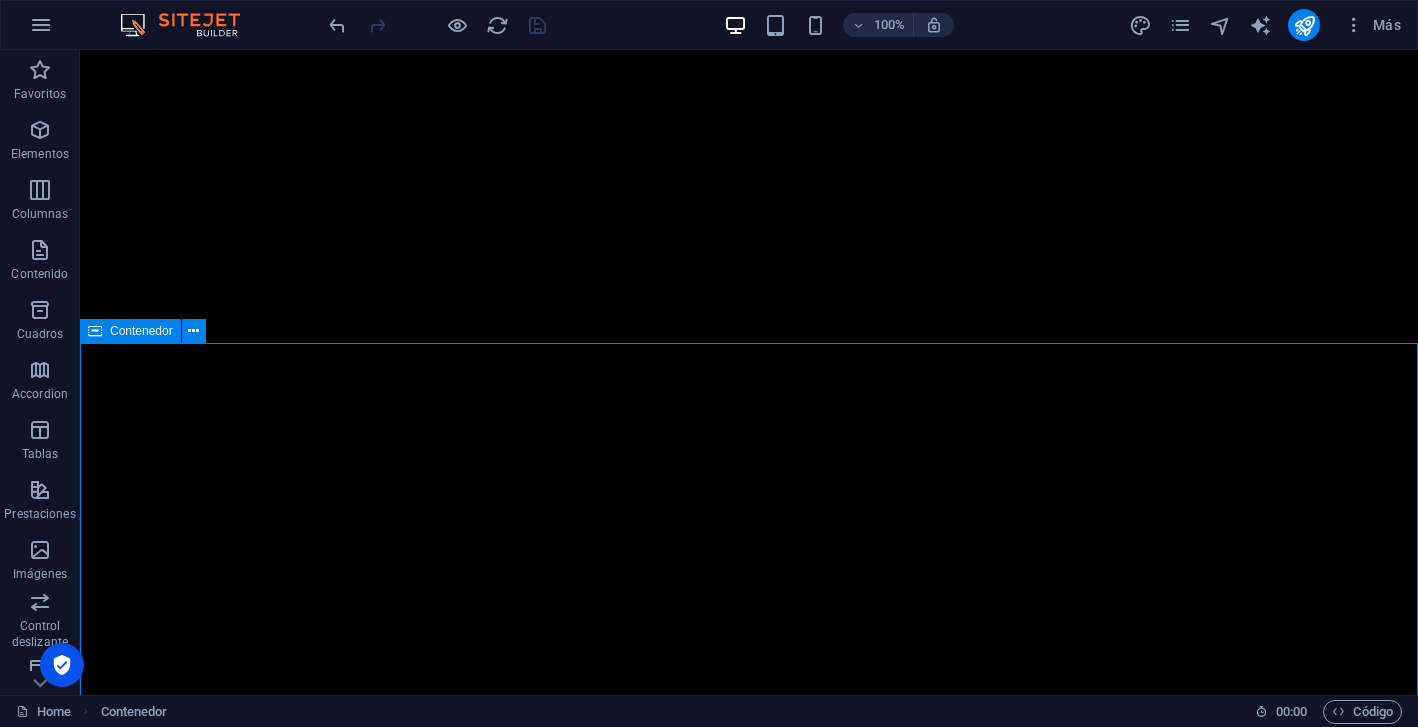 click on "Contenedor" at bounding box center [141, 331] 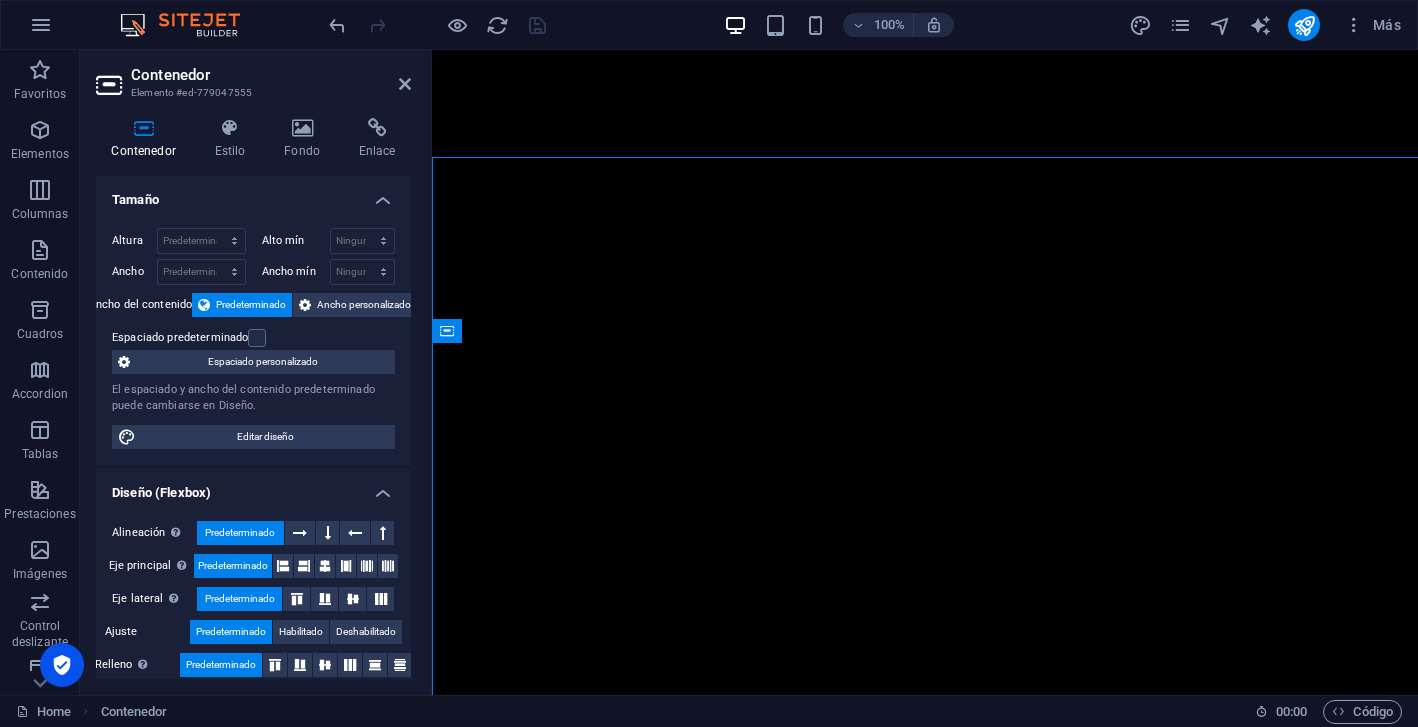 scroll, scrollTop: 2516, scrollLeft: 0, axis: vertical 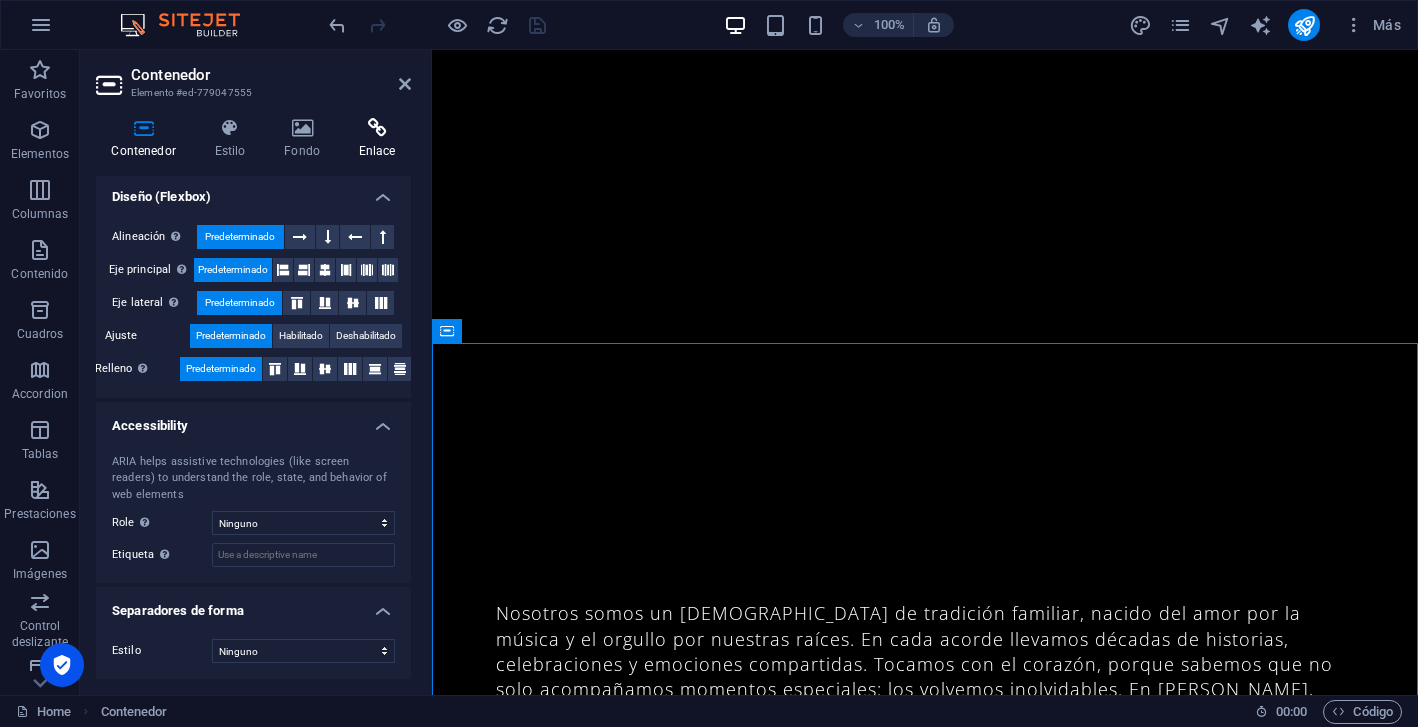 click at bounding box center [377, 128] 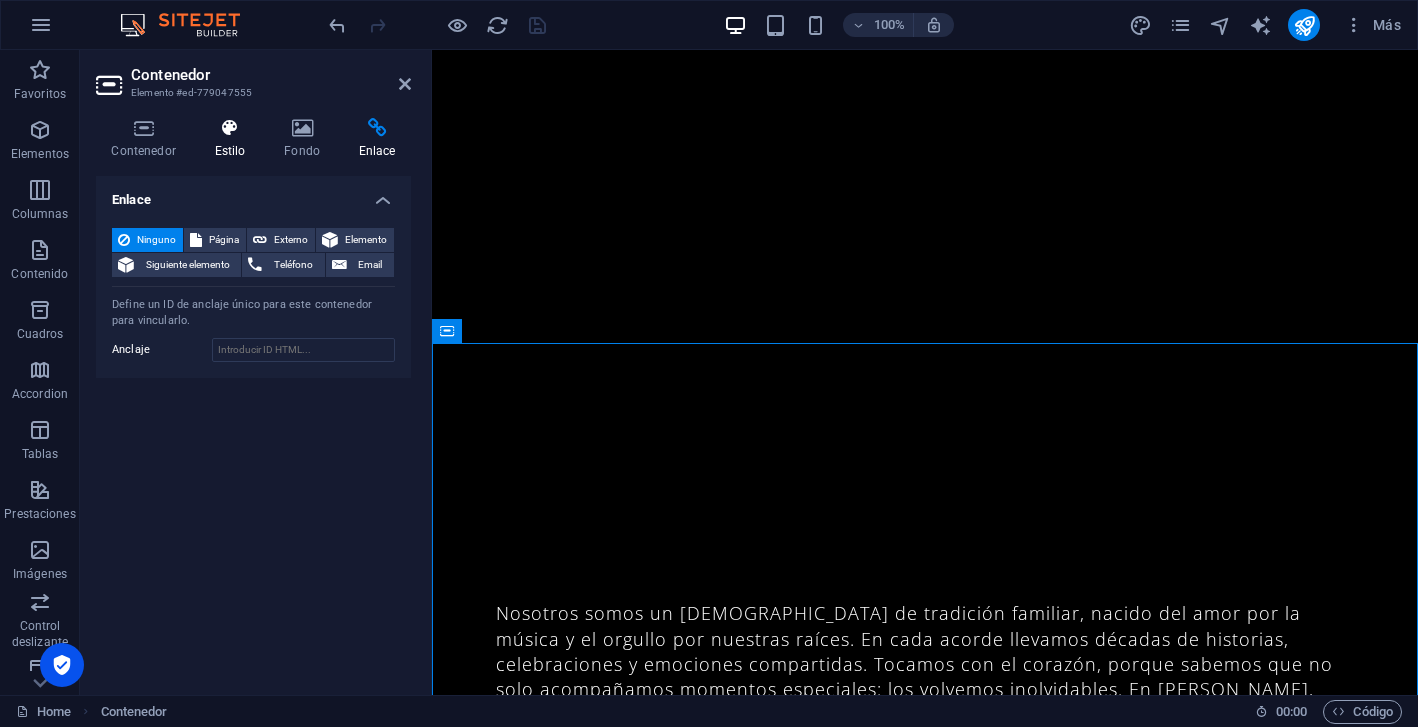 click at bounding box center (230, 128) 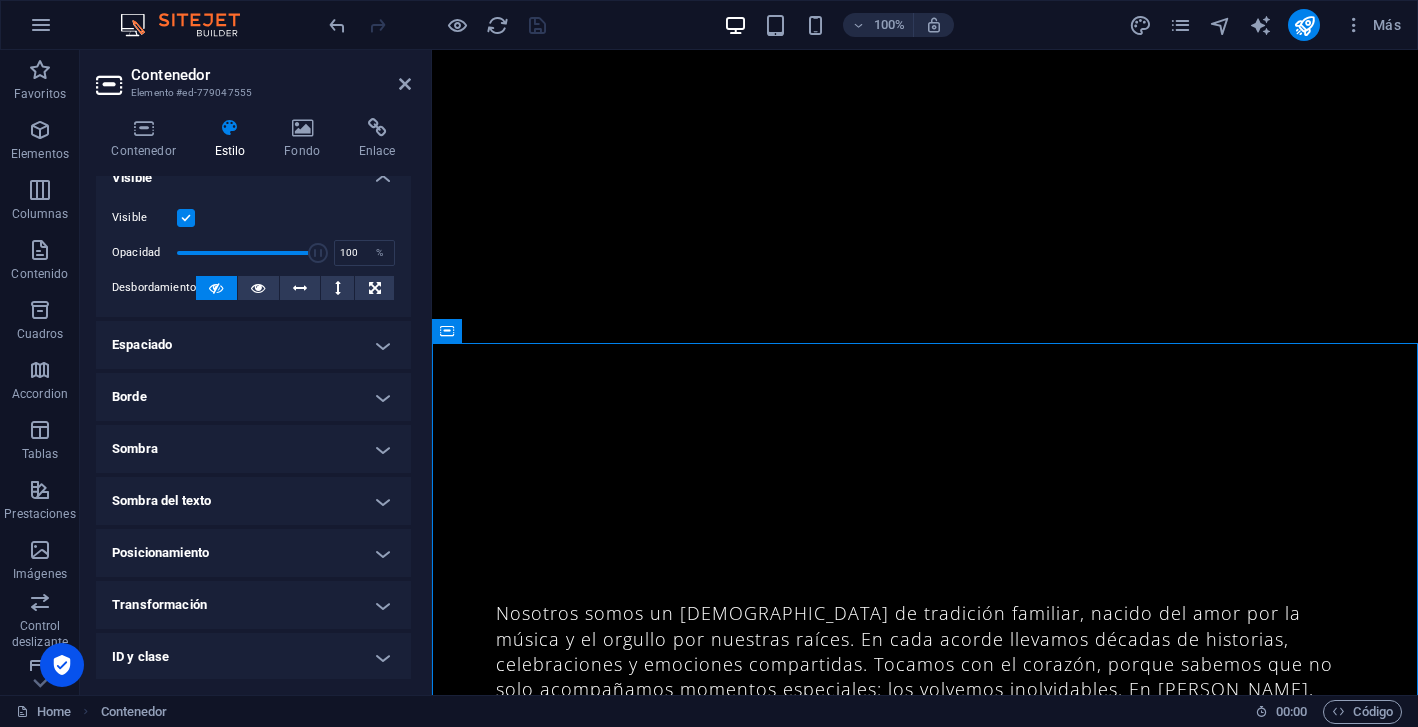 scroll, scrollTop: 0, scrollLeft: 0, axis: both 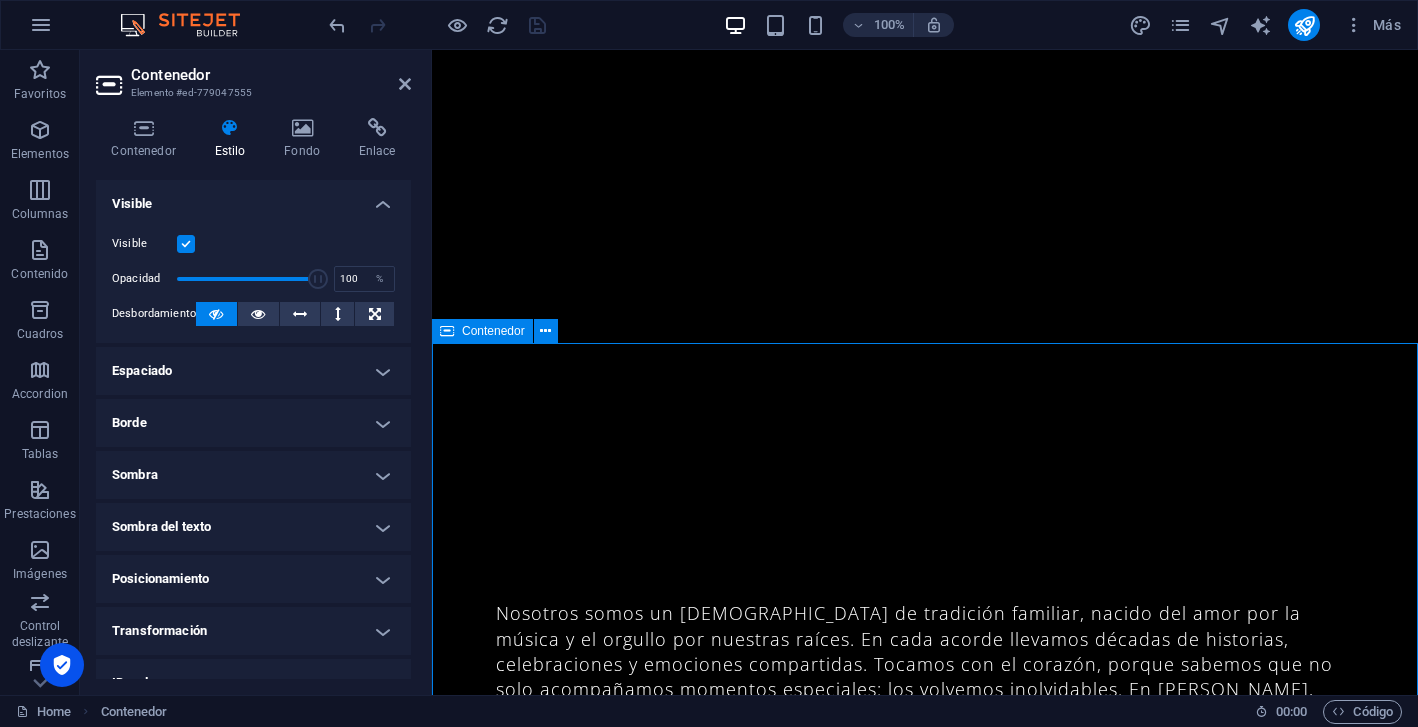 click on "Contacto   He leído y comprendo la política de privacidad. Unreadable? Regenerate Enviar mensaje Suelta el contenido aquí o  Añadir elementos  Pegar portapapeles" at bounding box center [925, 4561] 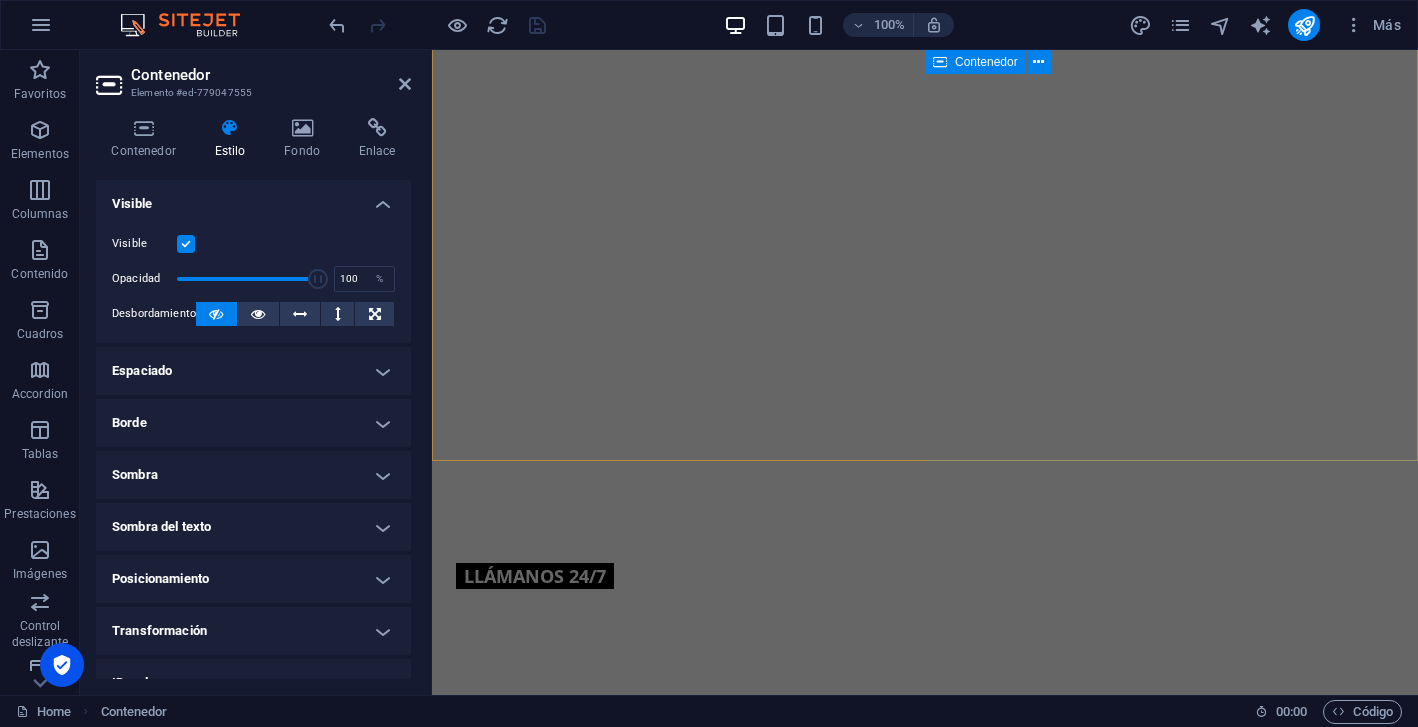 scroll, scrollTop: 502, scrollLeft: 0, axis: vertical 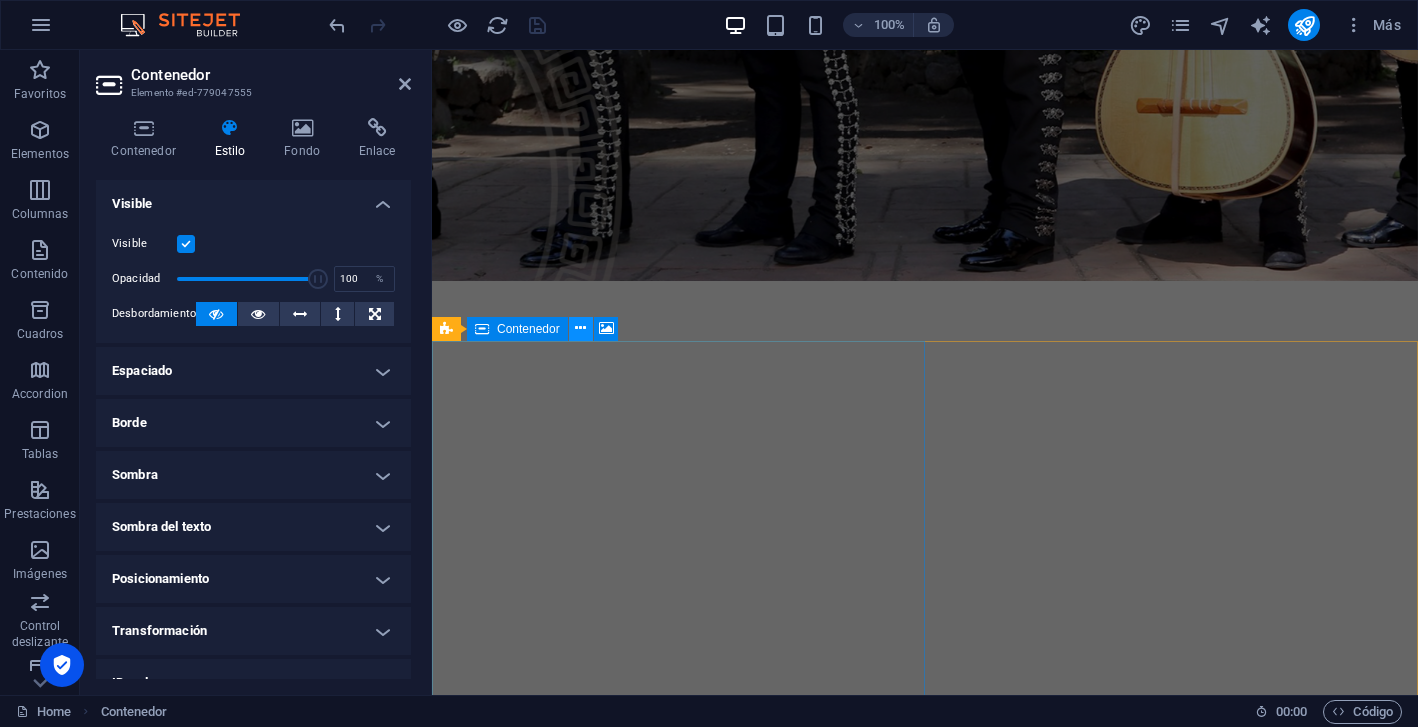 click at bounding box center (580, 328) 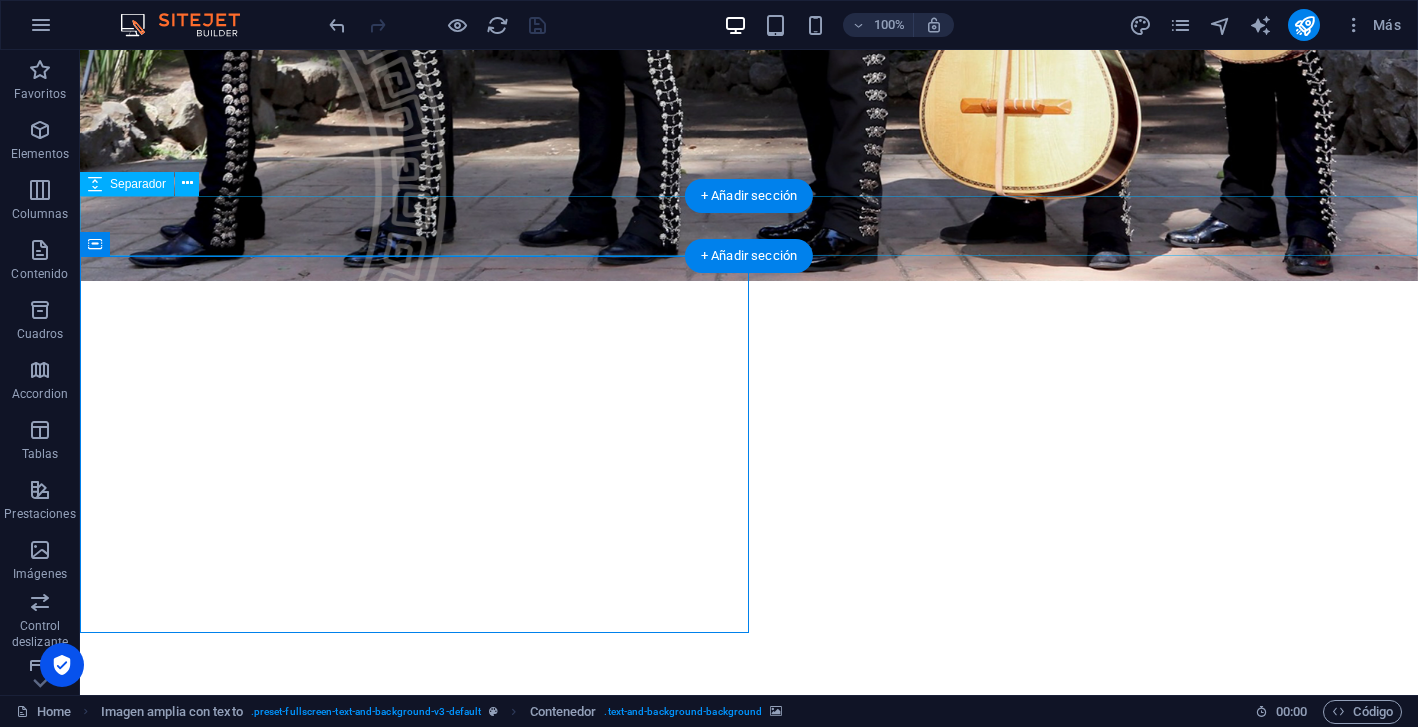 click at bounding box center (749, 941) 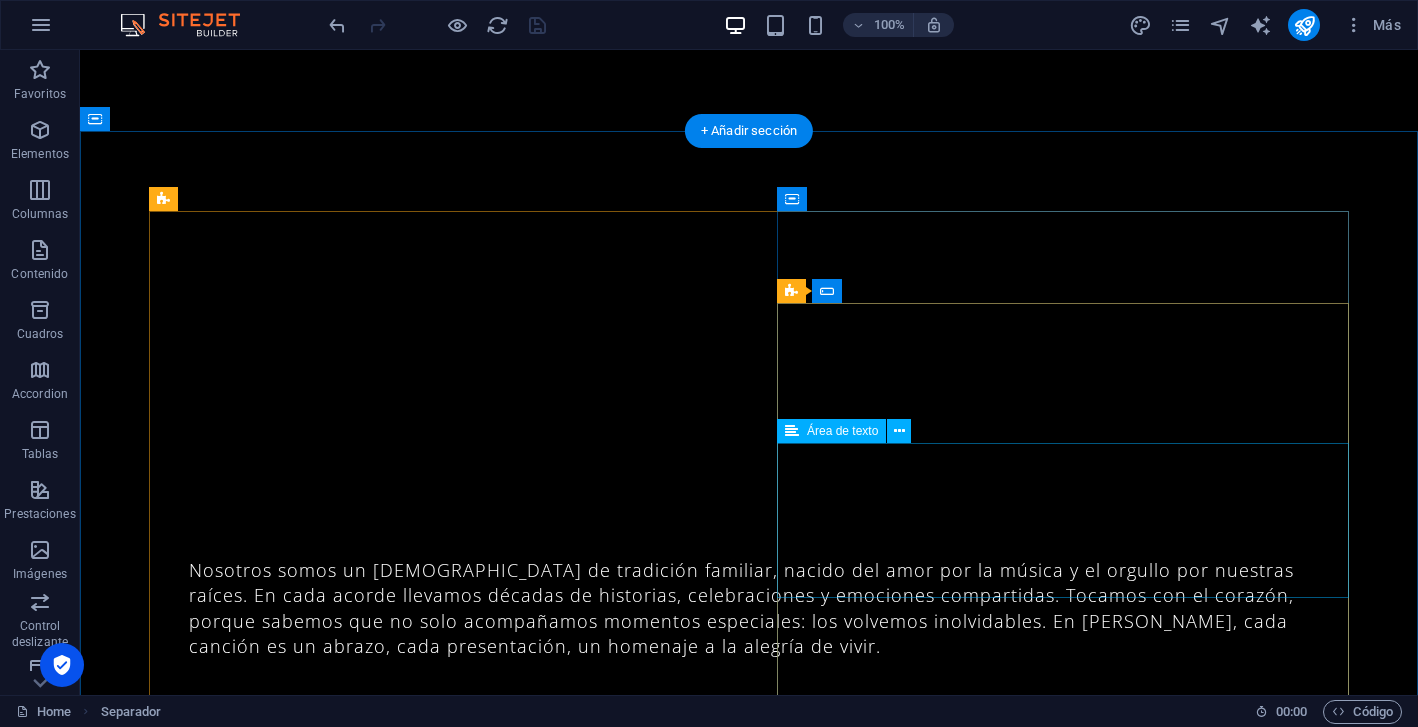 scroll, scrollTop: 2542, scrollLeft: 0, axis: vertical 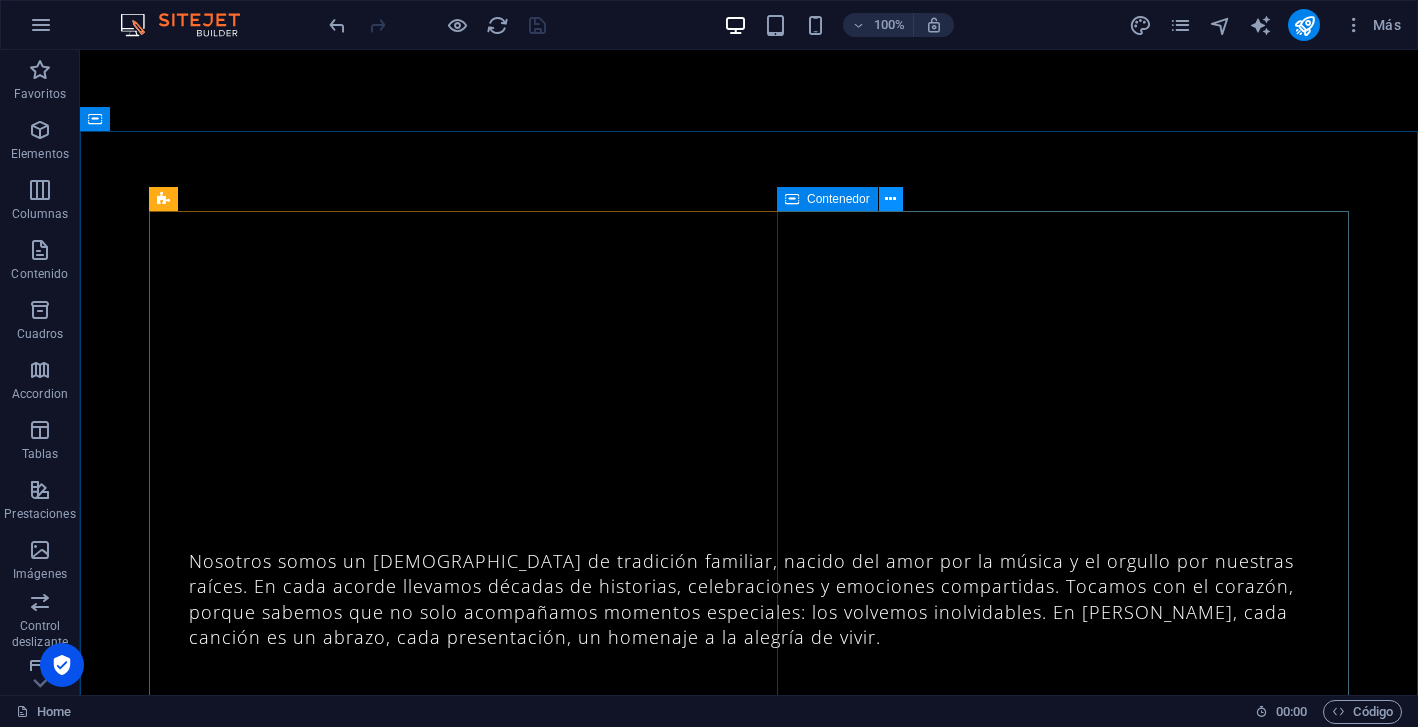 click at bounding box center [890, 199] 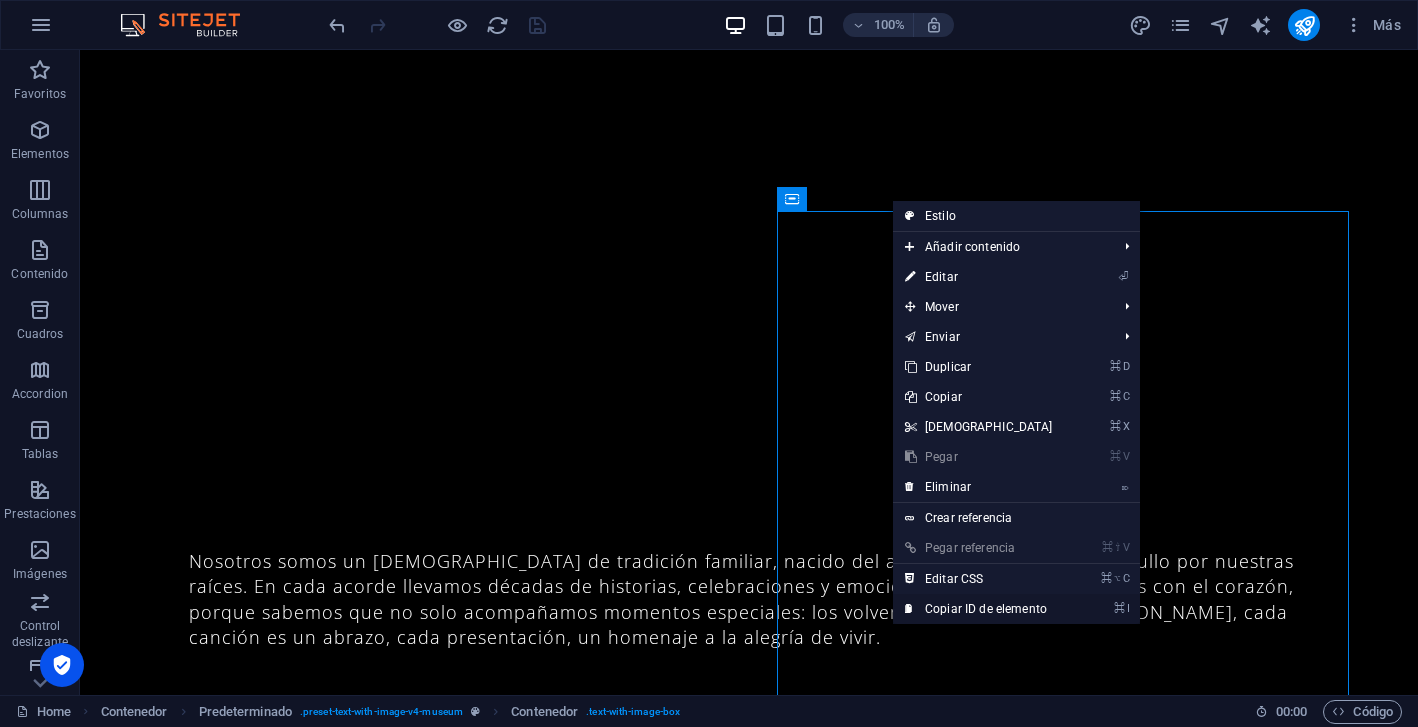 click on "⌘ I  Copiar ID de elemento" at bounding box center [979, 609] 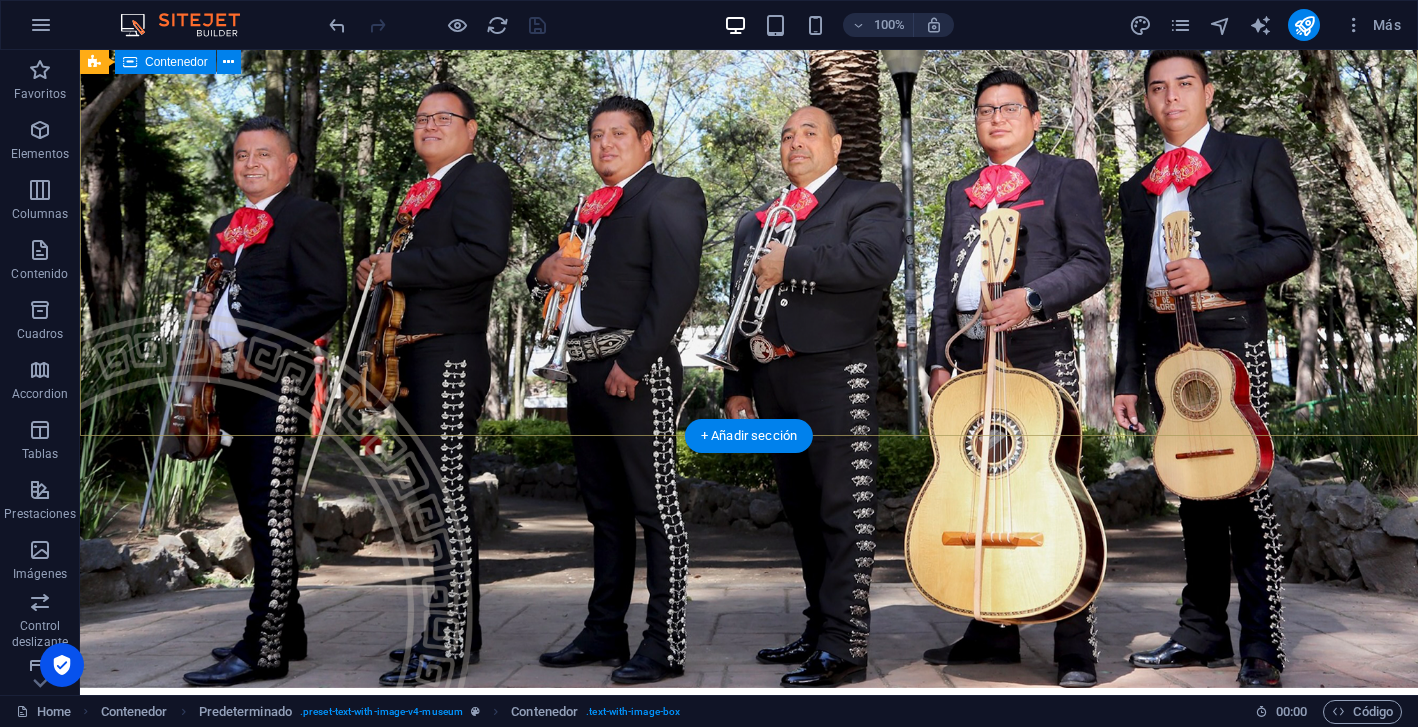 scroll, scrollTop: 0, scrollLeft: 0, axis: both 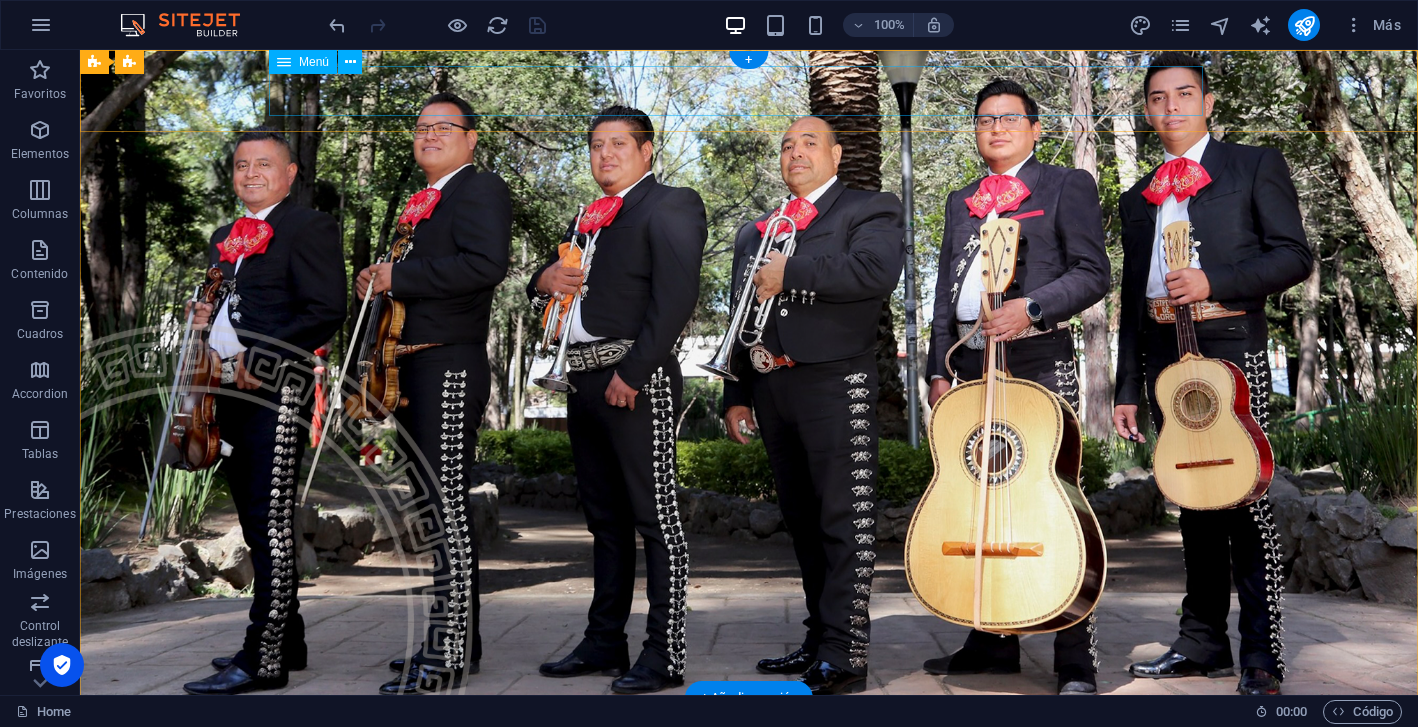 click on "NOSOTROS CONTACTO LLÁMANOS" at bounding box center (749, 785) 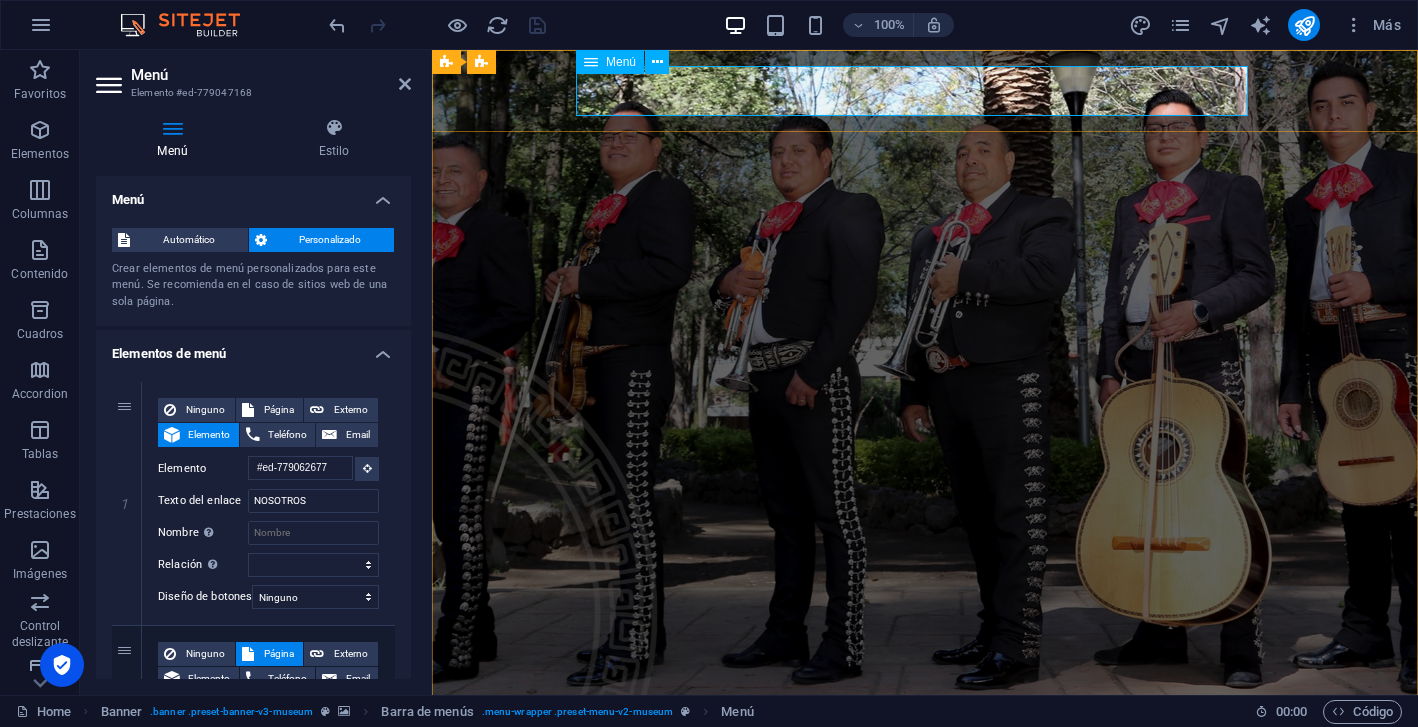 click on "NOSOTROS CONTACTO LLÁMANOS" at bounding box center (925, 785) 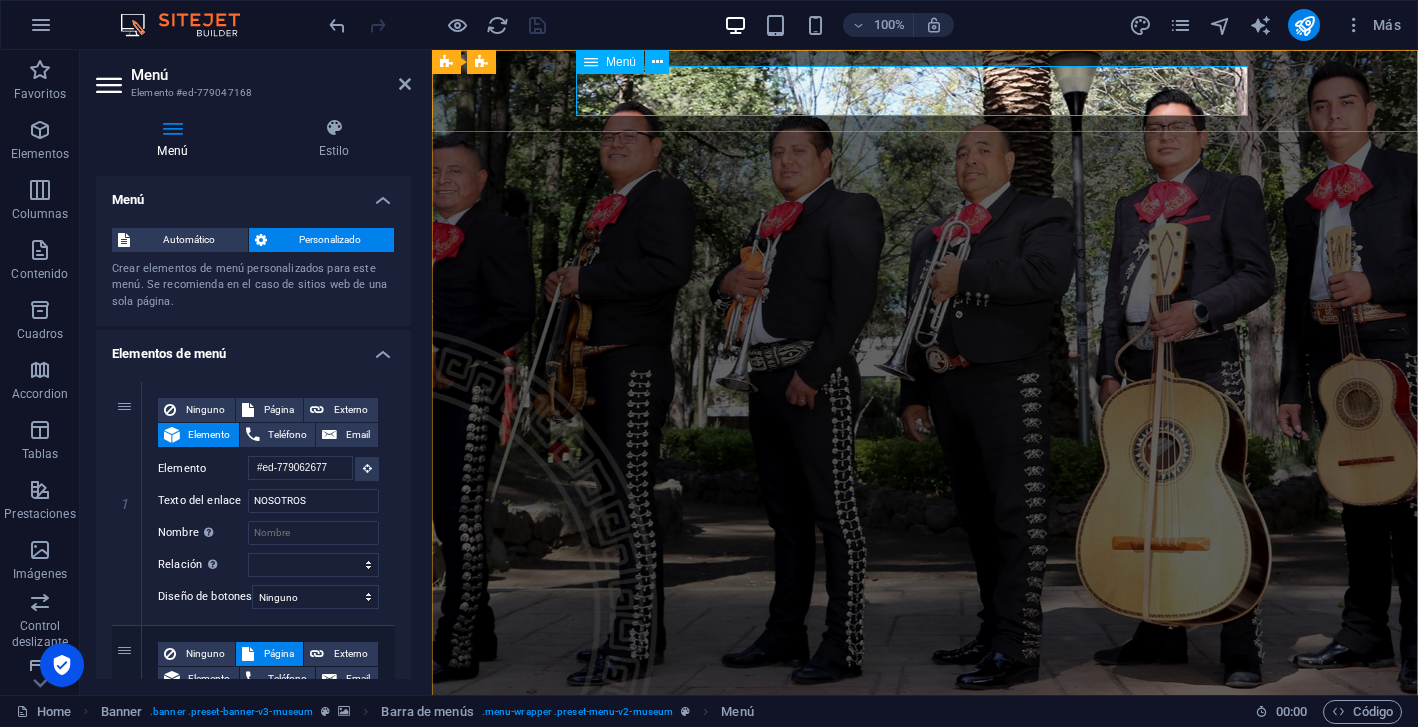 click on "NOSOTROS CONTACTO LLÁMANOS" at bounding box center [925, 785] 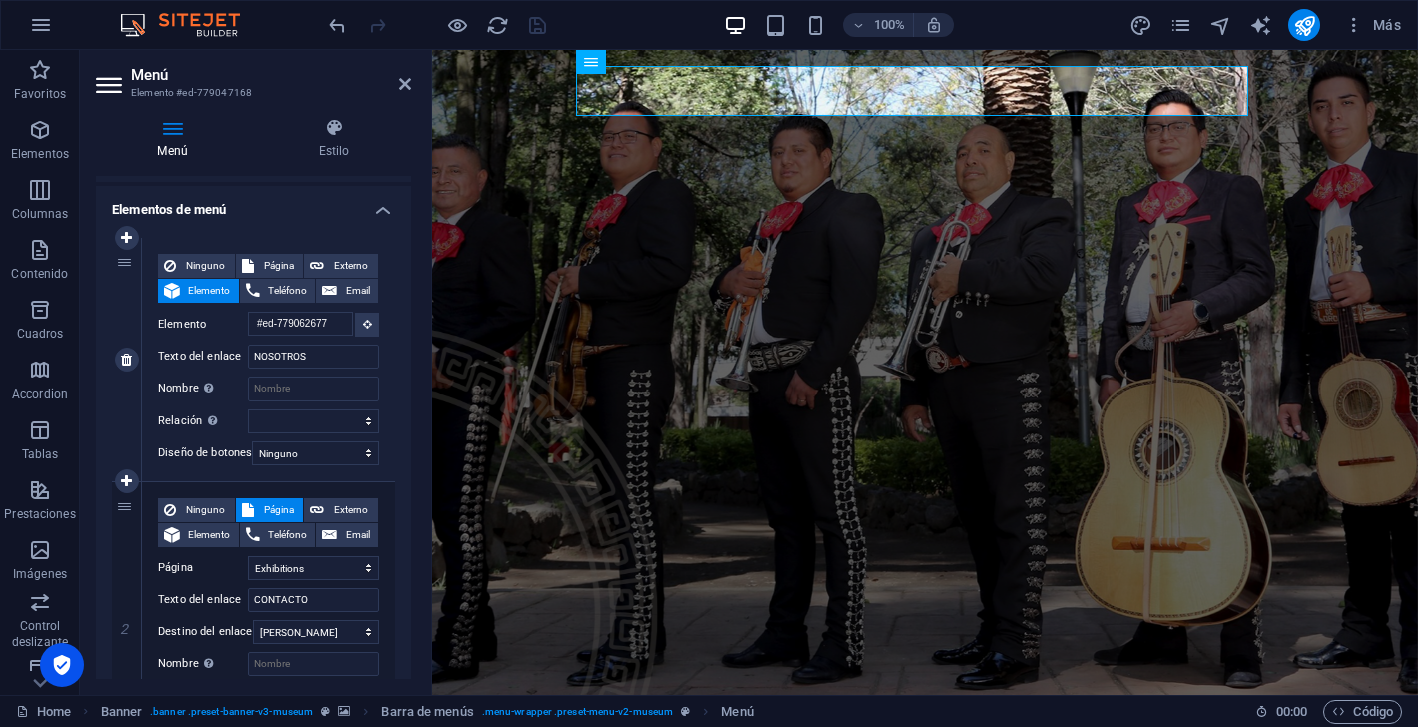 scroll, scrollTop: 152, scrollLeft: 0, axis: vertical 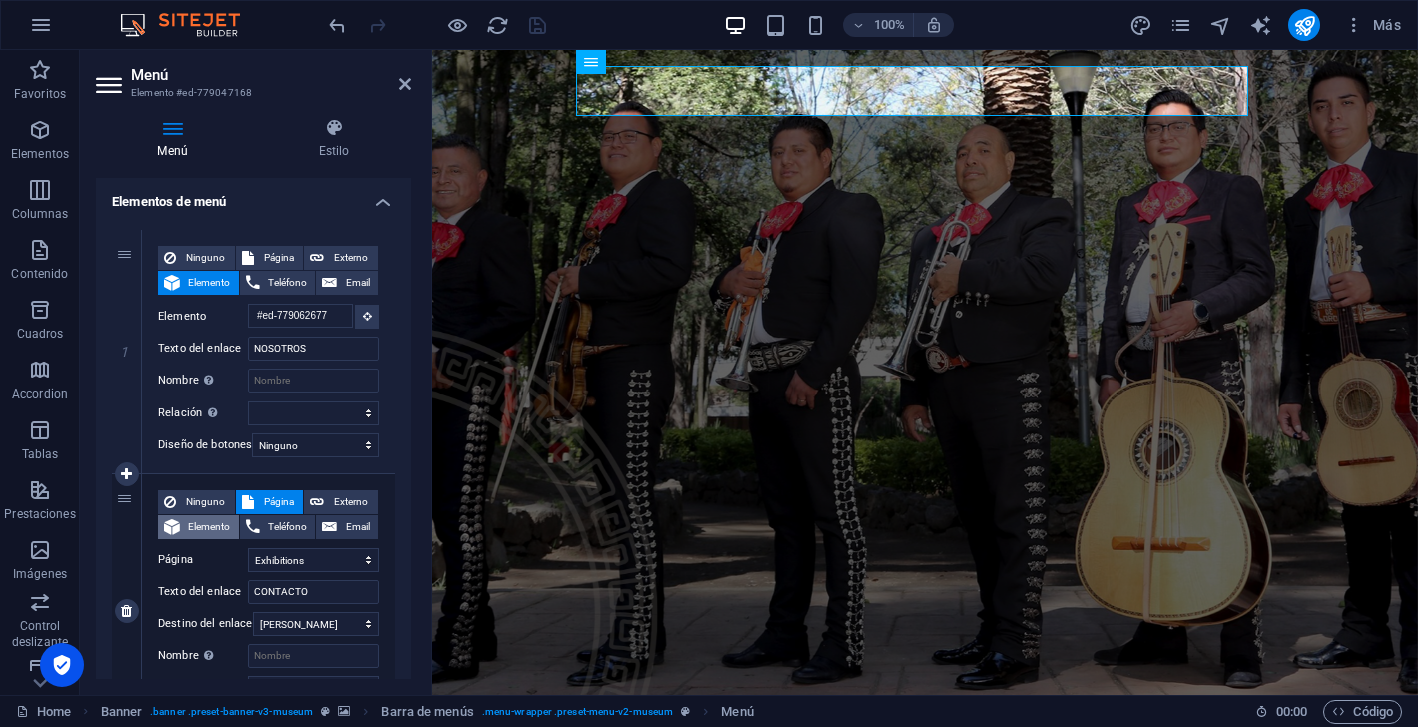 click on "Elemento" at bounding box center [209, 527] 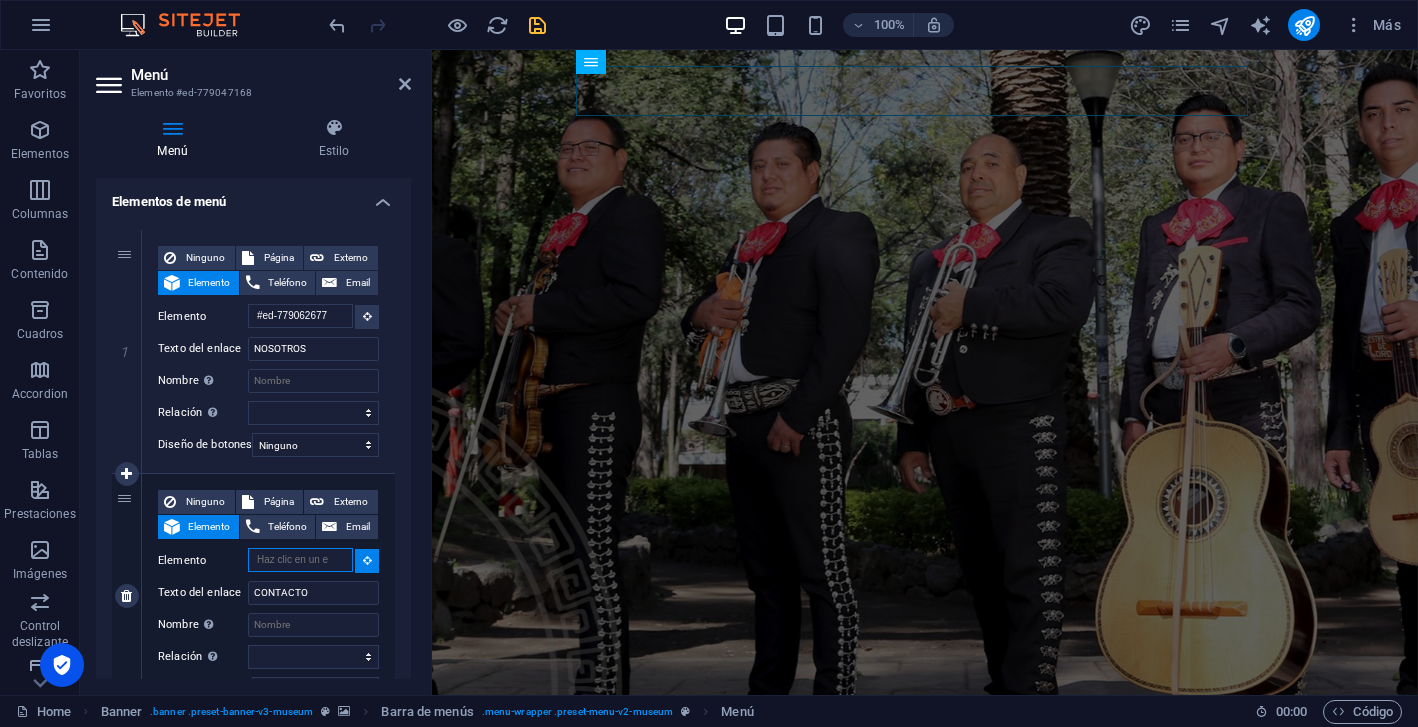 click on "Elemento" at bounding box center [300, 560] 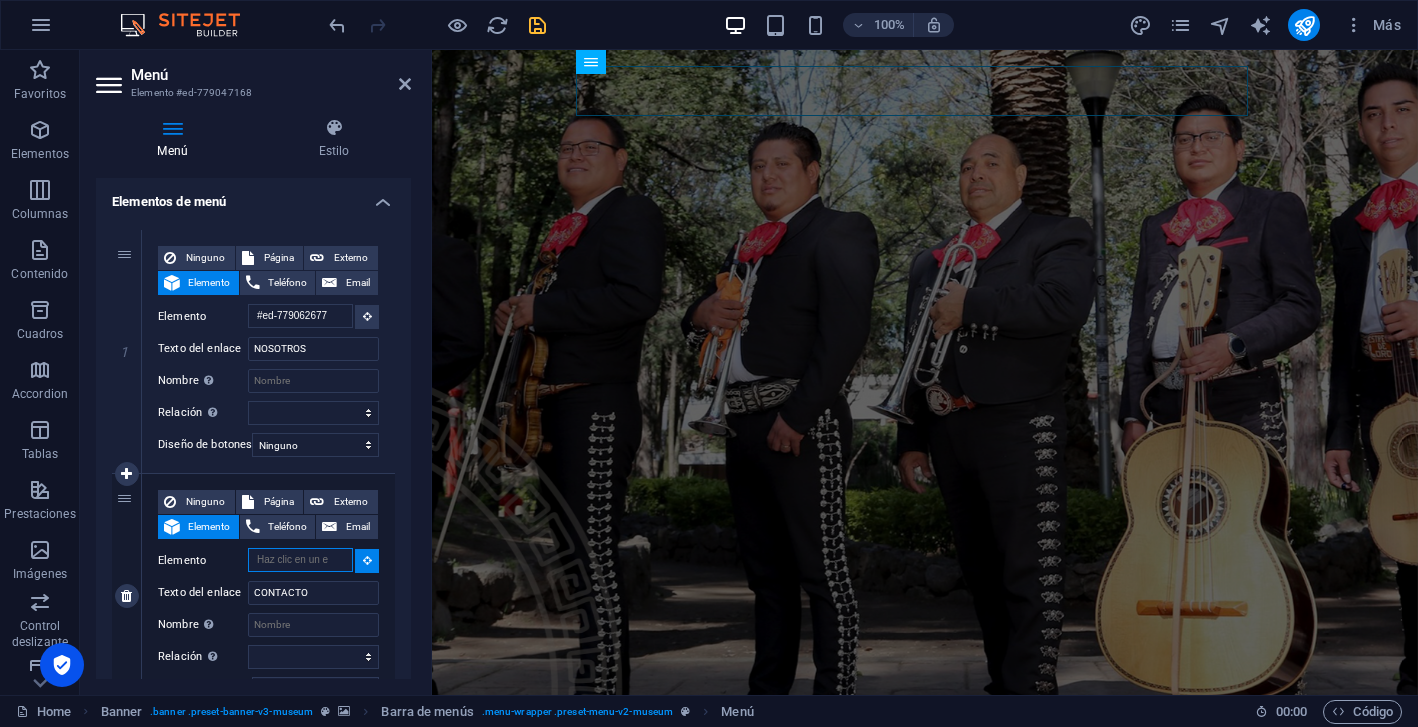 paste on "#ed-779047561" 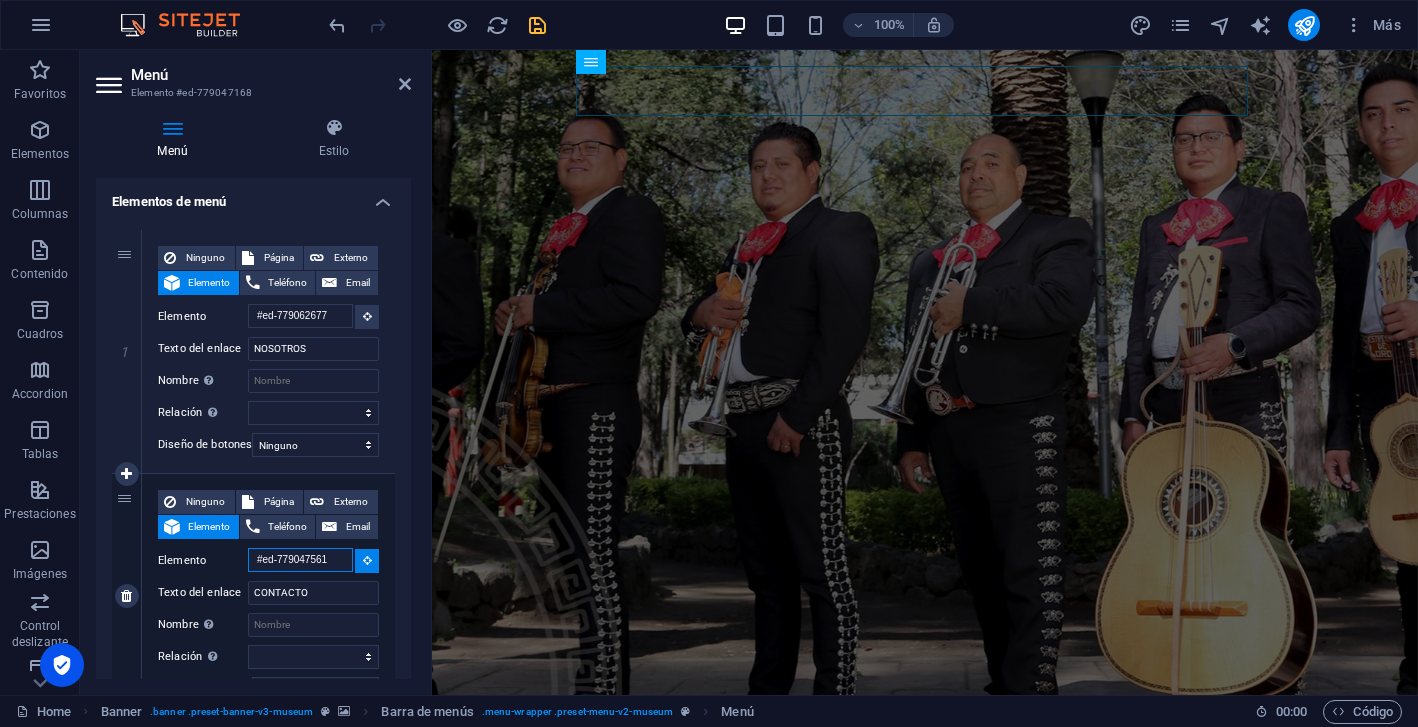 scroll, scrollTop: 0, scrollLeft: 3, axis: horizontal 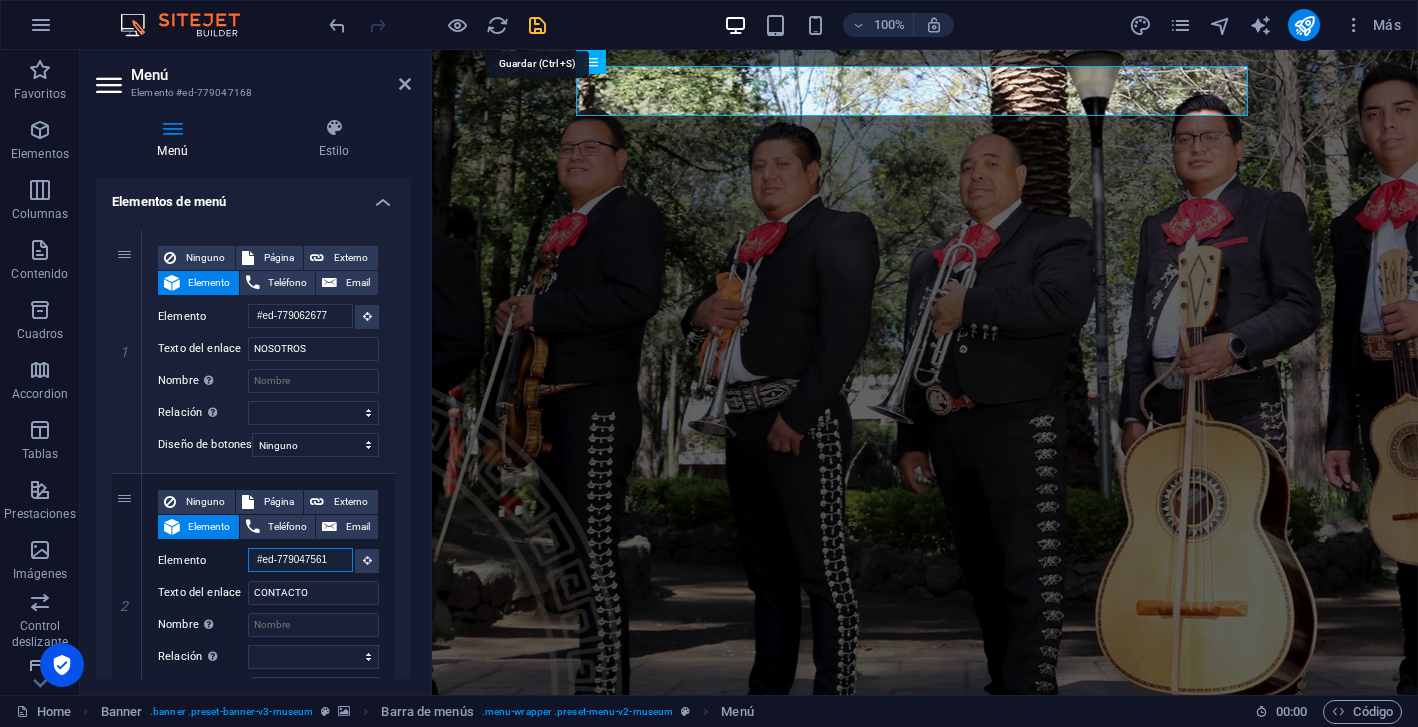 type on "#ed-779047561" 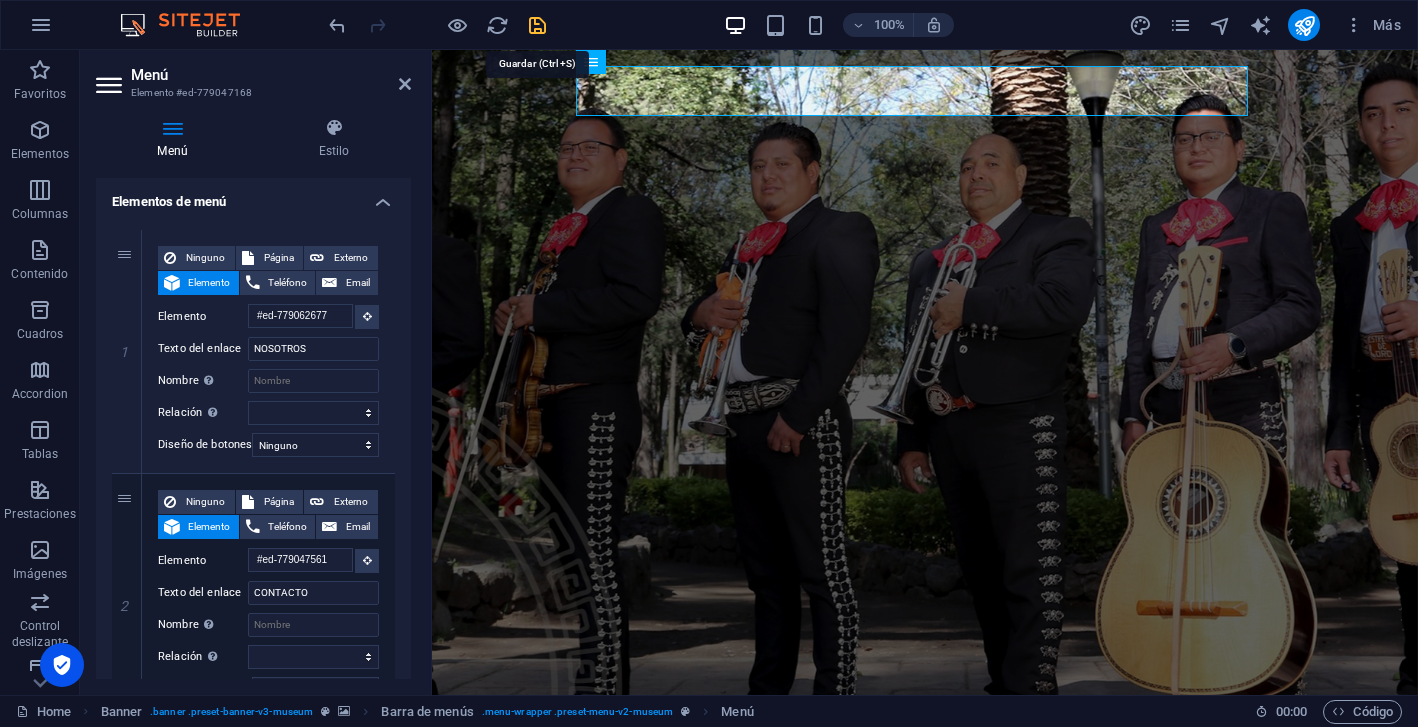 click at bounding box center (537, 25) 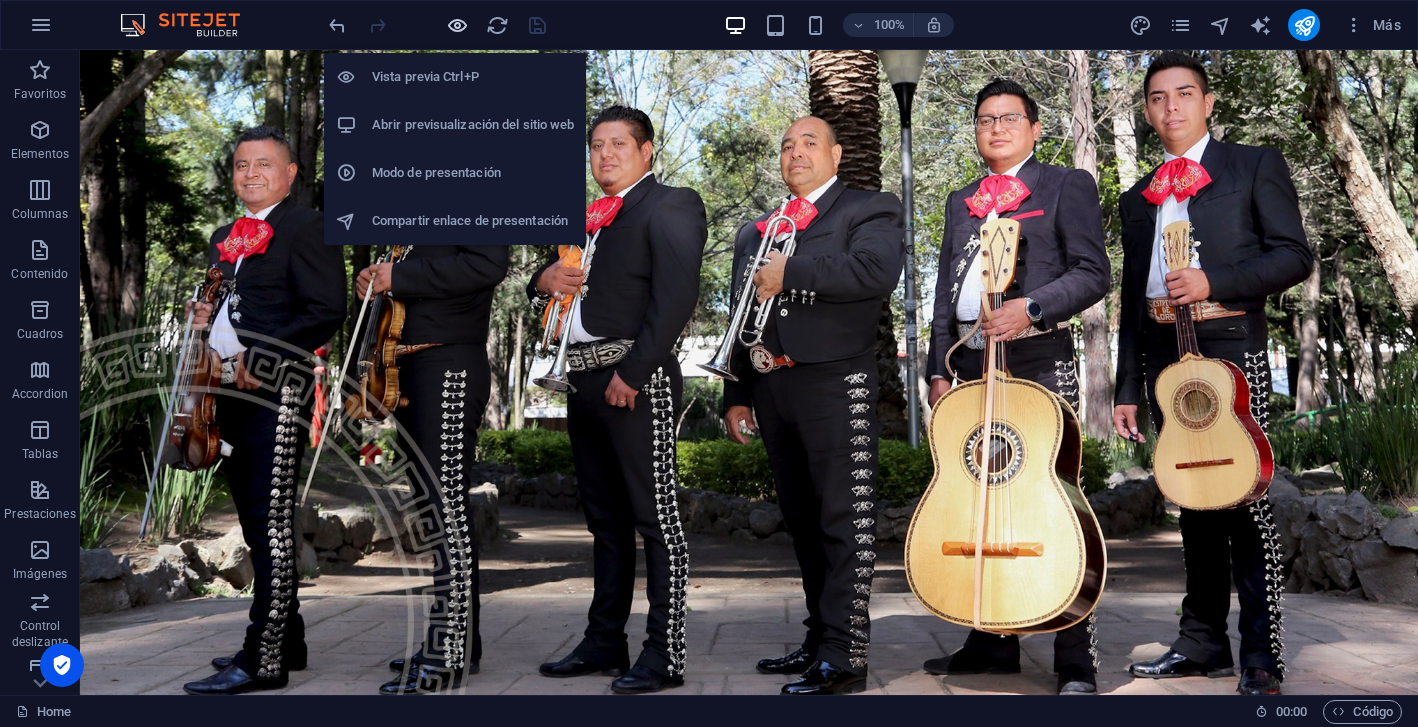 click at bounding box center (457, 25) 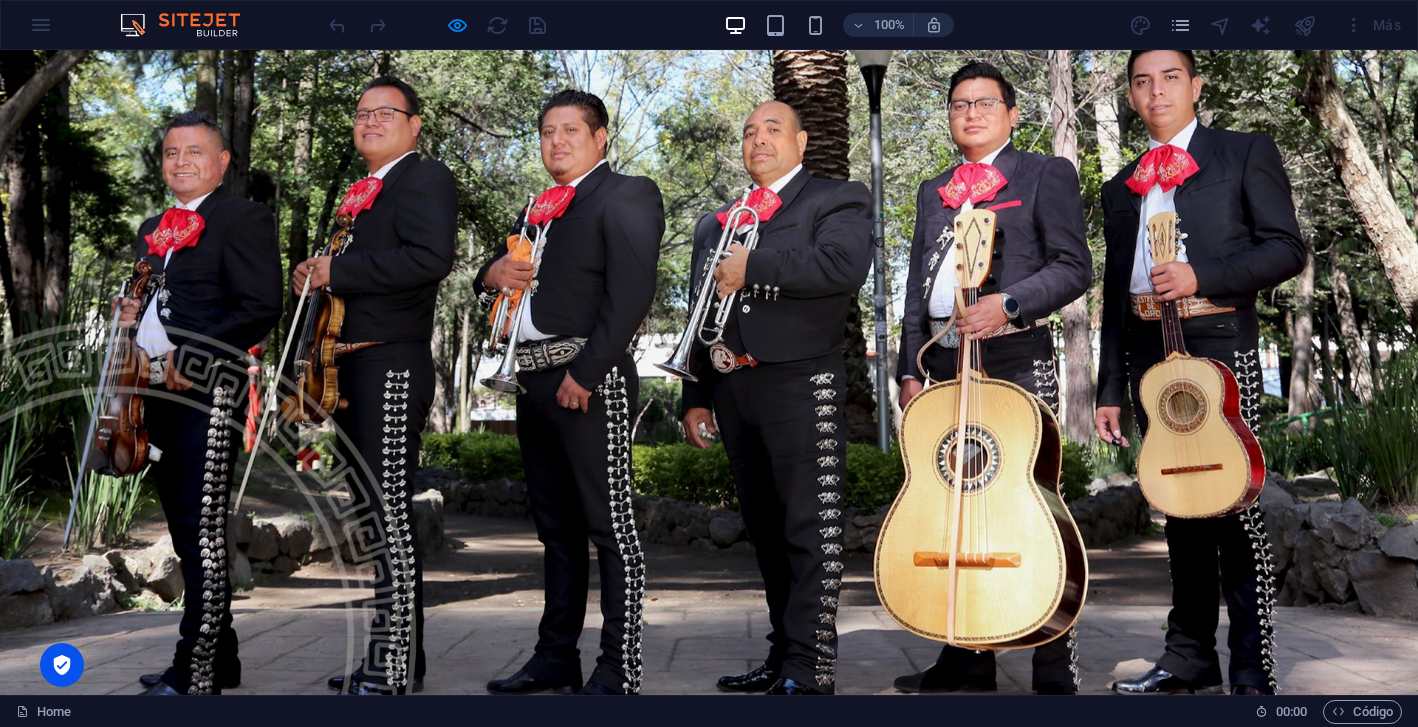 click on "CONTACTO" at bounding box center [710, 785] 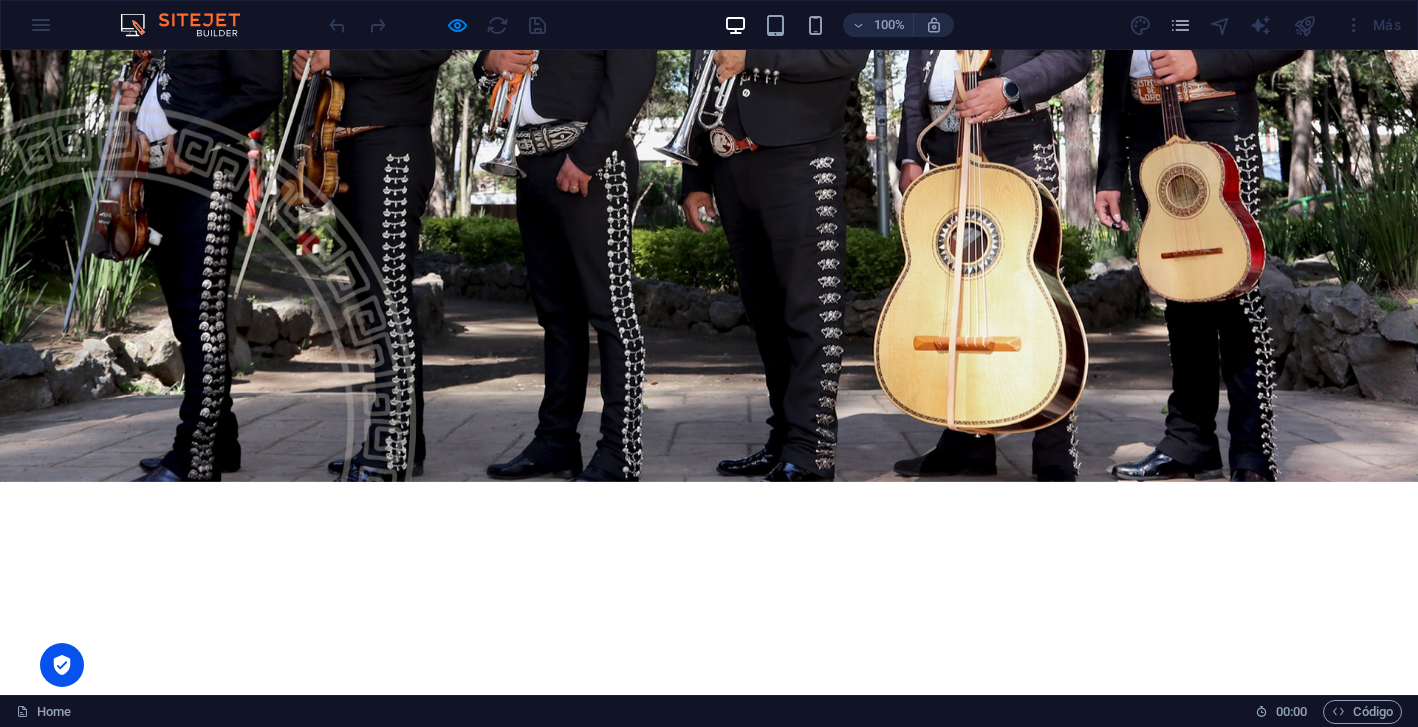 scroll, scrollTop: 0, scrollLeft: 0, axis: both 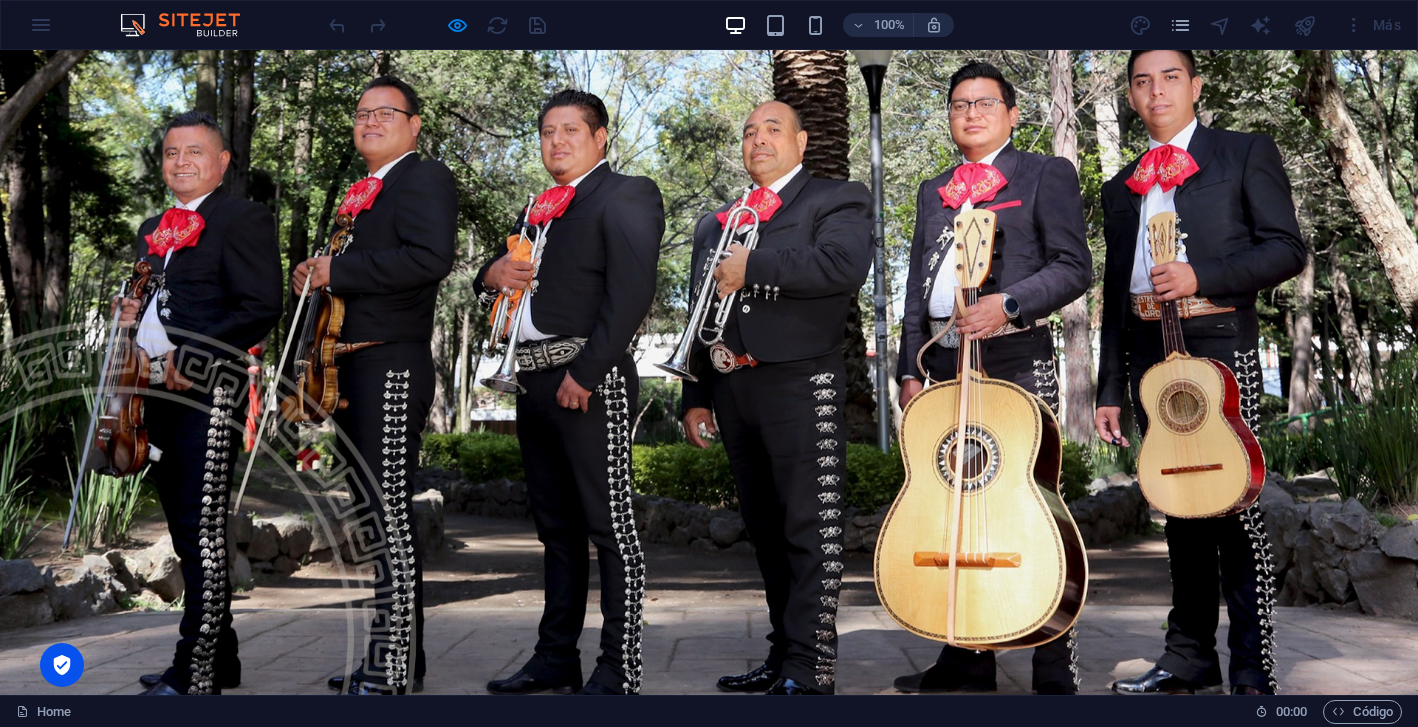 click on "NOSOTROS" at bounding box center (560, 785) 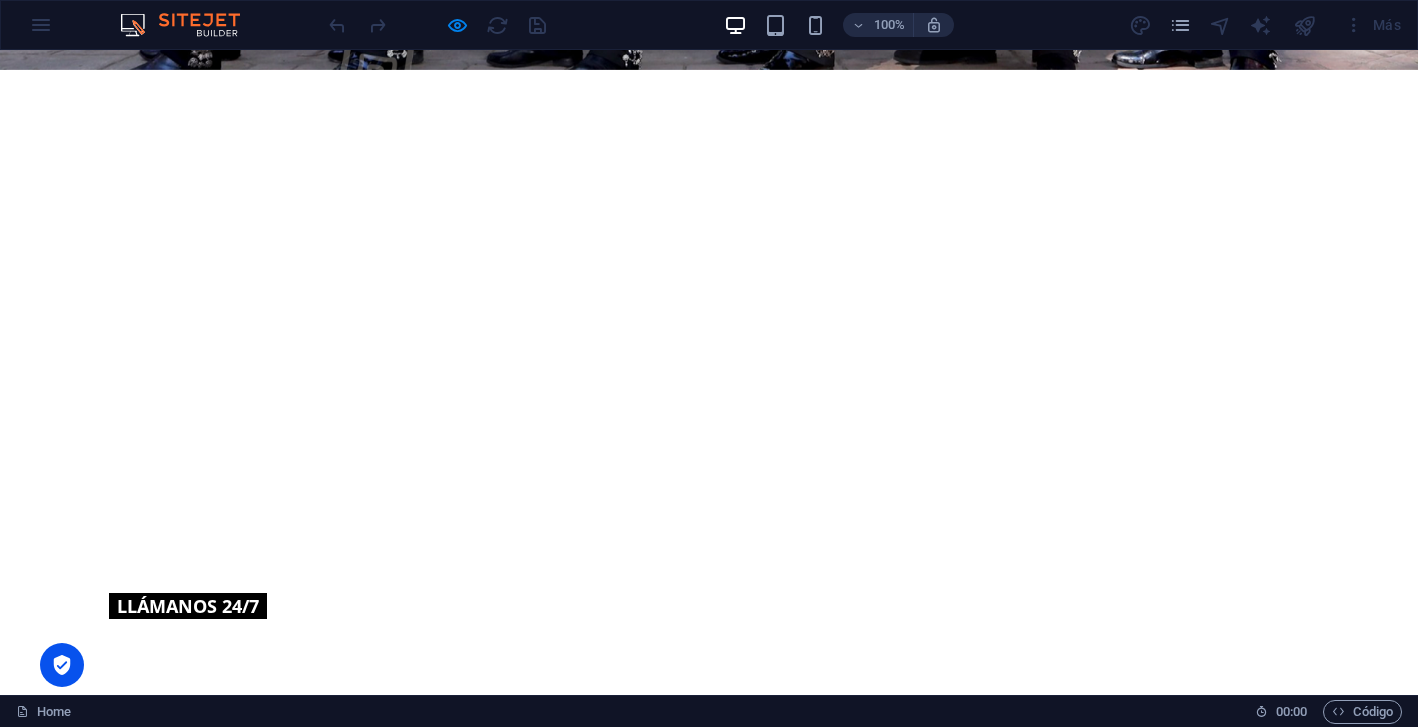 scroll, scrollTop: 576, scrollLeft: 0, axis: vertical 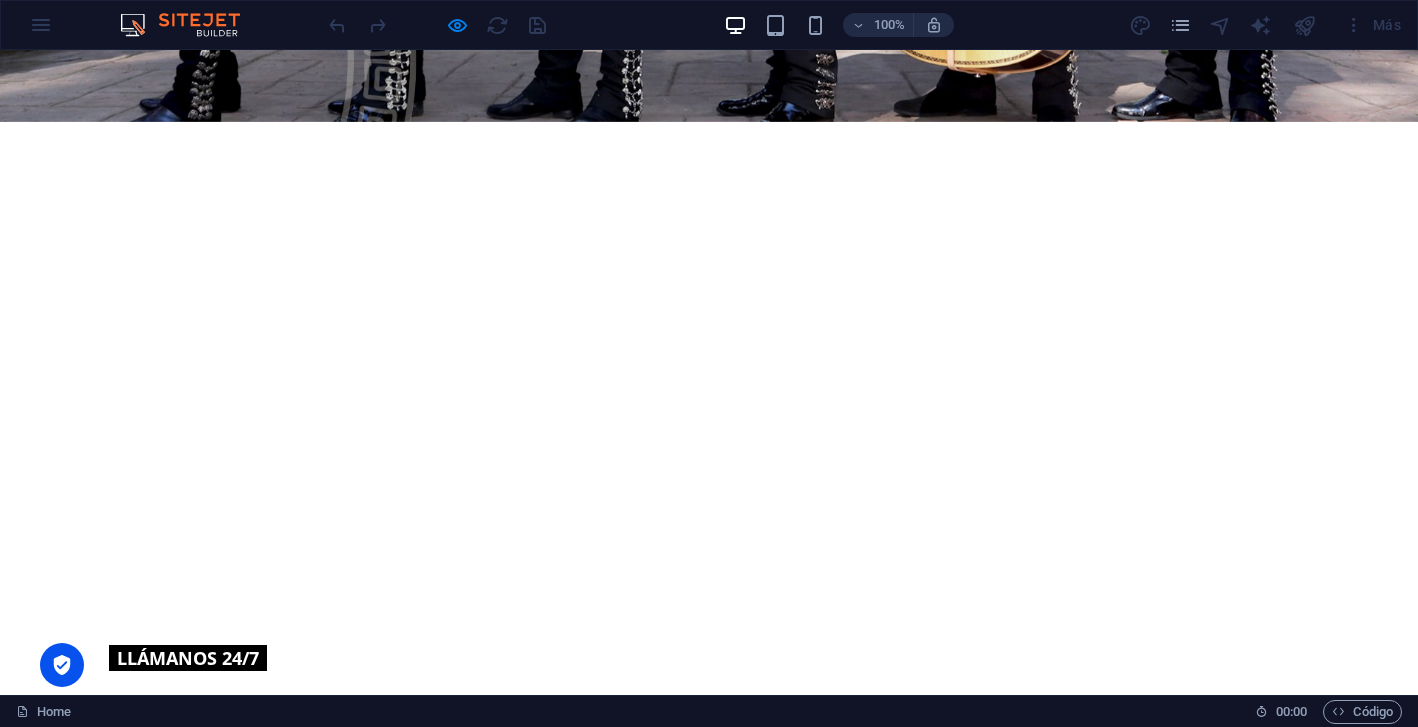 click at bounding box center [709, 988] 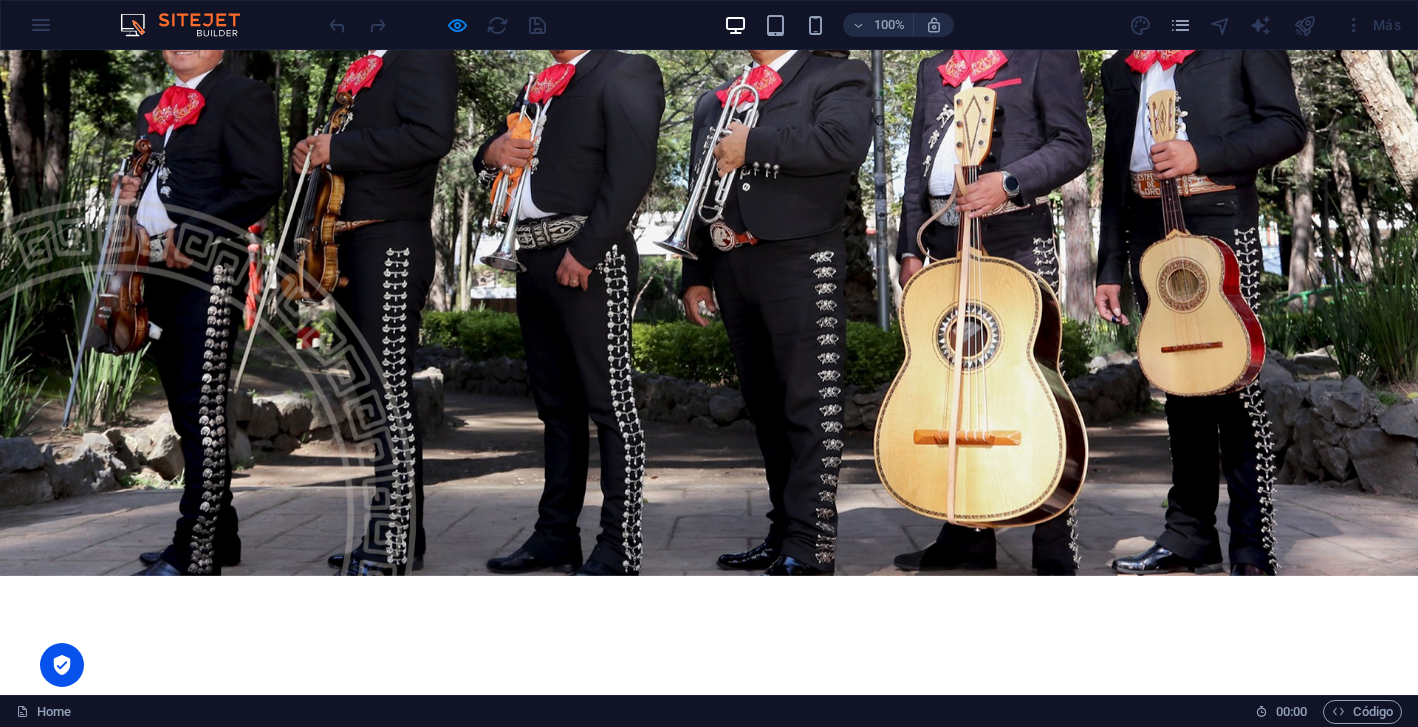 scroll, scrollTop: 0, scrollLeft: 0, axis: both 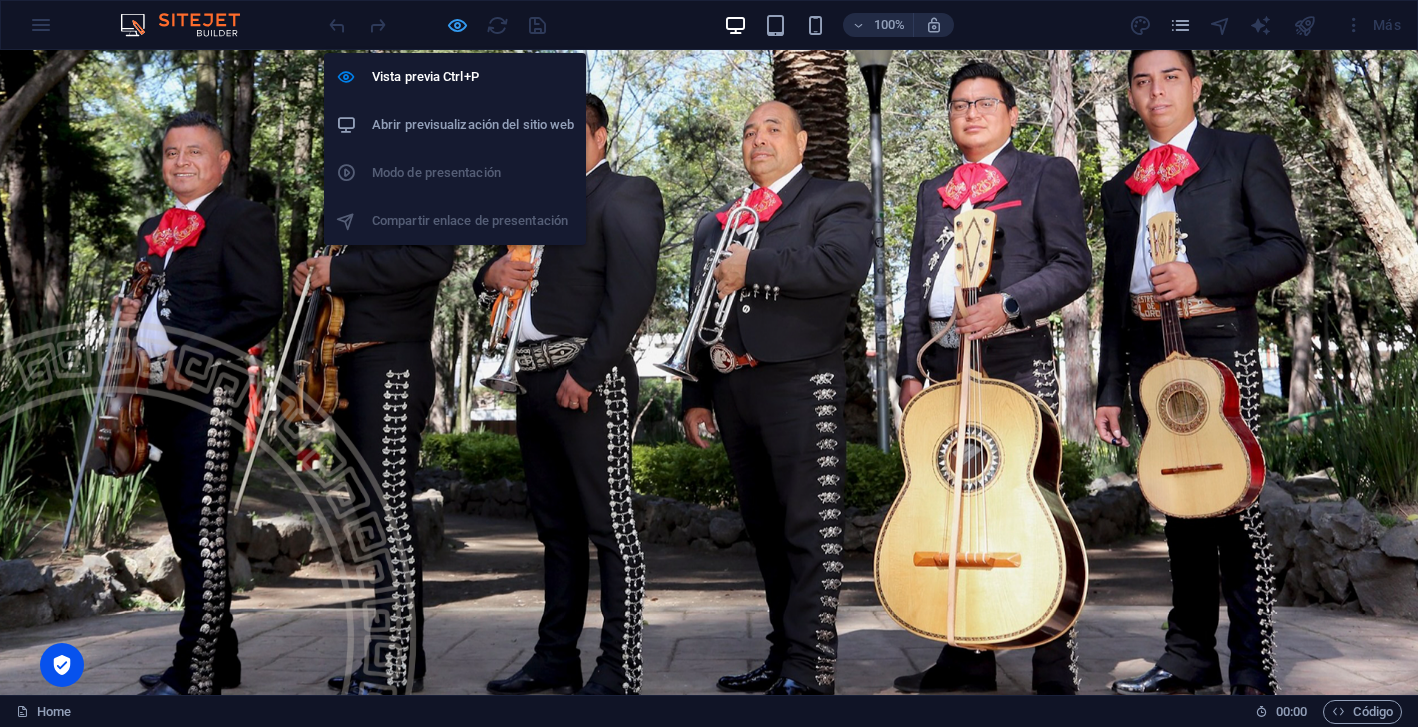click at bounding box center (457, 25) 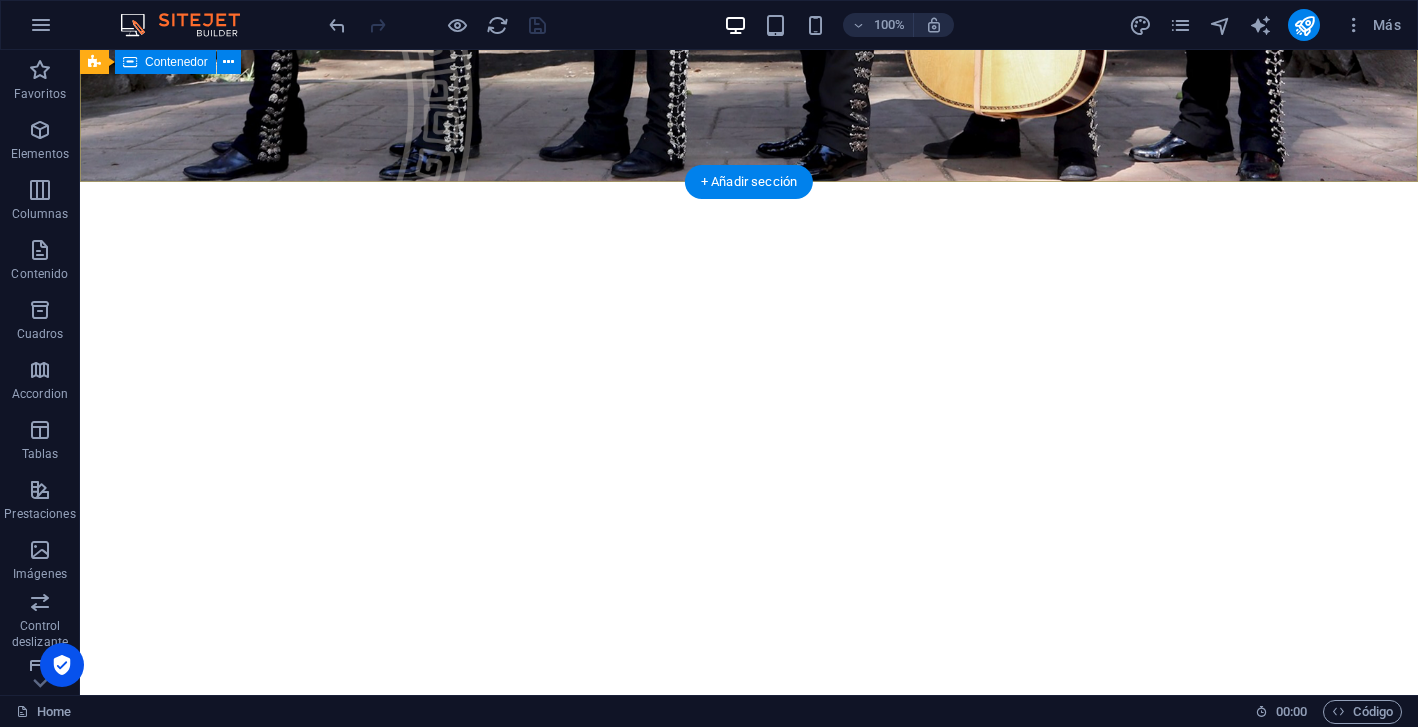 scroll, scrollTop: 520, scrollLeft: 0, axis: vertical 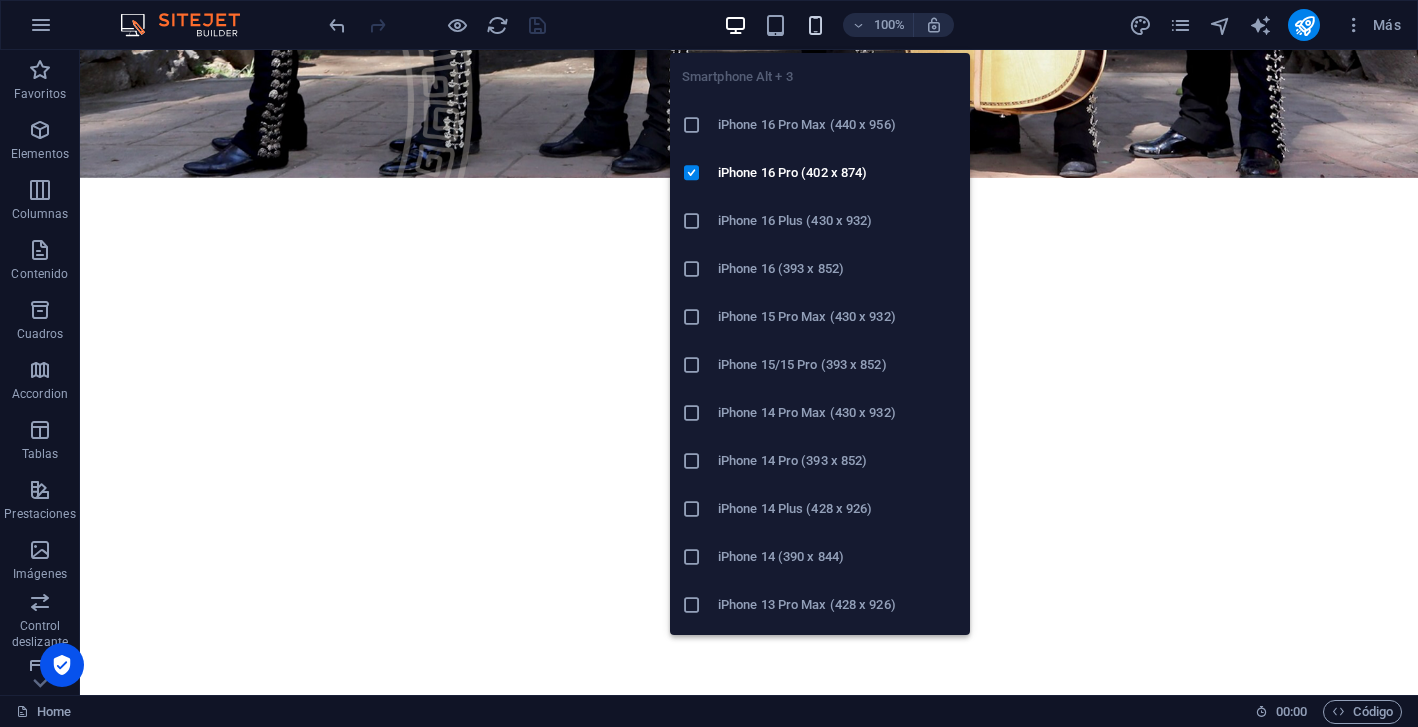 click at bounding box center (815, 25) 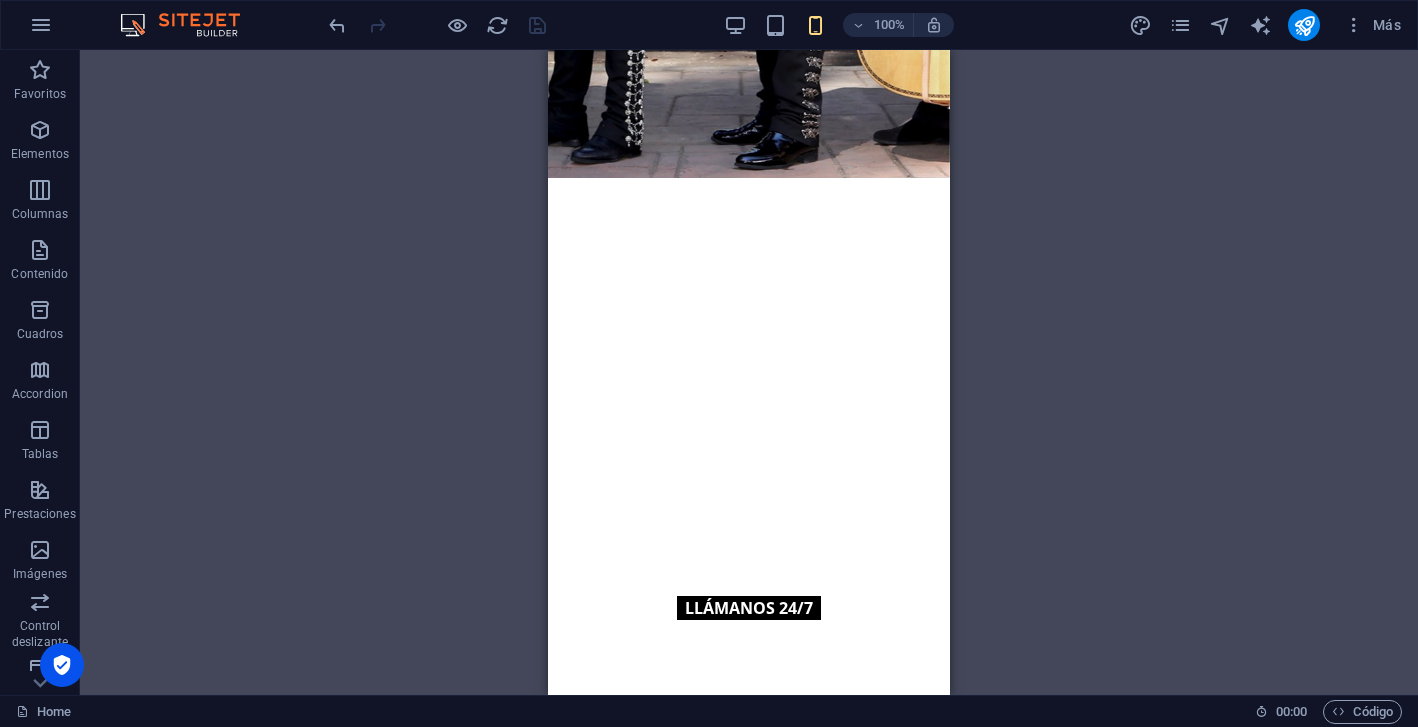 click on "H2   Banner   Banner   Contenedor   Separador   Separador   Botón   Texto   Separador   Contenedor   Imagen amplia con texto   Contenedor   Contenedor   Imagen   20-60-20   Contenedor   Texto   Menú   Banner   Barra de menús   H3   Marcador   Imagen amplia con texto   Contenedor   Contenedor   Contenedor   Imagen   20-60-20   Contenedor   Contenedor   Imagen   Contenedor   Contenedor   Imagen   Contenedor   Separador   Contenedor   Control deslizante   Contenedor   Texto   Control deslizante   Control deslizante   Control deslizante   Contenedor   H2   Separador   Texto   Separador   Botón   2 columnas   Marcador   H3   Contenedor   Separador   Contenedor   Contenedor   Contenedor   Contenedor   Marcador   Predeterminado   Predeterminado   Contenedor   Contenedor   H2   Contenedor   Separador   Formulario de contacto   Formulario   Entrada   Formulario de contacto   Formulario de contacto   Formulario   Email   Área de texto   Casilla   Captcha   Botón formulario   Botón   Logo" at bounding box center [749, 372] 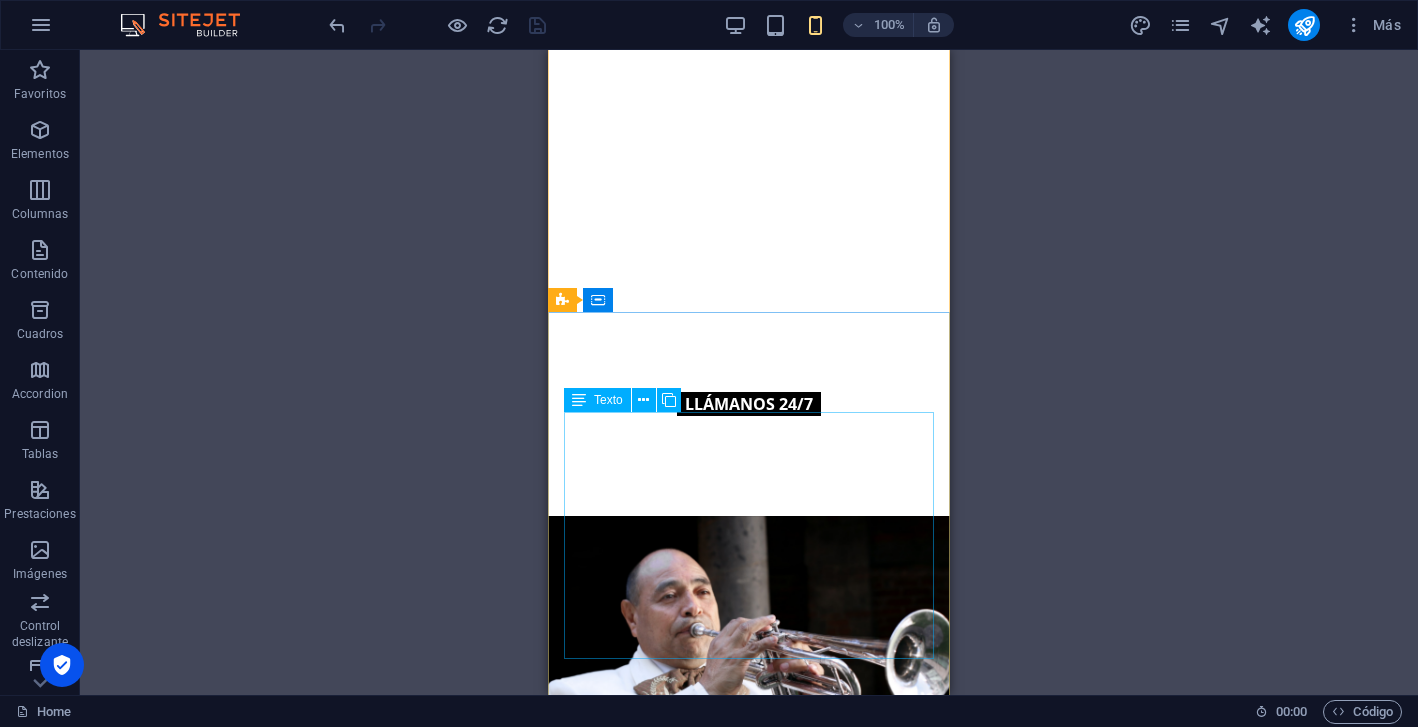 scroll, scrollTop: 622, scrollLeft: 0, axis: vertical 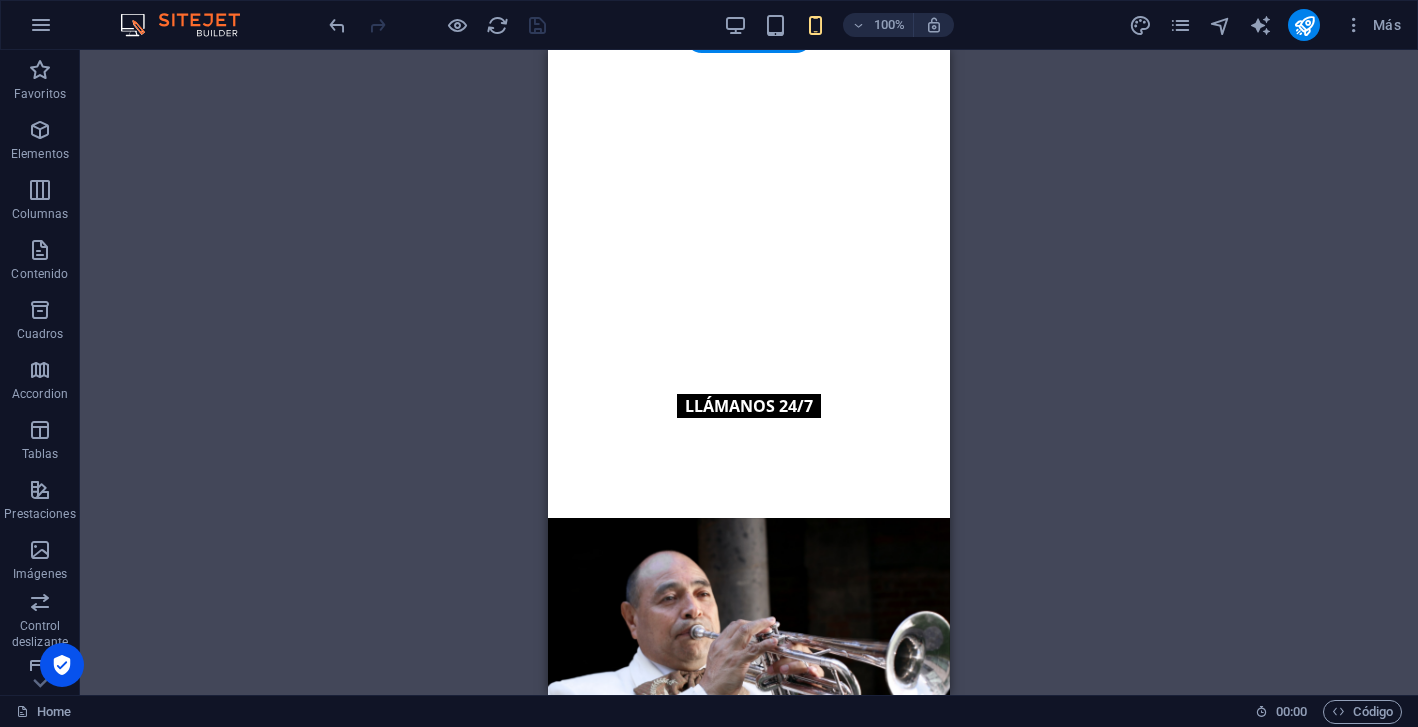 click at bounding box center [749, 668] 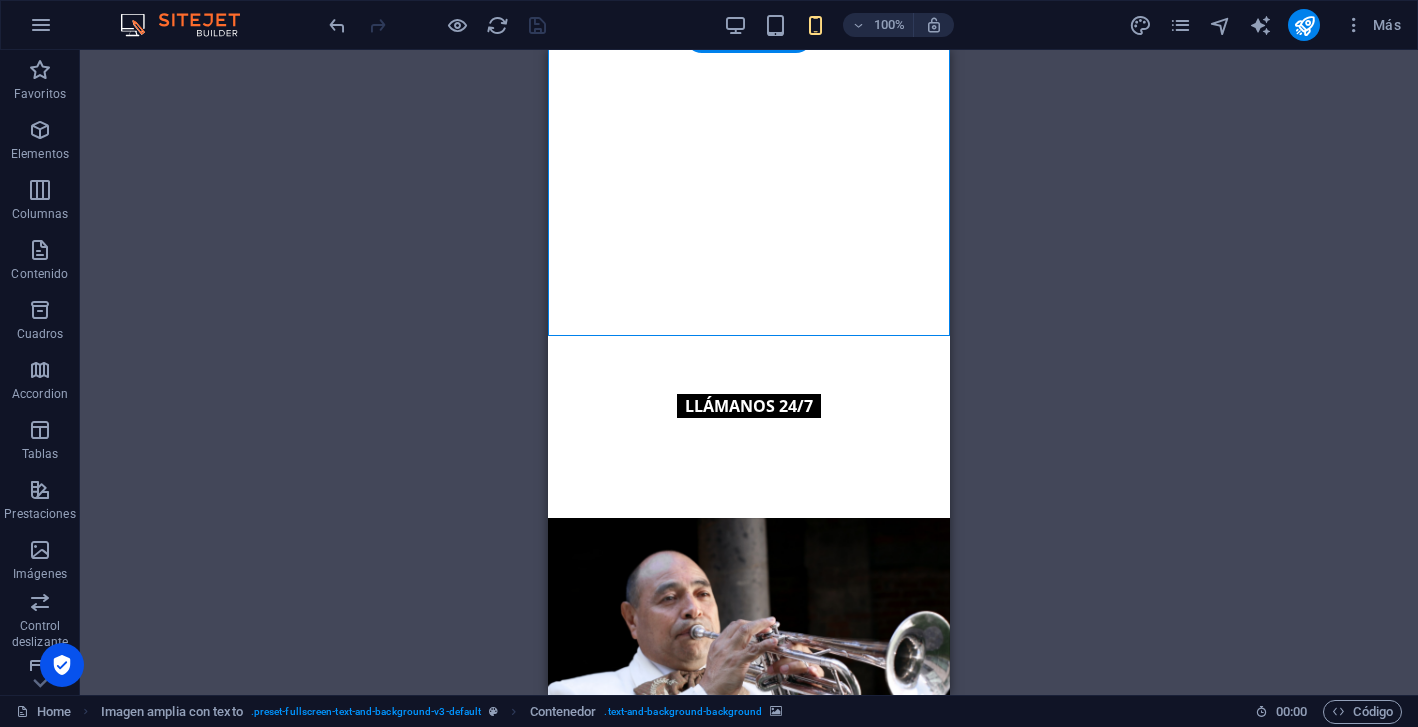 click at bounding box center (749, 668) 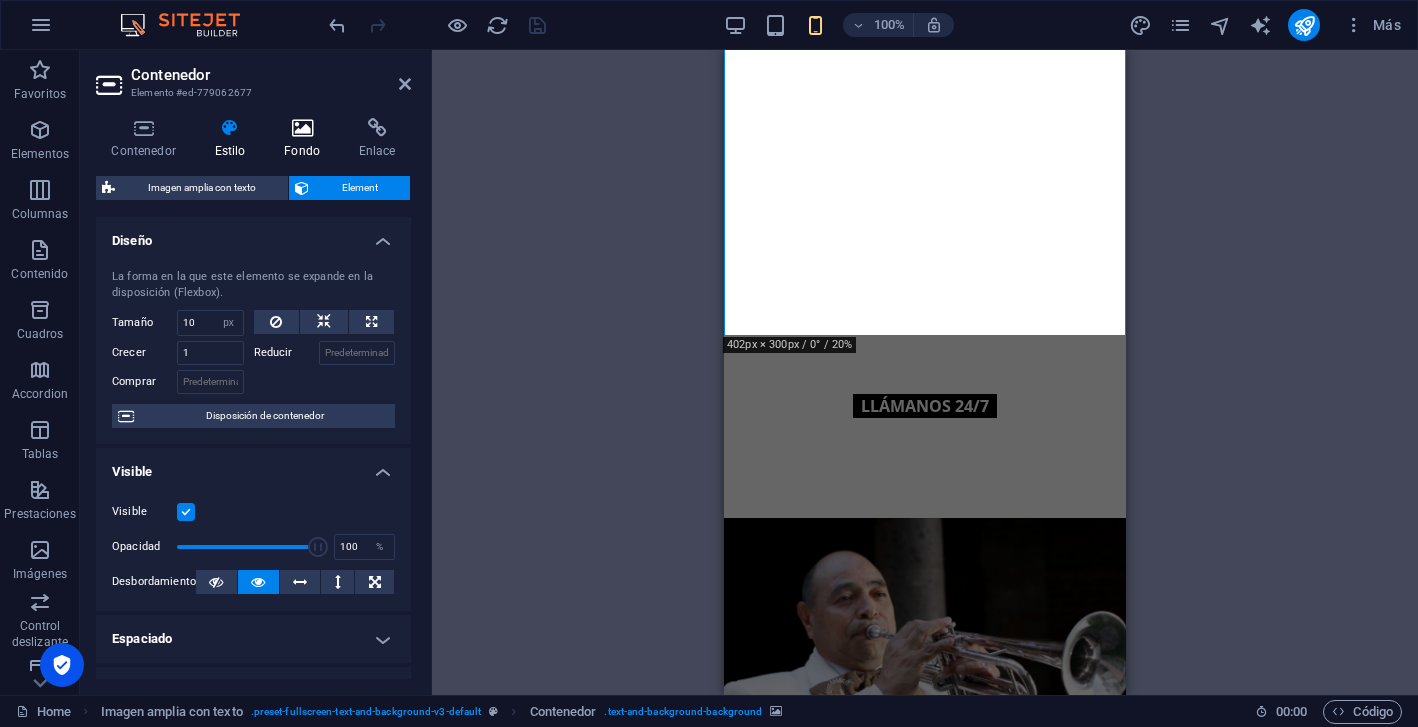 click at bounding box center (302, 128) 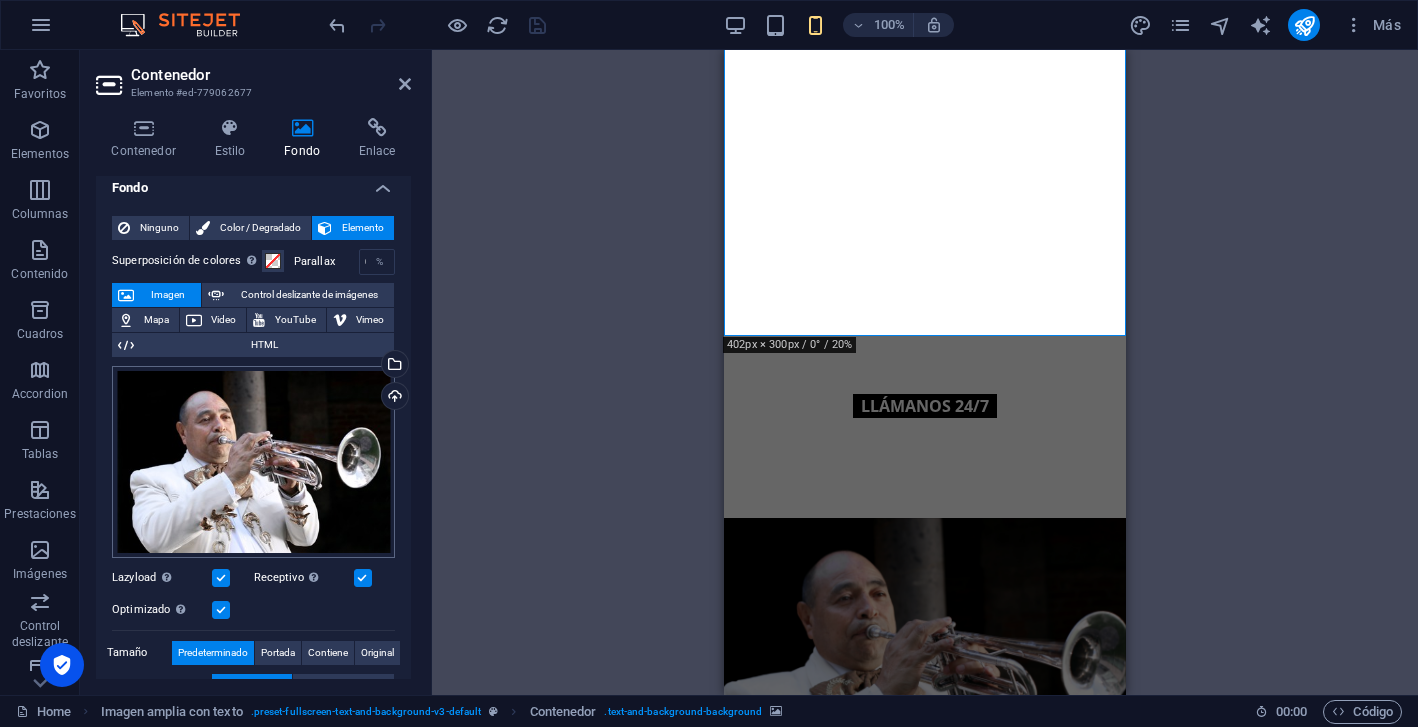 scroll, scrollTop: 15, scrollLeft: 0, axis: vertical 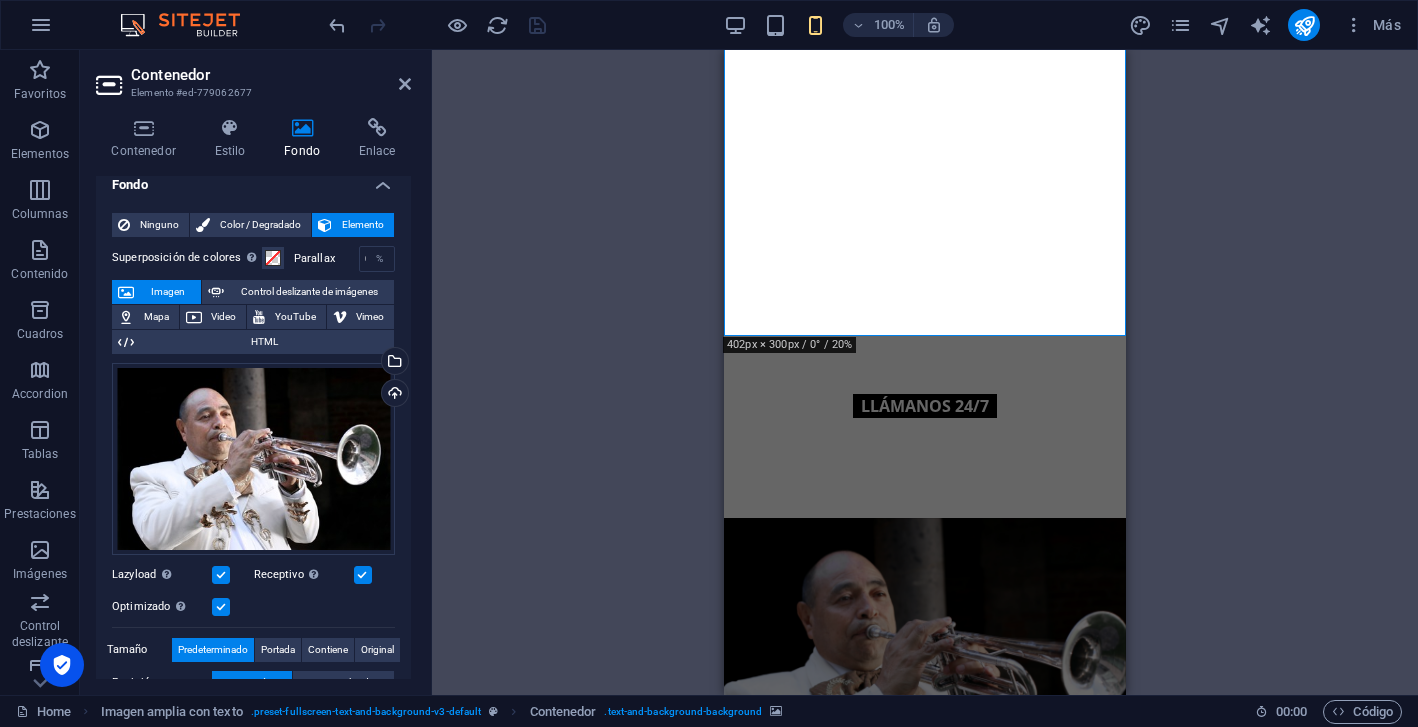 click at bounding box center (221, 607) 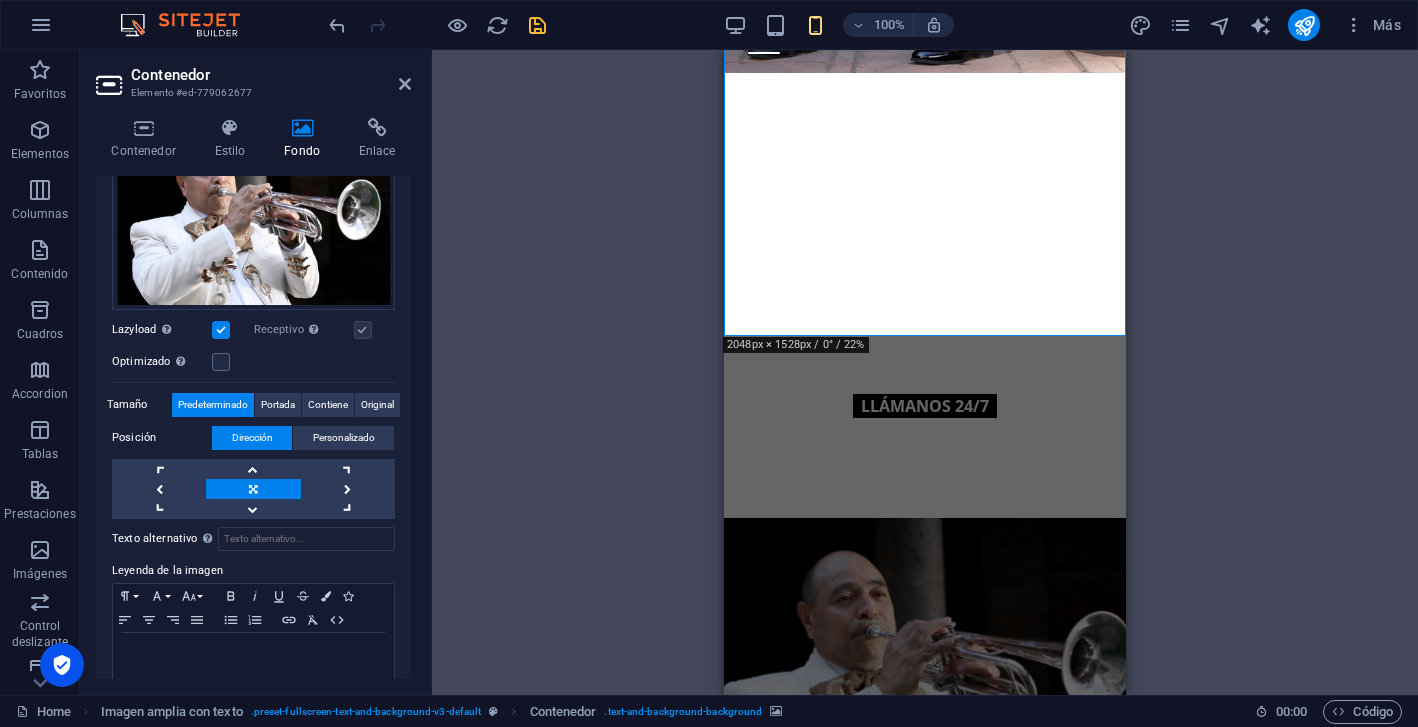 scroll, scrollTop: 289, scrollLeft: 0, axis: vertical 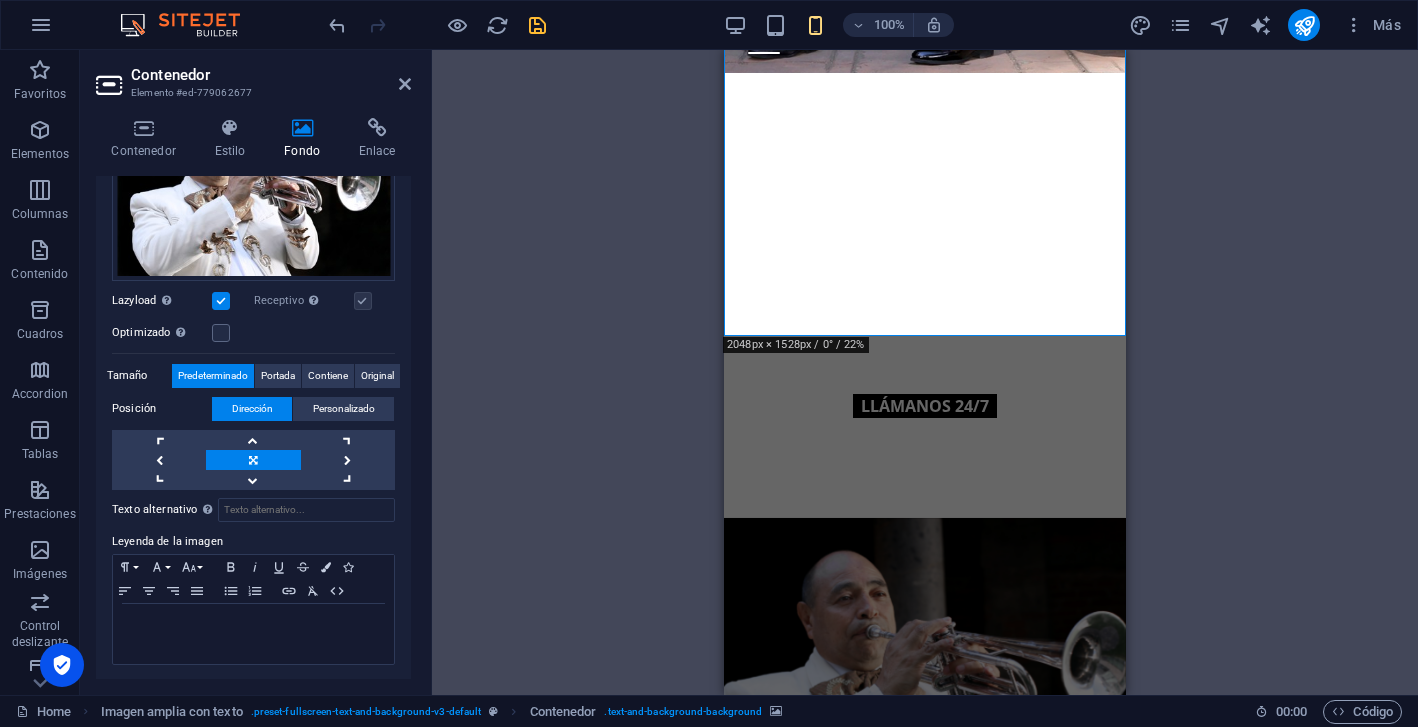 click at bounding box center [537, 25] 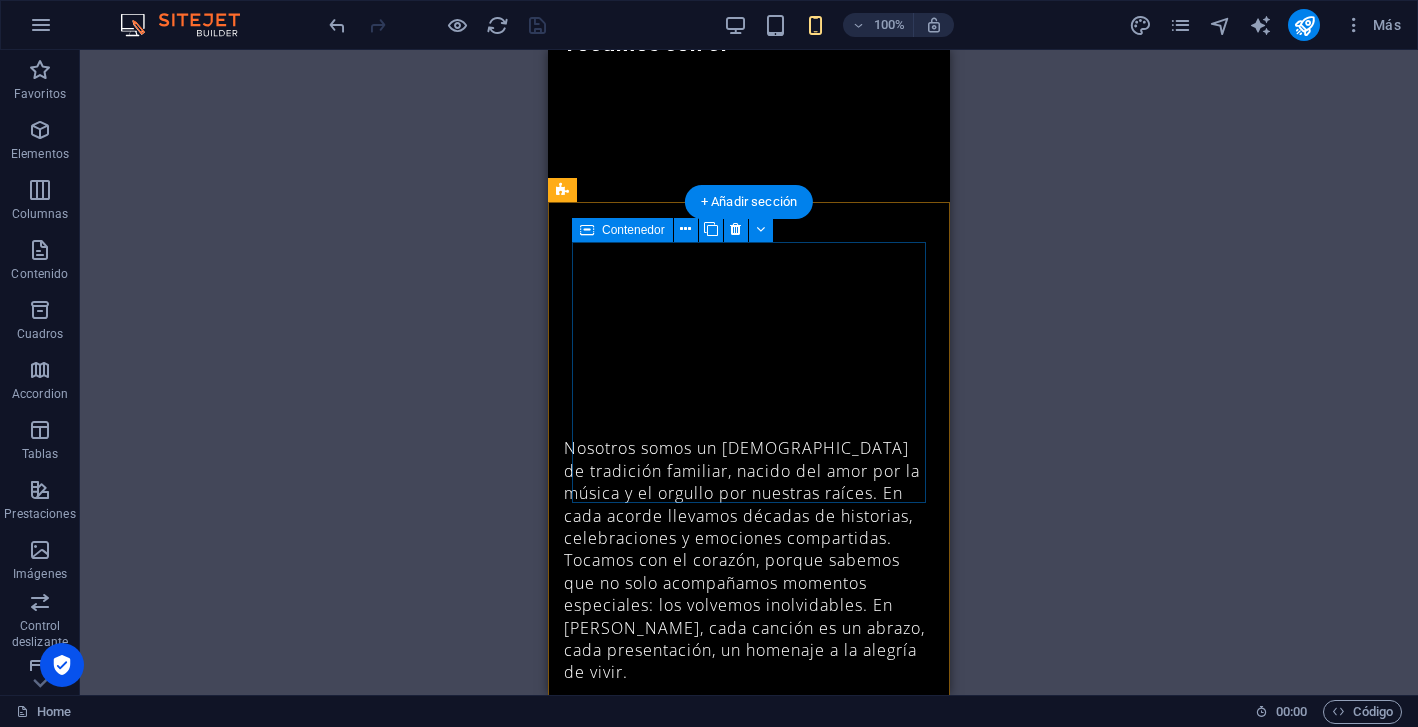 scroll, scrollTop: 1613, scrollLeft: 0, axis: vertical 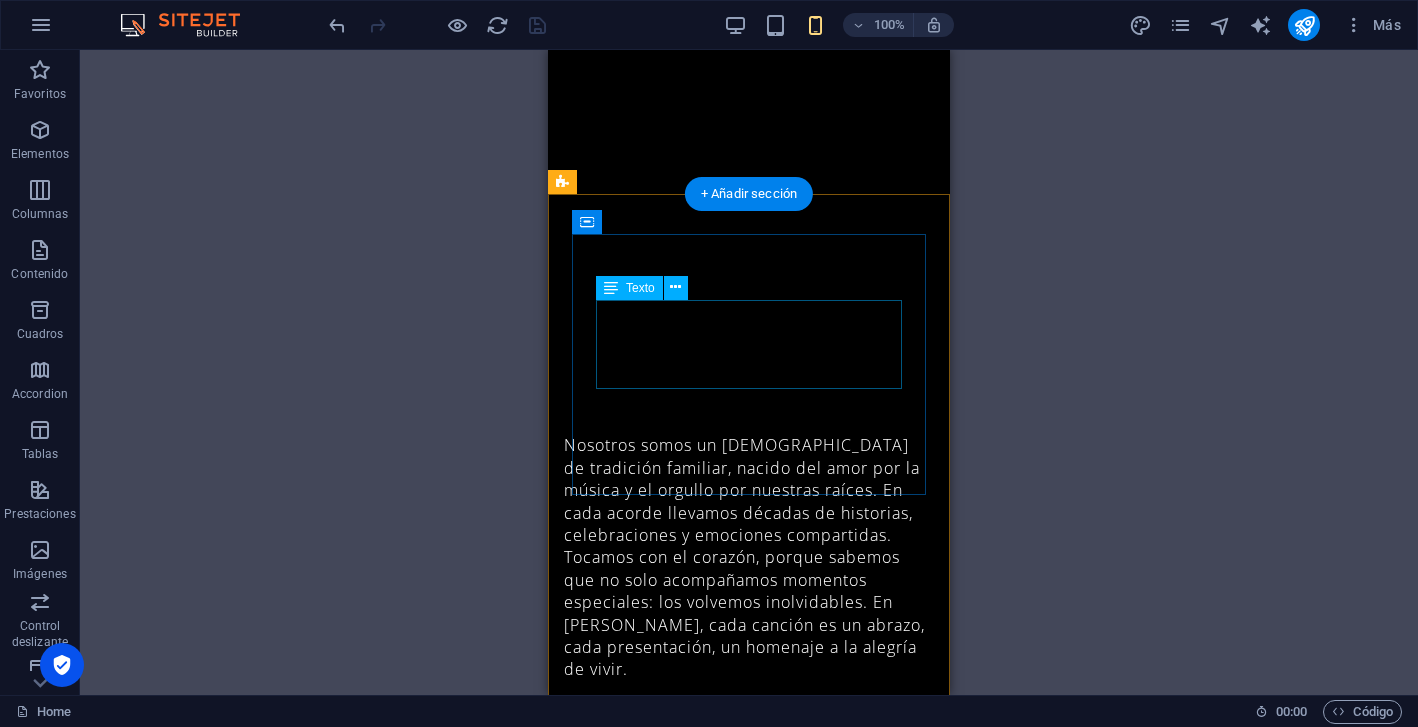 click on "Lorem ipsum dolor sit amet, consectetur adipiscing elit, sed do eiusmod tempor incididunt ut labore et dolore magna aliqua." at bounding box center (749, 1350) 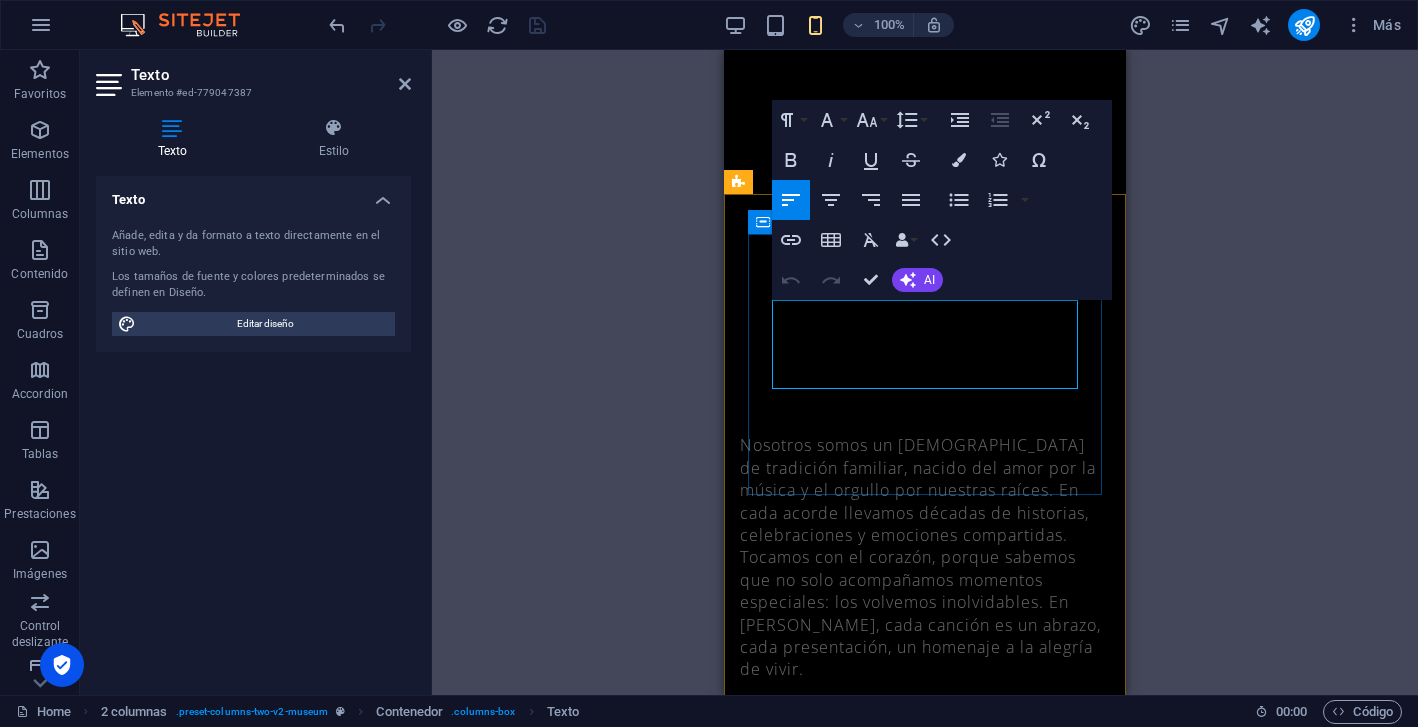 drag, startPoint x: 978, startPoint y: 375, endPoint x: 763, endPoint y: 309, distance: 224.9022 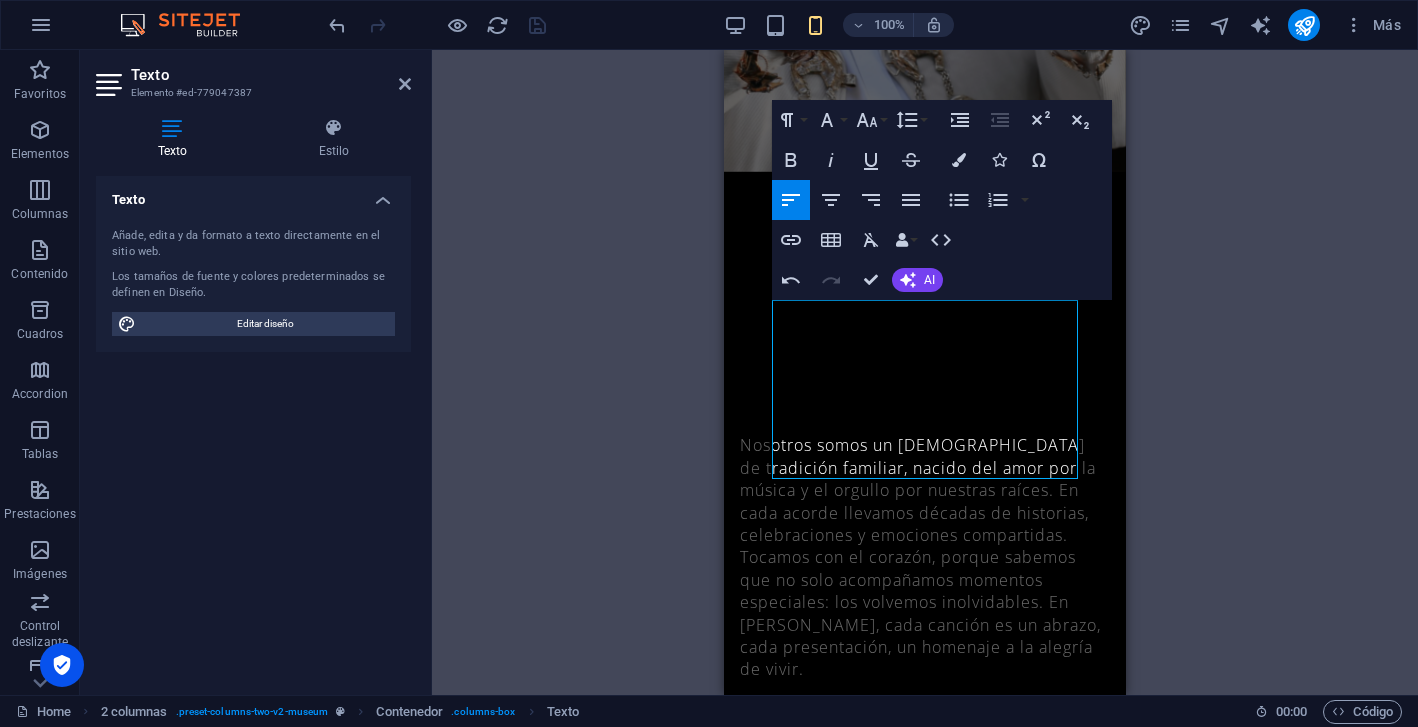 click on "Arrastra aquí para reemplazar el contenido existente. Si quieres crear un elemento nuevo, pulsa “Ctrl”.
H2   Banner   Banner   Contenedor   Separador   Separador   Botón   Texto   Separador   Imagen amplia con texto   Contenedor   Imagen amplia con texto   Contenedor   Contenedor   Imagen   20-60-20   Contenedor   Texto   Menú   Banner   Barra de menús   H3   Marcador   Imagen amplia con texto   Contenedor   Contenedor   Contenedor   Imagen   20-60-20   Contenedor   Contenedor   Imagen   Contenedor   Contenedor   20-60-20   Contenedor   Imagen   Contenedor   Separador   Contenedor   Control deslizante   Contenedor   Texto   Control deslizante   Control deslizante   Control deslizante   Contenedor   H2   Separador   Texto   Separador   Botón   2 columnas   Marcador   H3   Contenedor   Separador   Contenedor   Contenedor   Contenedor   Contenedor   Marcador   Predeterminado   Predeterminado   Contenedor   Contenedor   H2   Contenedor   Separador   Formulario de contacto   Formulario" at bounding box center [925, 372] 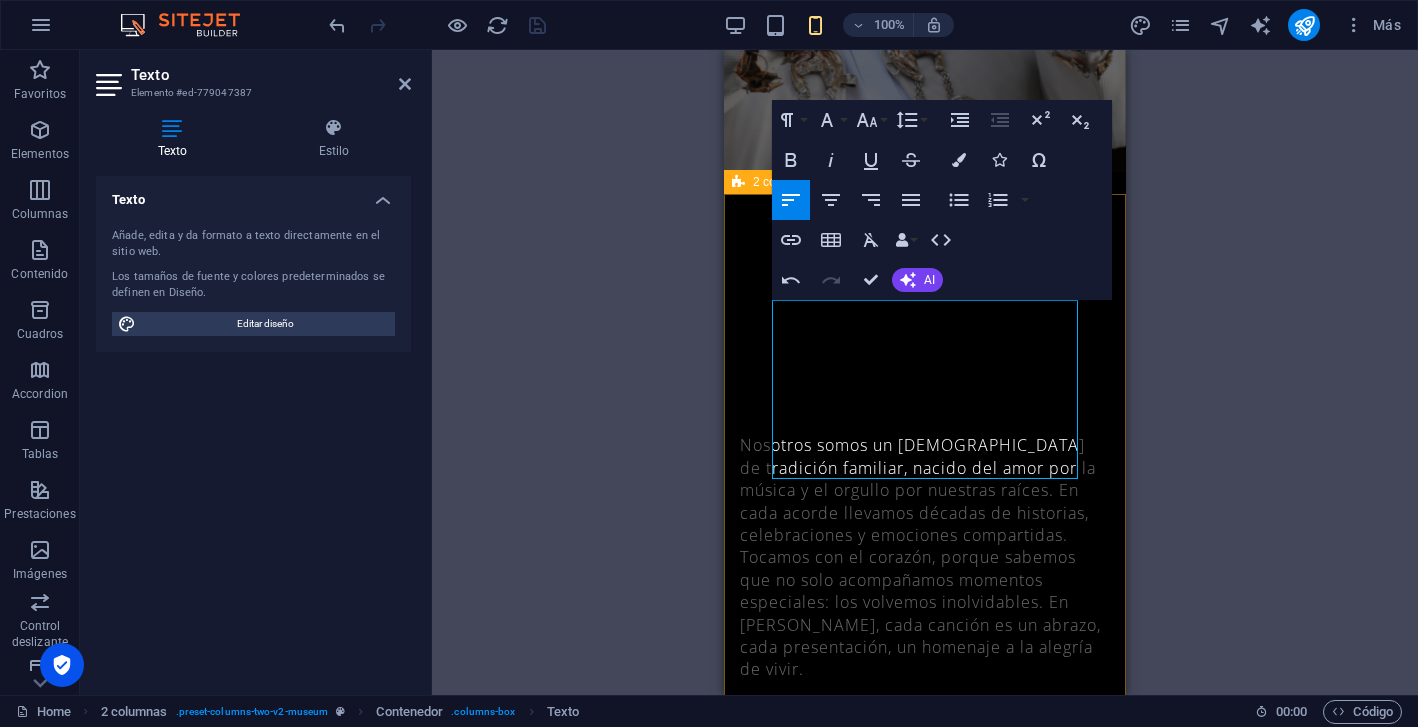 click on "Best Museum Amenizaron mi evento de manera espectacular. Cada canción fue interpretada con gran sentimiento y profesionalismo. El ambiente que crearon hizo que todos los invitados disfrutaran y se emocionaran. Sin duda, superaron mis expectativas. ¡Altamente recomendados! [PERSON_NAME]
Writer Best Exhibitions in Town Lorem ipsum dolor sit amet, consectetur adipiscing elit, sed do eiusmod tempor incididunt ut labore et dolore magna aliqua. [PERSON_NAME]
Painter I have finally found the best Lorem ipsum dolor sit amet, consectetur adipiscing elit, sed do eiusmod tempor incididunt ut labore et dolore magna aliqua. [PERSON_NAME]
Musician Art and fun, all together Lorem ipsum dolor sit amet, consectetur adipiscing elit, sed do eiusmod tempor incididunt ut labore et dolore magna aliqua. [PERSON_NAME]
Surgeon" at bounding box center (925, 2019) 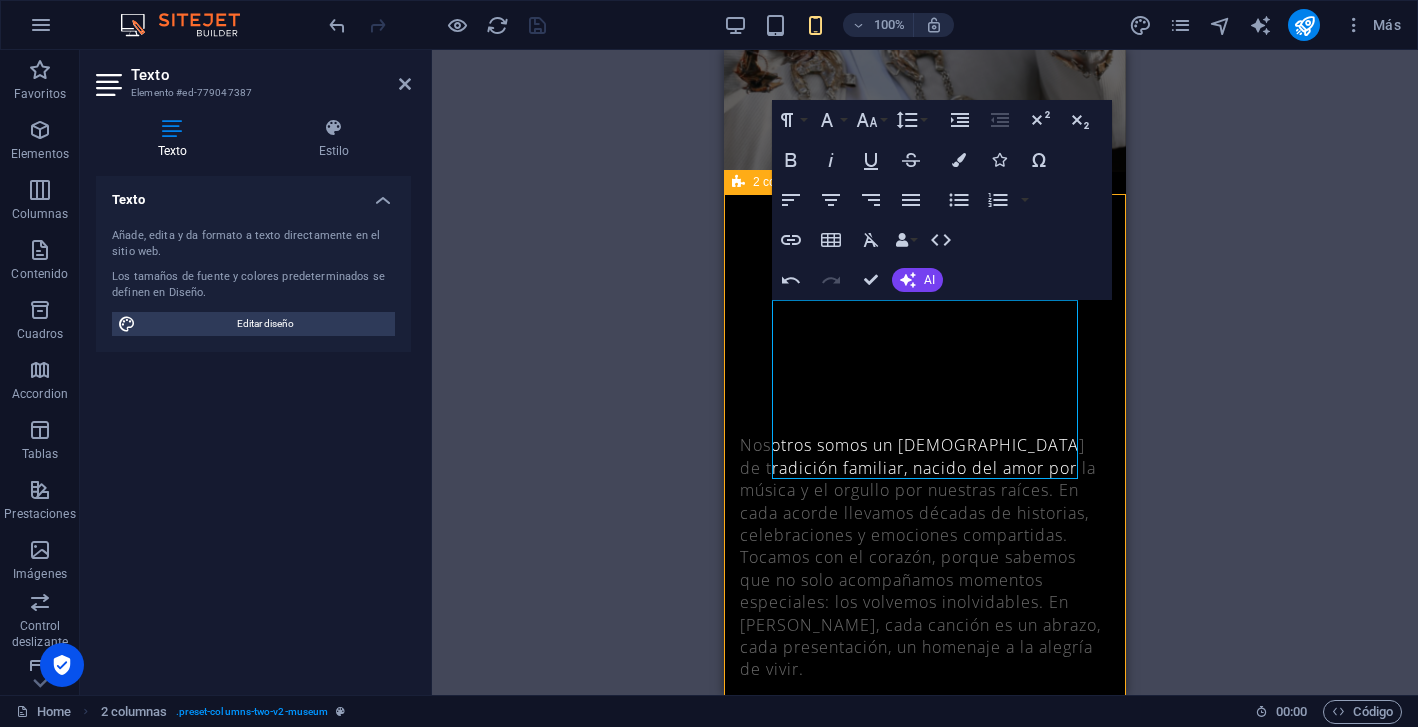 click on "Best Museum Amenizaron mi evento de manera espectacular. Cada canción fue interpretada con gran sentimiento y profesionalismo. El ambiente que crearon hizo que todos los invitados disfrutaran y se emocionaran. Sin duda, superaron mis expectativas. ¡Altamente recomendados! [PERSON_NAME]
Writer Best Exhibitions in Town Lorem ipsum dolor sit amet, consectetur adipiscing elit, sed do eiusmod tempor incididunt ut labore et dolore magna aliqua. [PERSON_NAME]
Painter I have finally found the best Lorem ipsum dolor sit amet, consectetur adipiscing elit, sed do eiusmod tempor incididunt ut labore et dolore magna aliqua. [PERSON_NAME]
Musician Art and fun, all together Lorem ipsum dolor sit amet, consectetur adipiscing elit, sed do eiusmod tempor incididunt ut labore et dolore magna aliqua. [PERSON_NAME]
Surgeon" at bounding box center (925, 2019) 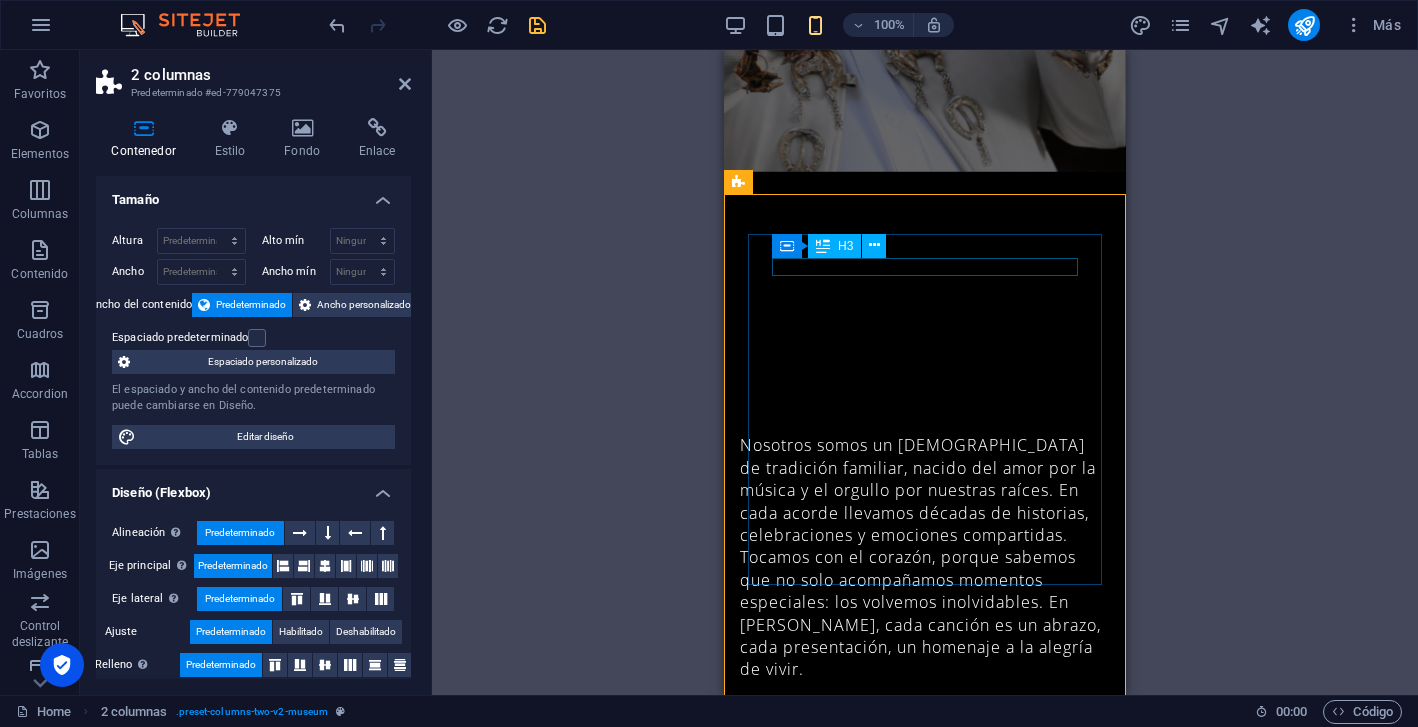 click on "Best Museum" at bounding box center (925, 1272) 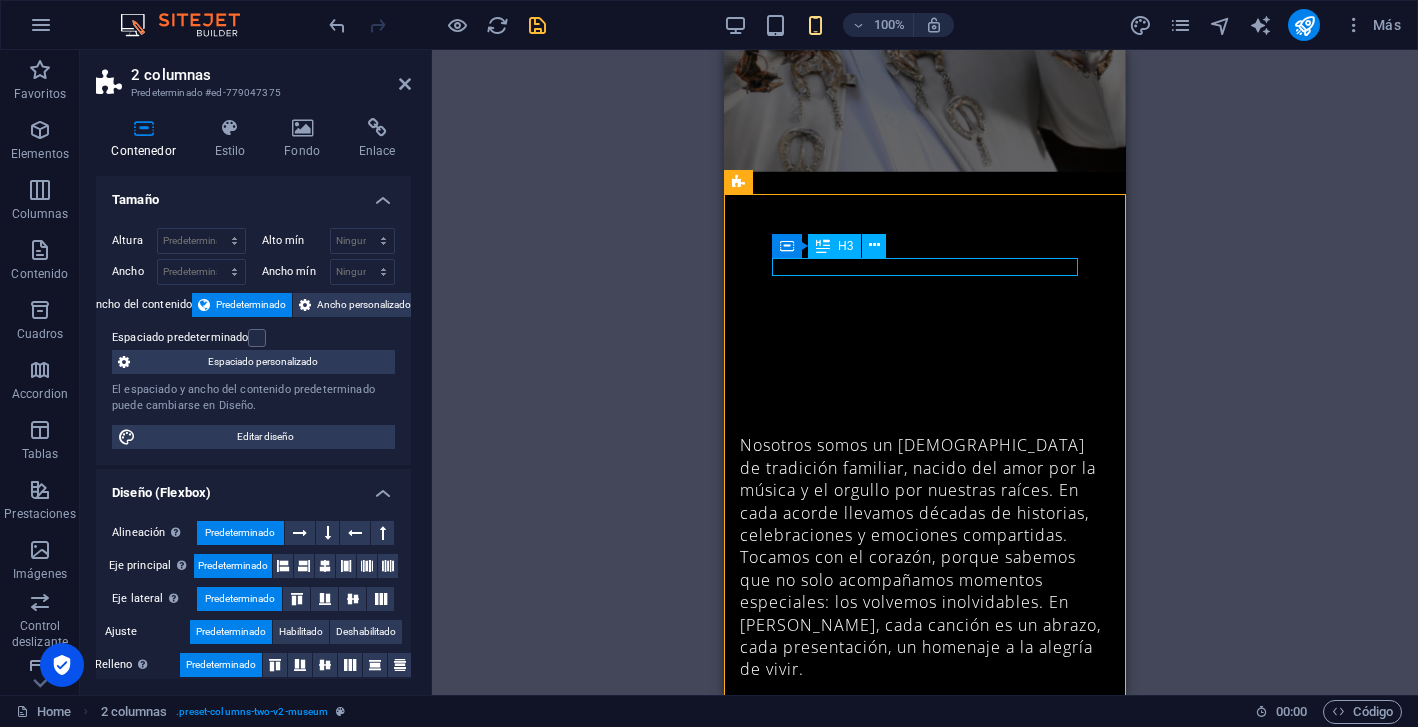 click on "Best Museum" at bounding box center (925, 1272) 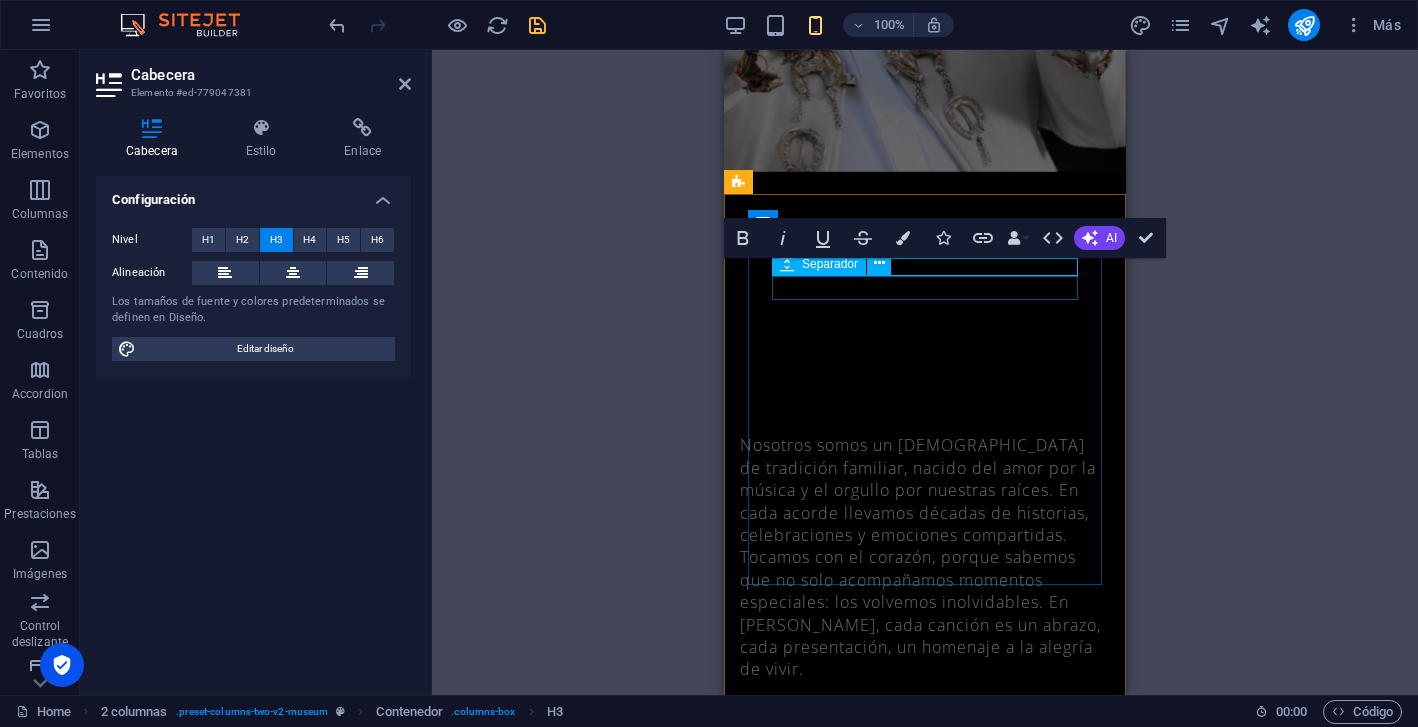 type 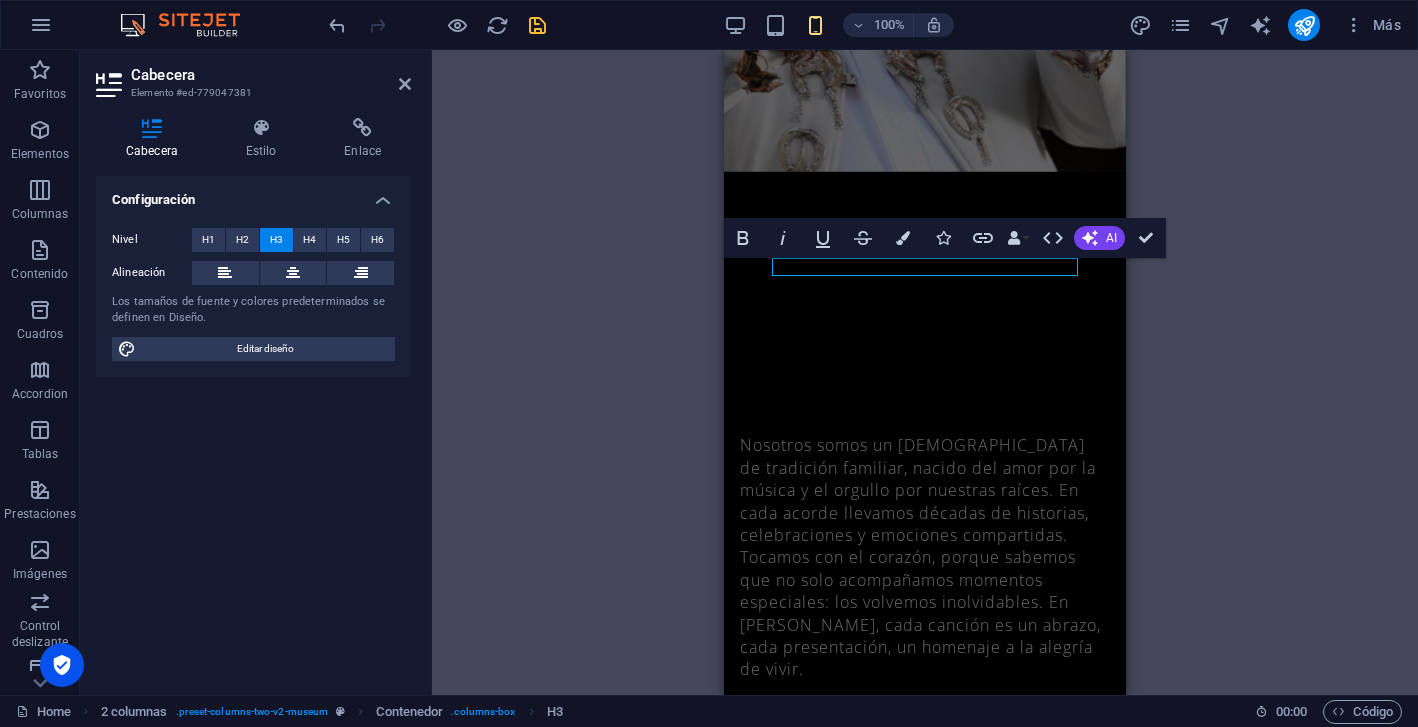 click on "H2   Banner   Banner   Contenedor   Separador   Separador   Botón   Texto   Separador   Imagen amplia con texto   Contenedor   Imagen amplia con texto   Contenedor   Contenedor   Imagen   20-60-20   Contenedor   Texto   Menú   Banner   Barra de menús   H3   Marcador   Imagen amplia con texto   Contenedor   Contenedor   Contenedor   Imagen   20-60-20   Contenedor   Contenedor   Imagen   Contenedor   Contenedor   20-60-20   Contenedor   Imagen   Contenedor   Separador   Contenedor   Control deslizante   Contenedor   Texto   Control deslizante   Control deslizante   Control deslizante   Contenedor   H2   Separador   Texto   Separador   Botón   2 columnas   Marcador   Contenedor   H3   Contenedor   Separador   Contenedor   Contenedor   Contenedor   Contenedor   Marcador   Predeterminado   Predeterminado   Contenedor   Contenedor   H2   Contenedor   Separador   Formulario de contacto   Formulario   Entrada   Formulario de contacto   Formulario de contacto   Formulario   Email     Casilla" at bounding box center [925, 372] 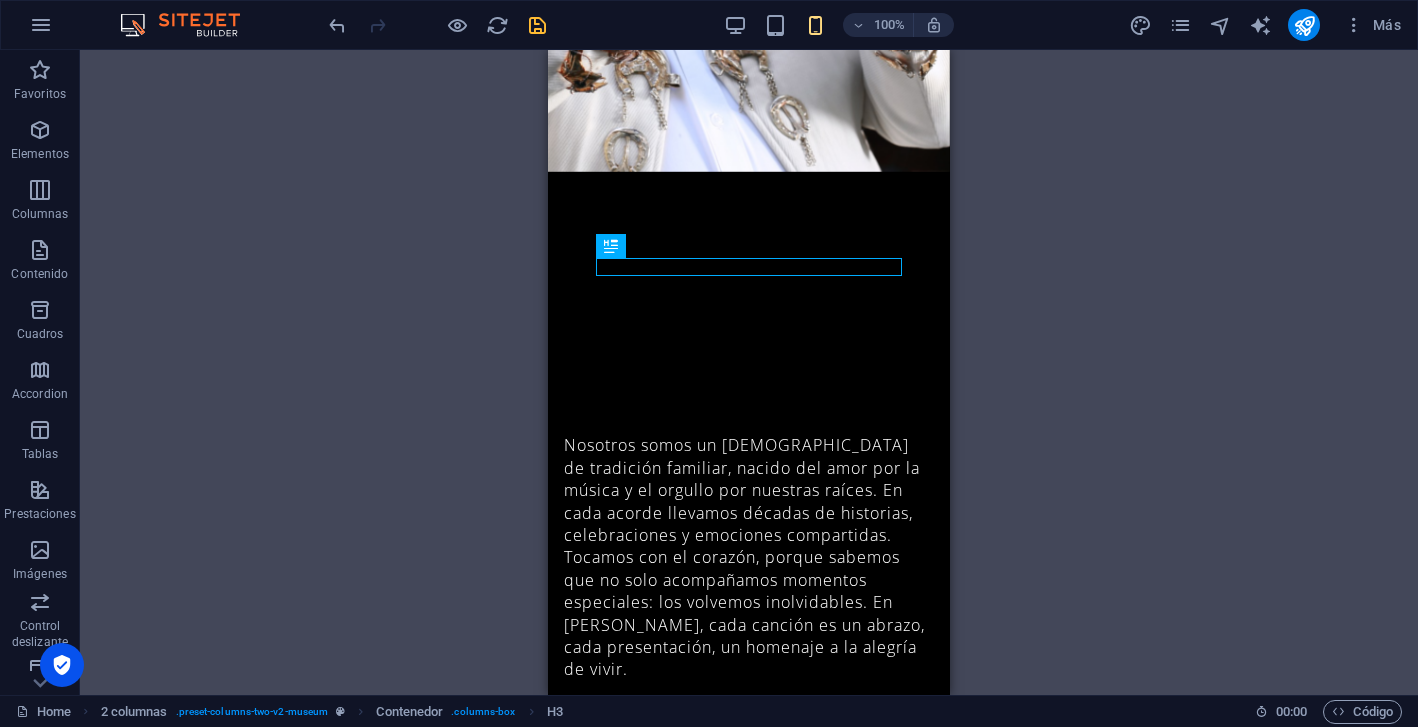 click on "H2   Banner   Banner   Contenedor   Separador   Separador   Botón   Texto   Separador   Imagen amplia con texto   Contenedor   Imagen amplia con texto   Contenedor   Contenedor   Imagen   20-60-20   Contenedor   Texto   Menú   Banner   Barra de menús   H3   Marcador   Imagen amplia con texto   Contenedor   Contenedor   Contenedor   Imagen   20-60-20   Contenedor   Contenedor   Imagen   Contenedor   Contenedor   20-60-20   Contenedor   Imagen   Contenedor   Separador   Contenedor   Control deslizante   Contenedor   Texto   Control deslizante   Control deslizante   Control deslizante   Contenedor   H2   Separador   Texto   Separador   Botón   2 columnas   Marcador   Contenedor   H3   Contenedor   Separador   Contenedor   Contenedor   Contenedor   Contenedor   Marcador   Predeterminado   Predeterminado   Contenedor   Contenedor   H2   Contenedor   Separador   Formulario de contacto   Formulario   Entrada   Formulario de contacto   Formulario de contacto   Formulario   Email     Casilla" at bounding box center [749, 372] 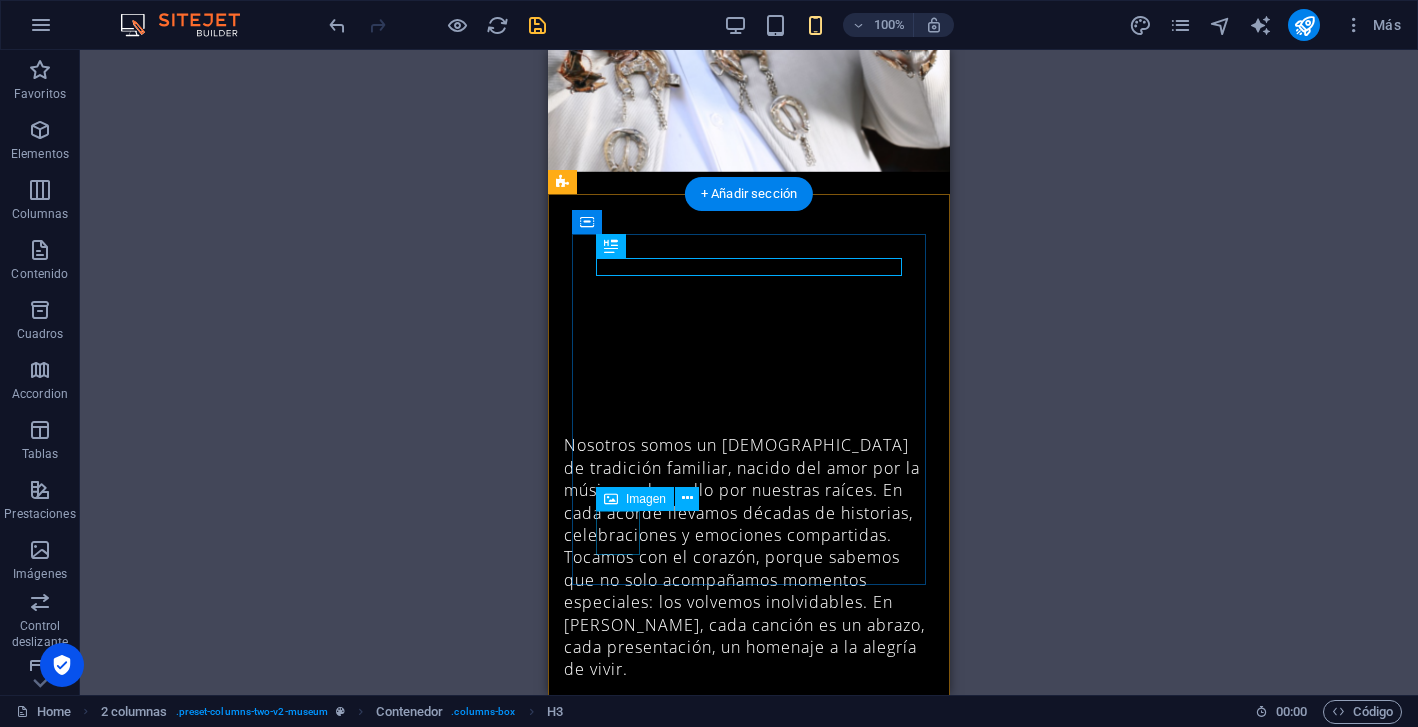 click at bounding box center (749, 1538) 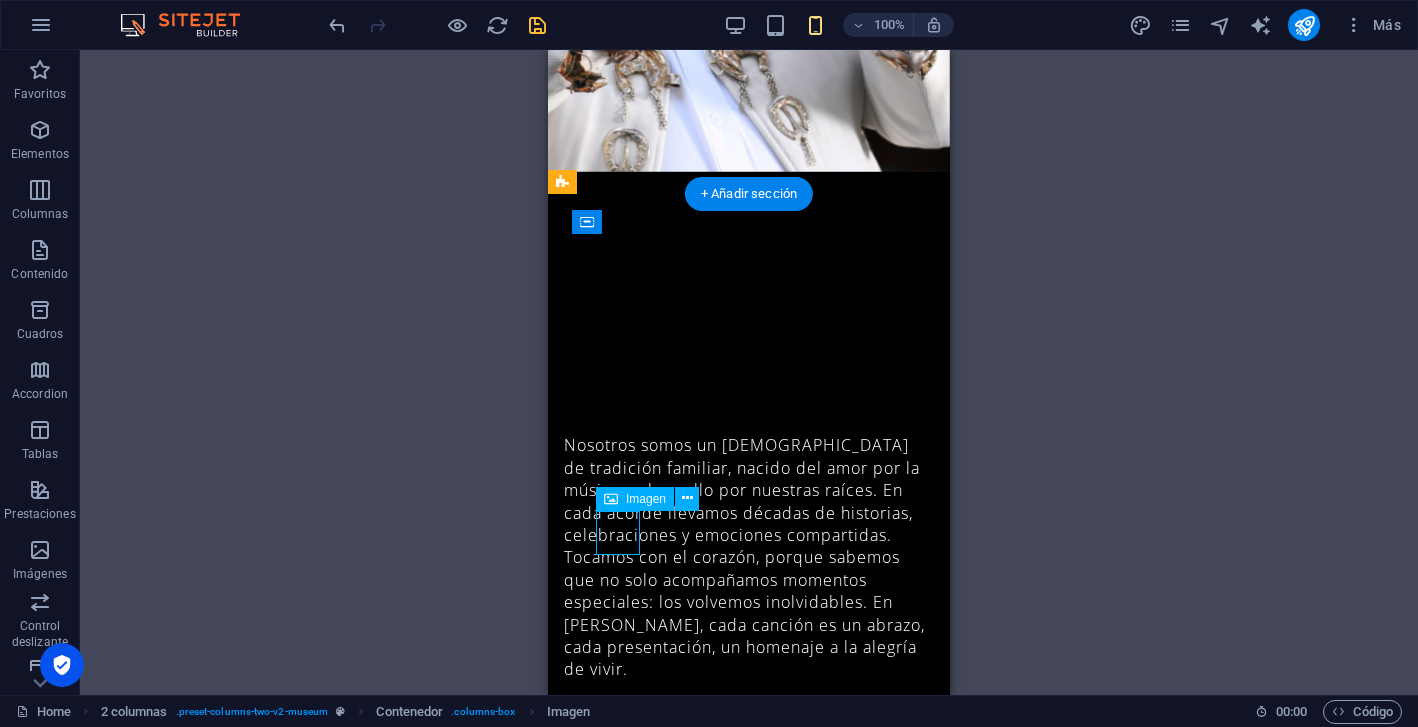 click at bounding box center [749, 1538] 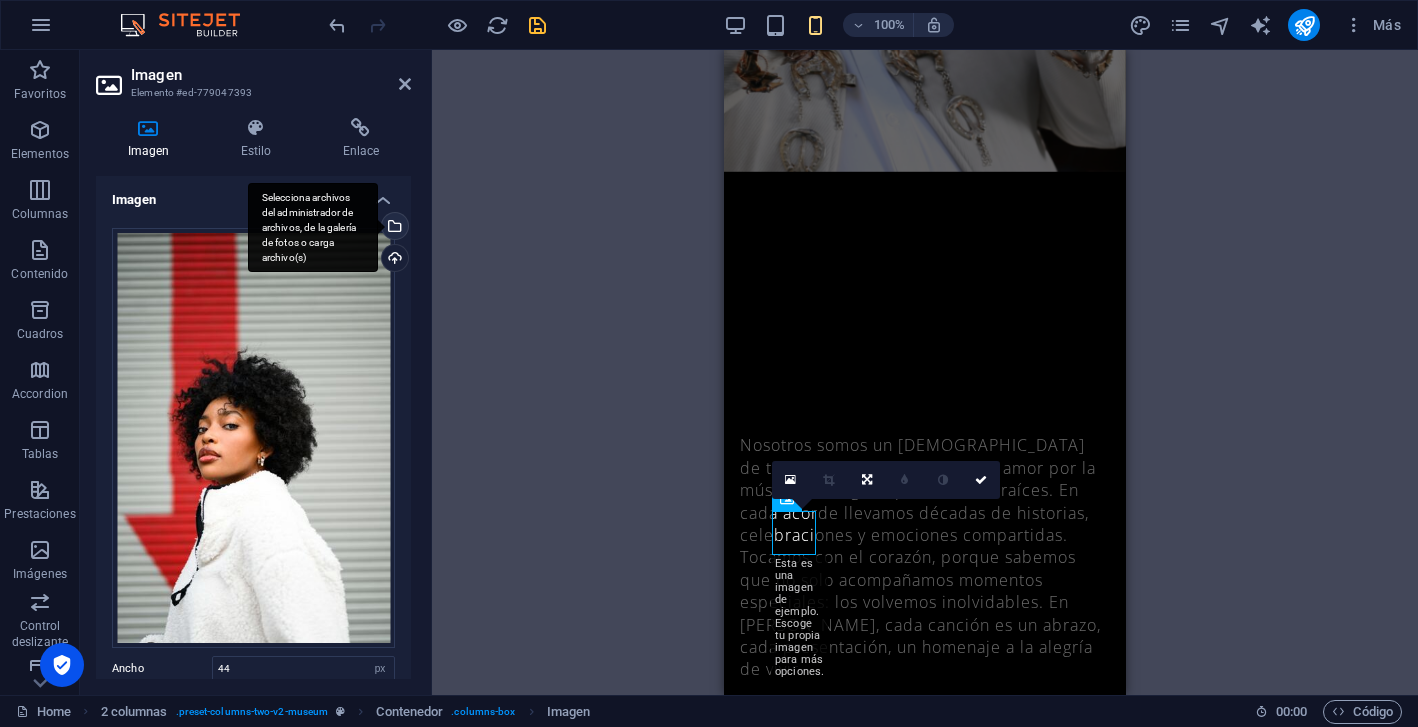 click on "Selecciona archivos del administrador de archivos, de la galería de fotos o carga archivo(s)" at bounding box center (393, 228) 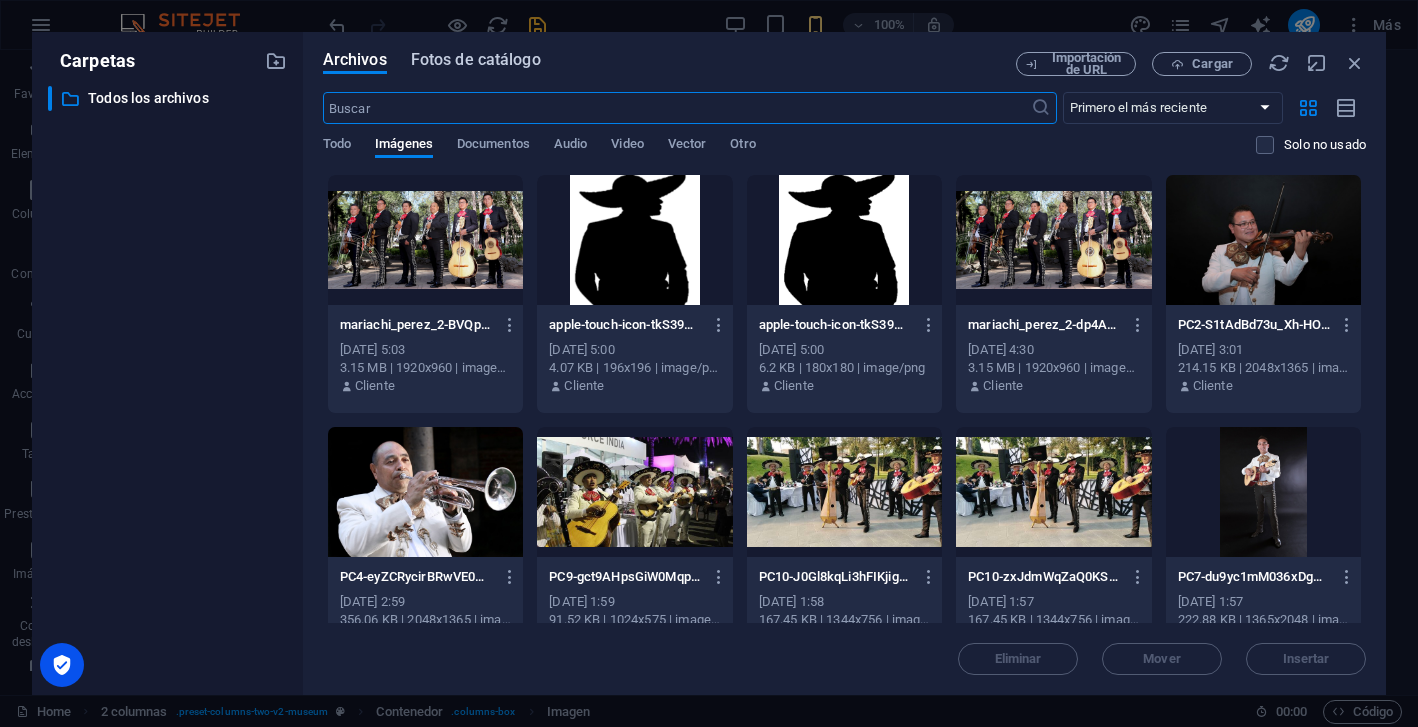 click on "Fotos de catálogo" at bounding box center [476, 60] 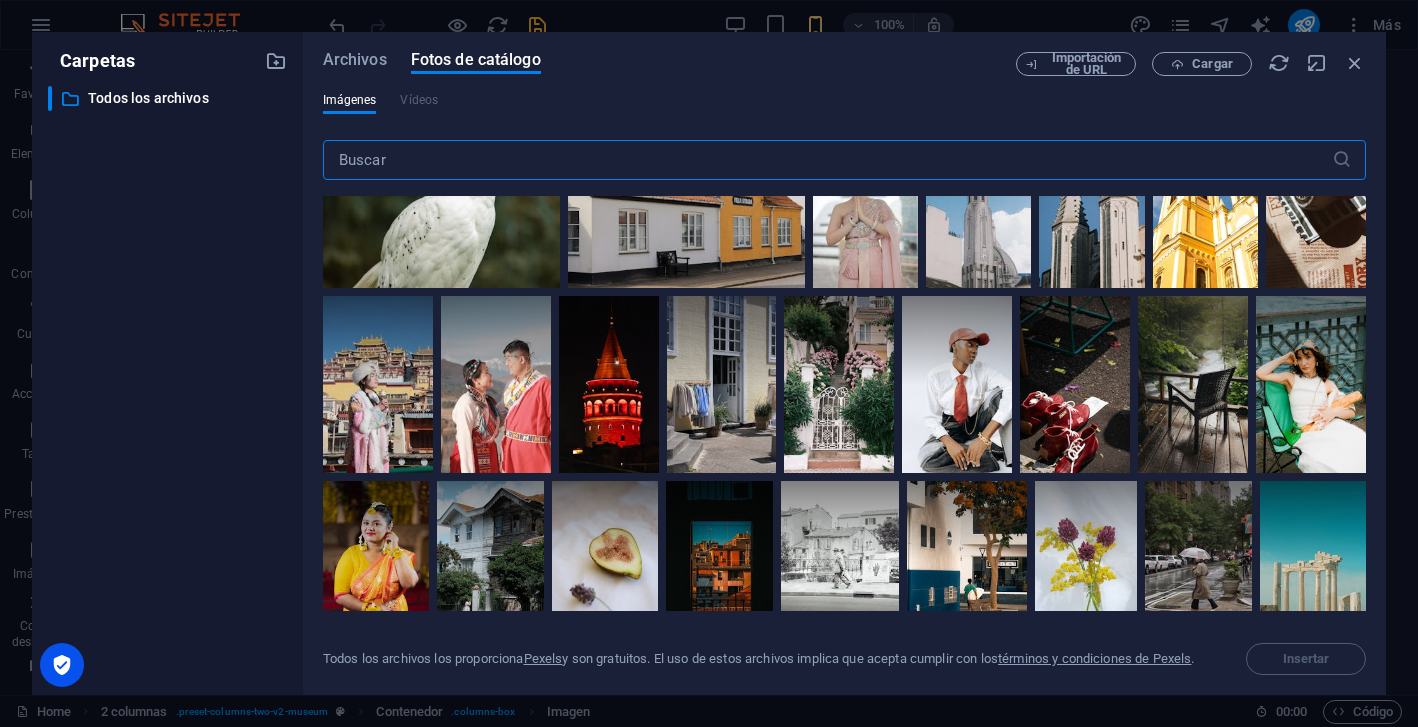 scroll, scrollTop: 652, scrollLeft: 0, axis: vertical 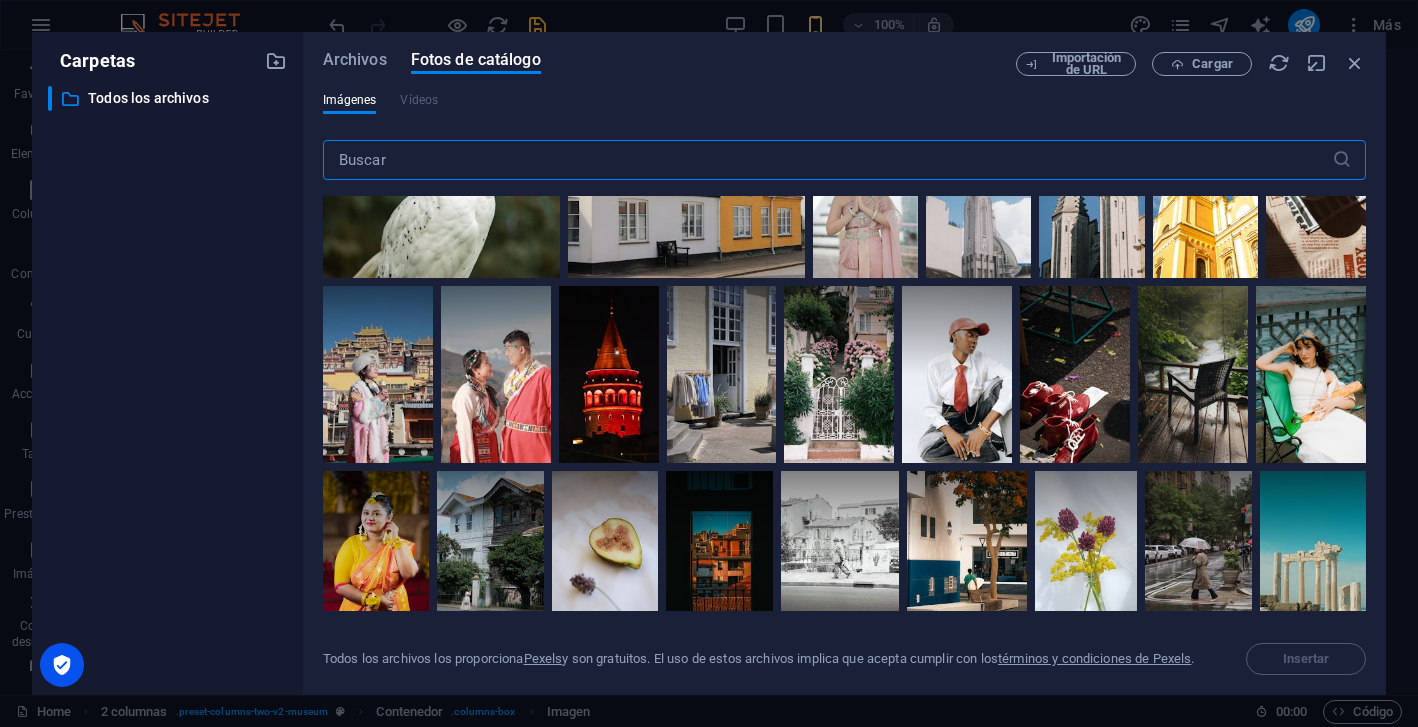 click at bounding box center (827, 160) 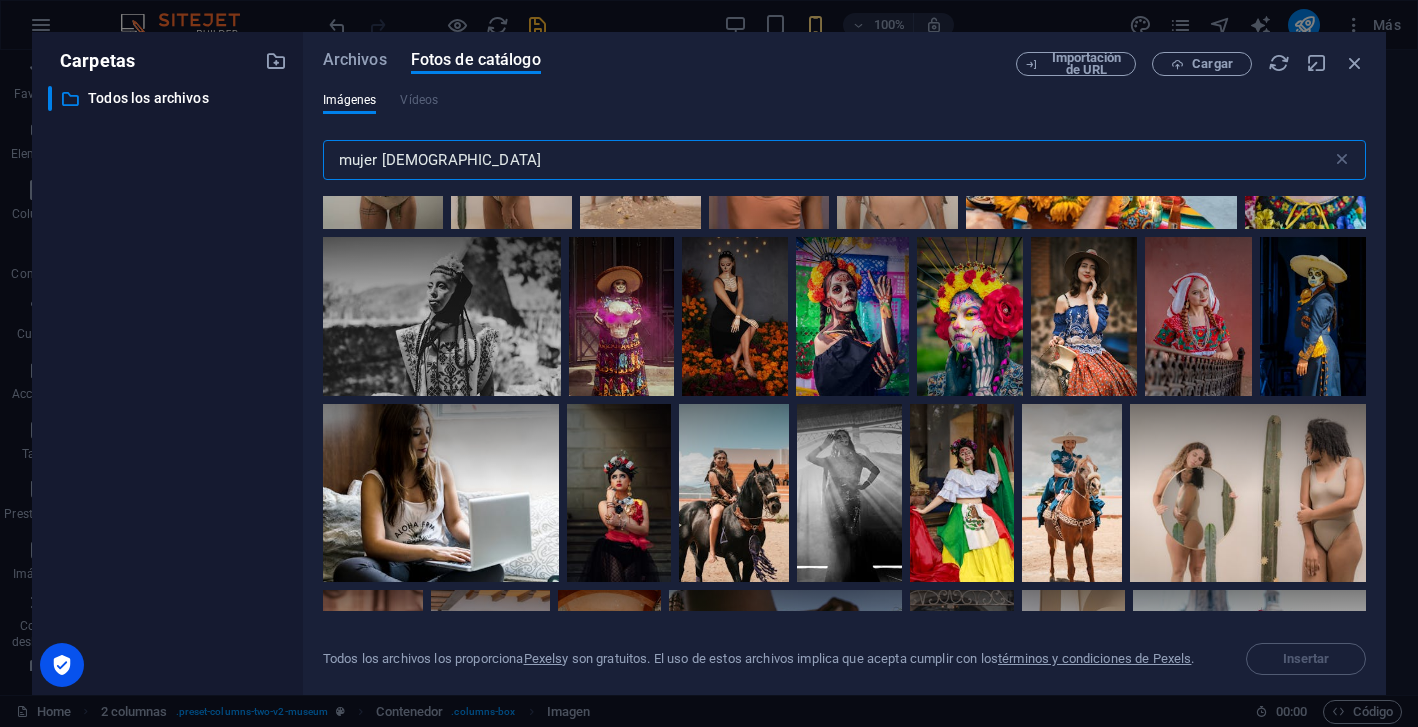 scroll, scrollTop: 1896, scrollLeft: 0, axis: vertical 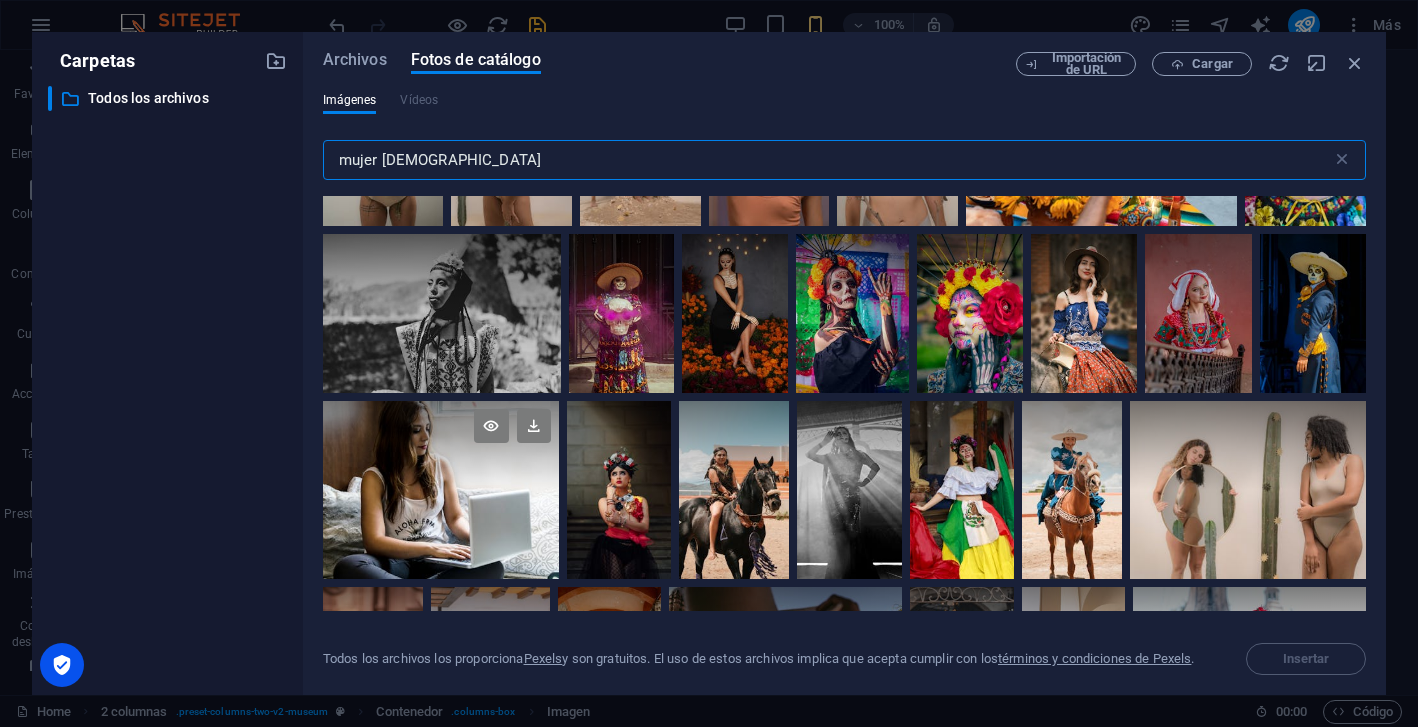 type on "mujer [DEMOGRAPHIC_DATA]" 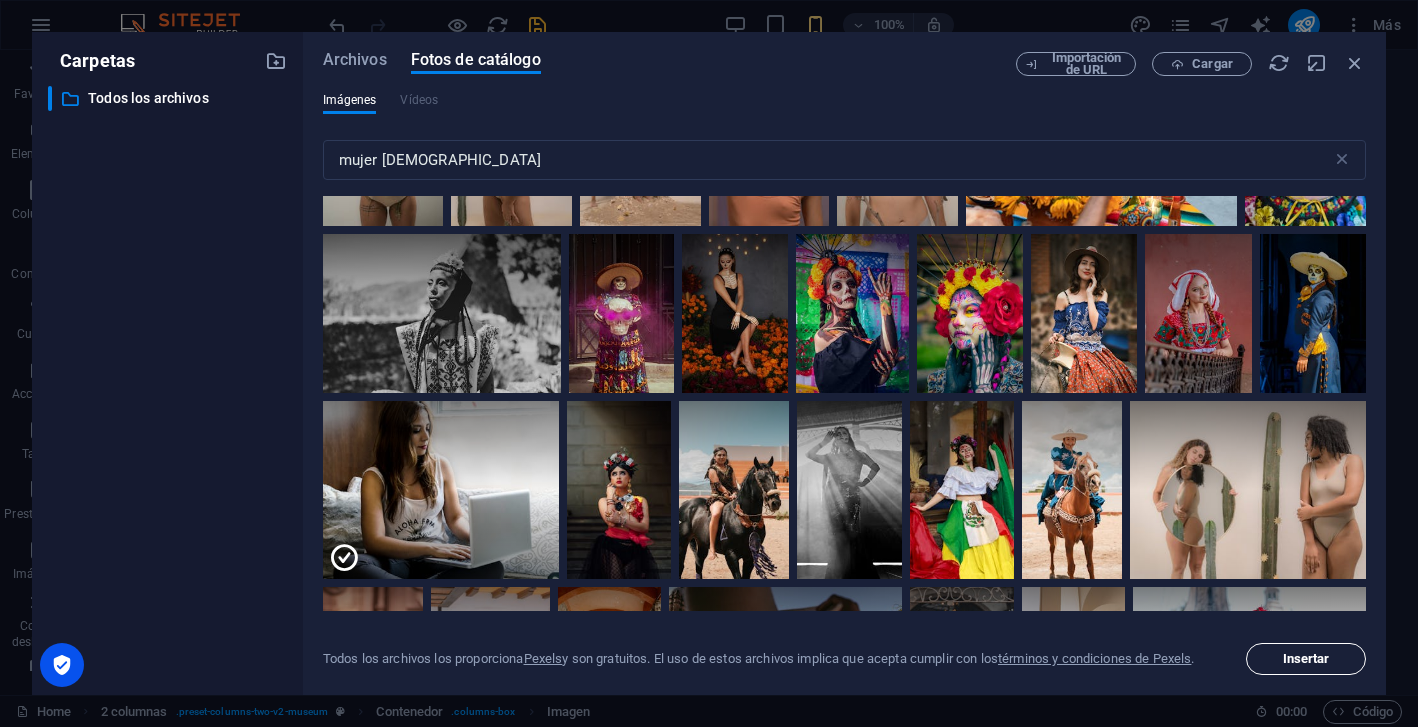 click on "Insertar" at bounding box center [1306, 659] 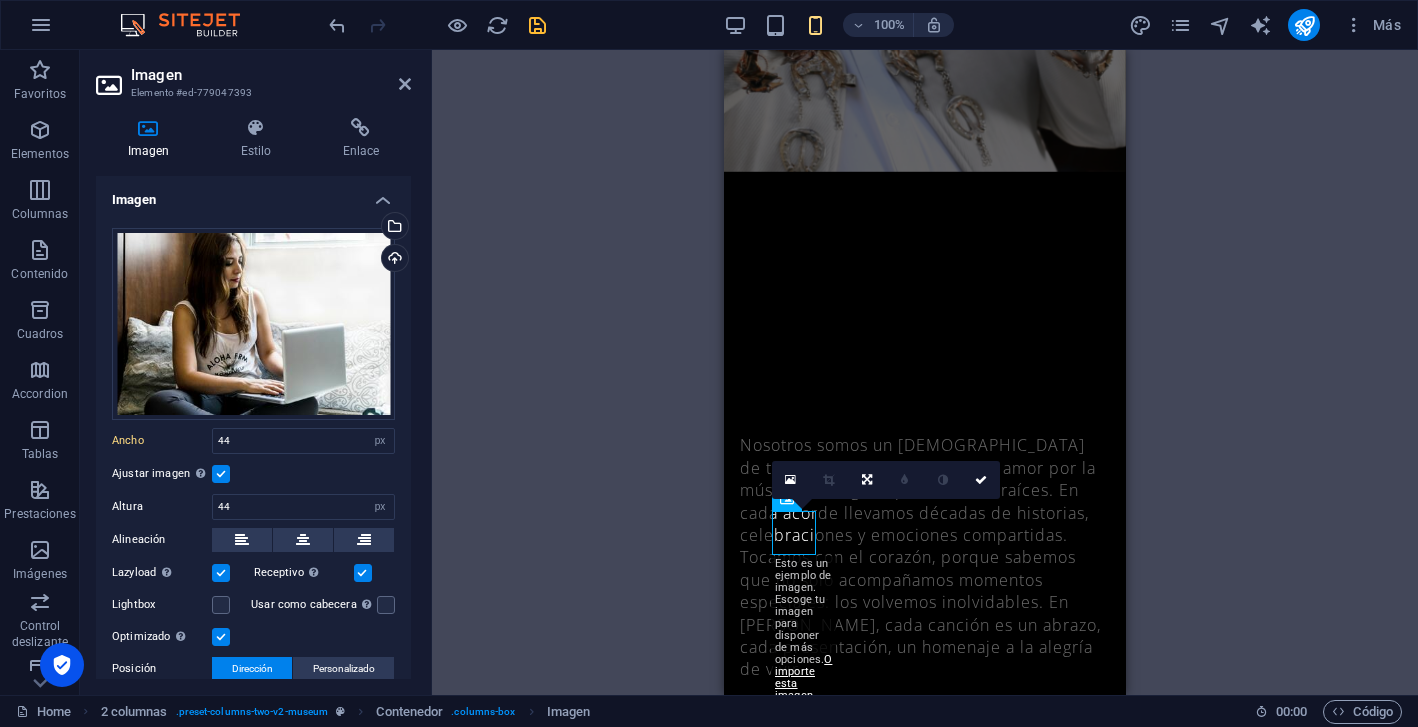 click on "H2   Banner   Banner   Contenedor   Separador   Separador   Botón   Texto   Separador   Imagen amplia con texto   Contenedor   Imagen amplia con texto   Contenedor   Contenedor   Imagen   20-60-20   Contenedor   Texto   Menú   Banner   Barra de menús   H3   Marcador   Imagen amplia con texto   Contenedor   Contenedor   Contenedor   Imagen   20-60-20   Contenedor   Contenedor   Imagen   Contenedor   Contenedor   20-60-20   Contenedor   Imagen   Contenedor   Separador   Contenedor   Control deslizante   Contenedor   Texto   Control deslizante   Control deslizante   Control deslizante   Contenedor   H2   Separador   Texto   Separador   Botón   2 columnas   Marcador   Contenedor   H3   Contenedor   Separador   Contenedor   Contenedor   Contenedor   Contenedor   Marcador   Predeterminado   Predeterminado   Contenedor   Contenedor   H2   Contenedor   Separador   Formulario de contacto   Formulario   Entrada   Formulario de contacto   Formulario de contacto   Formulario   Email     Casilla" at bounding box center (925, 372) 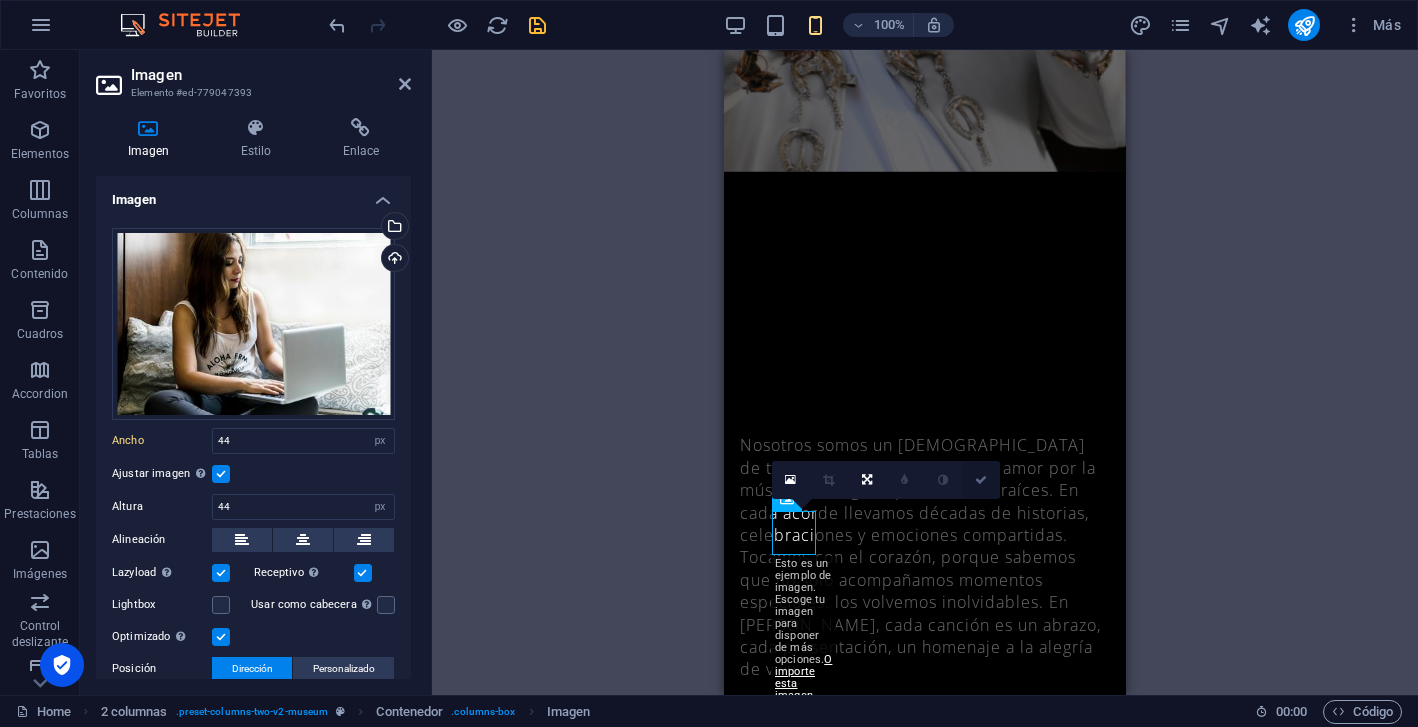 click at bounding box center [981, 480] 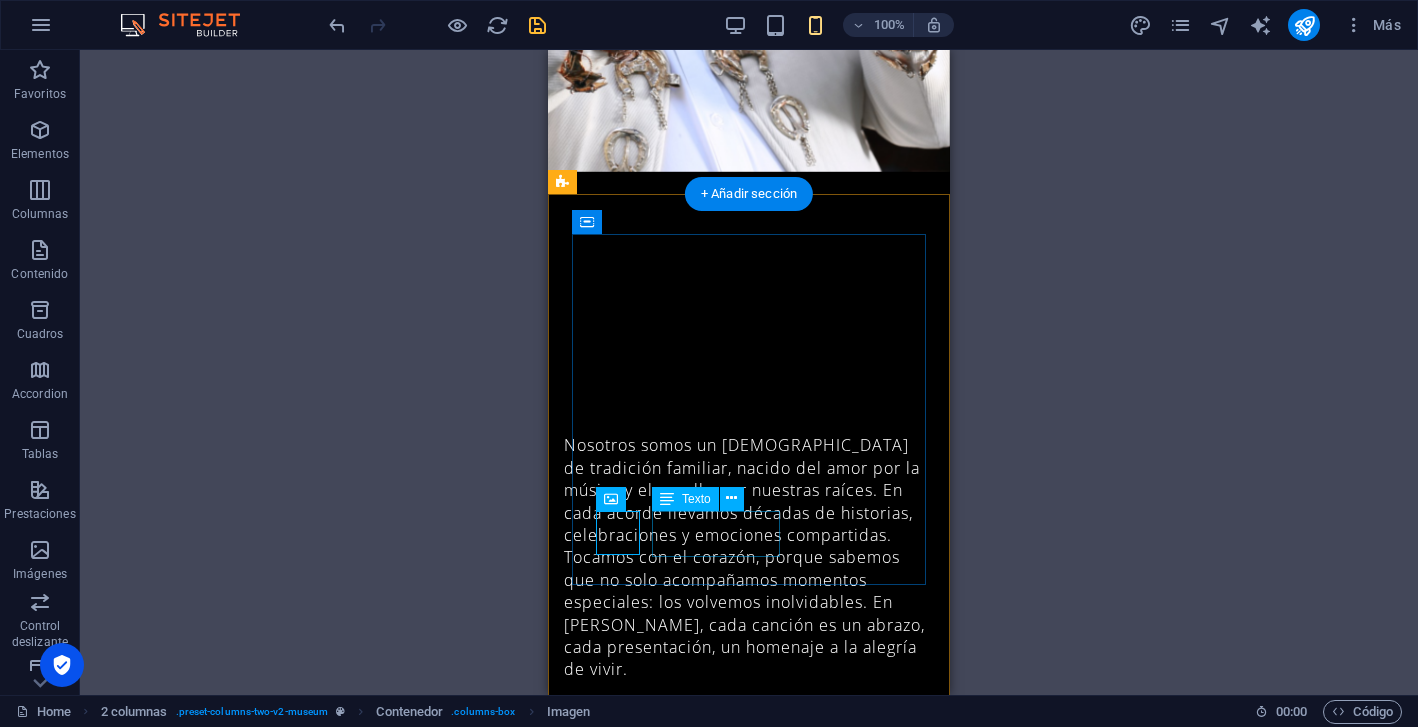 click on "[PERSON_NAME]
Writer" at bounding box center (749, 1633) 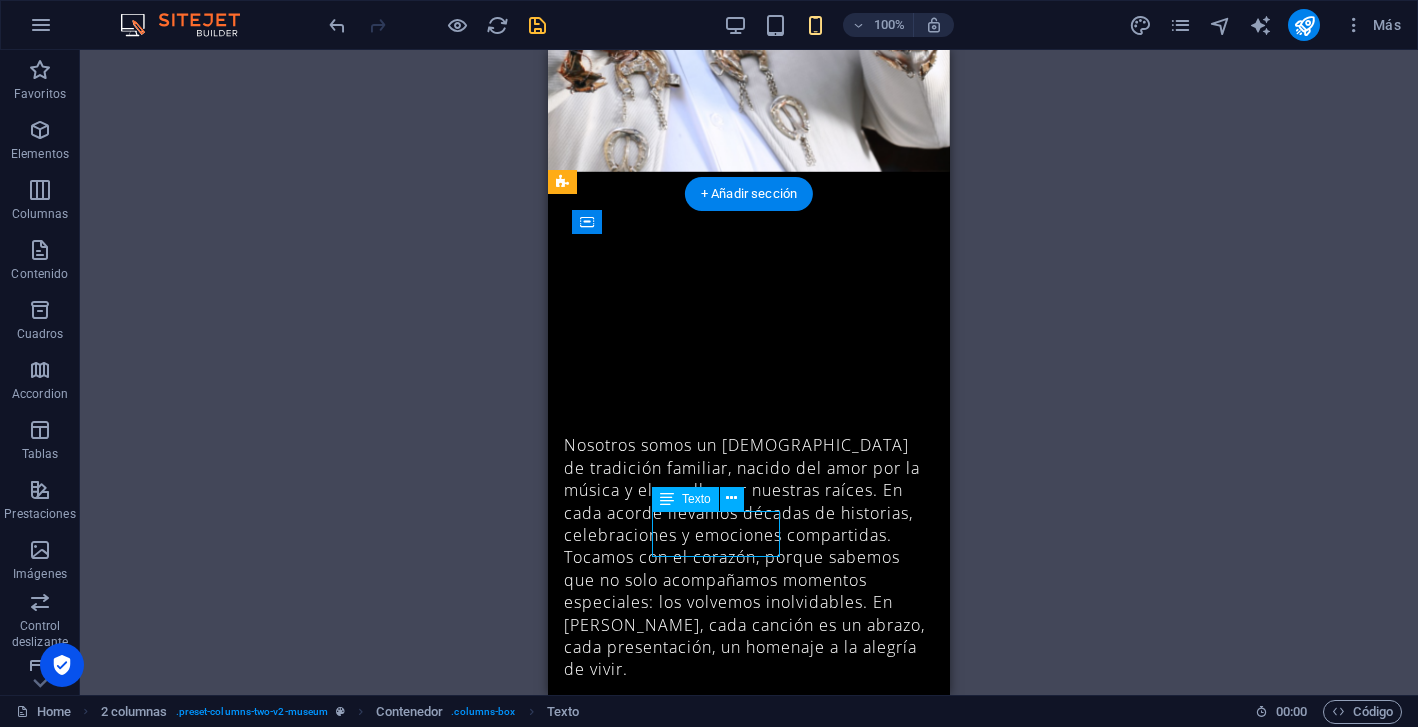 click on "[PERSON_NAME]
Writer" at bounding box center [749, 1633] 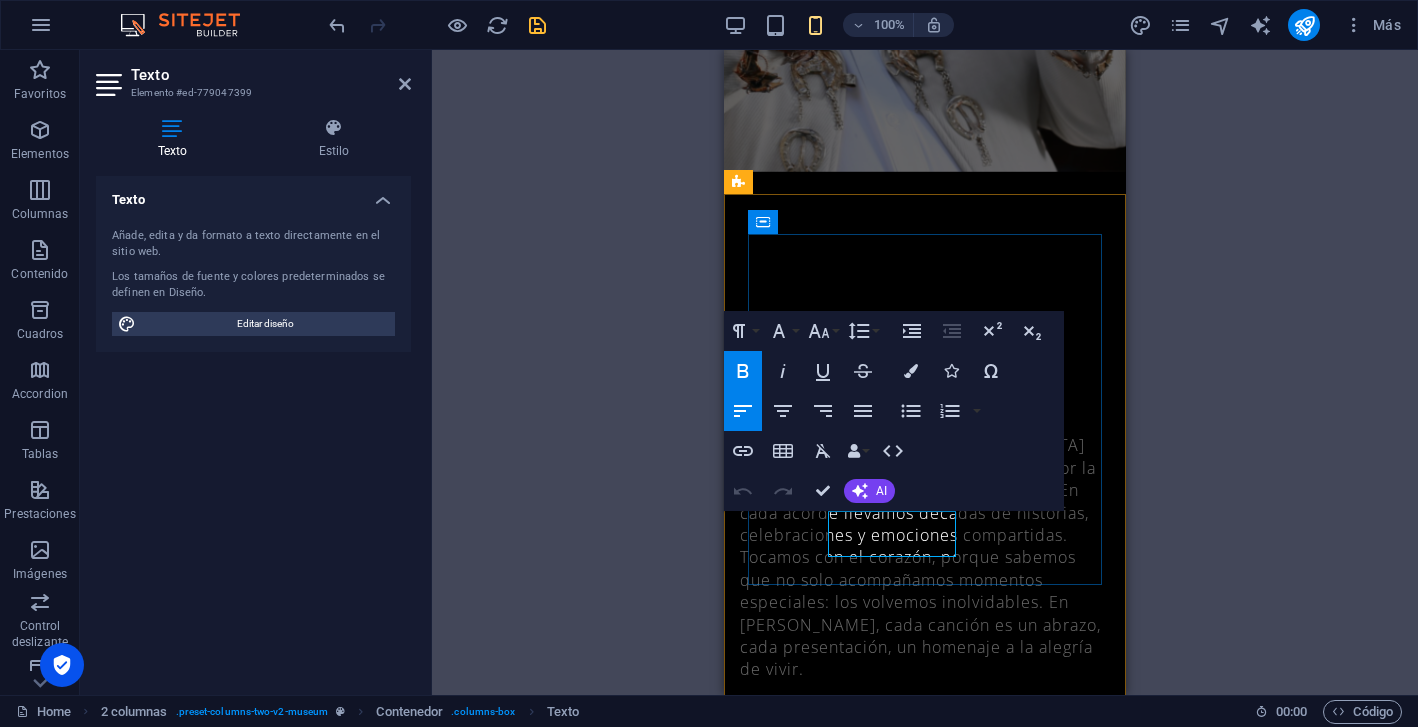 click on "[PERSON_NAME]" at bounding box center [925, 1621] 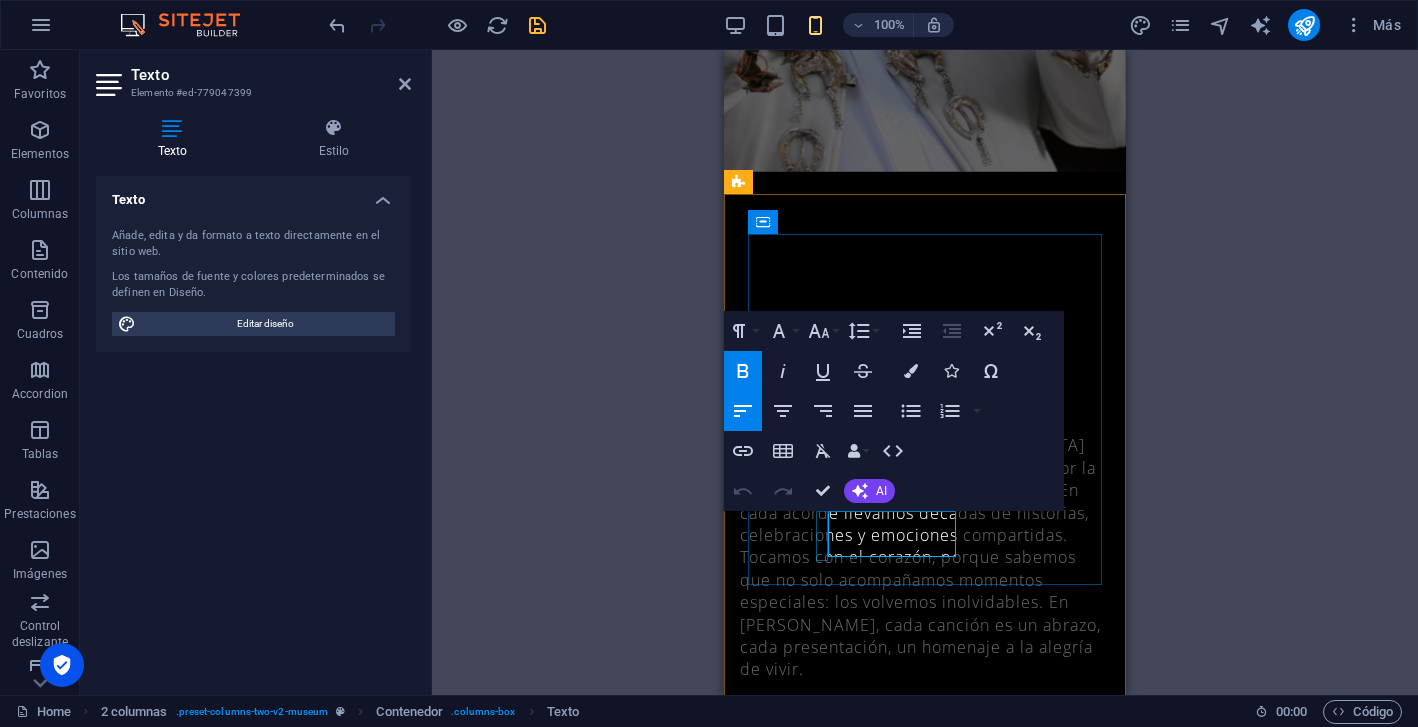 drag, startPoint x: 953, startPoint y: 526, endPoint x: 825, endPoint y: 526, distance: 128 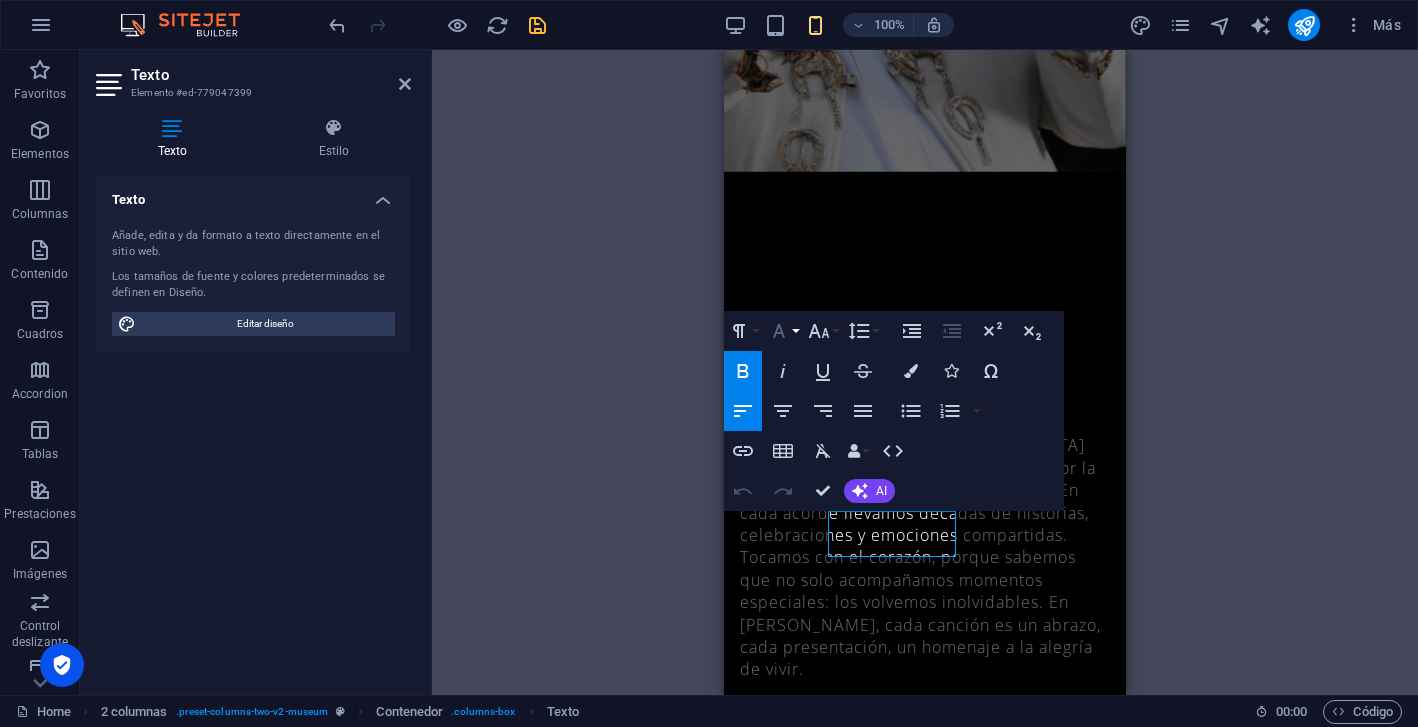 click on "Font Family" at bounding box center (783, 331) 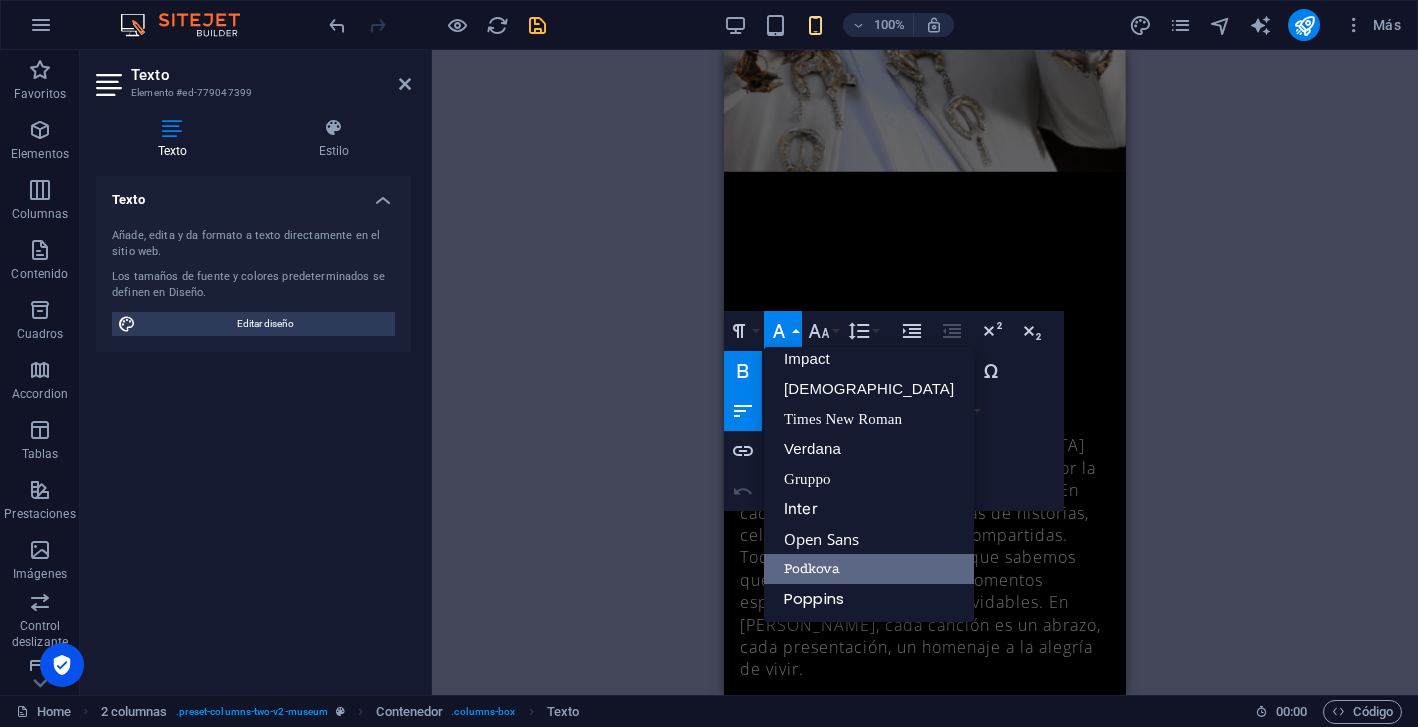 scroll, scrollTop: 71, scrollLeft: 0, axis: vertical 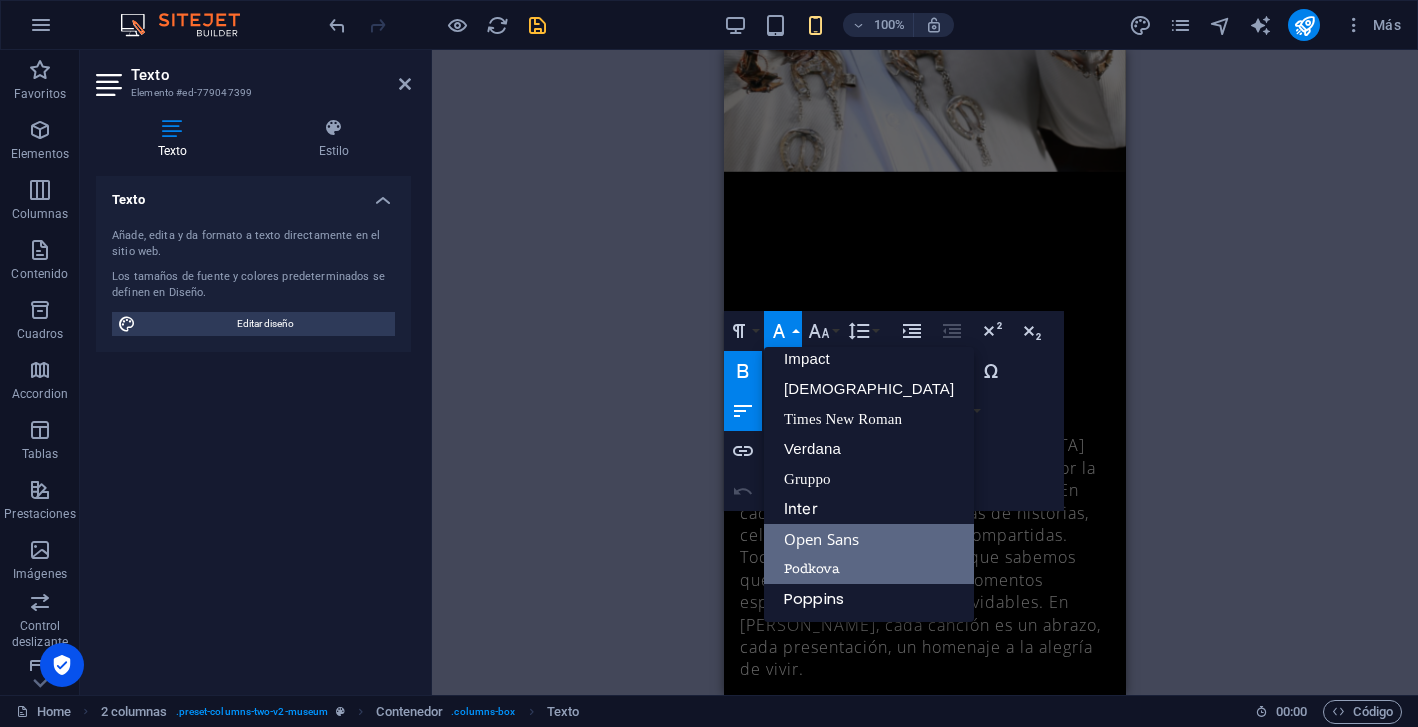 click on "Open Sans" at bounding box center (869, 539) 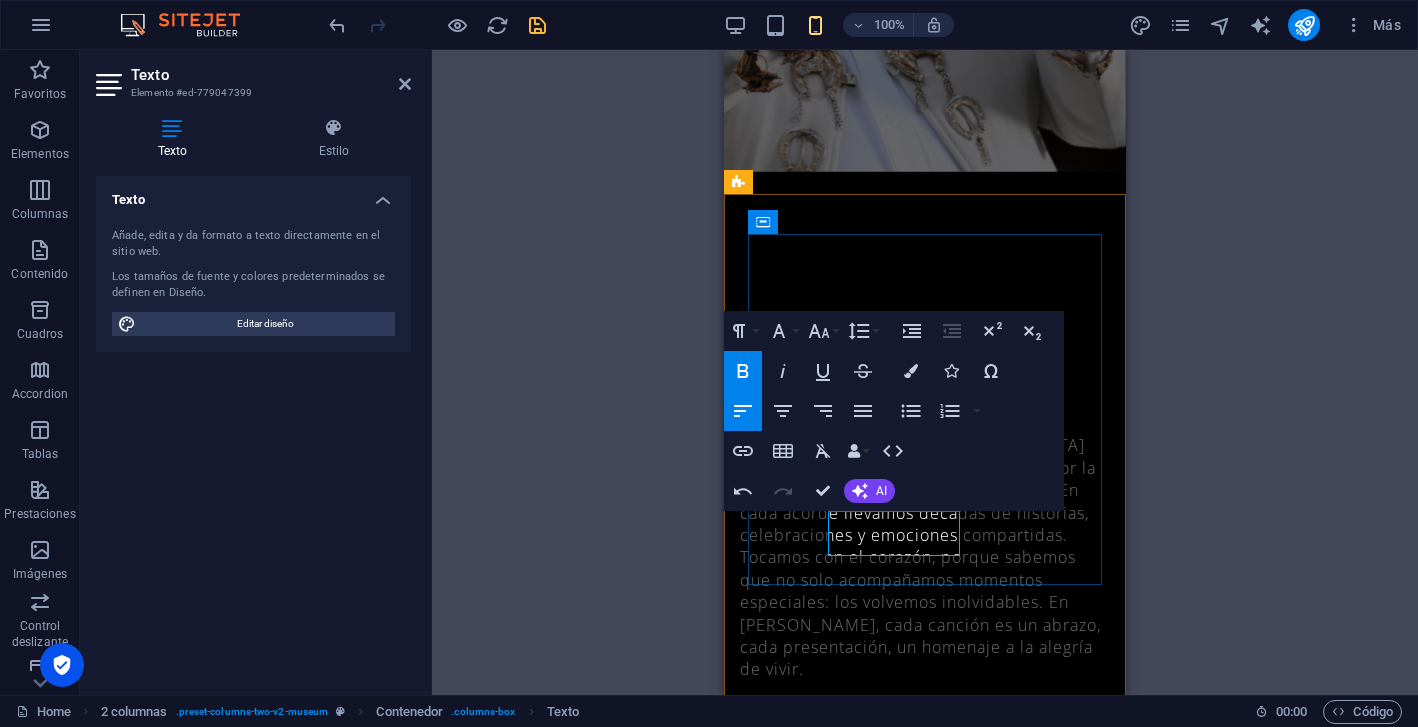 type 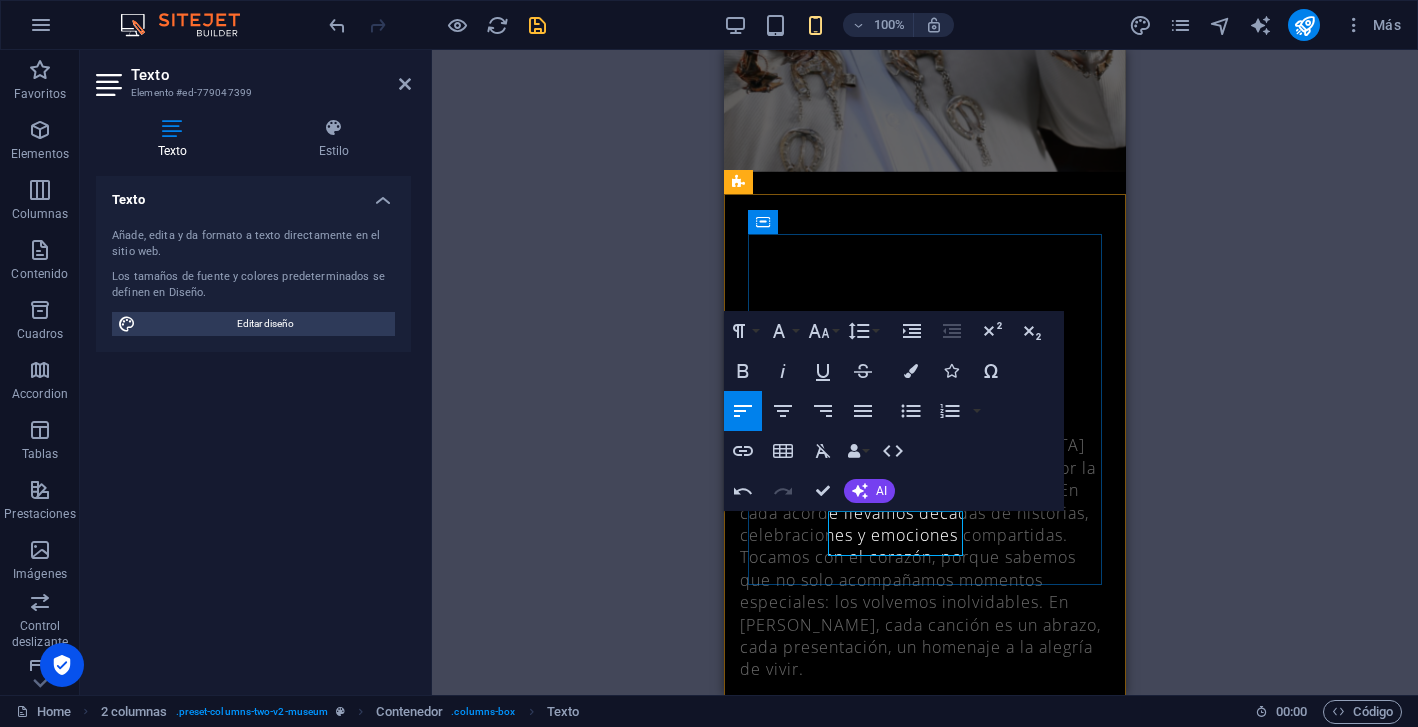 click on "Writer" at bounding box center (925, 1643) 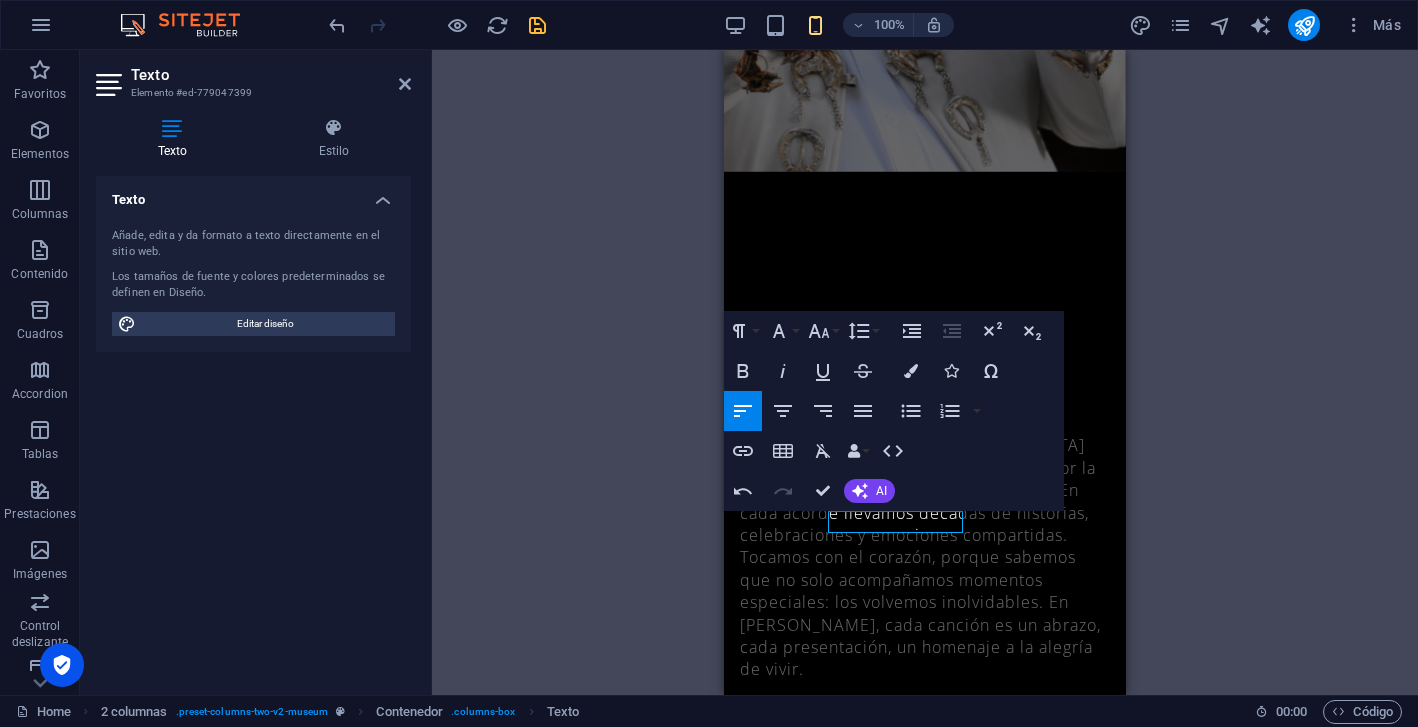 click on "H2   Banner   Banner   Contenedor   Separador   Separador   Botón   Texto   Separador   Imagen amplia con texto   Contenedor   Imagen amplia con texto   Contenedor   Contenedor   Imagen   20-60-20   Contenedor   Texto   Menú   Banner   Barra de menús   H3   Marcador   Imagen amplia con texto   Contenedor   Contenedor   Contenedor   Imagen   20-60-20   Contenedor   Contenedor   Imagen   Contenedor   Contenedor   20-60-20   Contenedor   Imagen   Contenedor   Separador   Contenedor   Control deslizante   Contenedor   Texto   Control deslizante   Control deslizante   Control deslizante   Contenedor   H2   Separador   Texto   Separador   Botón   2 columnas   Marcador   Contenedor   H3   Contenedor   Separador   Contenedor   Contenedor   Contenedor   Contenedor   Marcador   Predeterminado   Predeterminado   Contenedor   Contenedor   H2   Contenedor   Separador   Formulario de contacto   Formulario   Entrada   Formulario de contacto   Formulario de contacto   Formulario   Email     Casilla" at bounding box center [925, 372] 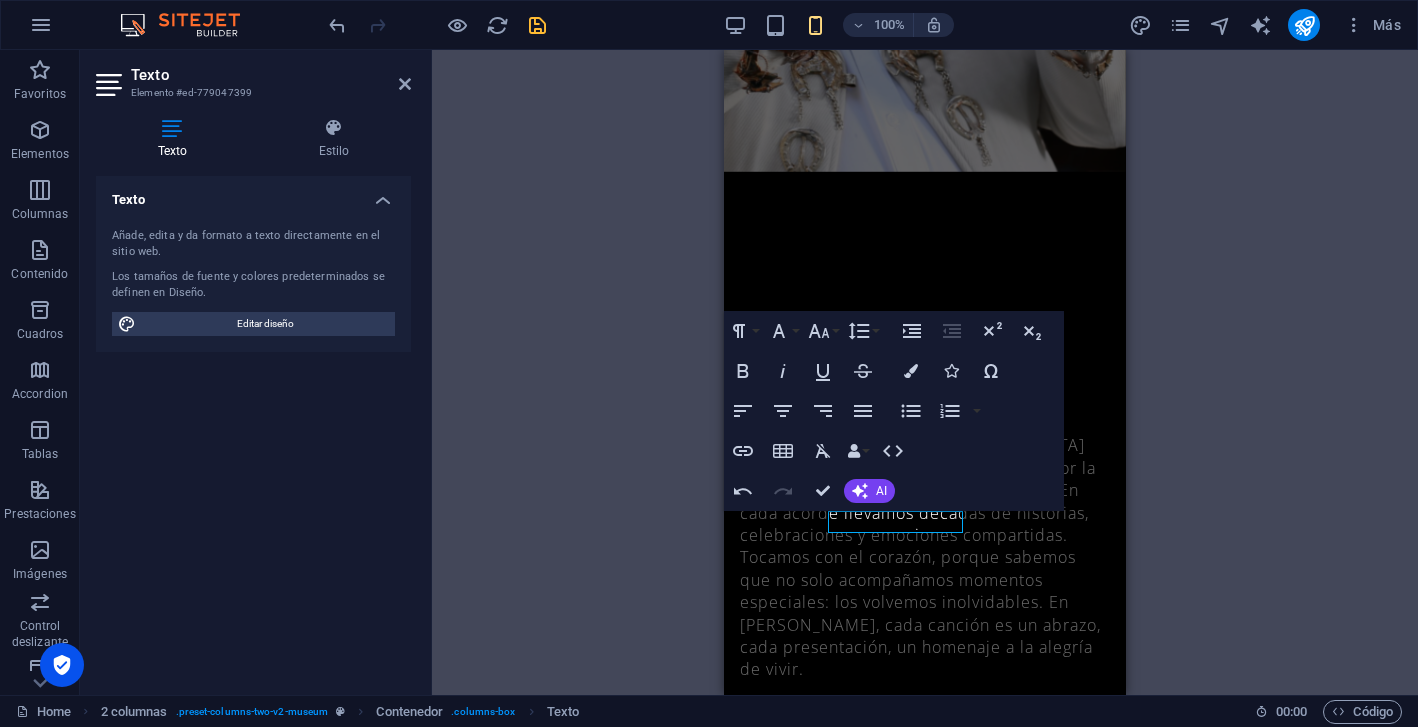 click on "H2   Banner   Banner   Contenedor   Separador   Separador   Botón   Texto   Separador   Imagen amplia con texto   Contenedor   Imagen amplia con texto   Contenedor   Contenedor   Imagen   20-60-20   Contenedor   Texto   Menú   Banner   Barra de menús   H3   Marcador   Imagen amplia con texto   Contenedor   Contenedor   Contenedor   Imagen   20-60-20   Contenedor   Contenedor   Imagen   Contenedor   Contenedor   20-60-20   Contenedor   Imagen   Contenedor   Separador   Contenedor   Control deslizante   Contenedor   Texto   Control deslizante   Control deslizante   Control deslizante   Contenedor   H2   Separador   Texto   Separador   Botón   2 columnas   Marcador   Contenedor   H3   Contenedor   Separador   Contenedor   Contenedor   Contenedor   Contenedor   Marcador   Predeterminado   Predeterminado   Contenedor   Contenedor   H2   Contenedor   Separador   Formulario de contacto   Formulario   Entrada   Formulario de contacto   Formulario de contacto   Formulario   Email     Casilla" at bounding box center [925, 372] 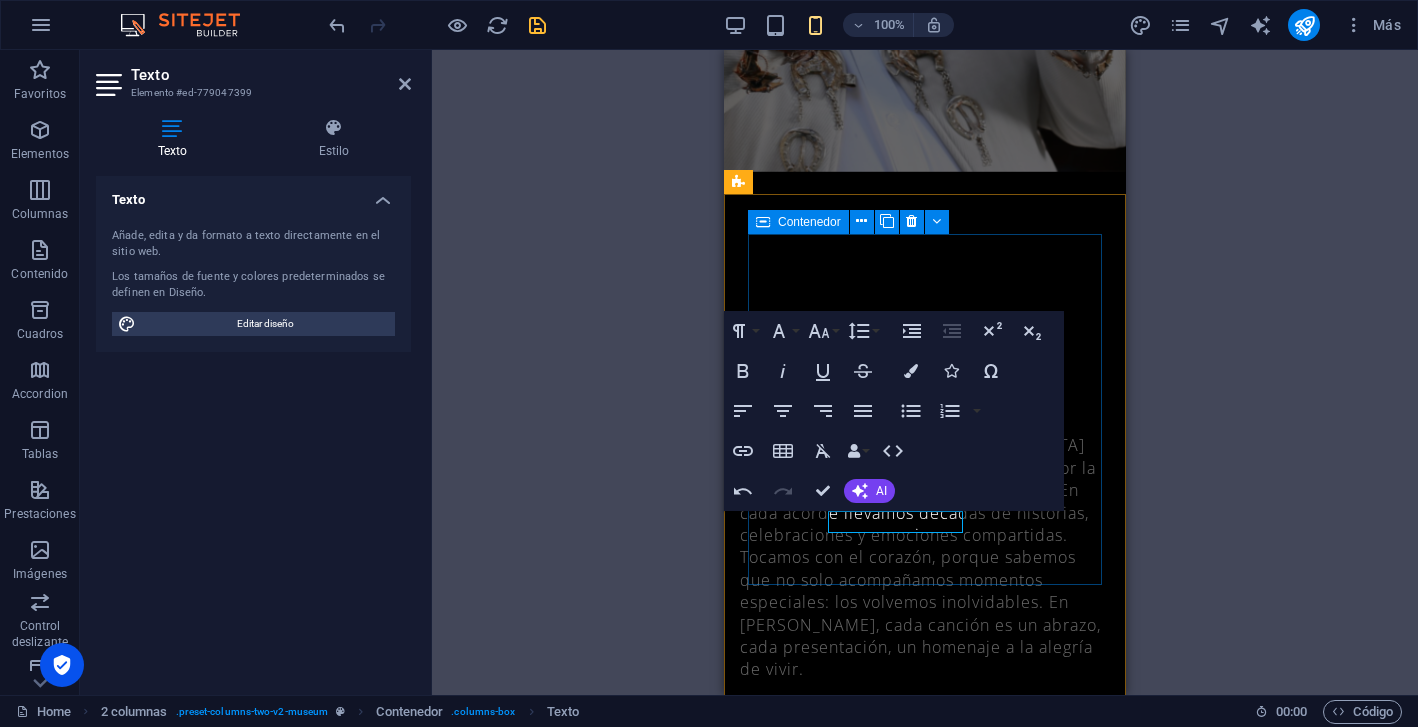 click on "Superación de expectativas Amenizaron mi evento de manera espectacular. Cada canción fue interpretada con gran sentimiento y profesionalismo. El ambiente que crearon hizo que todos los invitados disfrutaran y se emocionaran. Sin duda, superaron mis expectativas. ¡Altamente recomendados! [PERSON_NAME]" at bounding box center (925, 1448) 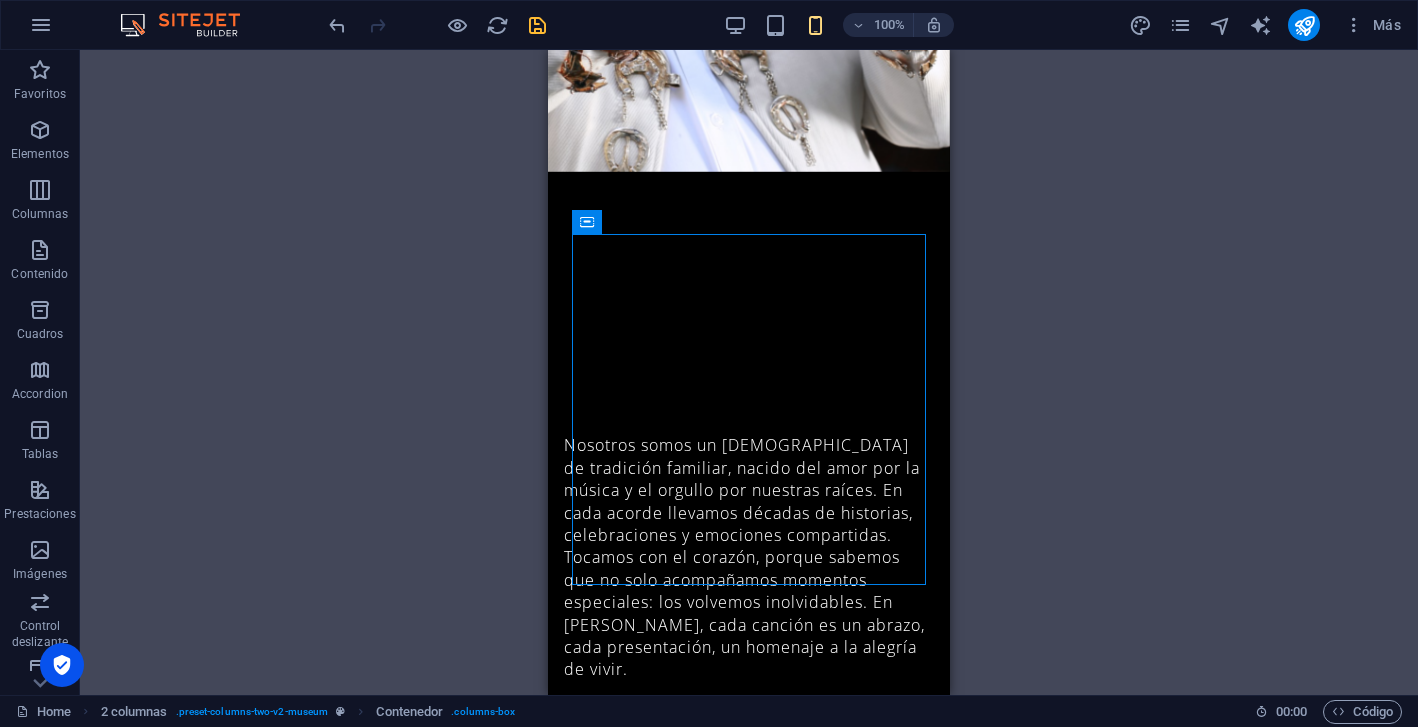 click on "H2   Banner   Banner   Contenedor   Separador   Separador   Botón   Texto   Separador   Imagen amplia con texto   Contenedor   Imagen amplia con texto   Contenedor   Contenedor   Imagen   20-60-20   Contenedor   Texto   Menú   Banner   Barra de menús   H3   Marcador   Imagen amplia con texto   Contenedor   Contenedor   Contenedor   Imagen   20-60-20   Contenedor   Contenedor   Imagen   Contenedor   Contenedor   20-60-20   Contenedor   Imagen   Contenedor   Separador   Contenedor   Control deslizante   Contenedor   Texto   Control deslizante   Control deslizante   Control deslizante   Contenedor   H2   Separador   Texto   Separador   Botón   2 columnas   Marcador   Contenedor   H3   Contenedor   Separador   Contenedor   Contenedor   Contenedor   Contenedor   Marcador   Predeterminado   Predeterminado   Contenedor   Contenedor   H2   Contenedor   Separador   Formulario de contacto   Formulario   Entrada   Formulario de contacto   Formulario de contacto   Formulario   Email     Casilla" at bounding box center [749, 372] 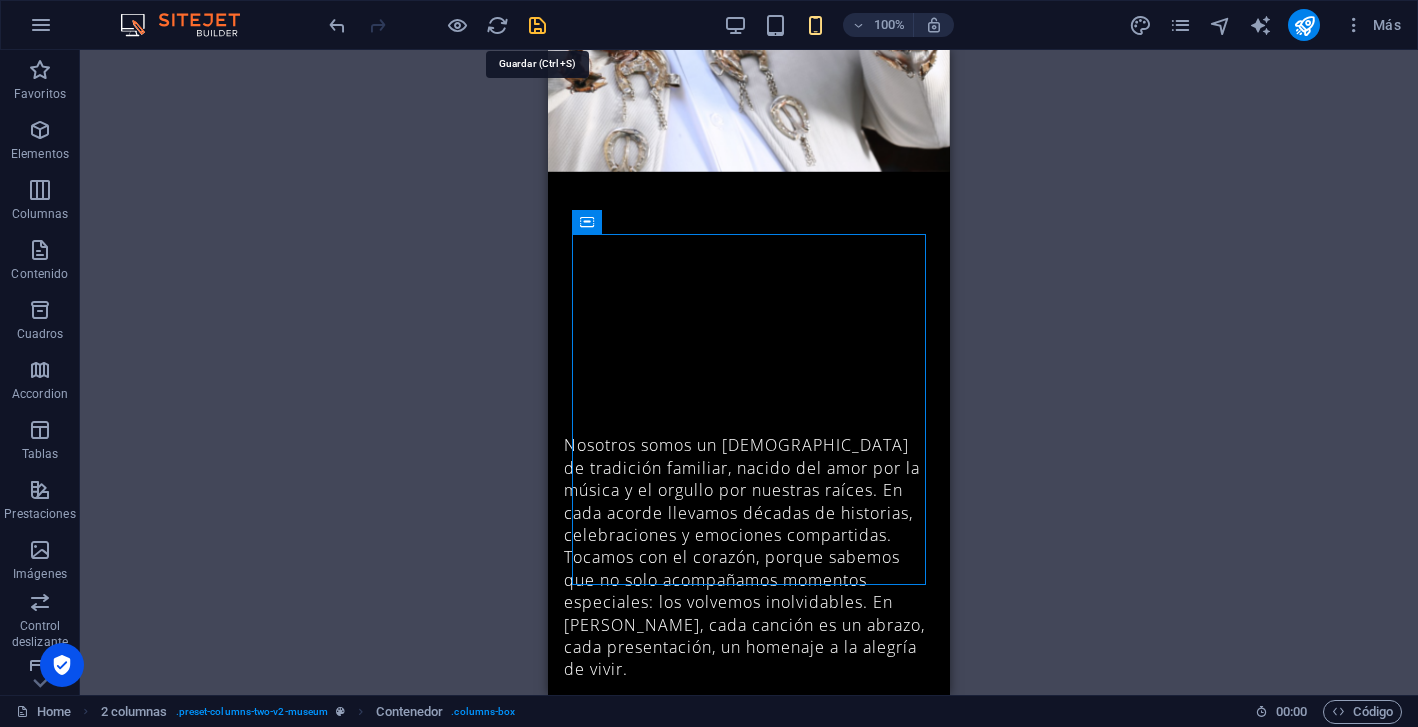 click at bounding box center [537, 25] 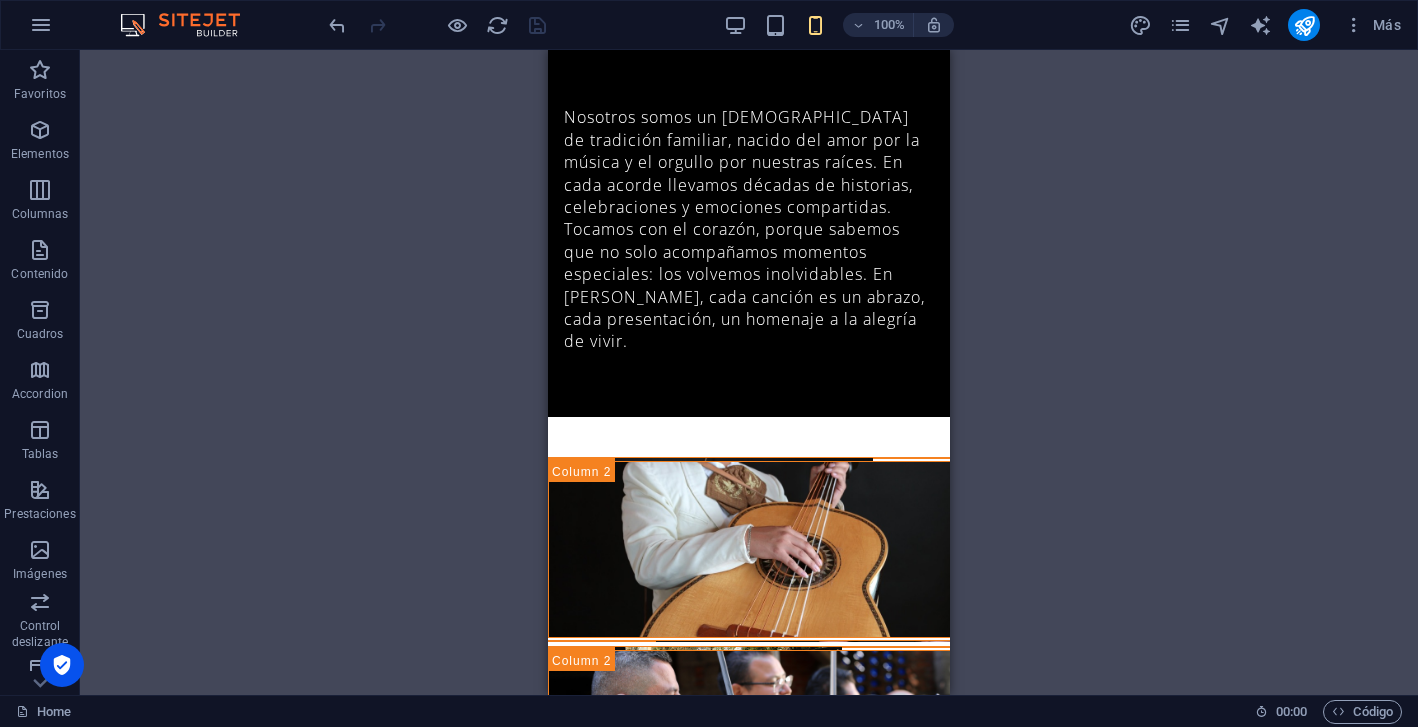 scroll, scrollTop: 1944, scrollLeft: 0, axis: vertical 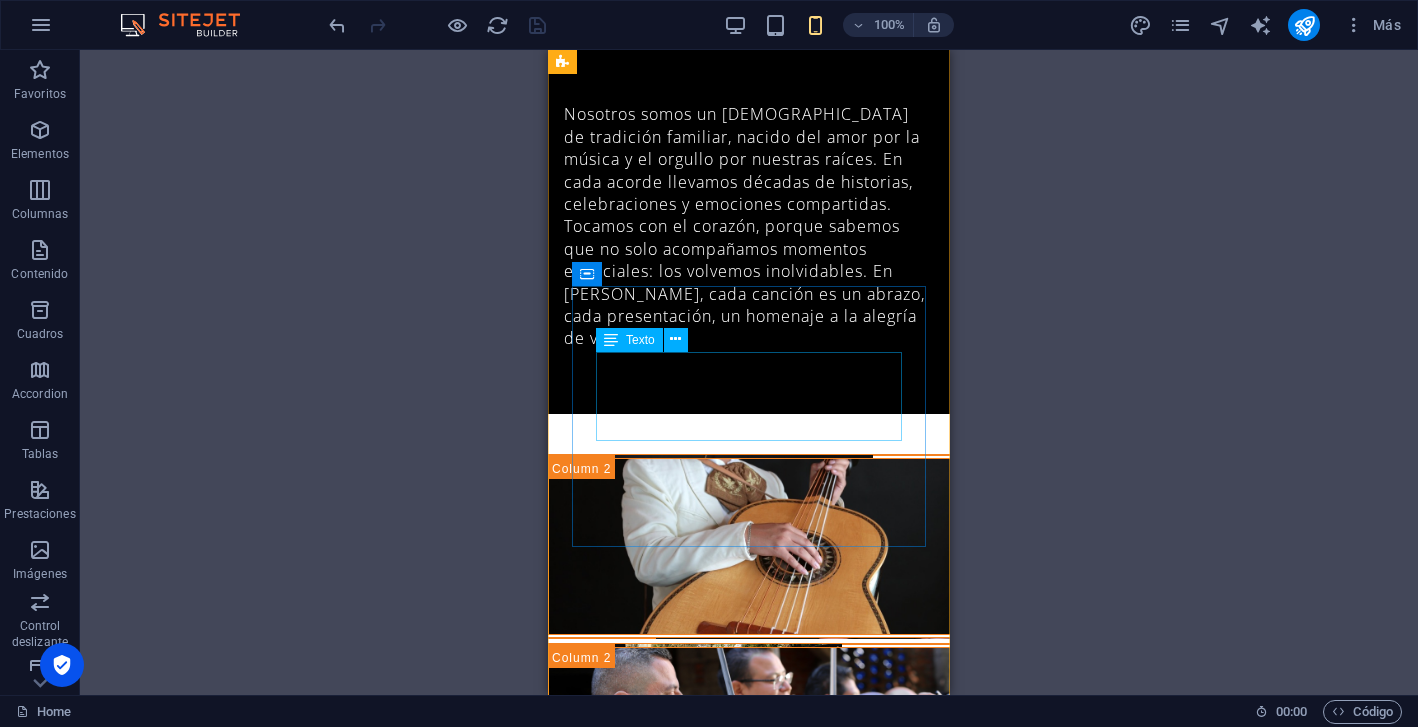 click on "Lorem ipsum dolor sit amet, consectetur adipiscing elit, sed do eiusmod tempor incididunt ut labore et dolore magna aliqua." at bounding box center (749, 1470) 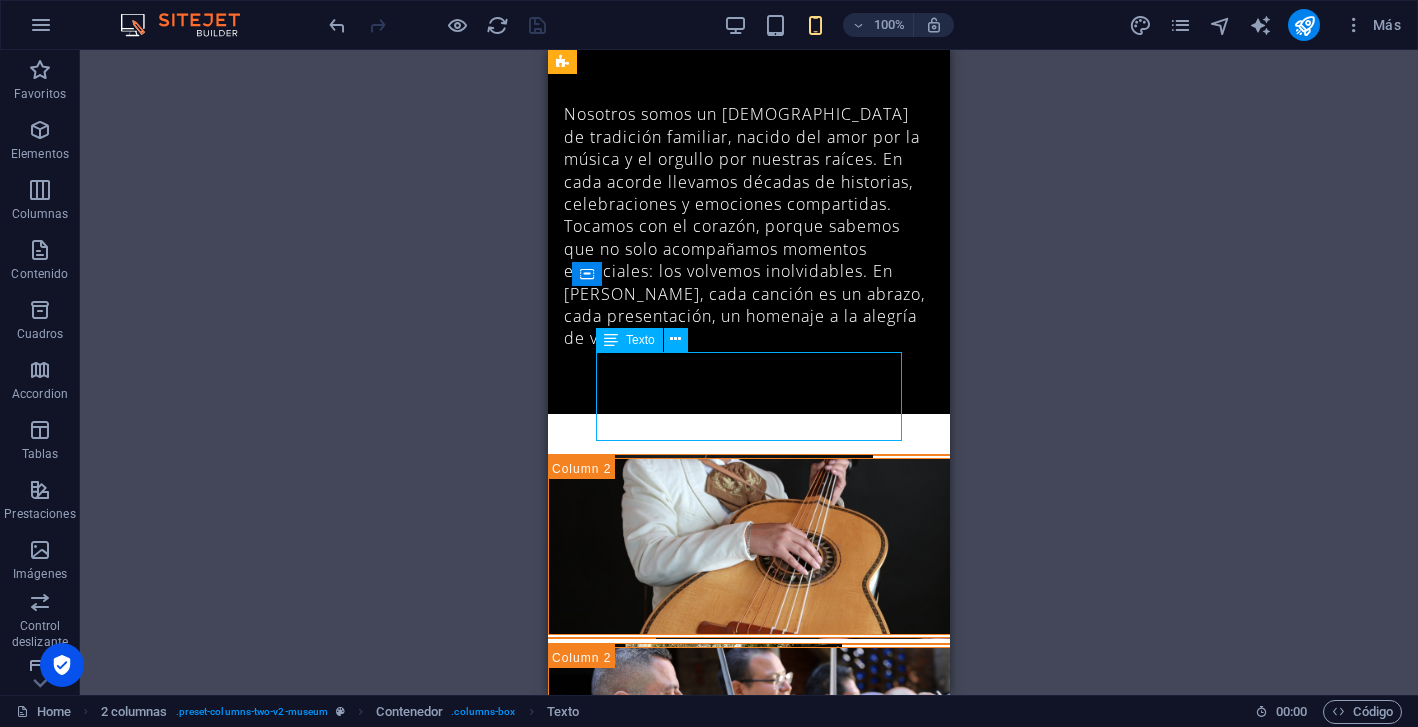 click on "Lorem ipsum dolor sit amet, consectetur adipiscing elit, sed do eiusmod tempor incididunt ut labore et dolore magna aliqua." at bounding box center [749, 1470] 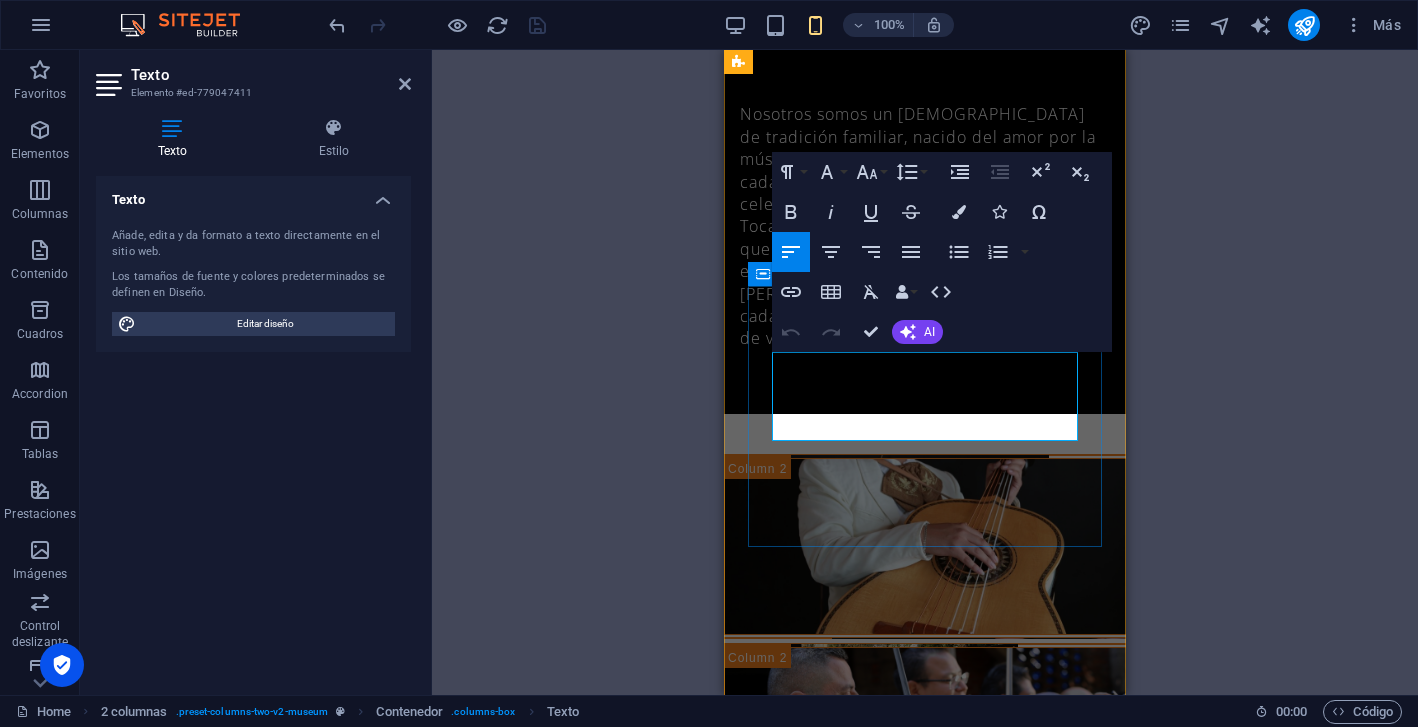 drag, startPoint x: 984, startPoint y: 428, endPoint x: 759, endPoint y: 325, distance: 247.45505 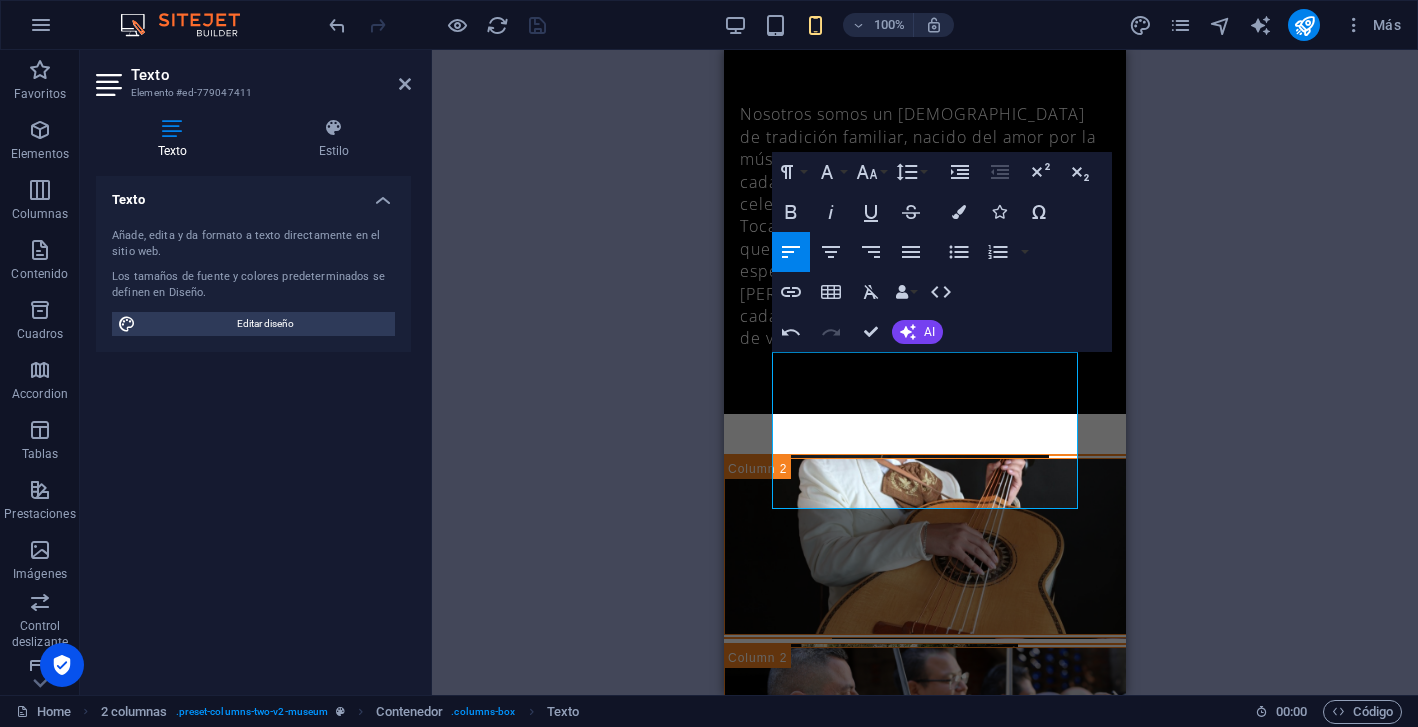 click on "Arrastra aquí para reemplazar el contenido existente. Si quieres crear un elemento nuevo, pulsa “Ctrl”.
H2   Banner   Banner   Contenedor   Separador   Separador   Botón   Texto   Separador   Imagen amplia con texto   Contenedor   Imagen amplia con texto   Contenedor   Contenedor   Imagen   20-60-20   Contenedor   Texto   Menú   Banner   Barra de menús   H3   Marcador   Imagen amplia con texto   Contenedor   Contenedor   Contenedor   Imagen   Contenedor   20-60-20   Contenedor   Contenedor   Imagen   Contenedor   20-60-20   Contenedor   Imagen   Contenedor   Separador   Contenedor   Control deslizante   Contenedor   Texto   Control deslizante   Control deslizante   Control deslizante   Contenedor   H2   Separador   Texto   Separador   Botón   2 columnas   Marcador   Contenedor   H3   2 columnas   Contenedor   Separador   Contenedor   Contenedor   Contenedor   Contenedor   Marcador   Predeterminado   Predeterminado   Contenedor   Contenedor   H2   Contenedor   Separador" at bounding box center [925, 372] 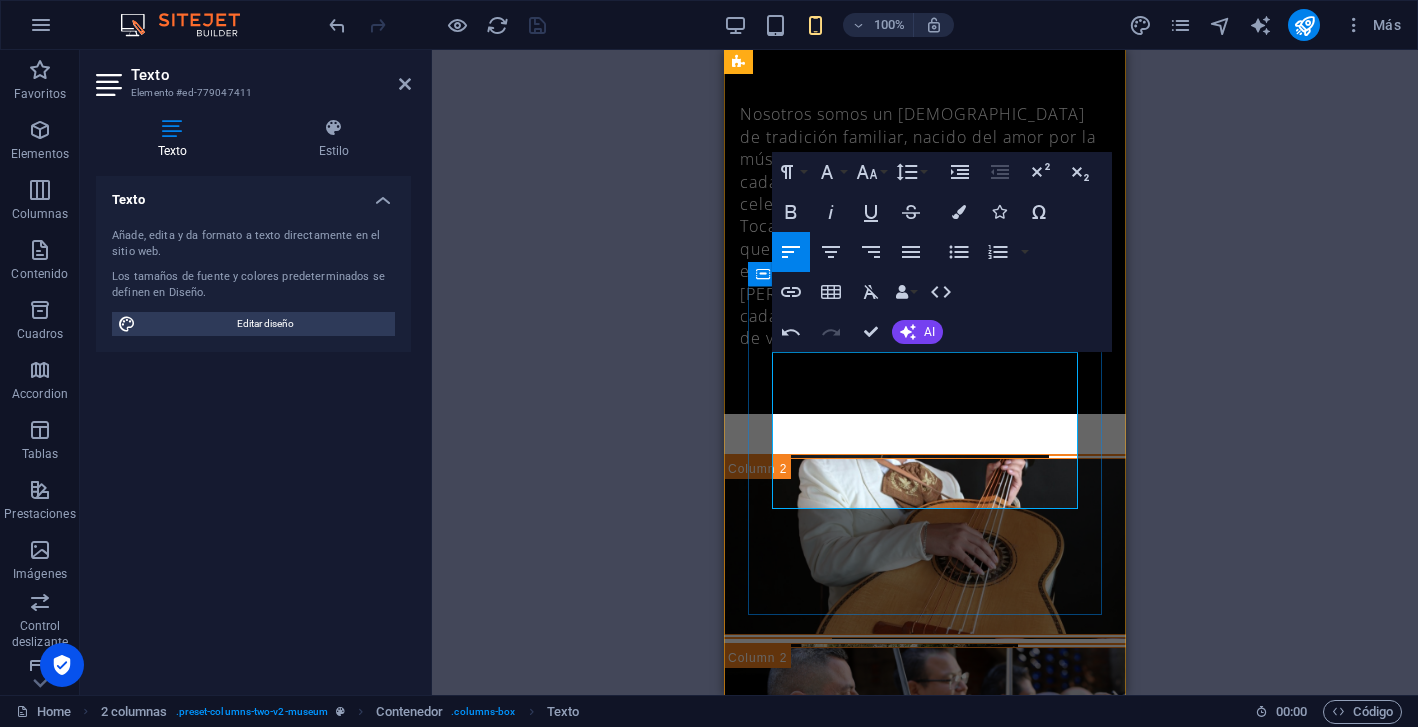 click on "Best Exhibitions in Town Llegaron puntuales y cumplieron con el tiempo de servicio acordado. Su profesionalismo y actitud fueron impecables. Sin duda, los recomiendo ampliamente para cualquier tipo de evento. ¡Excelente experiencia! [PERSON_NAME]
Painter" at bounding box center [925, 1559] 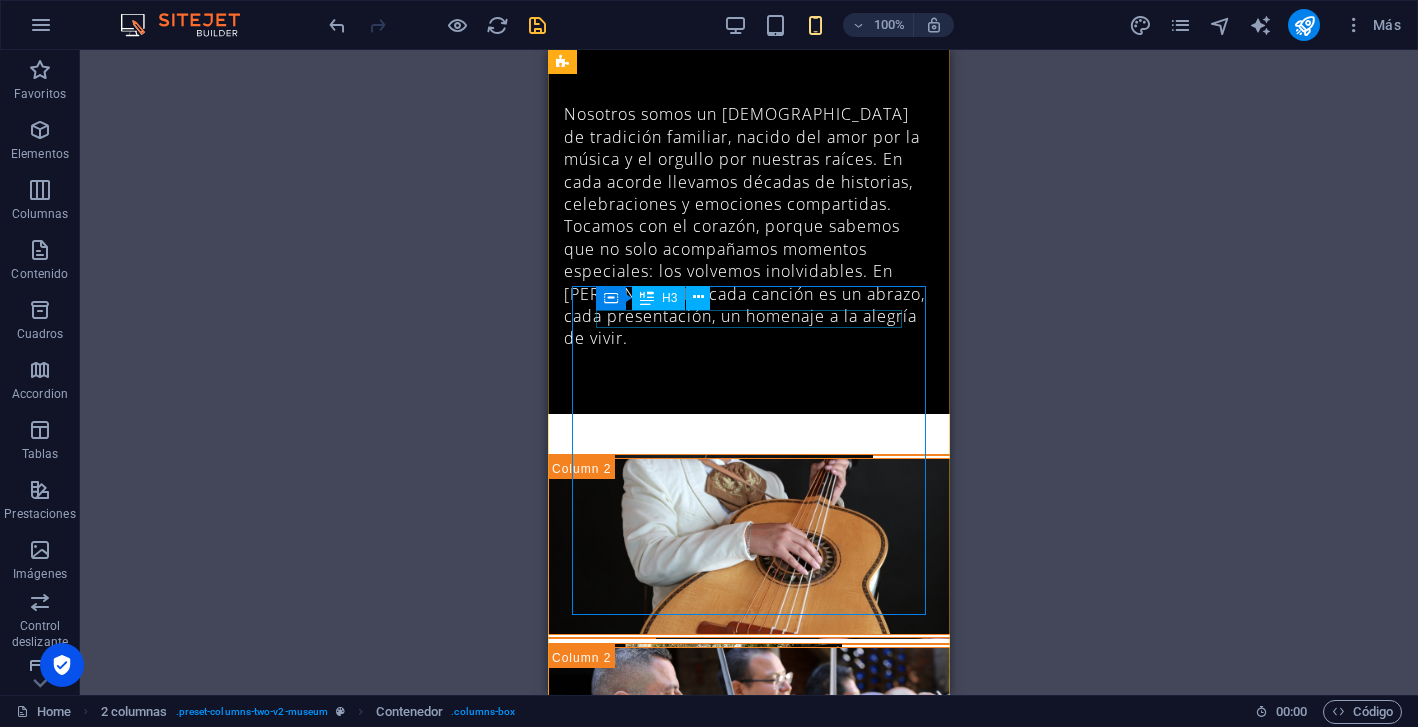 click on "Best Exhibitions in [GEOGRAPHIC_DATA]" at bounding box center [749, 1383] 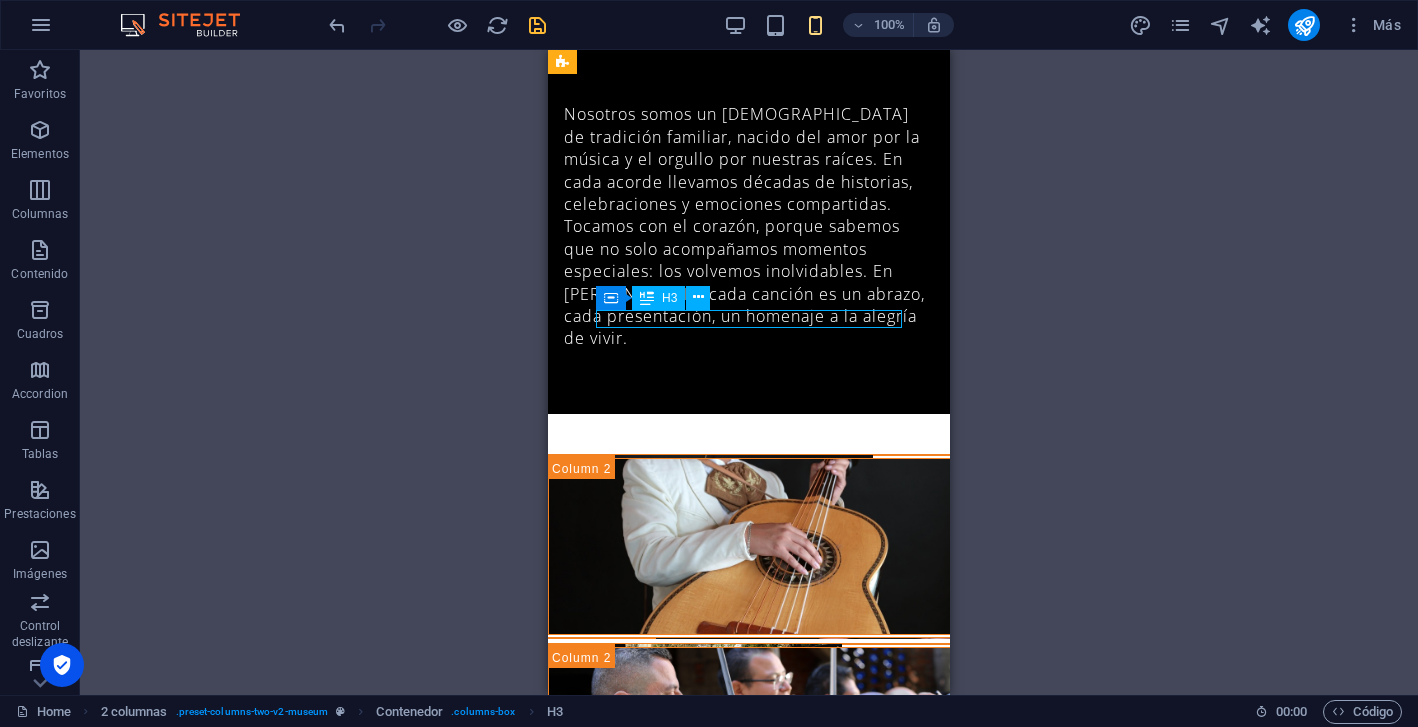 click on "Best Exhibitions in [GEOGRAPHIC_DATA]" at bounding box center [749, 1383] 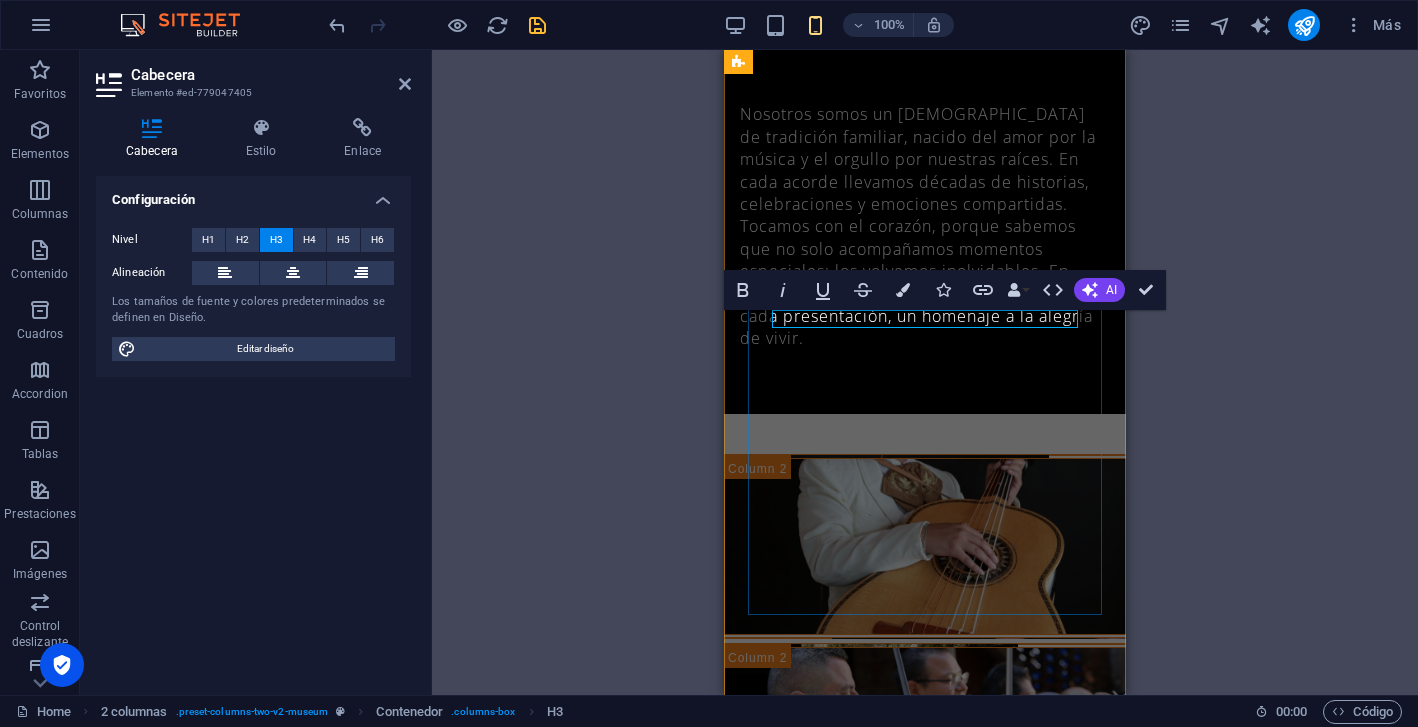 click on "Best Exhibitions in [GEOGRAPHIC_DATA]" at bounding box center [925, 1383] 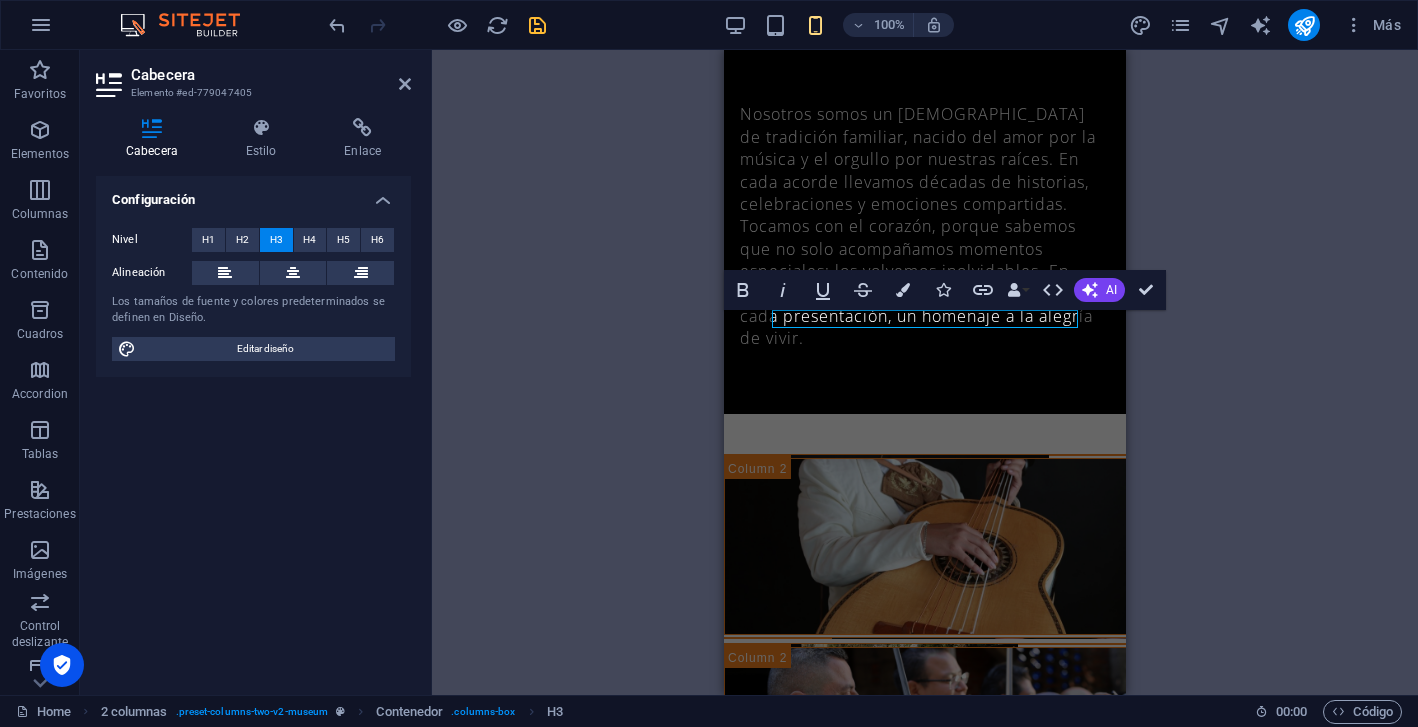 click on "H2   Banner   Banner   Contenedor   Separador   Separador   Botón   Texto   Separador   Imagen amplia con texto   Contenedor   Imagen amplia con texto   Contenedor   Contenedor   Imagen   20-60-20   Contenedor   Texto   Menú   Banner   Barra de menús   H3   Marcador   Imagen amplia con texto   Contenedor   Contenedor   Contenedor   Imagen   Contenedor   20-60-20   Contenedor   Contenedor   Imagen   Contenedor   20-60-20   Contenedor   Imagen   Contenedor   Separador   Contenedor   Control deslizante   Contenedor   Texto   Control deslizante   Control deslizante   Control deslizante   Contenedor   H2   Separador   Texto   Separador   Botón   2 columnas   Marcador   Contenedor   H3   2 columnas   Contenedor   Separador   Contenedor   Contenedor   Contenedor   Contenedor   Marcador   Predeterminado   Predeterminado   Contenedor   Contenedor   H2   Contenedor   Separador   Formulario de contacto   Formulario   Entrada   Formulario de contacto   Formulario de contacto   Formulario   Email" at bounding box center [925, 372] 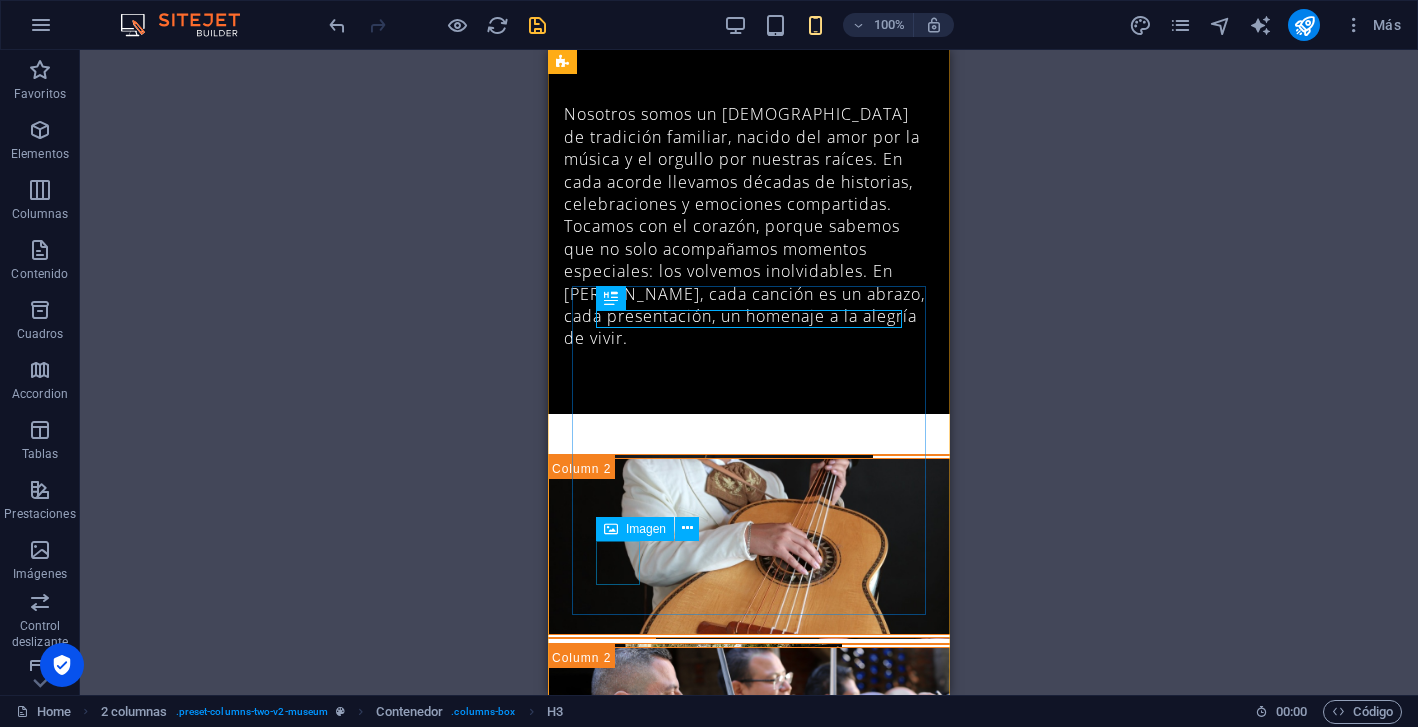 click at bounding box center [749, 1618] 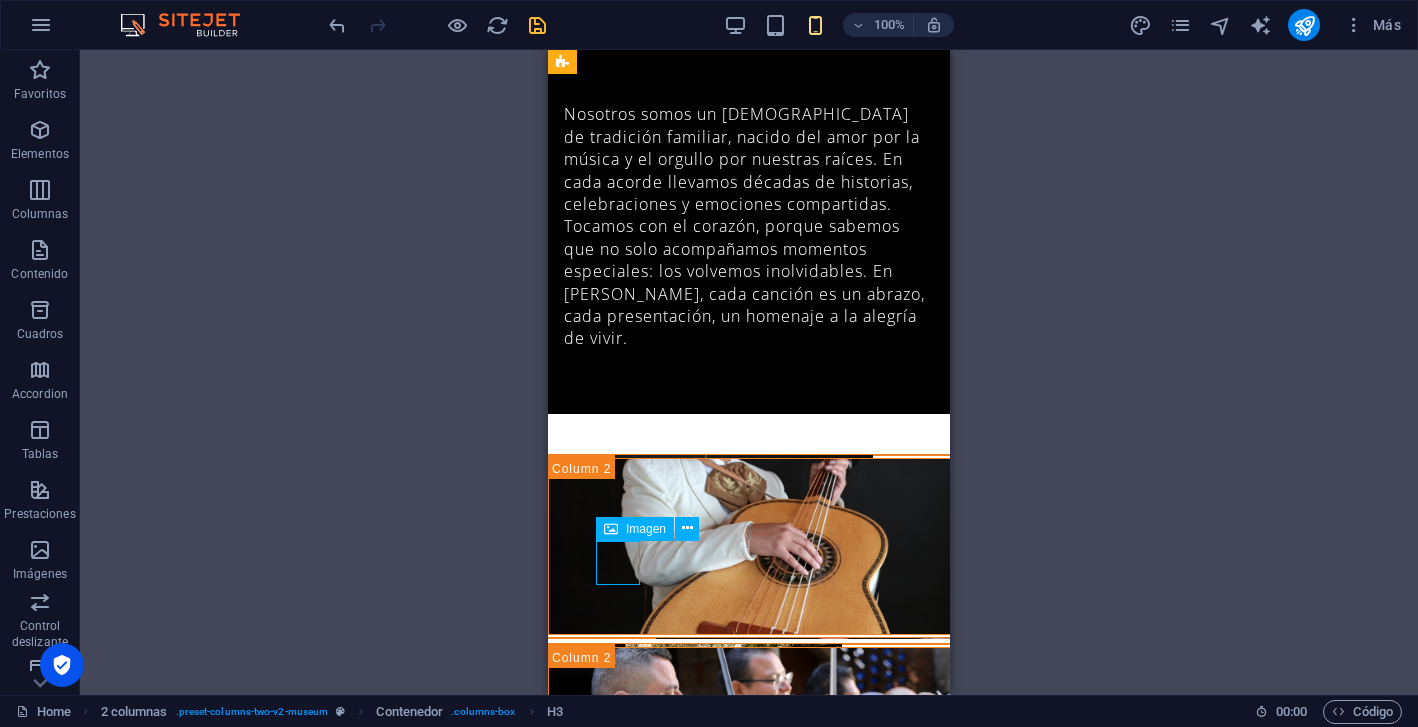 click at bounding box center (749, 1618) 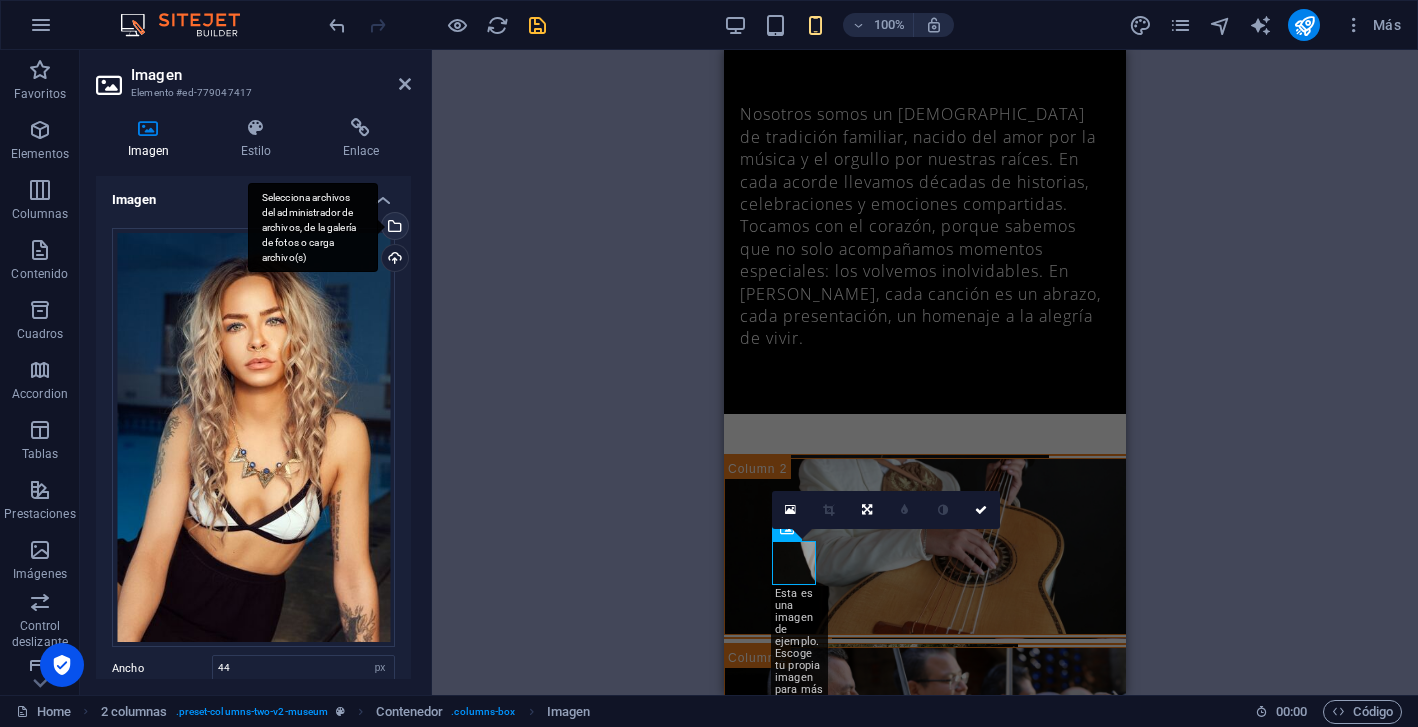 click on "Selecciona archivos del administrador de archivos, de la galería de fotos o carga archivo(s)" at bounding box center (393, 228) 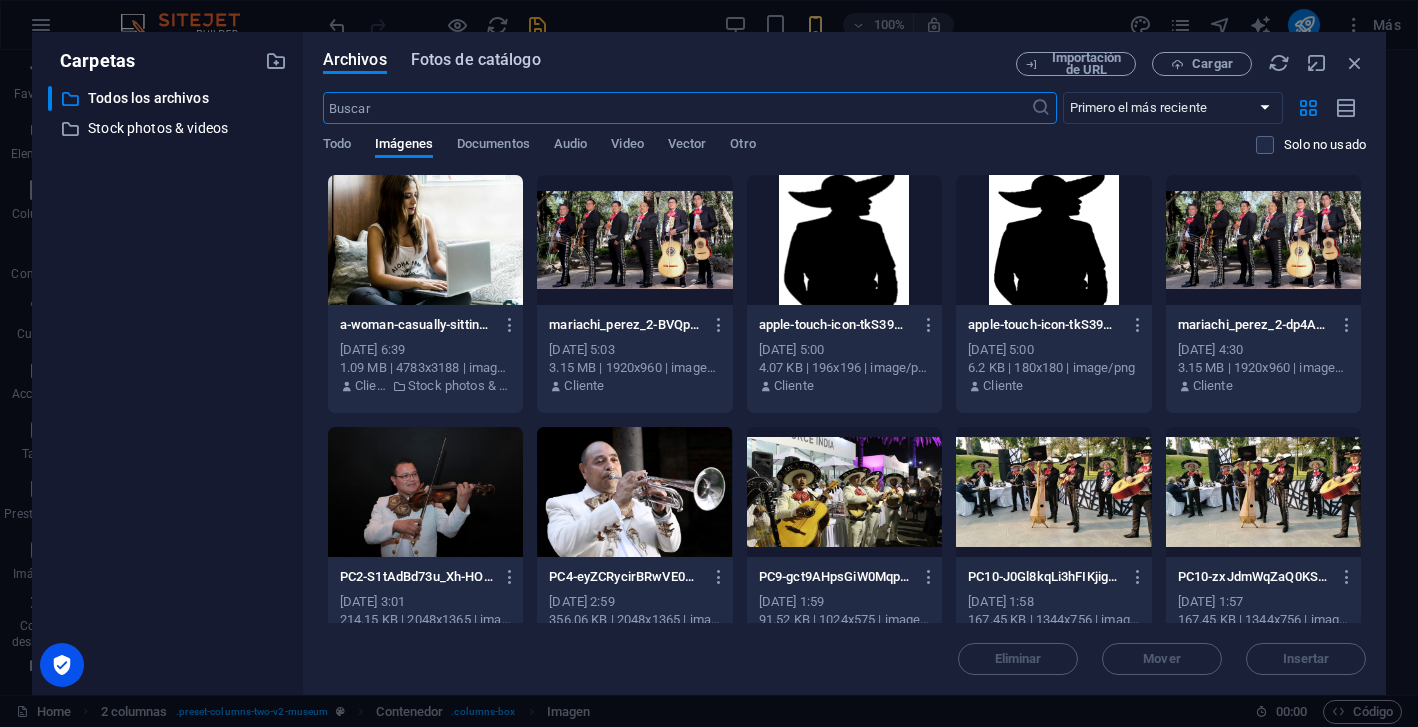 click on "Fotos de catálogo" at bounding box center (476, 60) 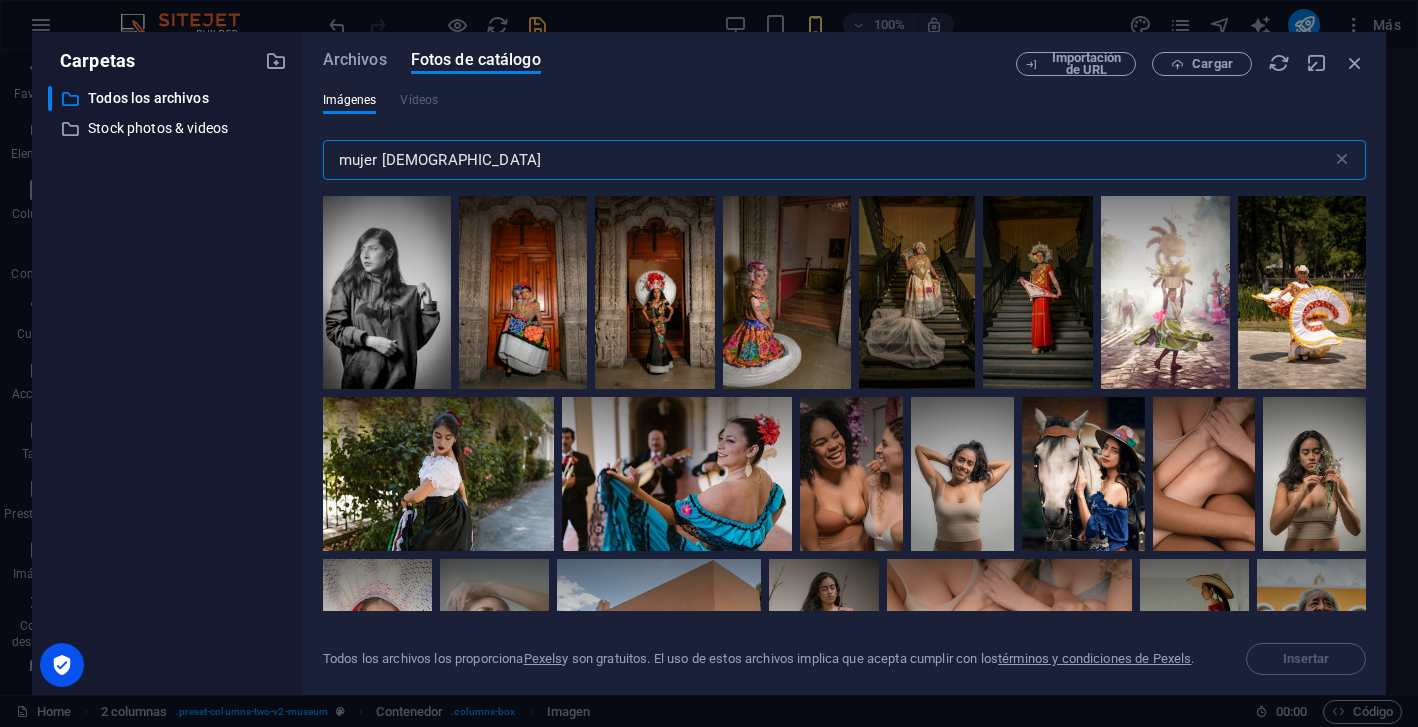 click on "mujer [DEMOGRAPHIC_DATA]" at bounding box center [827, 160] 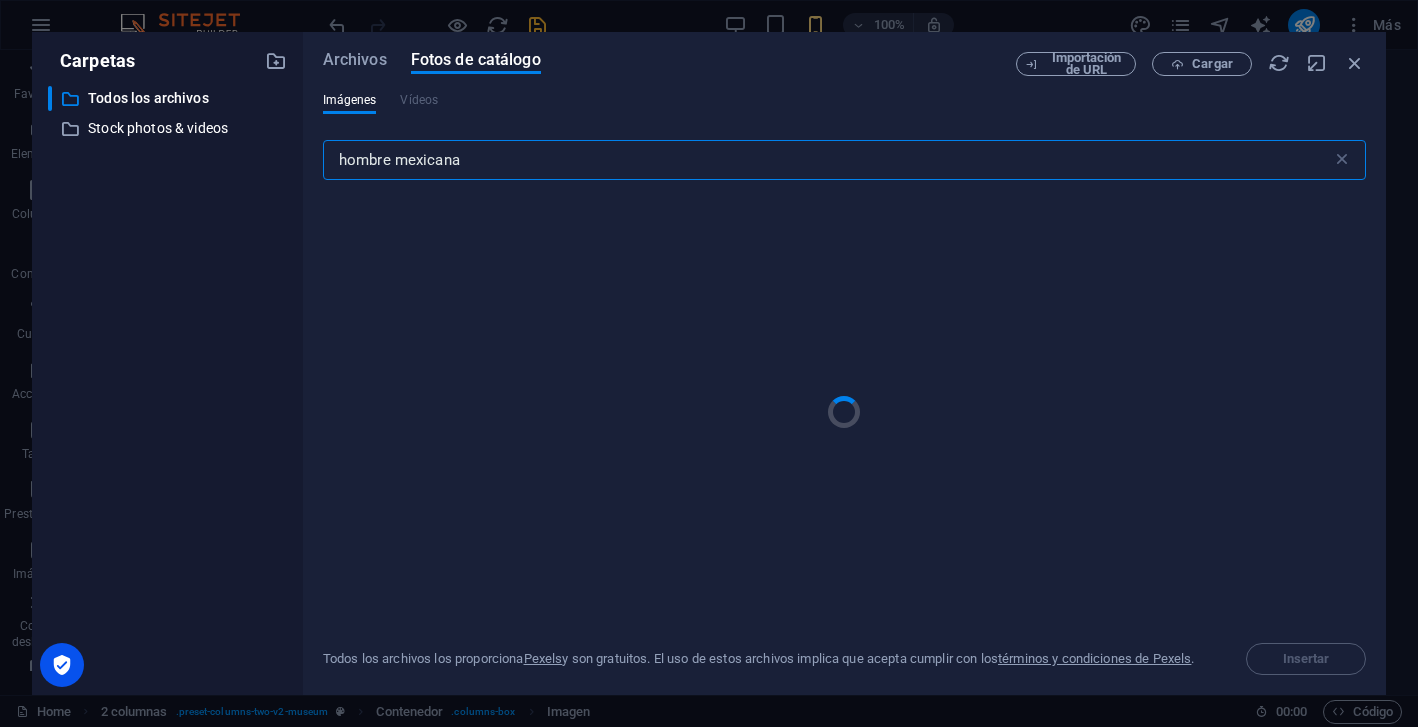 click on "hombre mexicana" at bounding box center (827, 160) 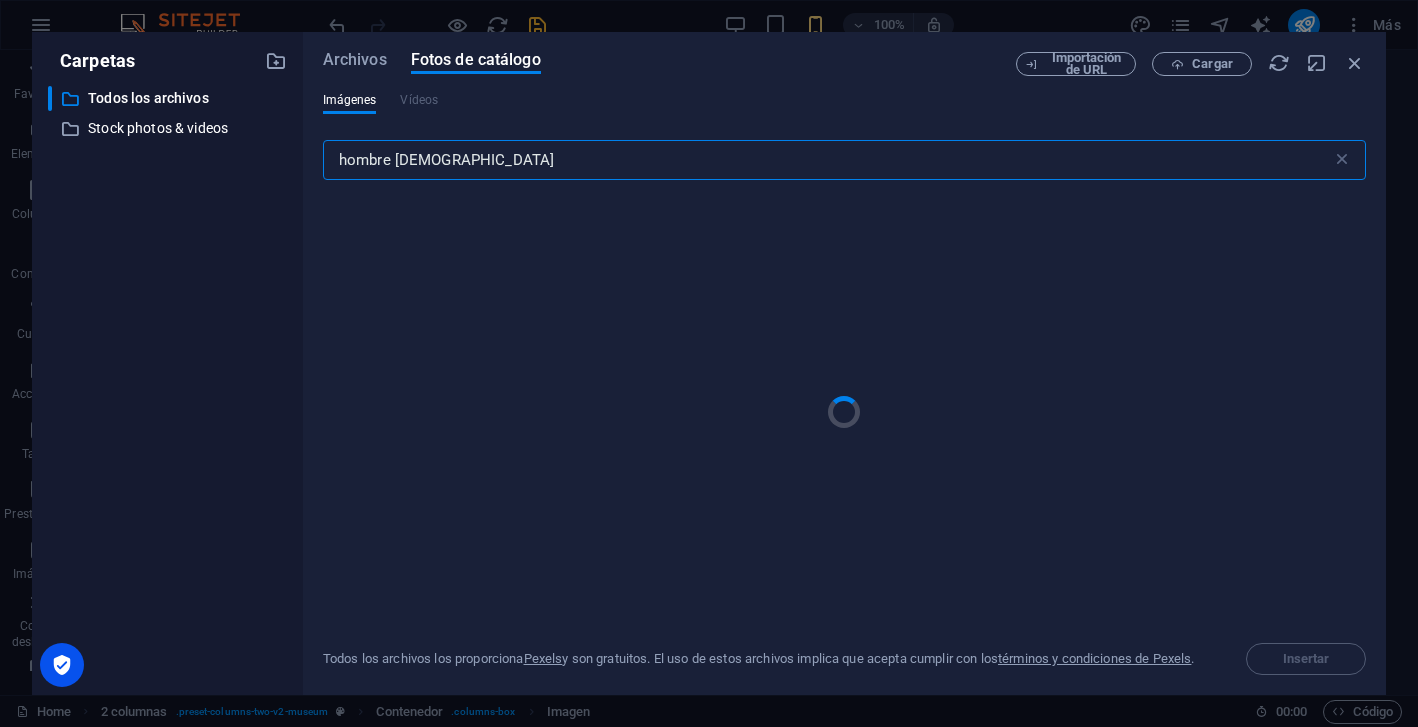 type on "hombre [DEMOGRAPHIC_DATA]" 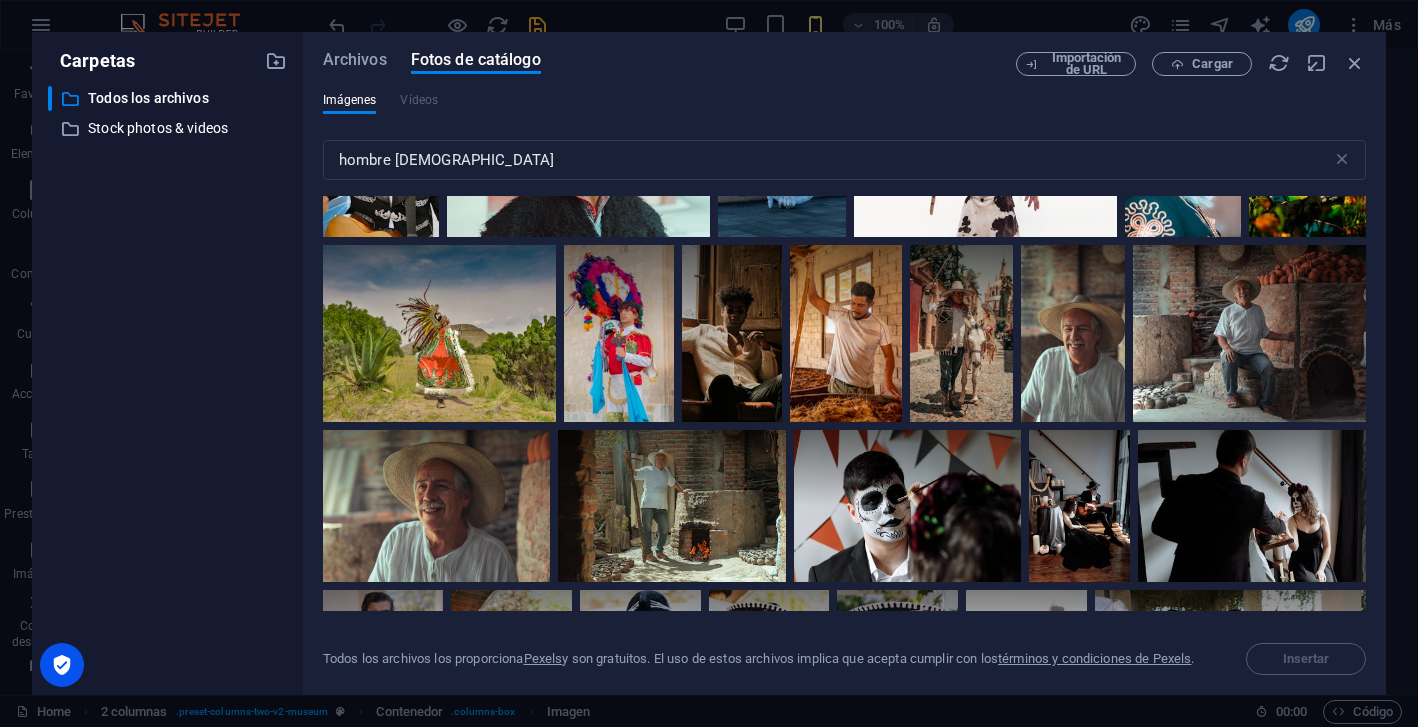 scroll, scrollTop: 3361, scrollLeft: 0, axis: vertical 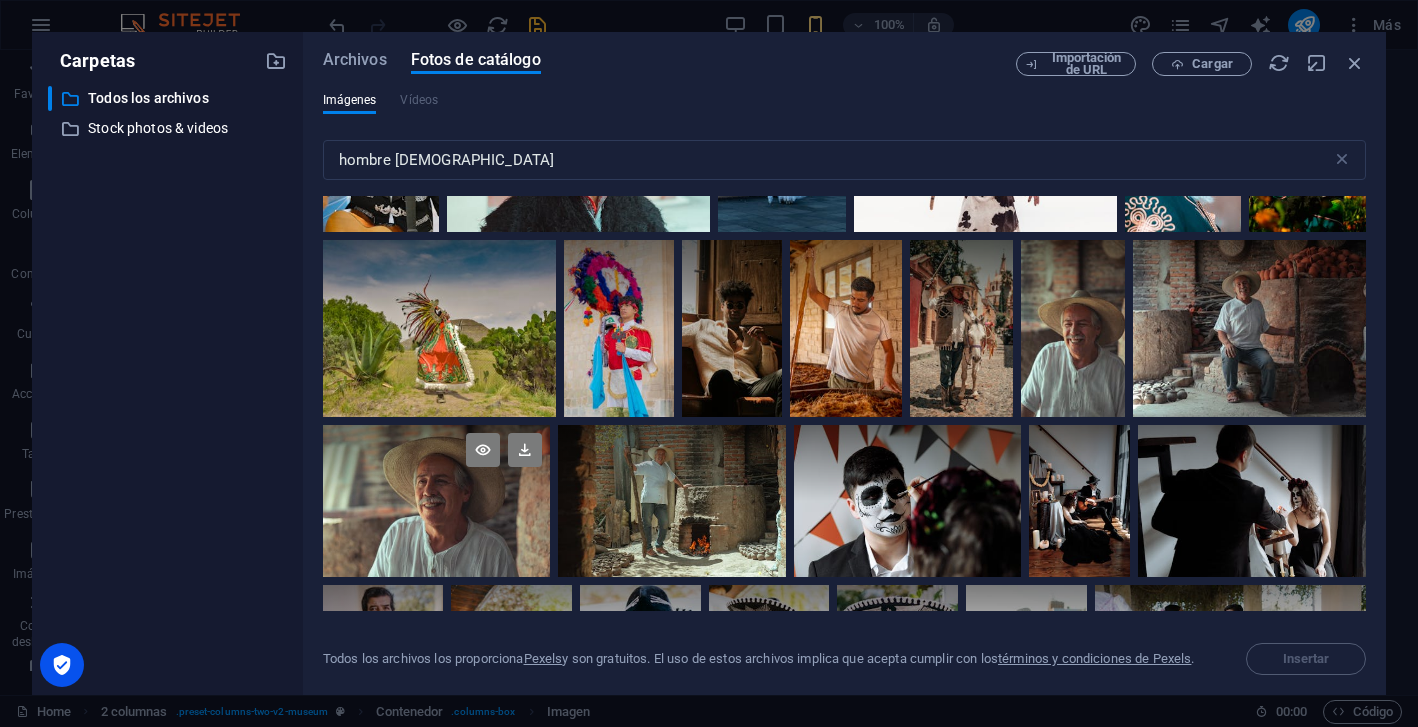 click at bounding box center [437, 501] 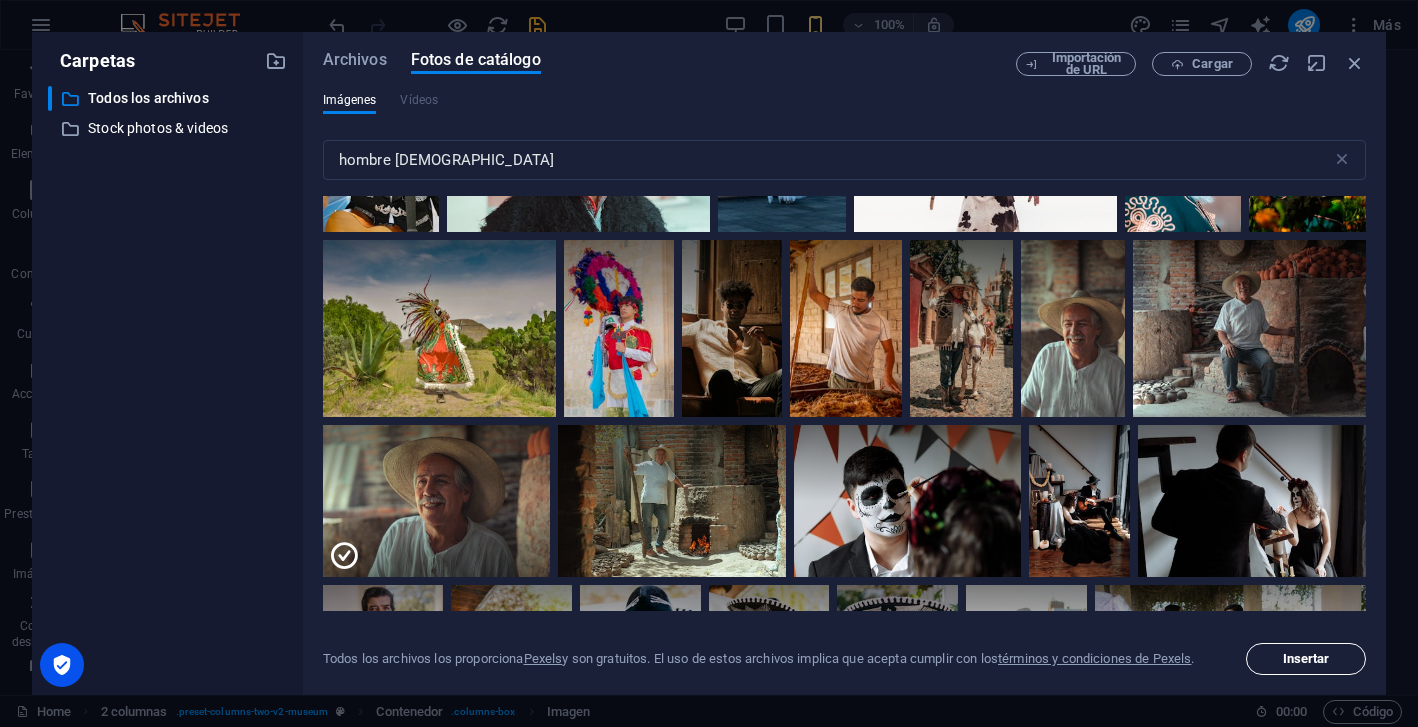 click on "Insertar" at bounding box center [1306, 659] 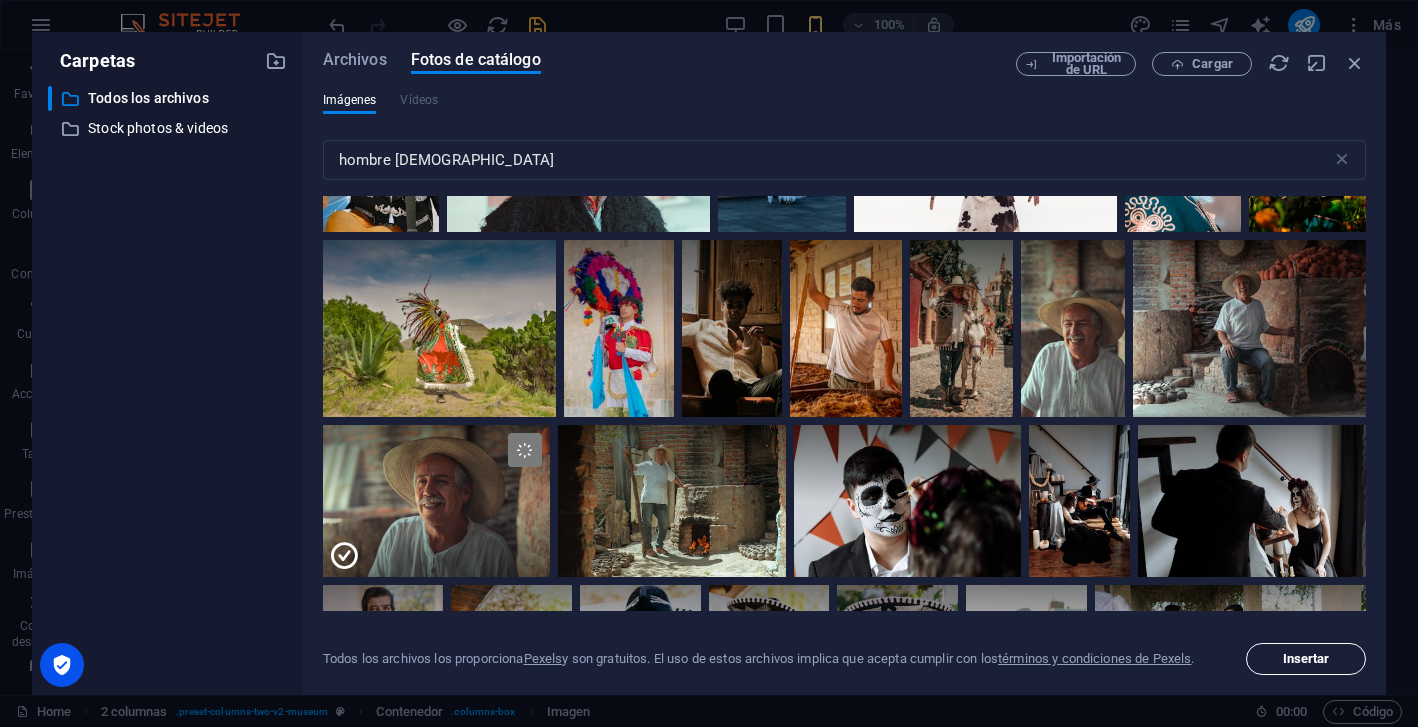click on "Insertar" at bounding box center (1306, 659) 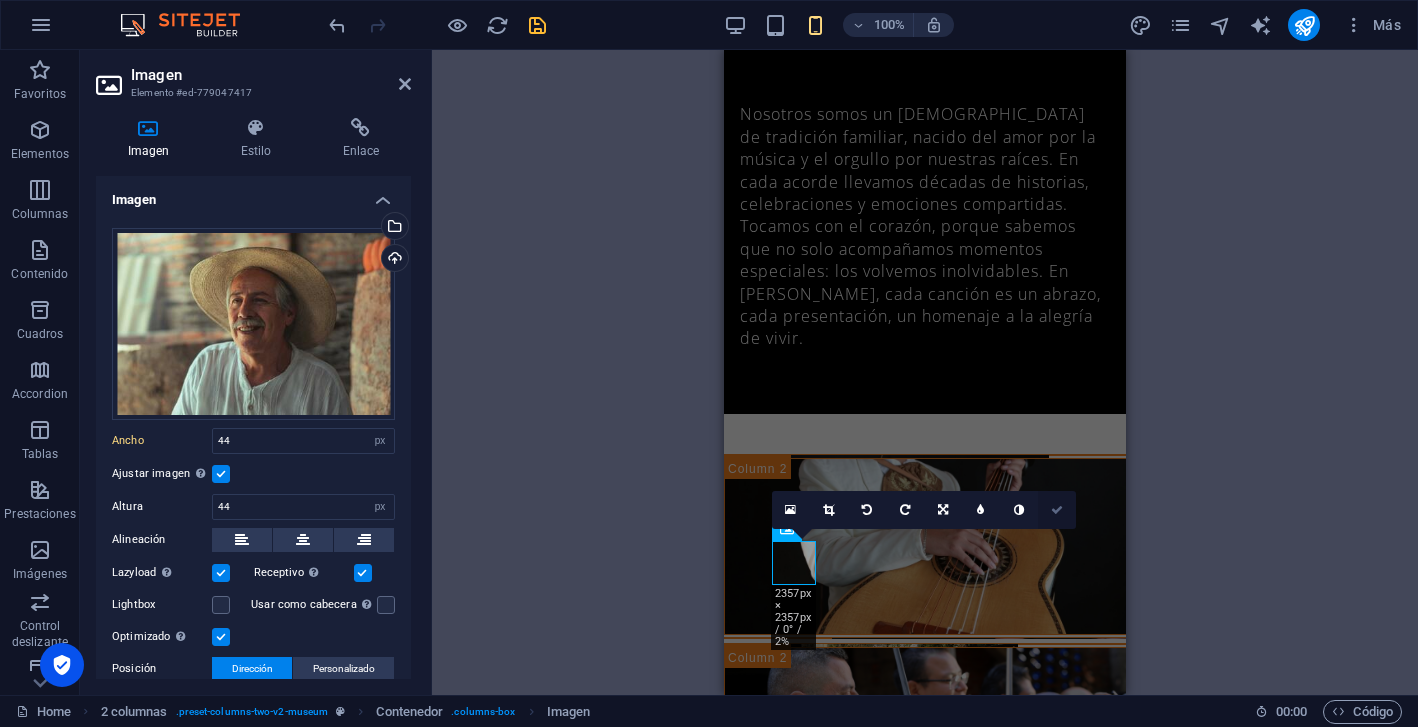 click at bounding box center [1057, 510] 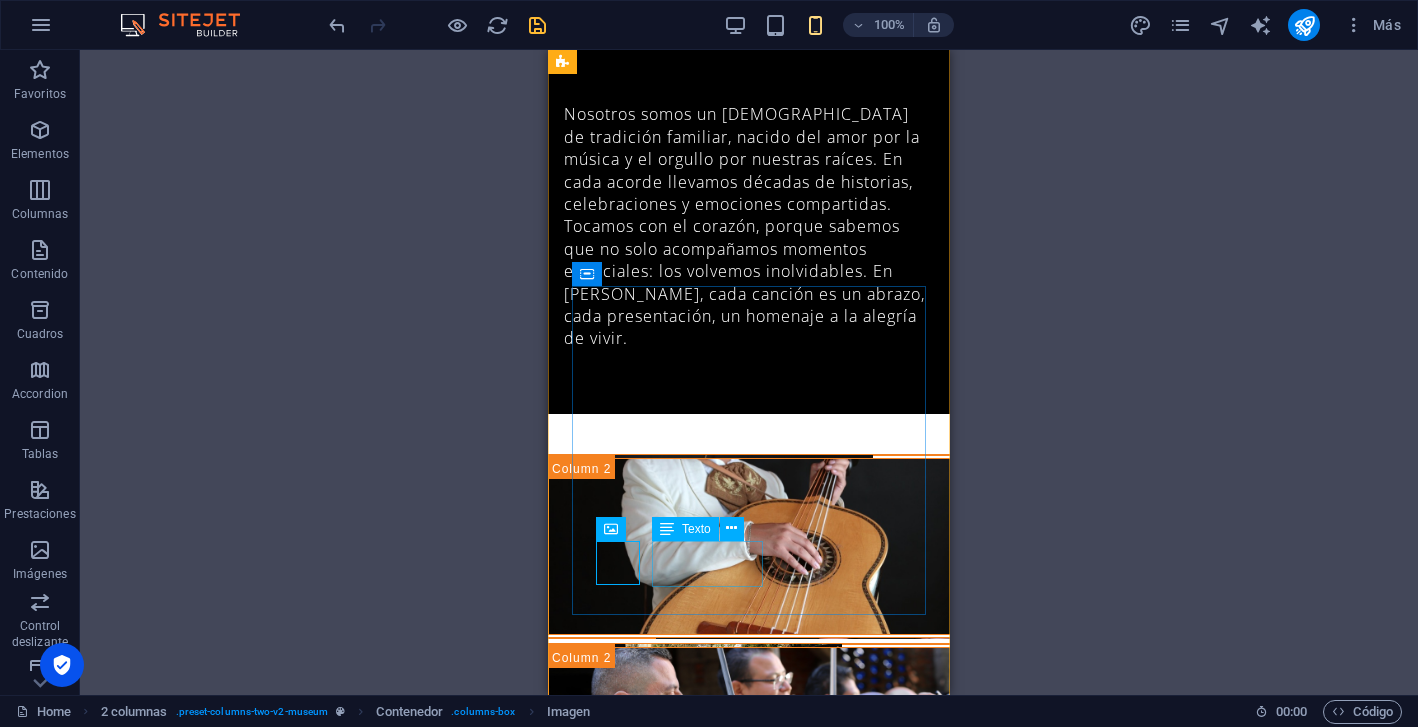 click on "[PERSON_NAME]
Painter" at bounding box center (749, 1713) 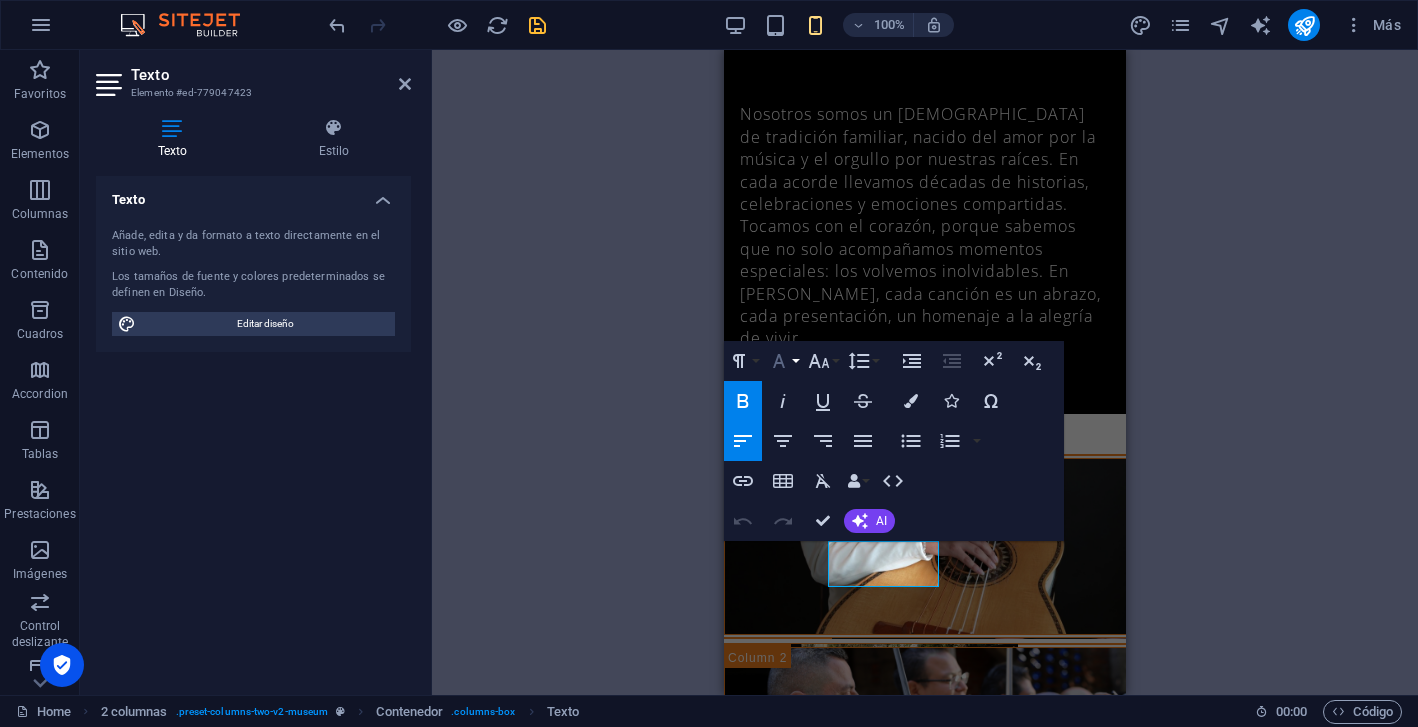 click 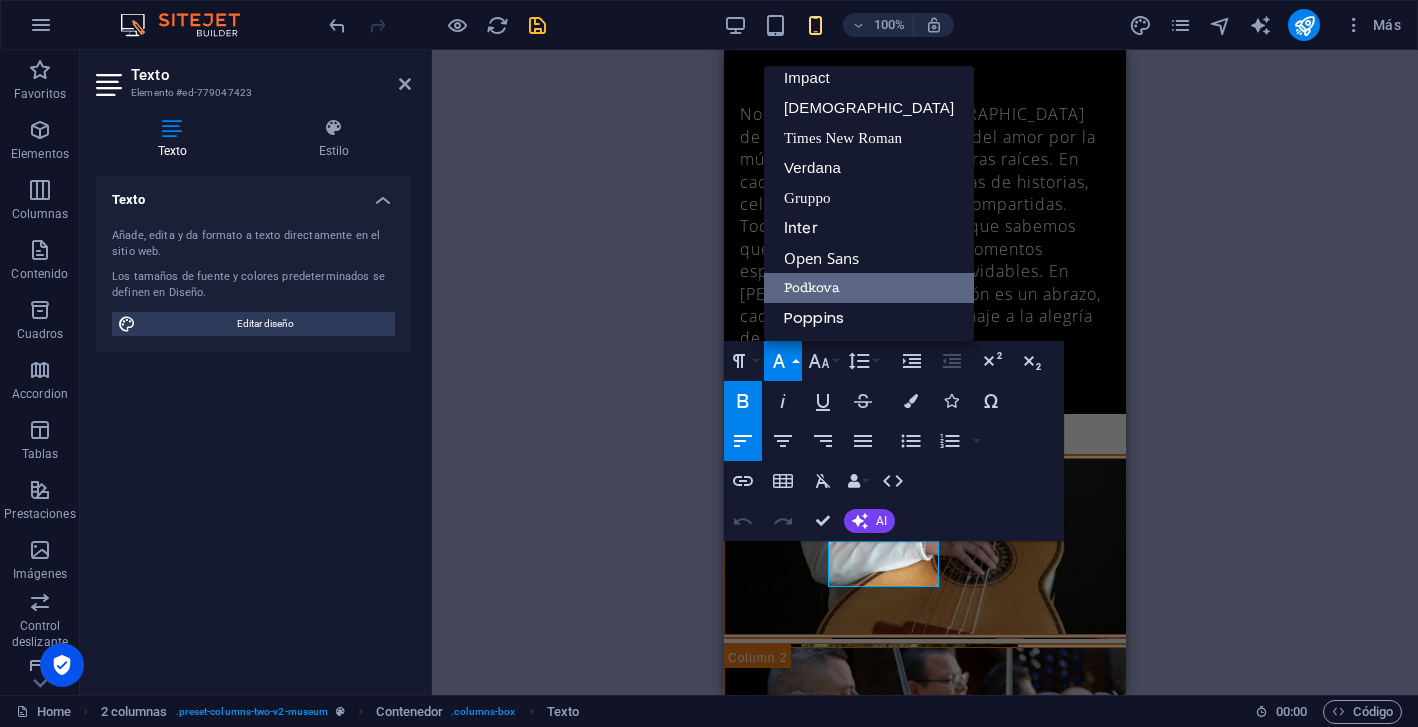scroll, scrollTop: 71, scrollLeft: 0, axis: vertical 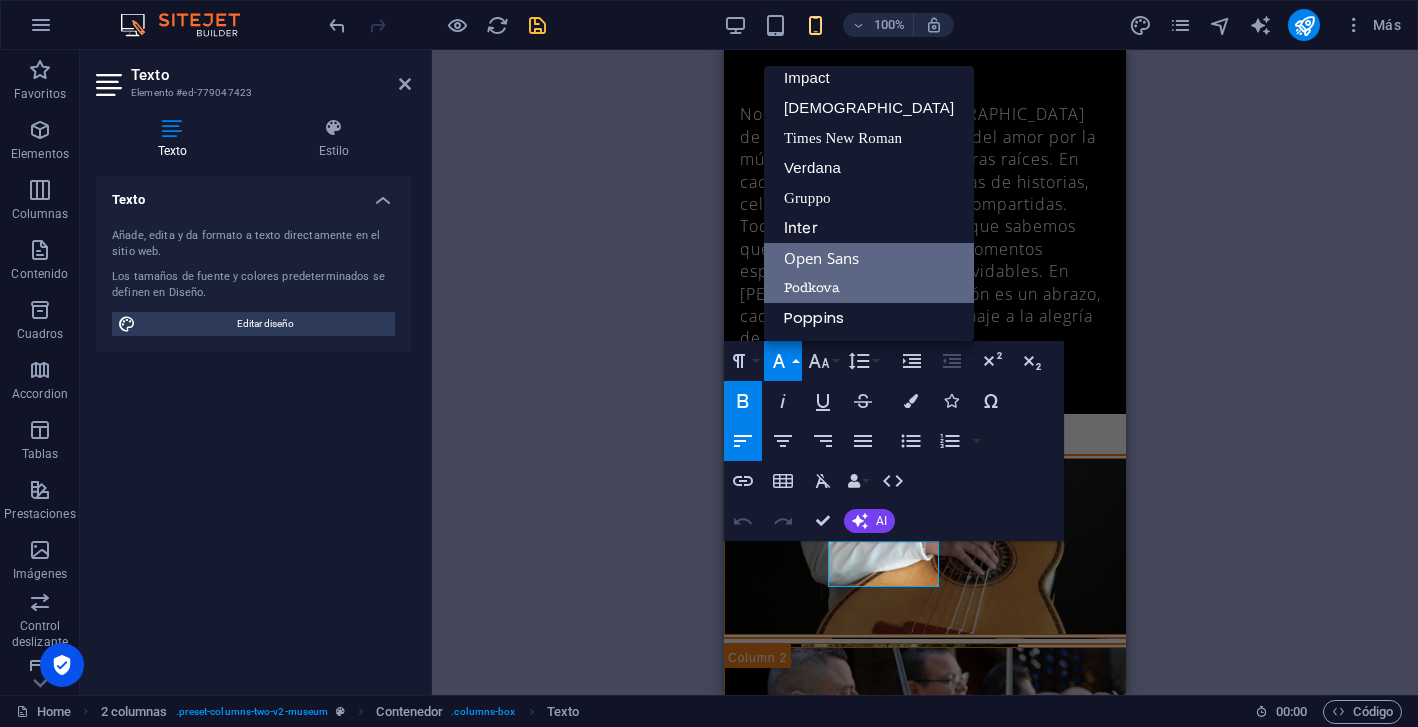 click on "Open Sans" at bounding box center (869, 258) 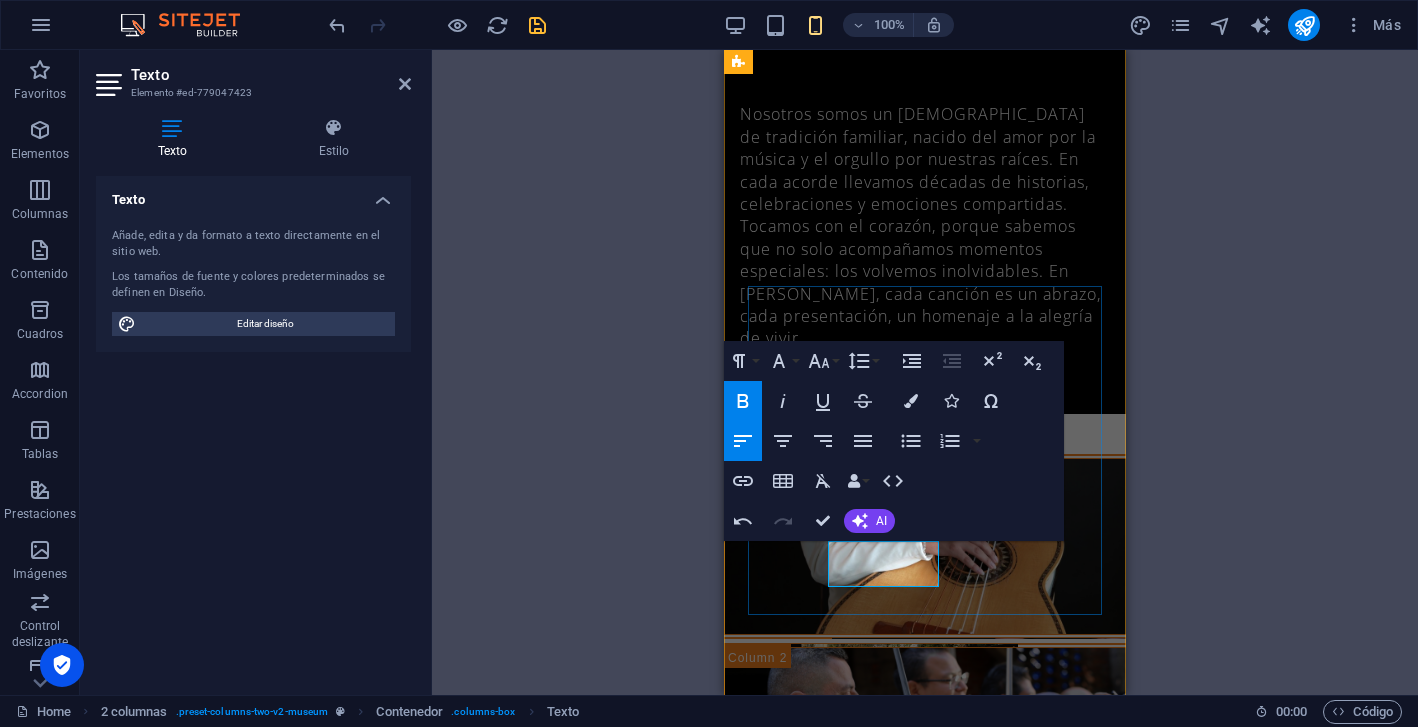 click on "Painter" at bounding box center [925, 1724] 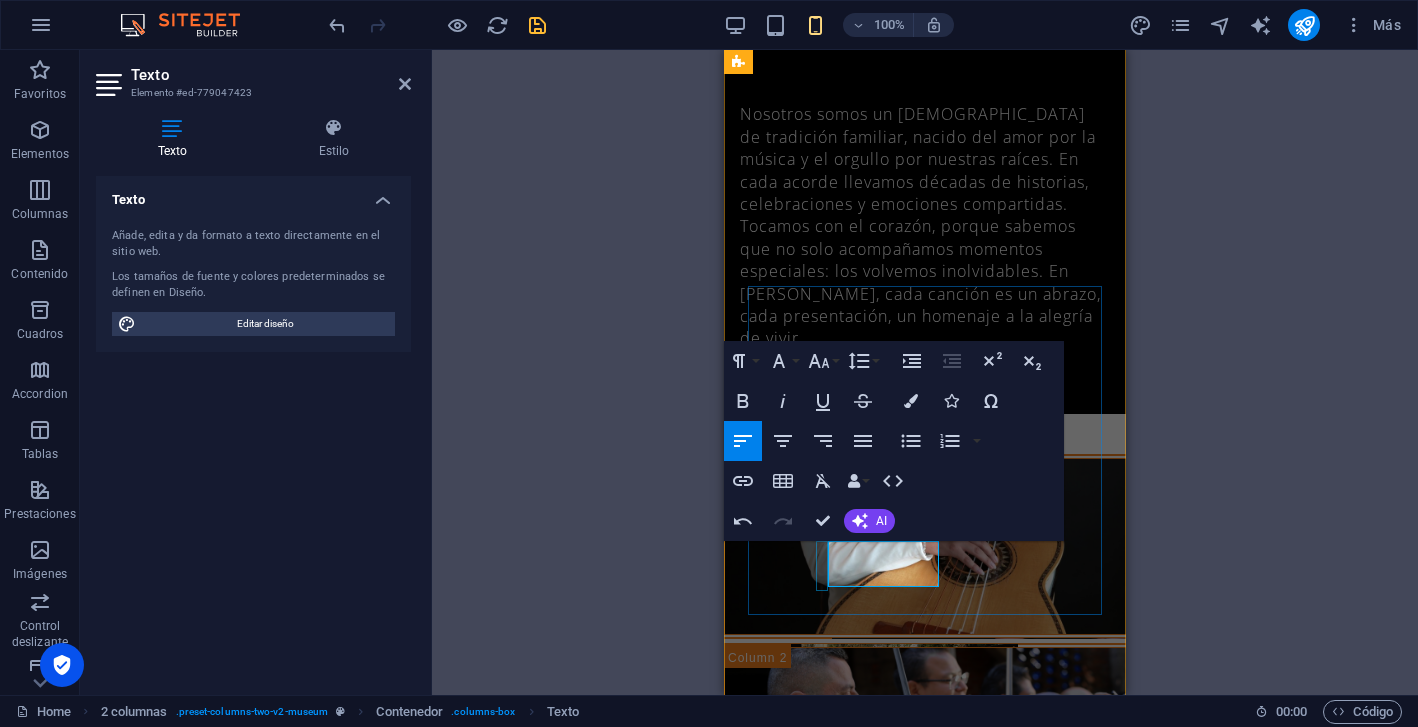 drag, startPoint x: 893, startPoint y: 575, endPoint x: 825, endPoint y: 557, distance: 70.34202 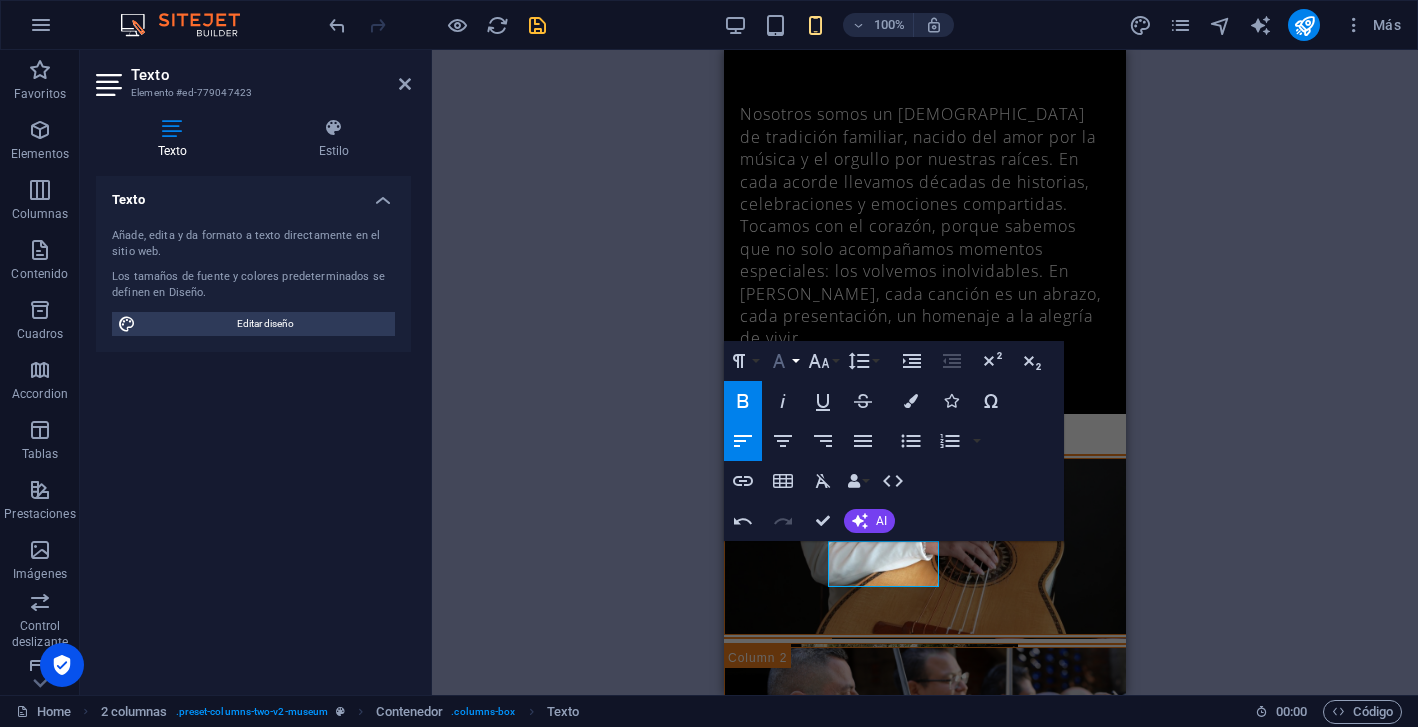 click 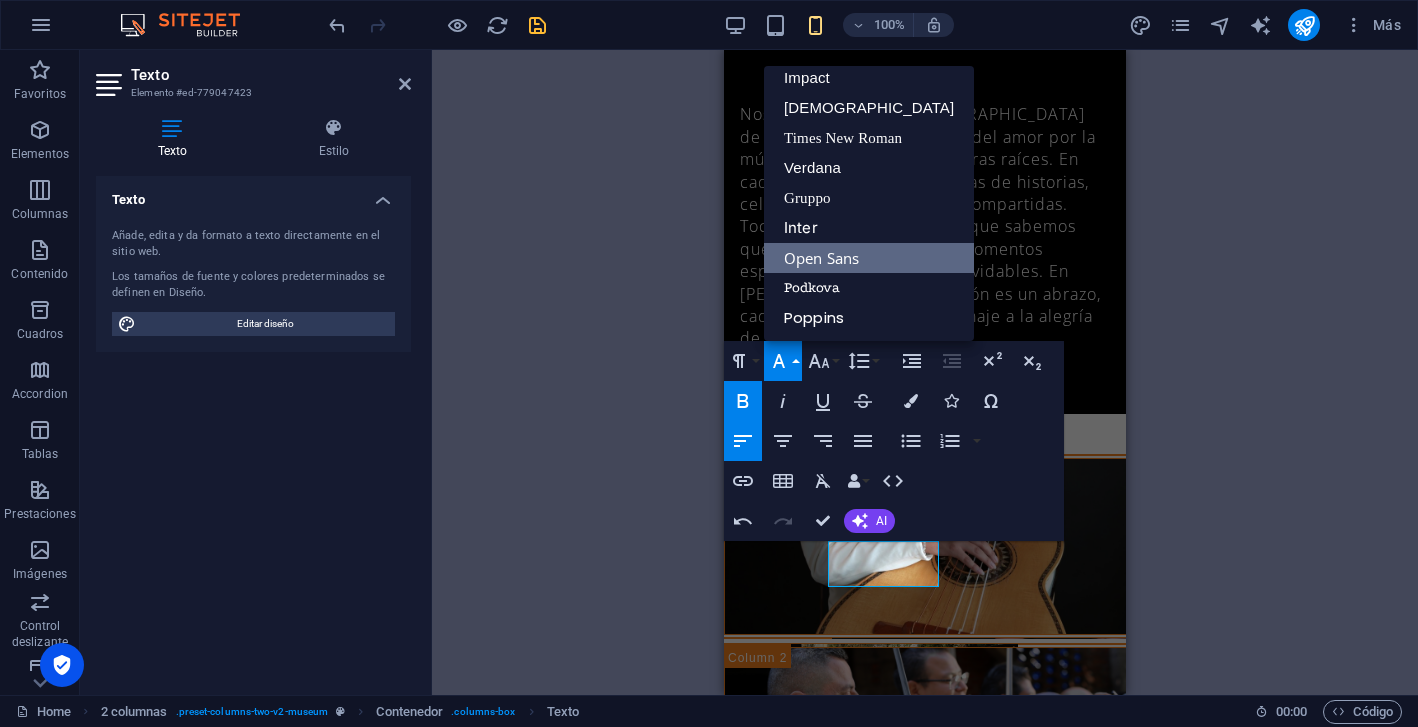 scroll, scrollTop: 71, scrollLeft: 0, axis: vertical 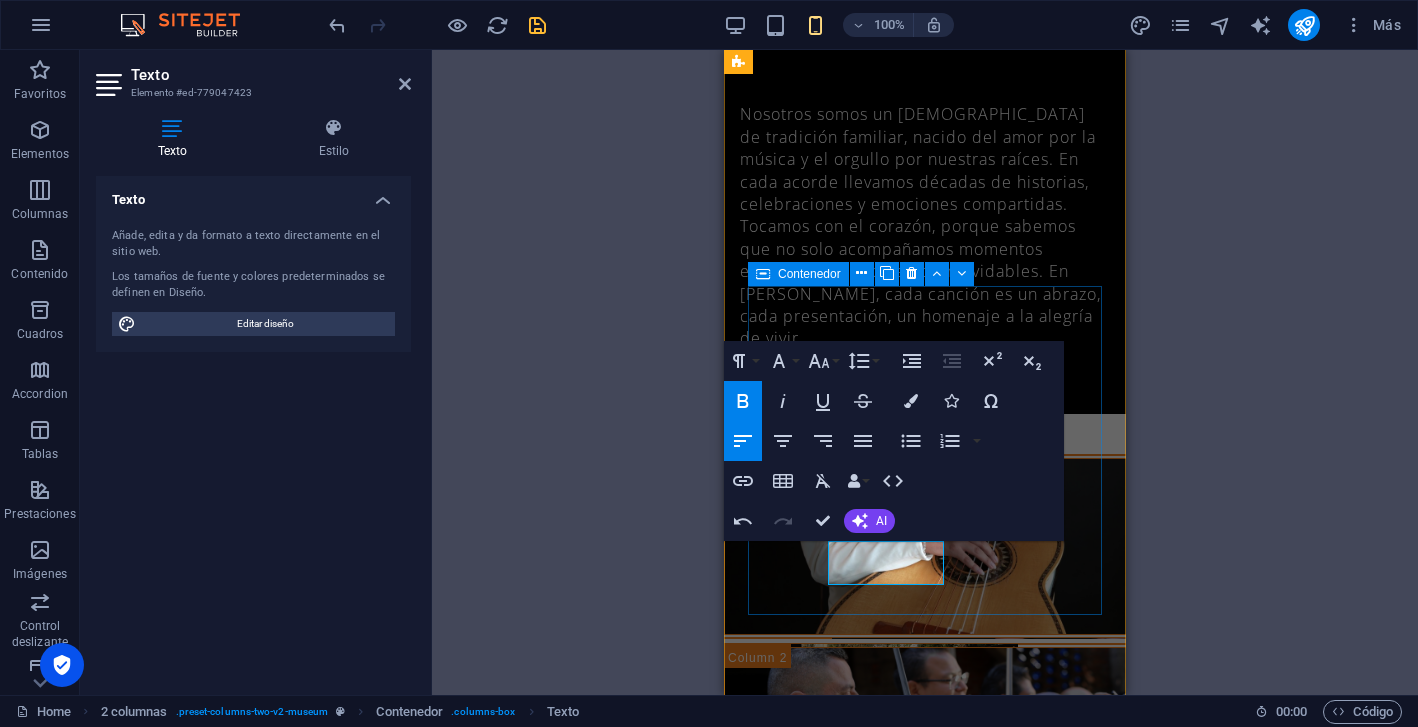 click on "Puntualidad Llegaron puntuales y cumplieron con el tiempo de servicio acordado. Su profesionalismo y actitud fueron impecables. Sin duda, los recomiendo ampliamente para cualquier tipo de evento. ¡Excelente experiencia! ​ [PERSON_NAME]
Painter" at bounding box center [925, 1550] 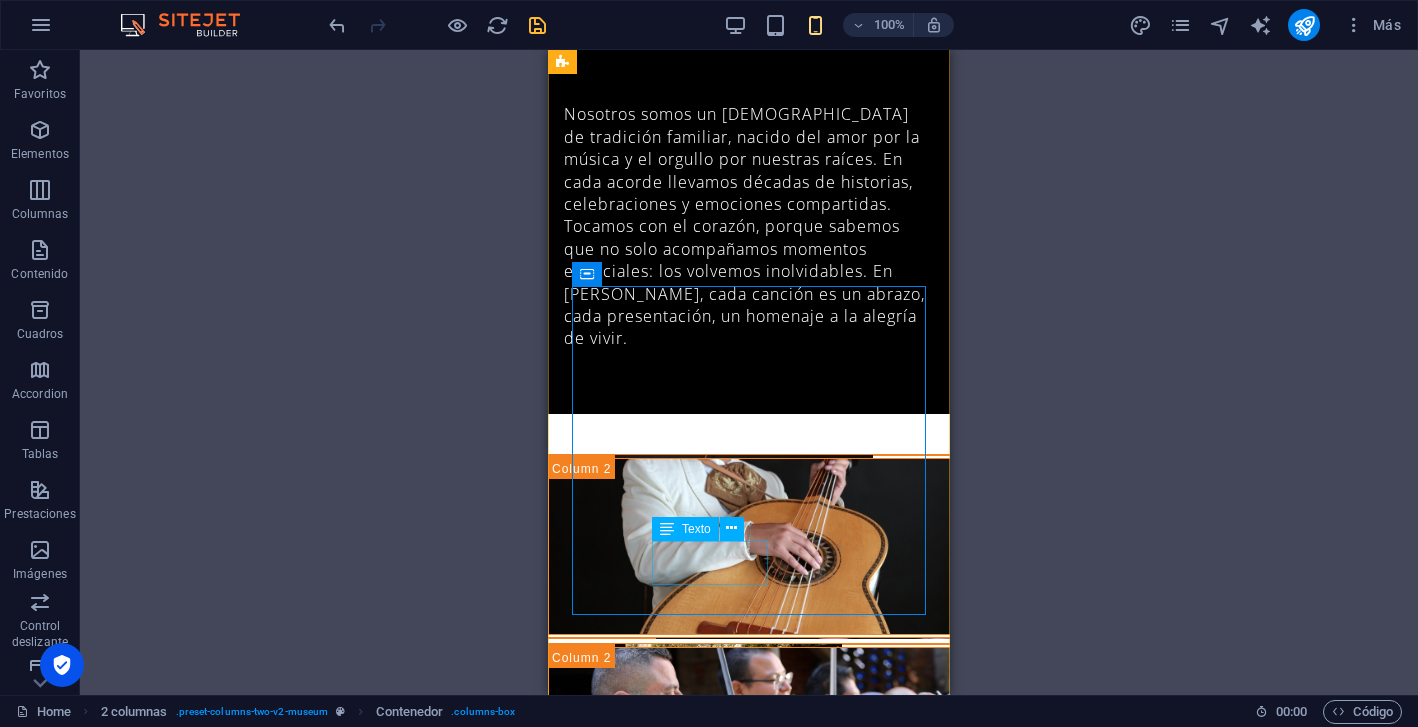click on "[PERSON_NAME]
Painter" at bounding box center (749, 1712) 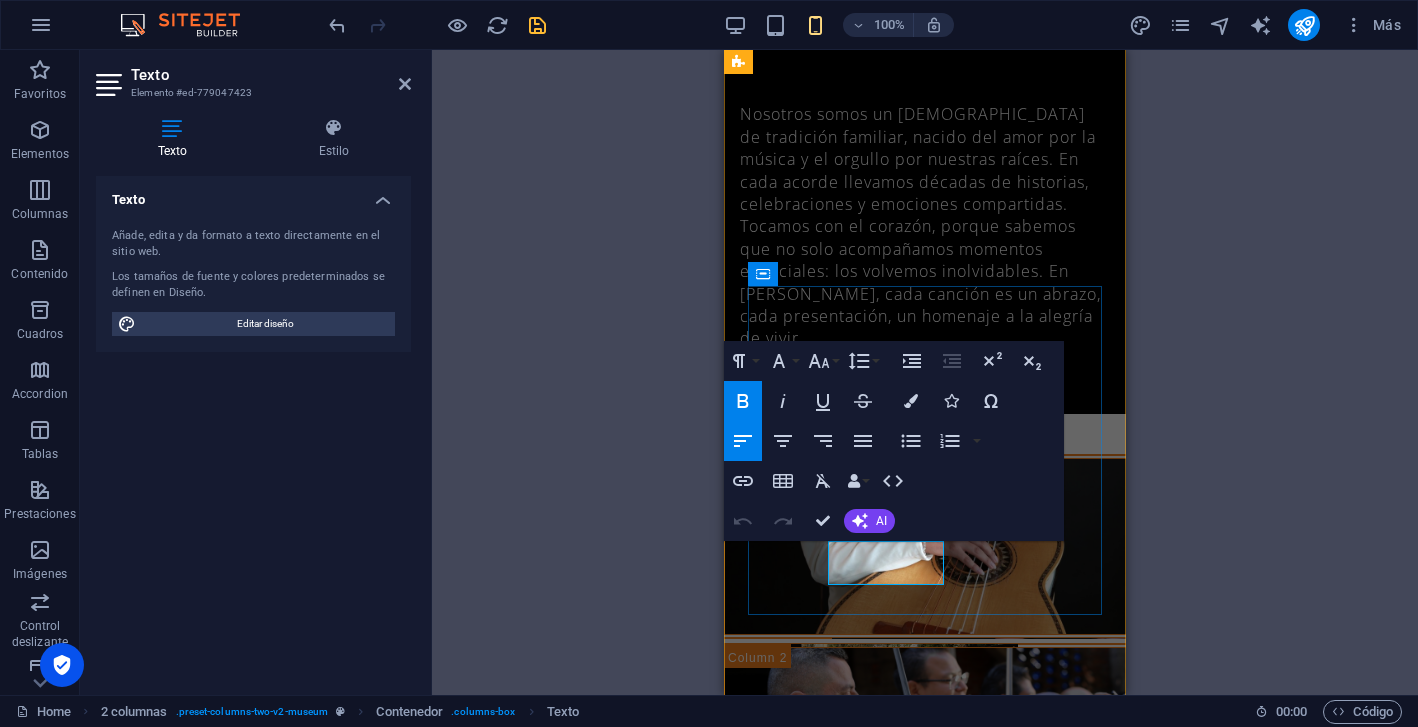 click on "Painter" at bounding box center [925, 1723] 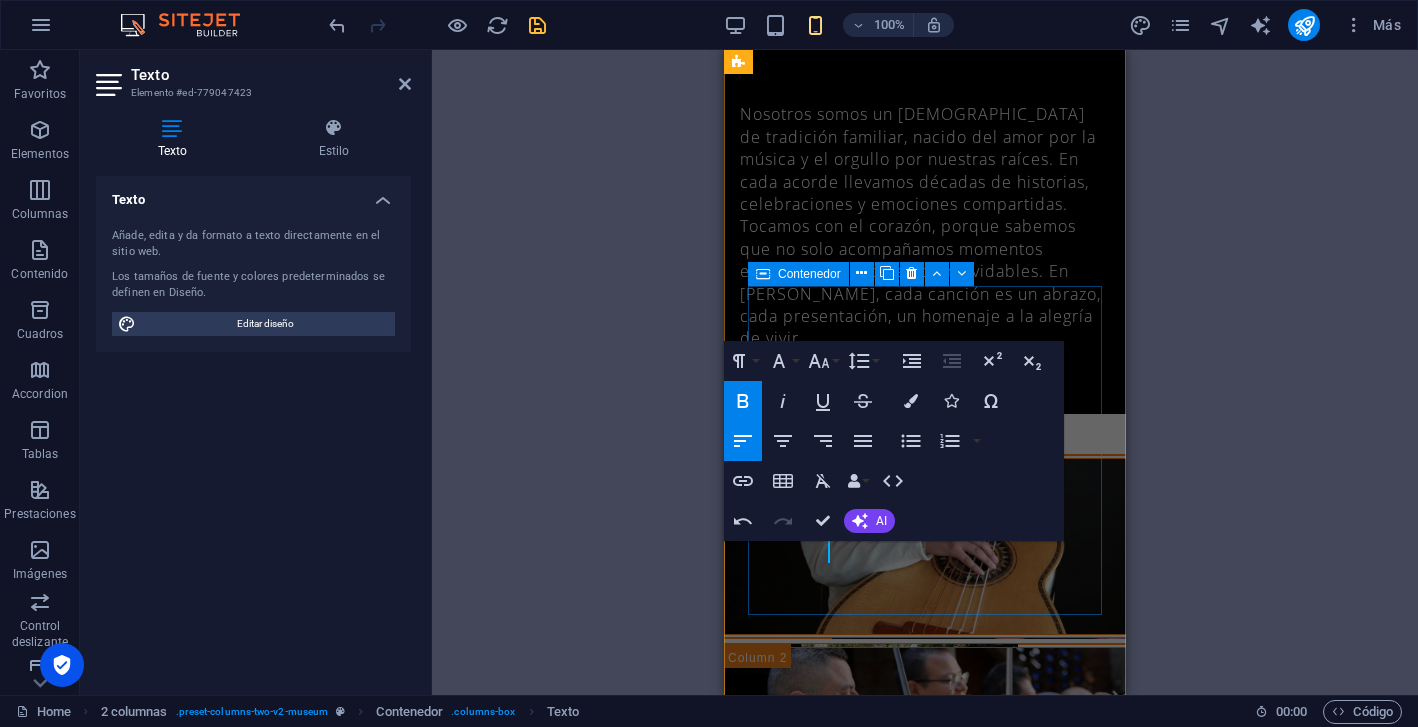 type 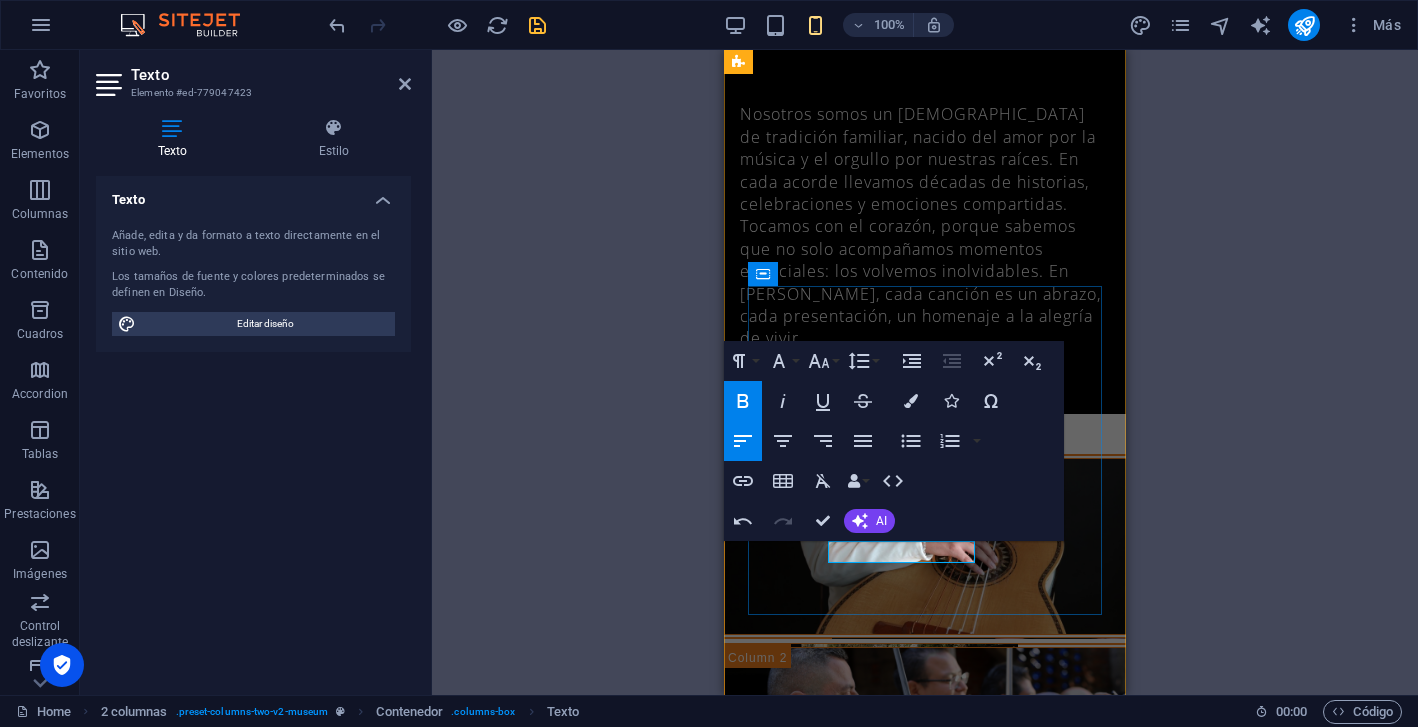 click on "[PERSON_NAME]" at bounding box center [840, 1701] 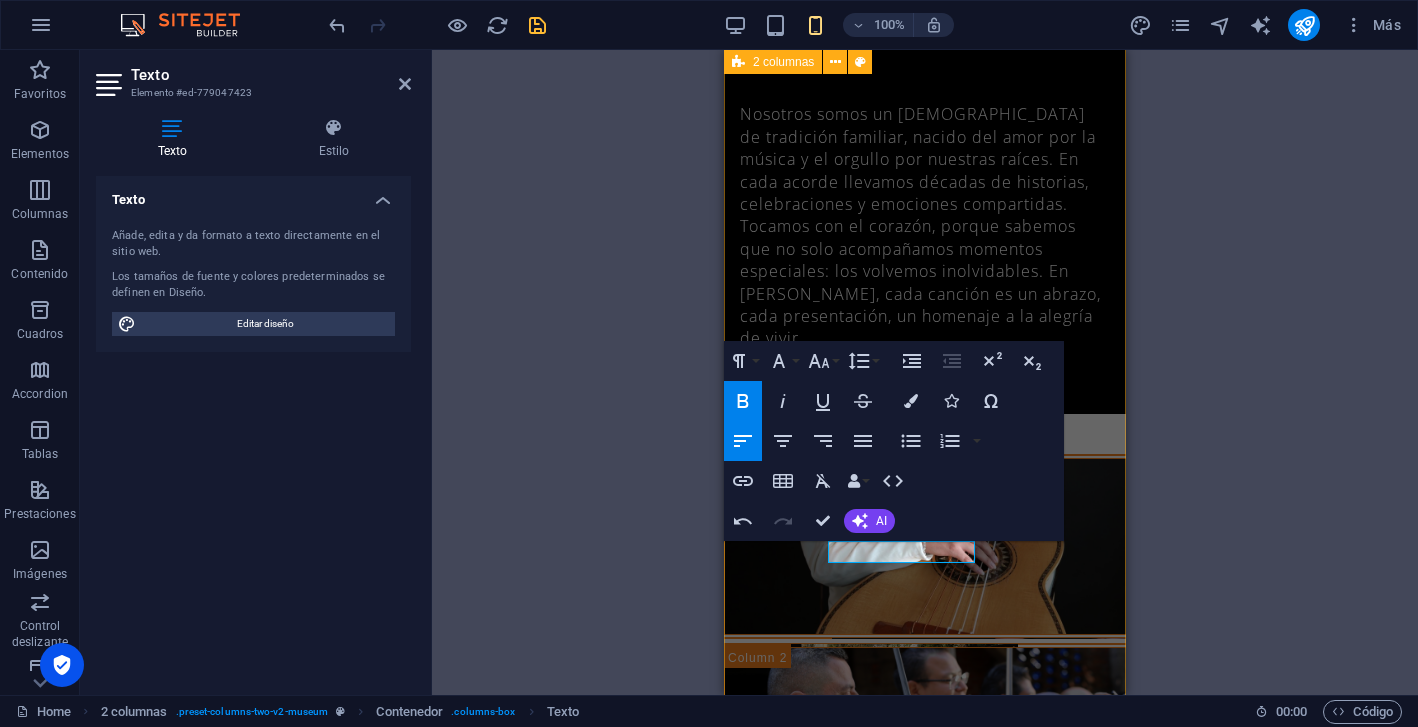 click on "Superación de expectativas Amenizaron mi evento de manera espectacular. Cada canción fue interpretada con gran sentimiento y profesionalismo. El ambiente que crearon hizo que todos los invitados disfrutaran y se emocionaran. Sin duda, superaron mis expectativas. ¡Altamente recomendados! [PERSON_NAME]
Puntualidad Llegaron puntuales y cumplieron con el tiempo de servicio acordado. Su profesionalismo y actitud fueron impecables. Sin duda, los recomiendo ampliamente para cualquier tipo de evento. ¡Excelente experiencia! [PERSON_NAME] I have finally found the best Lorem ipsum dolor sit amet, consectetur adipiscing elit, sed do eiusmod tempor incididunt ut labore et dolore magna aliqua. [PERSON_NAME]
Musician Art and fun, all together Lorem ipsum dolor sit amet, consectetur adipiscing elit, sed do eiusmod tempor incididunt ut labore et dolore magna aliqua. [PERSON_NAME]
Surgeon" at bounding box center [925, 1689] 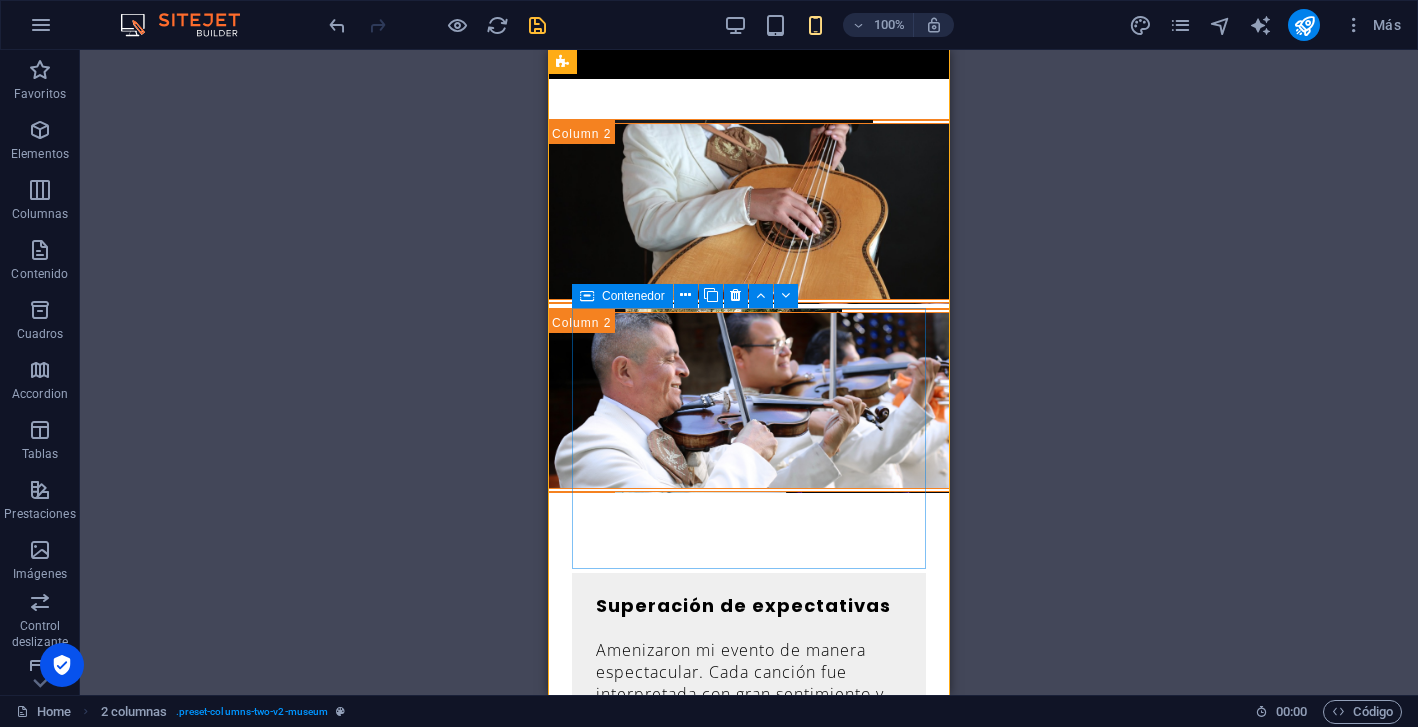 scroll, scrollTop: 2277, scrollLeft: 0, axis: vertical 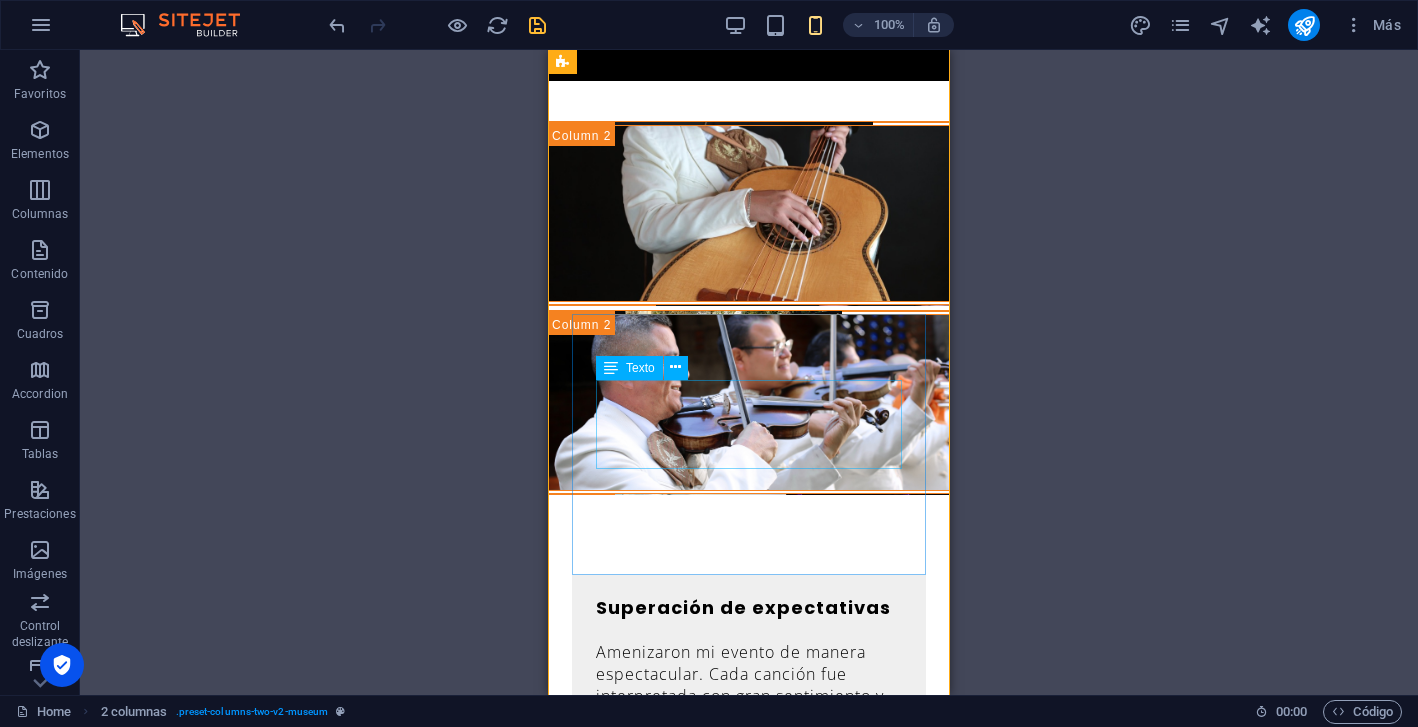click on "Lorem ipsum dolor sit amet, consectetur adipiscing elit, sed do eiusmod tempor incididunt ut labore et dolore magna aliqua." at bounding box center (749, 1530) 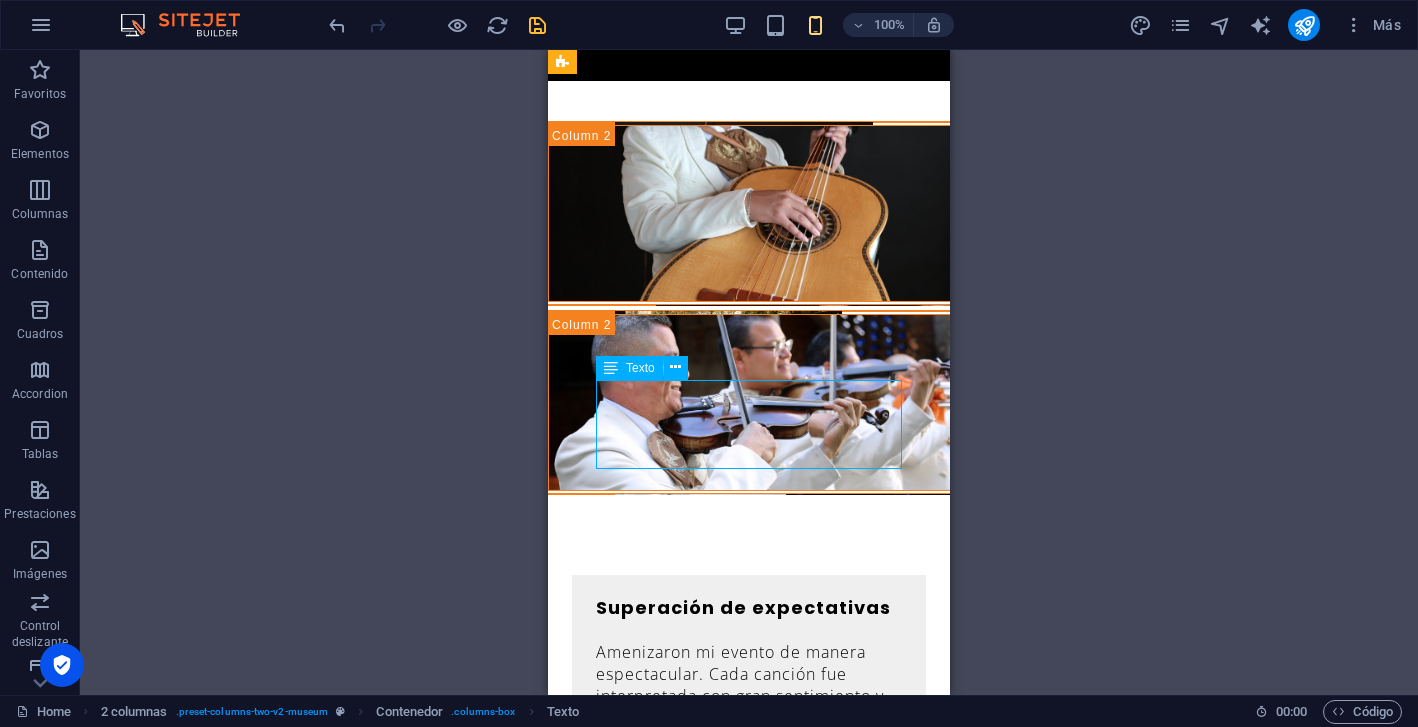 click on "Lorem ipsum dolor sit amet, consectetur adipiscing elit, sed do eiusmod tempor incididunt ut labore et dolore magna aliqua." at bounding box center (749, 1530) 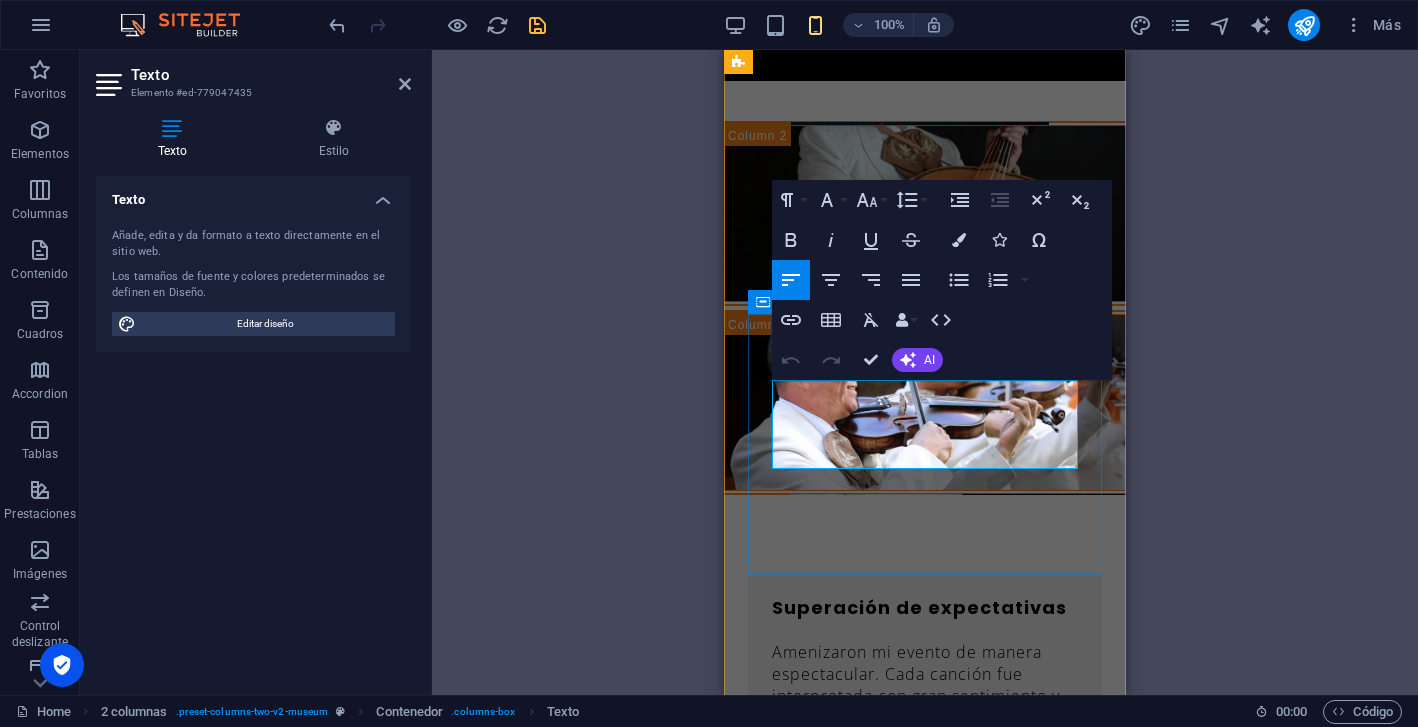 drag, startPoint x: 968, startPoint y: 457, endPoint x: 752, endPoint y: 374, distance: 231.39792 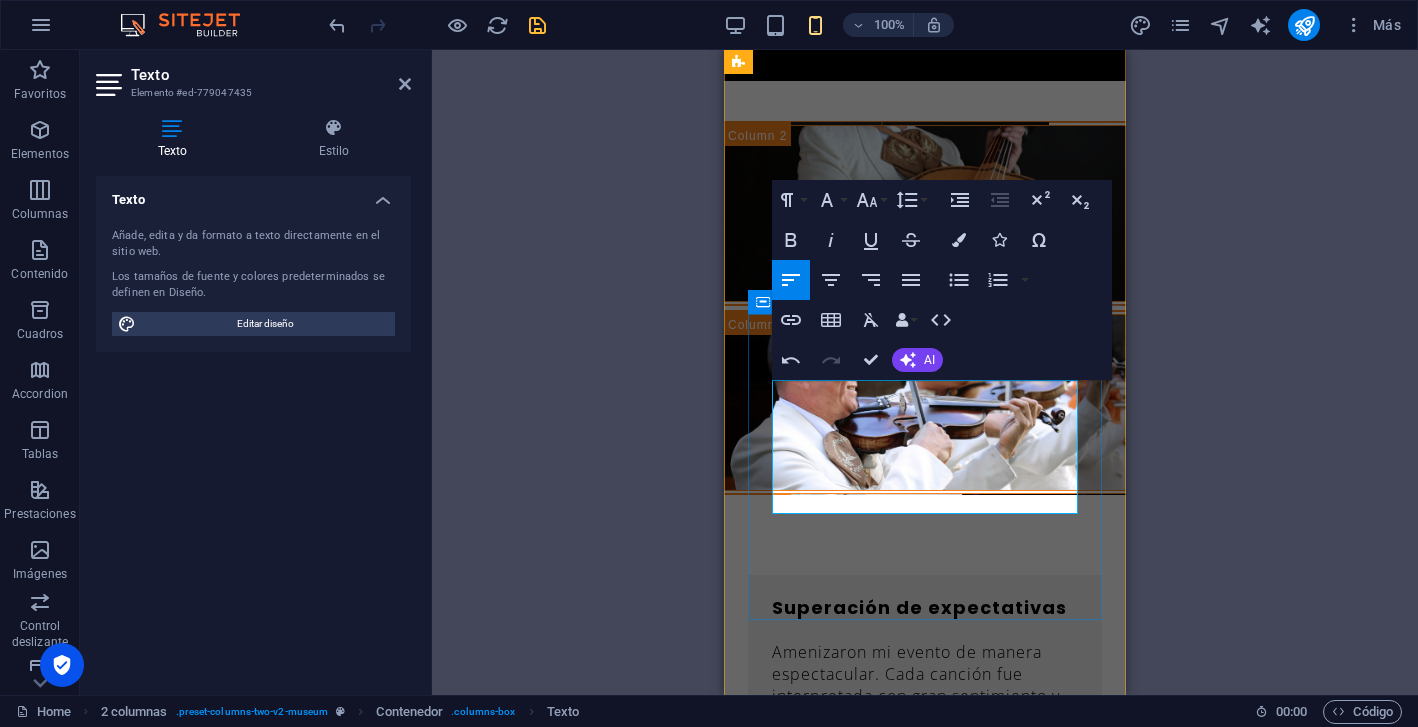click on "I have finally found the best Perfectos para ocasiones especiales. La serenata fue hermosa y muy emotiva; mi mamá quedó encantada y con lágrimas de alegría. ¡Gracias por hacer de ese momento algo inolvidable! [PERSON_NAME]
Musician" at bounding box center (925, 1617) 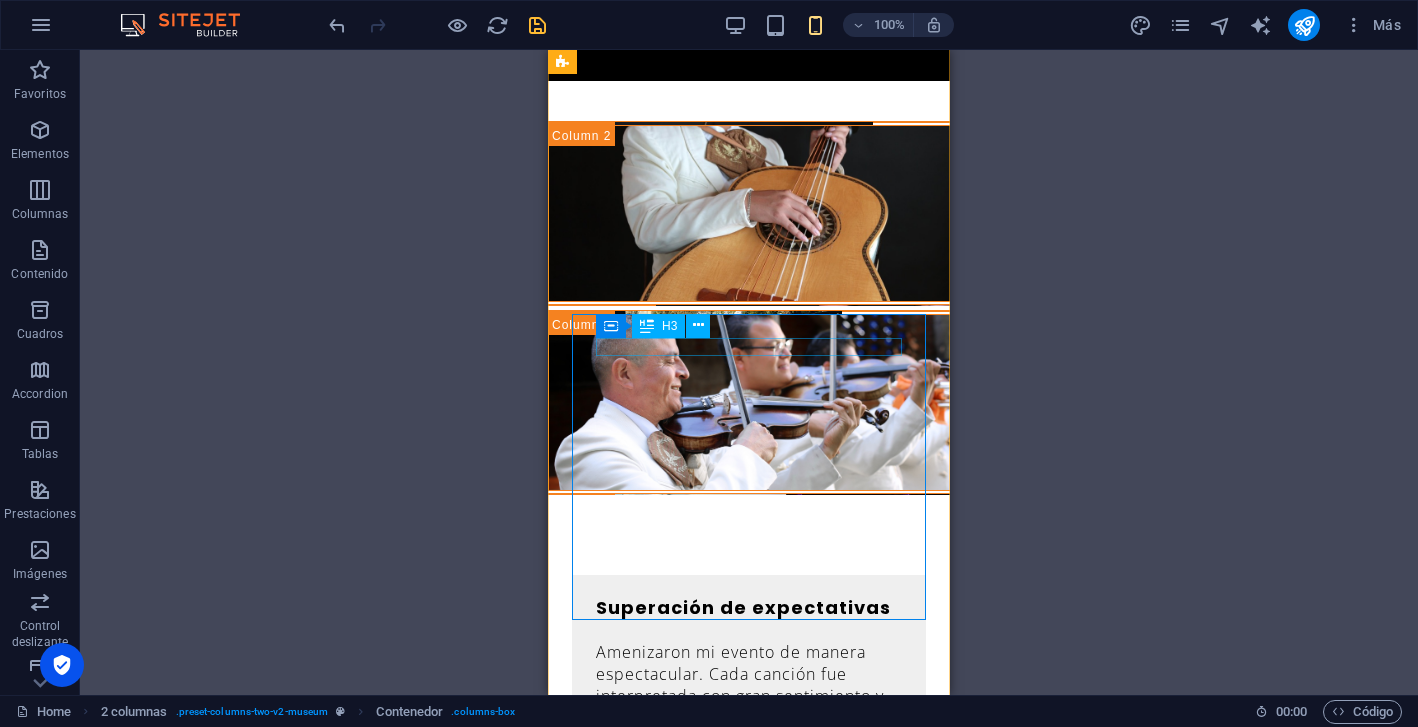 click on "I have finally found the best" at bounding box center (749, 1452) 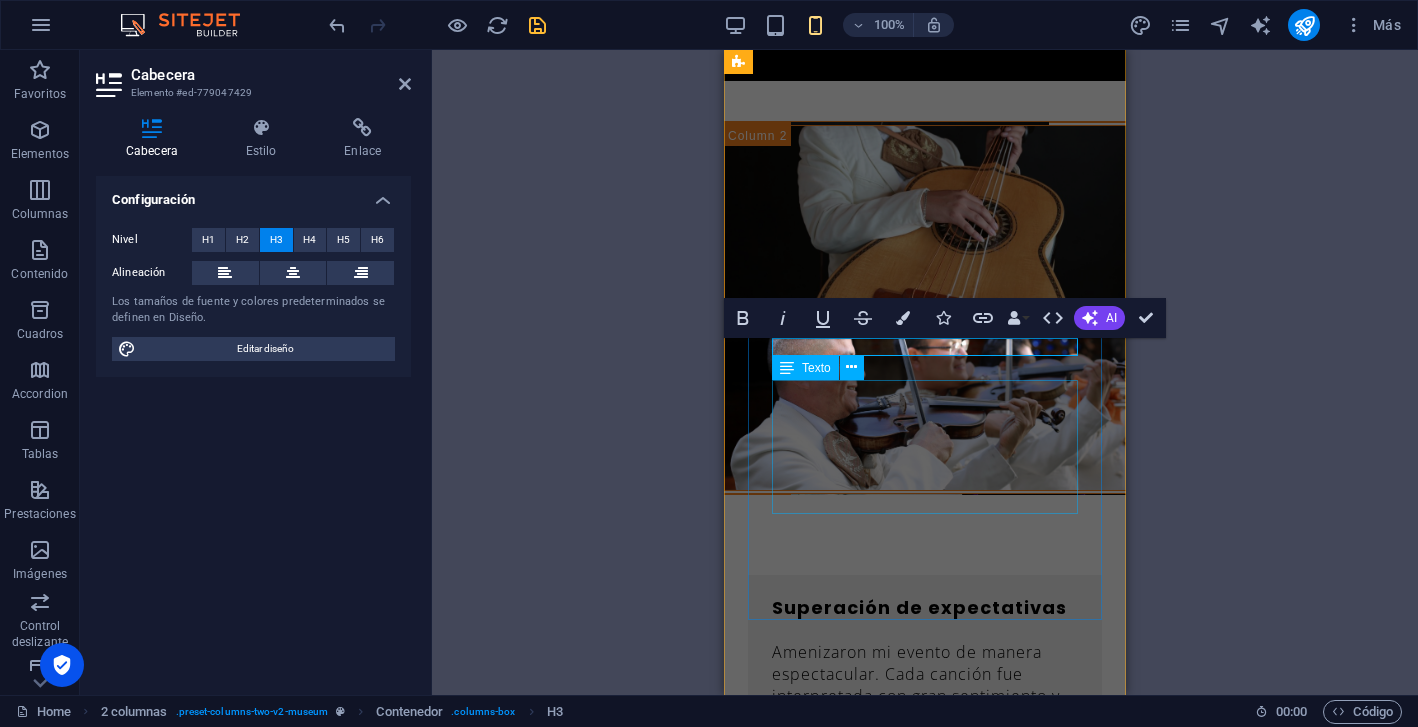 type 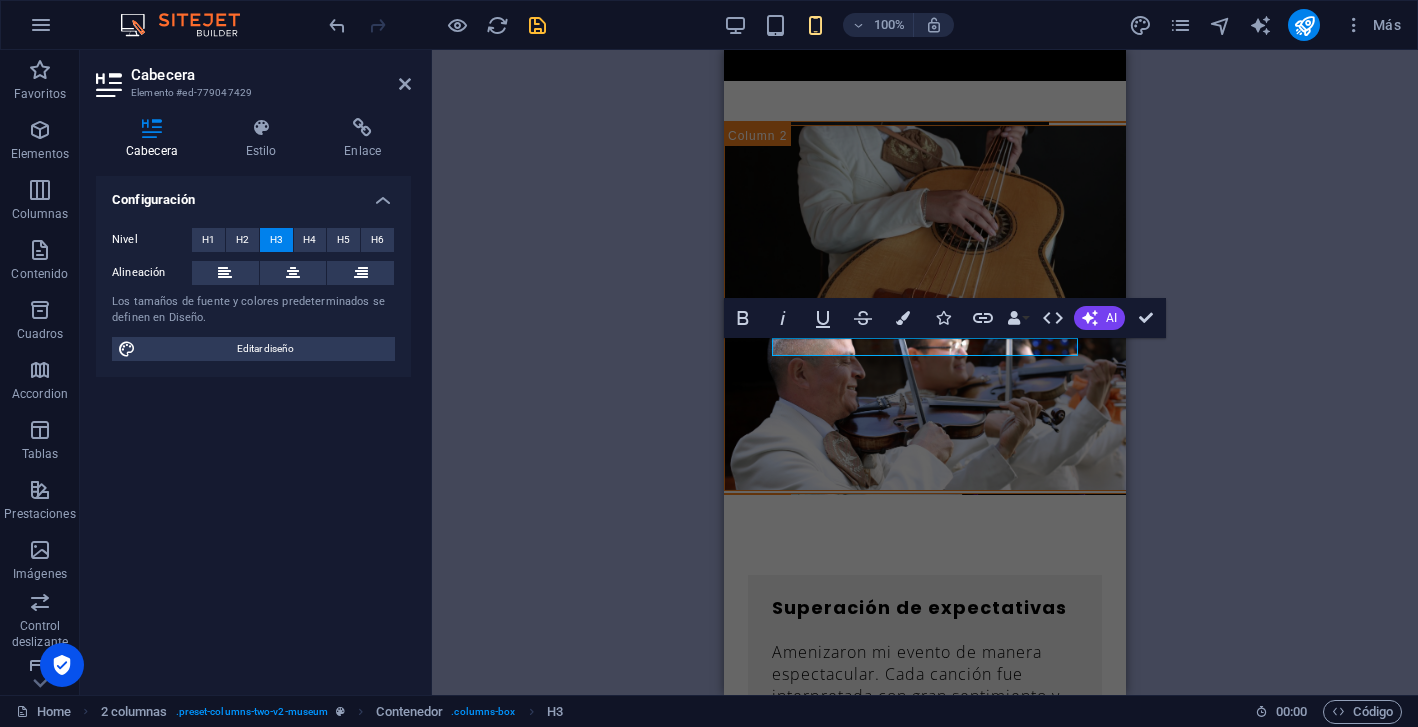 click on "H2   Banner   Banner   Contenedor   Separador   Separador   Botón   Texto   Separador   Imagen amplia con texto   Contenedor   Imagen amplia con texto   Contenedor   Contenedor   Imagen   20-60-20   Contenedor   Texto   Menú   Banner   Barra de menús   H3   Marcador   Imagen amplia con texto   Contenedor   Contenedor   Contenedor   Imagen   Contenedor   20-60-20   Contenedor   Contenedor   Imagen   Contenedor   20-60-20   Contenedor   Imagen   Contenedor   Separador   Contenedor   Control deslizante   Contenedor   Texto   Control deslizante   Control deslizante   Control deslizante   Contenedor   H2   Separador   Texto   Separador   Botón   2 columnas   Marcador   Contenedor   H3   2 columnas   Contenedor   Separador   2 columnas   Contenedor   Contenedor   Contenedor   Contenedor   Marcador   Predeterminado   Predeterminado   Contenedor   Contenedor   H2   Contenedor   Separador   Formulario de contacto   Formulario   Entrada   Formulario de contacto   Formulario de contacto     Email" at bounding box center [925, 372] 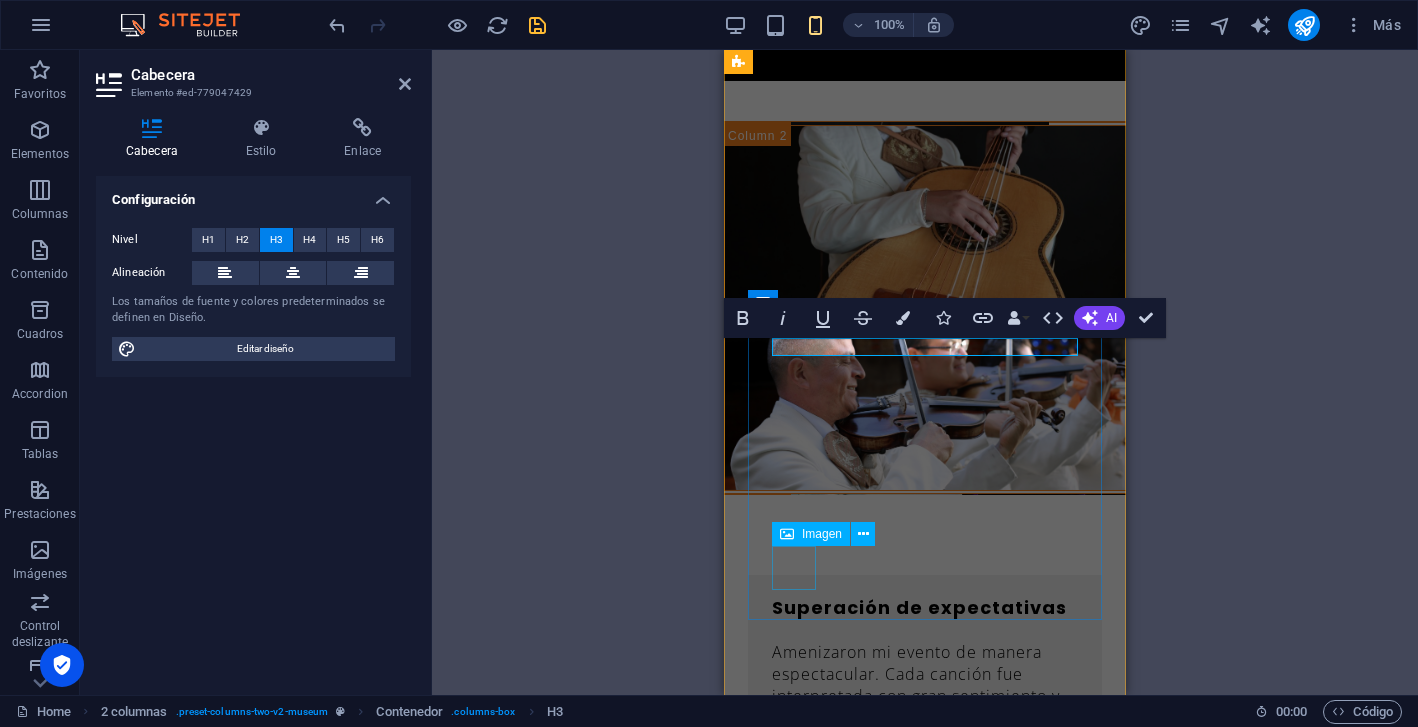 click at bounding box center [925, 1674] 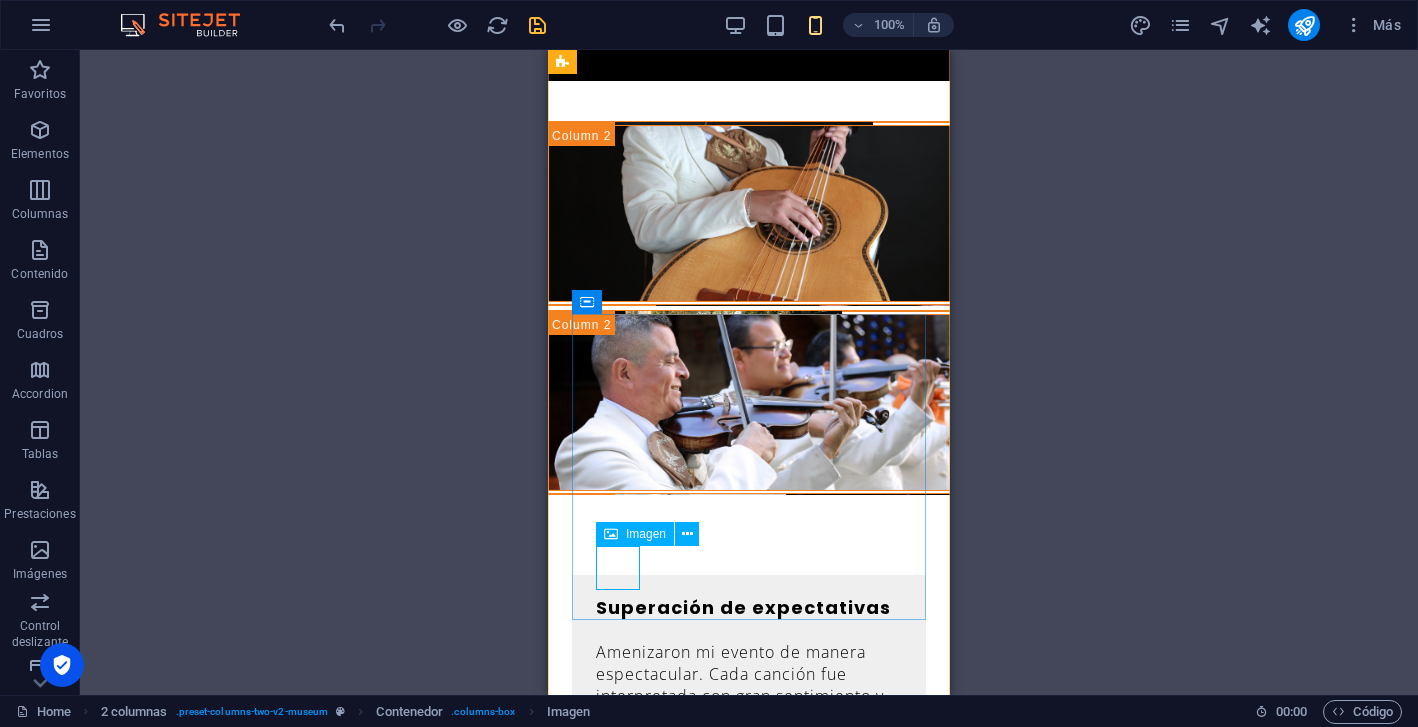 click at bounding box center [749, 1674] 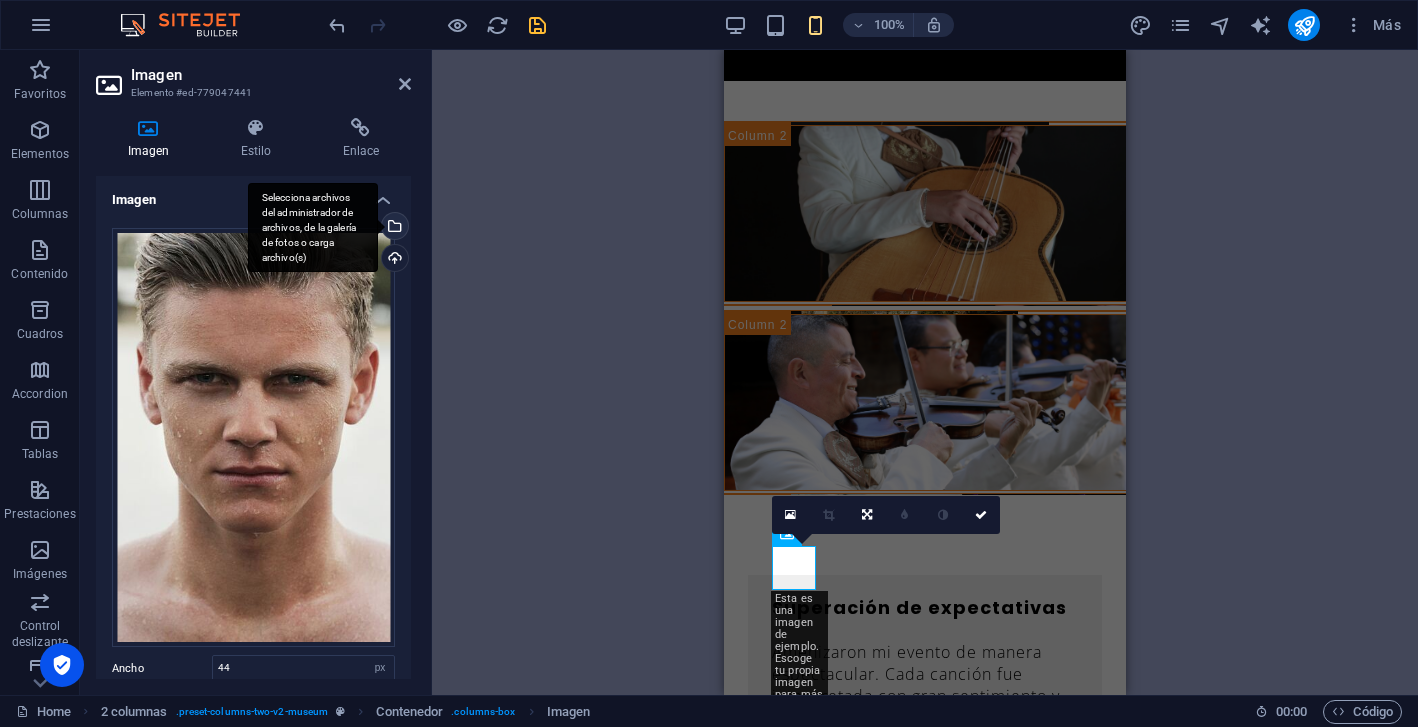 click on "Selecciona archivos del administrador de archivos, de la galería de fotos o carga archivo(s)" at bounding box center (393, 228) 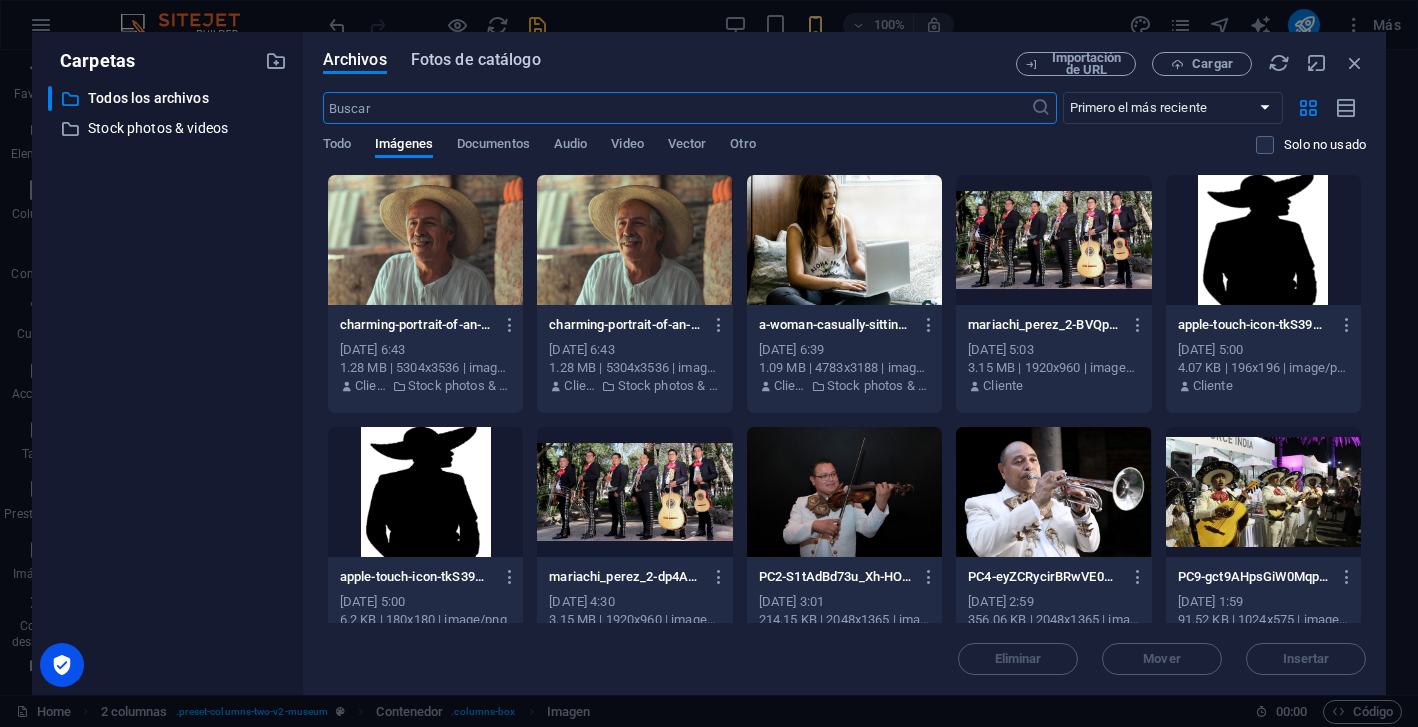 click on "Fotos de catálogo" at bounding box center (476, 60) 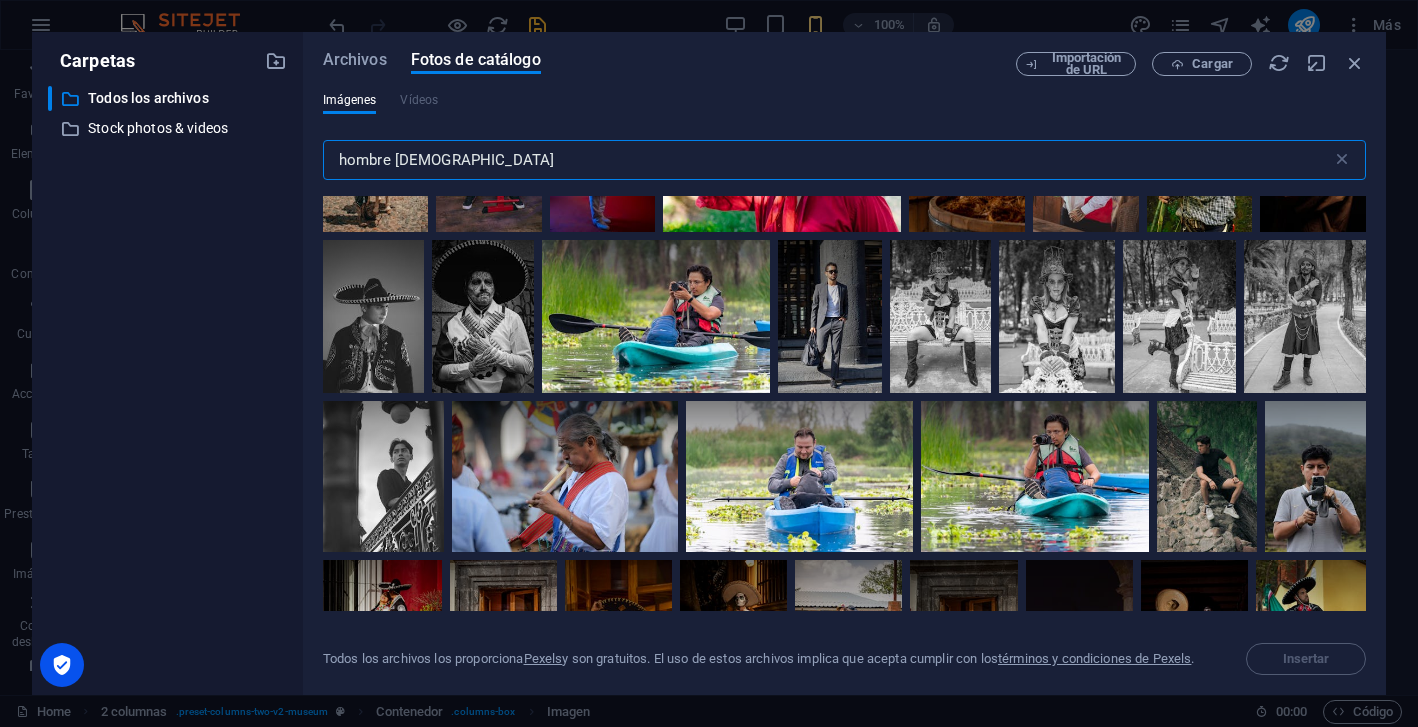 scroll, scrollTop: 132, scrollLeft: 0, axis: vertical 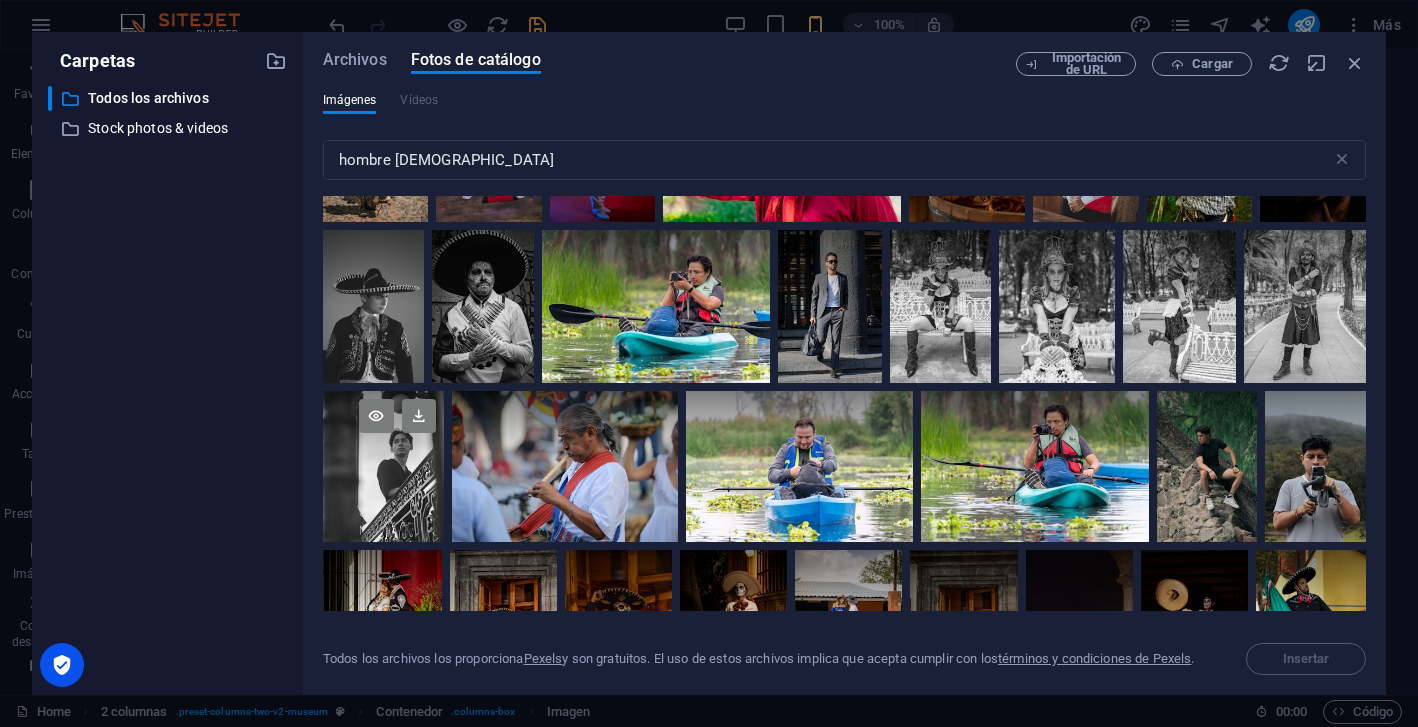 click at bounding box center (383, 429) 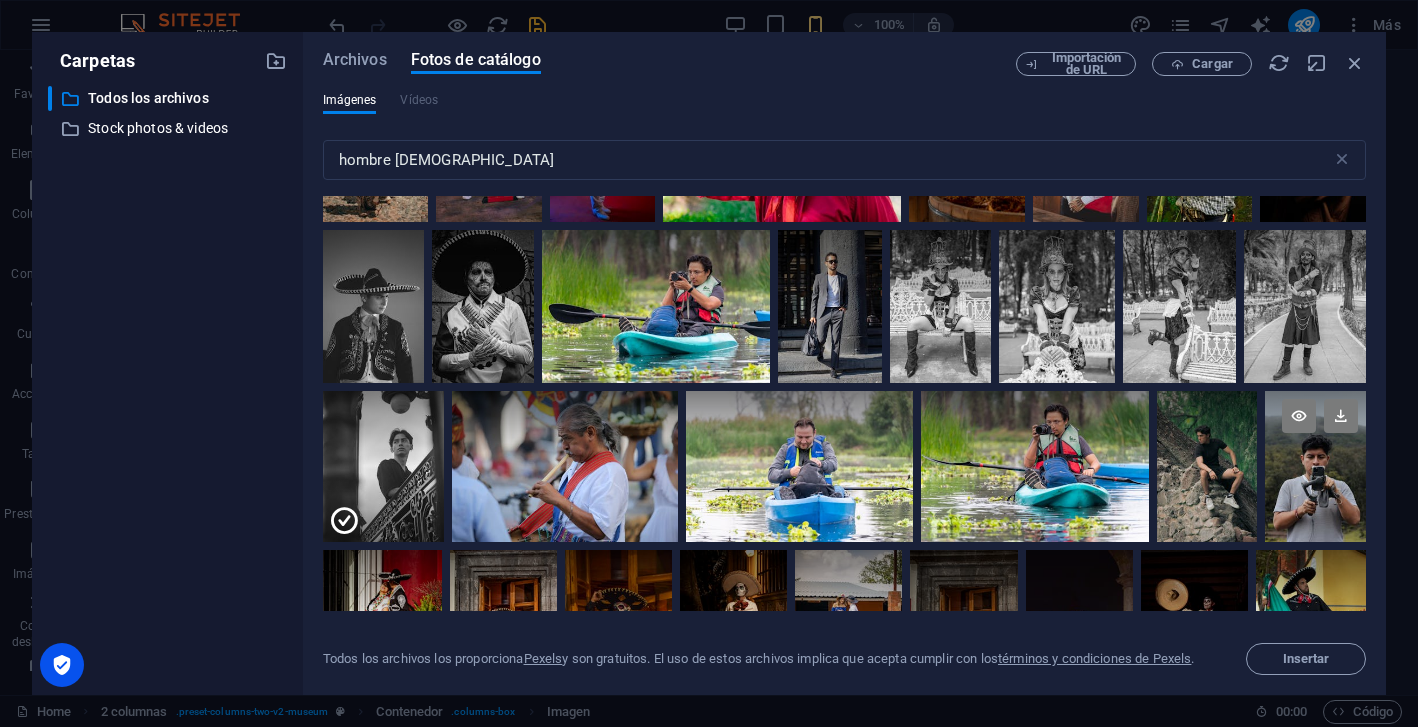 click at bounding box center (1315, 429) 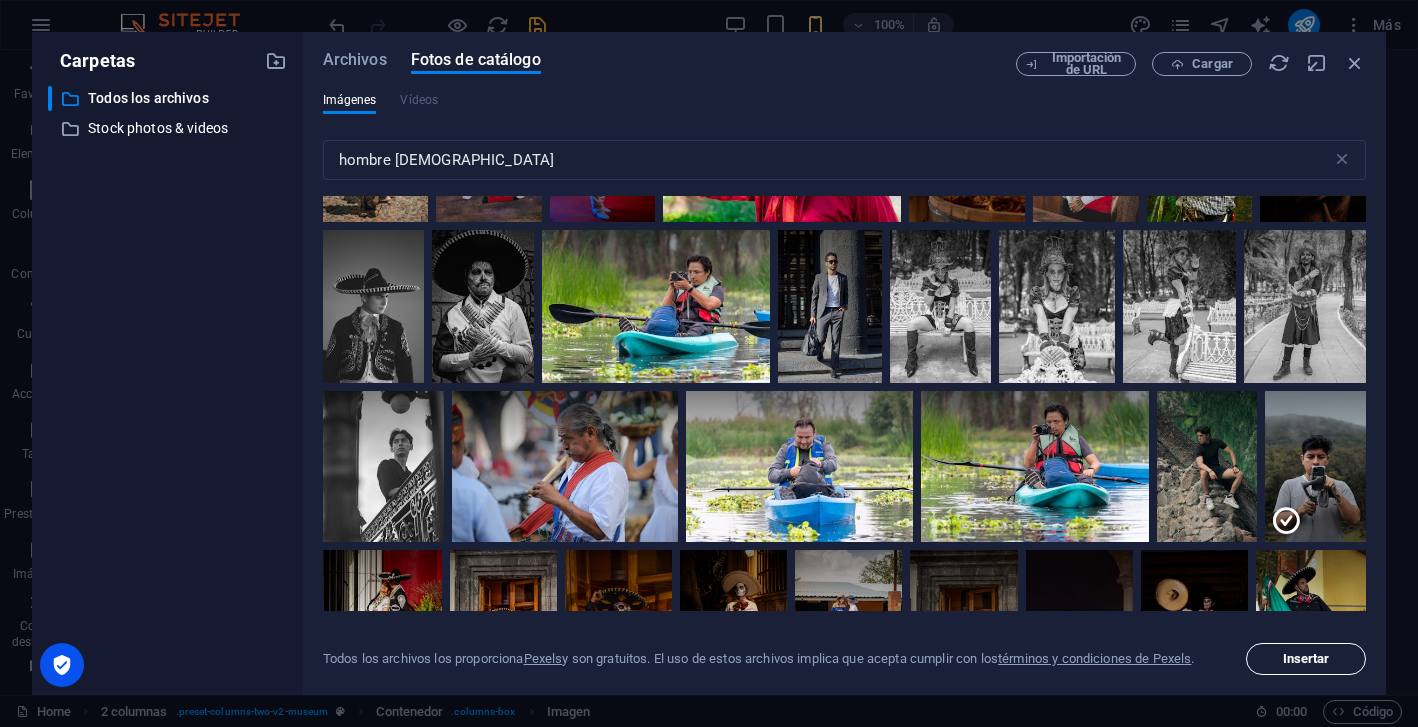 click on "Insertar" at bounding box center [1306, 659] 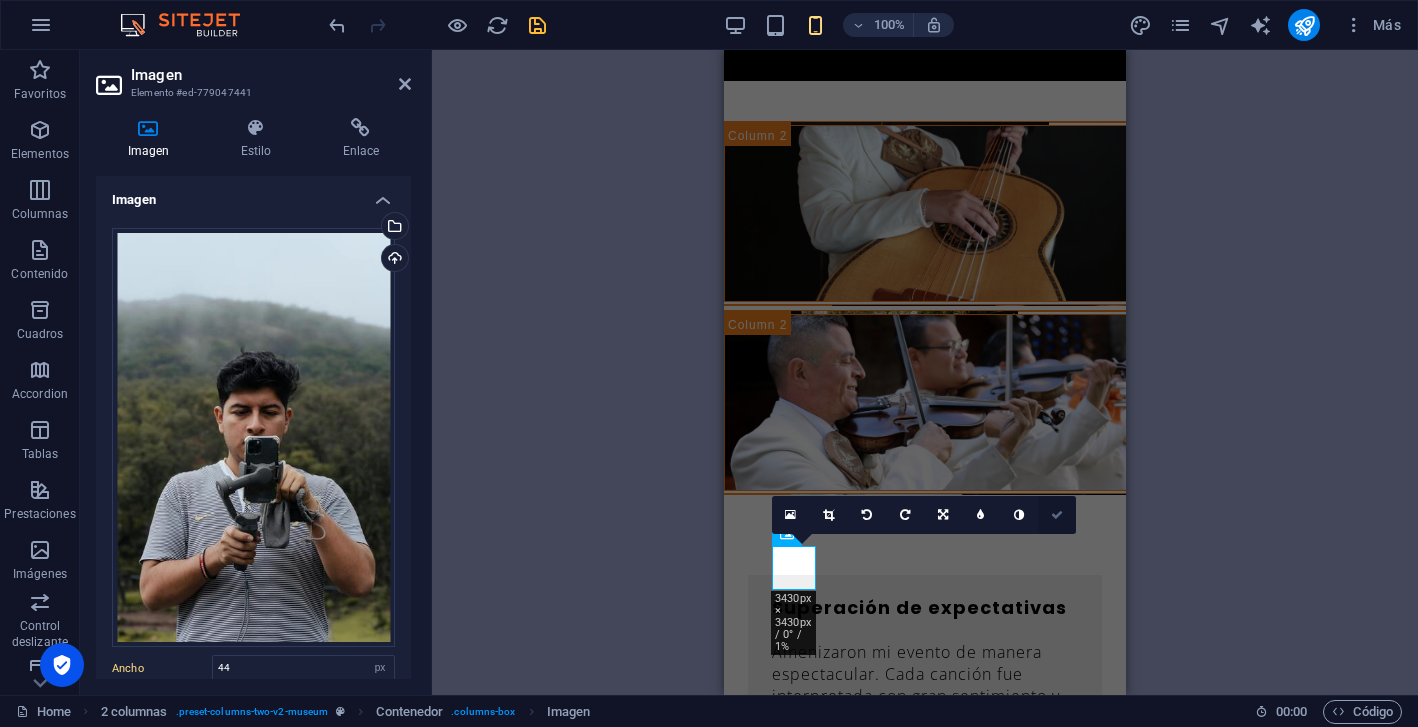 click at bounding box center (1057, 515) 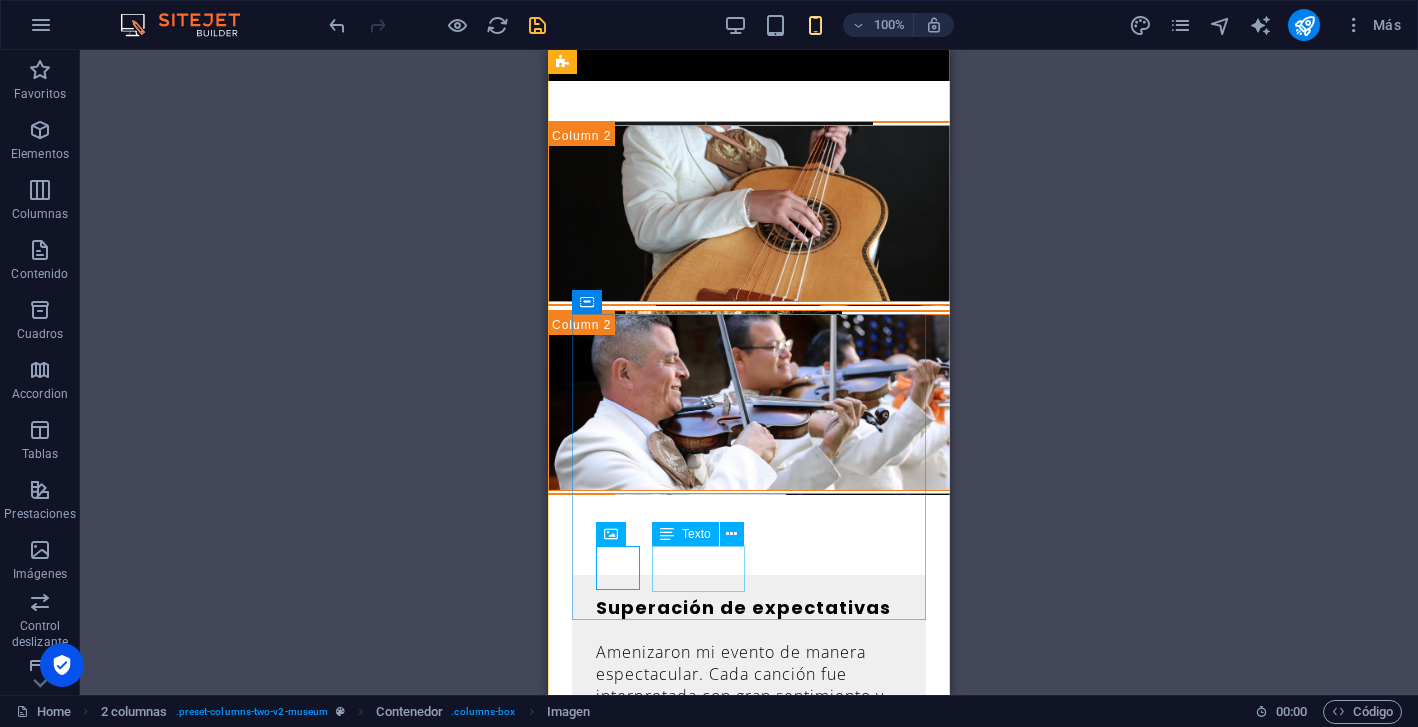 click on "[PERSON_NAME]
Musician" at bounding box center [749, 1769] 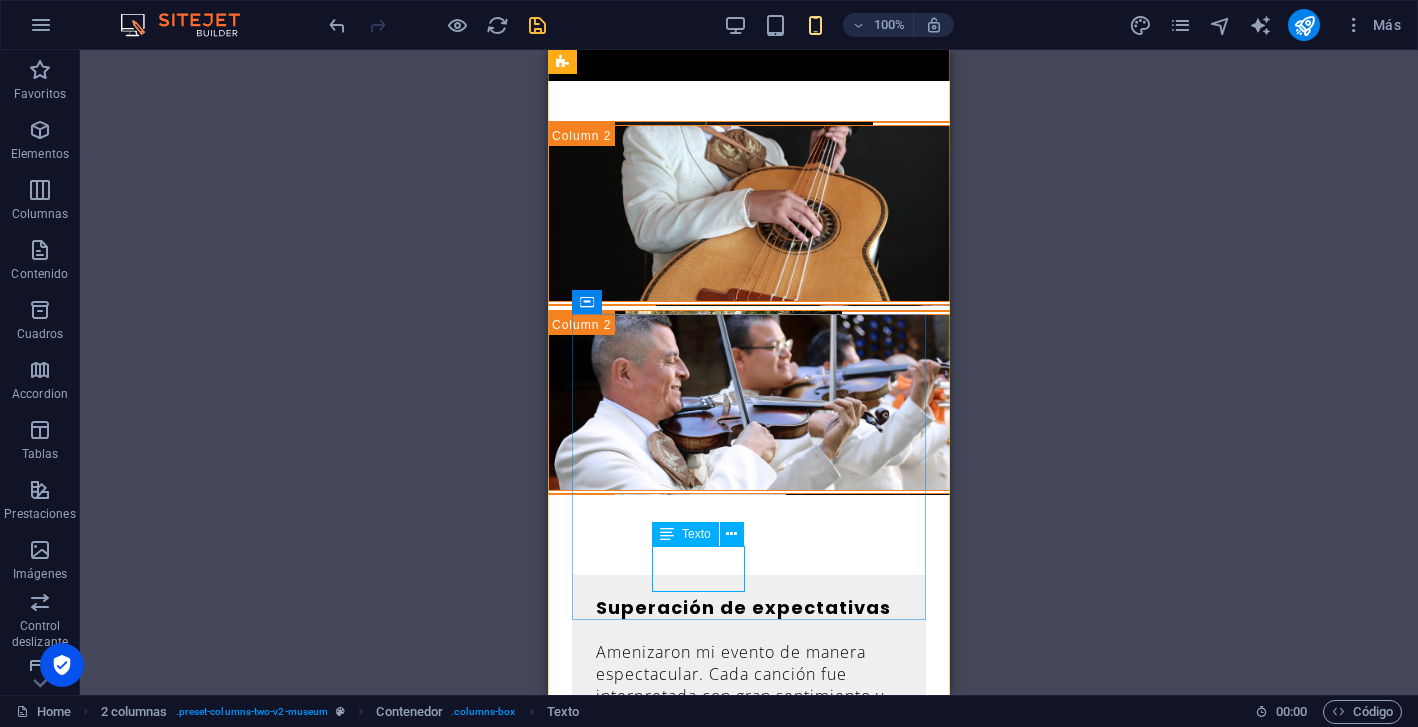 click on "Texto" at bounding box center [696, 534] 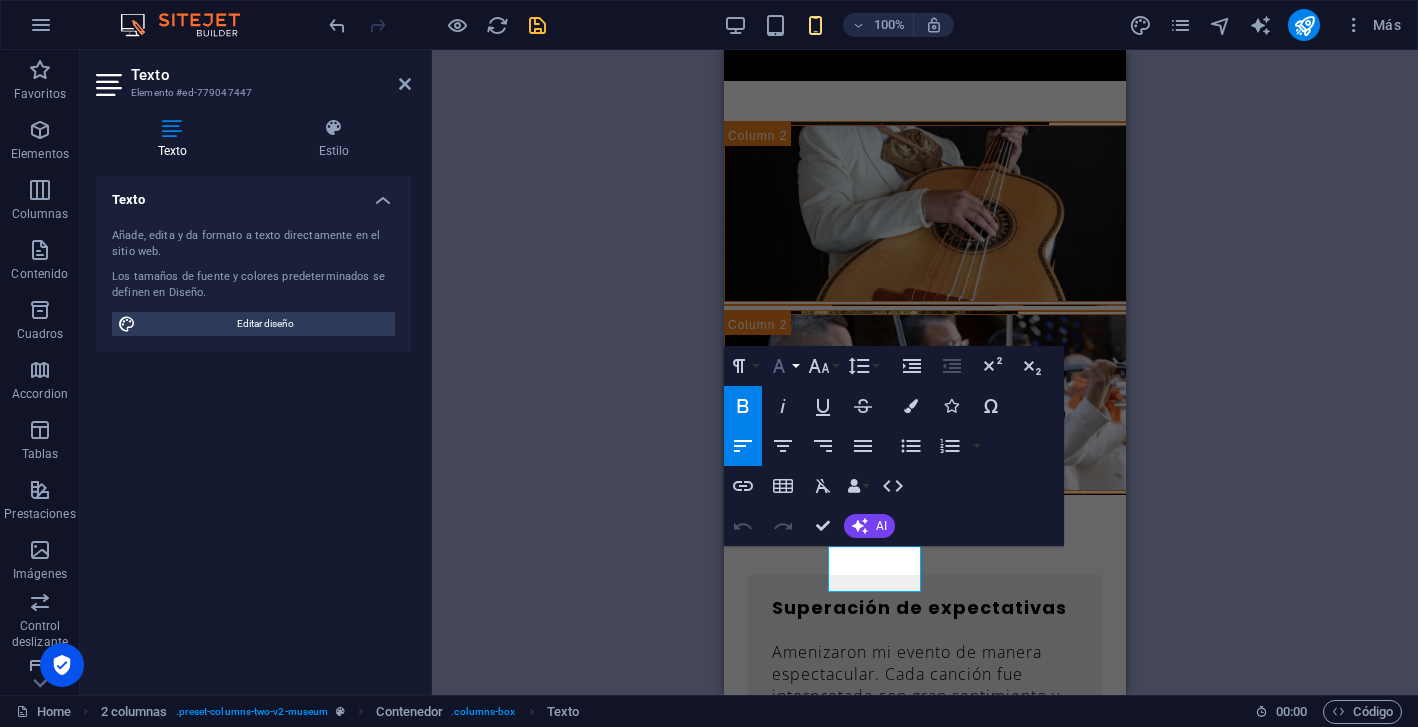 click on "Font Family" at bounding box center [783, 366] 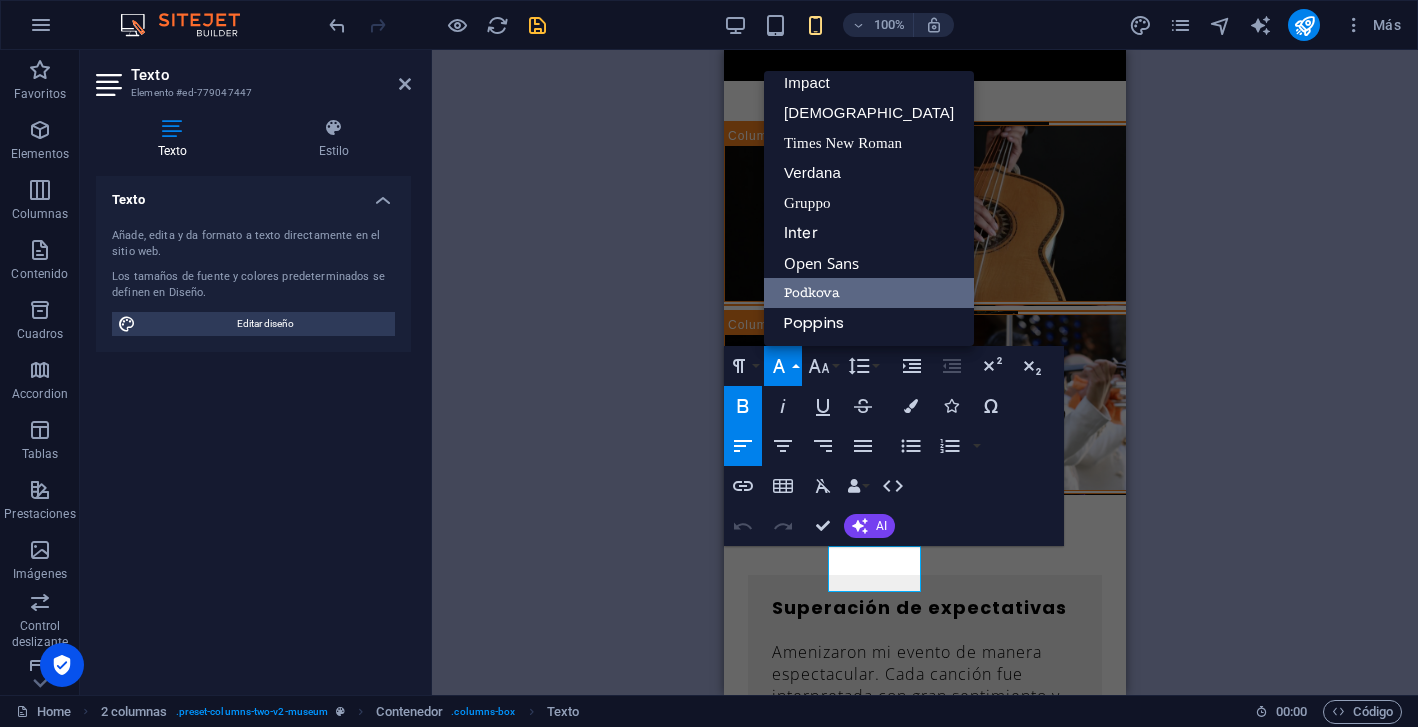 scroll, scrollTop: 71, scrollLeft: 0, axis: vertical 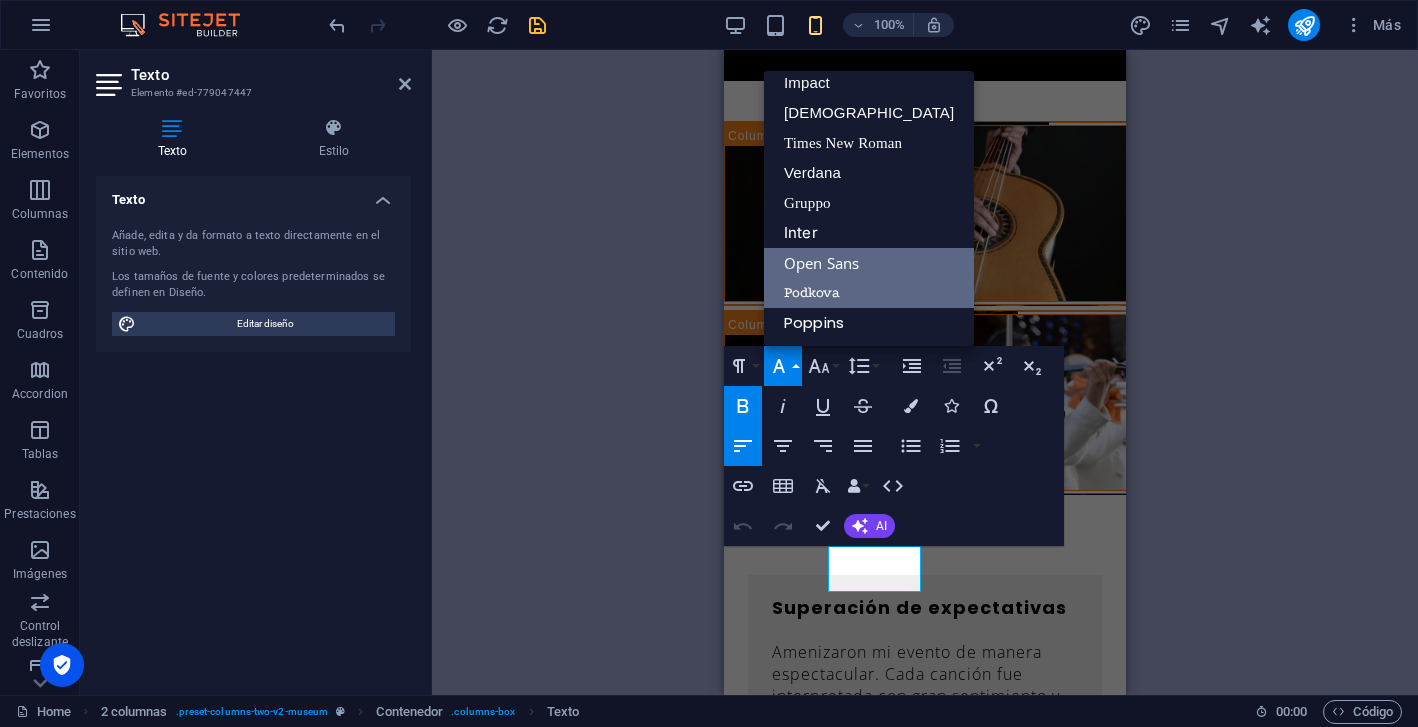 click on "Open Sans" at bounding box center [869, 263] 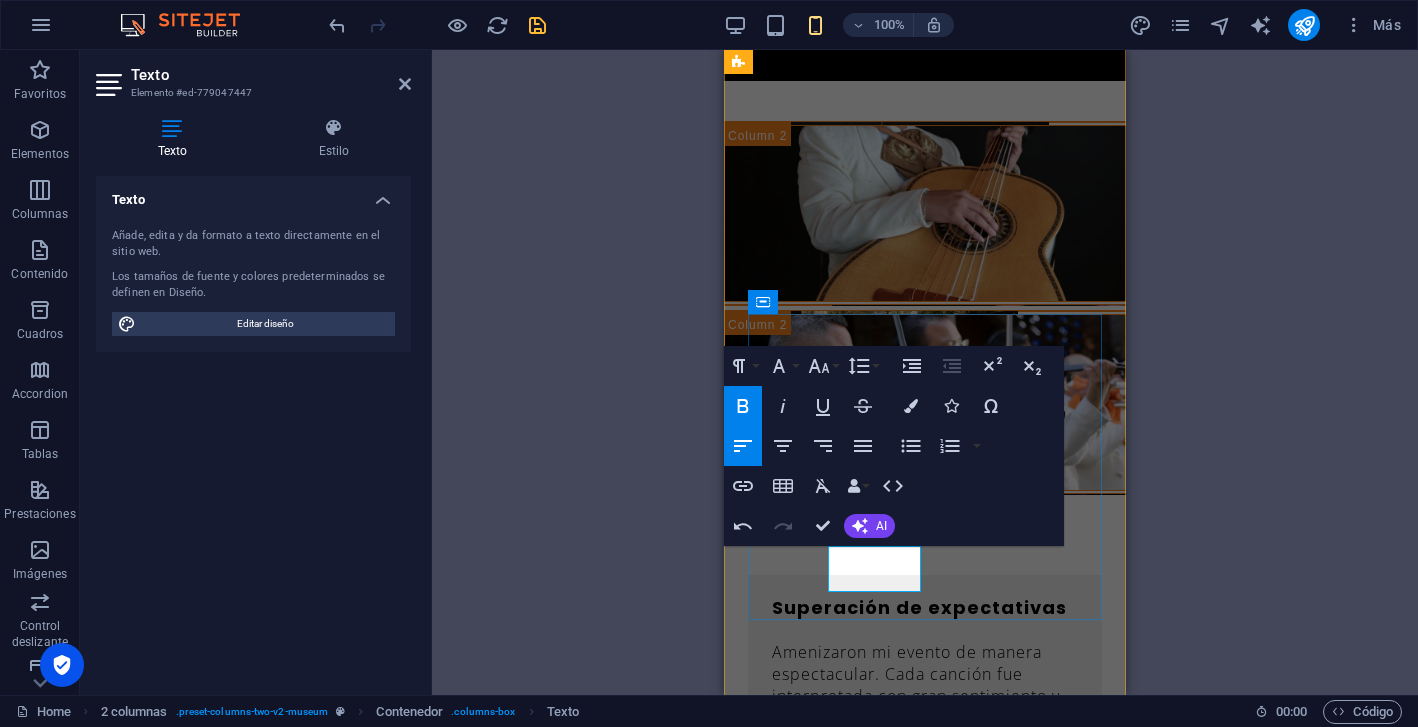 click on "​ [PERSON_NAME]" at bounding box center [925, 1757] 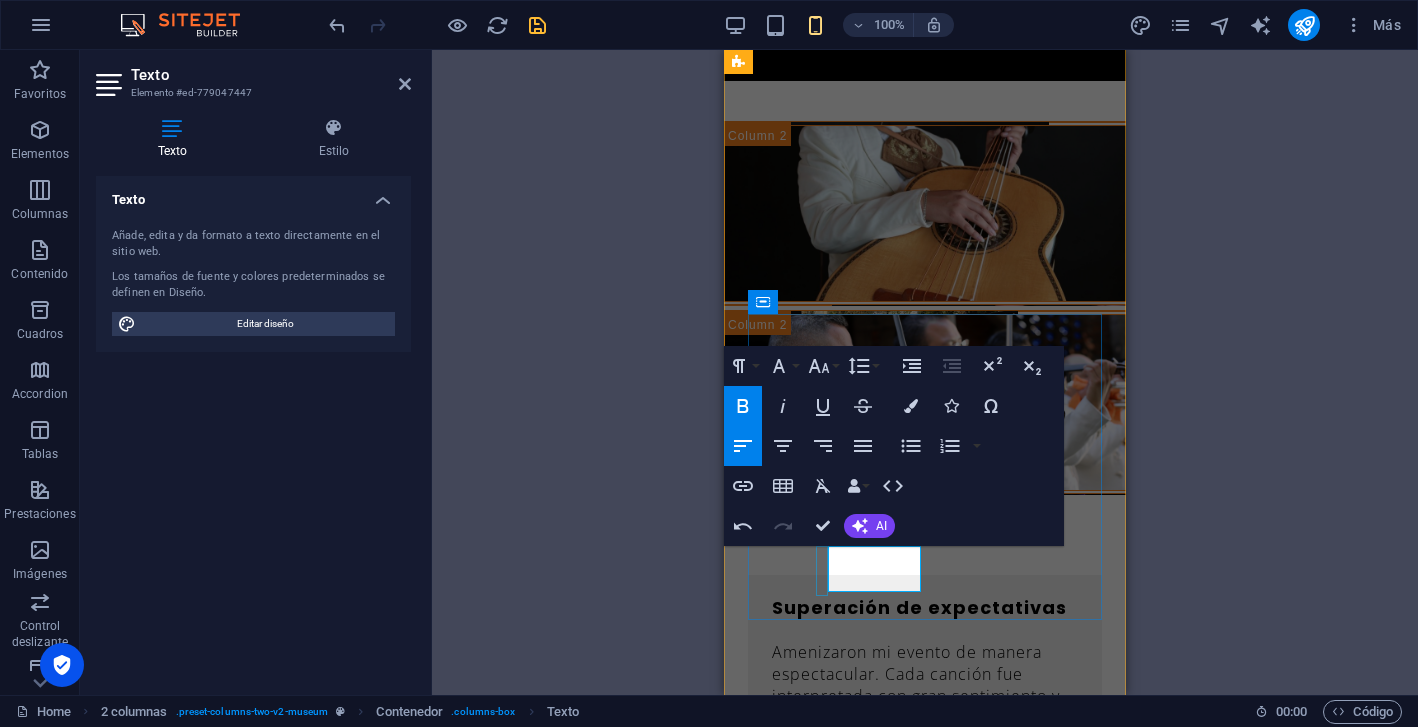drag, startPoint x: 900, startPoint y: 576, endPoint x: 823, endPoint y: 547, distance: 82.28001 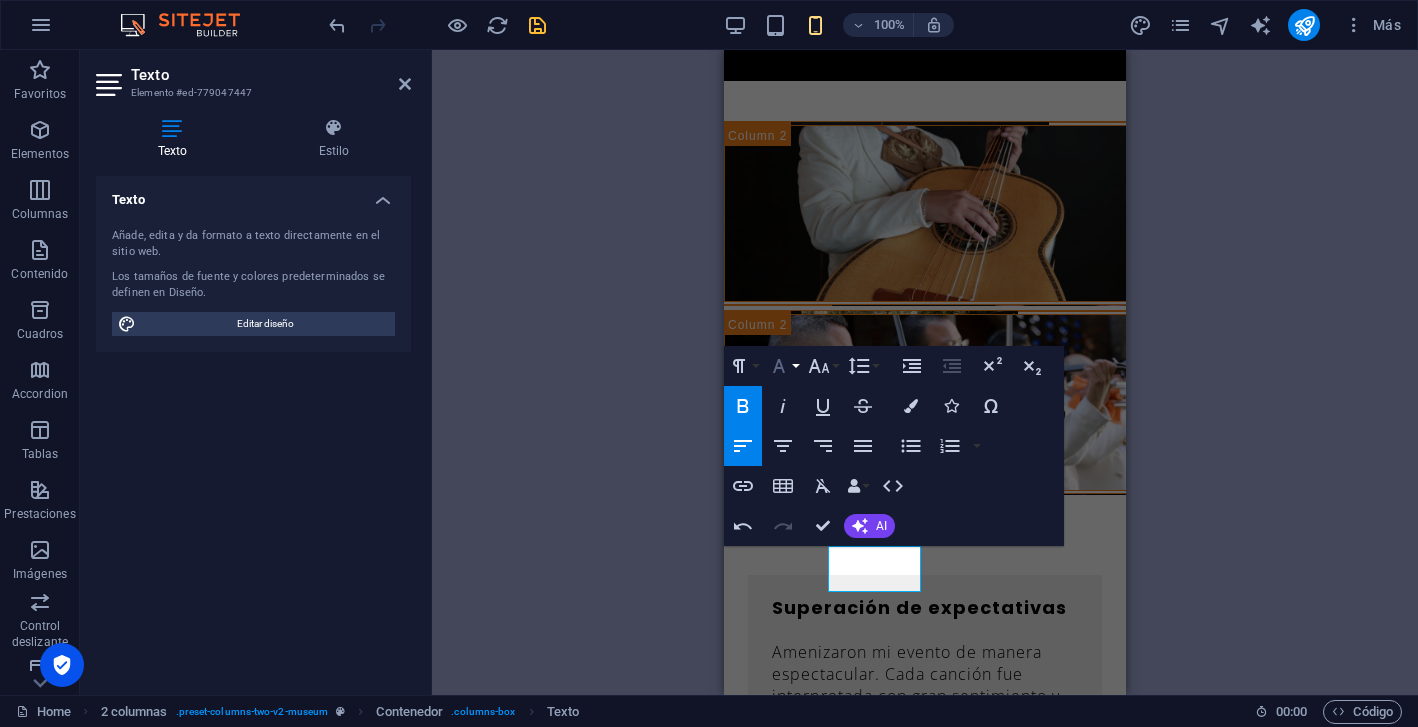 click on "Font Family" at bounding box center (783, 366) 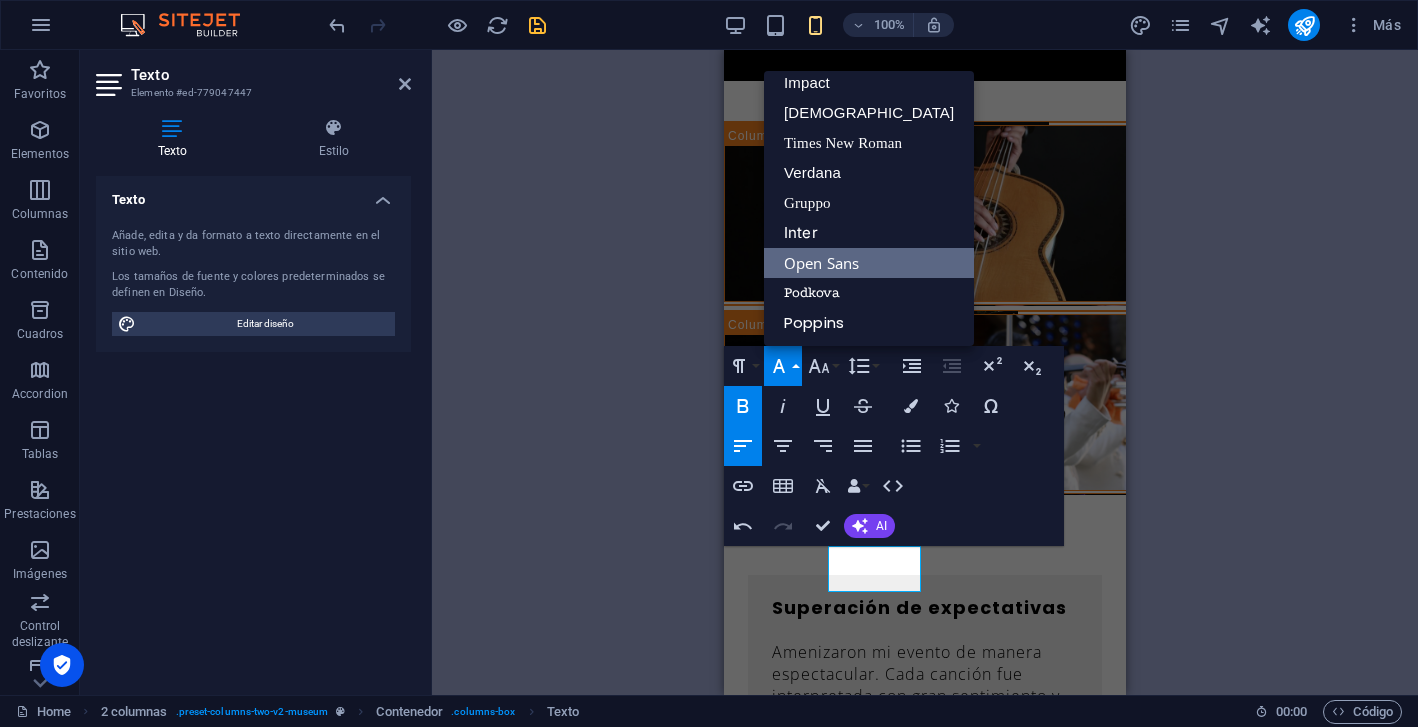 scroll, scrollTop: 71, scrollLeft: 0, axis: vertical 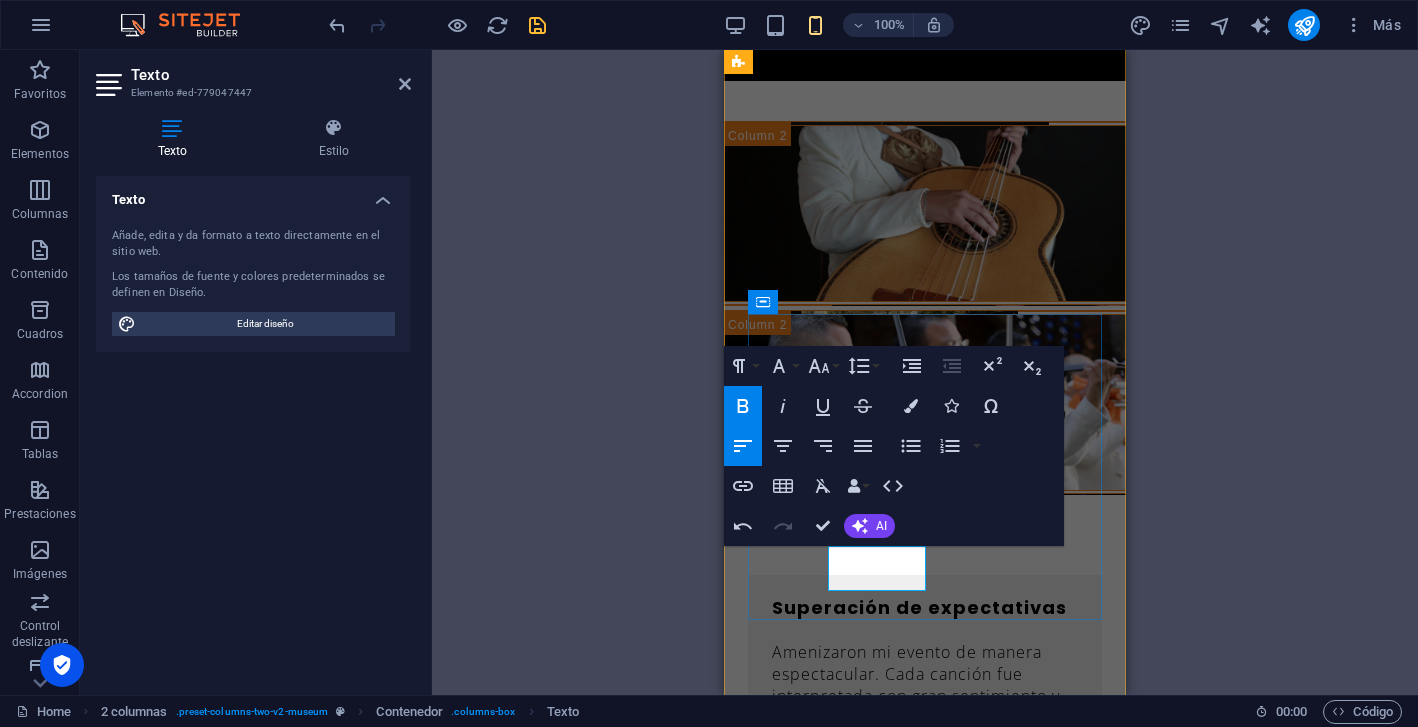 click on "Musician" at bounding box center [925, 1779] 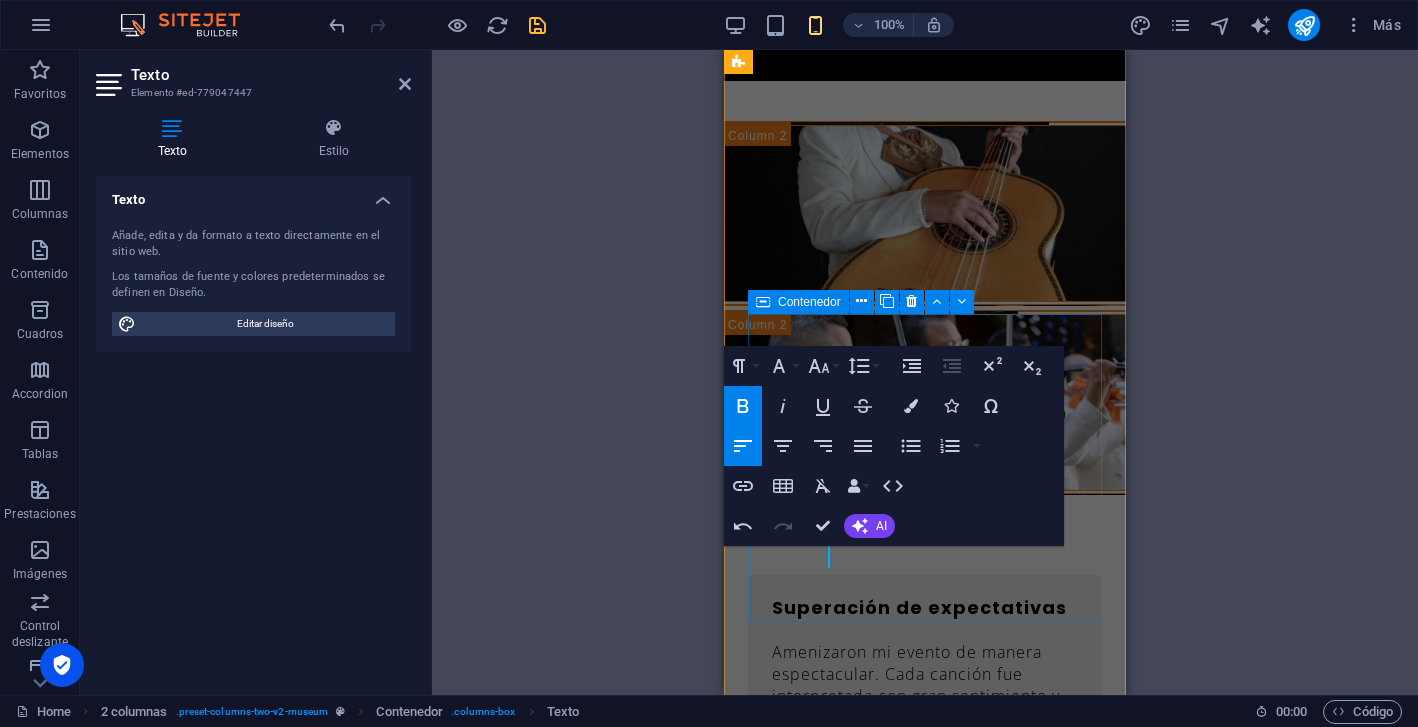 type 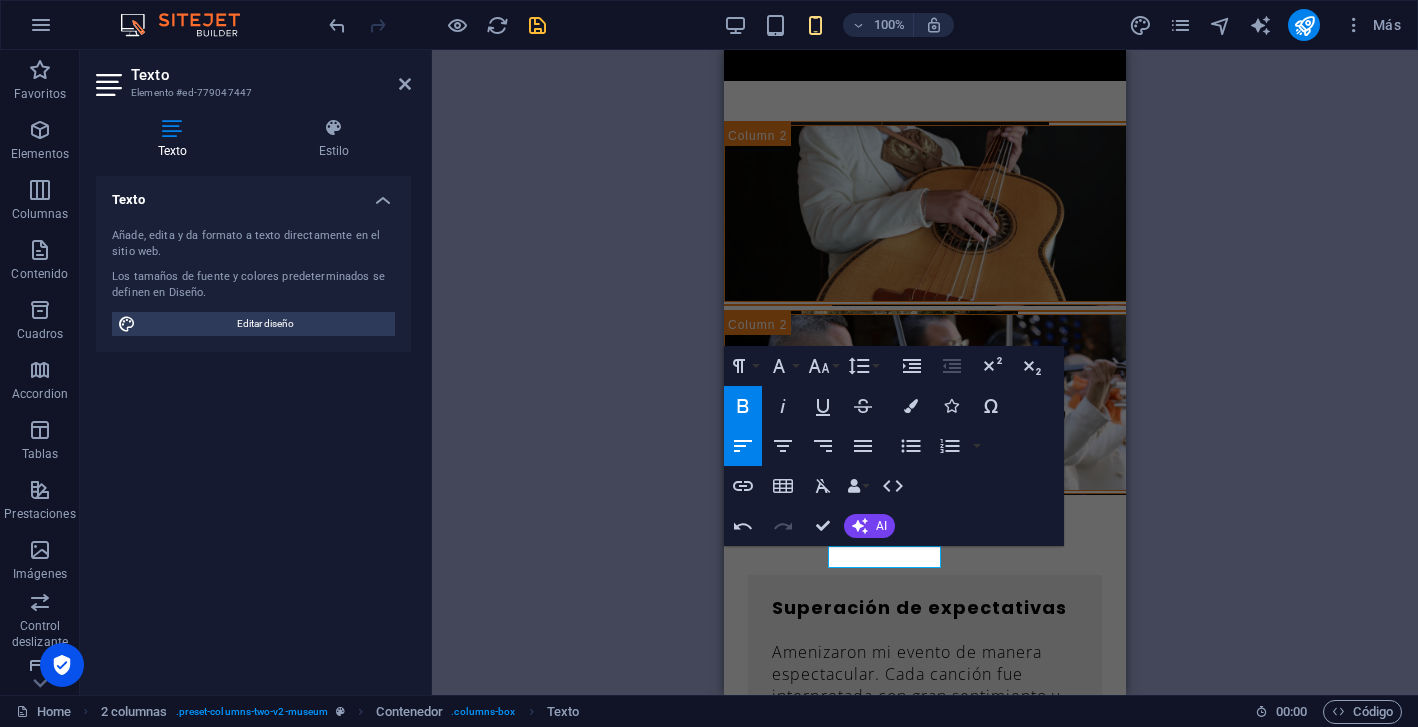 click on "H2   Banner   Banner   Contenedor   Separador   Separador   Botón   Texto   Separador   Imagen amplia con texto   Contenedor   Imagen amplia con texto   Contenedor   Contenedor   Imagen   20-60-20   Contenedor   Texto   Menú   Banner   Barra de menús   H3   Marcador   Imagen amplia con texto   Contenedor   Contenedor   Contenedor   Imagen   Contenedor   20-60-20   Contenedor   Contenedor   Imagen   Contenedor   20-60-20   Contenedor   Imagen   Contenedor   Separador   Contenedor   Control deslizante   Contenedor   Texto   Control deslizante   Control deslizante   Control deslizante   Contenedor   H2   Separador   Texto   Separador   Botón   2 columnas   Marcador   Contenedor   H3   2 columnas   Contenedor   Separador   2 columnas   Contenedor   Contenedor   Contenedor   Contenedor   Marcador   Predeterminado   Predeterminado   Contenedor   Contenedor   H2   Contenedor   Separador   Formulario de contacto   Formulario   Entrada   Formulario de contacto   Formulario de contacto     Email" at bounding box center [925, 372] 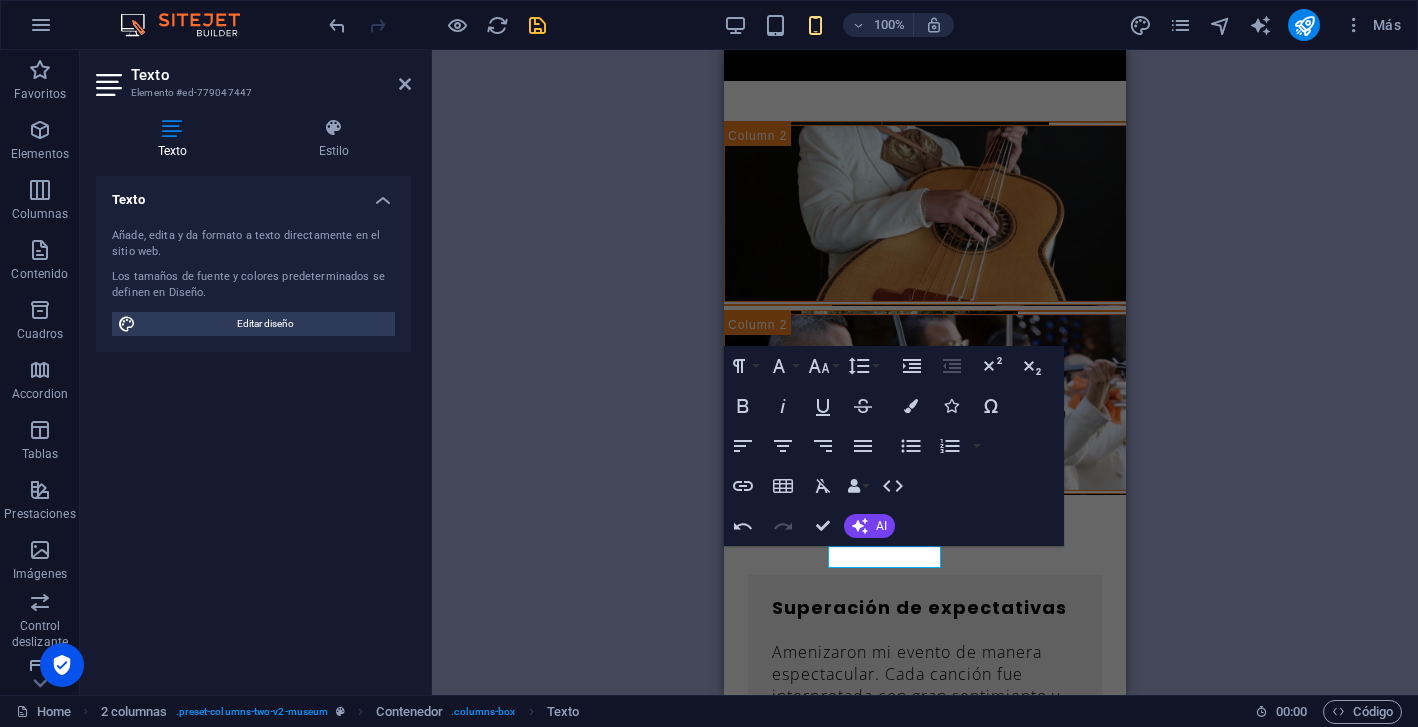 click on "H2   Banner   Banner   Contenedor   Separador   Separador   Botón   Texto   Separador   Imagen amplia con texto   Contenedor   Imagen amplia con texto   Contenedor   Contenedor   Imagen   20-60-20   Contenedor   Texto   Menú   Banner   Barra de menús   H3   Marcador   Imagen amplia con texto   Contenedor   Contenedor   Contenedor   Imagen   Contenedor   20-60-20   Contenedor   Contenedor   Imagen   Contenedor   20-60-20   Contenedor   Imagen   Contenedor   Separador   Contenedor   Control deslizante   Contenedor   Texto   Control deslizante   Control deslizante   Control deslizante   Contenedor   H2   Separador   Texto   Separador   Botón   2 columnas   Marcador   Contenedor   H3   2 columnas   Contenedor   Separador   2 columnas   Contenedor   Contenedor   Contenedor   Contenedor   Marcador   Predeterminado   Predeterminado   Contenedor   Contenedor   H2   Contenedor   Separador   Formulario de contacto   Formulario   Entrada   Formulario de contacto   Formulario de contacto     Email" at bounding box center (925, 372) 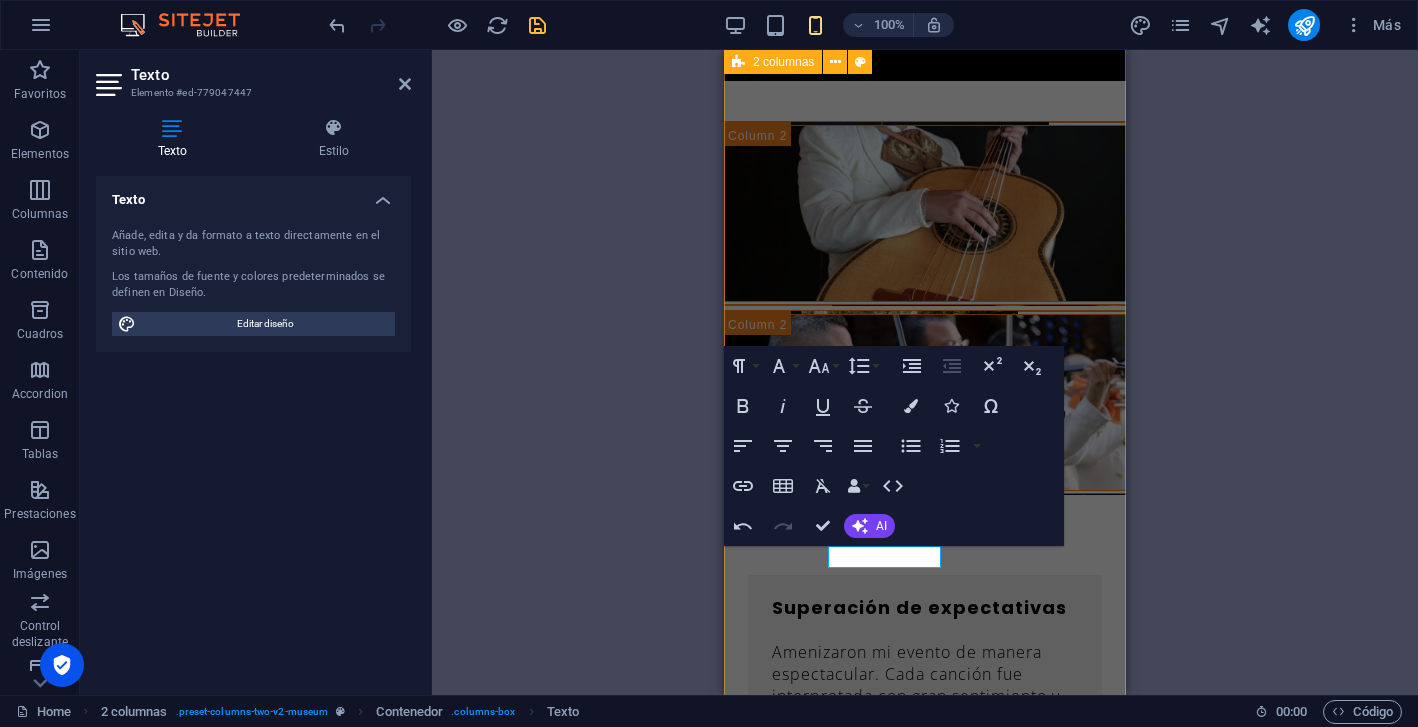 click on "Superación de expectativas Amenizaron mi evento de manera espectacular. Cada canción fue interpretada con gran sentimiento y profesionalismo. El ambiente que crearon hizo que todos los invitados disfrutaran y se emocionaran. Sin duda, superaron mis expectativas. ¡Altamente recomendados! [PERSON_NAME]
Puntualidad Llegaron puntuales y cumplieron con el tiempo de servicio acordado. Su profesionalismo y actitud fueron impecables. Sin duda, los recomiendo ampliamente para cualquier tipo de evento. ¡Excelente experiencia! [PERSON_NAME] Serenata muy linda Perfectos para ocasiones especiales. La serenata fue hermosa y muy emotiva; mi mamá quedó encantada y con lágrimas de alegría. ¡Gracias por hacer de ese momento algo inolvidable! [PERSON_NAME] Art and fun, all together Lorem ipsum dolor sit amet, consectetur adipiscing elit, sed do eiusmod tempor incididunt ut labore et dolore magna aliqua. [PERSON_NAME]
Surgeon" at bounding box center (925, 1367) 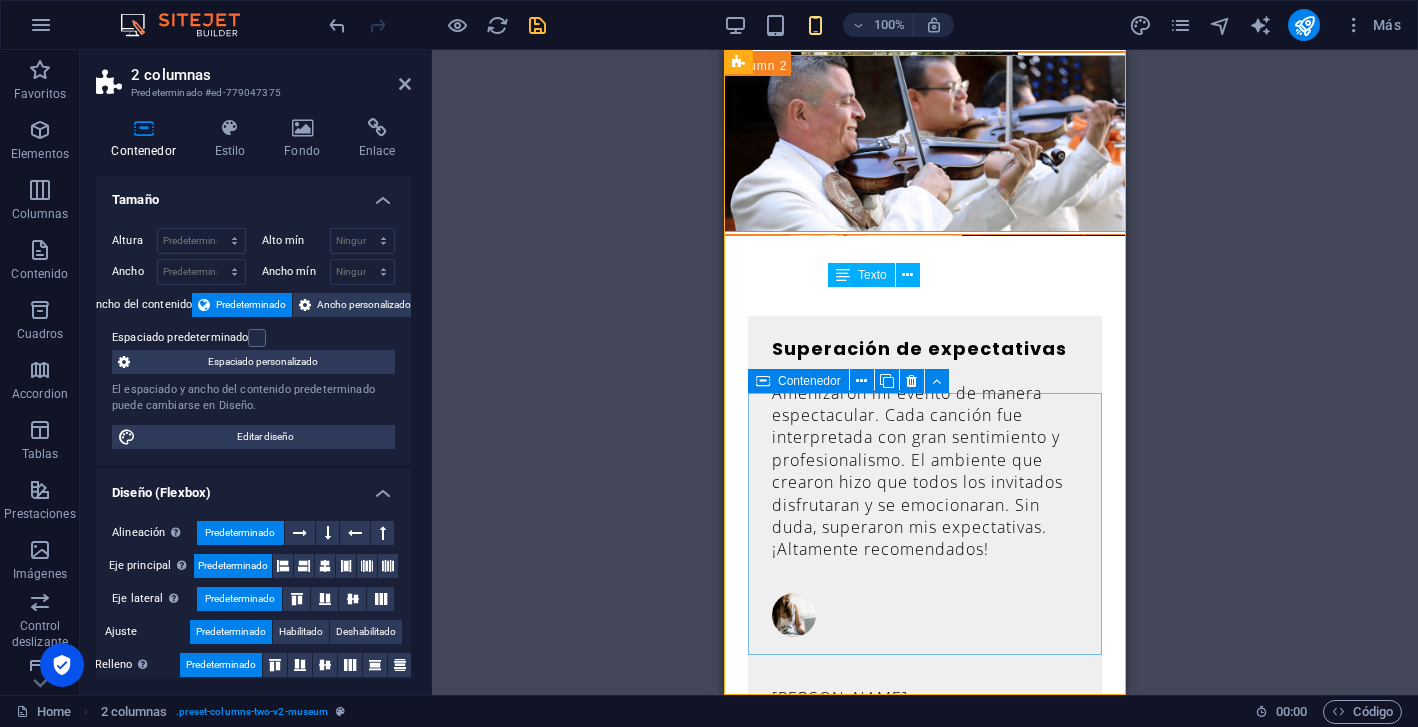 scroll, scrollTop: 2583, scrollLeft: 0, axis: vertical 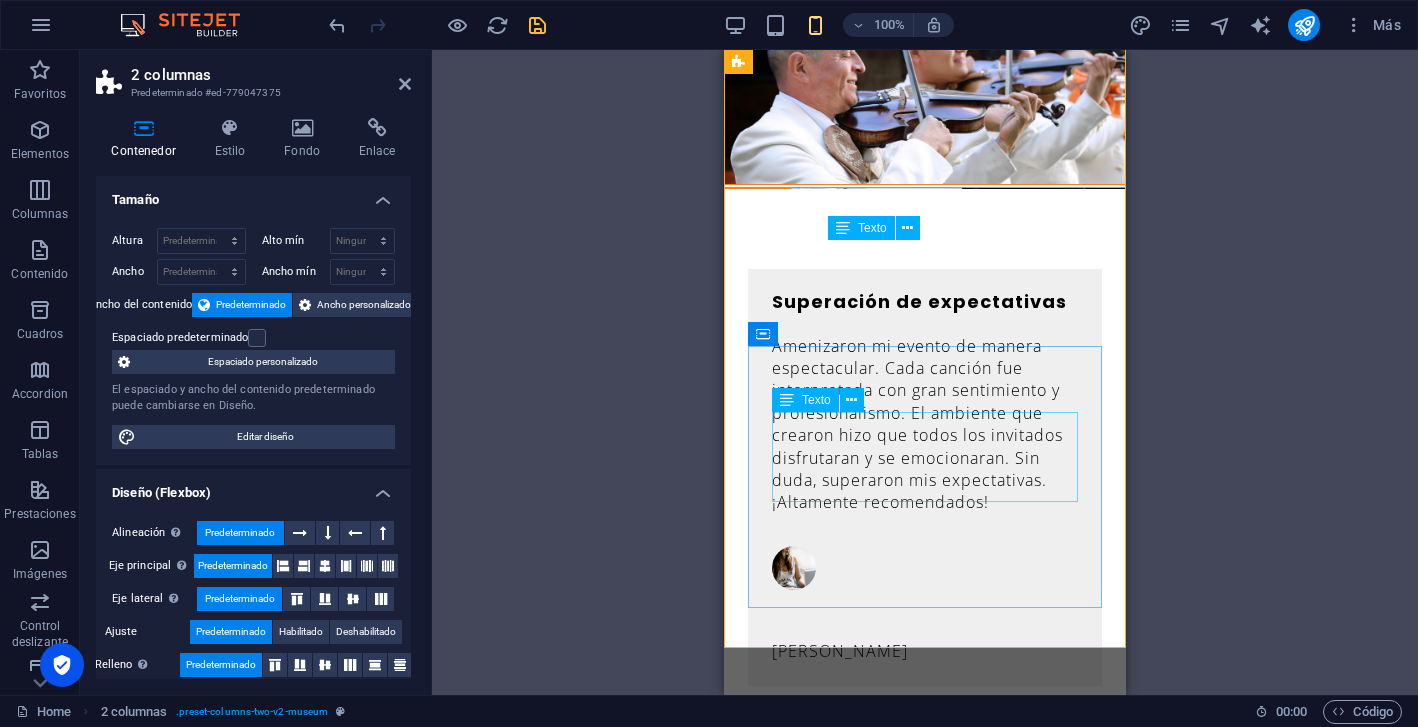 click on "Lorem ipsum dolor sit amet, consectetur adipiscing elit, sed do eiusmod tempor incididunt ut labore et dolore magna aliqua." at bounding box center (925, 1613) 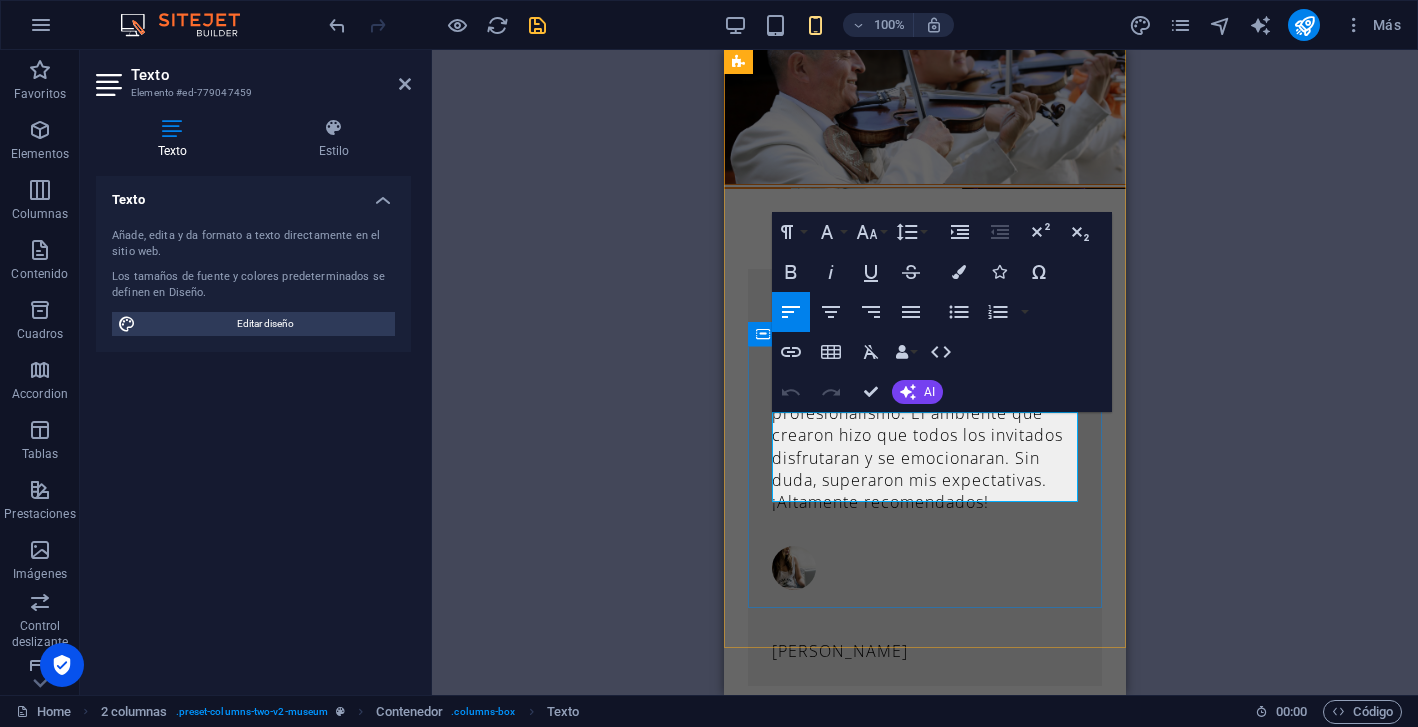 drag, startPoint x: 970, startPoint y: 485, endPoint x: 784, endPoint y: 408, distance: 201.30823 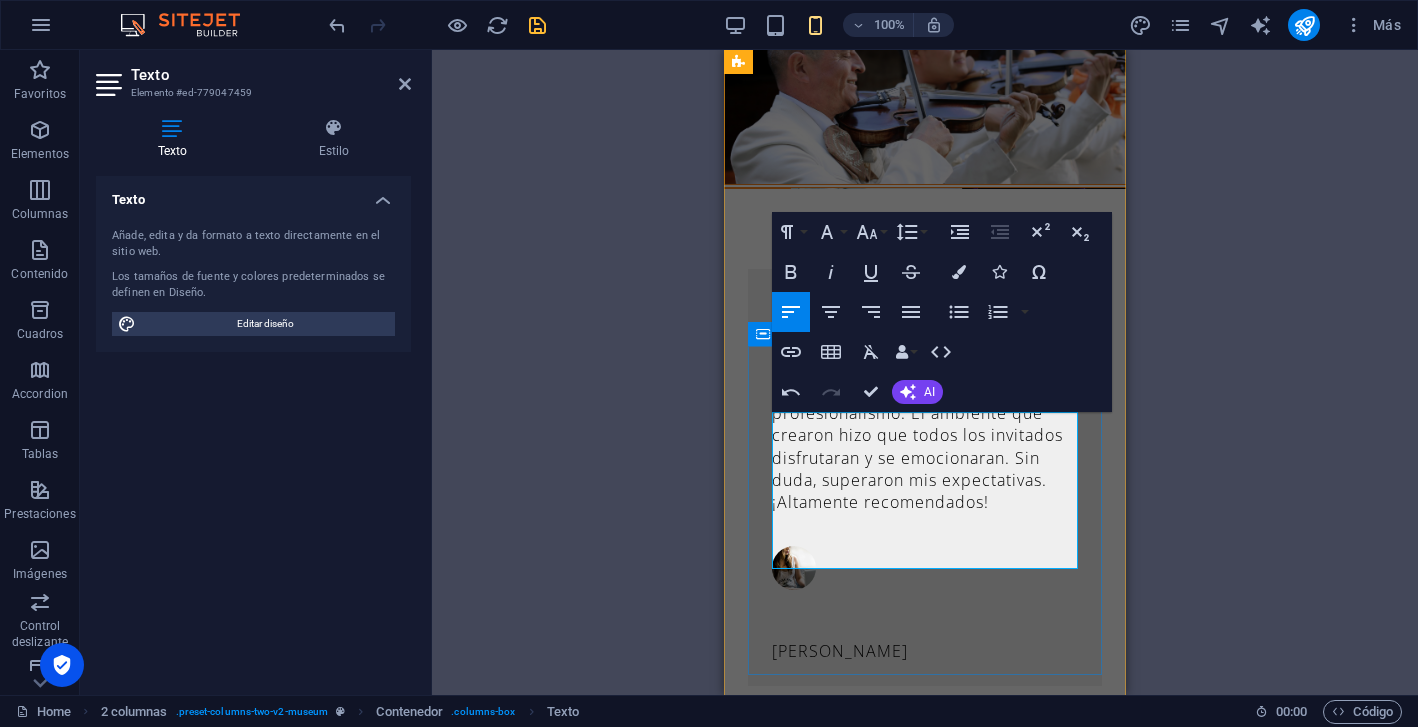 click on "Art and fun, all together Gracias por sus preciosas interpretaciones, llenas de sentimiento y calidad. Fueron muy elegantes, puntuales y atentos en todo momento. ¡Hicieron de nuestro evento algo verdaderamente especial! [PERSON_NAME]
Surgeon" at bounding box center [925, 1711] 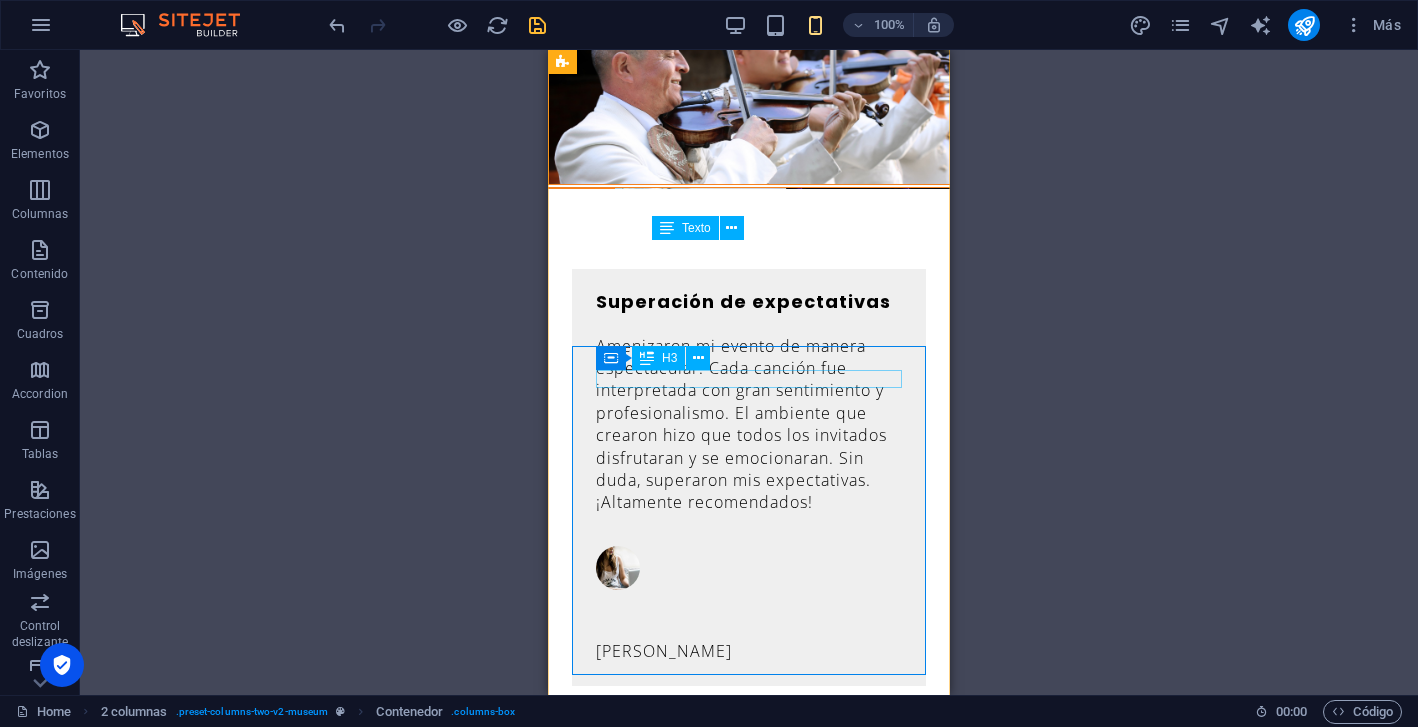 click on "Art and fun, all together" at bounding box center [749, 1535] 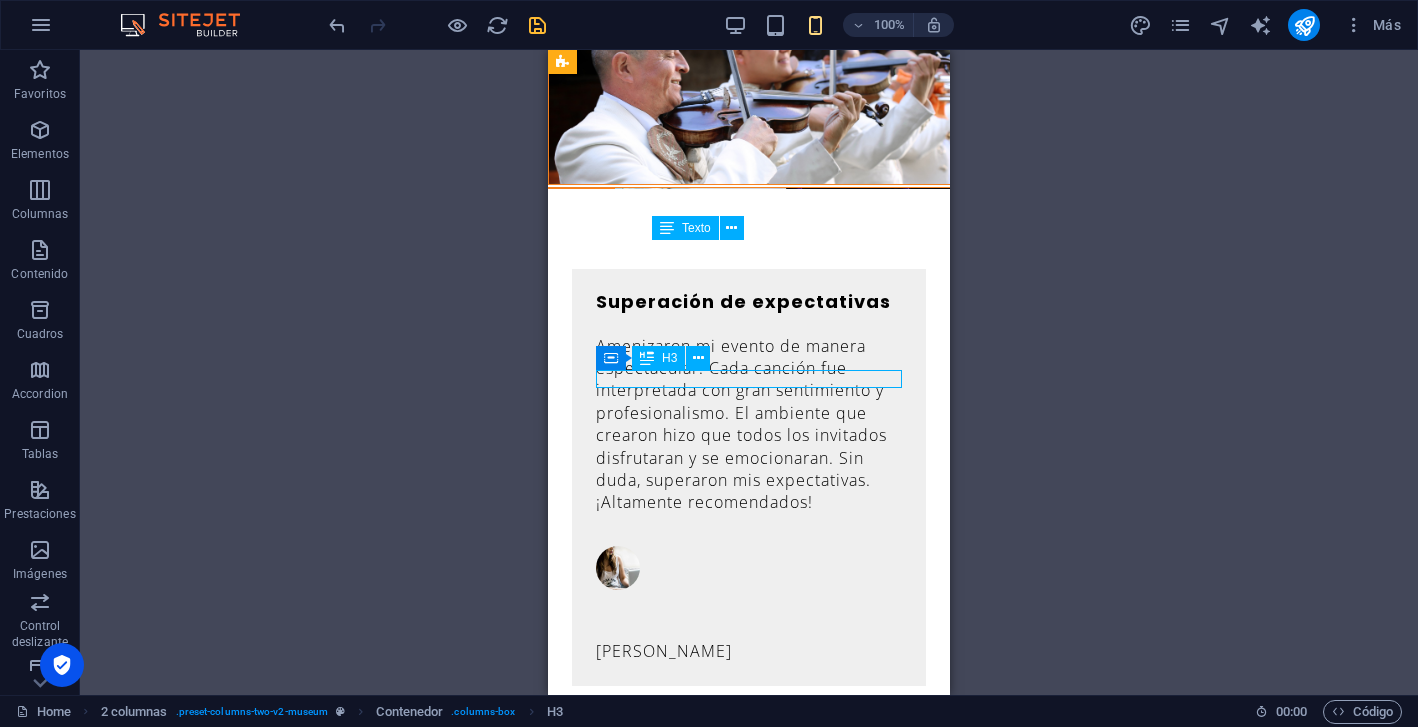 click on "Art and fun, all together" at bounding box center [749, 1535] 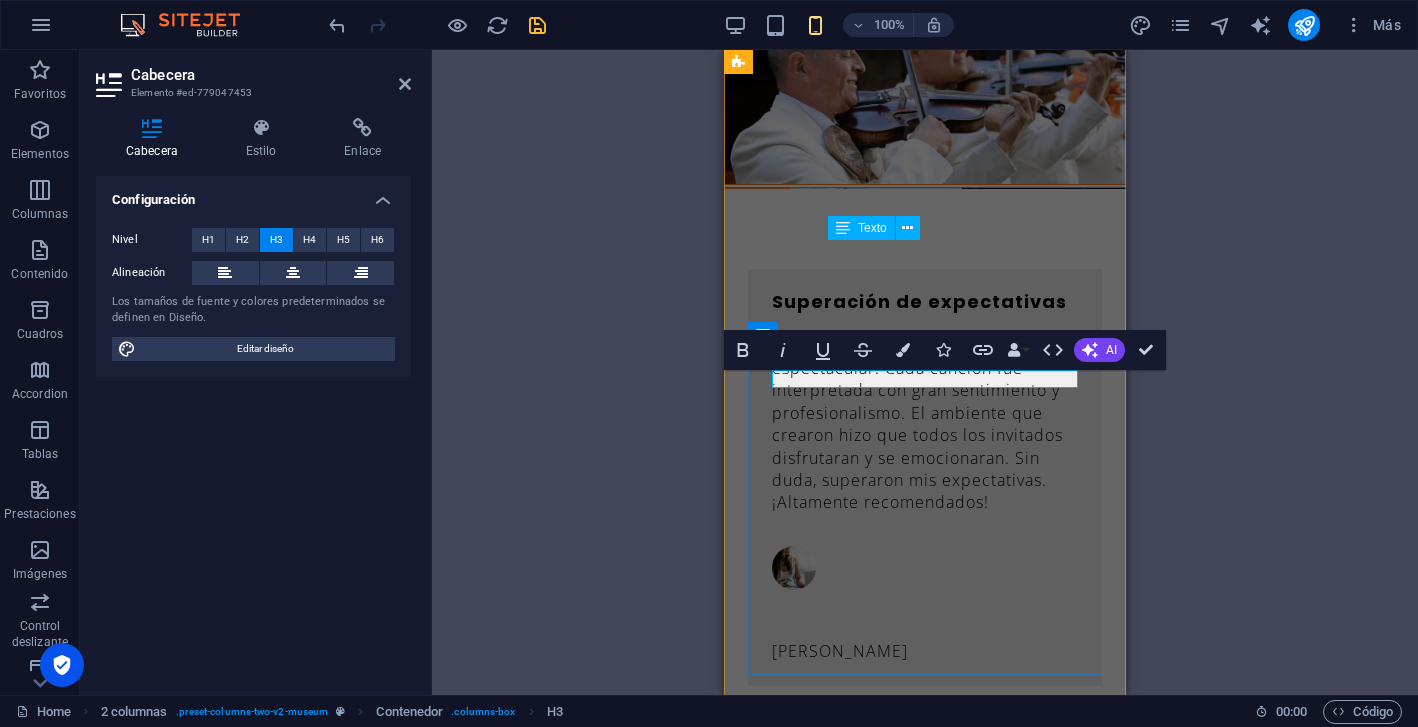 click on "Art and fun, all together" at bounding box center (925, 1535) 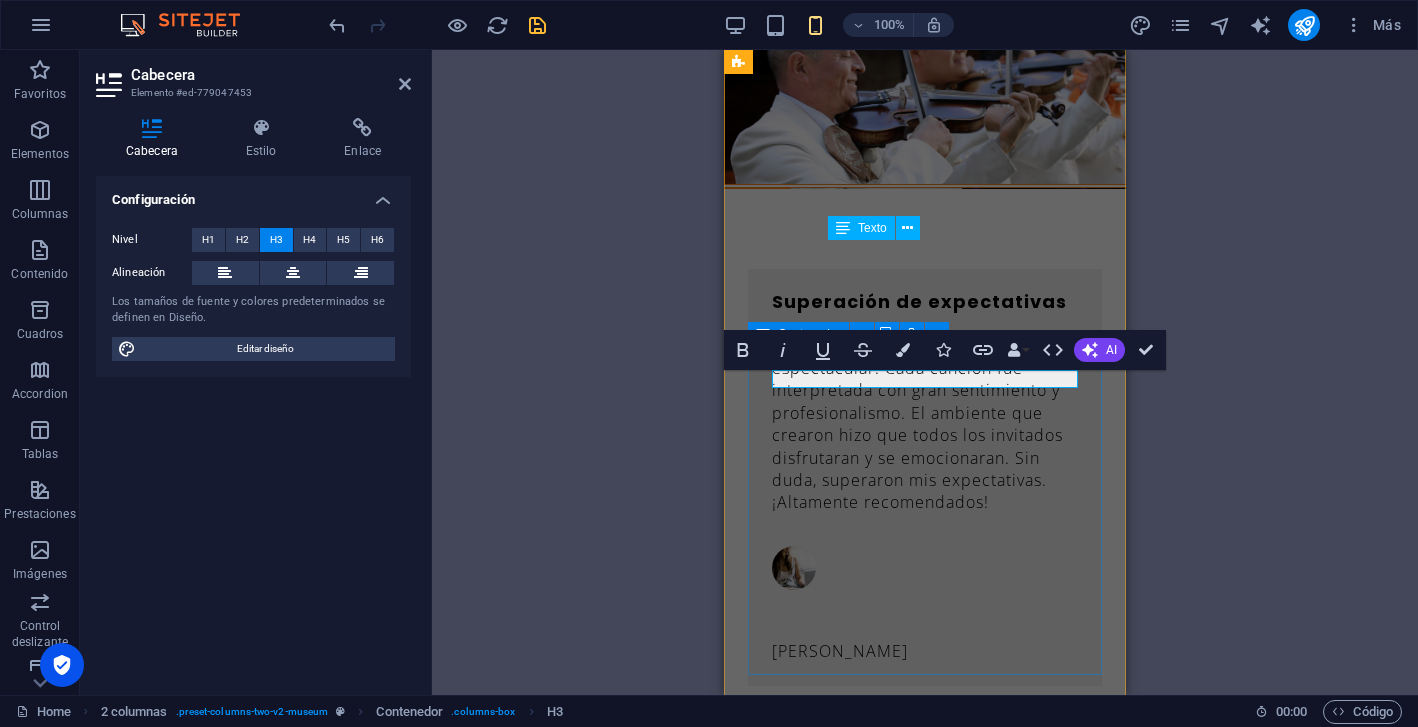type 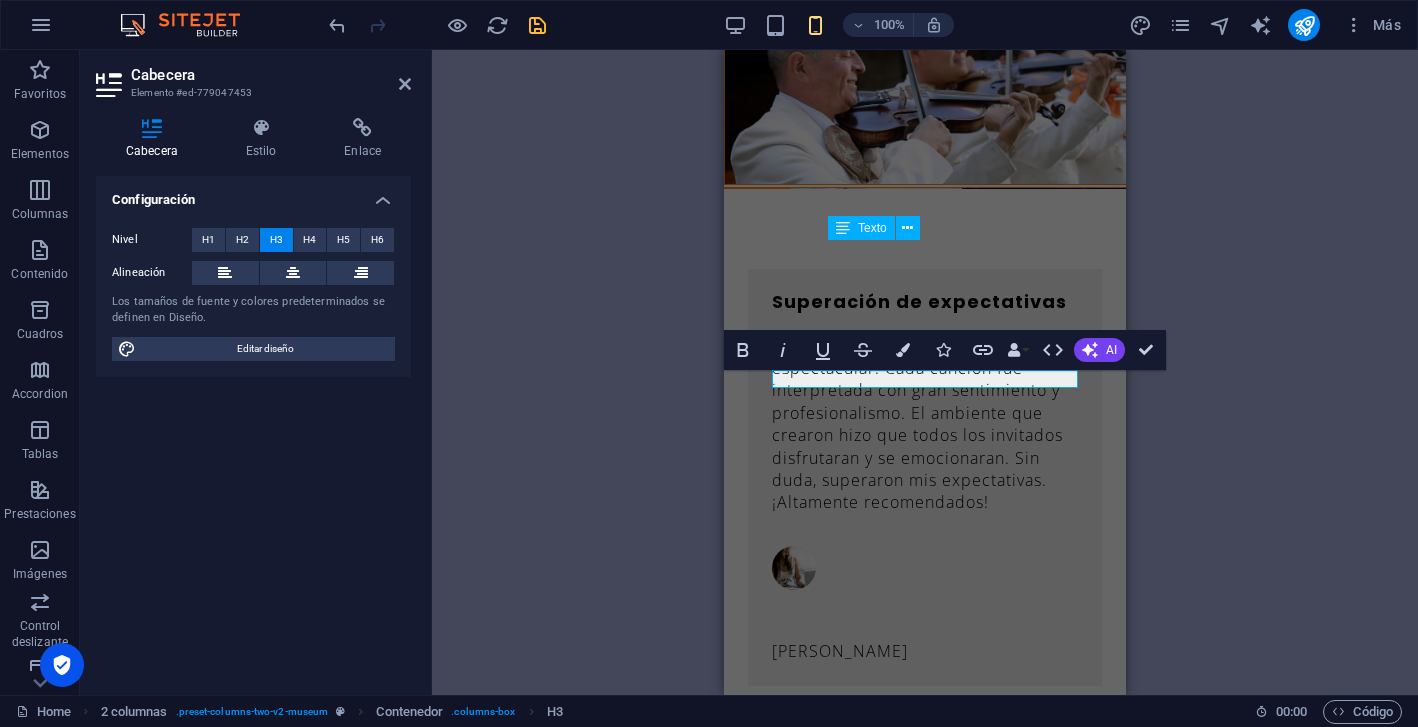 click on "H2   Banner   Banner   Contenedor   Separador   Separador   Botón   Texto   Separador   Imagen amplia con texto   Contenedor   Imagen amplia con texto   Contenedor   Contenedor   Imagen   20-60-20   Contenedor   Texto   Menú   Banner   Barra de menús   H3   Marcador   Imagen amplia con texto   Contenedor   Contenedor   Contenedor   Imagen   Contenedor   20-60-20   Contenedor   Contenedor   Imagen   Contenedor   20-60-20   Contenedor   Imagen   Contenedor   Separador   Contenedor   Control deslizante   Contenedor   Texto   Control deslizante   Control deslizante   Control deslizante   Contenedor   H2   Separador   Texto   Separador   Botón   2 columnas   Marcador   Contenedor   H3   2 columnas   Contenedor   Separador   2 columnas   Contenedor   2 columnas   Contenedor   Contenedor   Contenedor   Marcador   Predeterminado   Predeterminado   Contenedor   Contenedor   H2   Contenedor   Separador   Formulario de contacto   Formulario   Entrada   Formulario de contacto     Formulario" at bounding box center (925, 372) 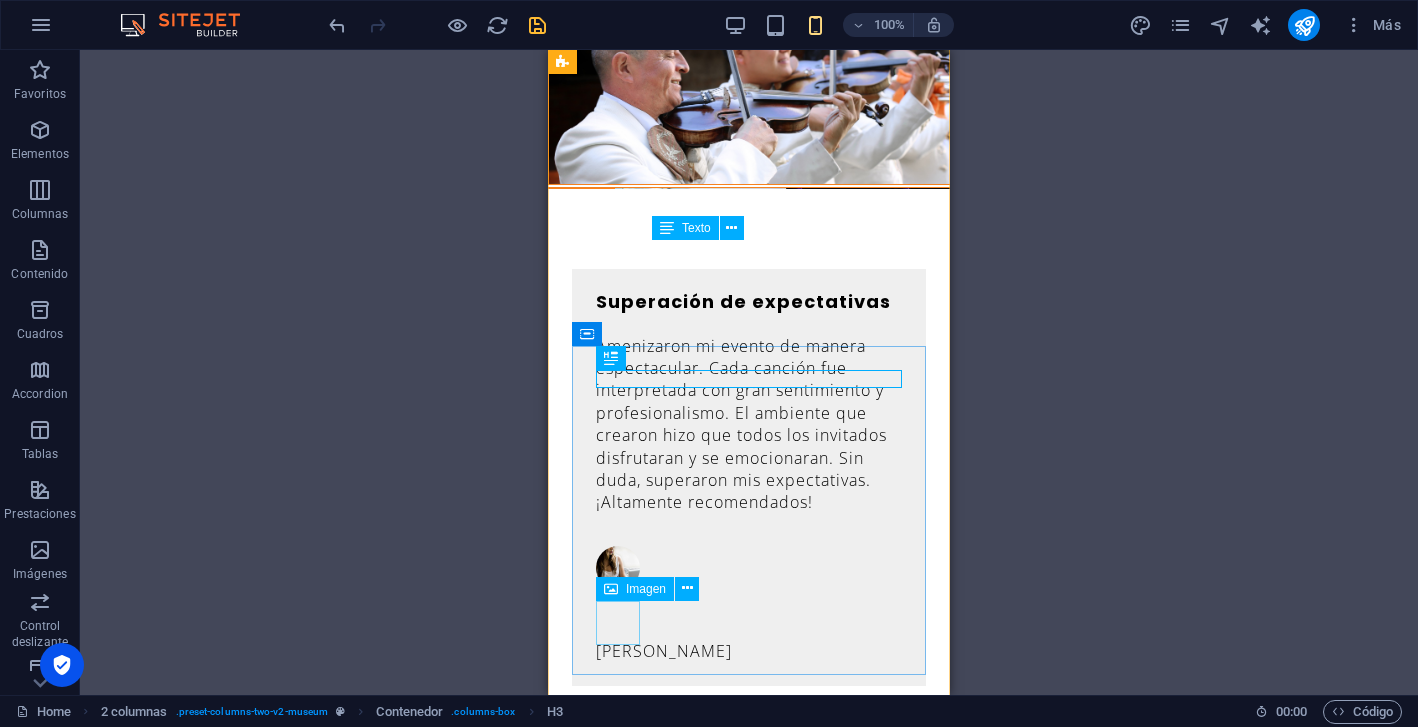 click at bounding box center [749, 1779] 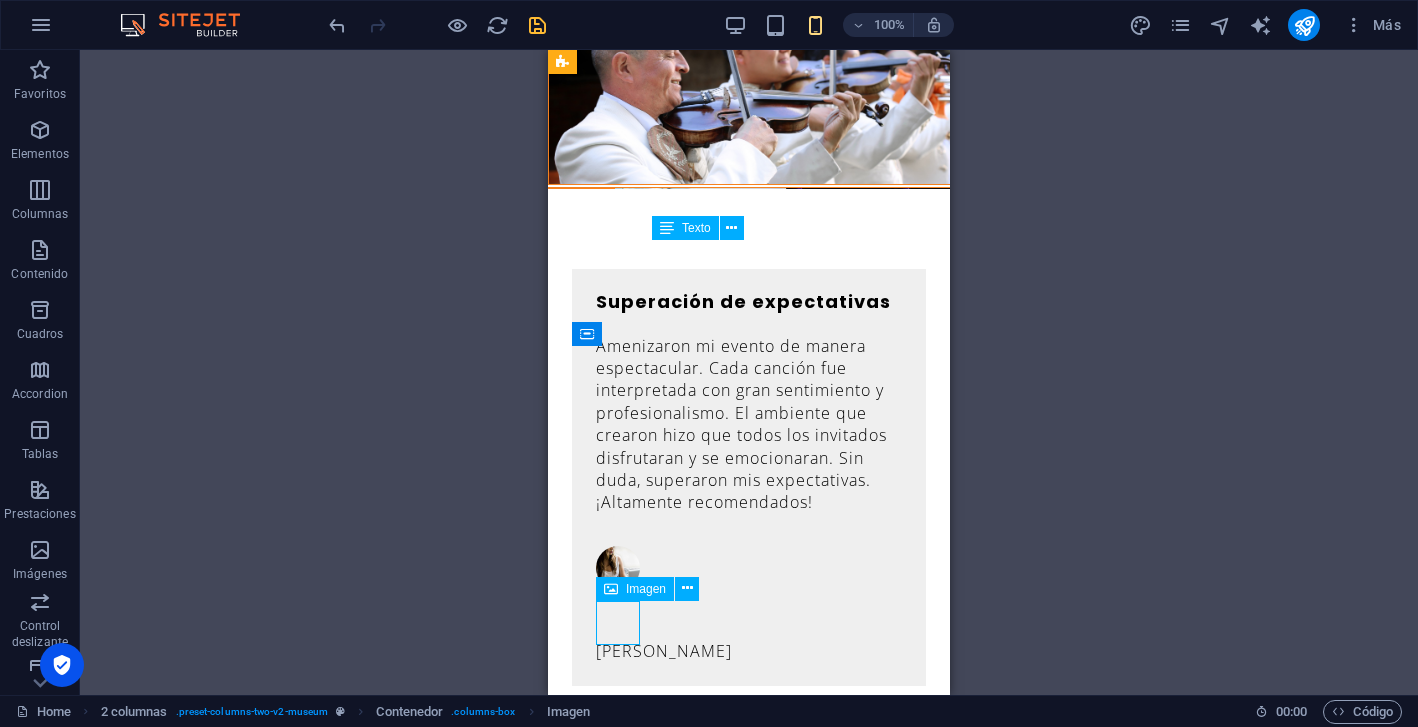 click at bounding box center [749, 1779] 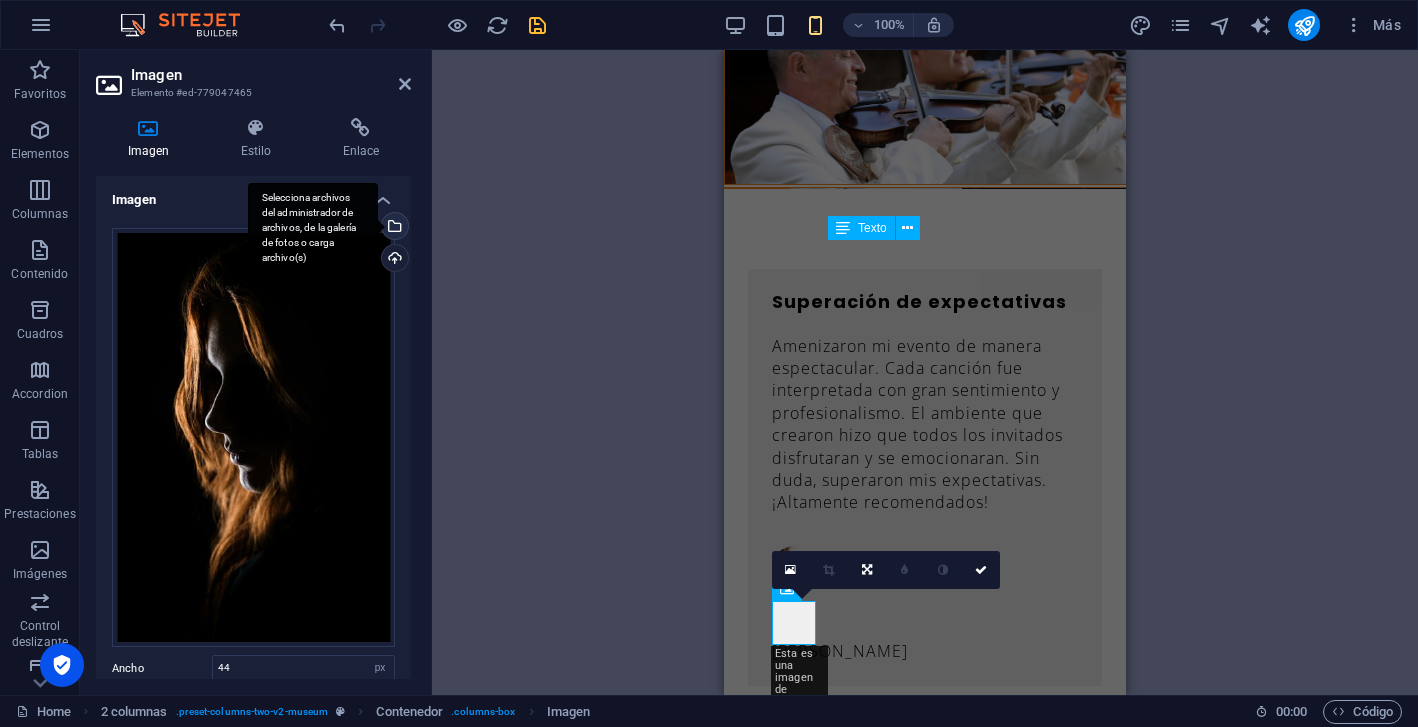 click on "Selecciona archivos del administrador de archivos, de la galería de fotos o carga archivo(s)" at bounding box center (393, 228) 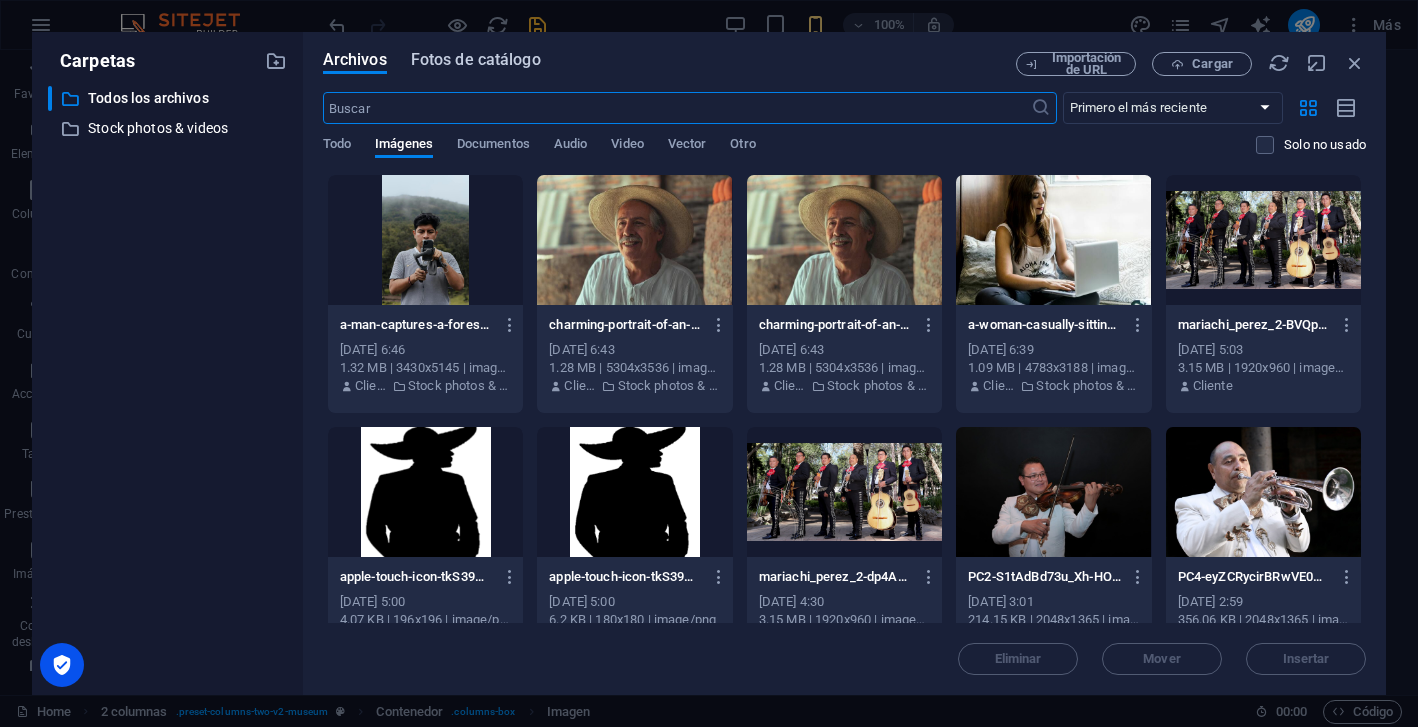 click on "Fotos de catálogo" at bounding box center (476, 60) 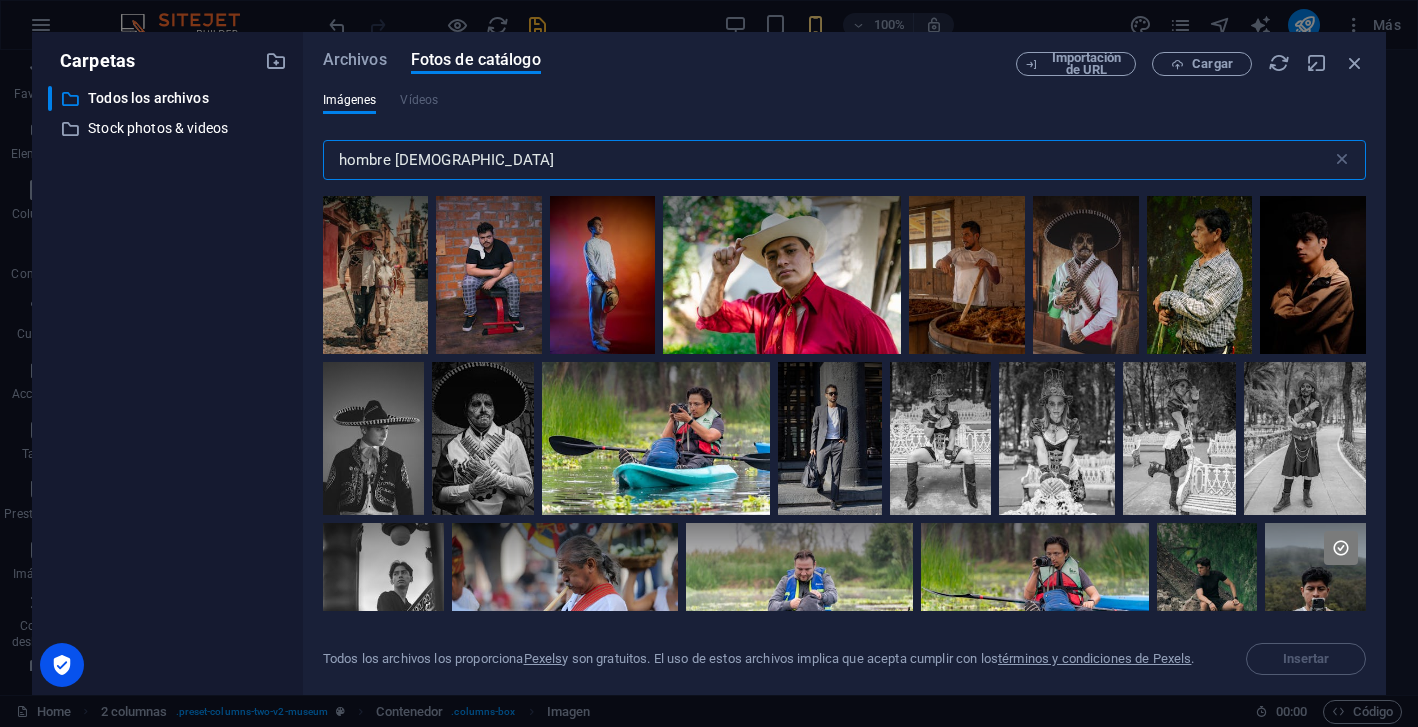 drag, startPoint x: 397, startPoint y: 157, endPoint x: 321, endPoint y: 159, distance: 76.02631 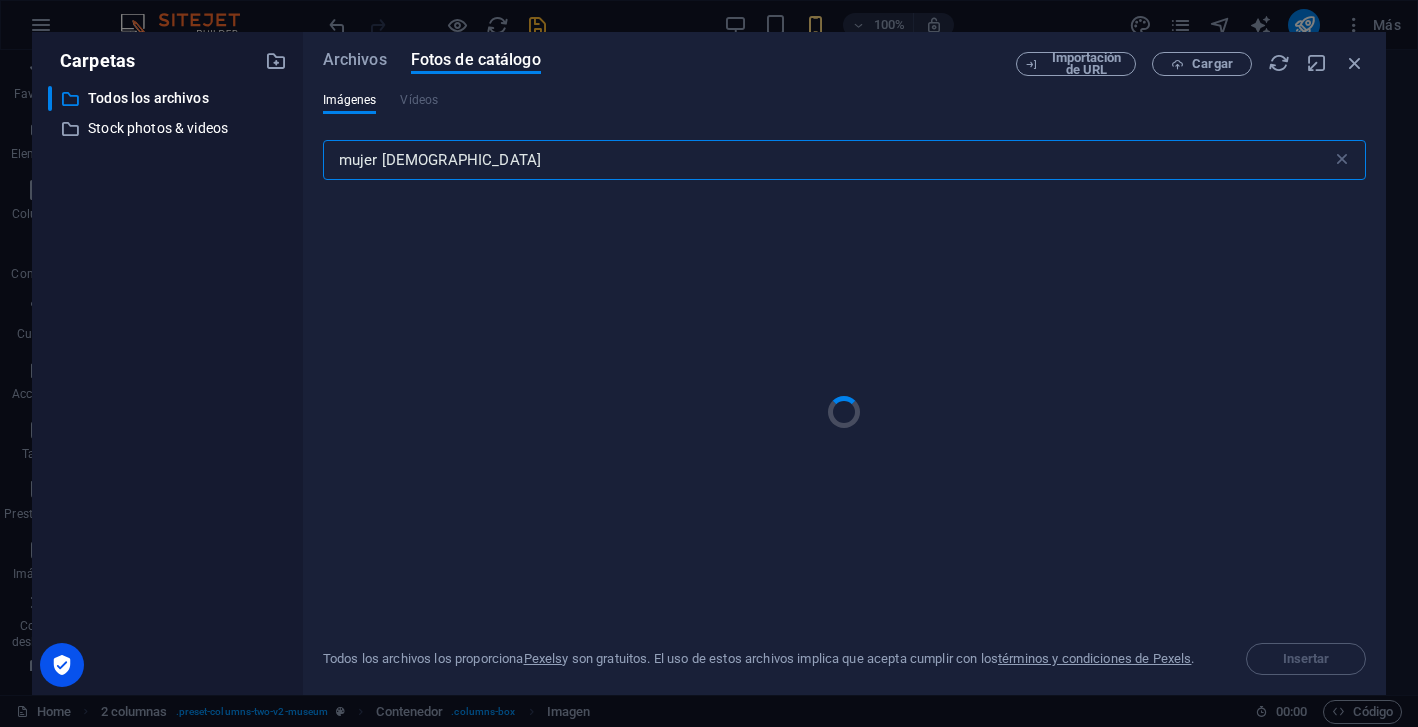 click on "mujer [DEMOGRAPHIC_DATA]" at bounding box center (827, 160) 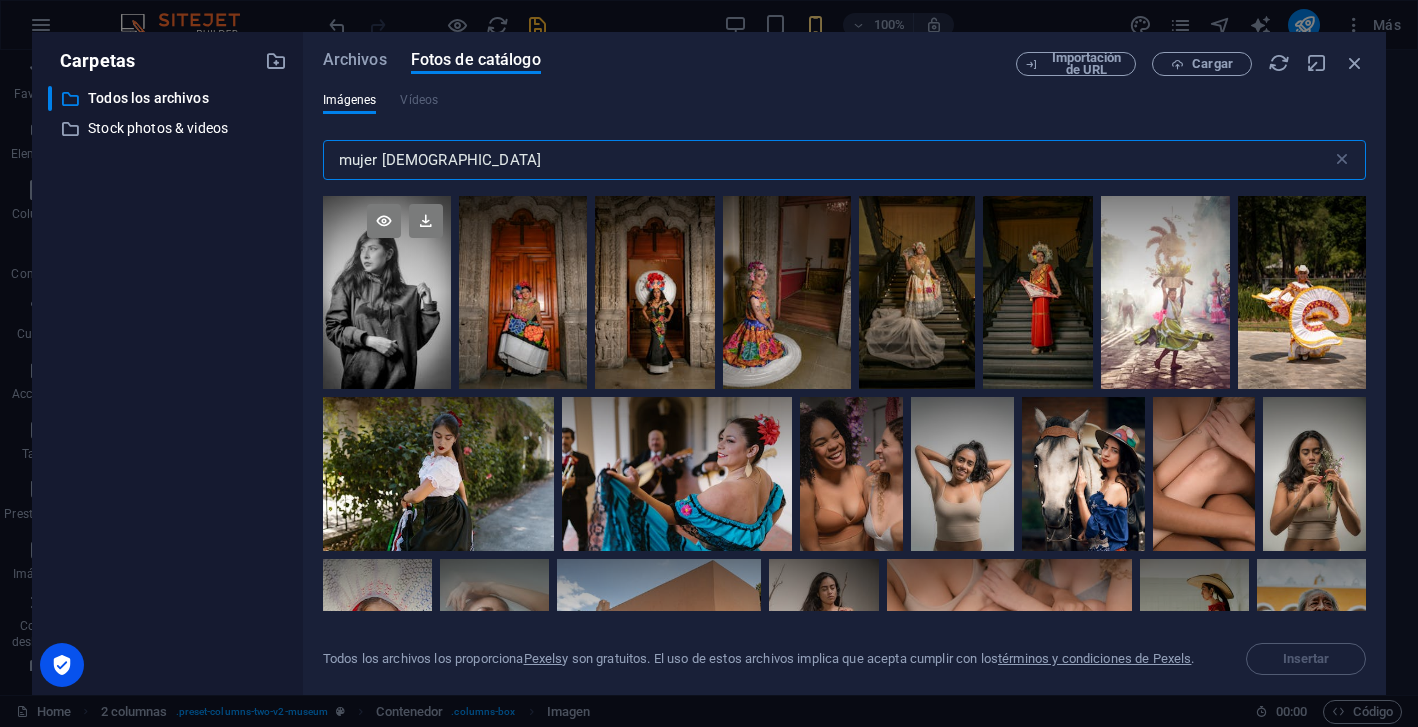 type on "mujer [DEMOGRAPHIC_DATA]" 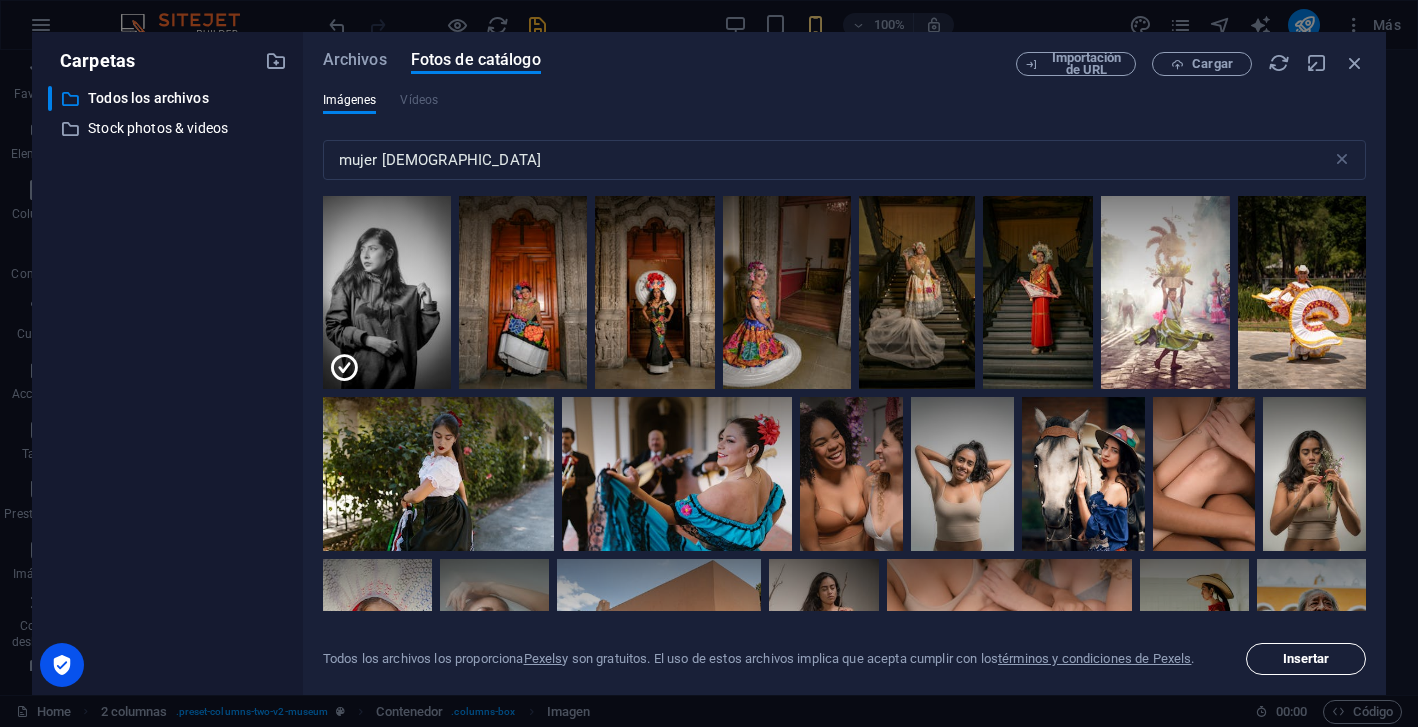 click on "Insertar" at bounding box center [1306, 659] 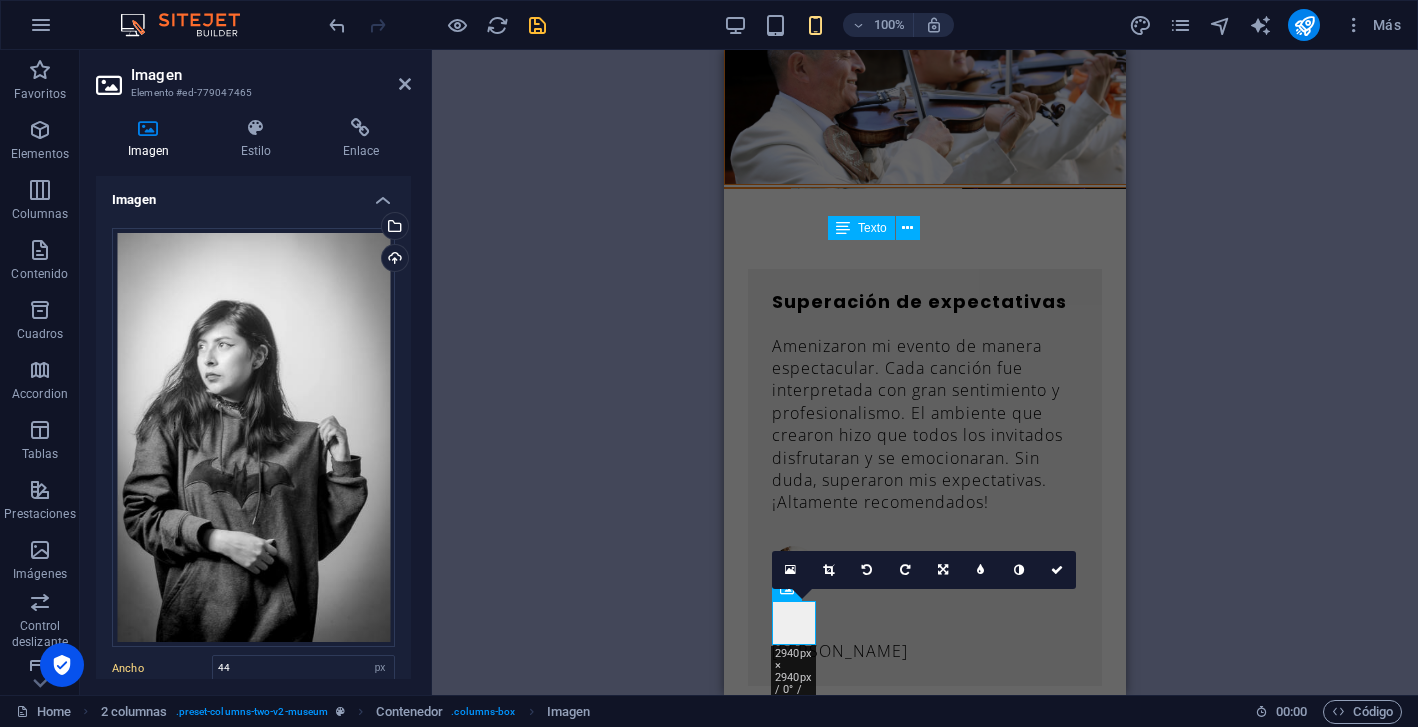 click at bounding box center (1057, 570) 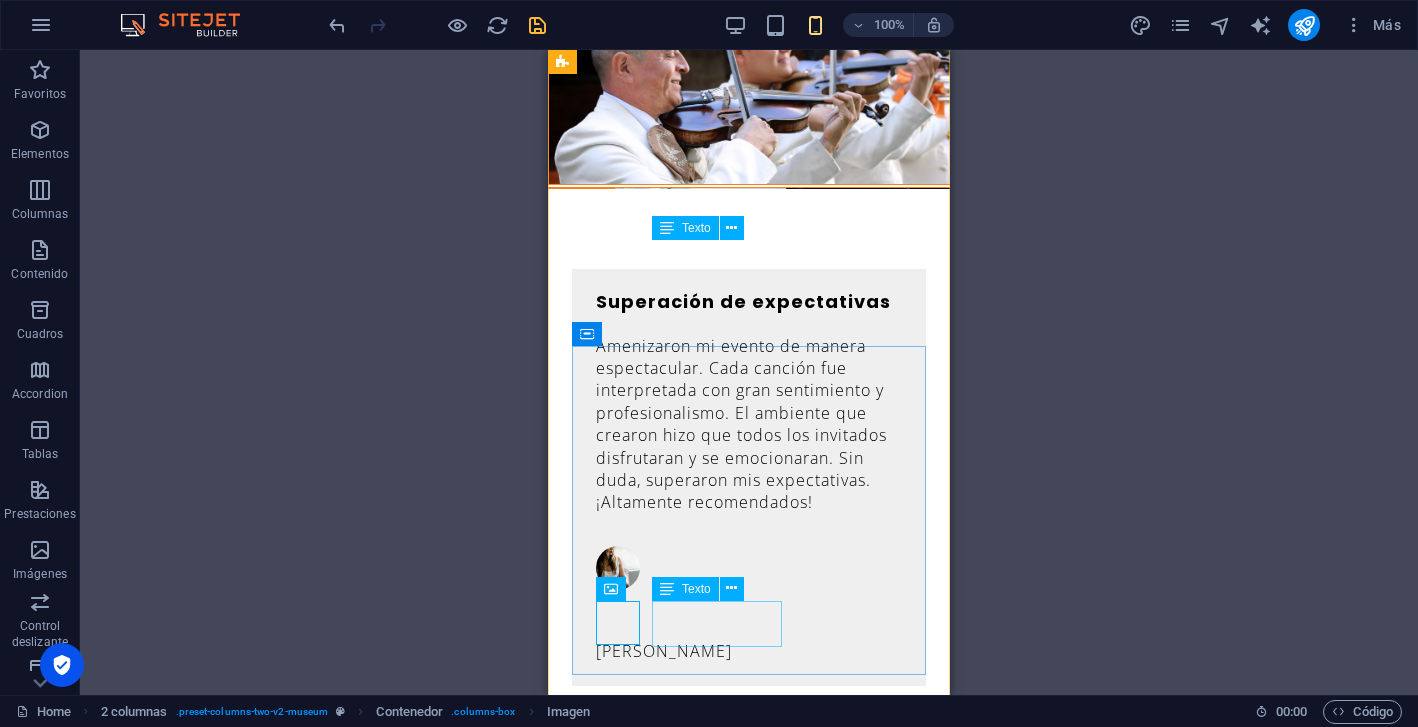 click on "[PERSON_NAME]
Surgeon" at bounding box center [749, 1874] 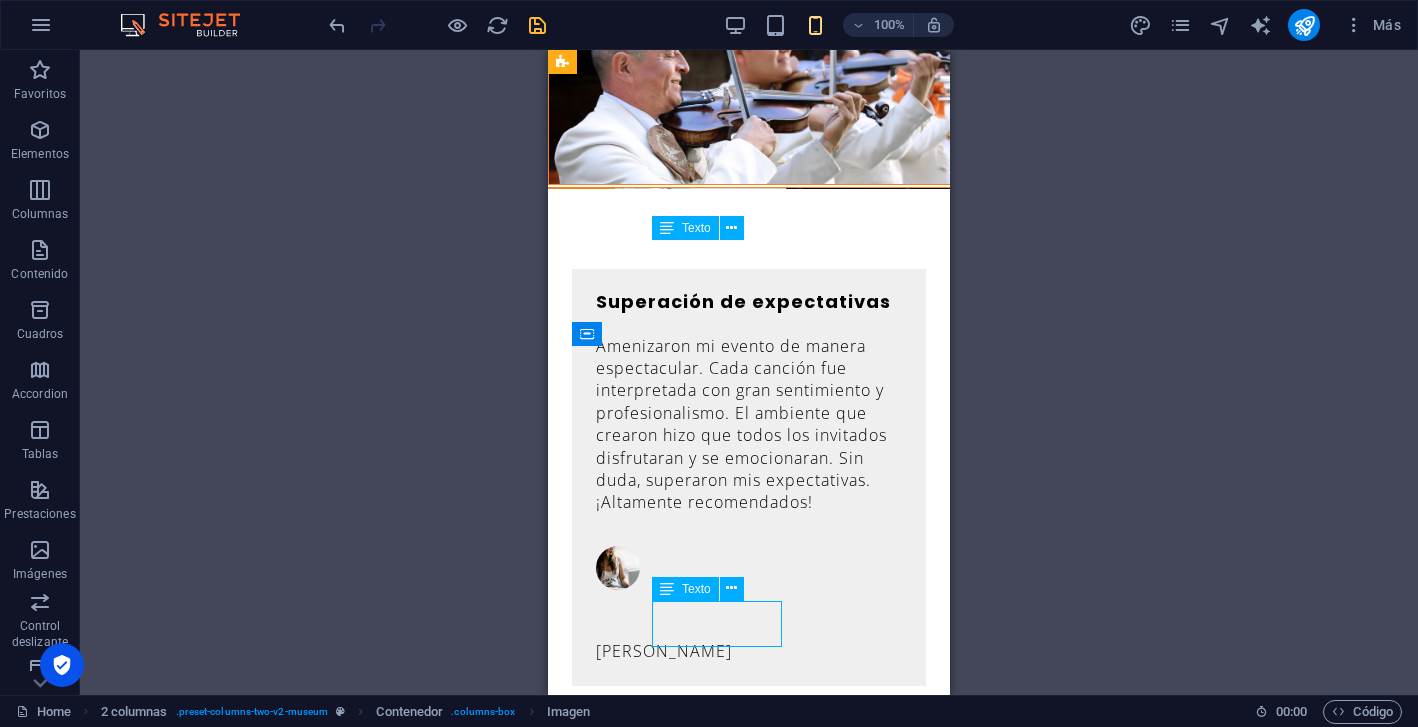 click on "[PERSON_NAME]
Surgeon" at bounding box center (749, 1874) 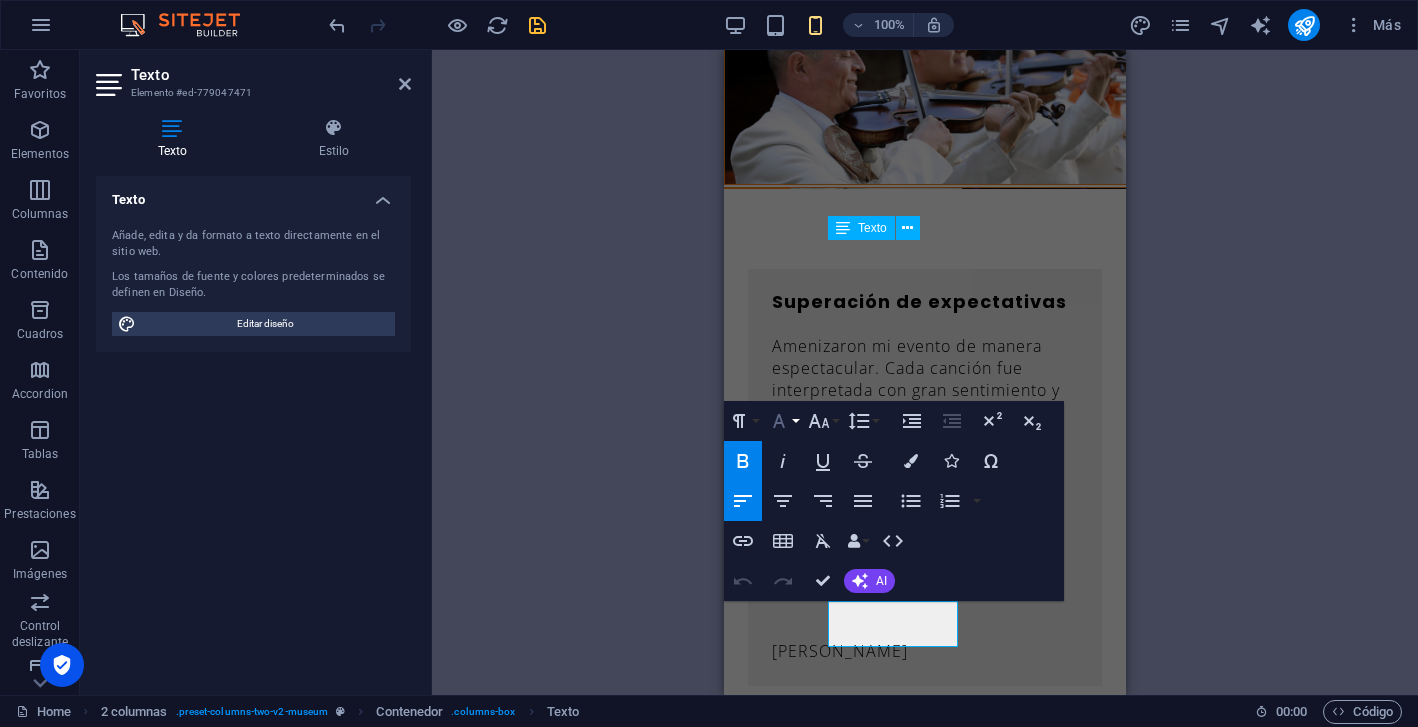 click 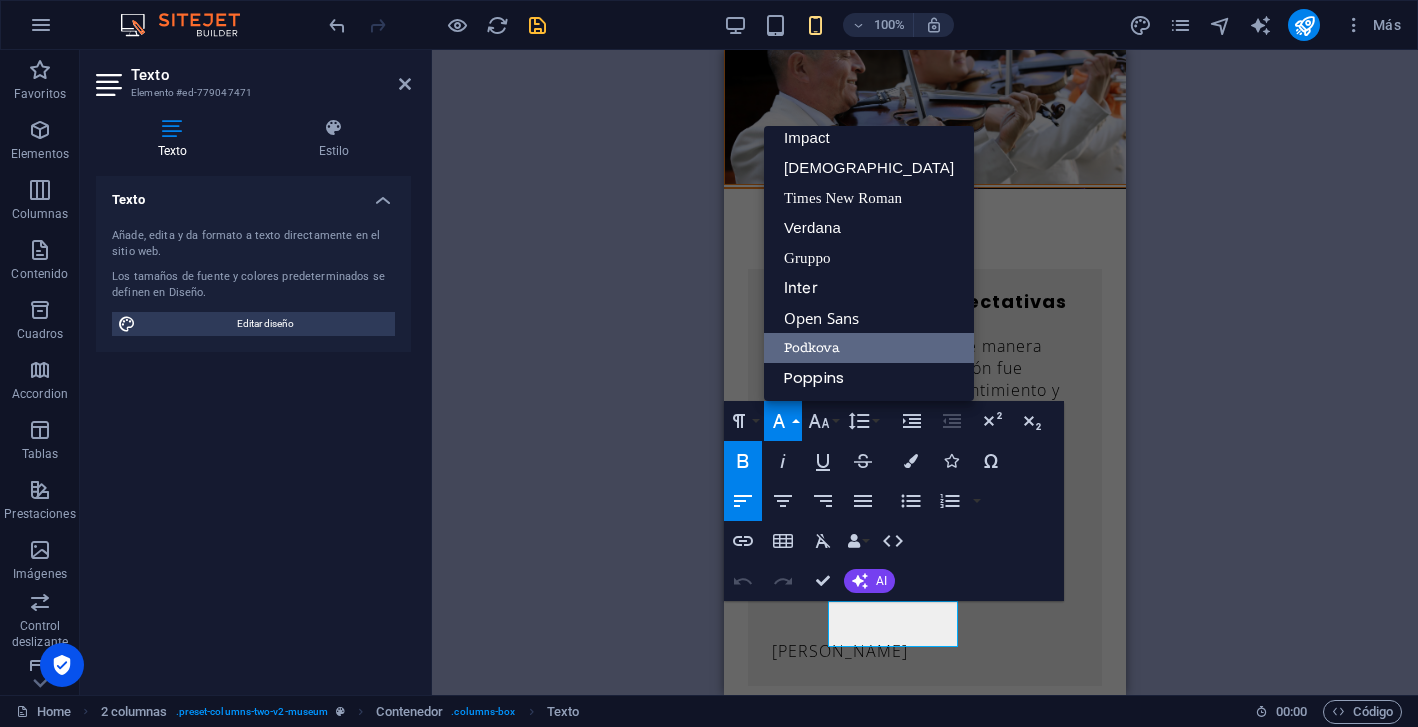 scroll, scrollTop: 71, scrollLeft: 0, axis: vertical 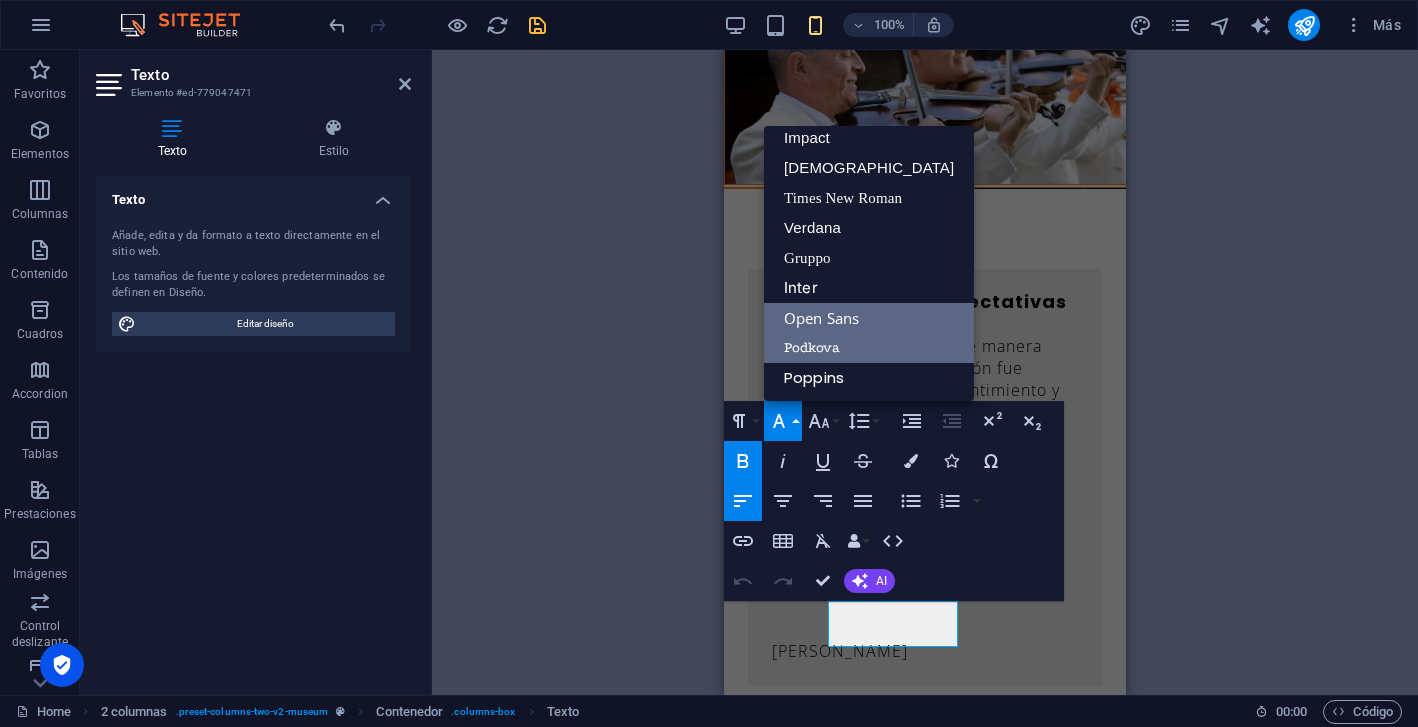 click on "Open Sans" at bounding box center [869, 318] 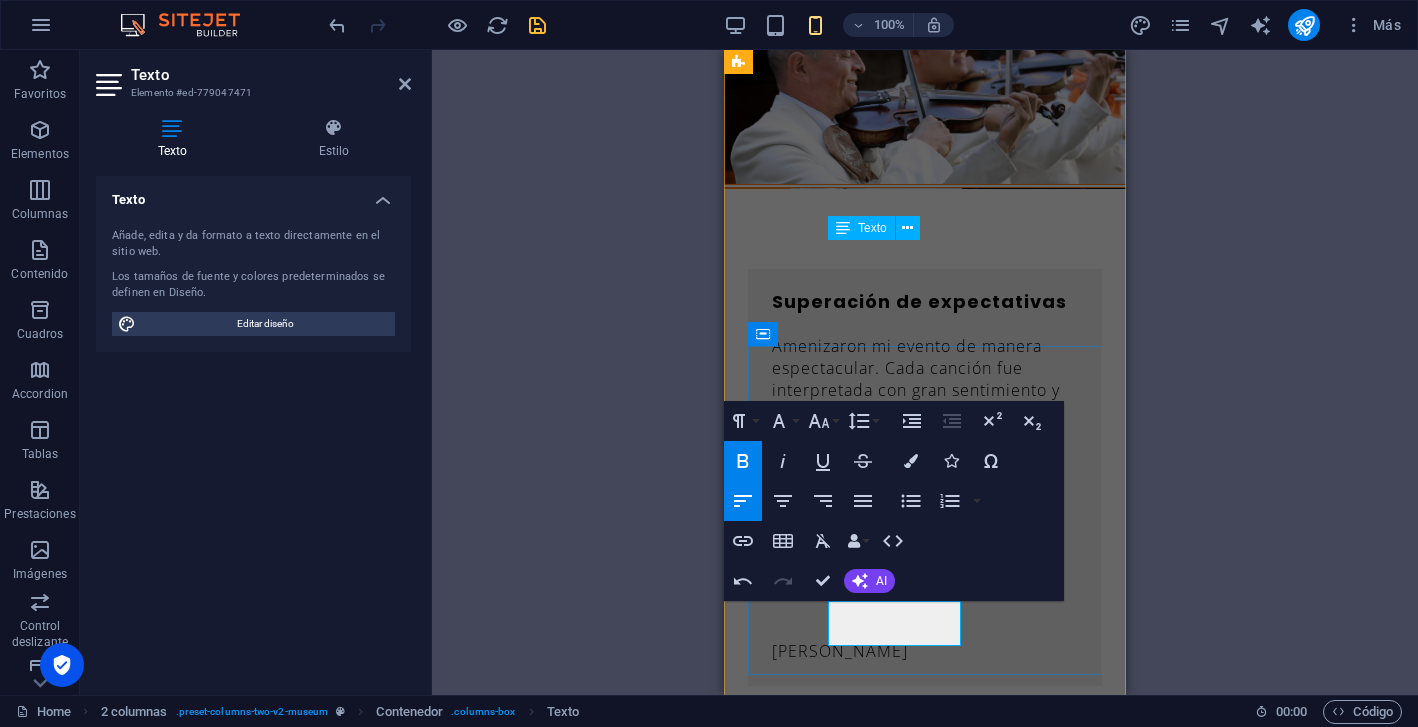 click on "Surgeon" at bounding box center [925, 1884] 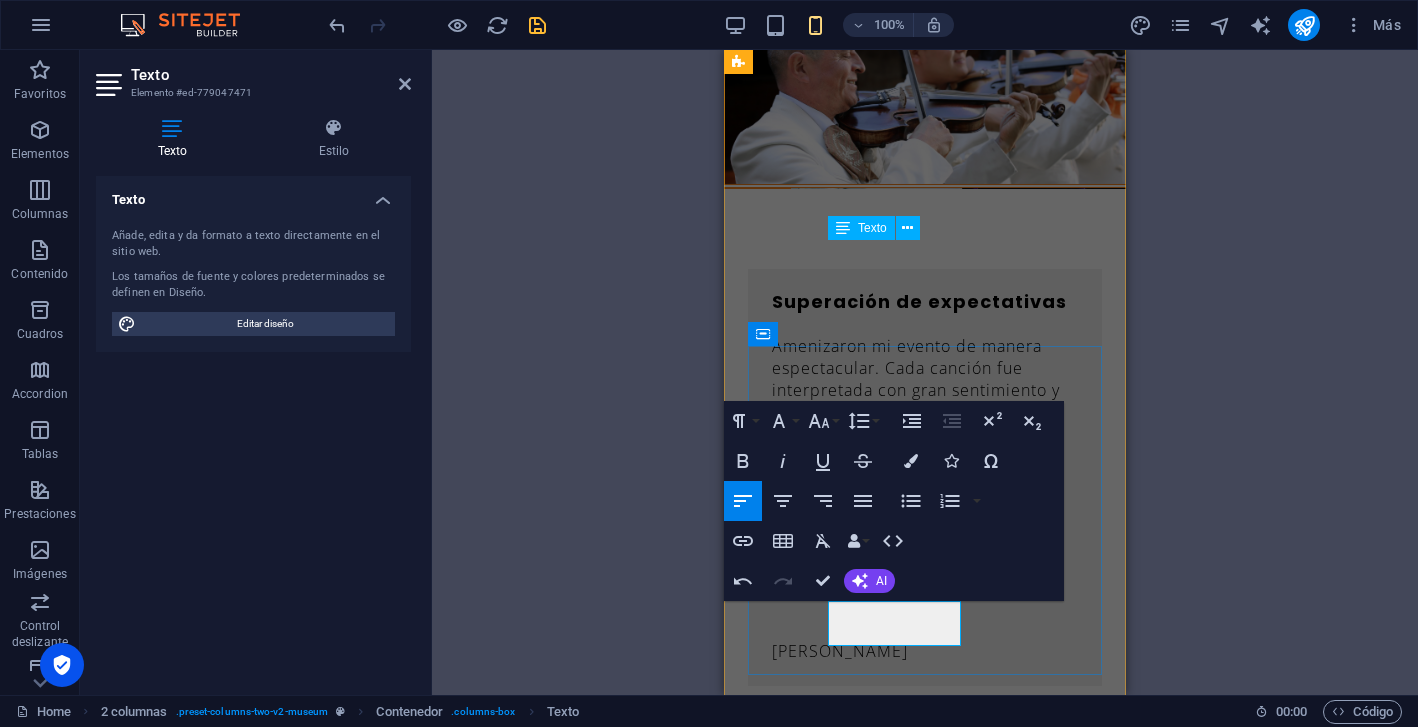 drag, startPoint x: 905, startPoint y: 610, endPoint x: 828, endPoint y: 610, distance: 77 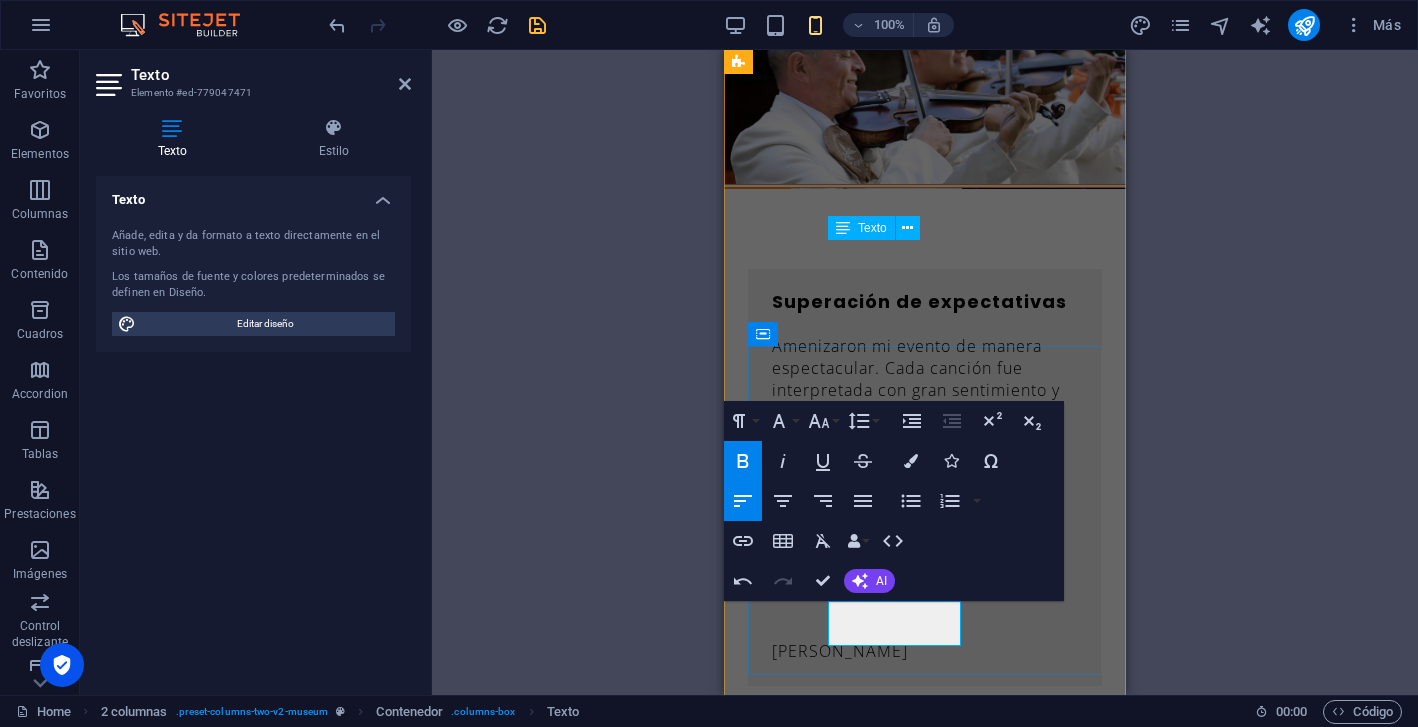 type 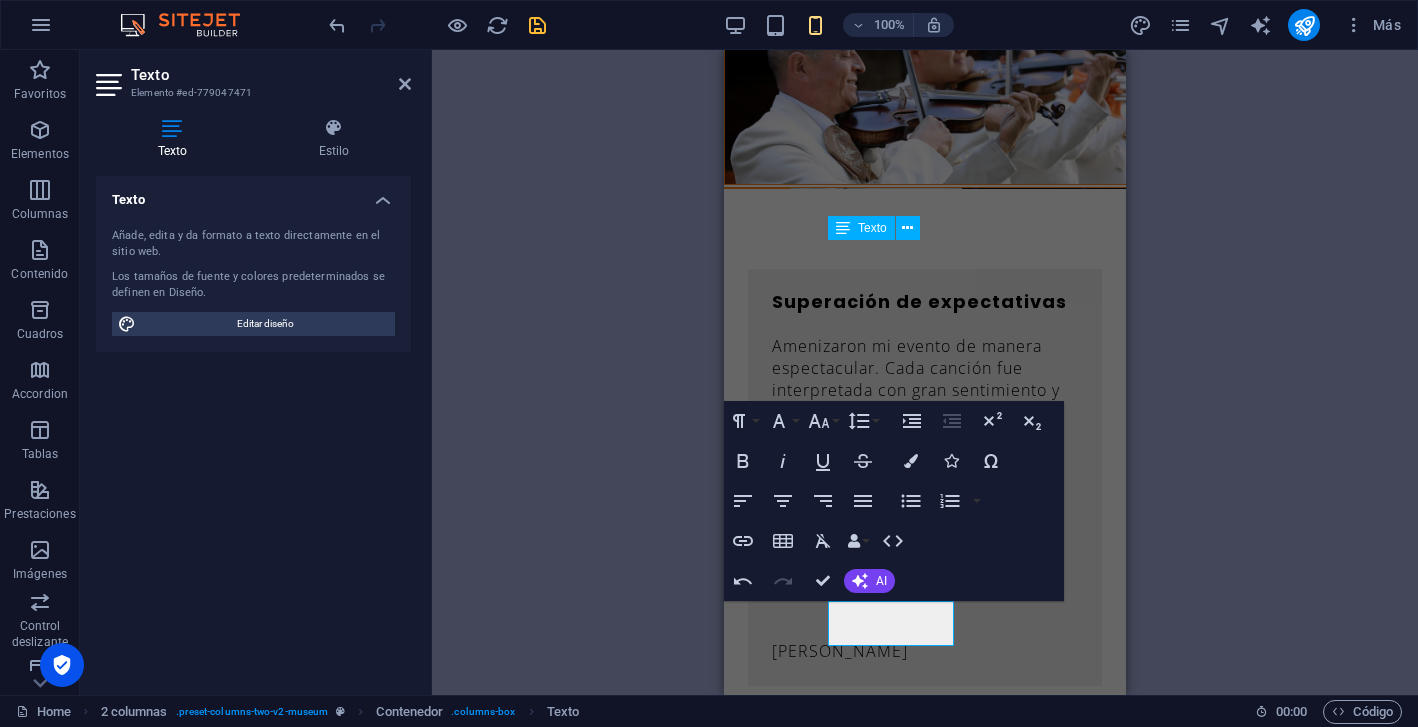 click on "H2   Banner   Banner   Contenedor   Separador   Separador   Botón   Texto   Separador   Imagen amplia con texto   Contenedor   Imagen amplia con texto   Contenedor   Contenedor   Imagen   20-60-20   Contenedor   Texto   Menú   Banner   Barra de menús   H3   Marcador   Imagen amplia con texto   Contenedor   Contenedor   Contenedor   Imagen   Contenedor   20-60-20   Contenedor   Contenedor   Imagen   Contenedor   20-60-20   Contenedor   Imagen   Contenedor   Separador   Contenedor   Control deslizante   Contenedor   Texto   Control deslizante   Control deslizante   Control deslizante   Contenedor   H2   Separador   Texto   Separador   Botón   2 columnas   Marcador   Contenedor   H3   2 columnas   Contenedor   Separador   2 columnas   Contenedor   2 columnas   Contenedor   Contenedor   Contenedor   Marcador   Predeterminado   Predeterminado   Contenedor   Contenedor   H2   Contenedor   Separador   Formulario de contacto   Formulario   Entrada   Formulario de contacto     Formulario" at bounding box center [925, 372] 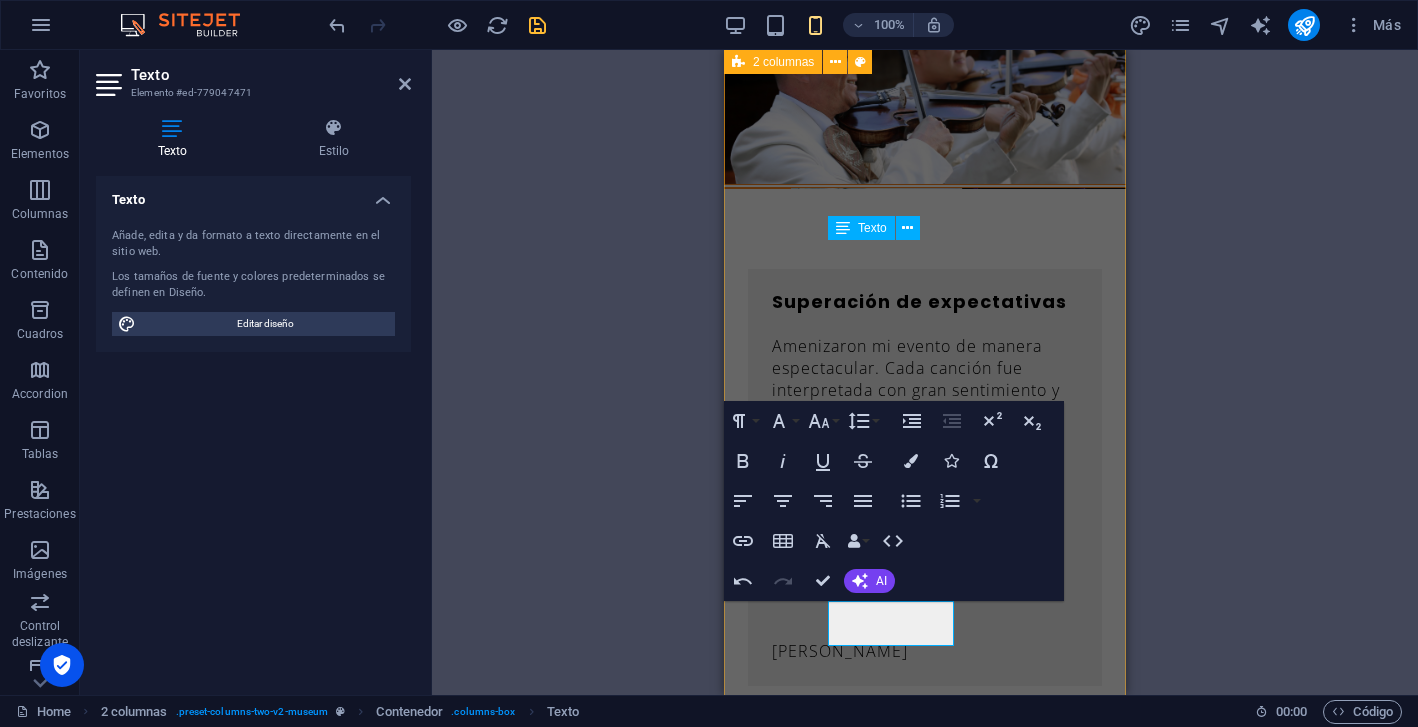 click on "Superación de expectativas Amenizaron mi evento de manera espectacular. Cada canción fue interpretada con gran sentimiento y profesionalismo. El ambiente que crearon hizo que todos los invitados disfrutaran y se emocionaran. Sin duda, superaron mis expectativas. ¡Altamente recomendados! [PERSON_NAME]
Puntualidad Llegaron puntuales y cumplieron con el tiempo de servicio acordado. Su profesionalismo y actitud fueron impecables. Sin duda, los recomiendo ampliamente para cualquier tipo de evento. ¡Excelente experiencia! [PERSON_NAME] Serenata muy linda Perfectos para ocasiones especiales. La serenata fue hermosa y muy emotiva; mi mamá quedó encantada y con lágrimas de alegría. ¡Gracias por hacer de ese momento algo inolvidable! [PERSON_NAME] Nos hicieron la noche Gracias por sus preciosas interpretaciones, llenas de sentimiento y calidad. Fueron muy elegantes, puntuales y atentos en todo momento. ¡Hicieron de nuestro evento algo verdaderamente especial! [PERSON_NAME]
​" at bounding box center [925, 1094] 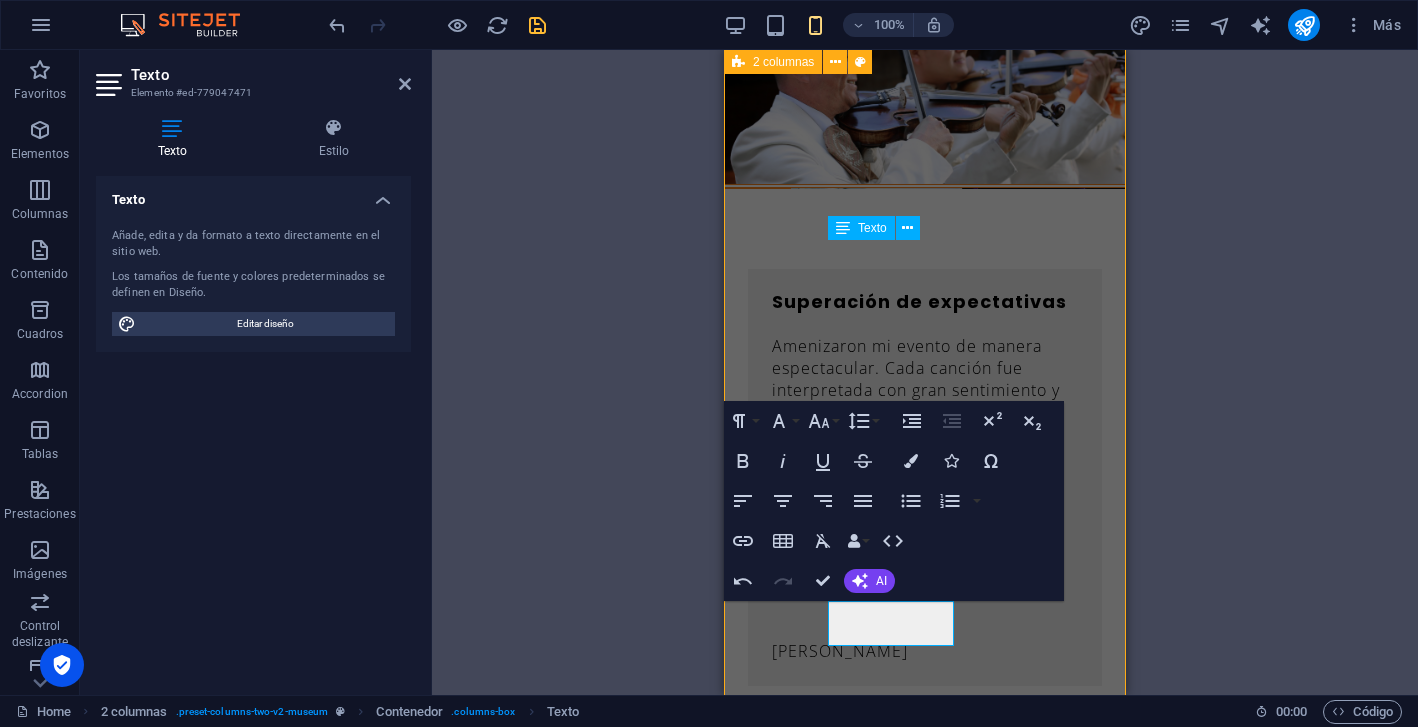 click on "Superación de expectativas Amenizaron mi evento de manera espectacular. Cada canción fue interpretada con gran sentimiento y profesionalismo. El ambiente que crearon hizo que todos los invitados disfrutaran y se emocionaran. Sin duda, superaron mis expectativas. ¡Altamente recomendados! [PERSON_NAME]
Puntualidad Llegaron puntuales y cumplieron con el tiempo de servicio acordado. Su profesionalismo y actitud fueron impecables. Sin duda, los recomiendo ampliamente para cualquier tipo de evento. ¡Excelente experiencia! [PERSON_NAME] Serenata muy linda Perfectos para ocasiones especiales. La serenata fue hermosa y muy emotiva; mi mamá quedó encantada y con lágrimas de alegría. ¡Gracias por hacer de ese momento algo inolvidable! [PERSON_NAME] Nos hicieron la noche Gracias por sus preciosas interpretaciones, llenas de sentimiento y calidad. Fueron muy elegantes, puntuales y atentos en todo momento. ¡Hicieron de nuestro evento algo verdaderamente especial! [PERSON_NAME]
​" at bounding box center [925, 1094] 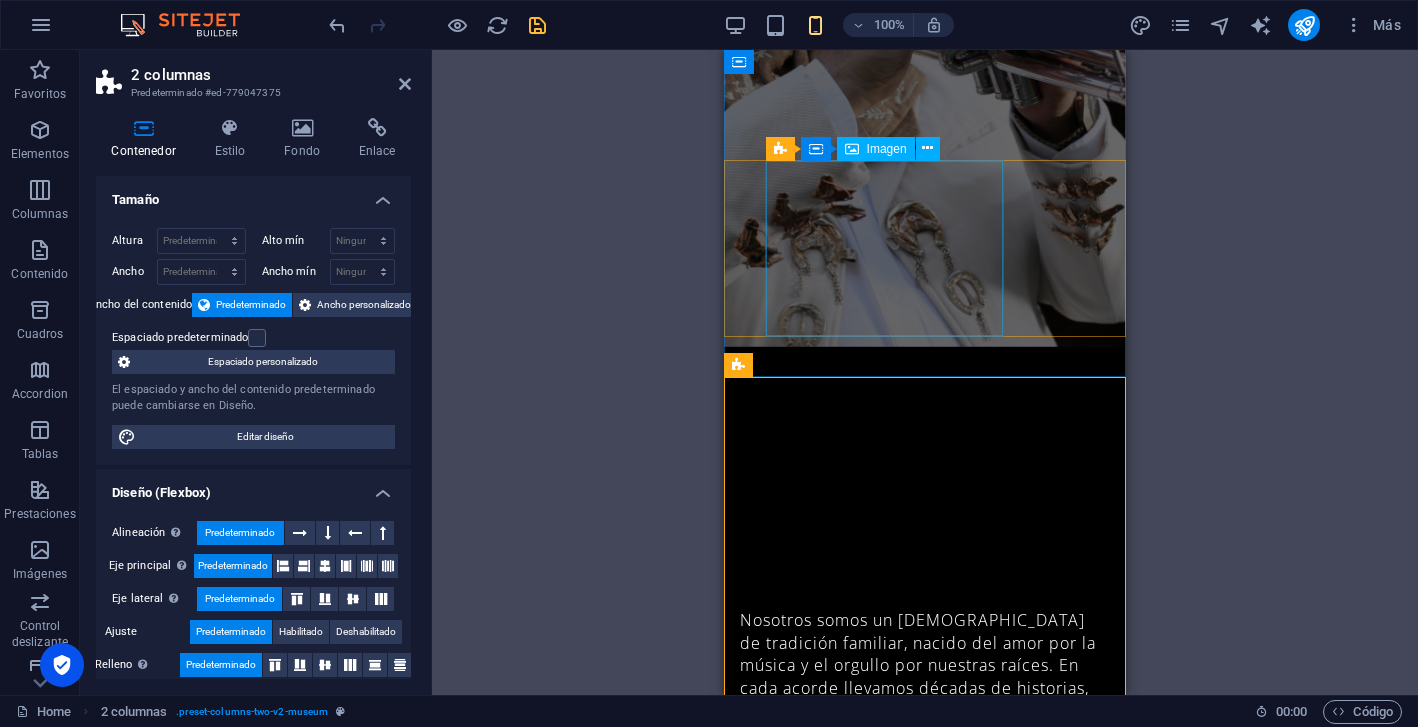 scroll, scrollTop: 1376, scrollLeft: 0, axis: vertical 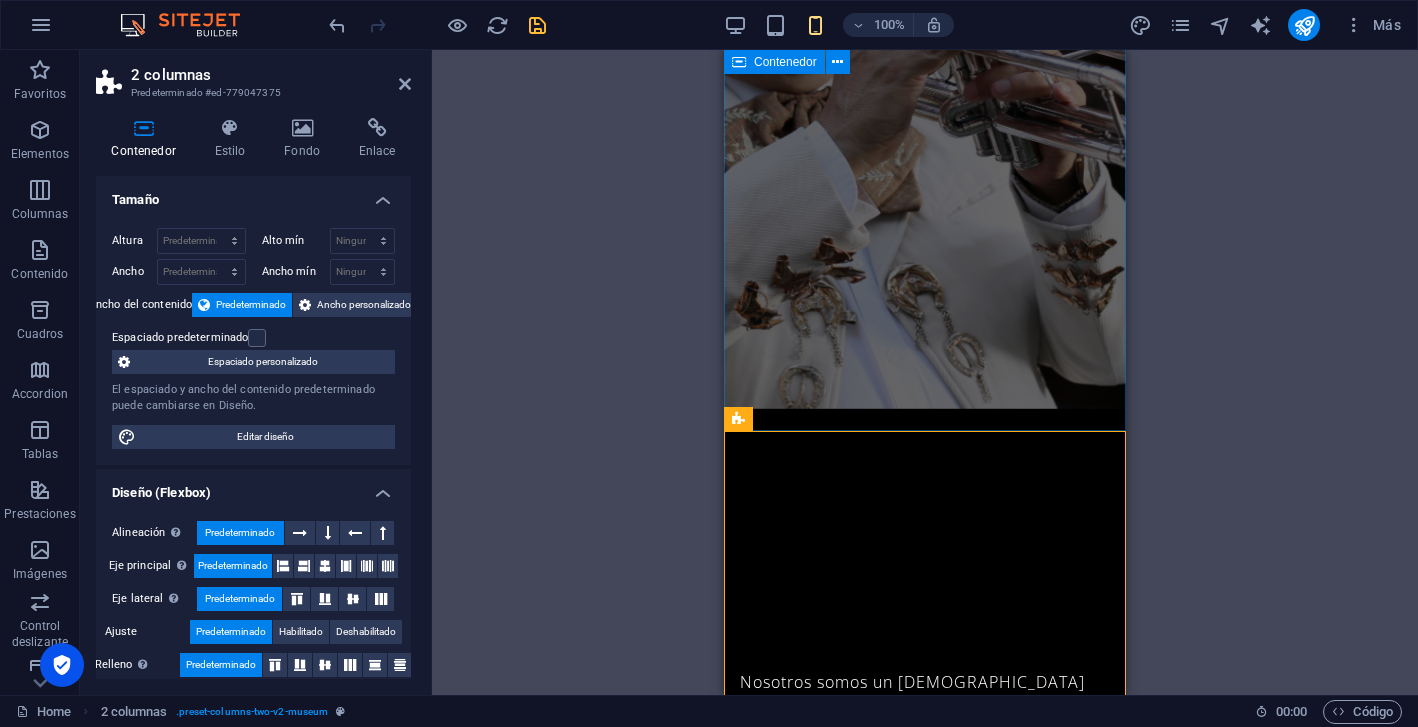 click at bounding box center [925, 1209] 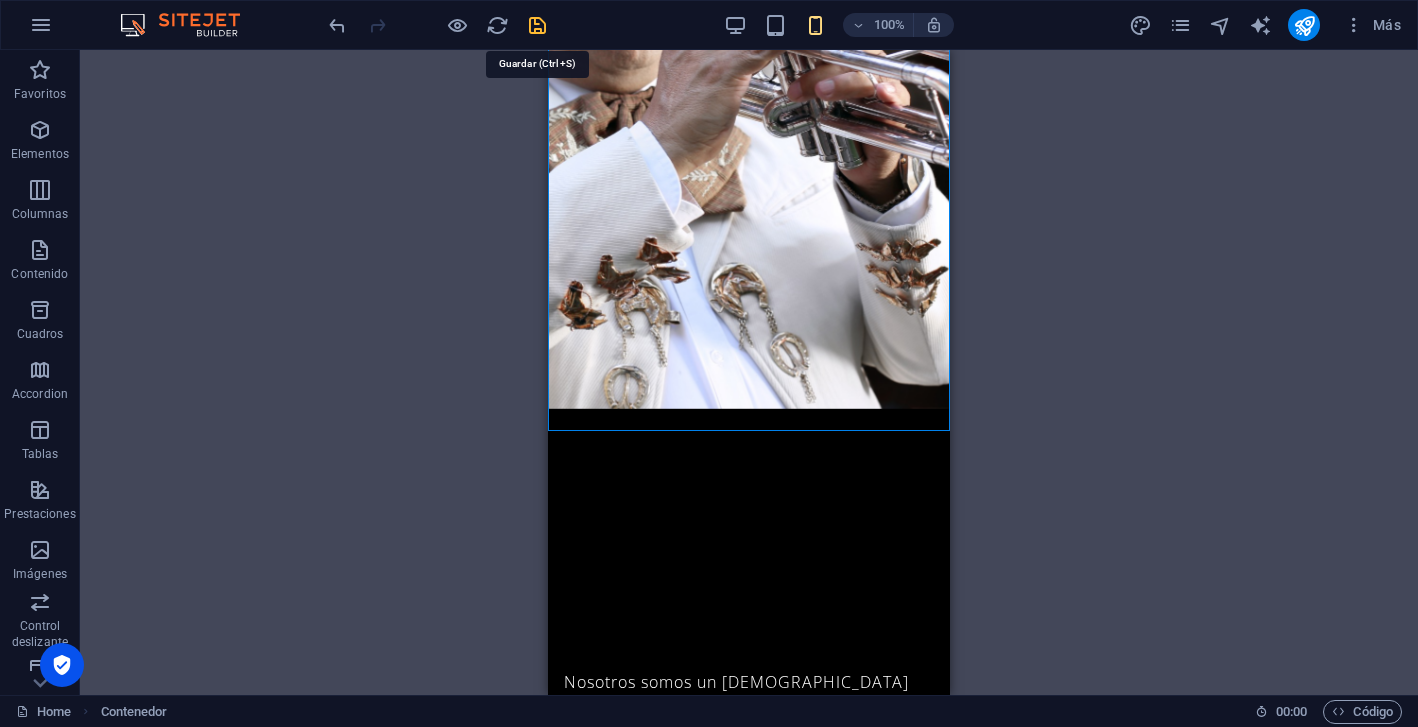 click at bounding box center (537, 25) 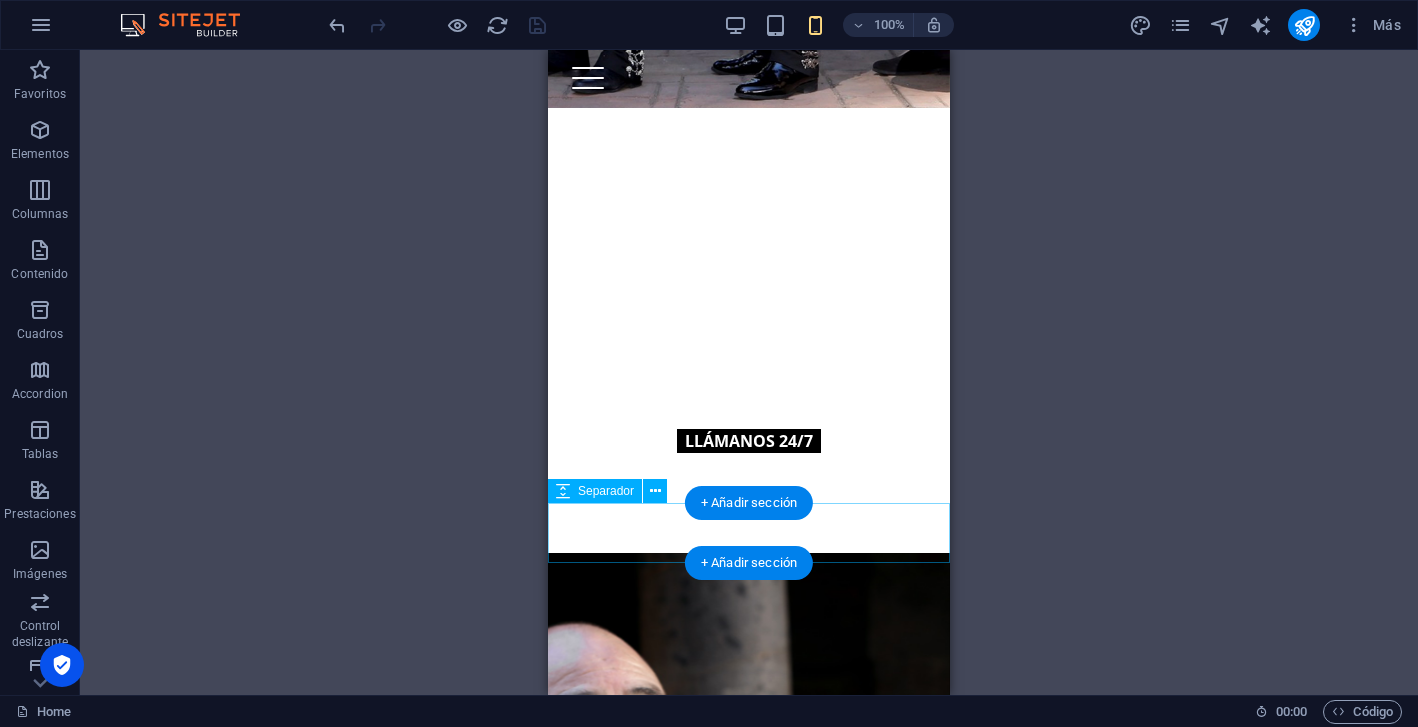 scroll, scrollTop: 0, scrollLeft: 0, axis: both 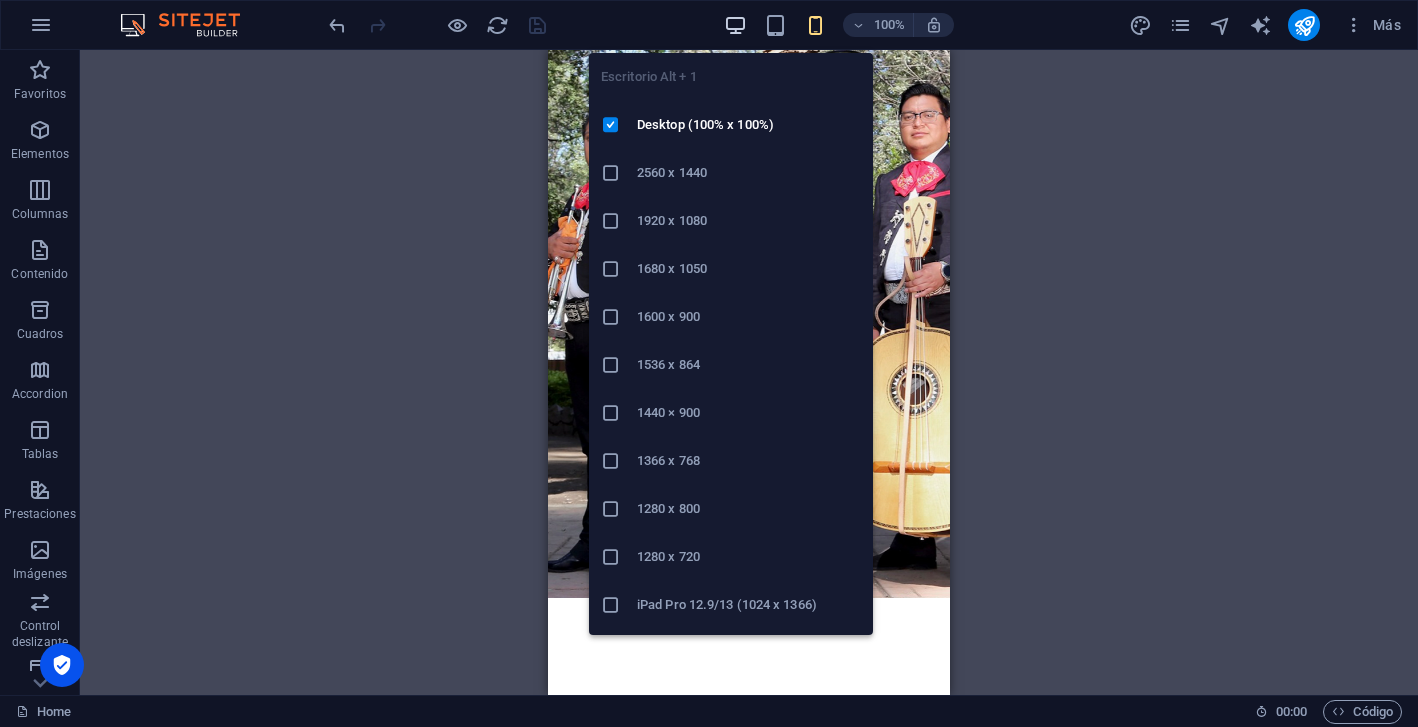 click at bounding box center [735, 25] 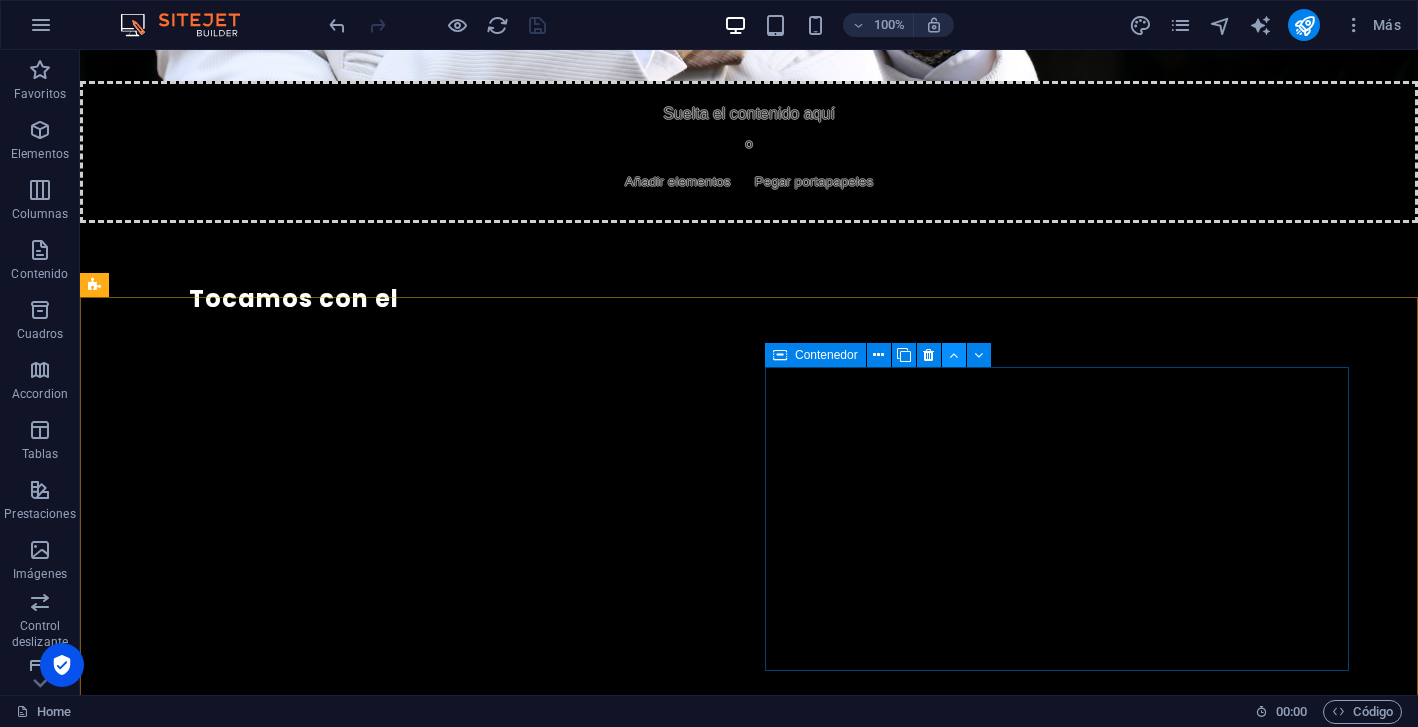 scroll, scrollTop: 1684, scrollLeft: 0, axis: vertical 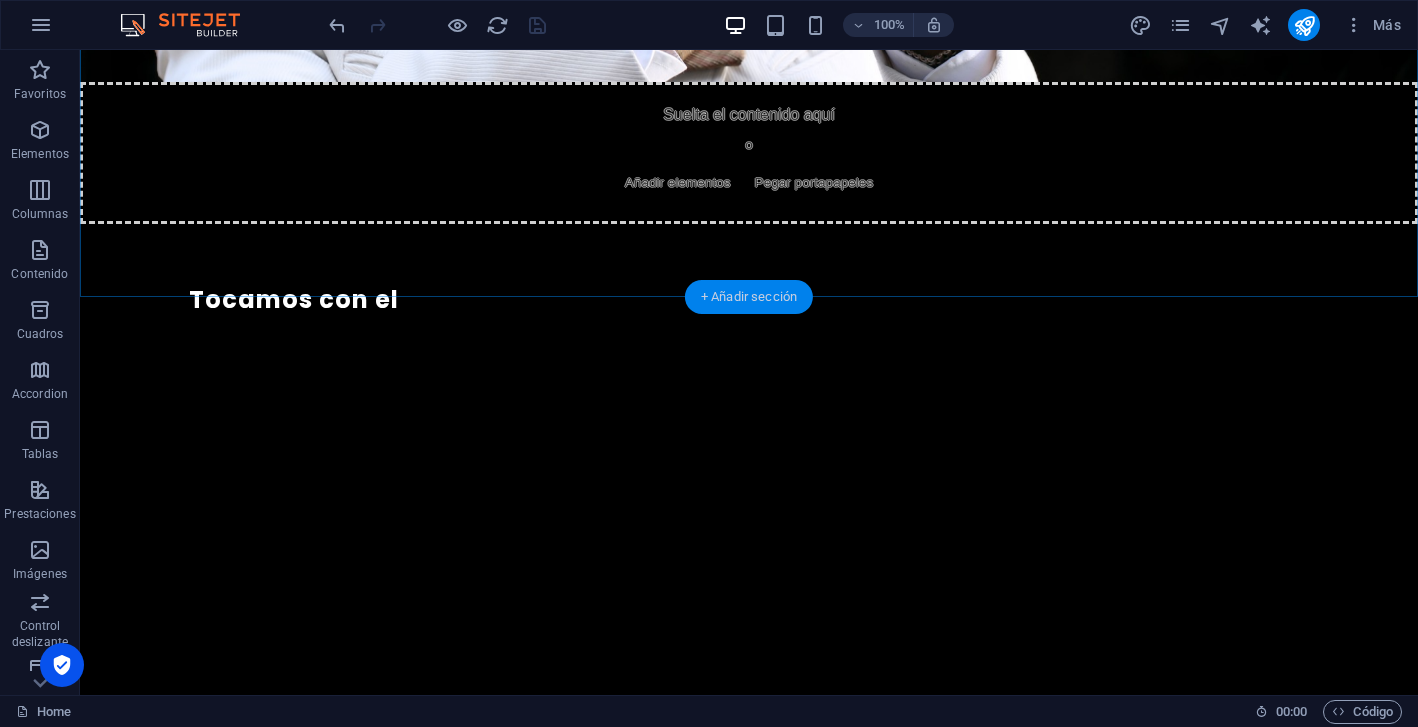 click on "+ Añadir sección" at bounding box center (749, 297) 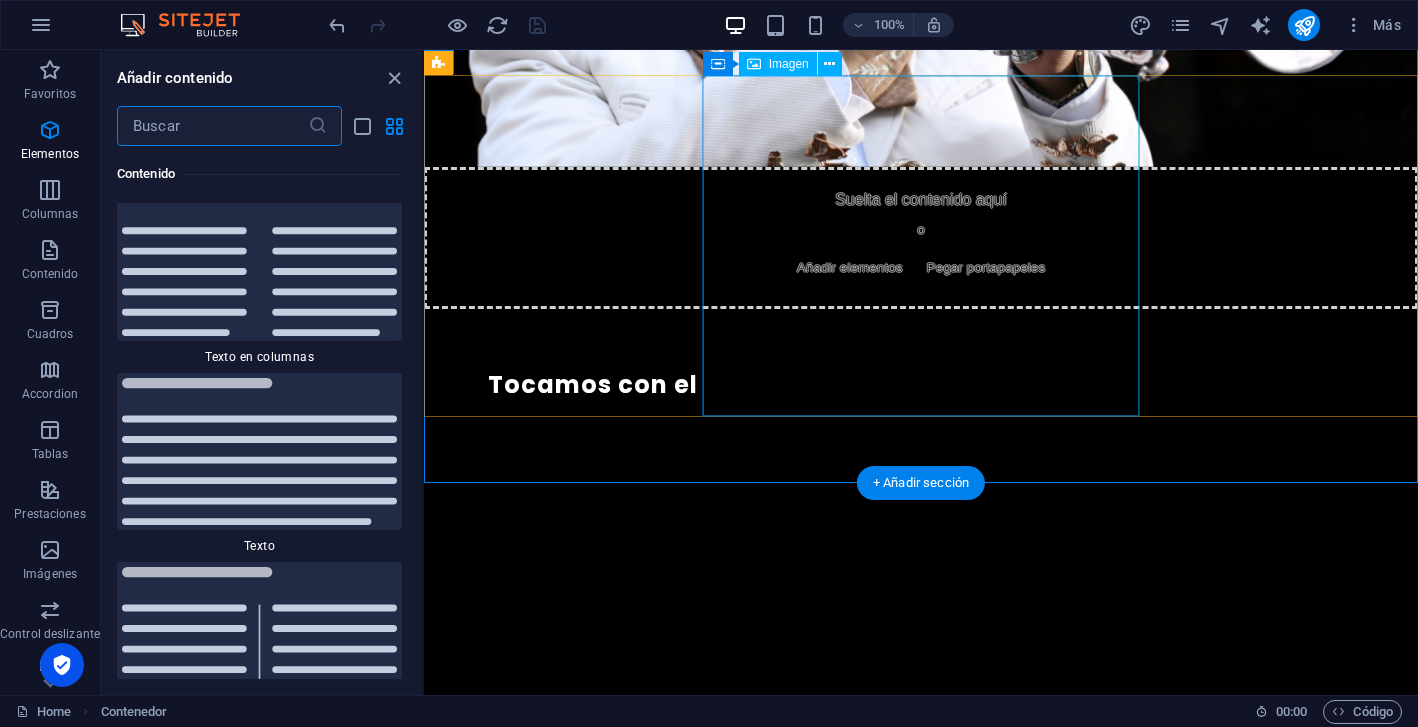 scroll, scrollTop: 6808, scrollLeft: 0, axis: vertical 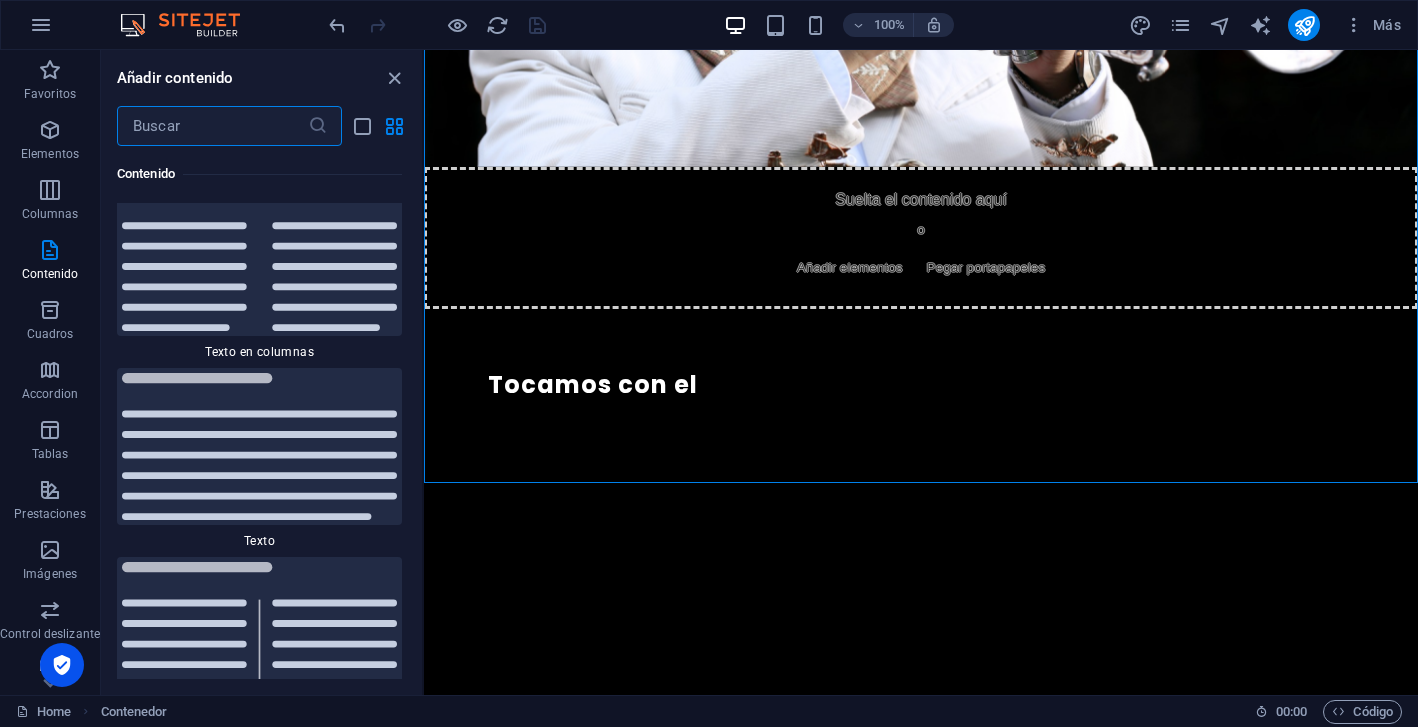 click at bounding box center (212, 126) 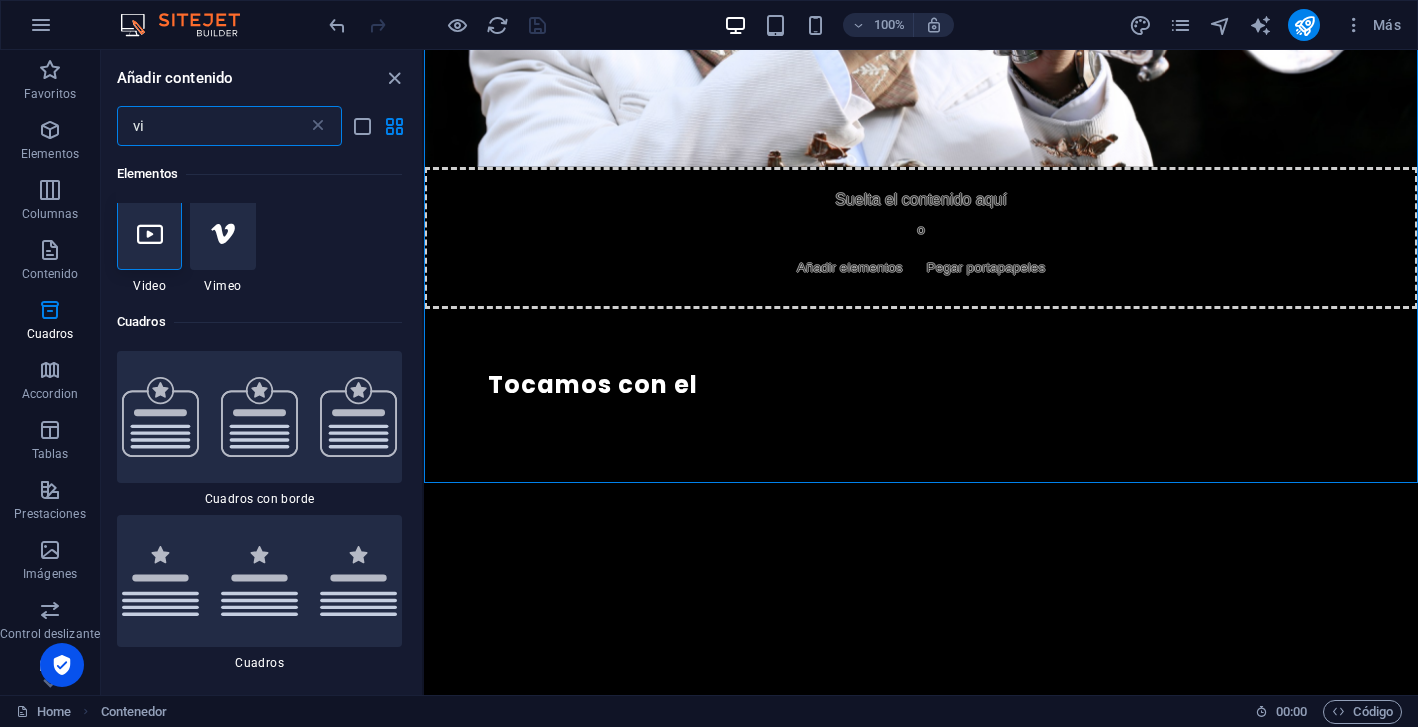 scroll, scrollTop: 0, scrollLeft: 0, axis: both 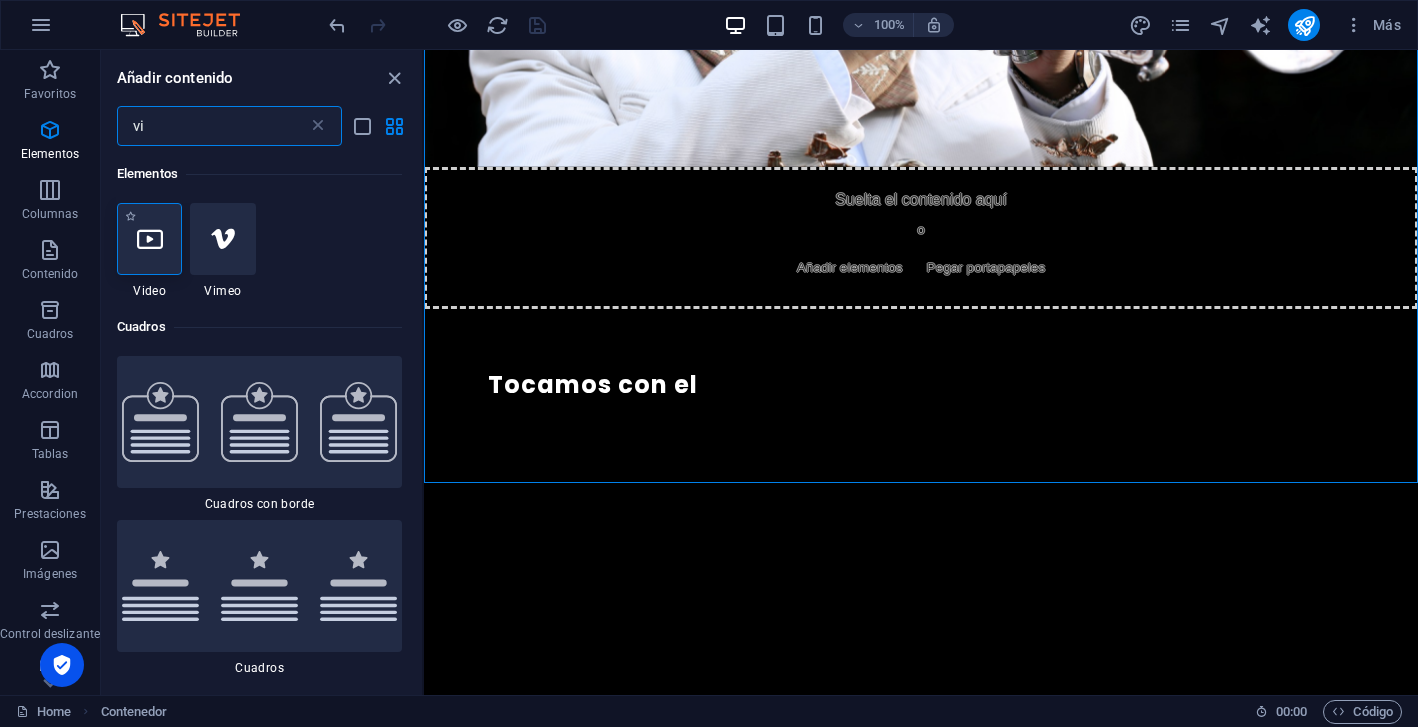 type on "vi" 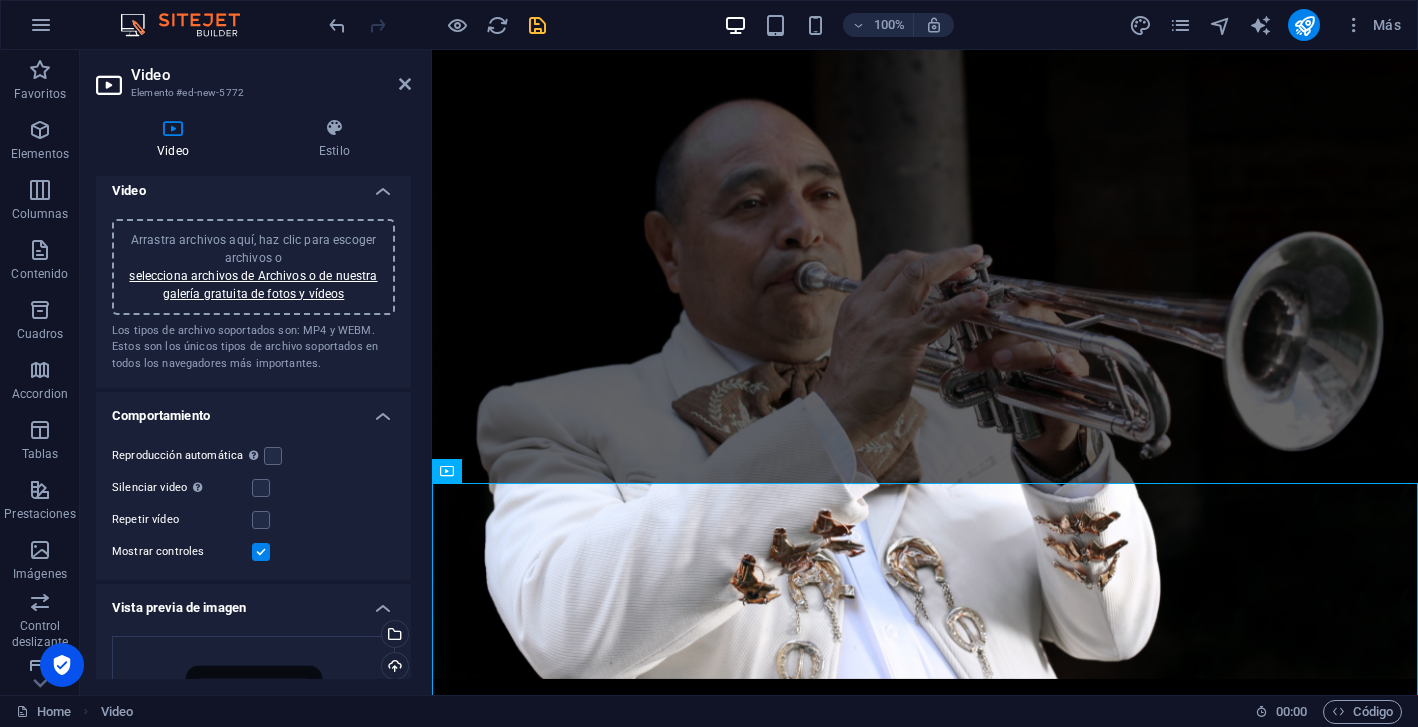 scroll, scrollTop: 0, scrollLeft: 0, axis: both 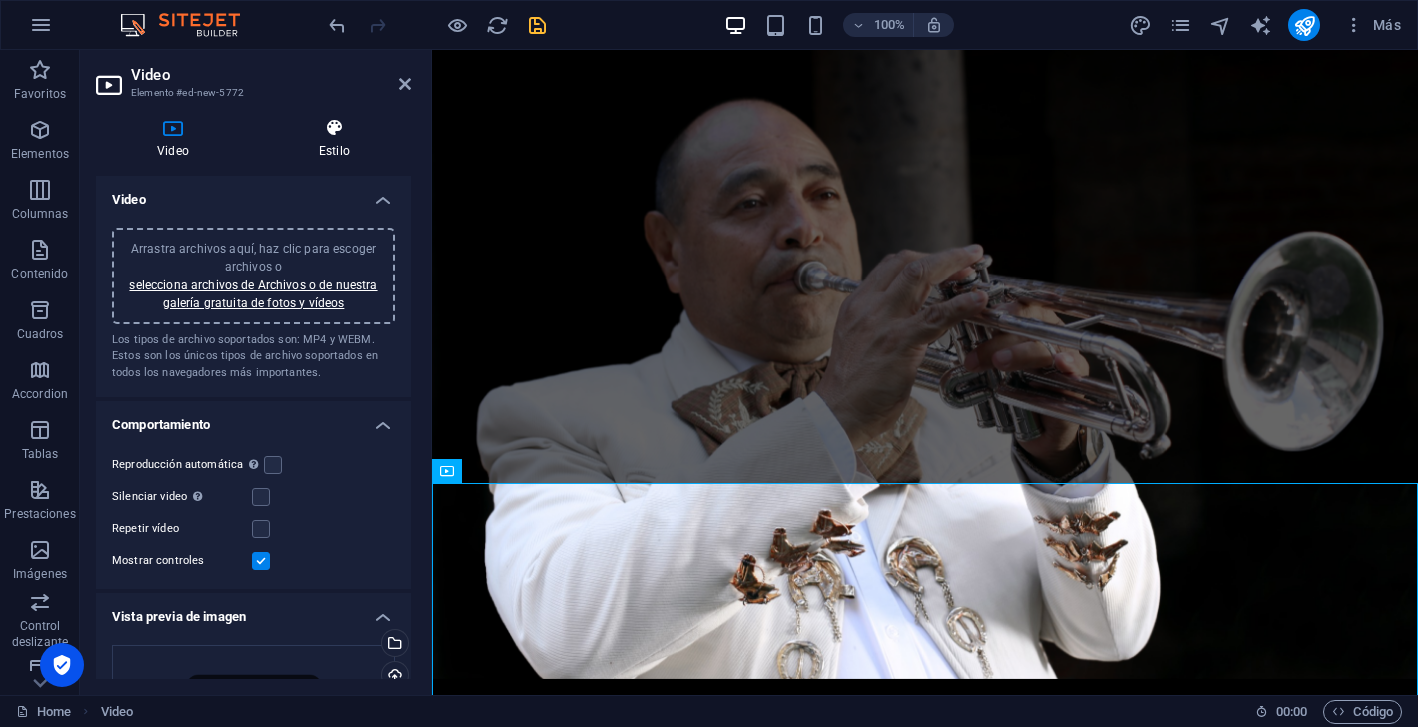 click at bounding box center [334, 128] 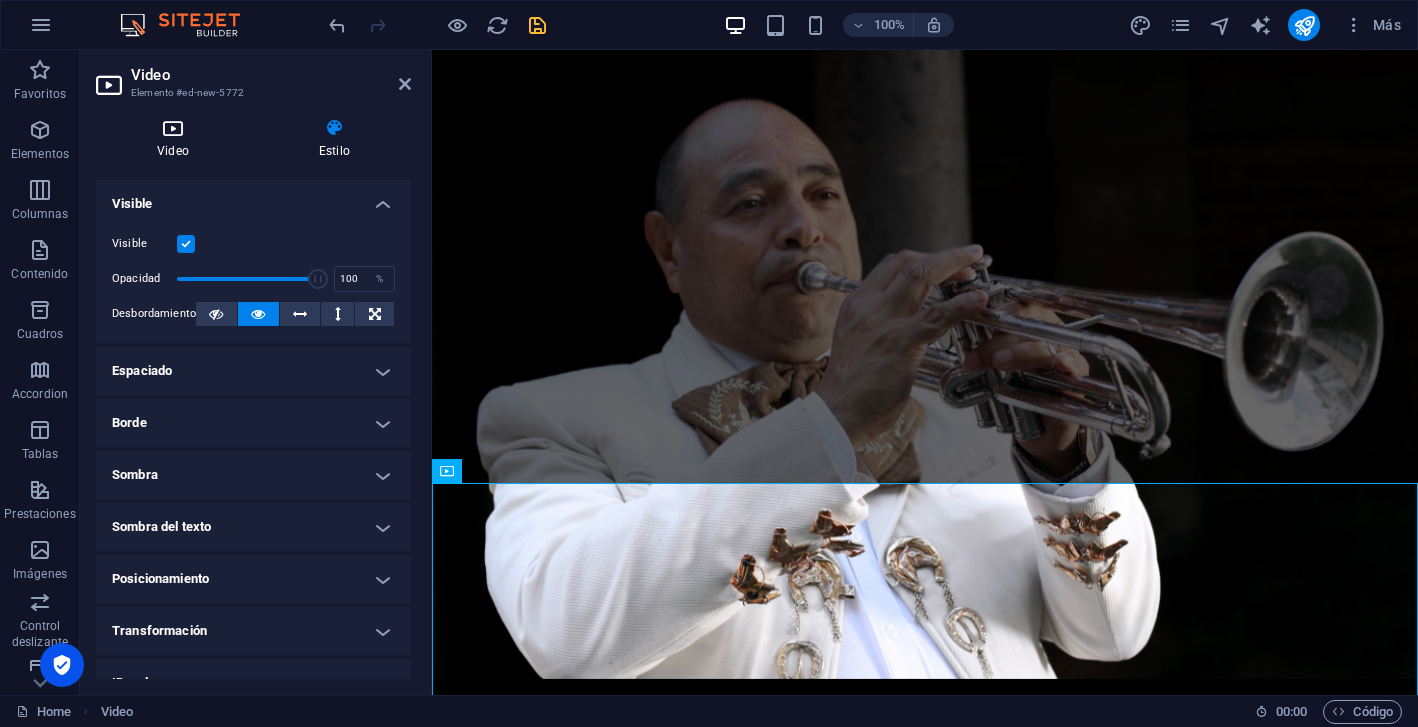 click at bounding box center [173, 128] 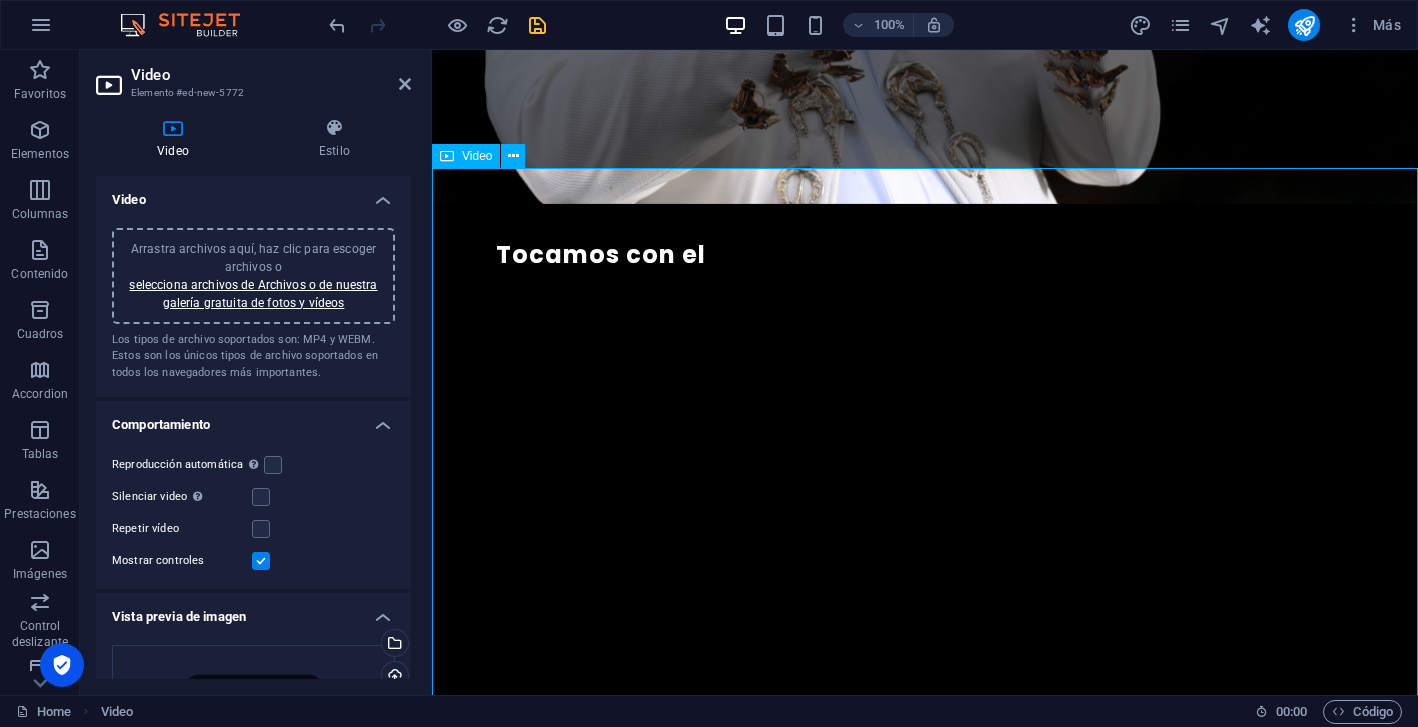 scroll, scrollTop: 2040, scrollLeft: 0, axis: vertical 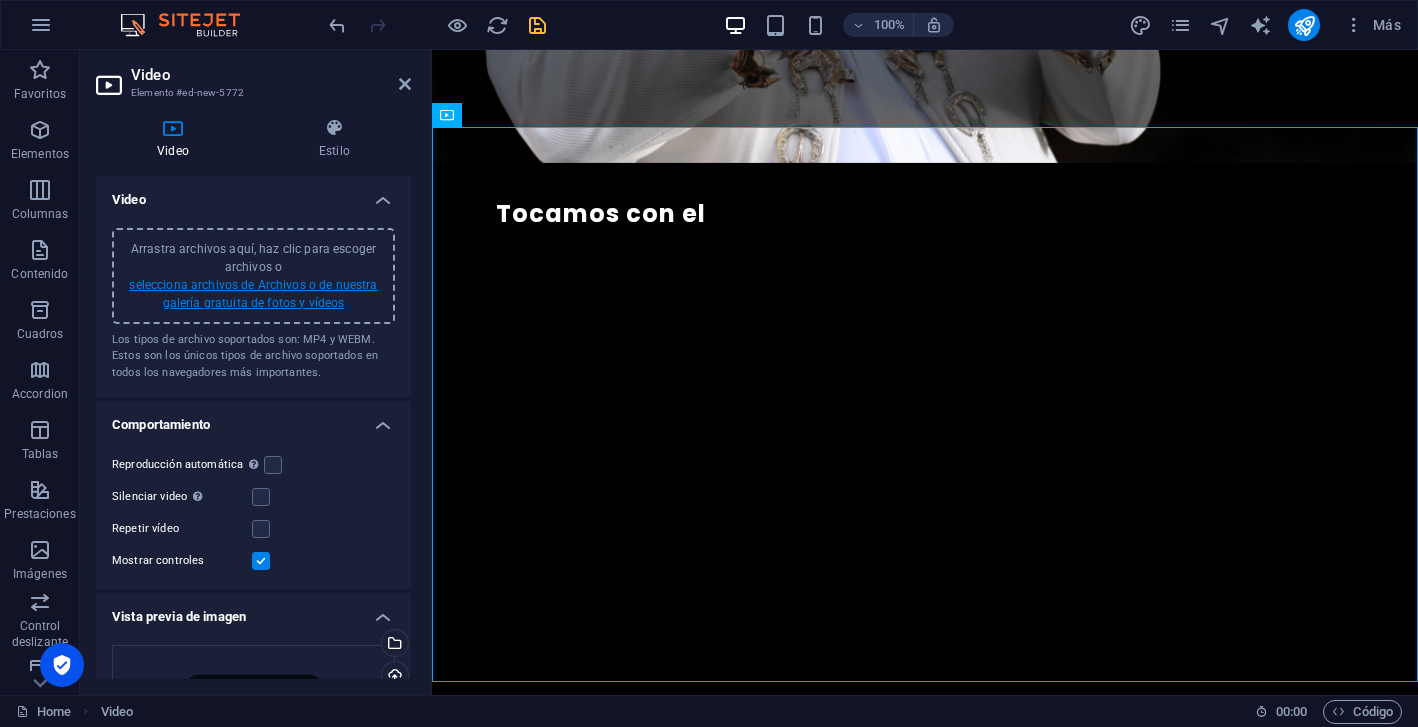 click on "selecciona archivos de Archivos o de nuestra galería gratuita de fotos y vídeos" at bounding box center [253, 294] 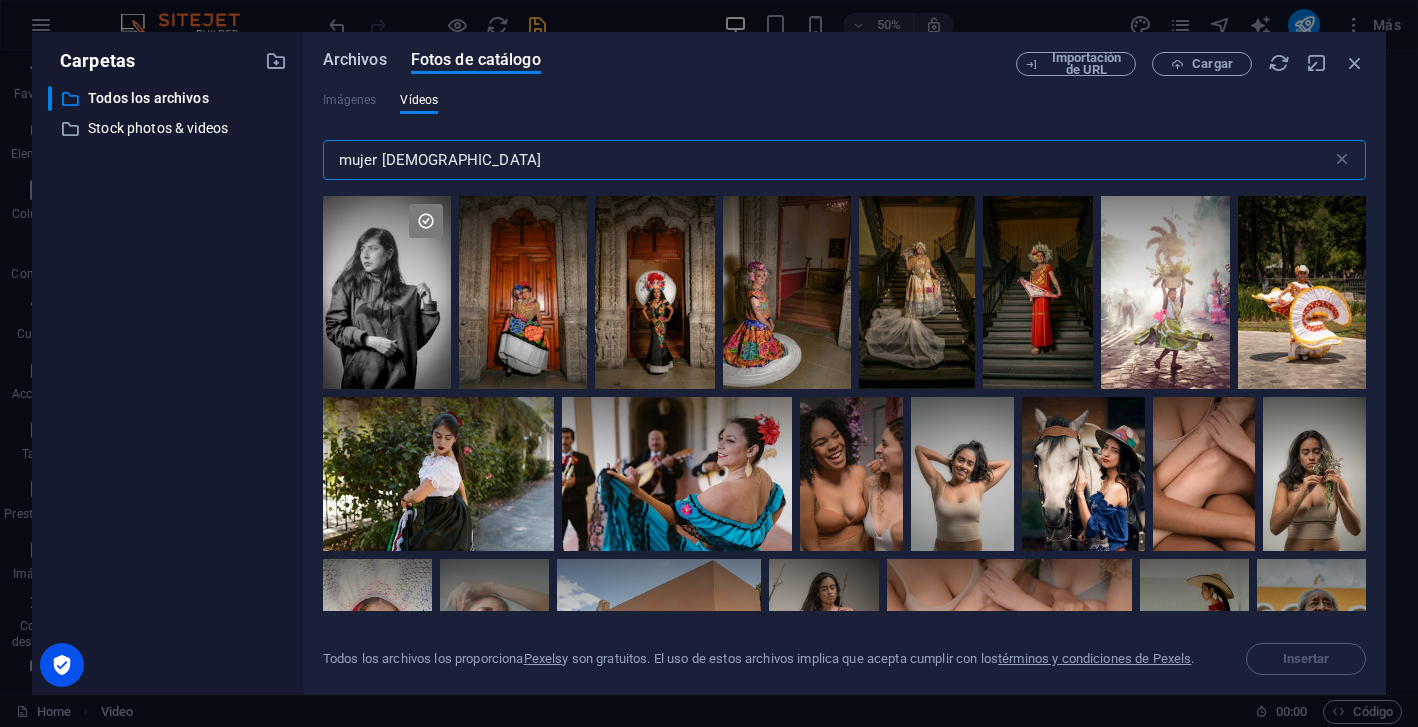 click on "Archivos" at bounding box center [355, 60] 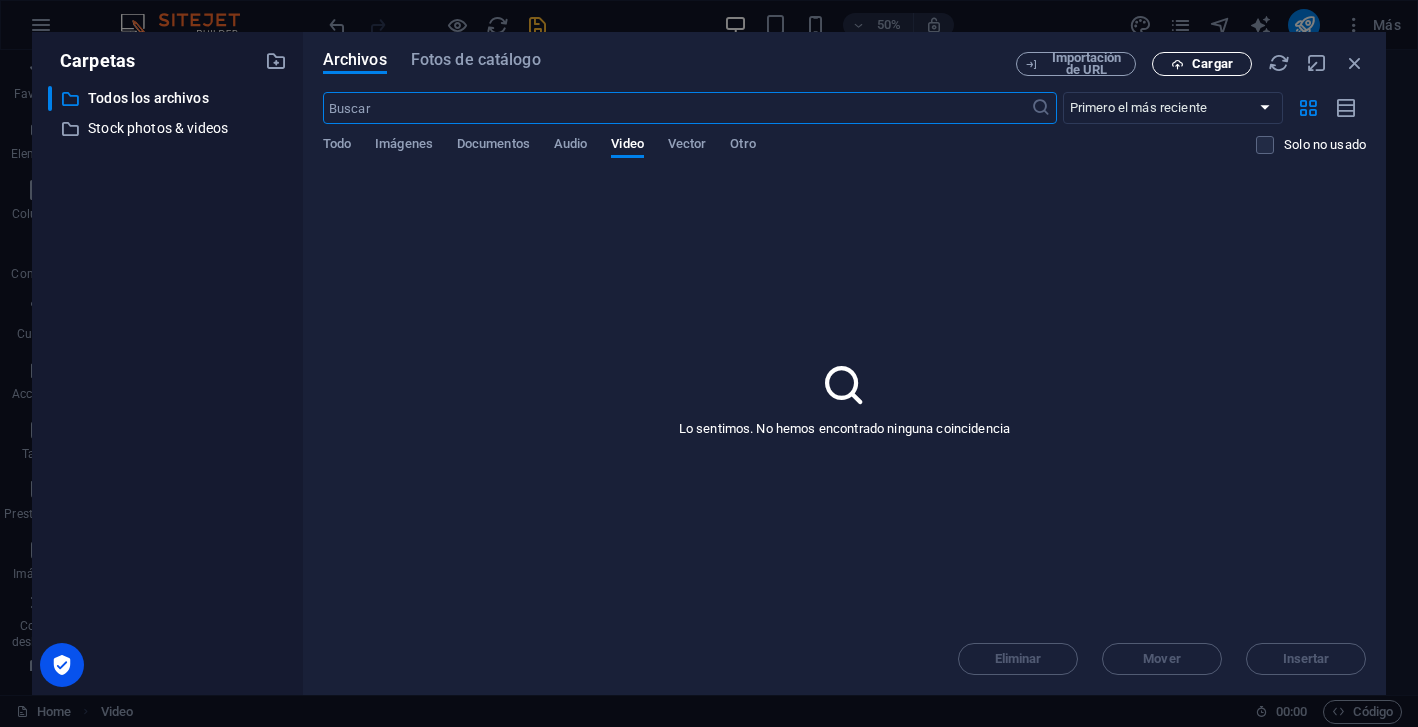 click on "Cargar" at bounding box center (1212, 64) 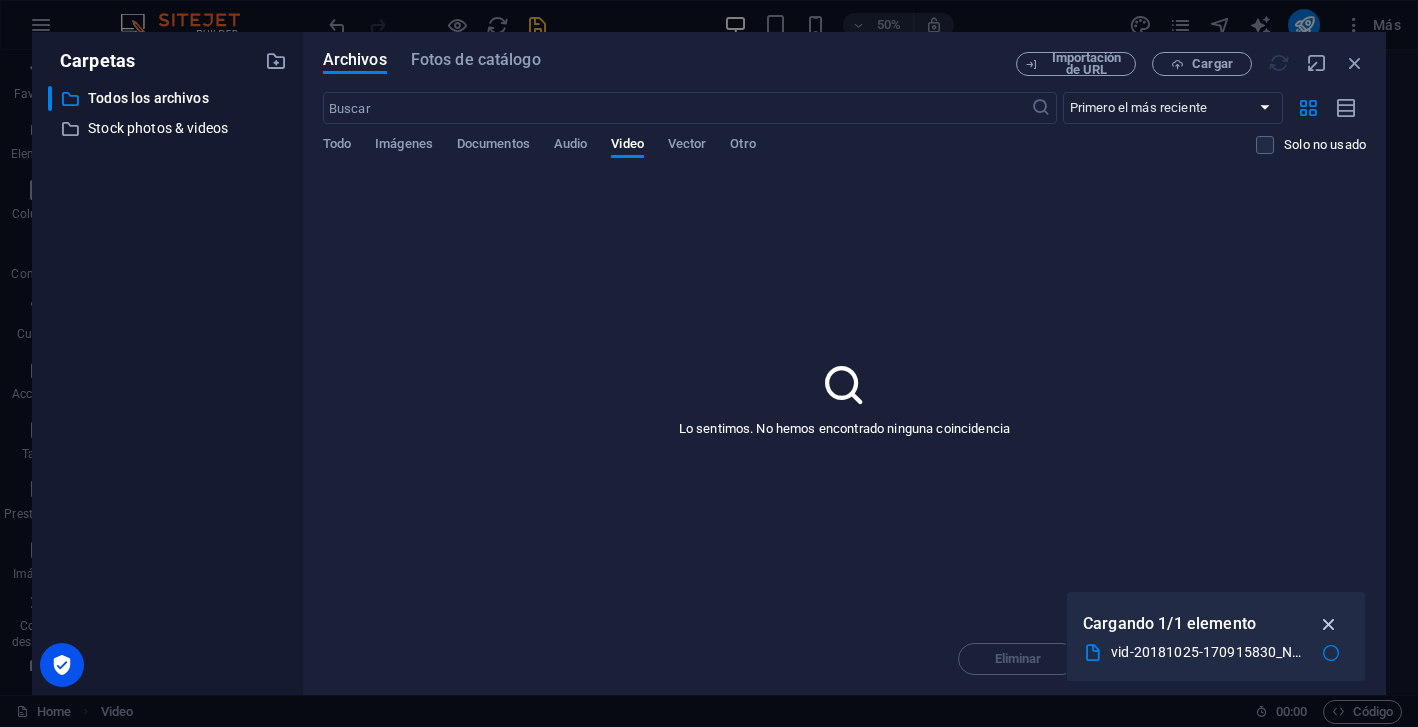 click at bounding box center [1329, 624] 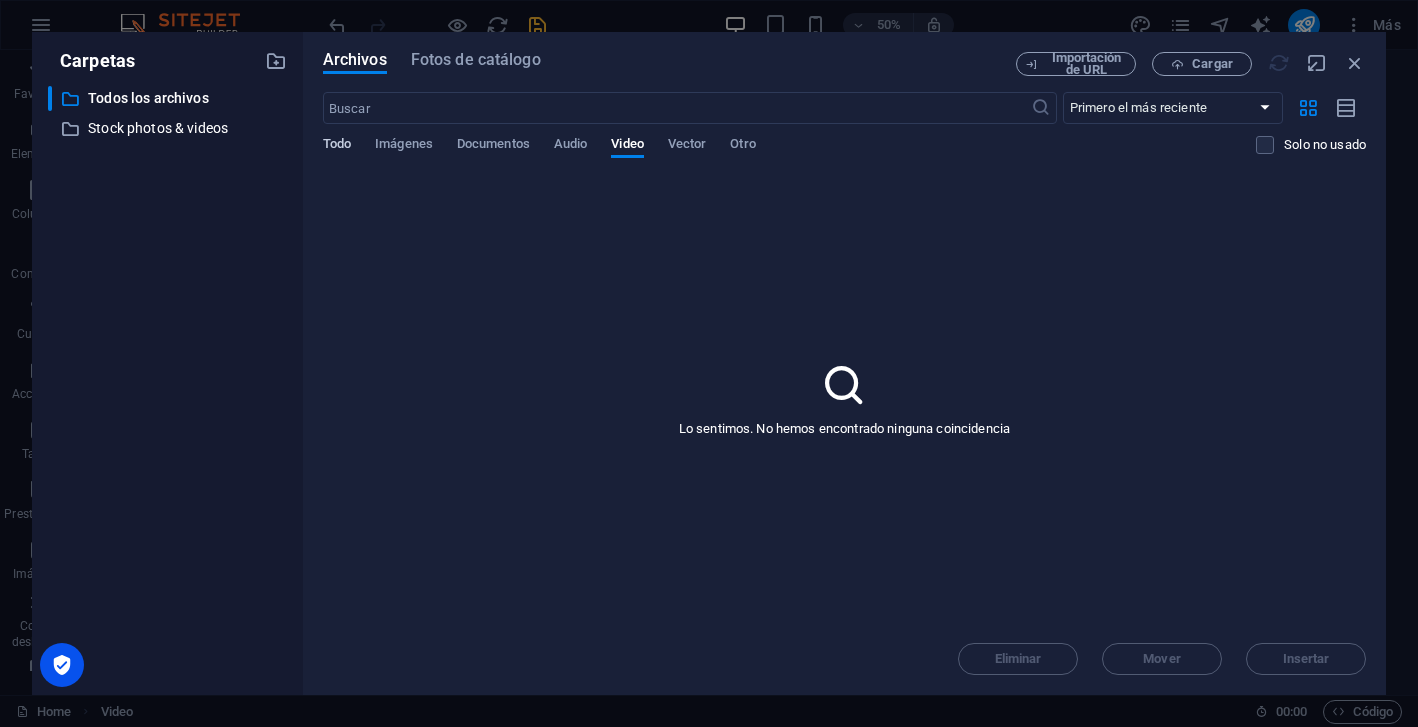 click on "Todo" at bounding box center (337, 146) 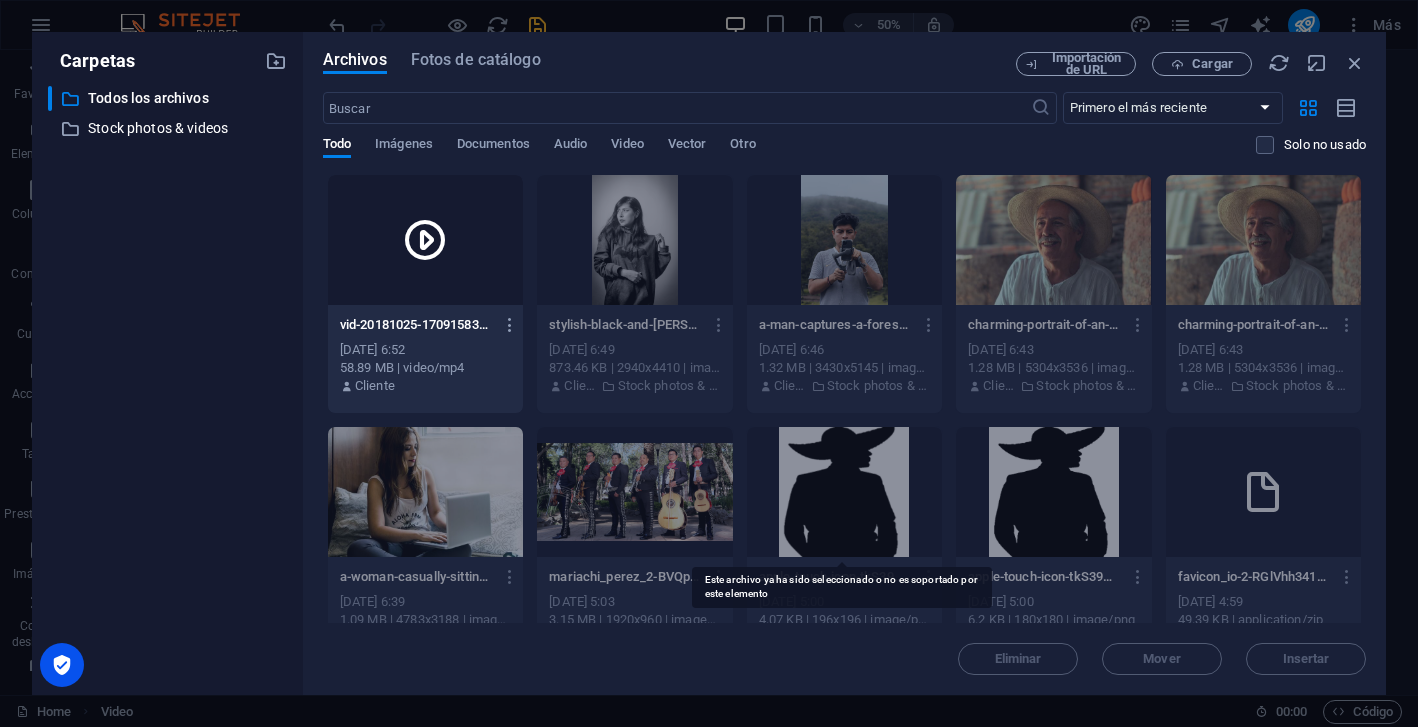 scroll, scrollTop: 6, scrollLeft: 0, axis: vertical 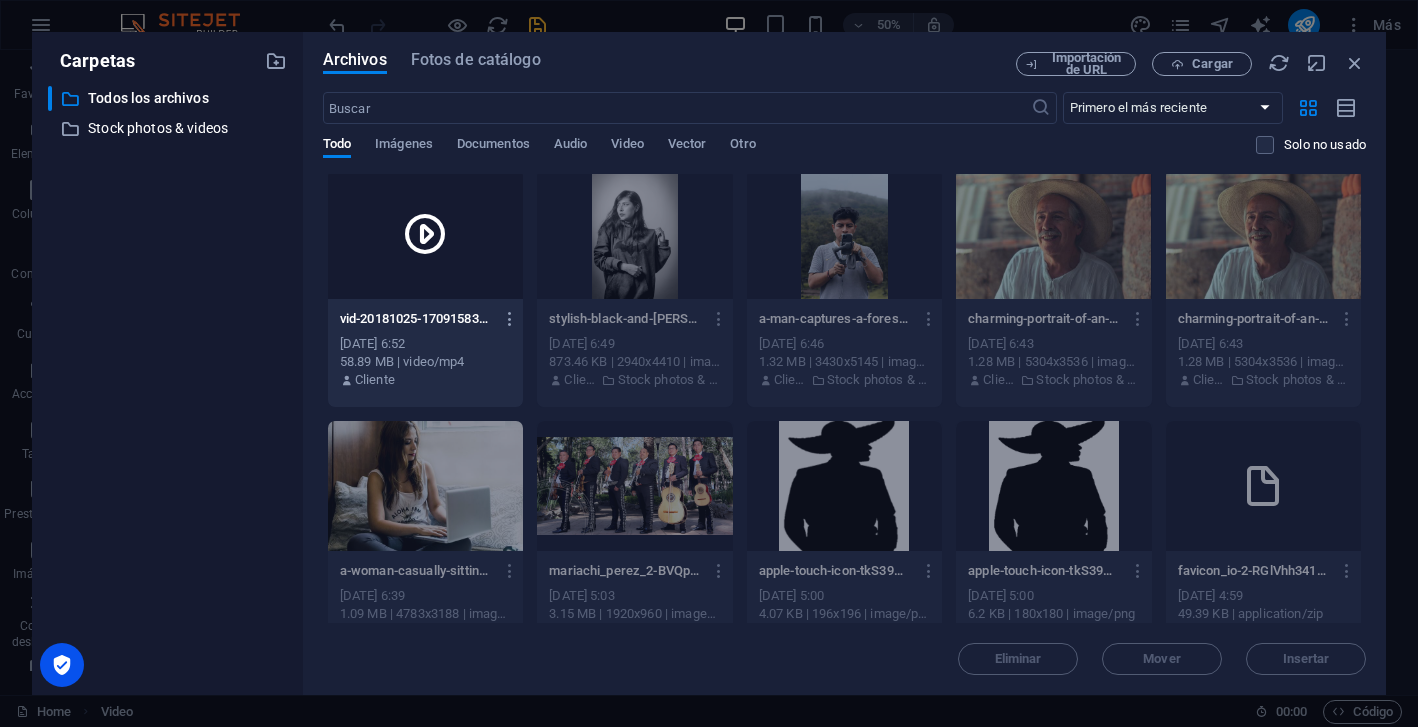 click at bounding box center [425, 234] 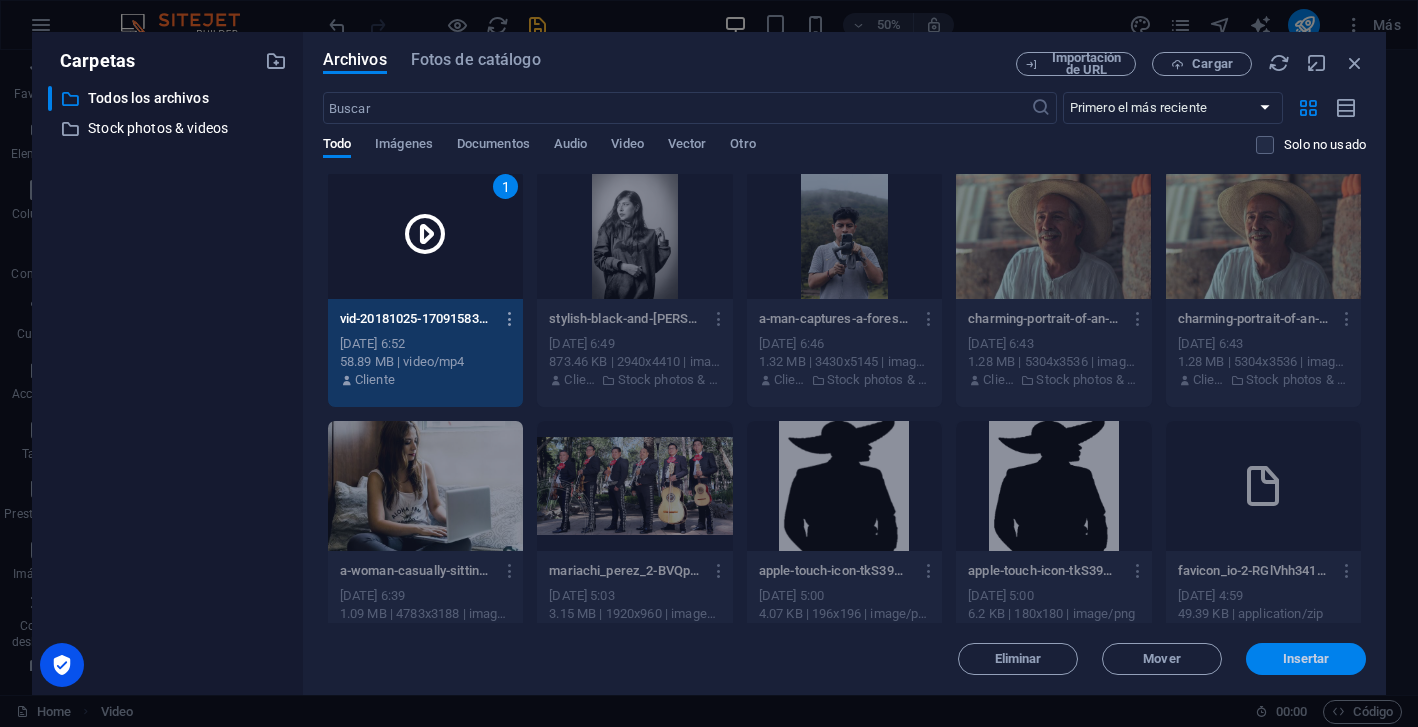 click on "Insertar" at bounding box center (1306, 659) 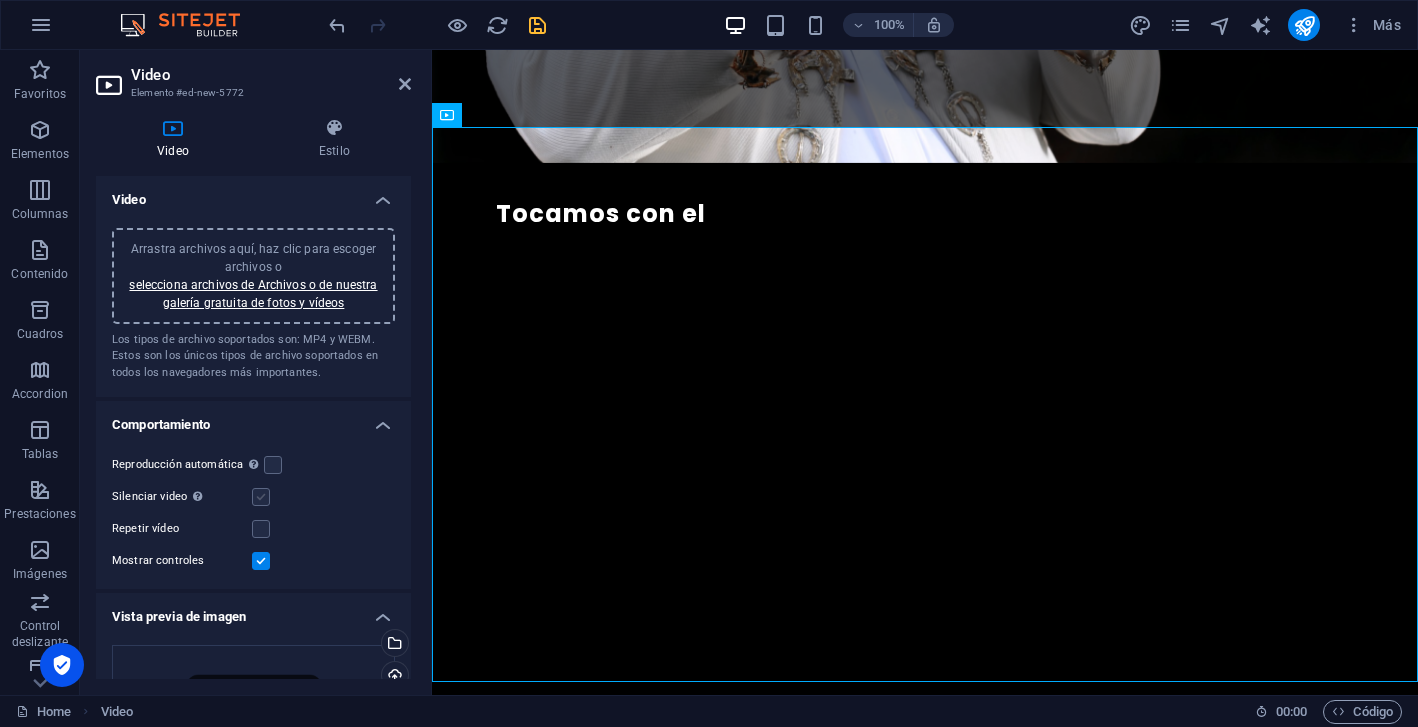 click at bounding box center [261, 497] 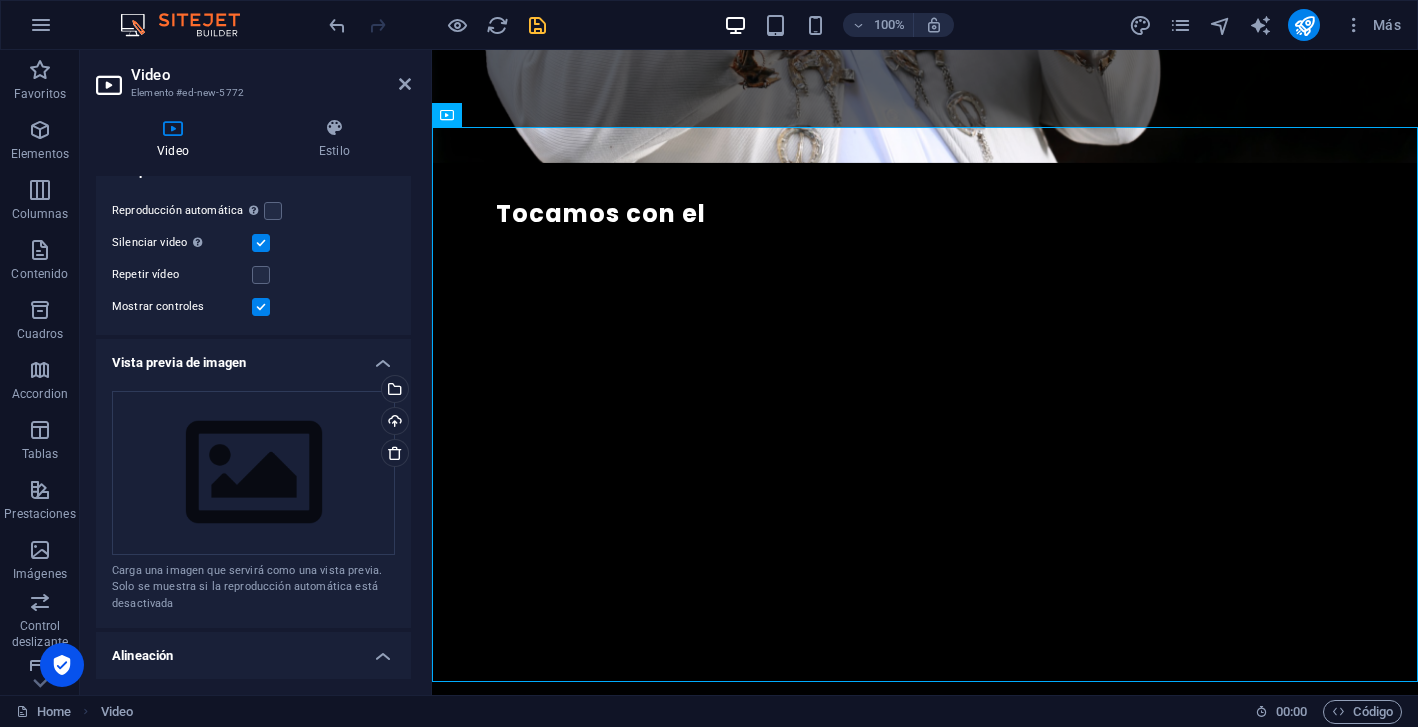 scroll, scrollTop: 0, scrollLeft: 0, axis: both 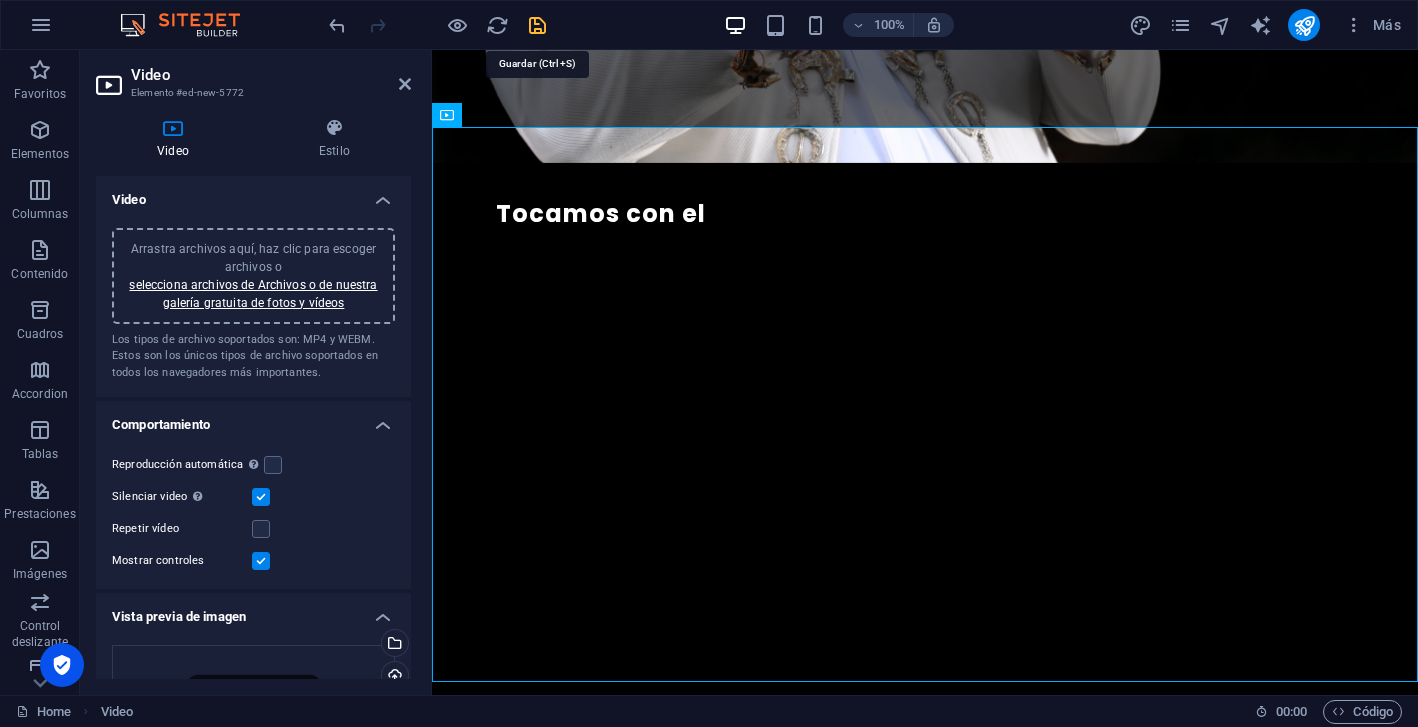 click at bounding box center [537, 25] 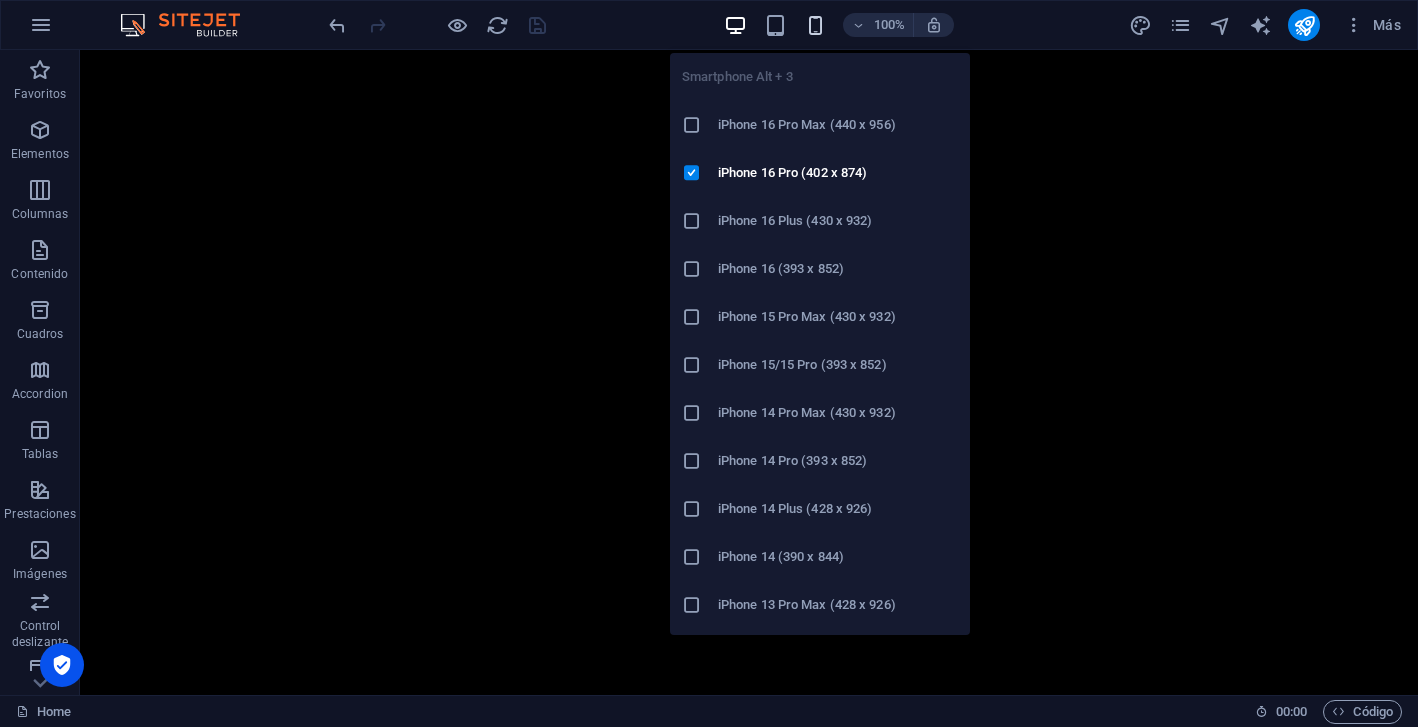 click at bounding box center [815, 25] 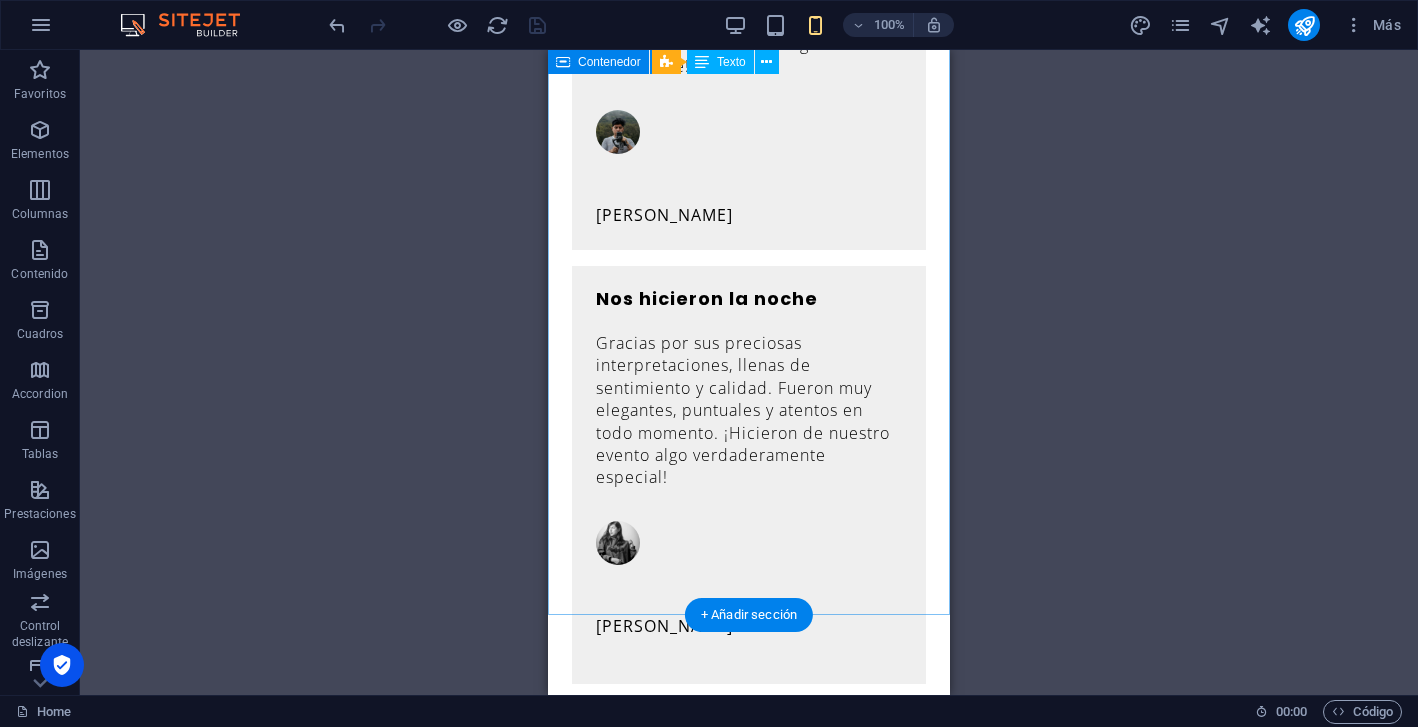 scroll, scrollTop: 4064, scrollLeft: 0, axis: vertical 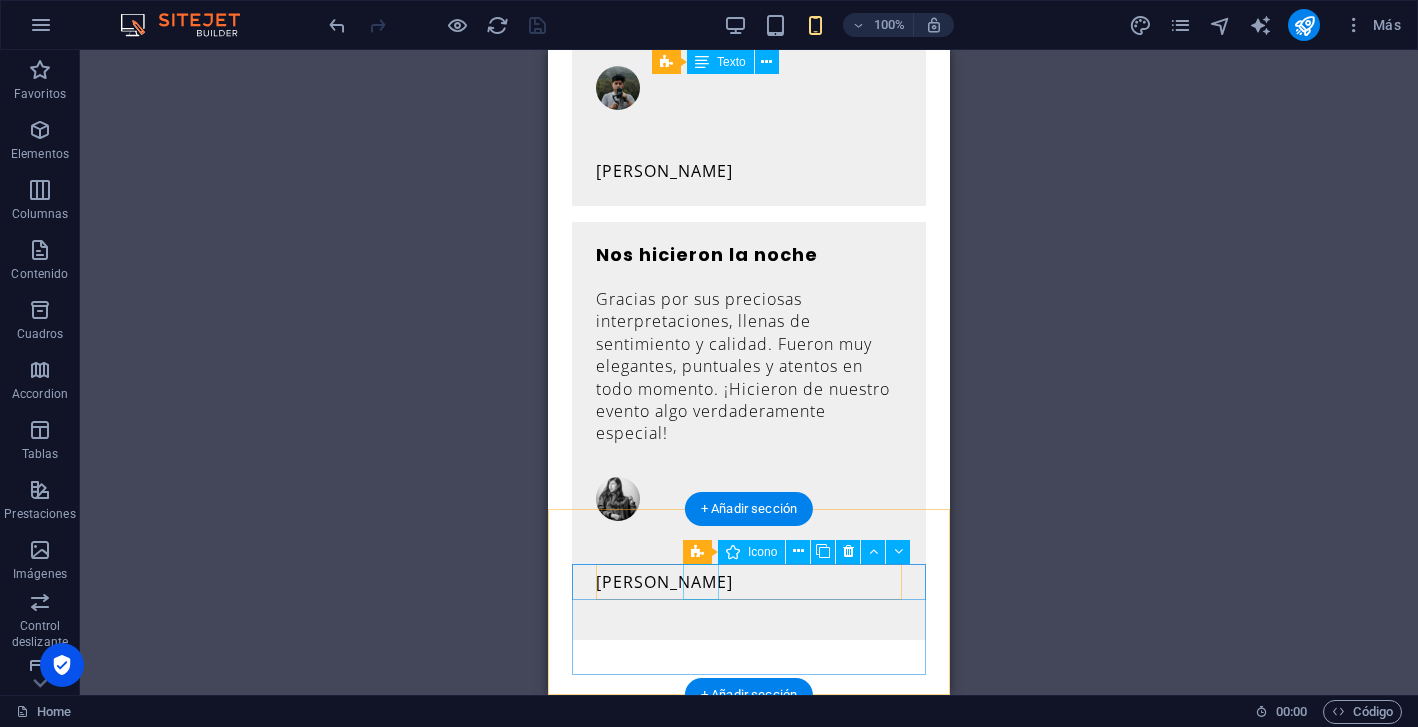 click at bounding box center (749, 1941) 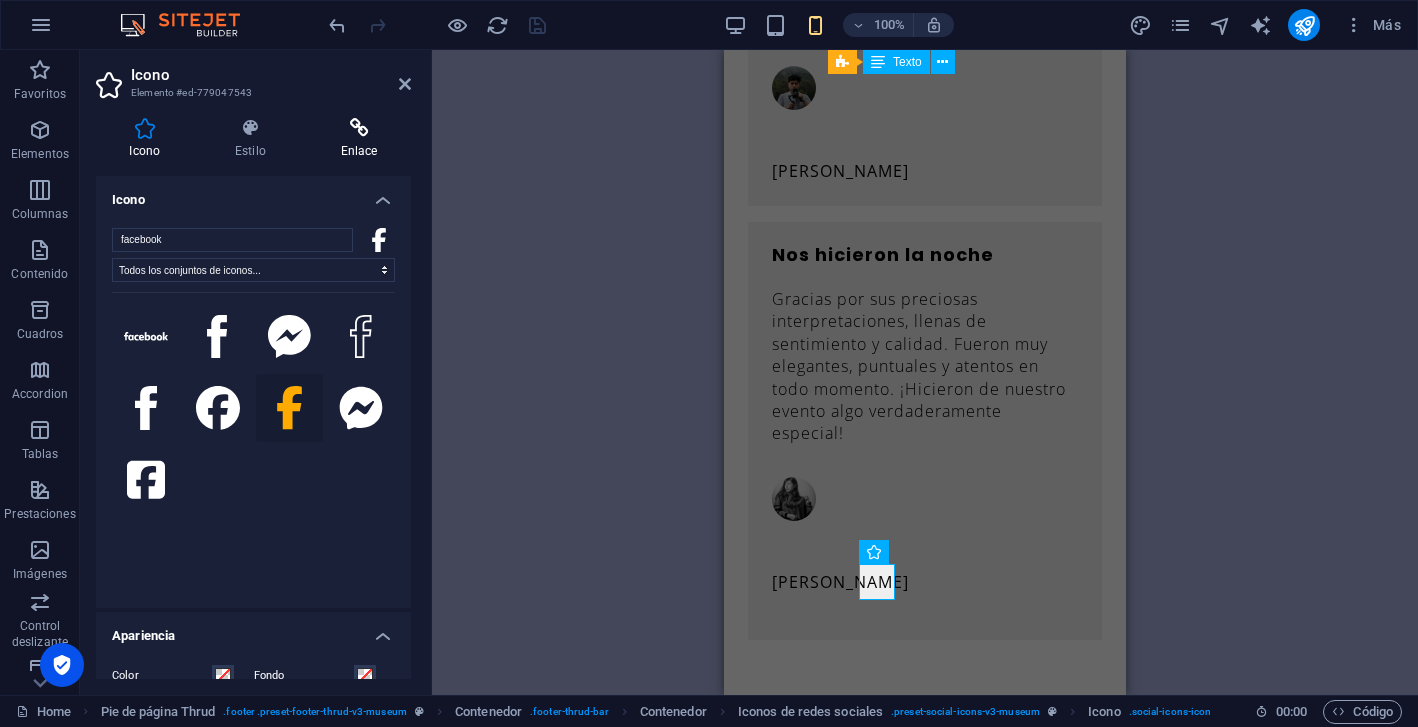 click on "Enlace" at bounding box center [359, 139] 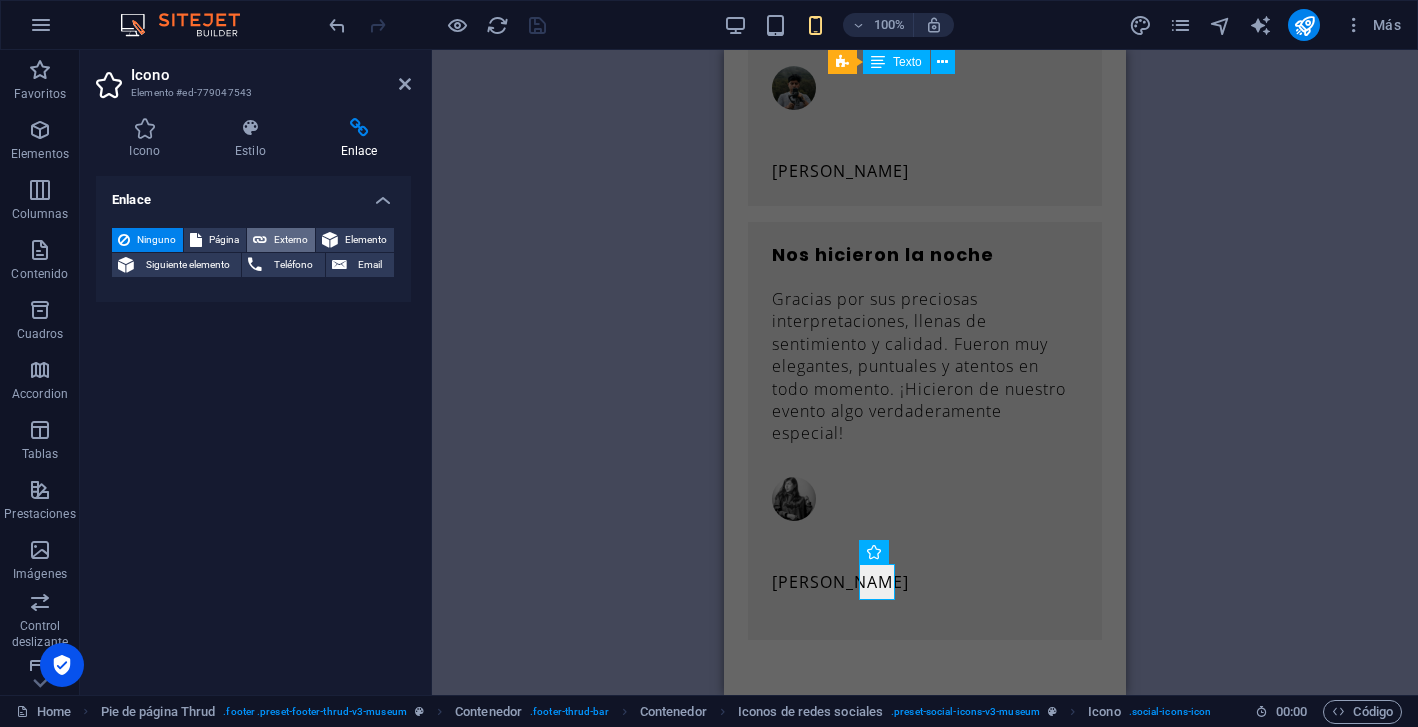 click on "Externo" at bounding box center (291, 240) 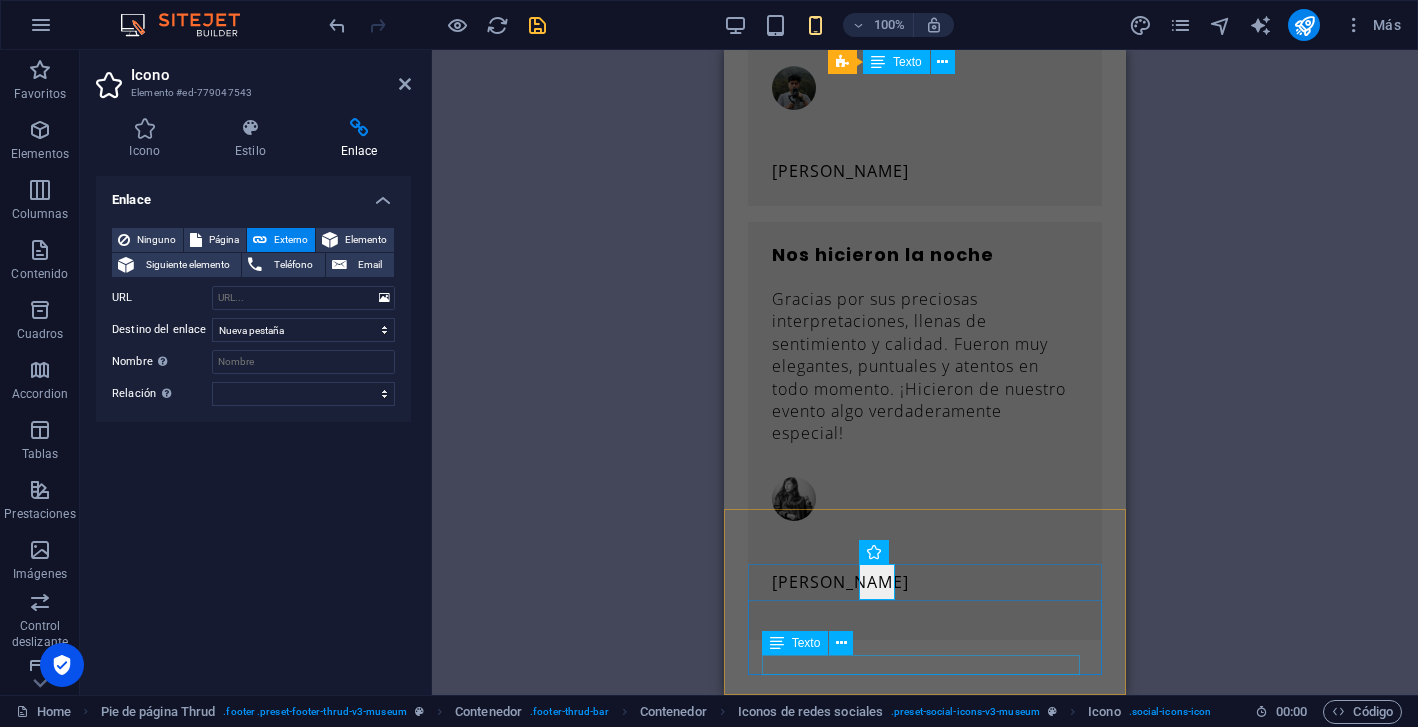 click on "All rights reserved.    [GEOGRAPHIC_DATA]" at bounding box center [917, 1858] 